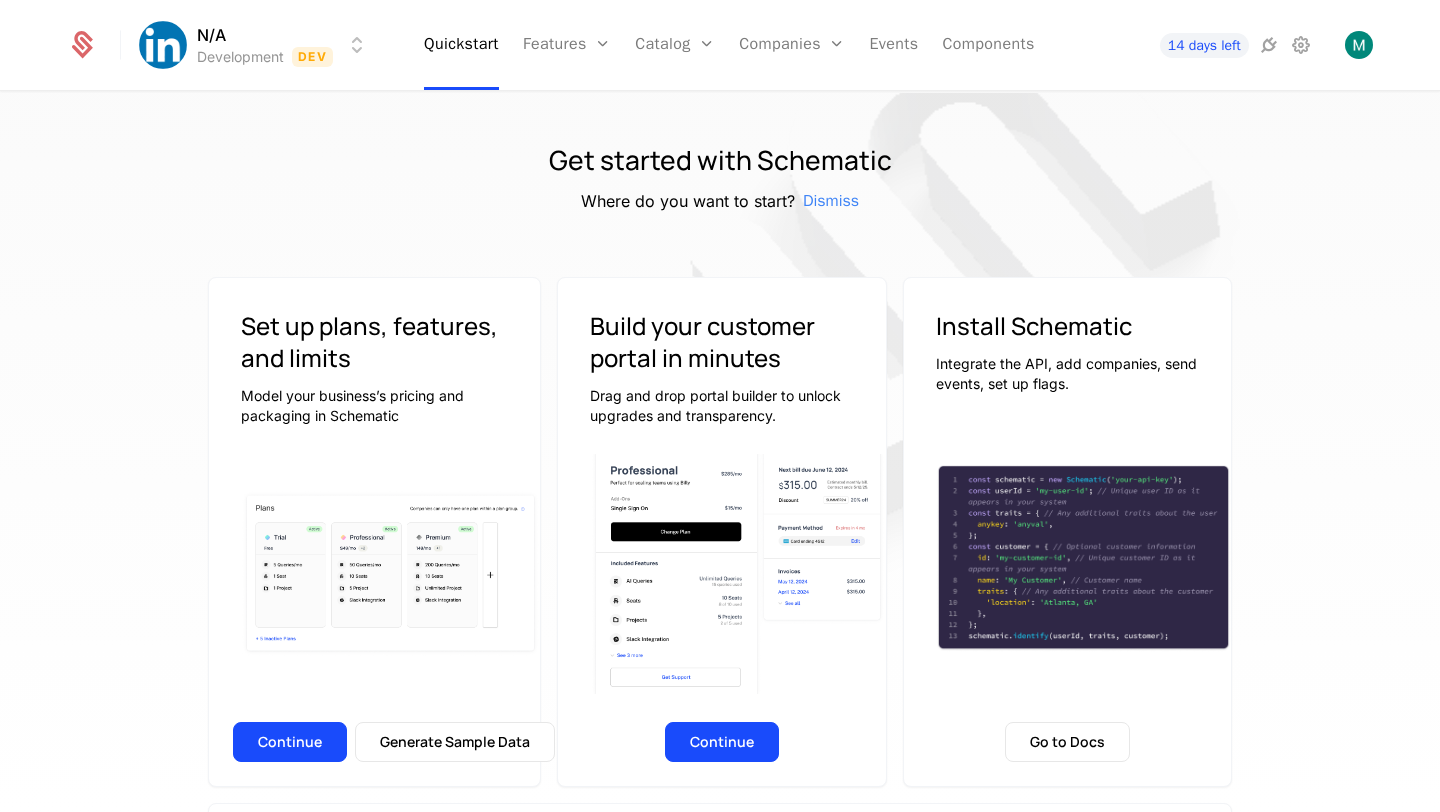 scroll, scrollTop: 0, scrollLeft: 0, axis: both 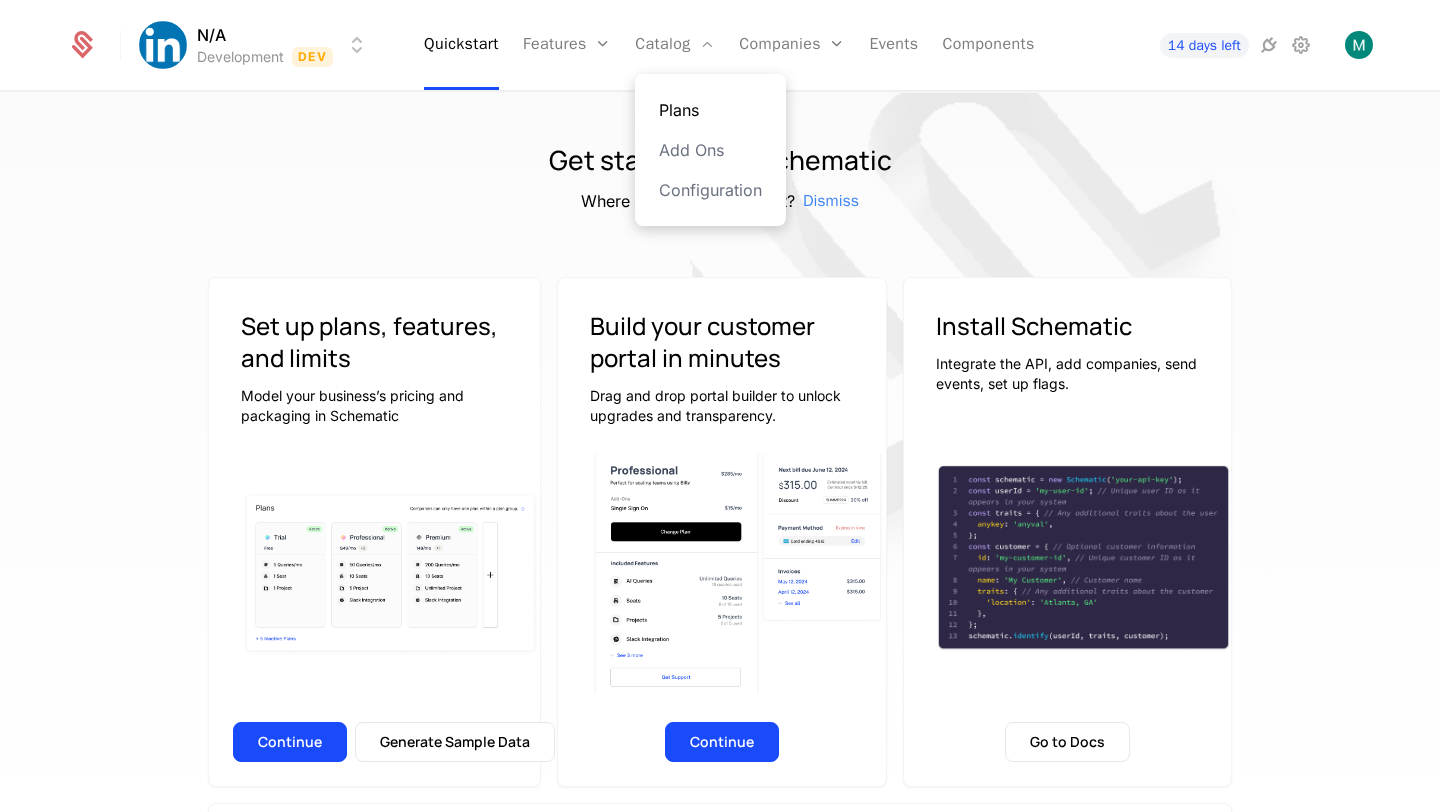 click on "Plans" at bounding box center (710, 110) 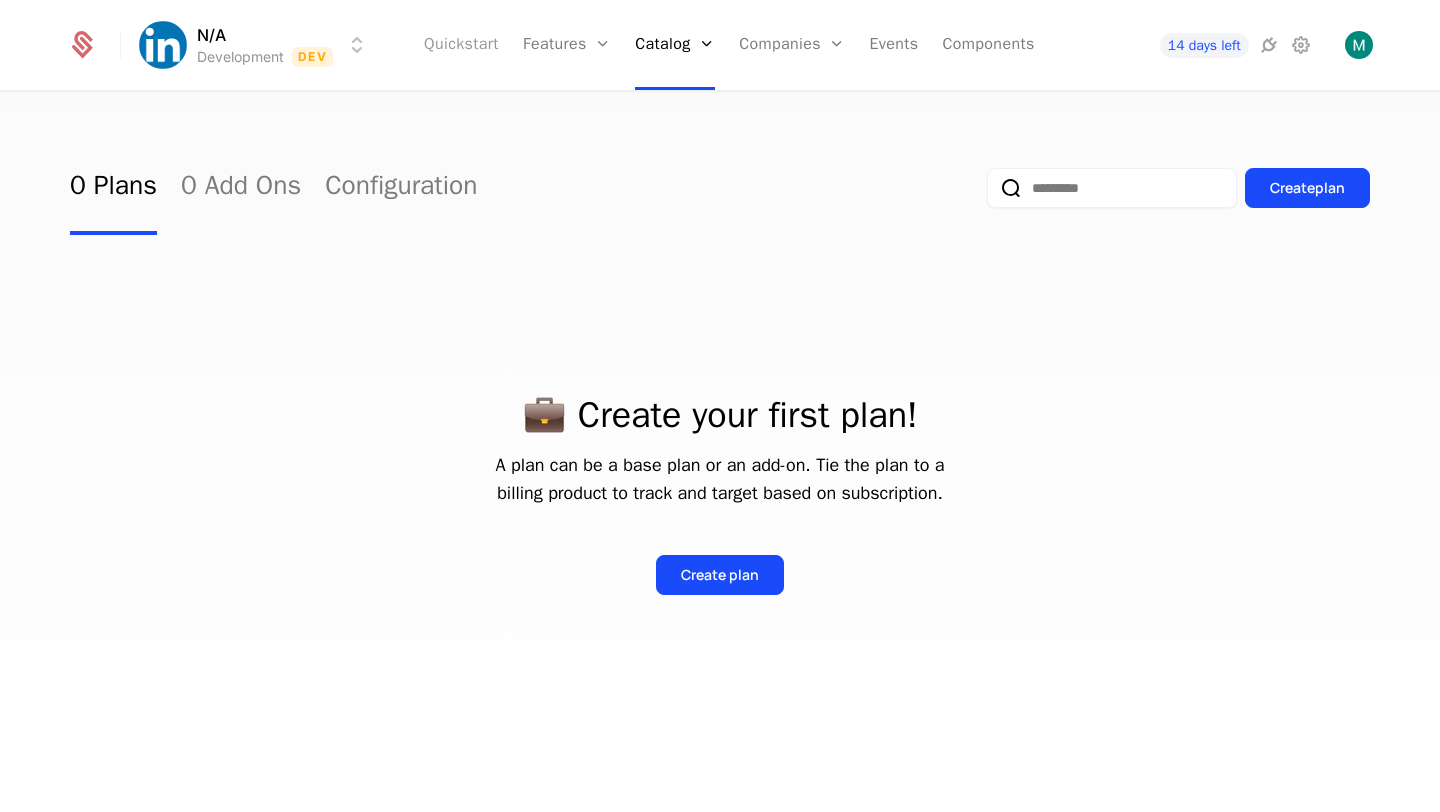 click on "Quickstart" at bounding box center [461, 45] 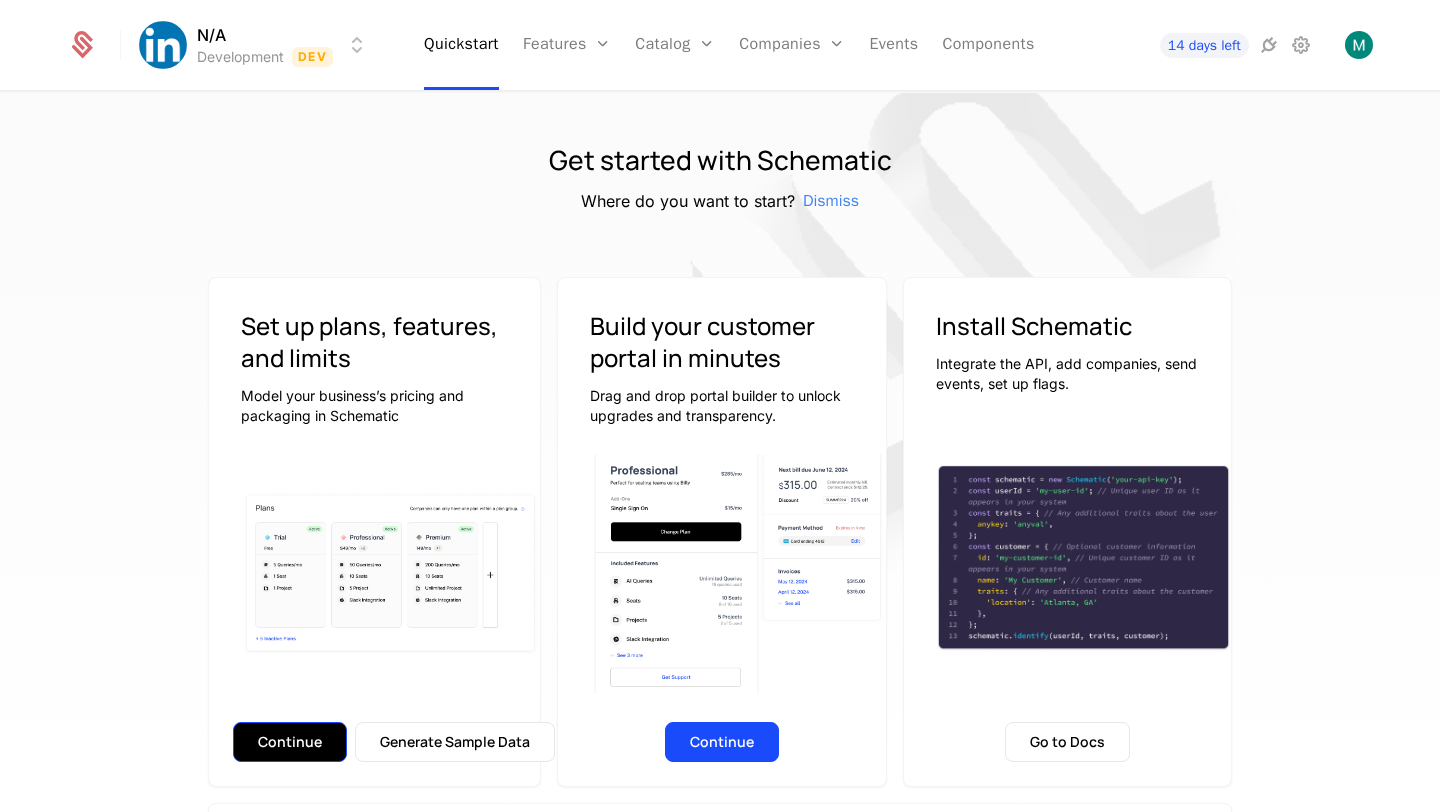 click on "Continue" at bounding box center [290, 742] 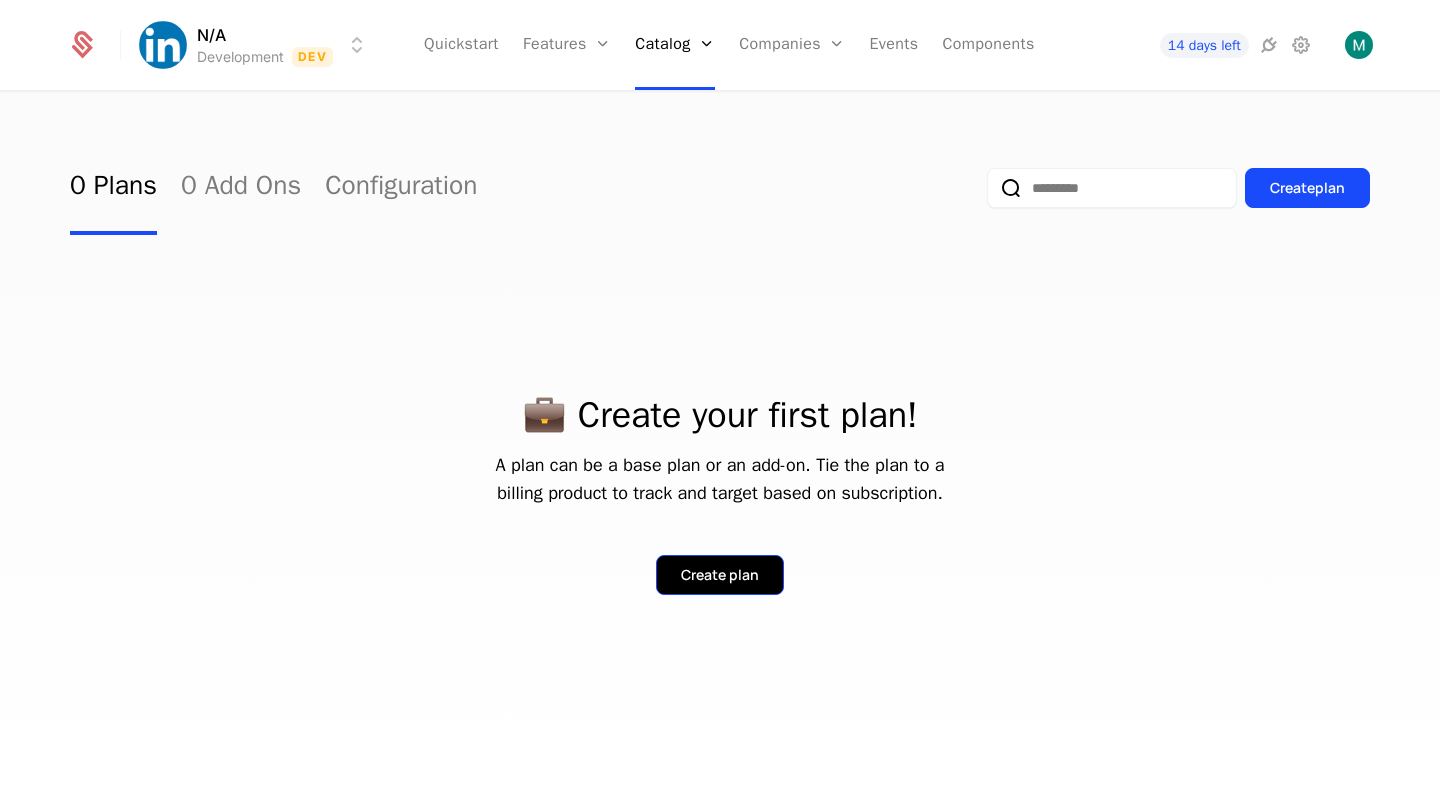 click on "Create plan" at bounding box center [720, 575] 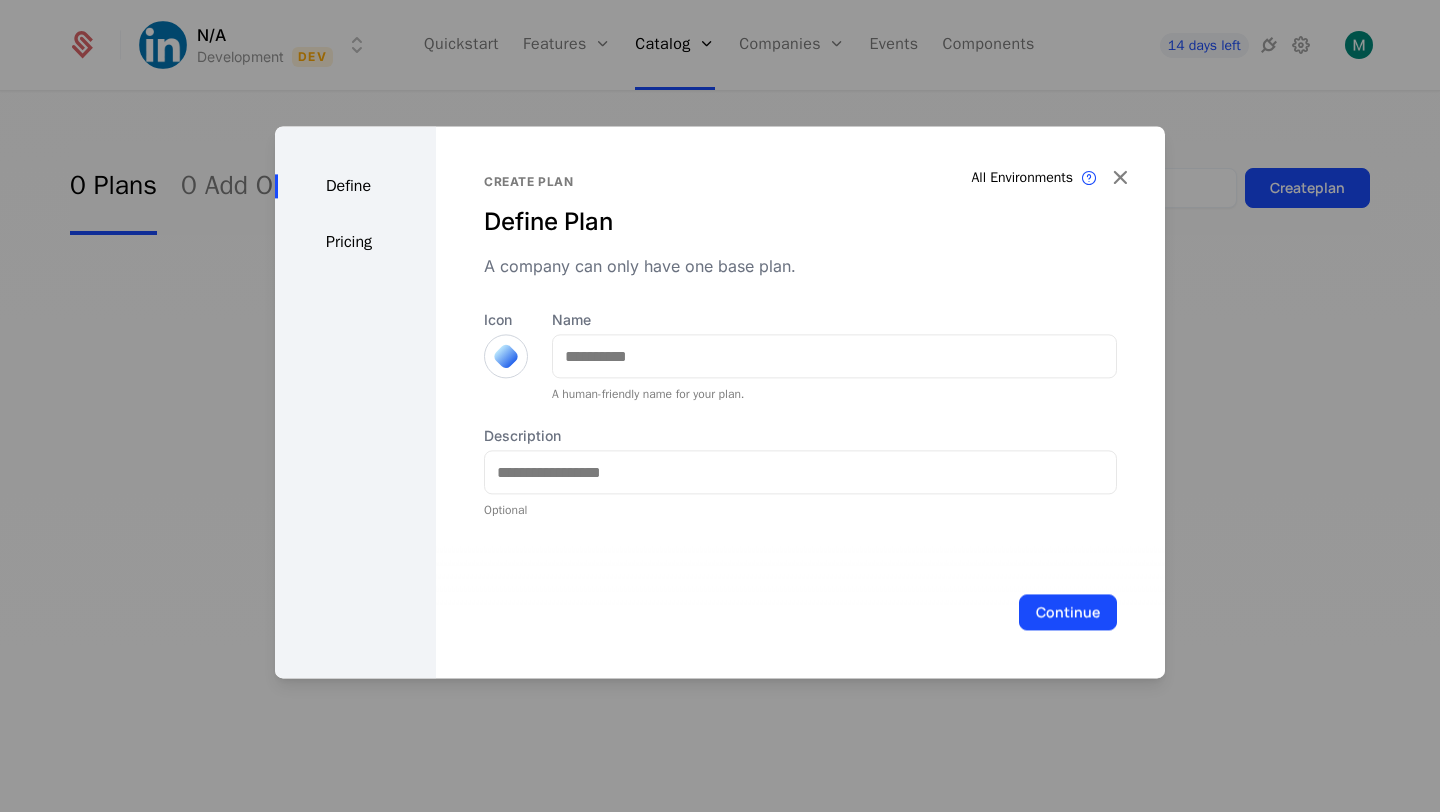 click on "Pricing" at bounding box center (355, 242) 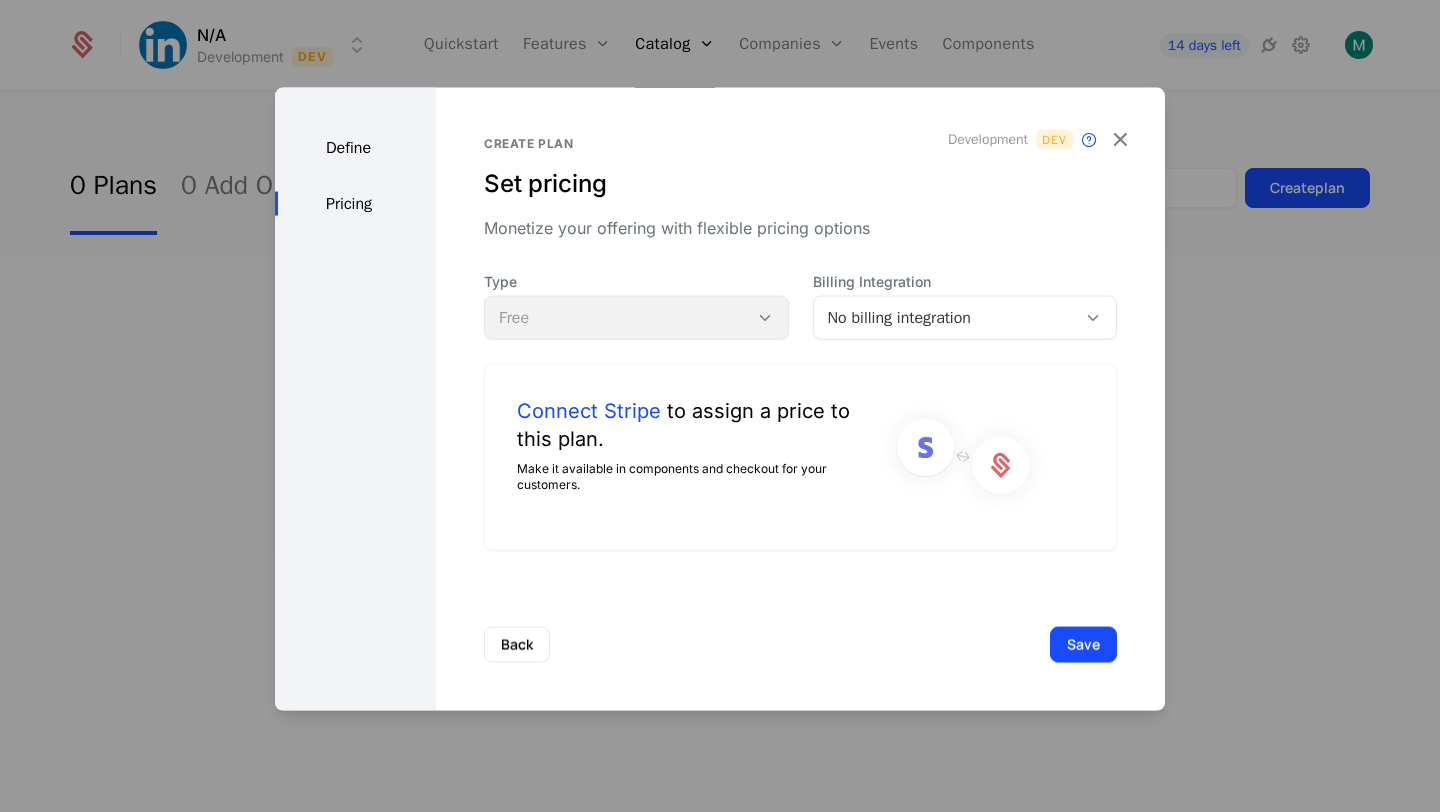 click on "No billing integration" at bounding box center [945, 318] 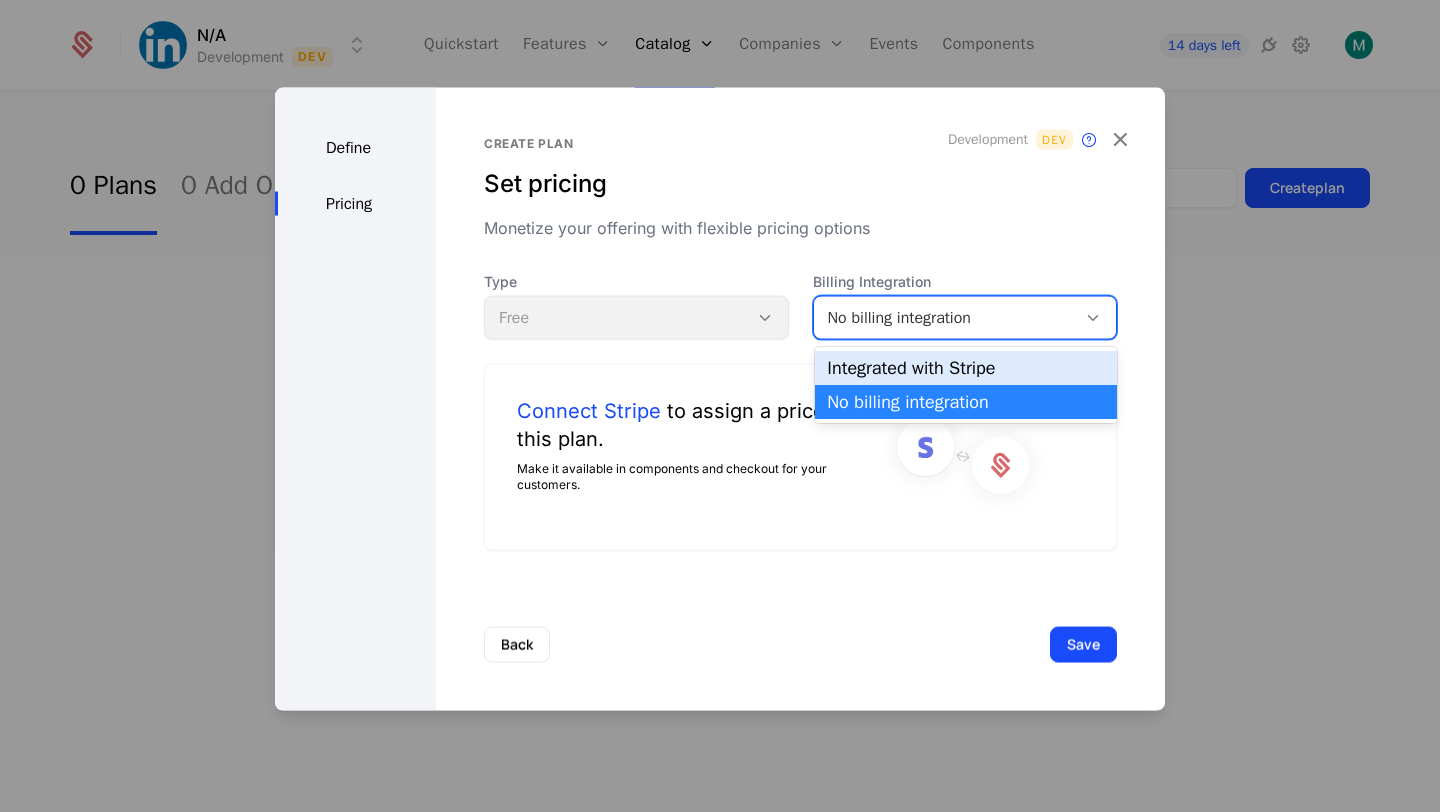 click on "Type Free Billing Integration Integrated with Stripe, 1 of 2. 2 results available. Use Up and Down to choose options, press Enter to select the currently focused option, press Escape to exit the menu, press Tab to select the option and exit the menu. No billing integration Connect Stripe   to assign a price to this plan. Make it available in components and checkout for your customers." at bounding box center (800, 411) 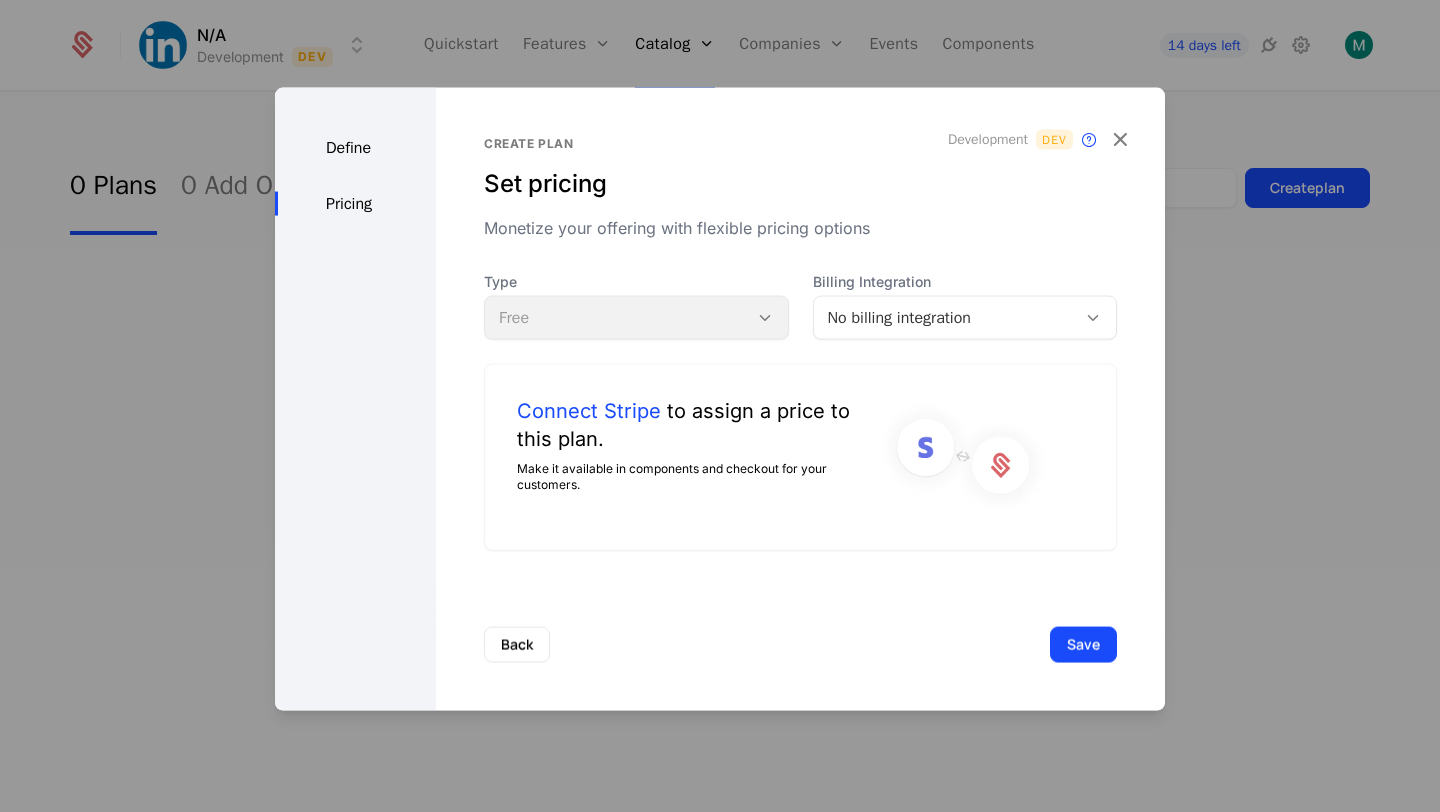 click at bounding box center [720, 406] 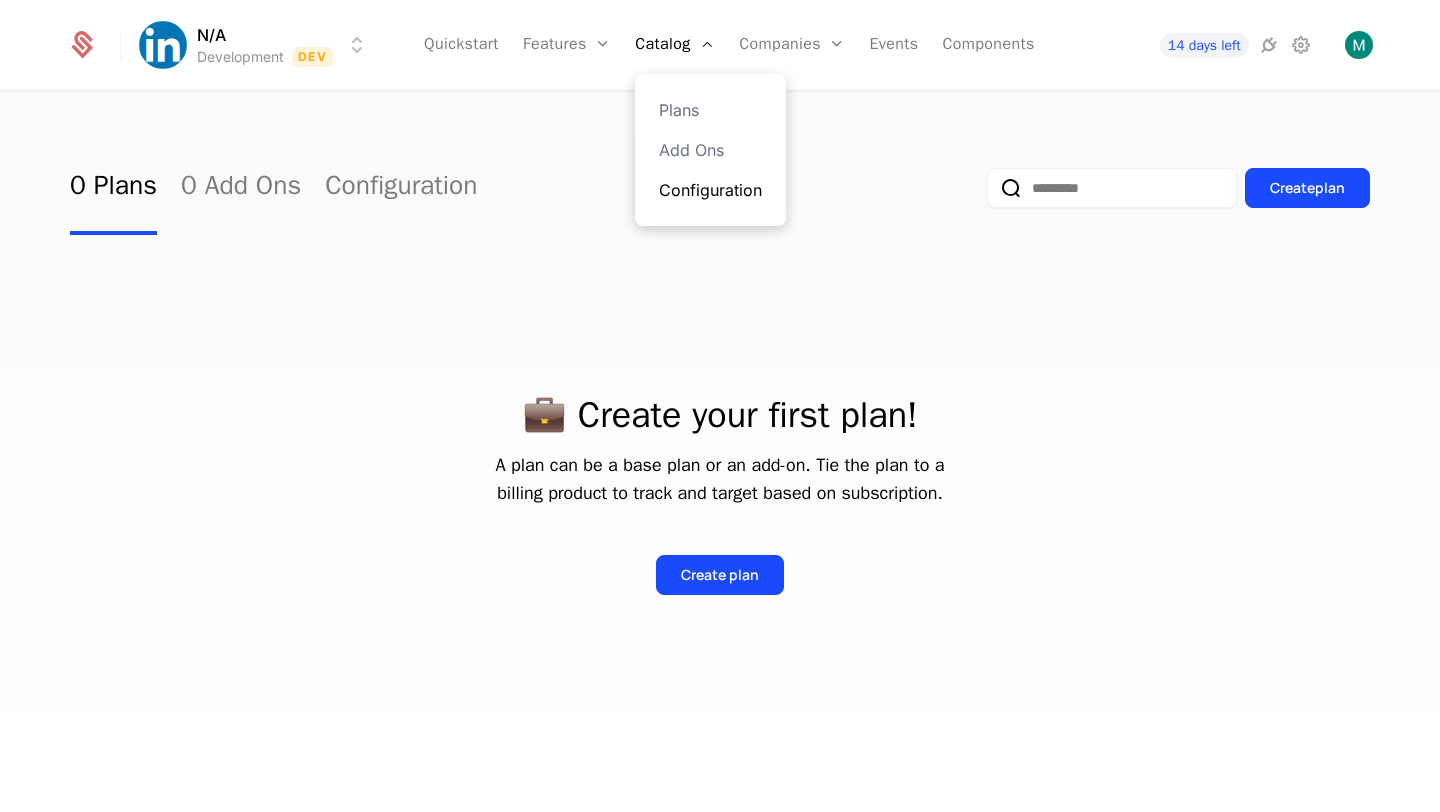 click on "Configuration" at bounding box center (710, 190) 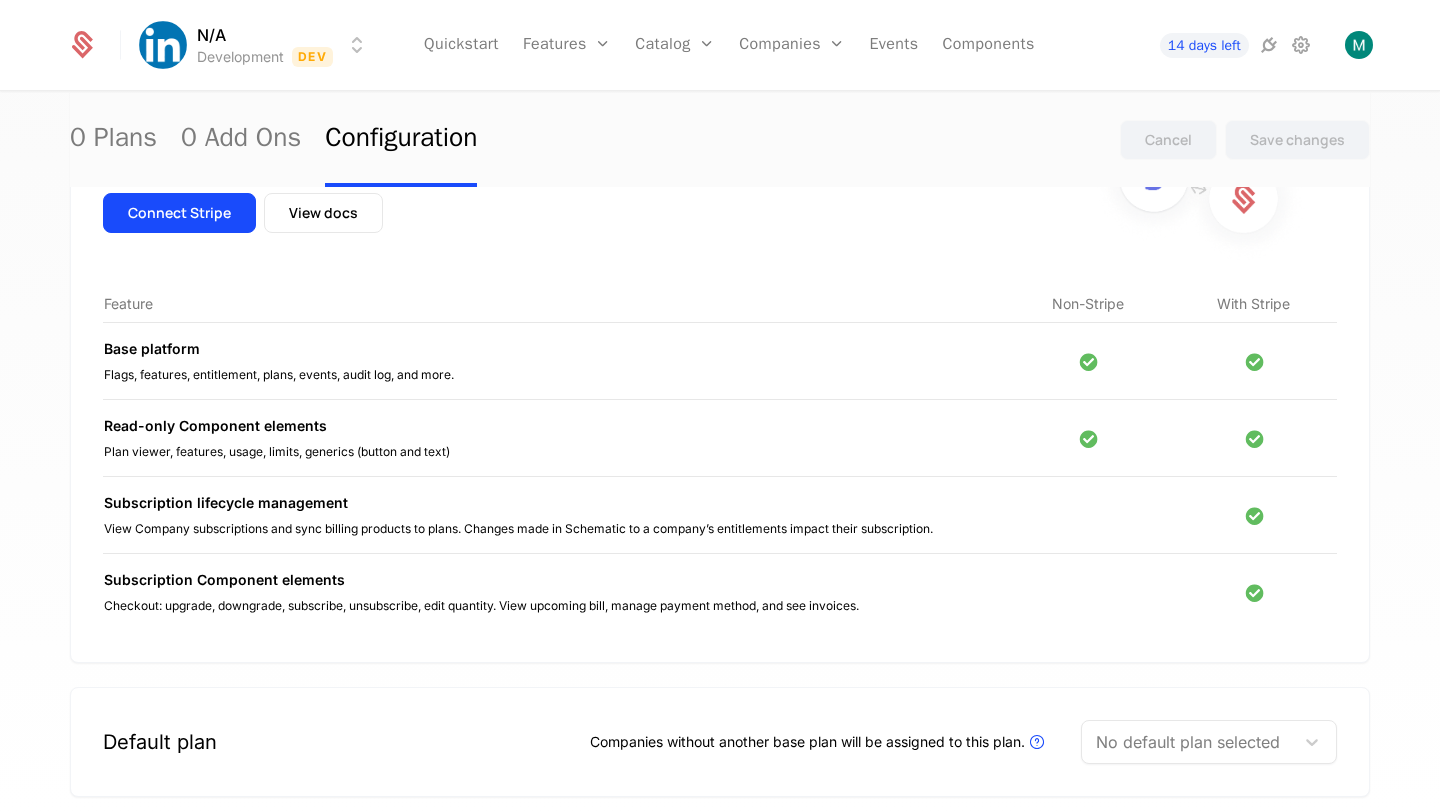 scroll, scrollTop: 0, scrollLeft: 0, axis: both 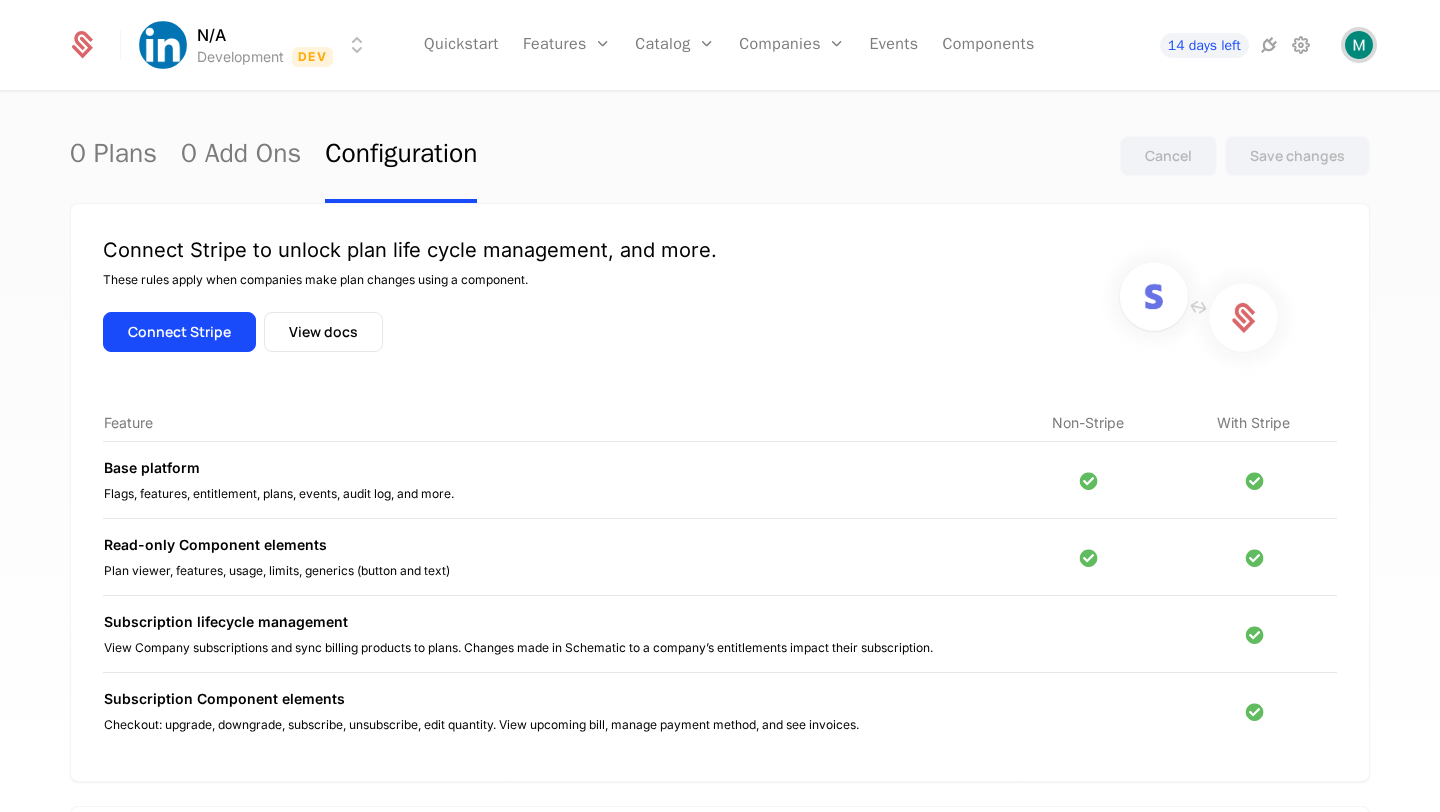 click at bounding box center (1359, 45) 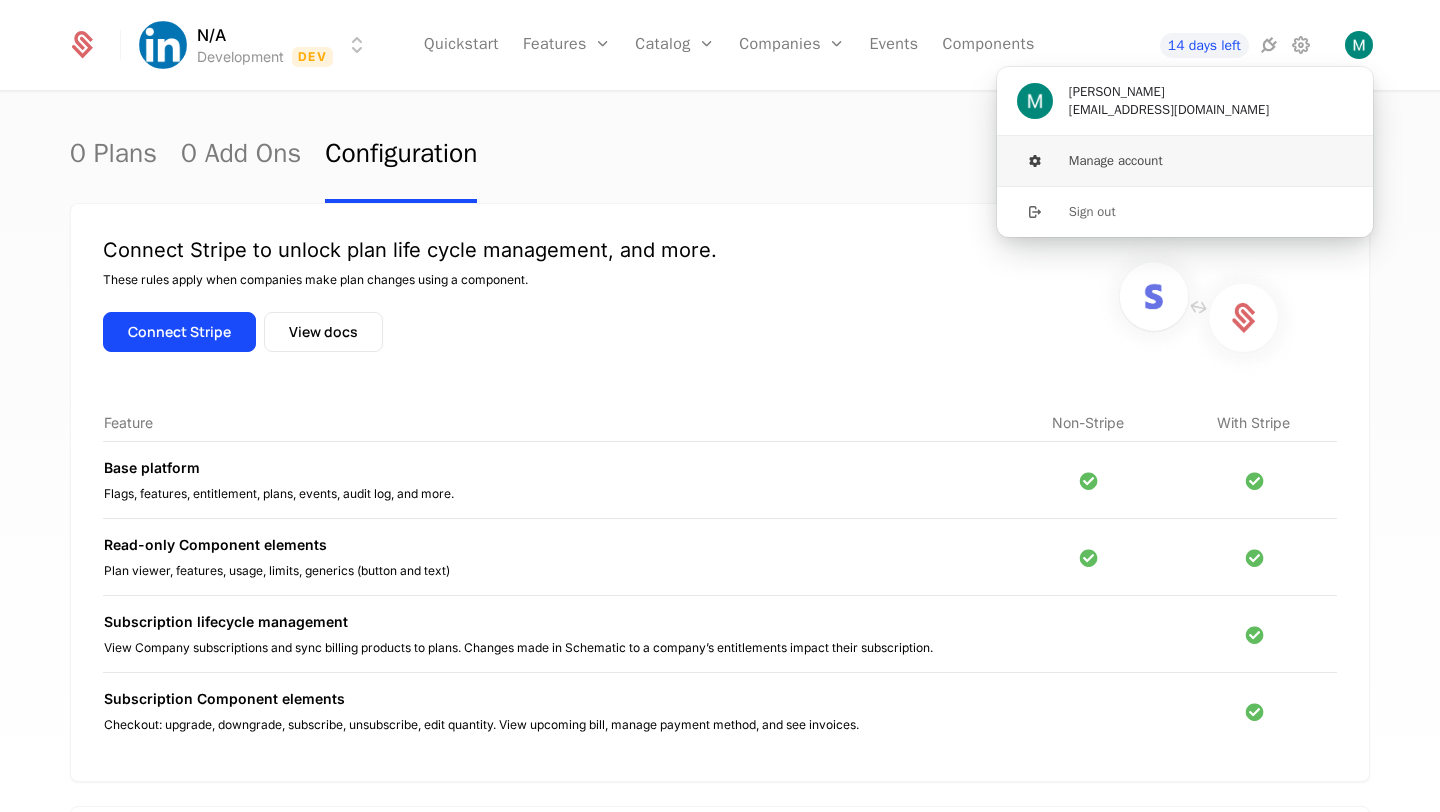 click on "Manage account" at bounding box center (1185, 161) 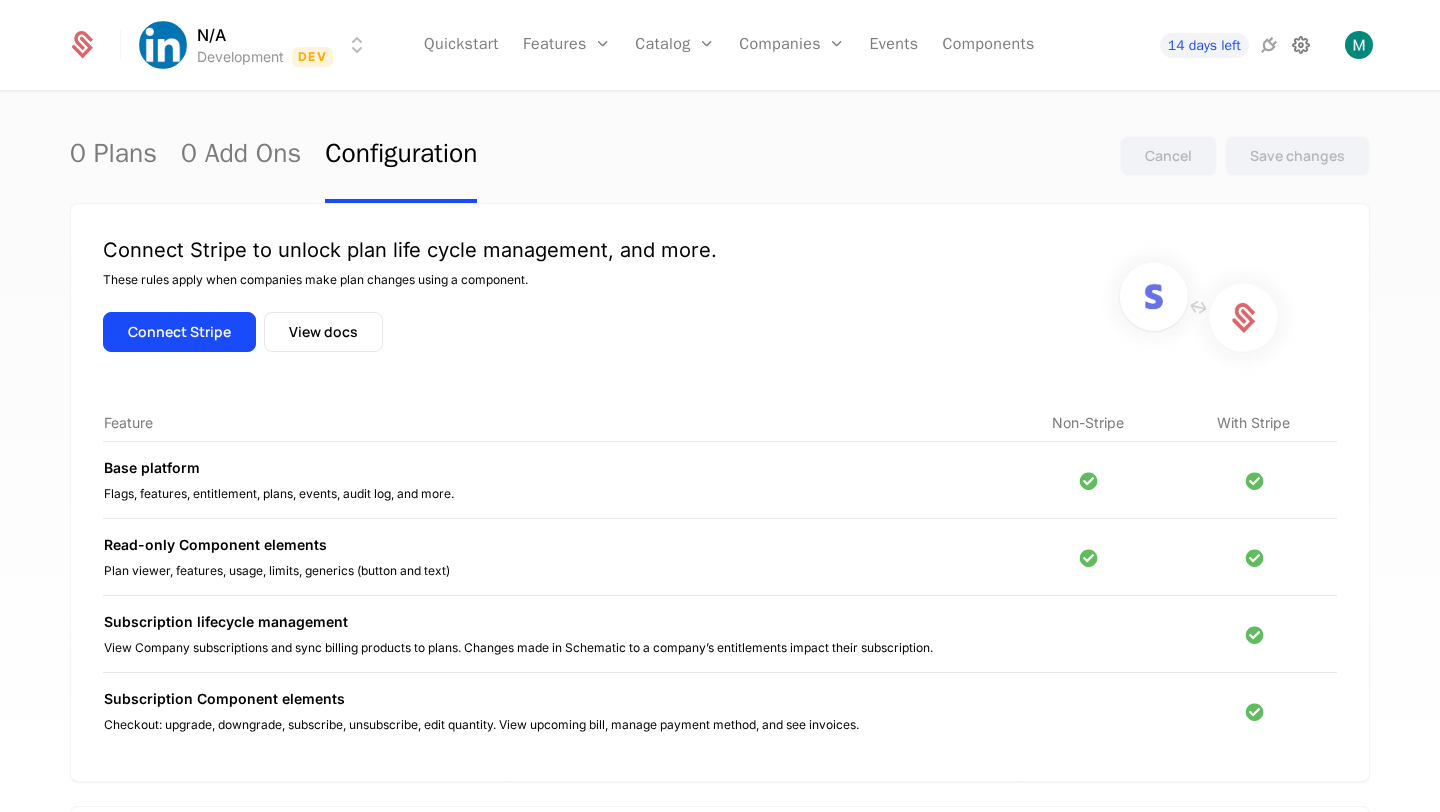 click at bounding box center (1301, 45) 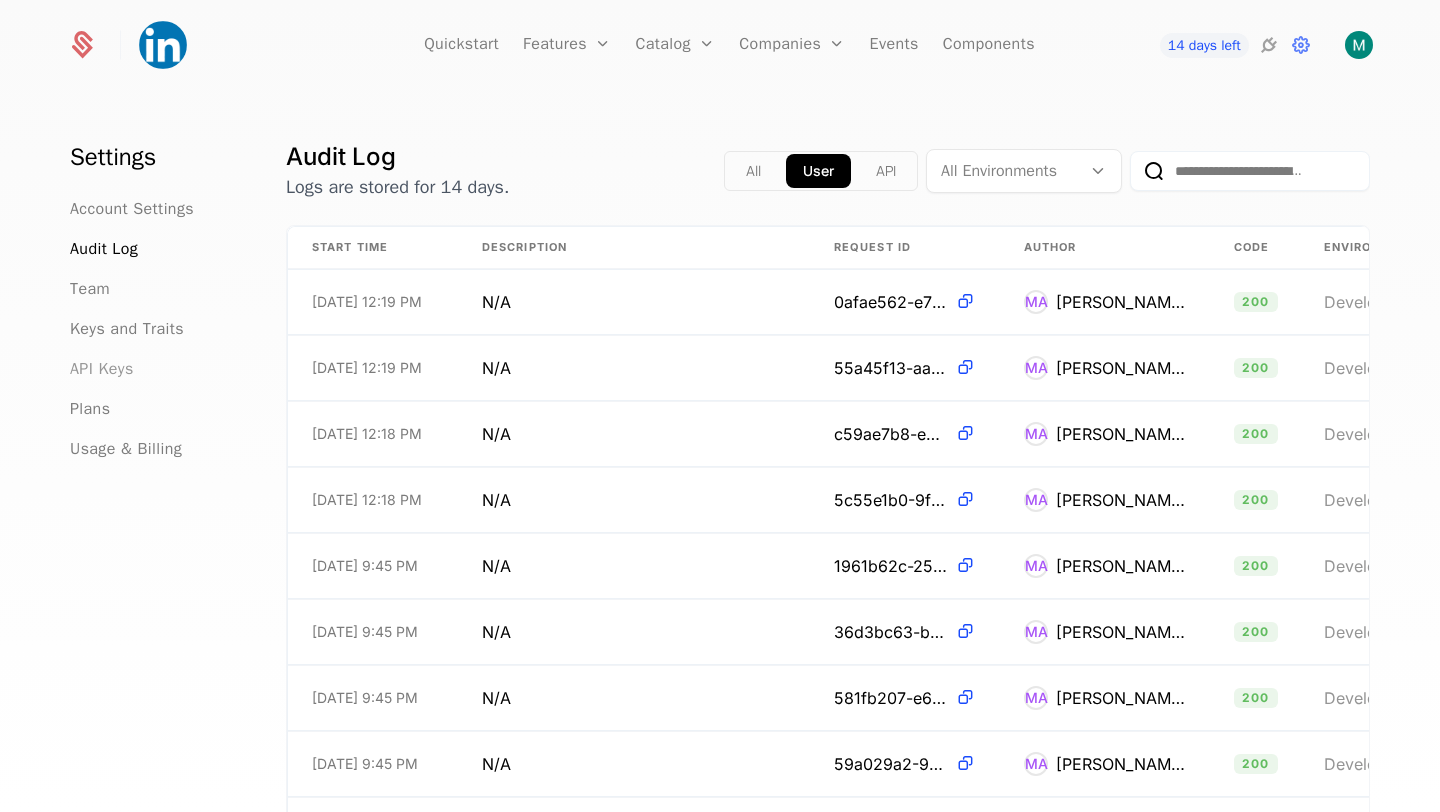 click on "API Keys" at bounding box center (102, 369) 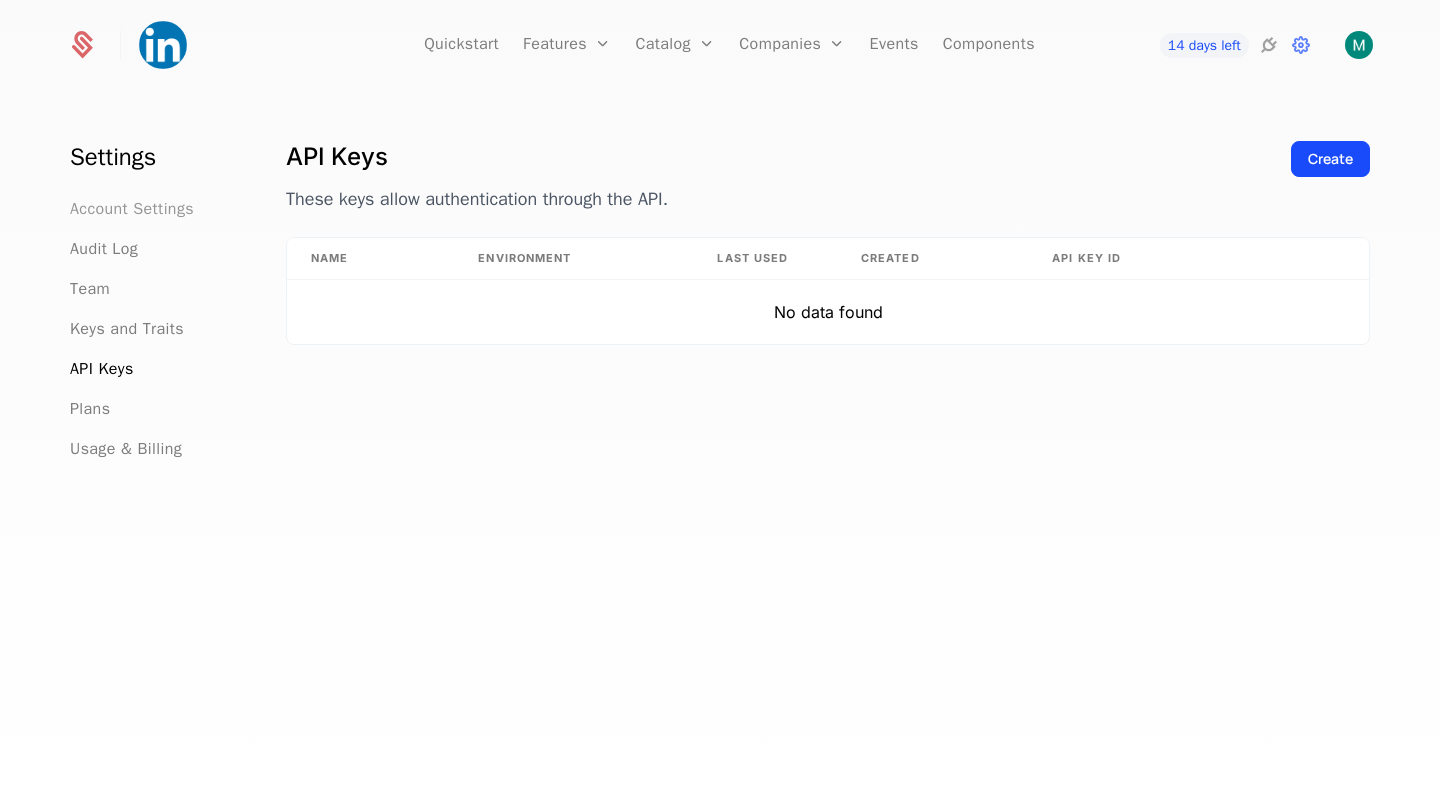 click on "Account Settings" at bounding box center (132, 209) 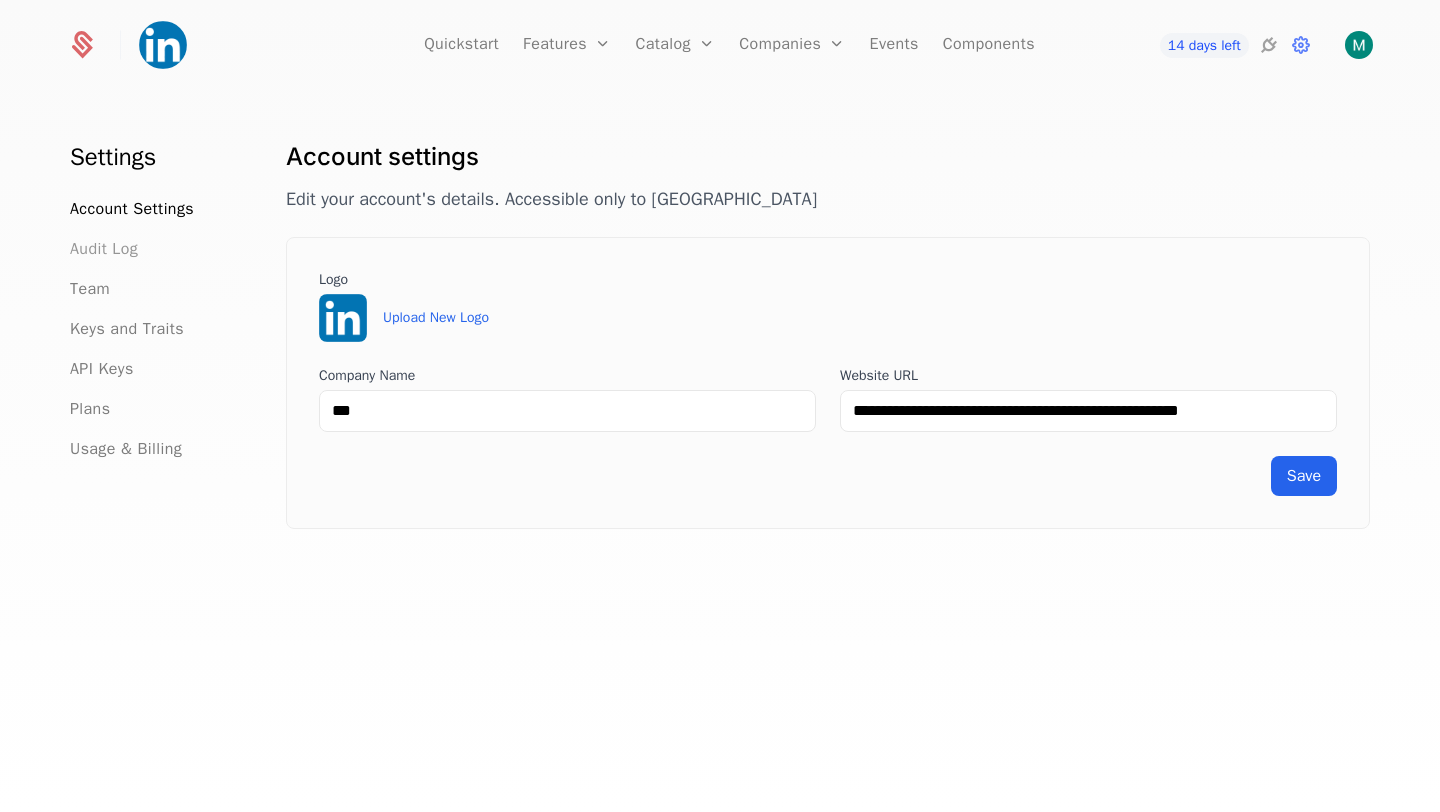 click on "Audit Log" at bounding box center (104, 249) 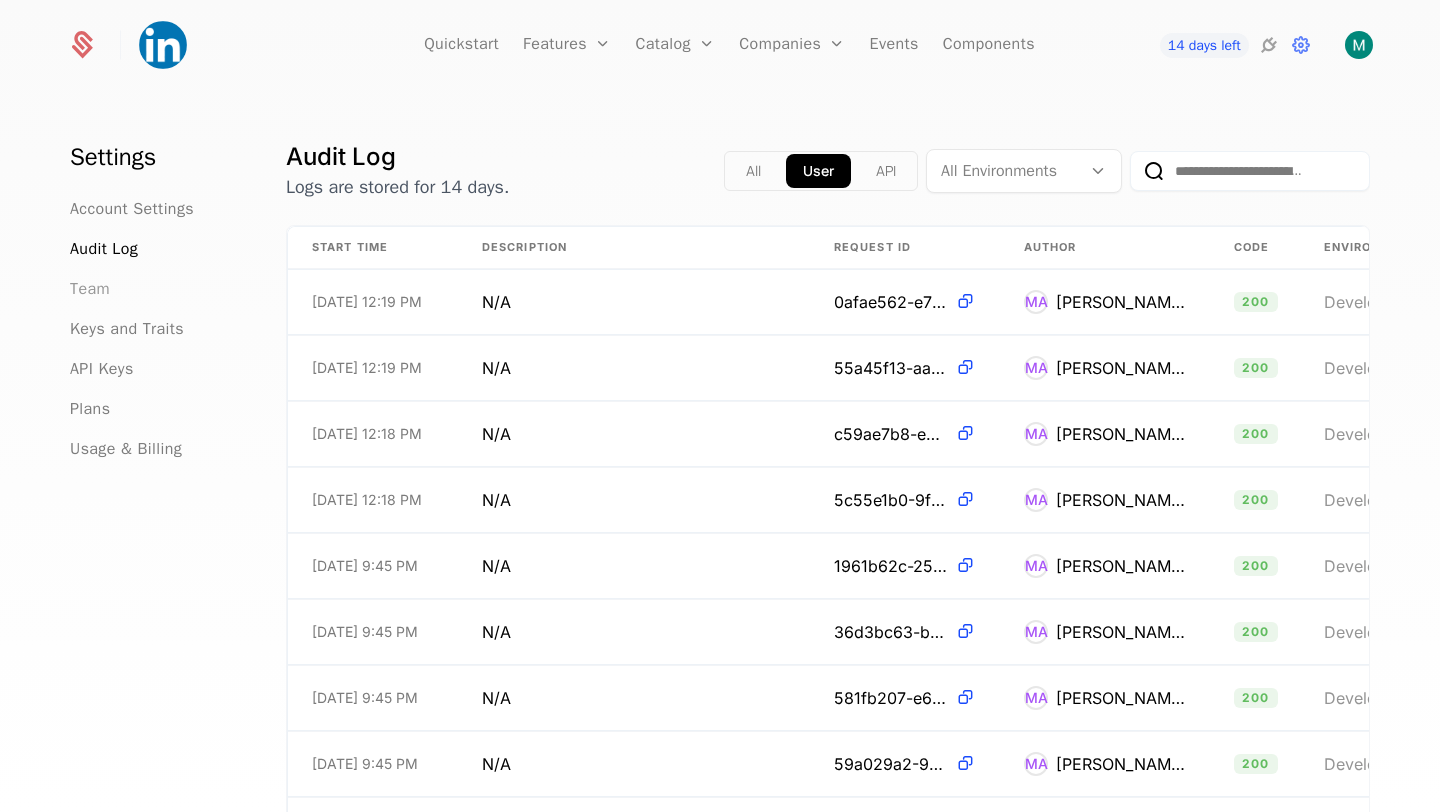 click on "Team" at bounding box center [90, 289] 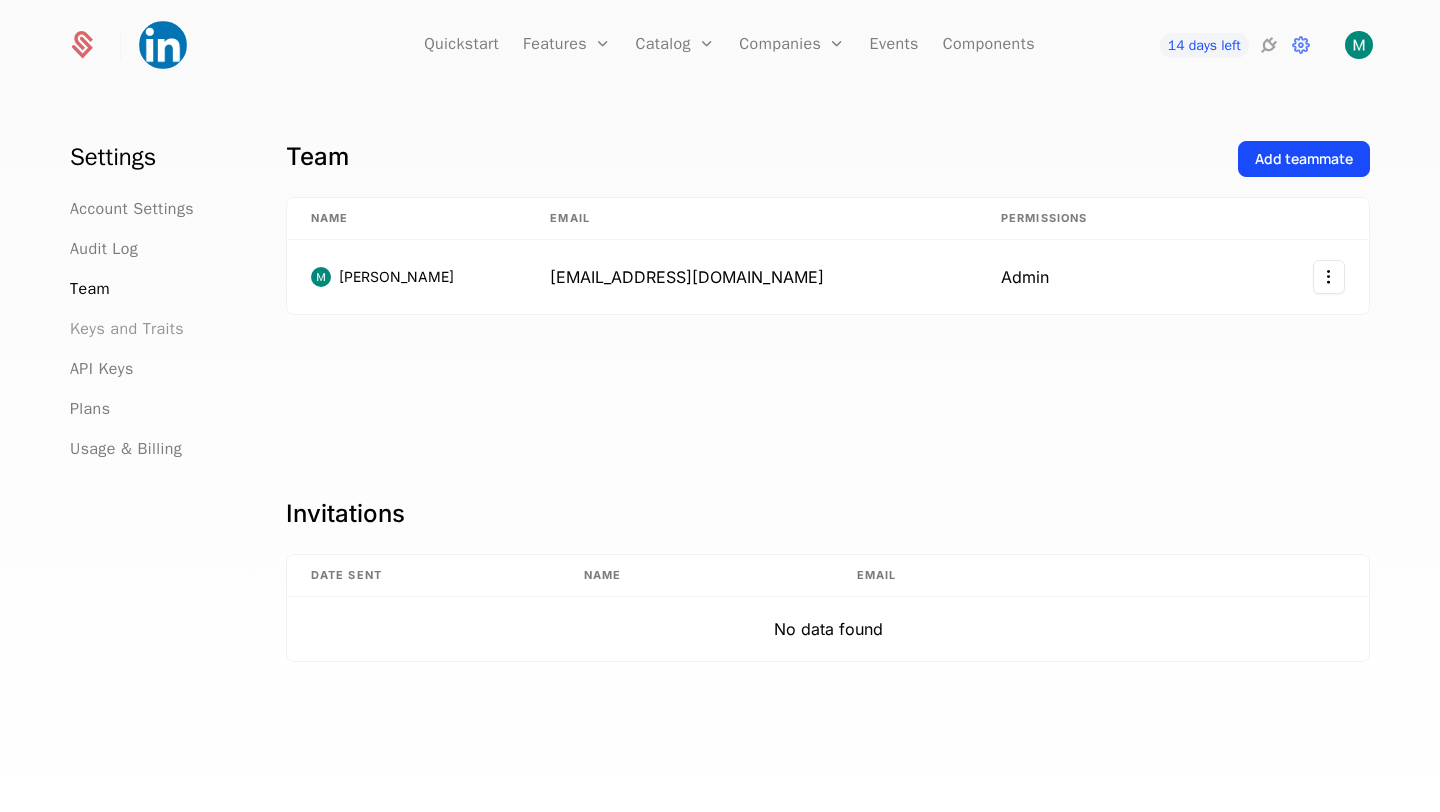 click on "Keys and Traits" at bounding box center (127, 329) 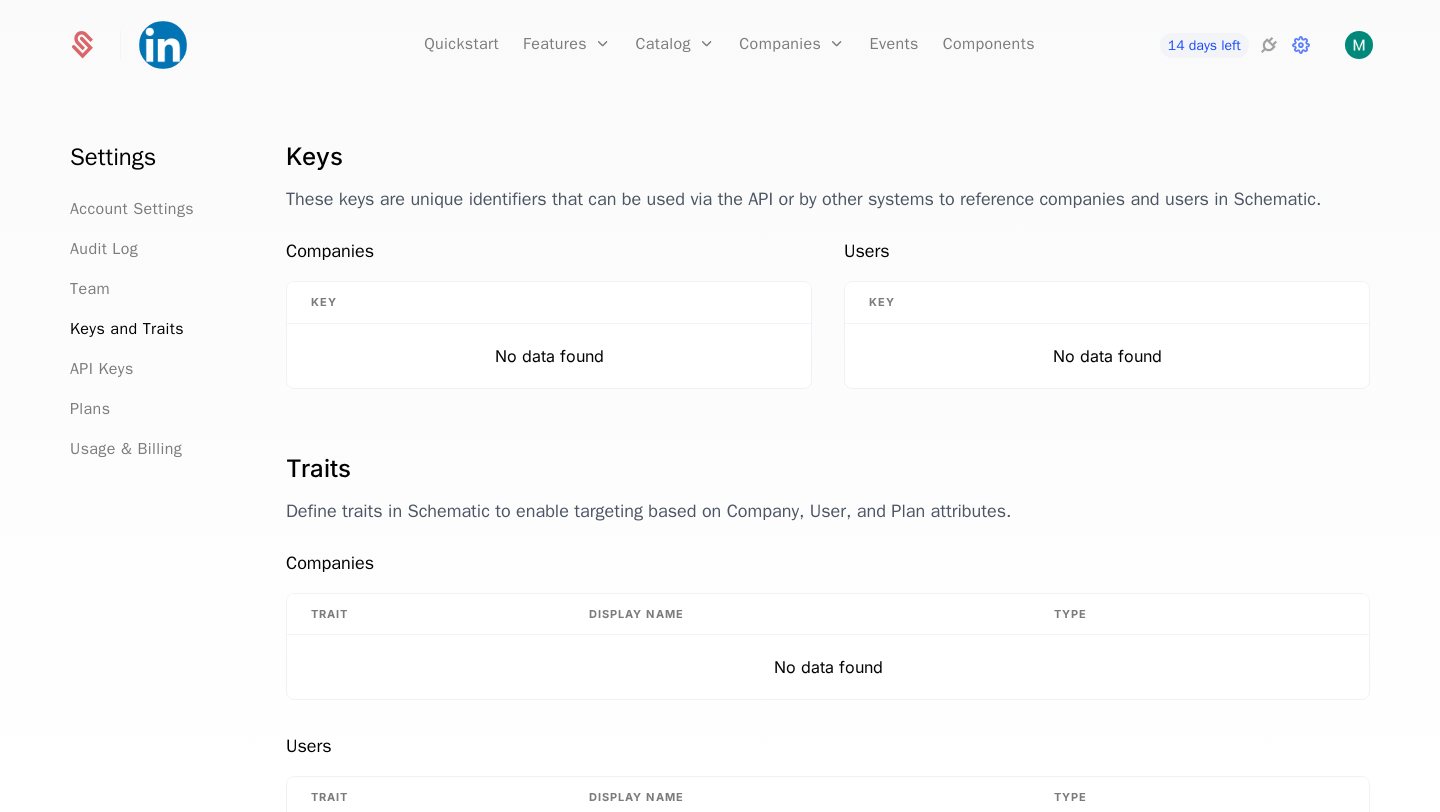 scroll, scrollTop: 123, scrollLeft: 0, axis: vertical 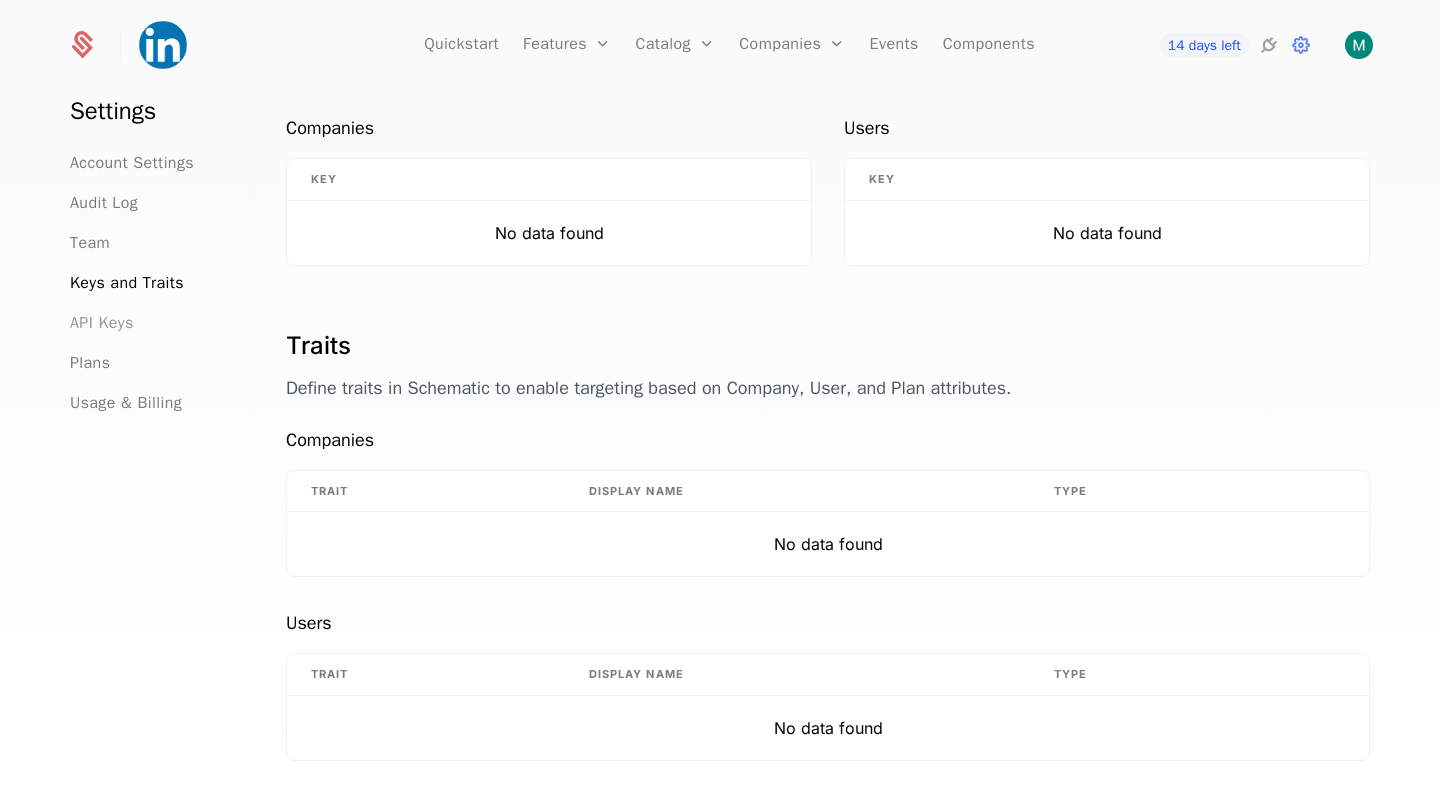 click on "API Keys" at bounding box center [102, 323] 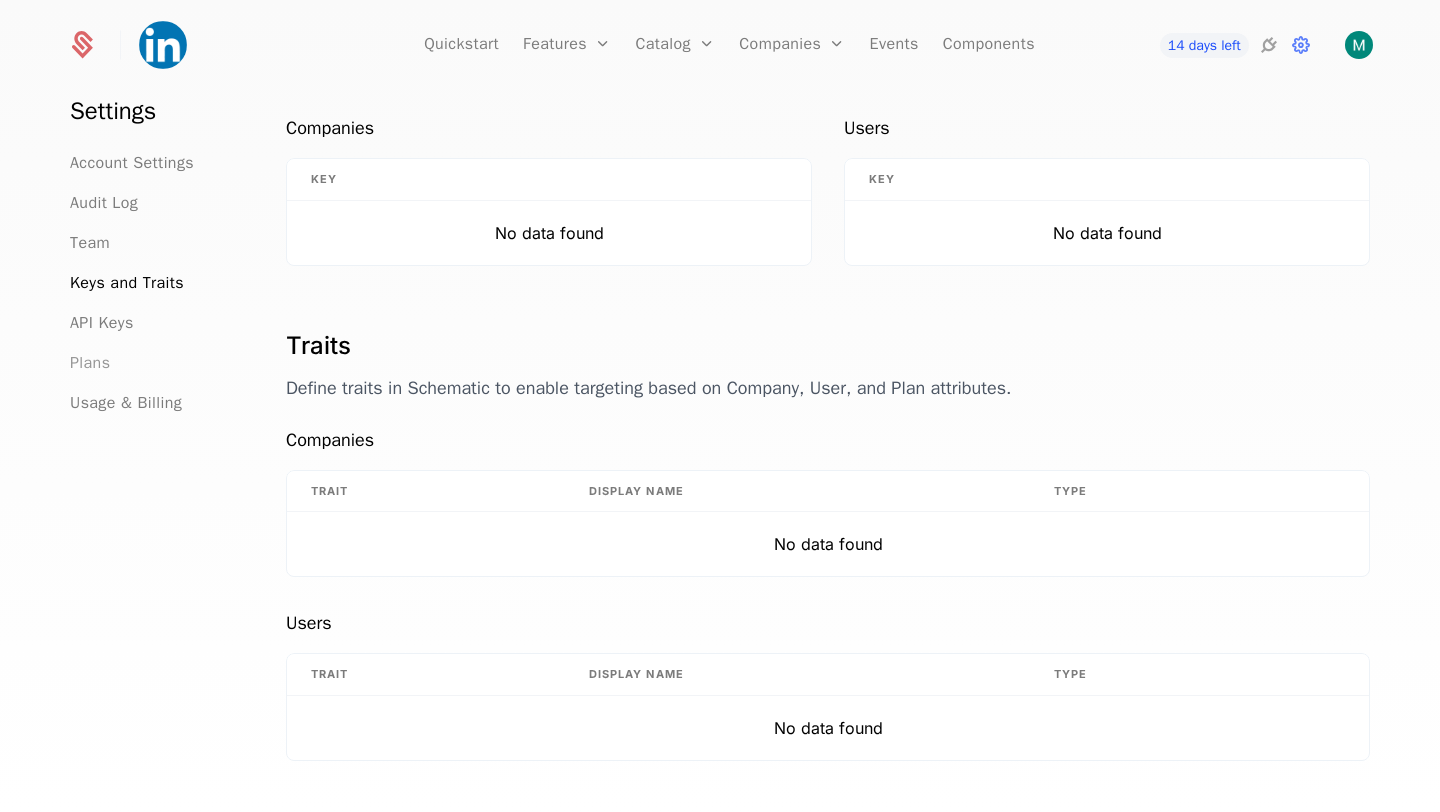 scroll, scrollTop: 47, scrollLeft: 0, axis: vertical 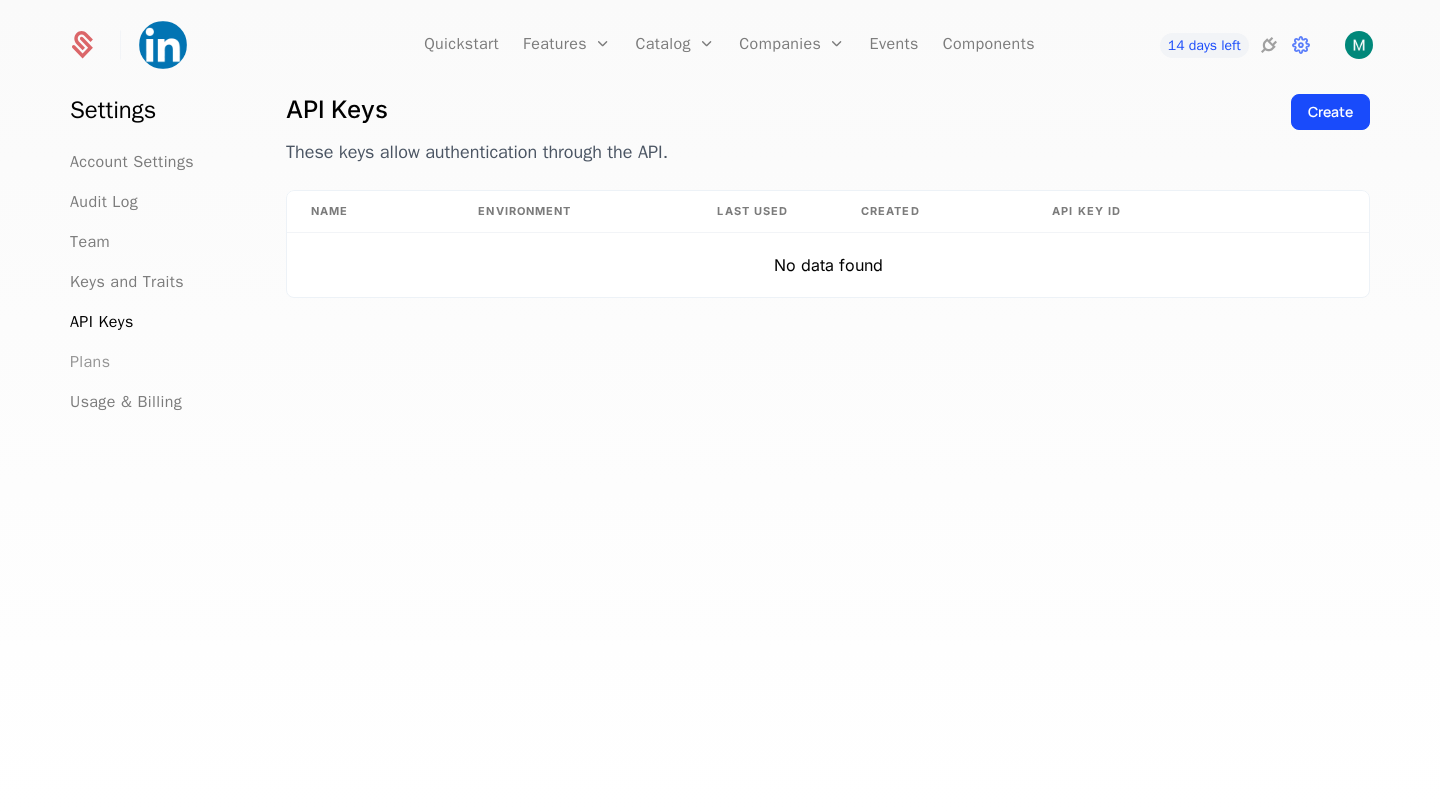 click on "Plans" at bounding box center [90, 362] 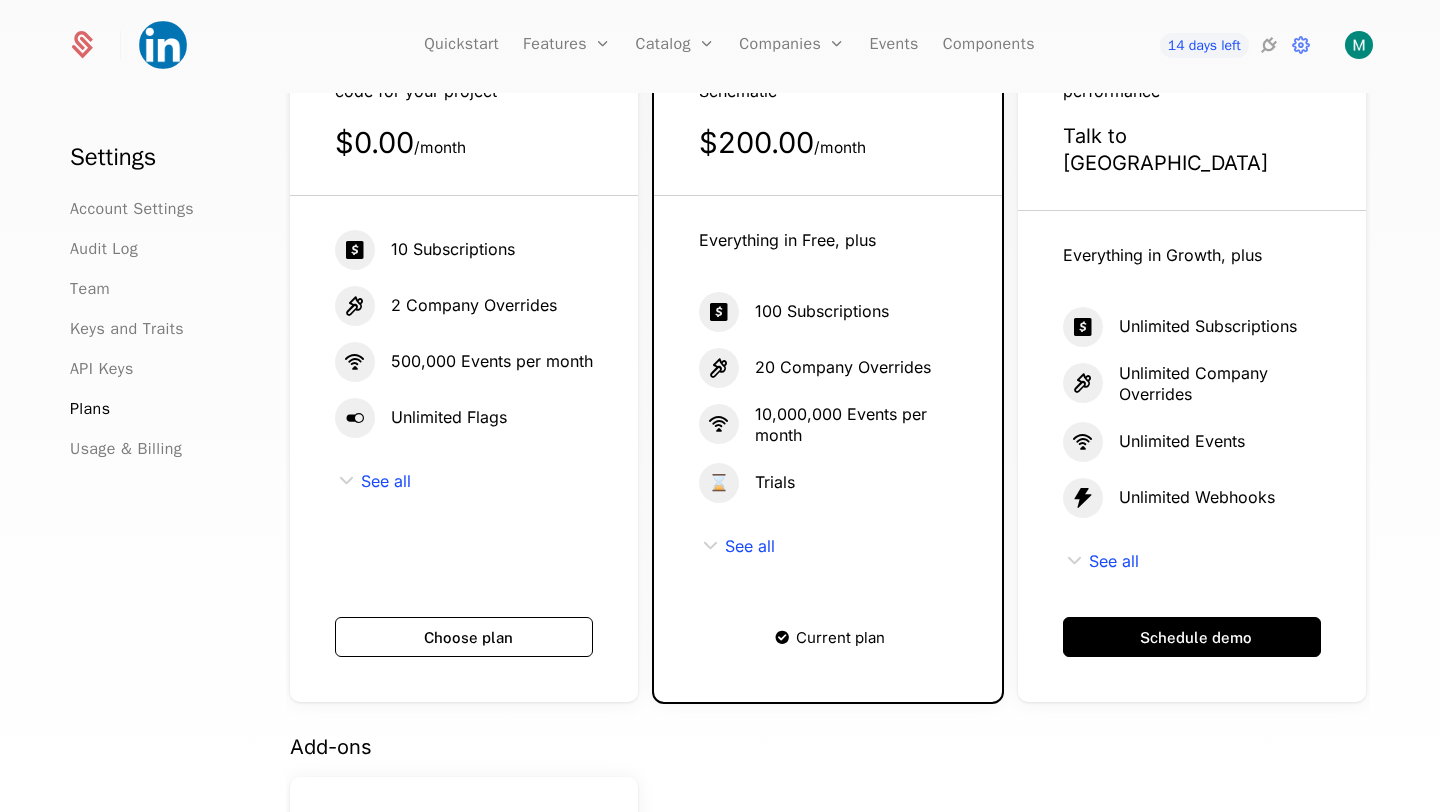 scroll, scrollTop: 182, scrollLeft: 0, axis: vertical 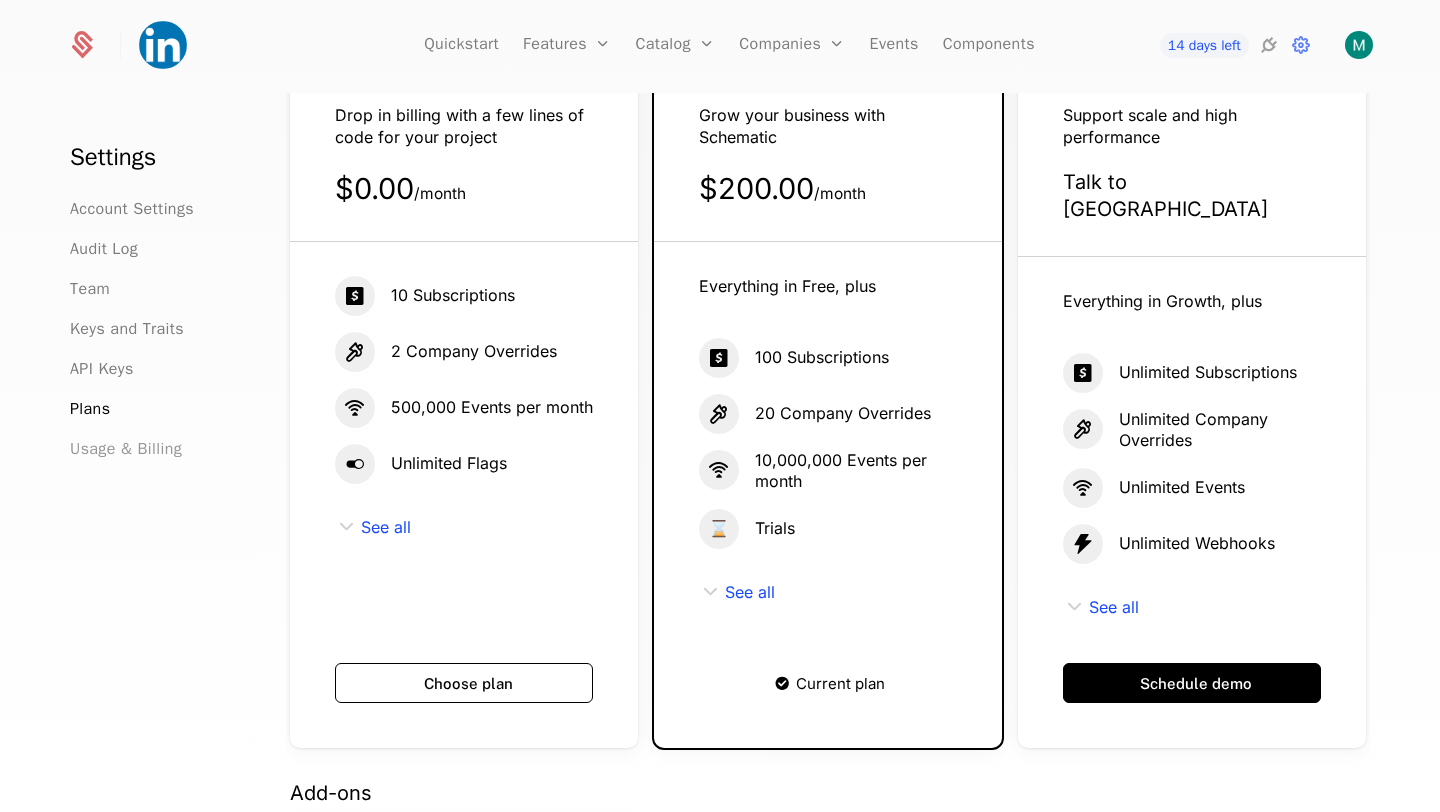 click on "Usage & Billing" at bounding box center (126, 449) 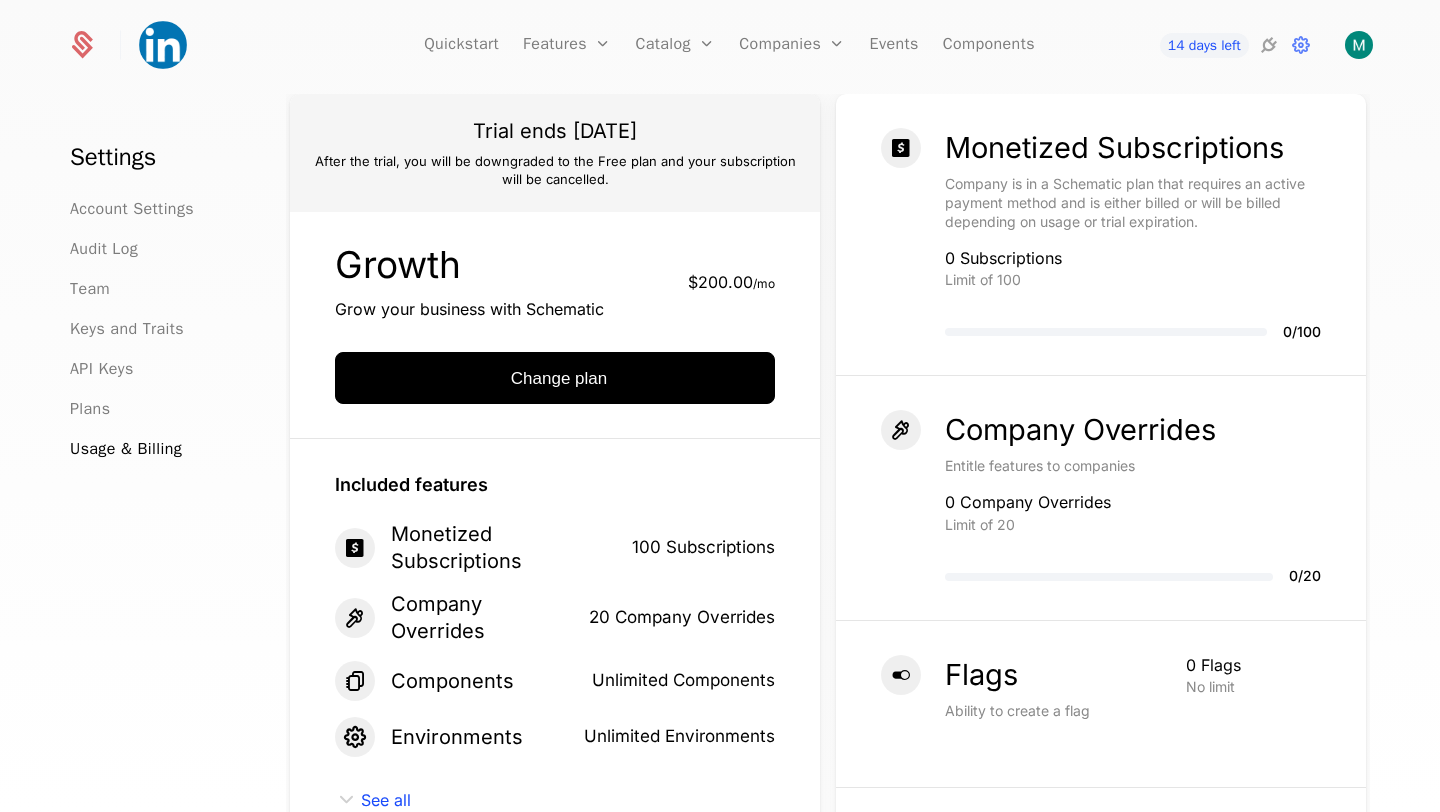 scroll, scrollTop: 182, scrollLeft: 0, axis: vertical 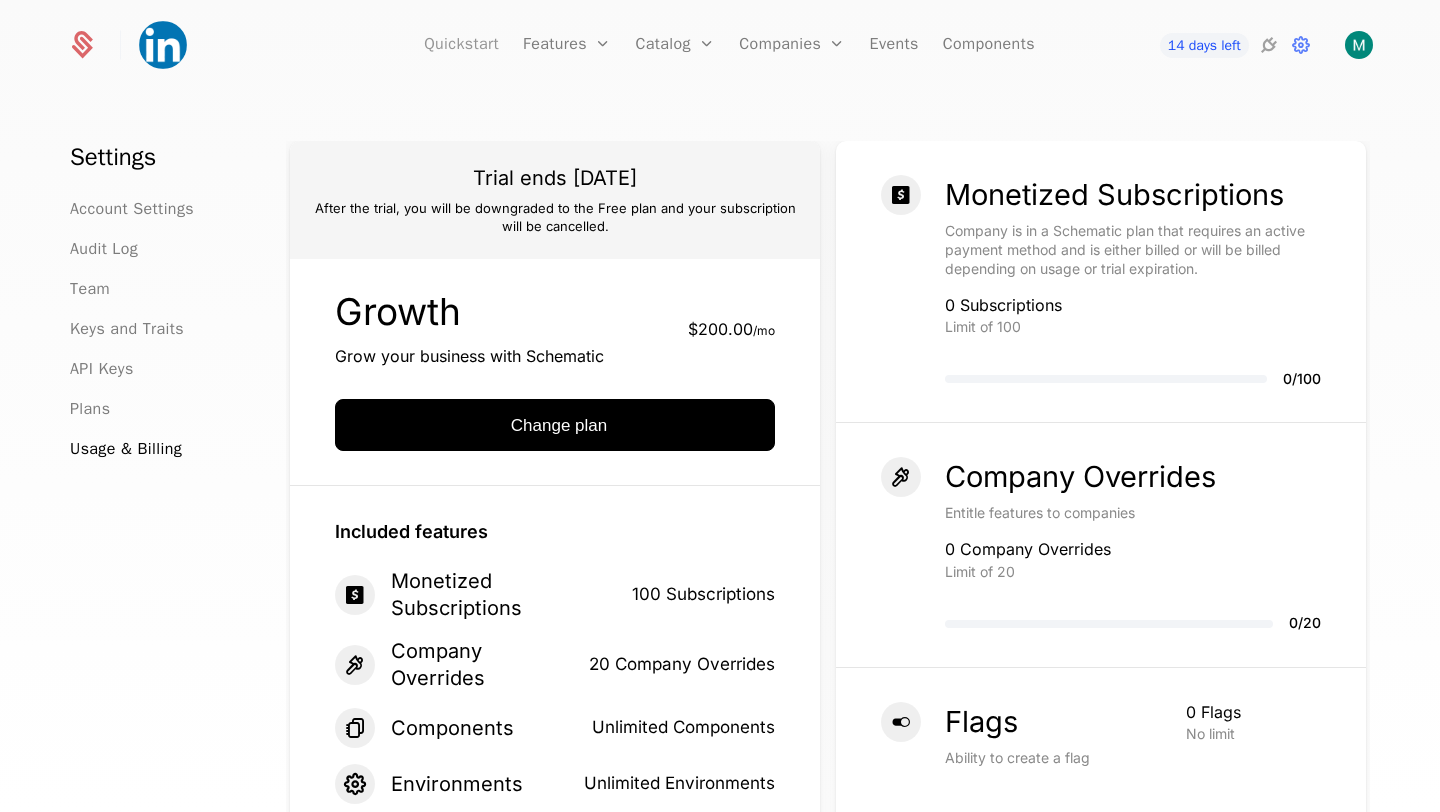 click on "Quickstart" at bounding box center [461, 45] 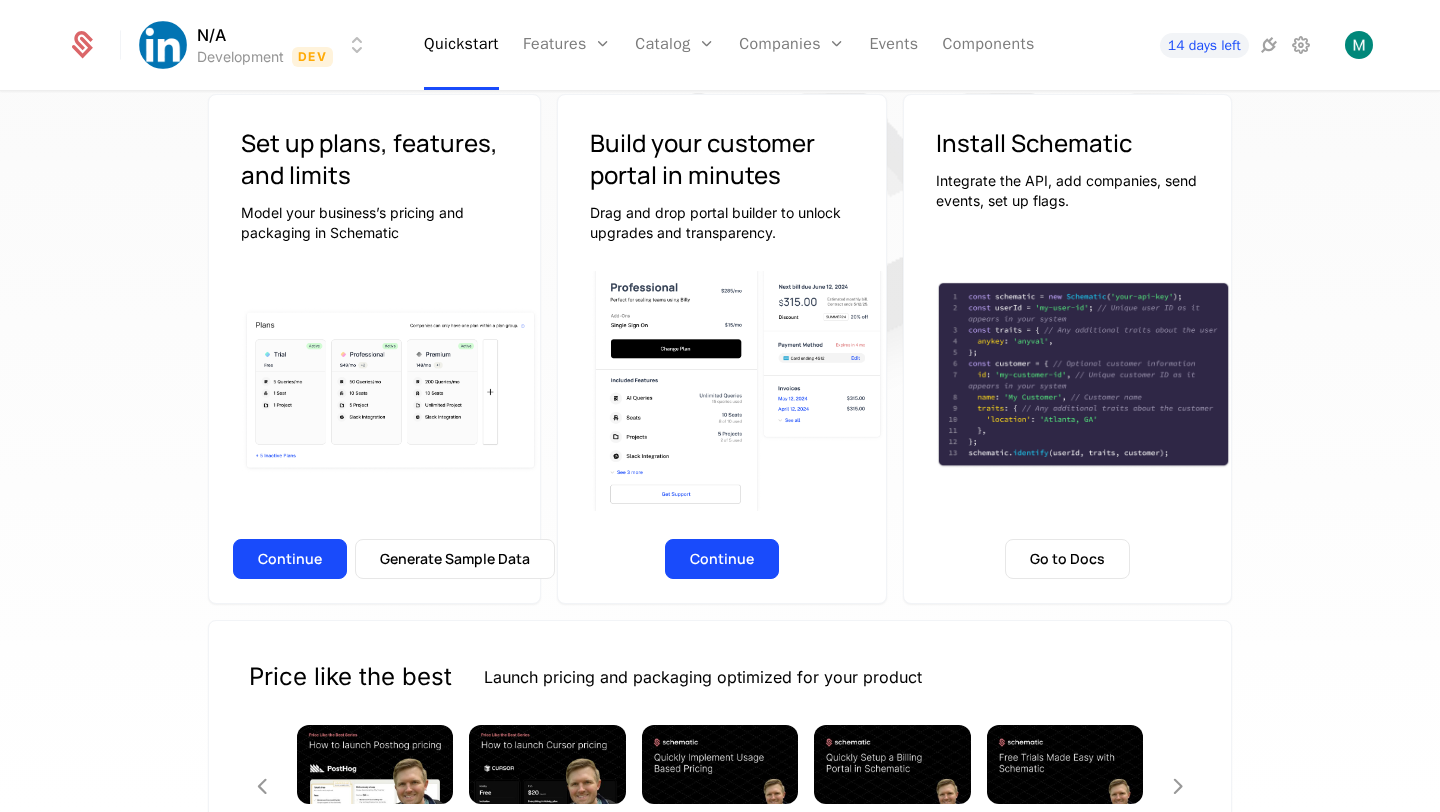 scroll, scrollTop: 344, scrollLeft: 0, axis: vertical 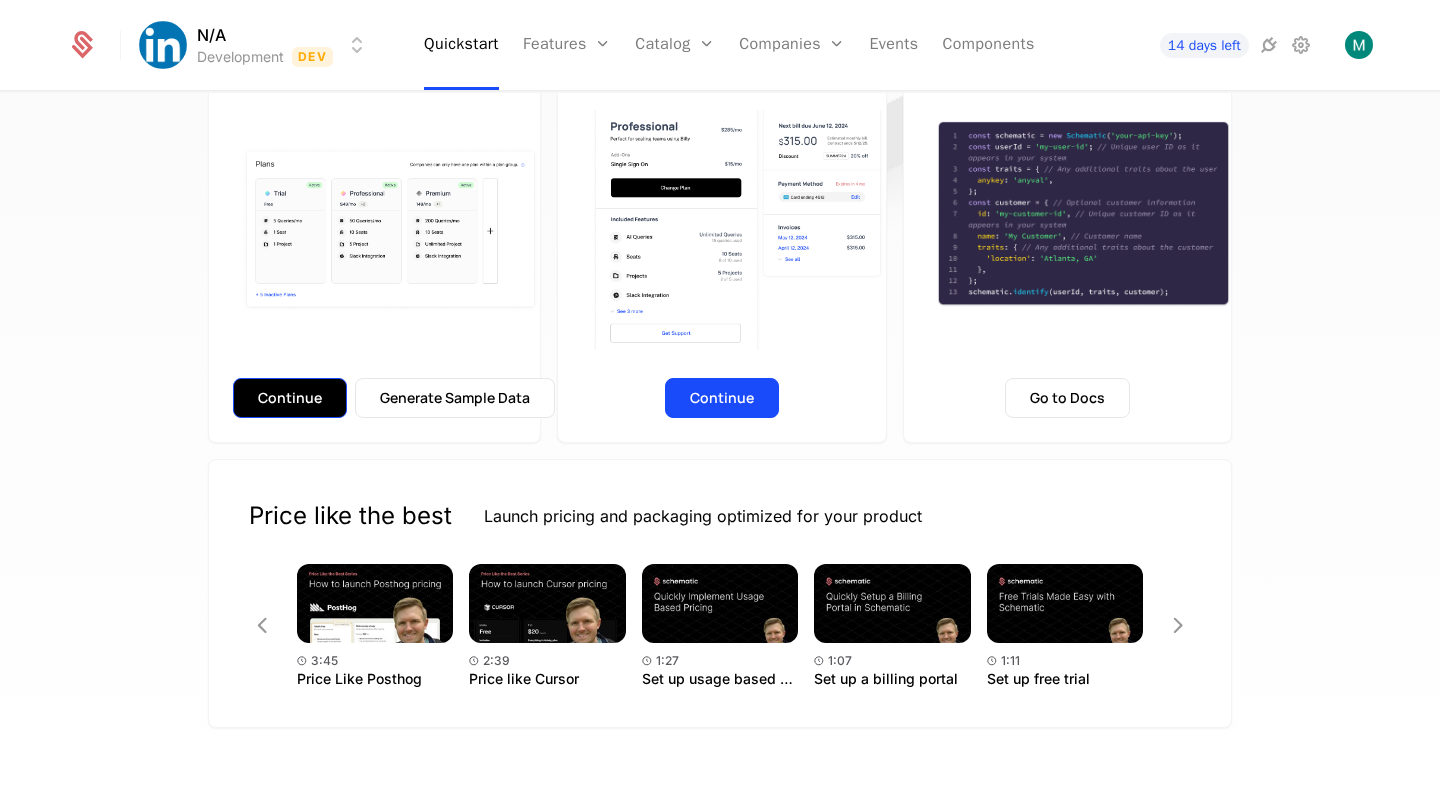 click on "Continue" at bounding box center [290, 398] 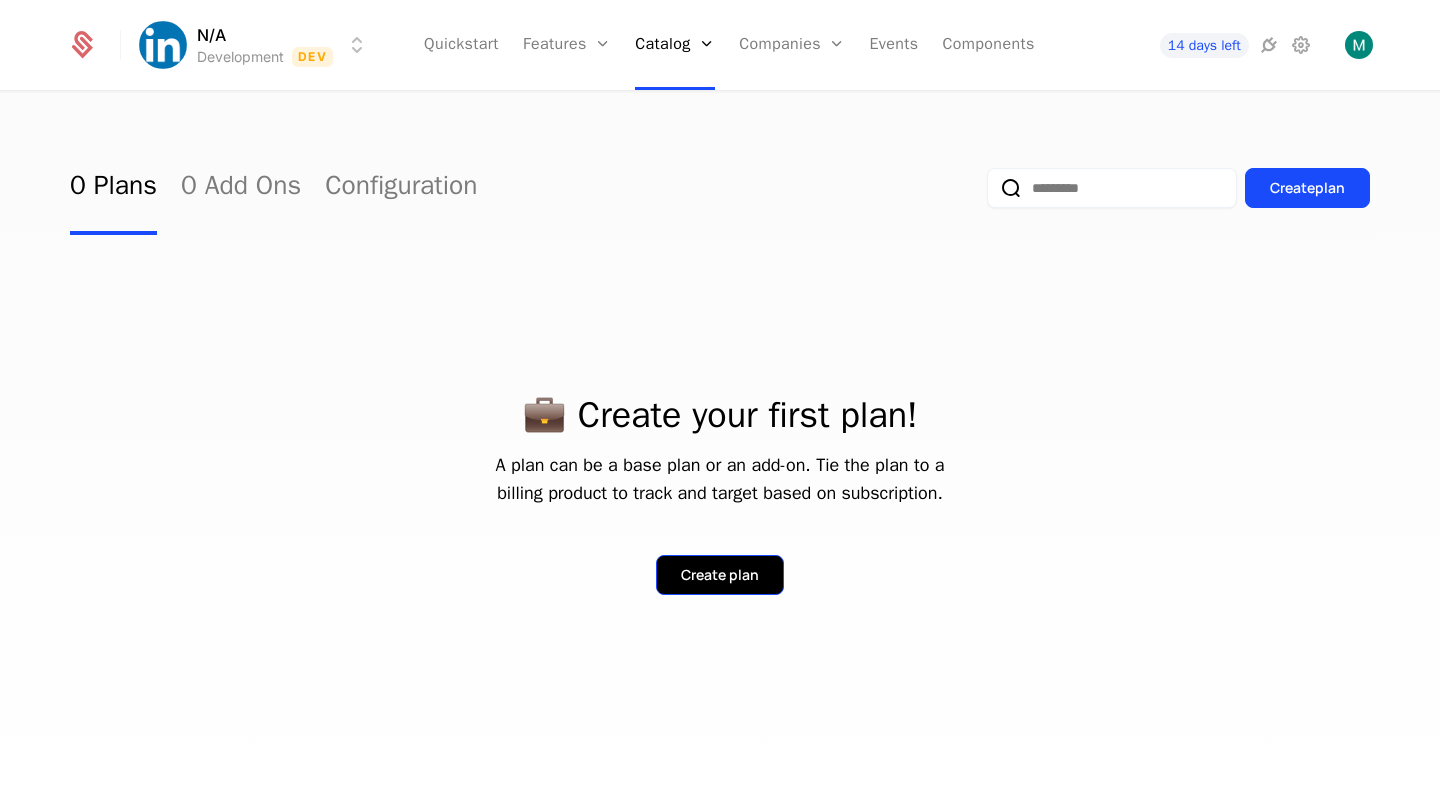 click on "Create plan" at bounding box center (720, 575) 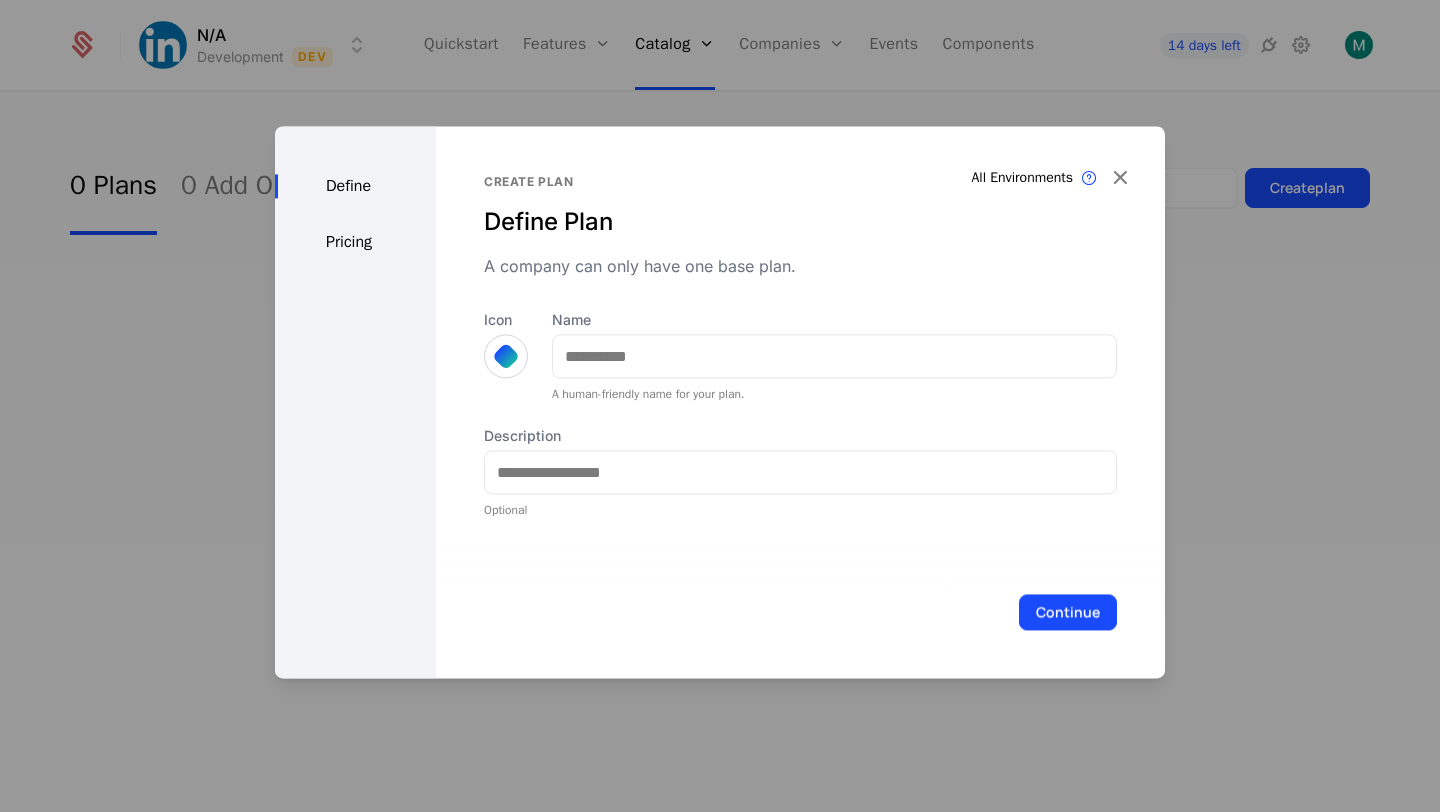 click on "Pricing" at bounding box center [355, 242] 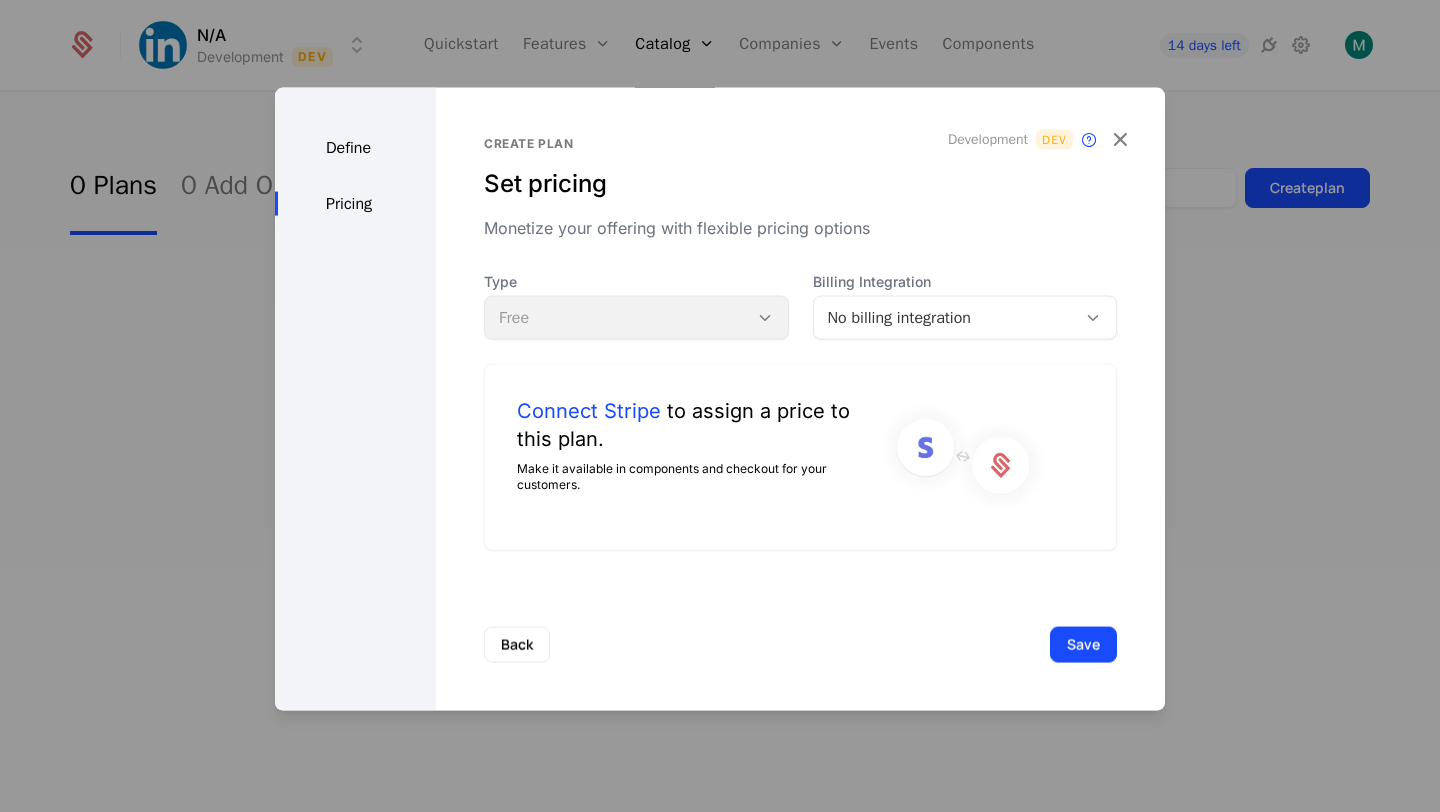 click on "No billing integration" at bounding box center (945, 318) 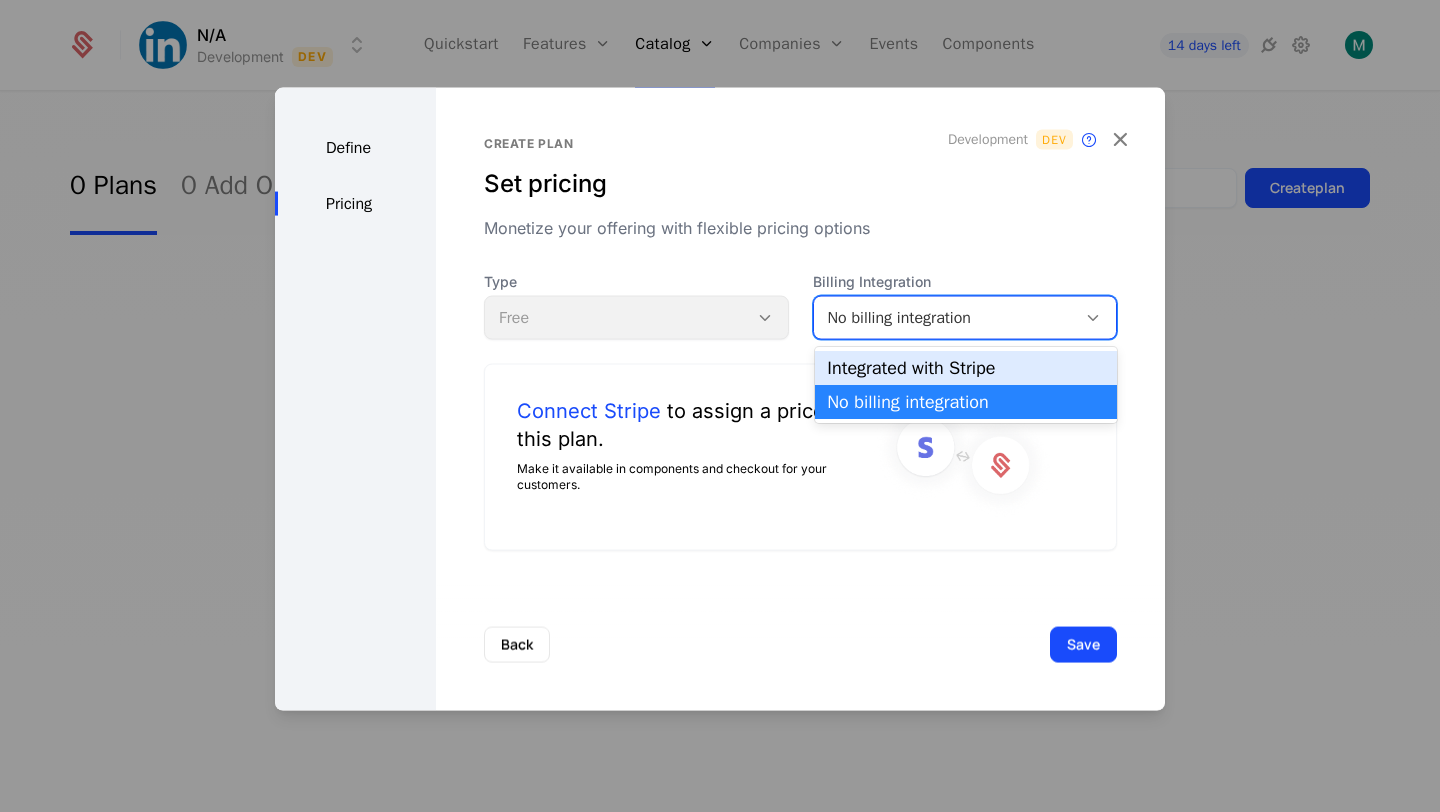 click on "Integrated with Stripe" at bounding box center [966, 368] 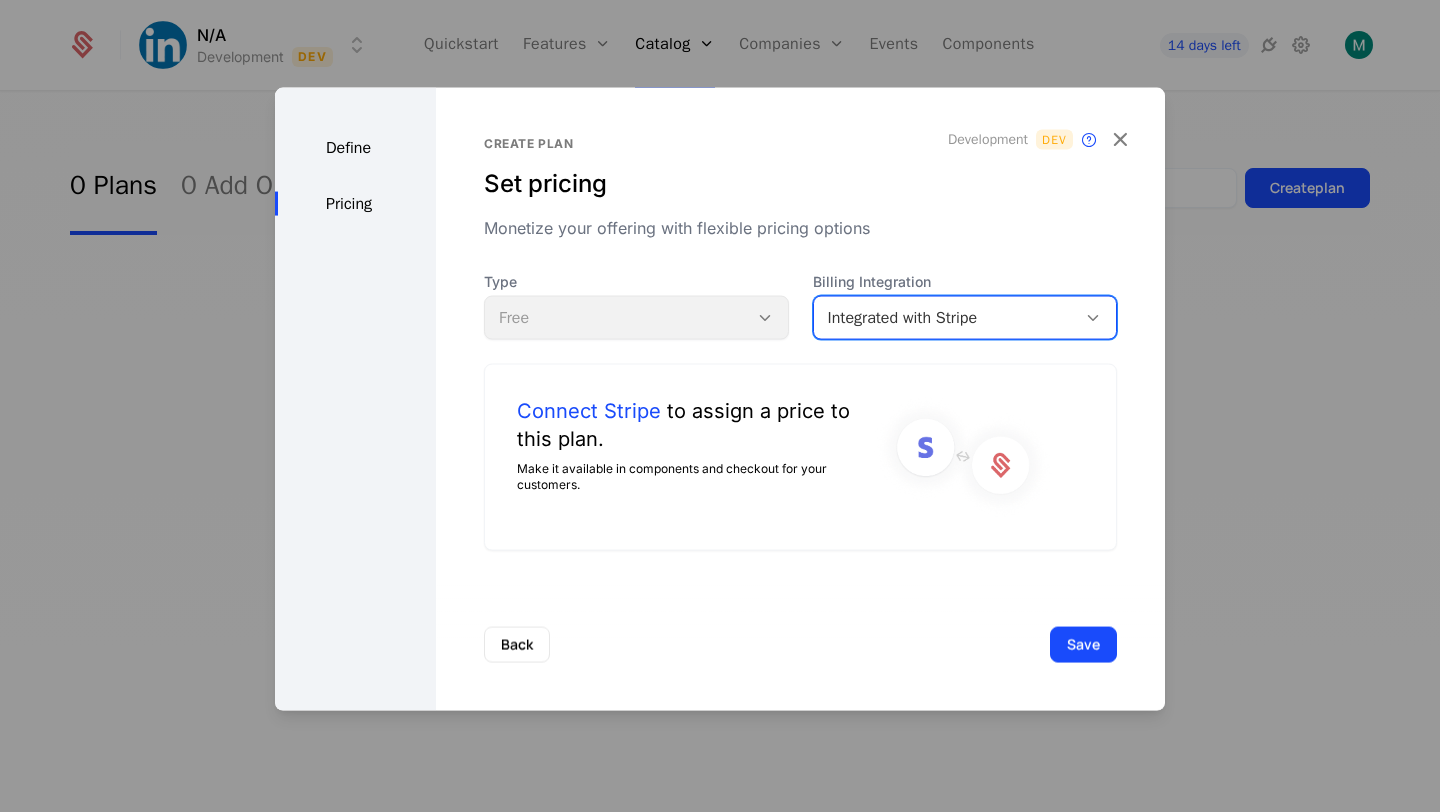 click on "Type Free Billing Integration option Integrated with Stripe, selected. Integrated with Stripe Connect Stripe   to assign a price to this plan. Make it available in components and checkout for your customers." at bounding box center (800, 411) 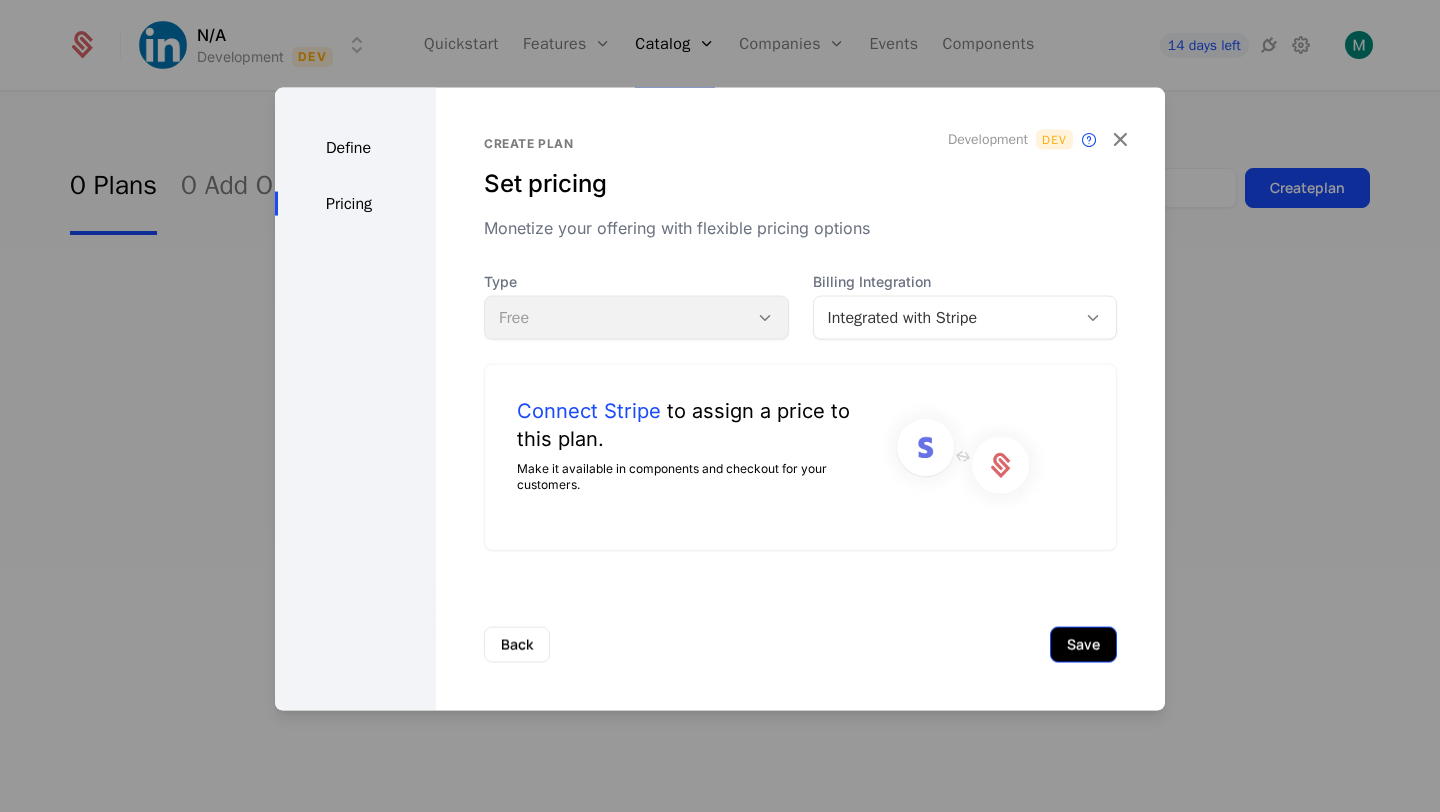 click on "Save" at bounding box center (1083, 644) 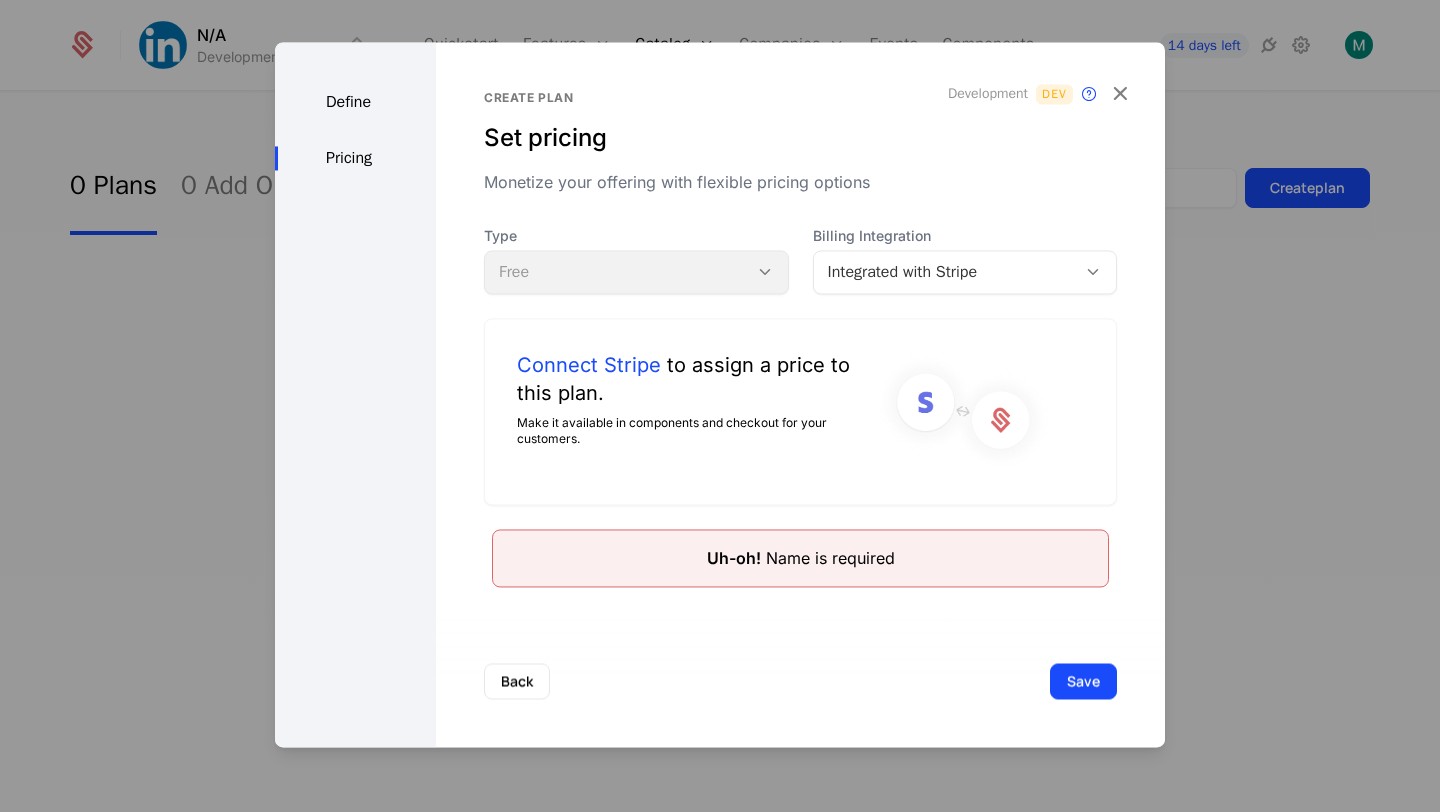 click on "Uh-oh!   Name is required" at bounding box center (801, 558) 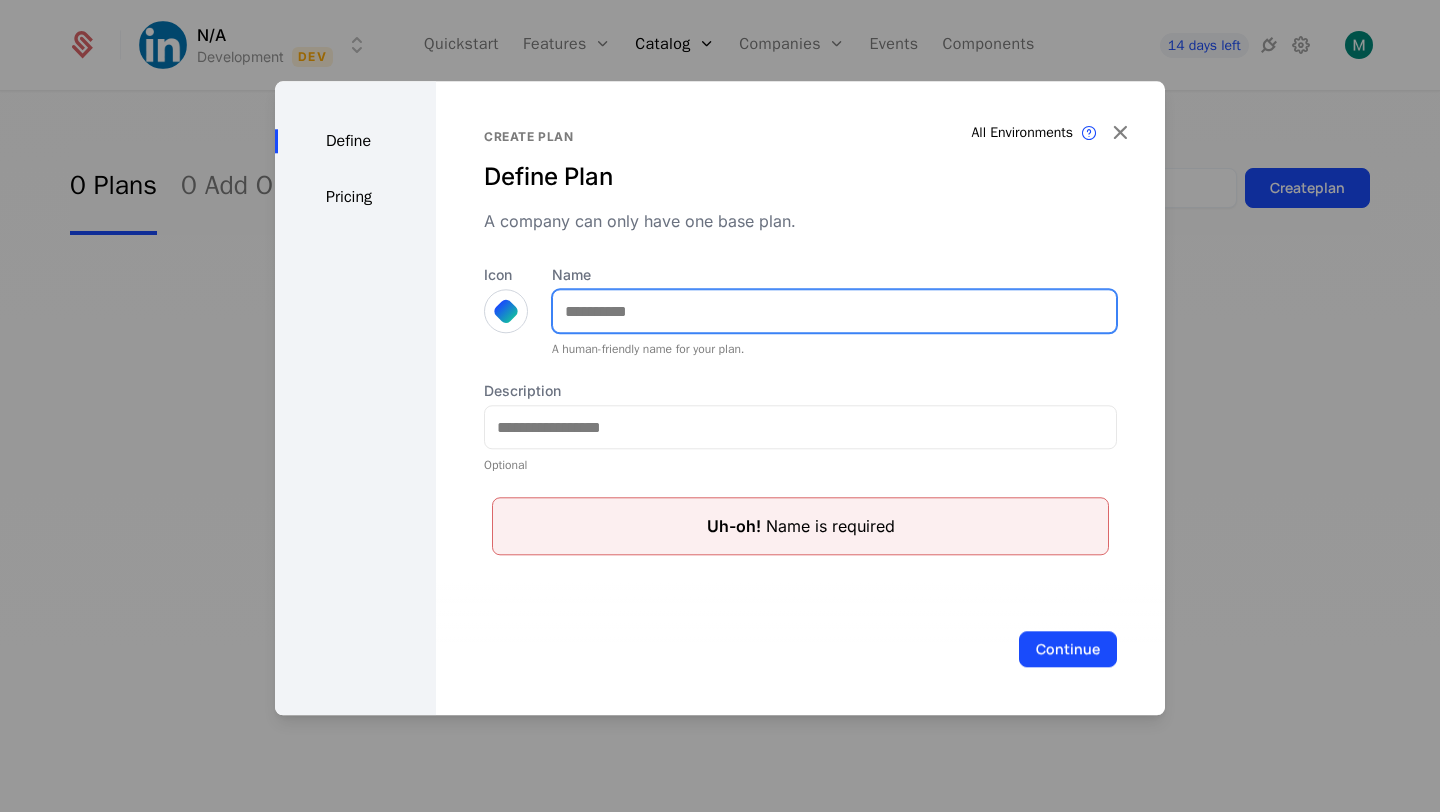 click on "Name" at bounding box center (834, 311) 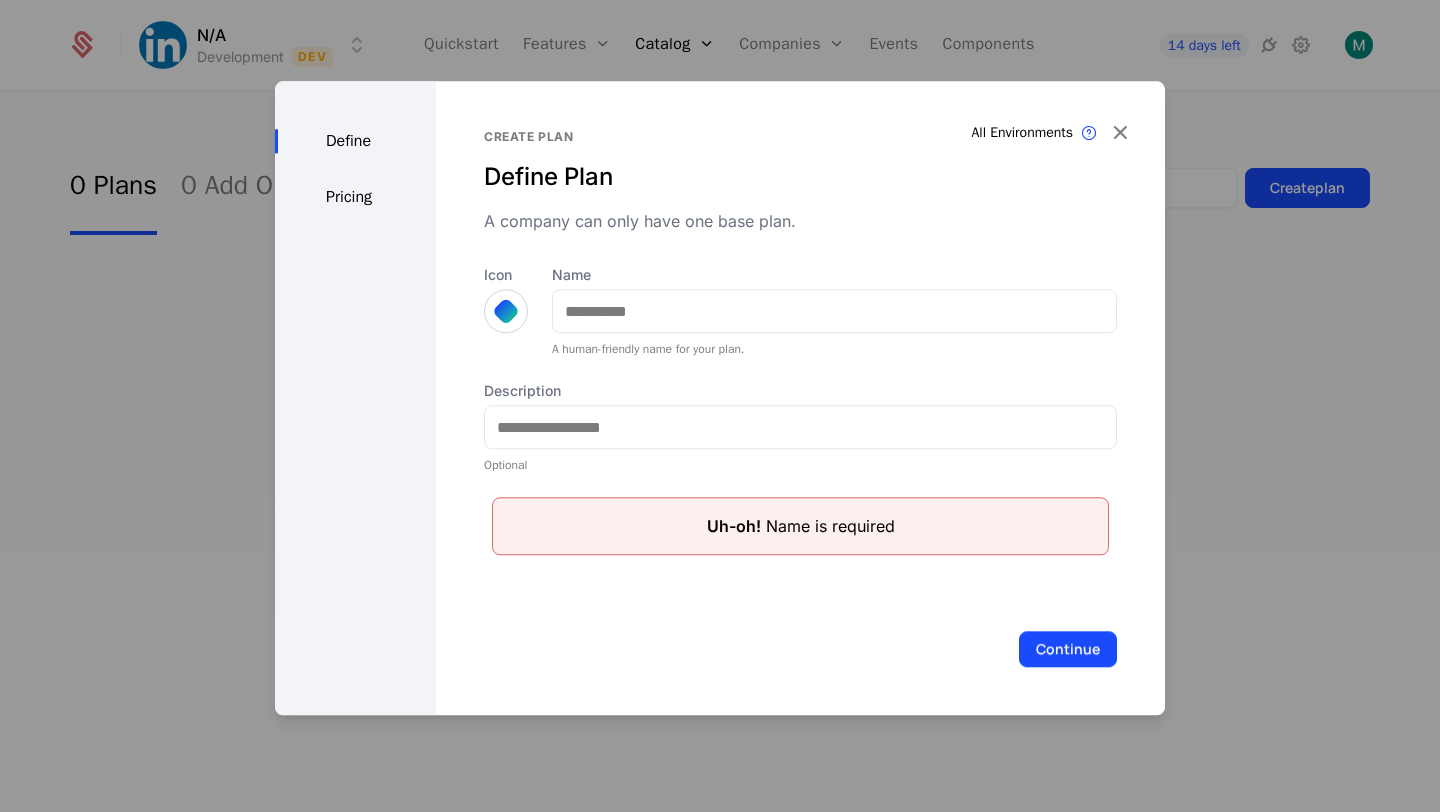 click on "Icon Name A human-friendly name for your plan. Description Optional Uh-oh!   Name is required" at bounding box center [800, 410] 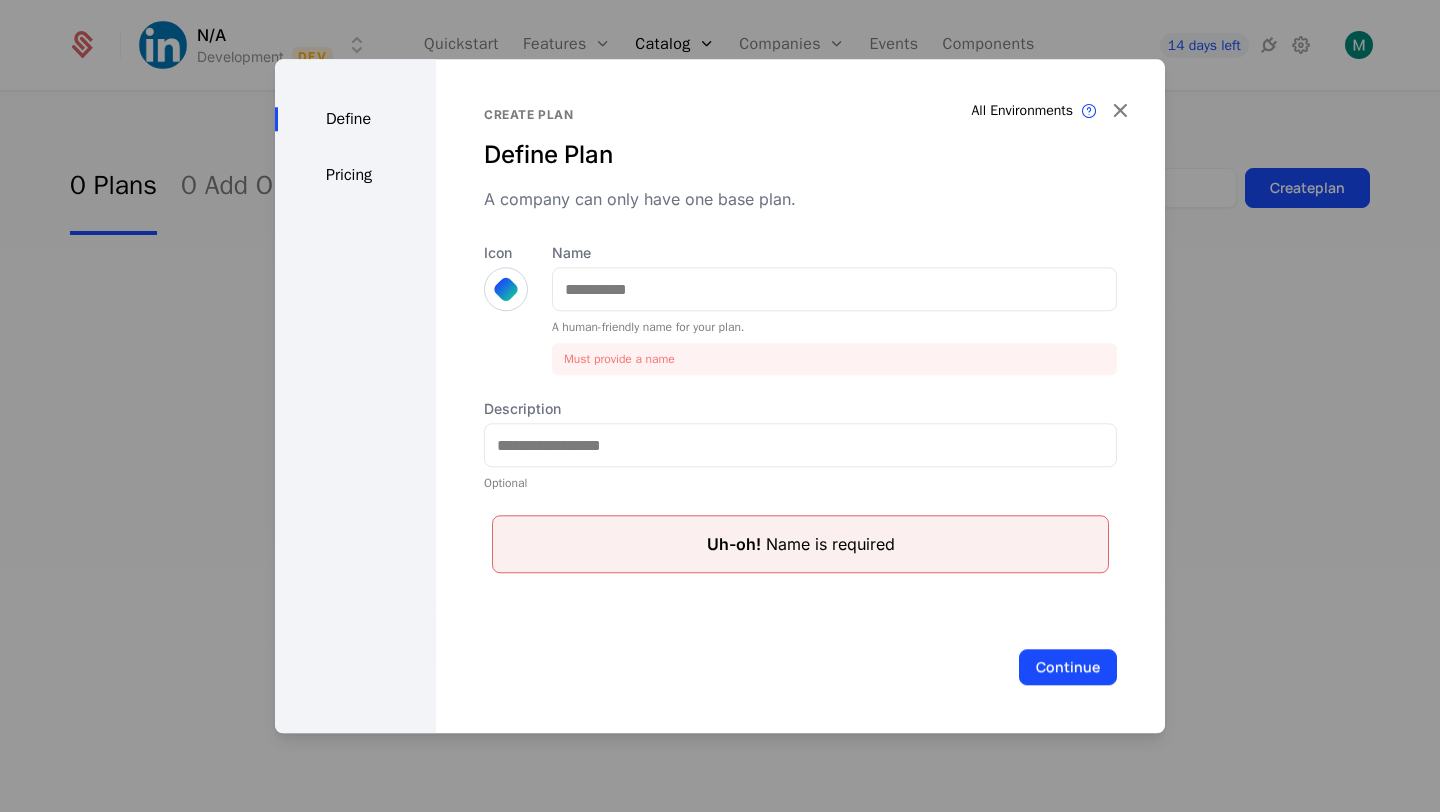 click on "Pricing" at bounding box center (355, 175) 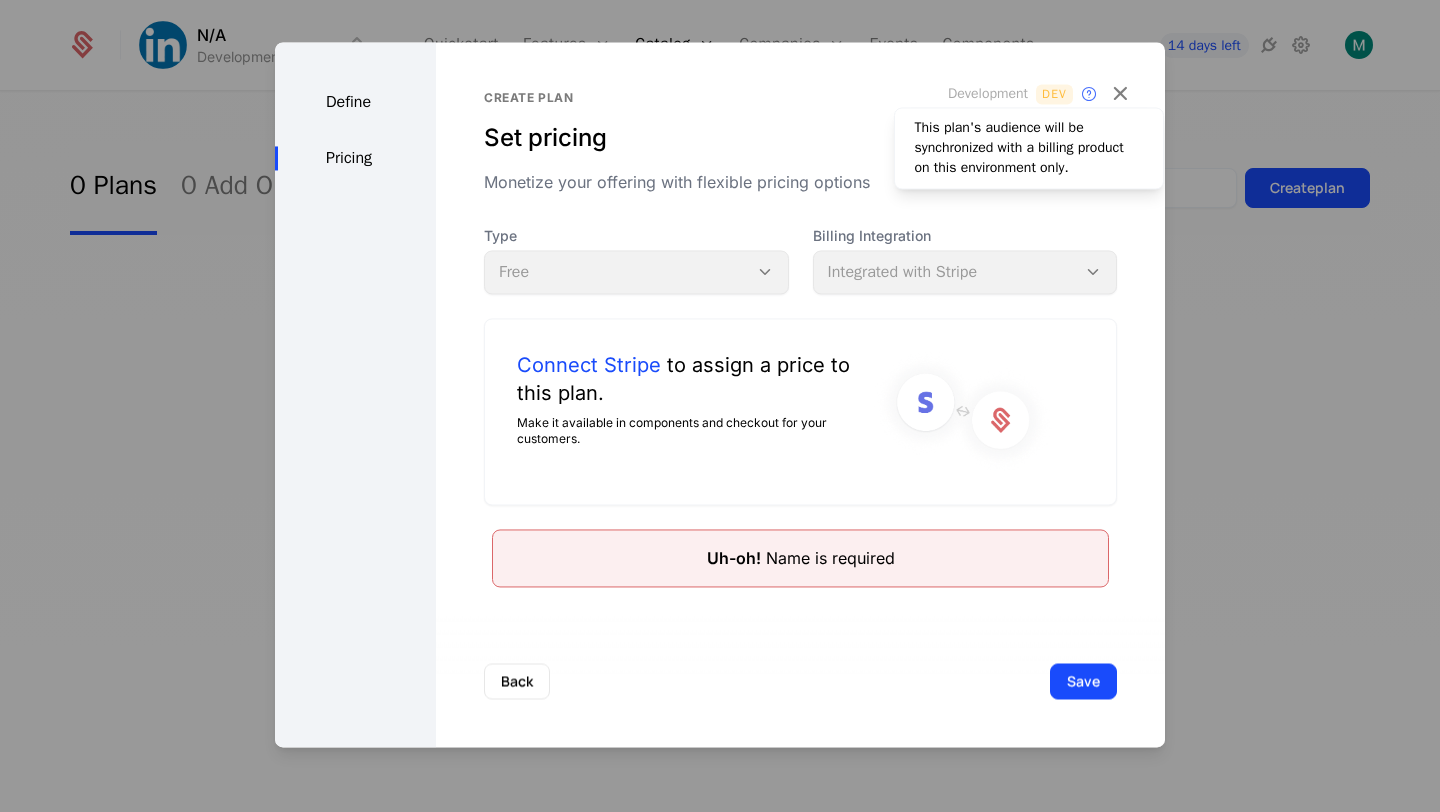 click on "Dev" at bounding box center (1054, 94) 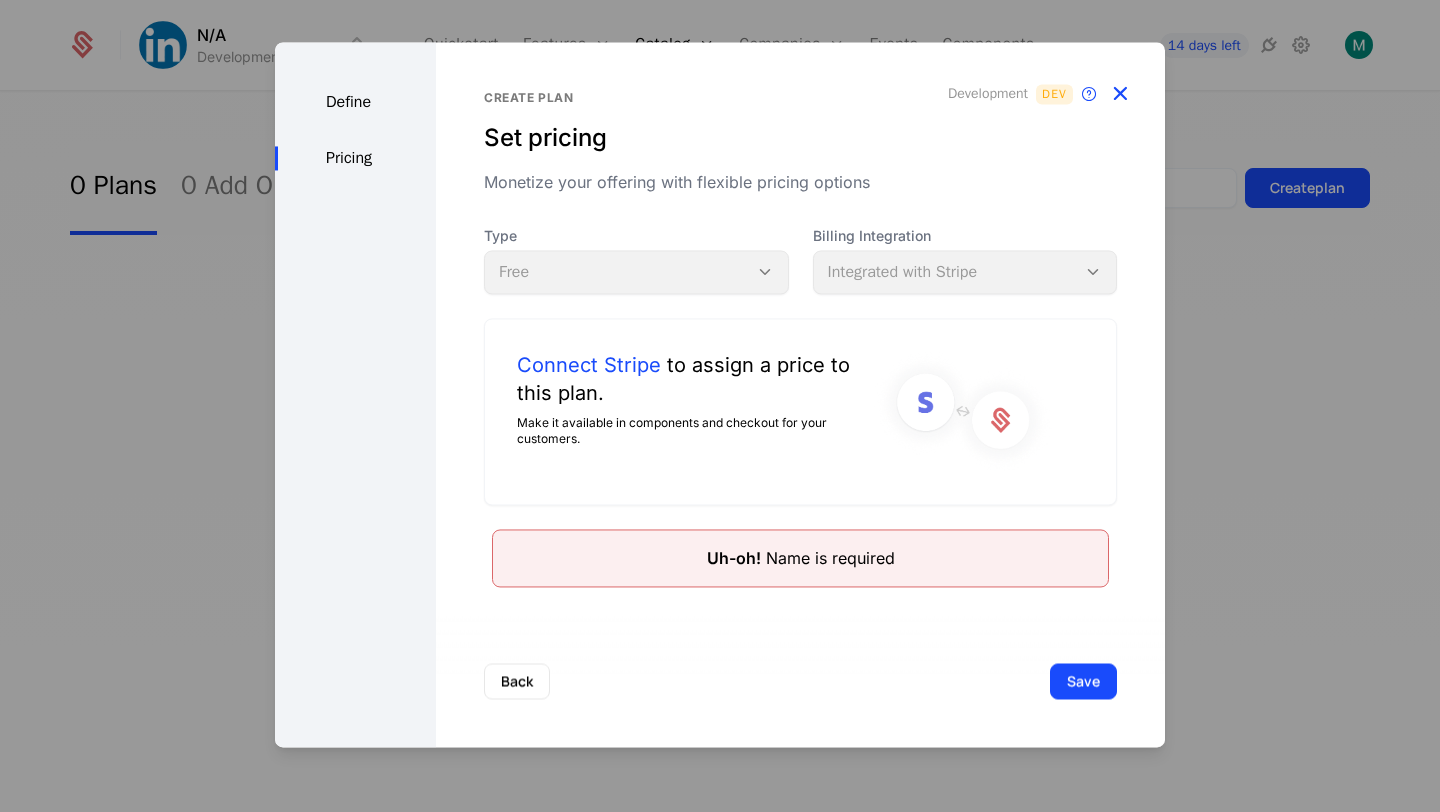 click at bounding box center [1120, 94] 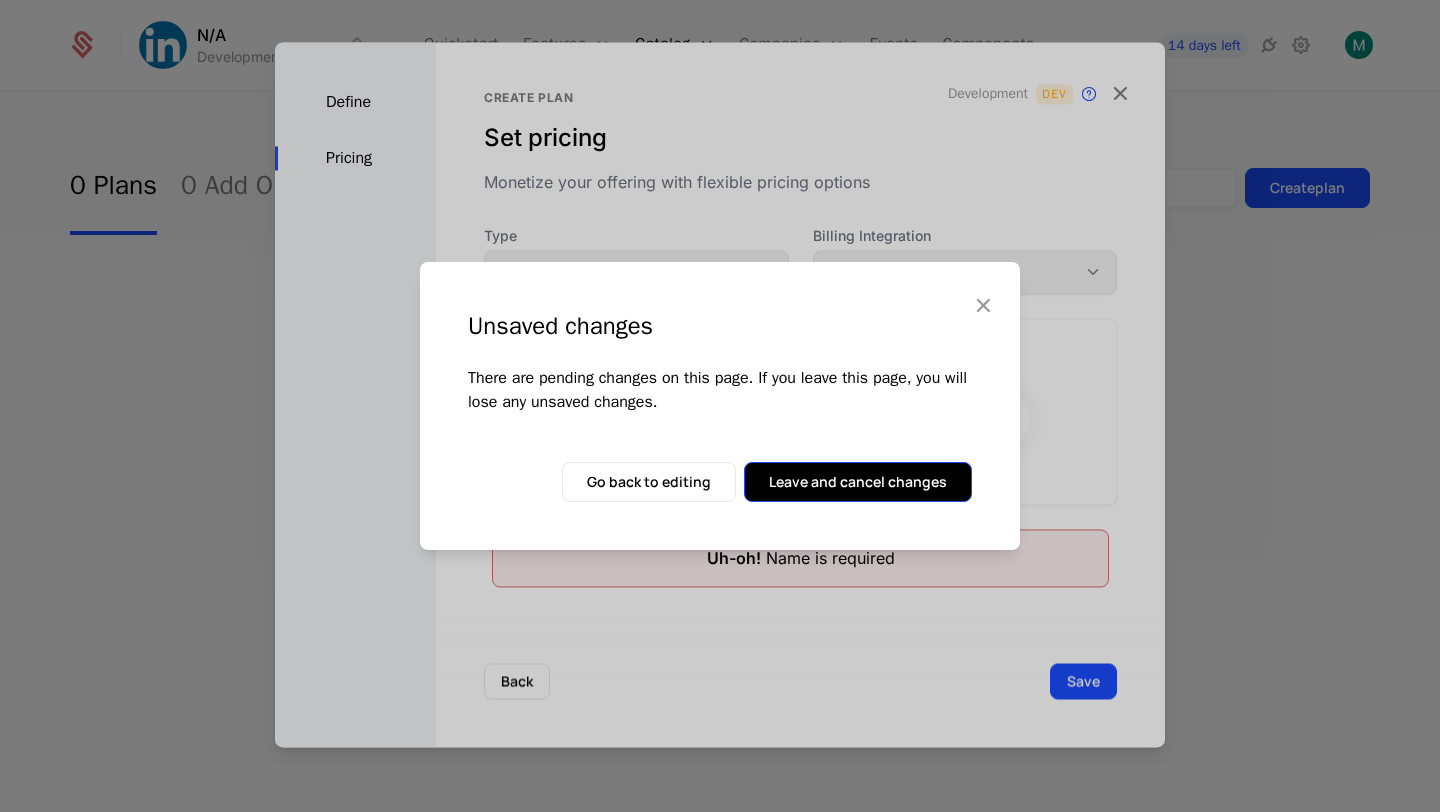 click on "Leave and cancel changes" at bounding box center [858, 482] 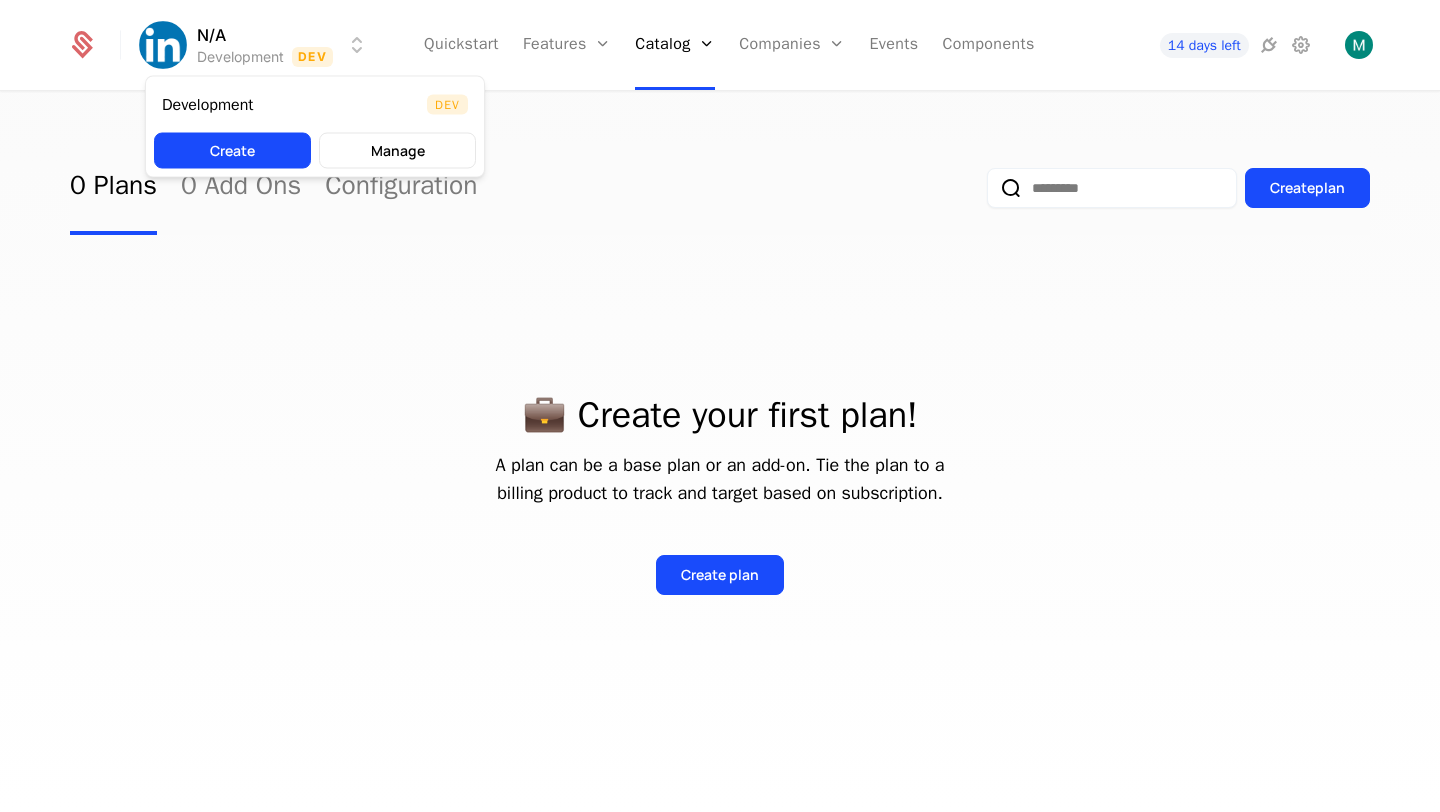 click on "N/A Development Dev Quickstart Features Features Flags Catalog Plans Add Ons Configuration Companies Companies Users Events Components 14 days left 0 Plans 0 Add Ons Configuration Create  plan 💼 Create your first plan! A plan can be a base plan or an add-on. Tie the plan to a billing product to track and target based on subscription. Create plan
Best Viewed on Desktop You're currently viewing this on a  mobile device . For the best experience,   we recommend using a desktop or larger screens , as the application isn't fully optimized for smaller resolutions just yet. Got it  Development Dev Create Manage" at bounding box center [720, 406] 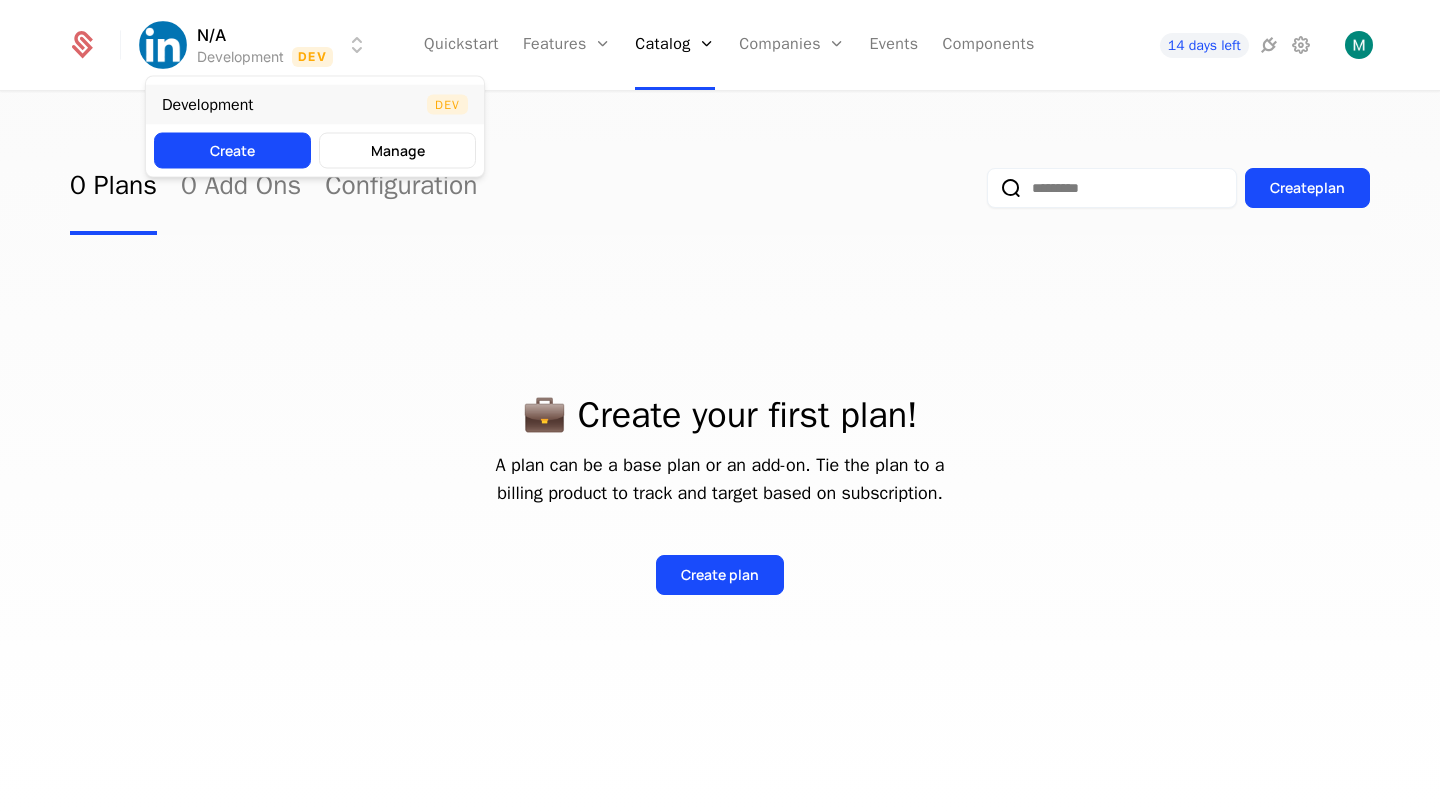 click on "Dev" at bounding box center [447, 105] 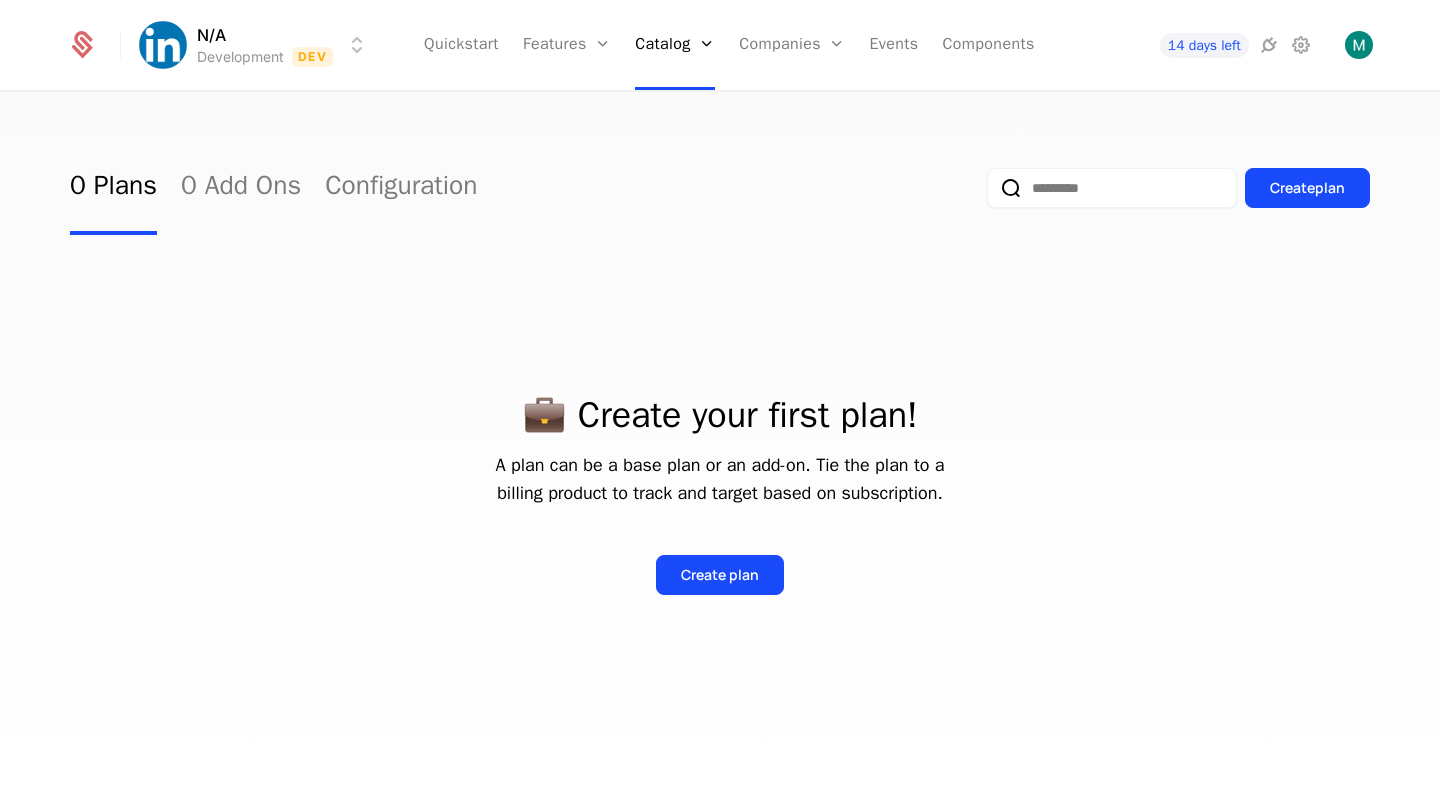 click on "N/A Development Dev Quickstart Features Features Flags Catalog Plans Add Ons Configuration Companies Companies Users Events Components 14 days left 0 Plans 0 Add Ons Configuration Create  plan 💼 Create your first plan! A plan can be a base plan or an add-on. Tie the plan to a billing product to track and target based on subscription. Create plan
Best Viewed on Desktop You're currently viewing this on a  mobile device . For the best experience,   we recommend using a desktop or larger screens , as the application isn't fully optimized for smaller resolutions just yet. Got it" at bounding box center [720, 406] 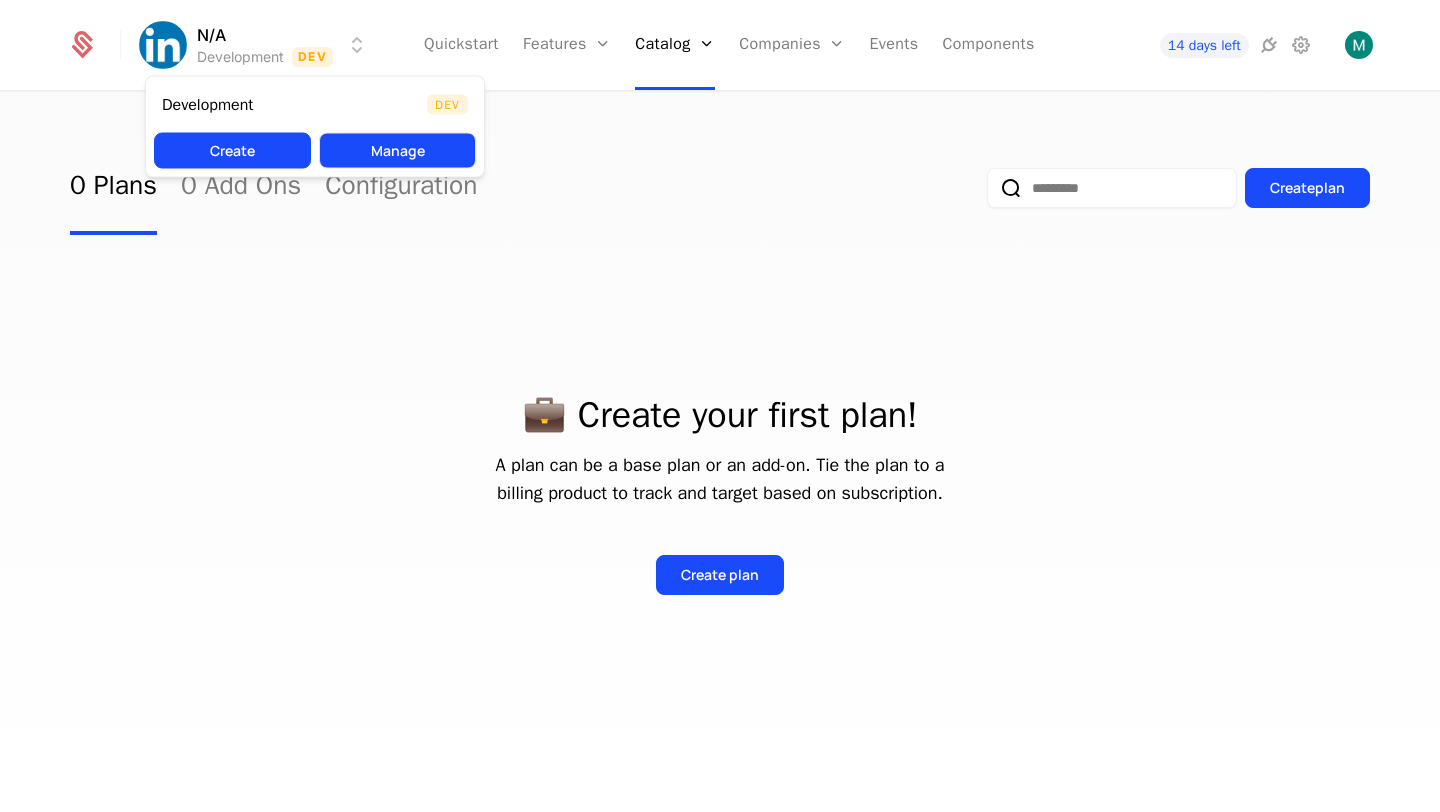 click on "Manage" at bounding box center (397, 151) 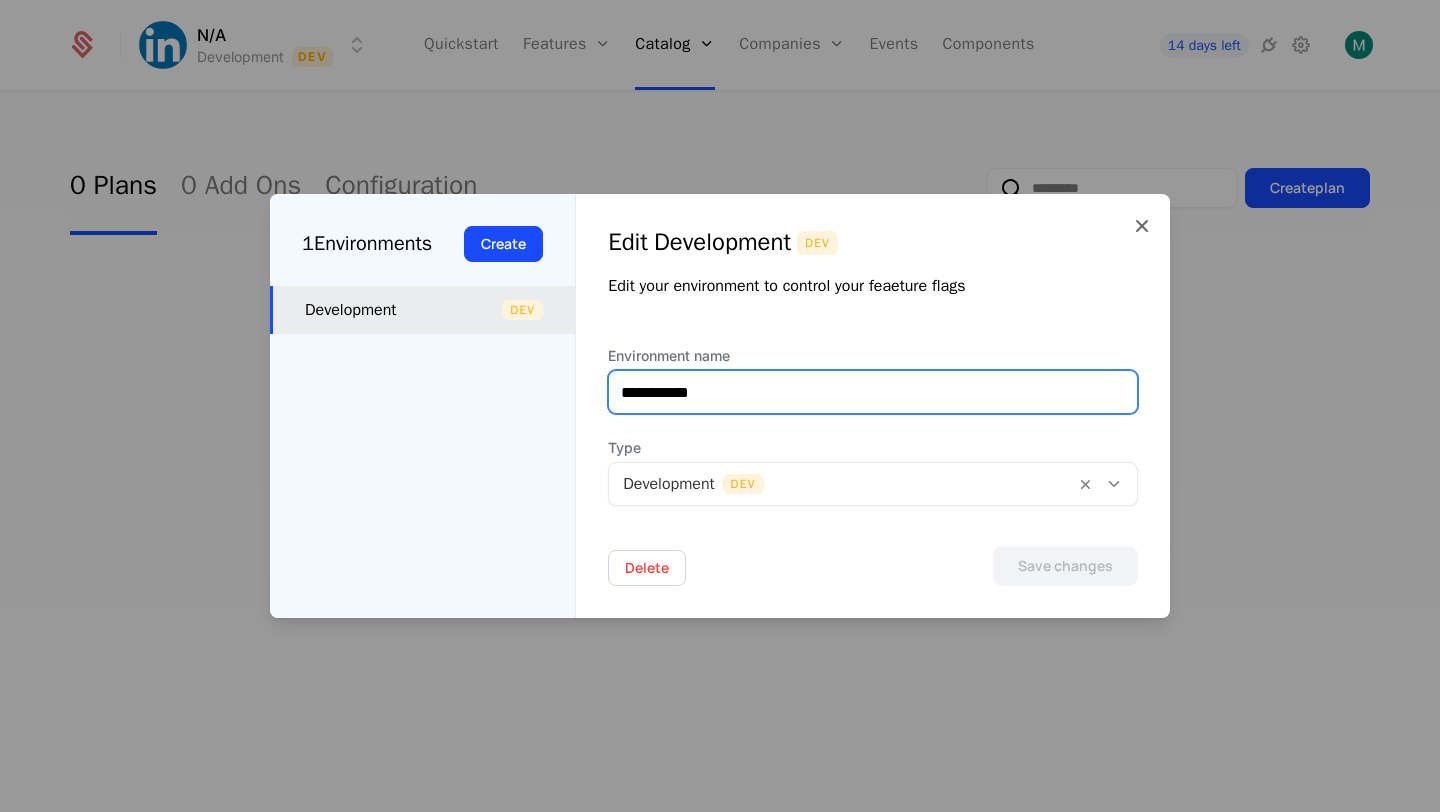click on "**********" at bounding box center [873, 392] 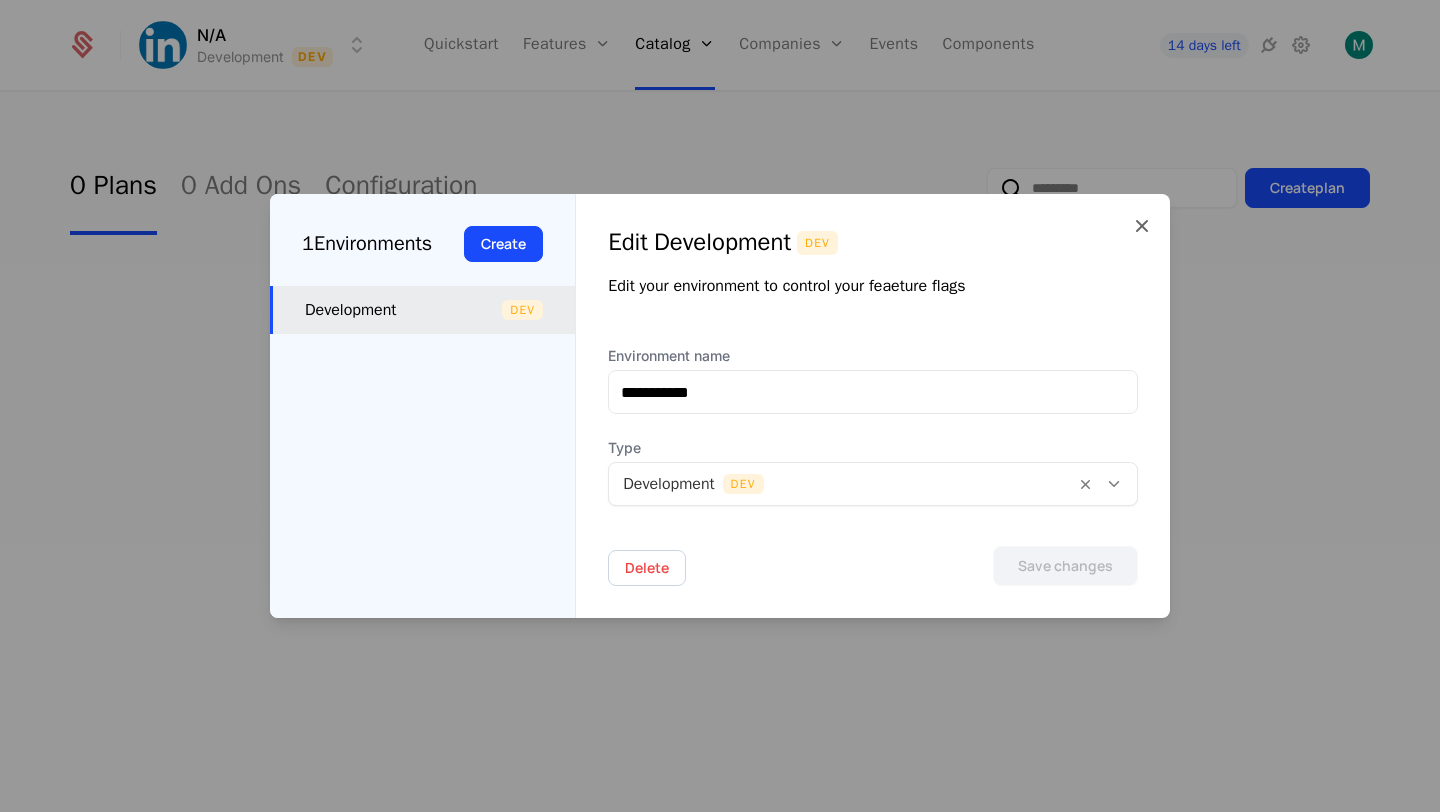 click at bounding box center [842, 484] 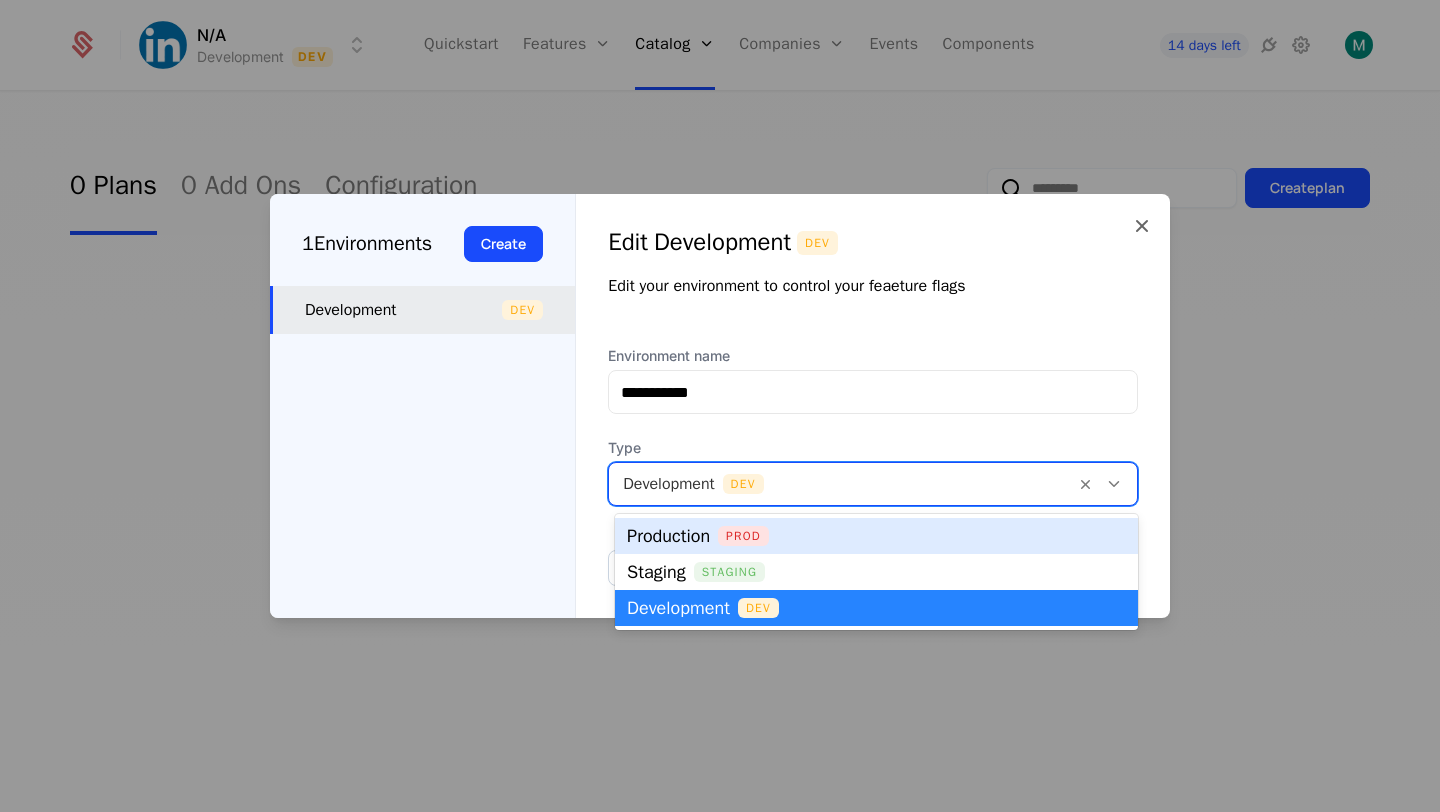 click on "1  Environments Create Development Dev" at bounding box center [423, 406] 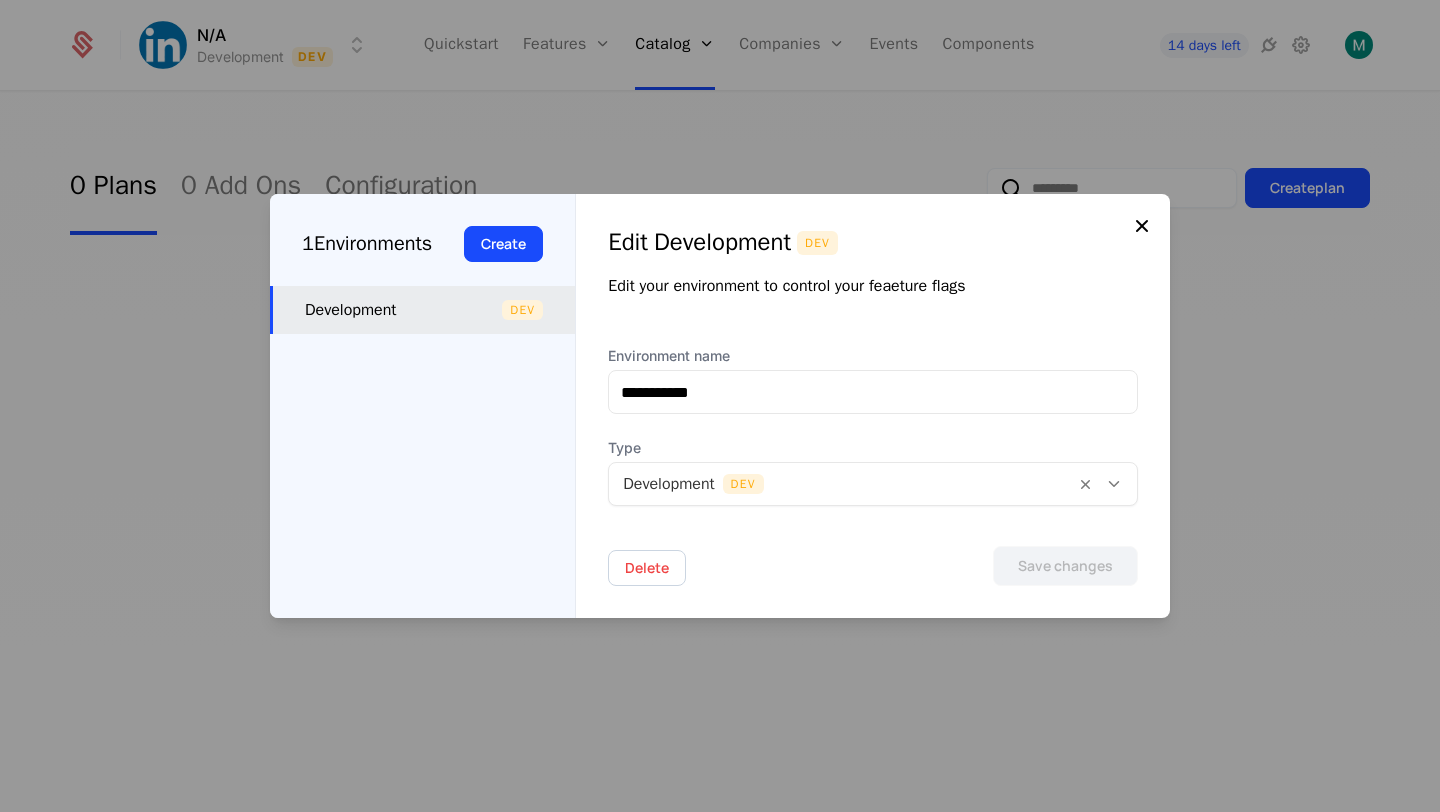 click at bounding box center [1142, 226] 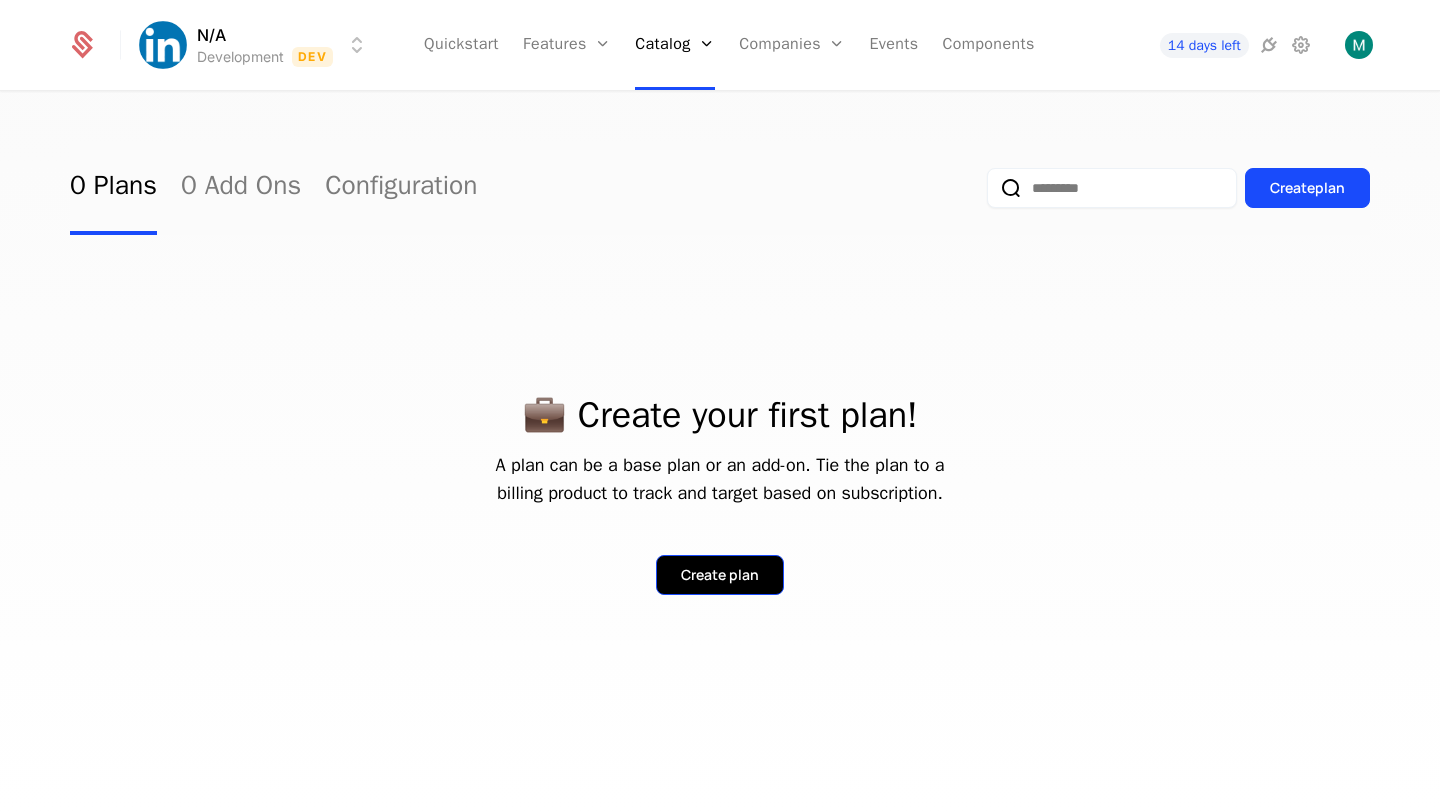 click on "Create plan" at bounding box center [720, 575] 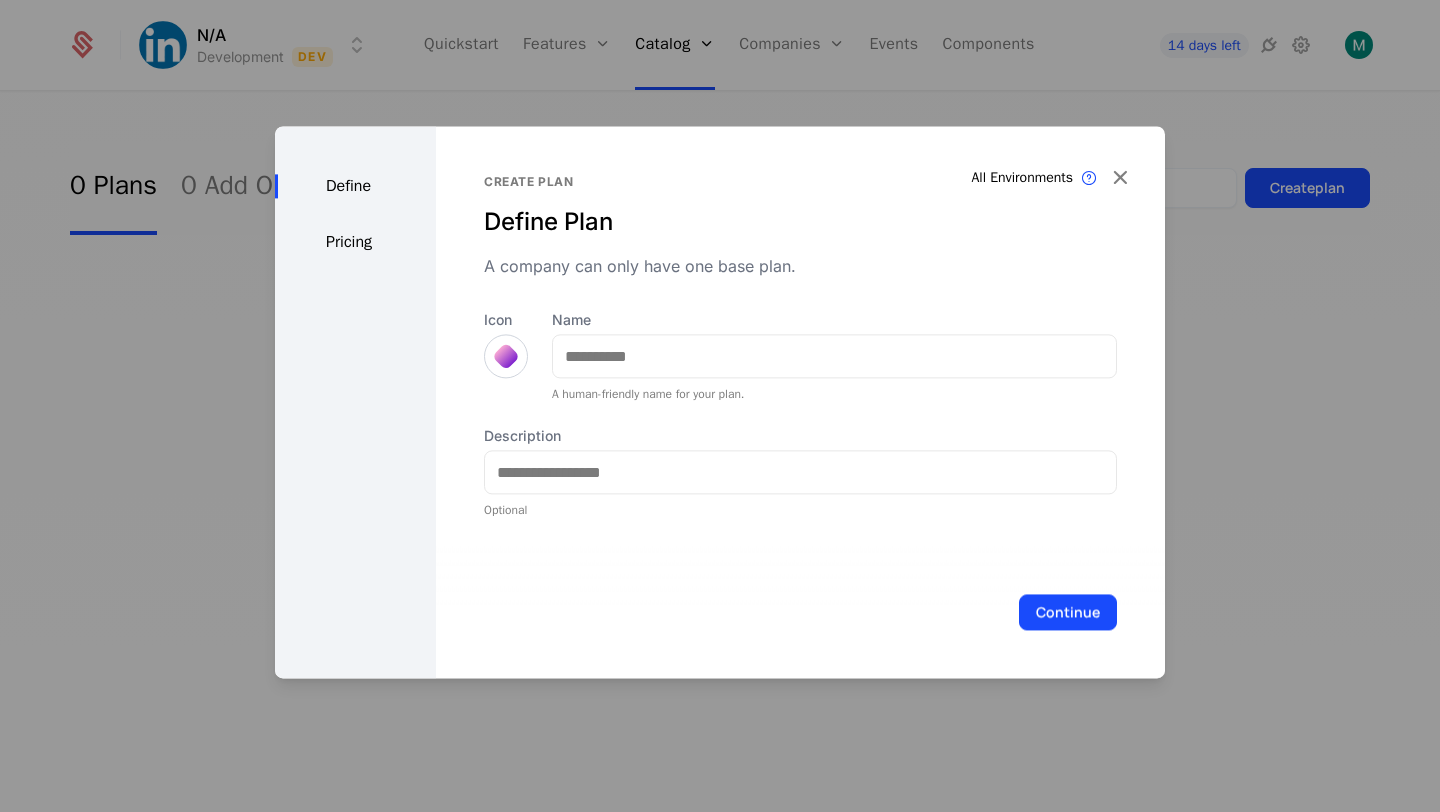 click on "Pricing" at bounding box center (355, 242) 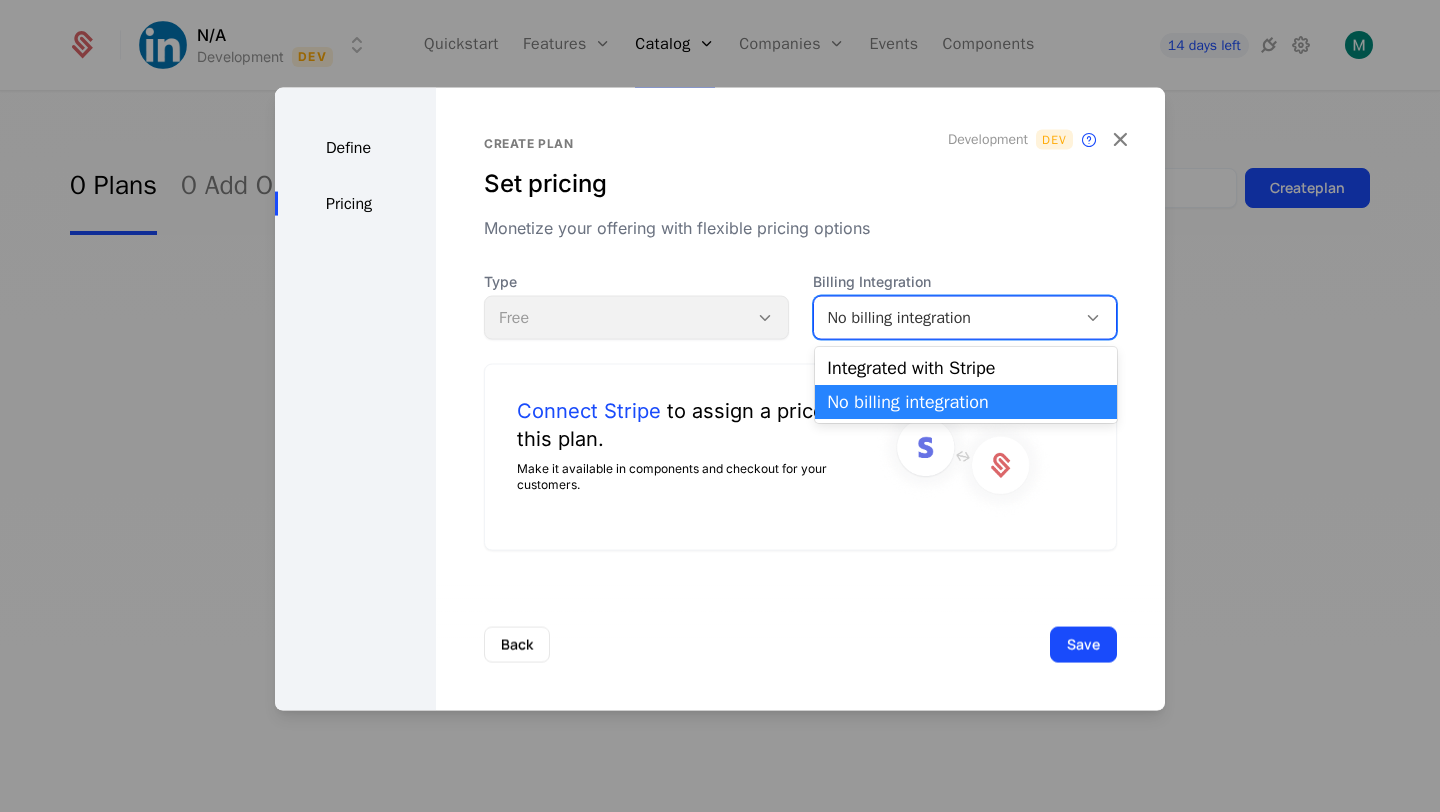 click on "No billing integration" at bounding box center (945, 318) 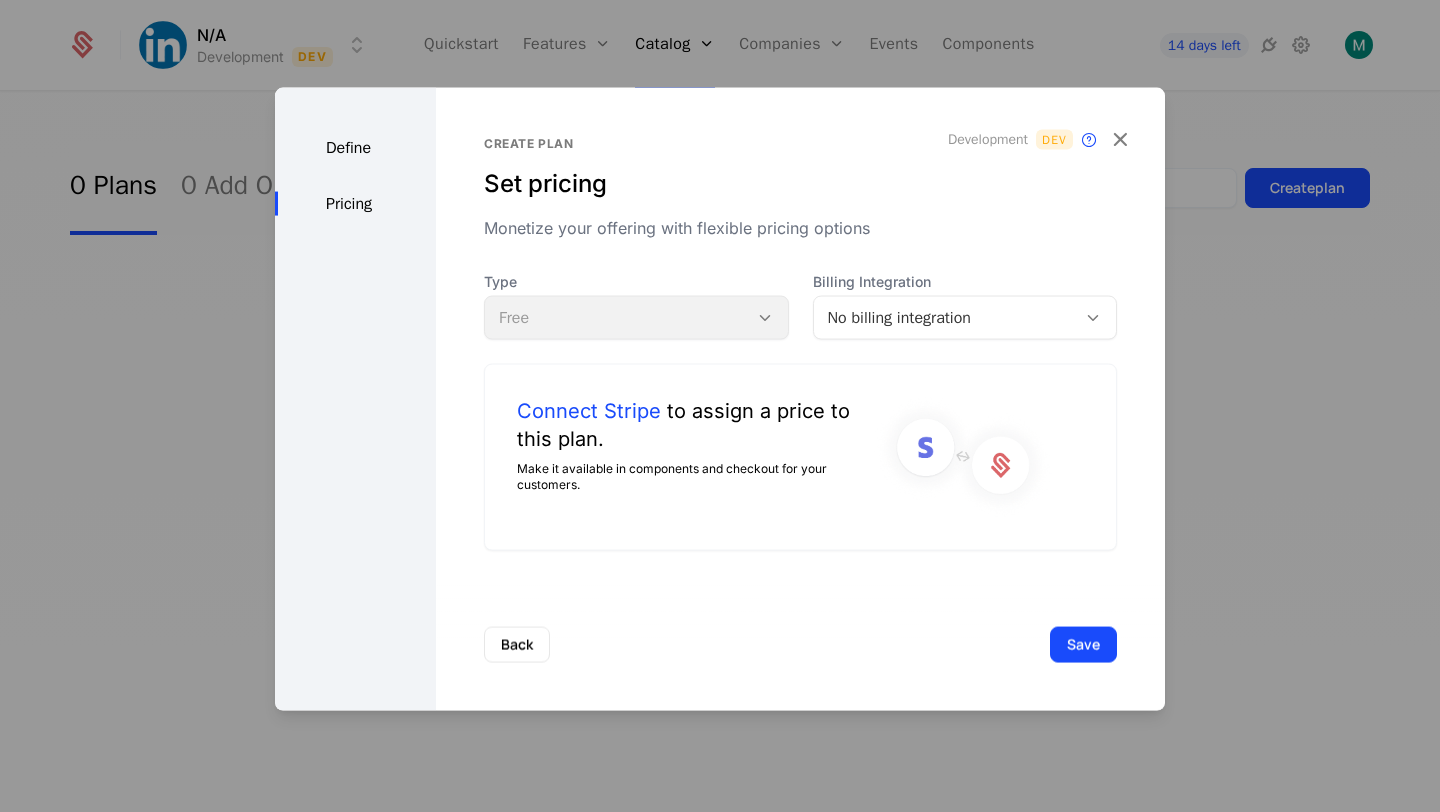 click on "Type Free Billing Integration No billing integration Connect Stripe   to assign a price to this plan. Make it available in components and checkout for your customers." at bounding box center (800, 411) 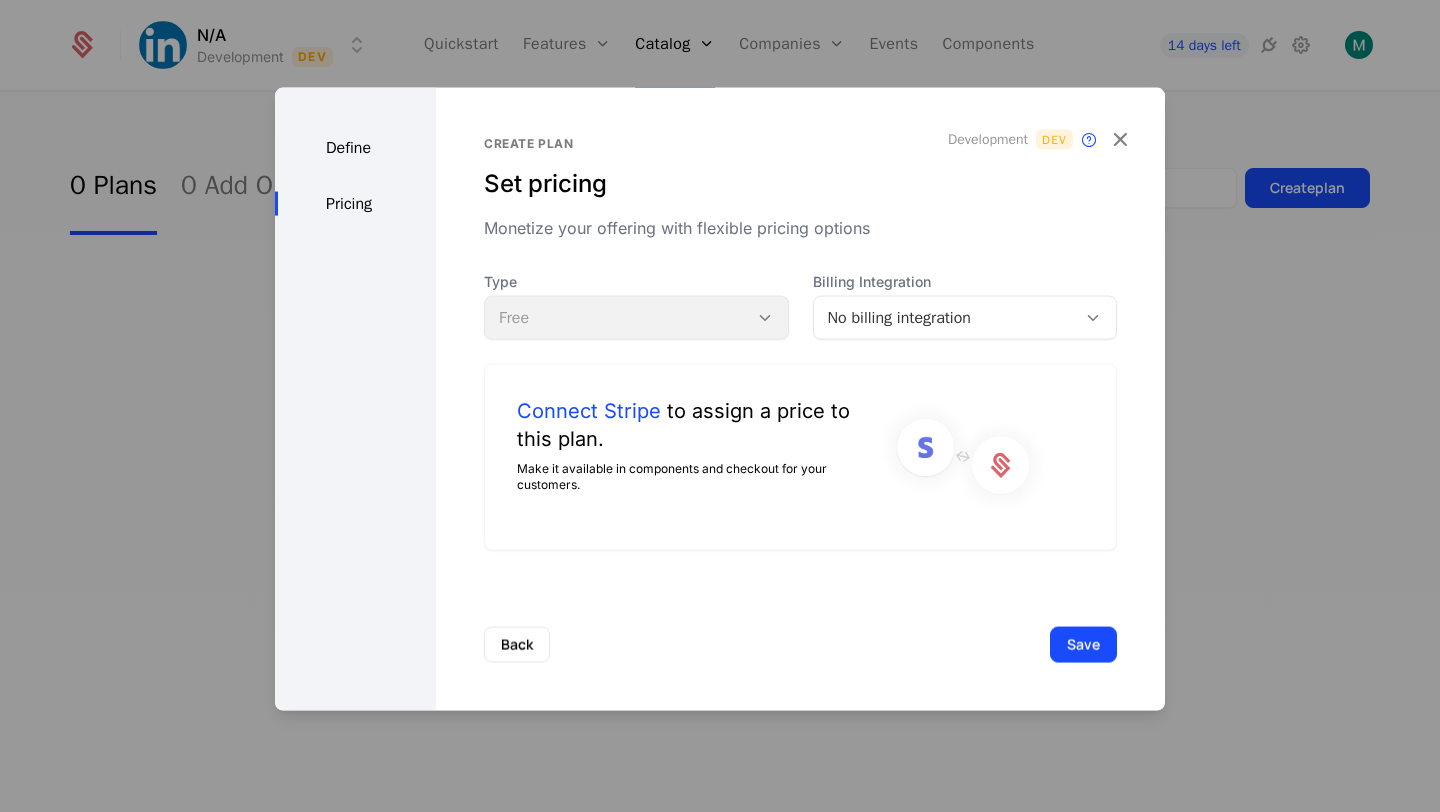 click on "Type Free" at bounding box center (636, 306) 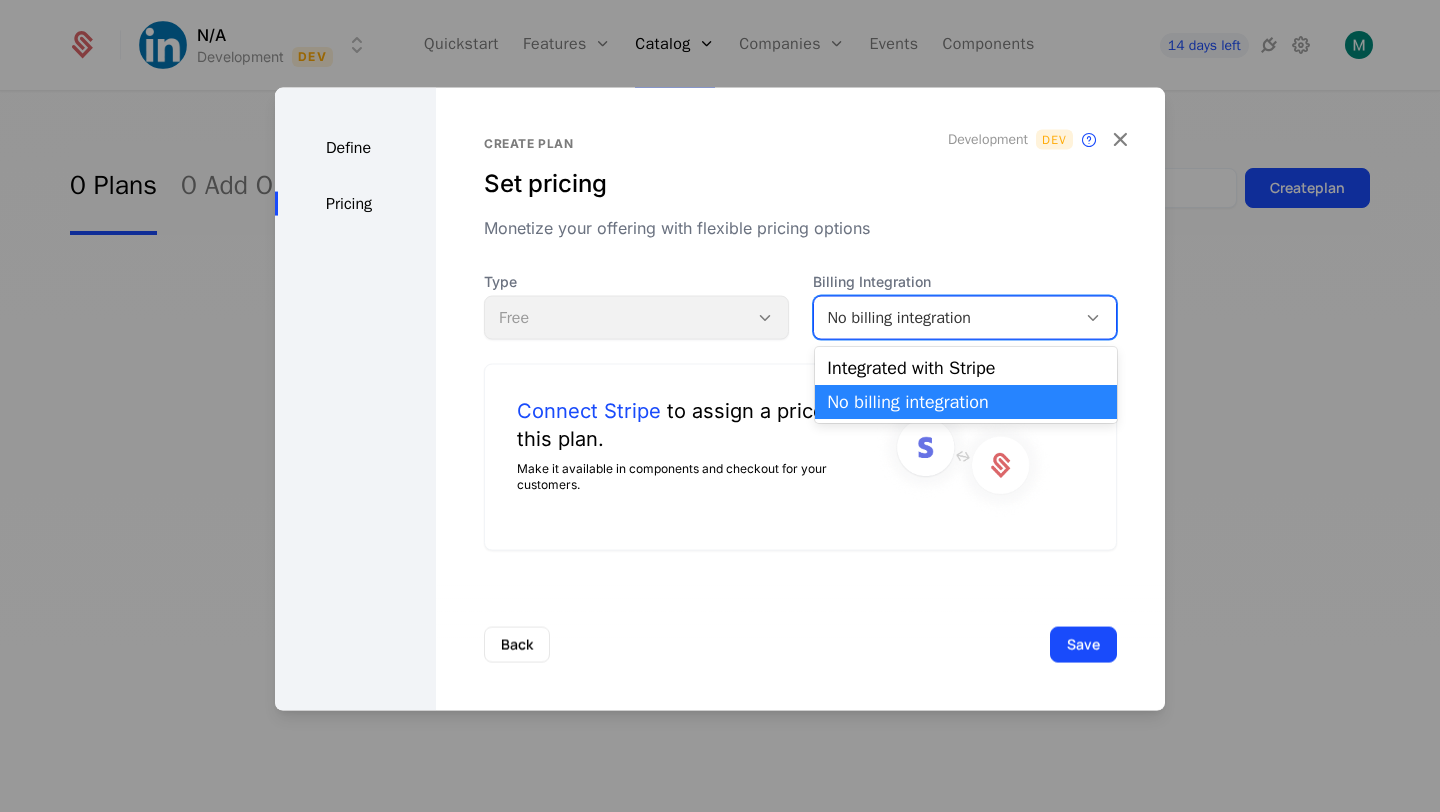 click on "No billing integration" at bounding box center [945, 318] 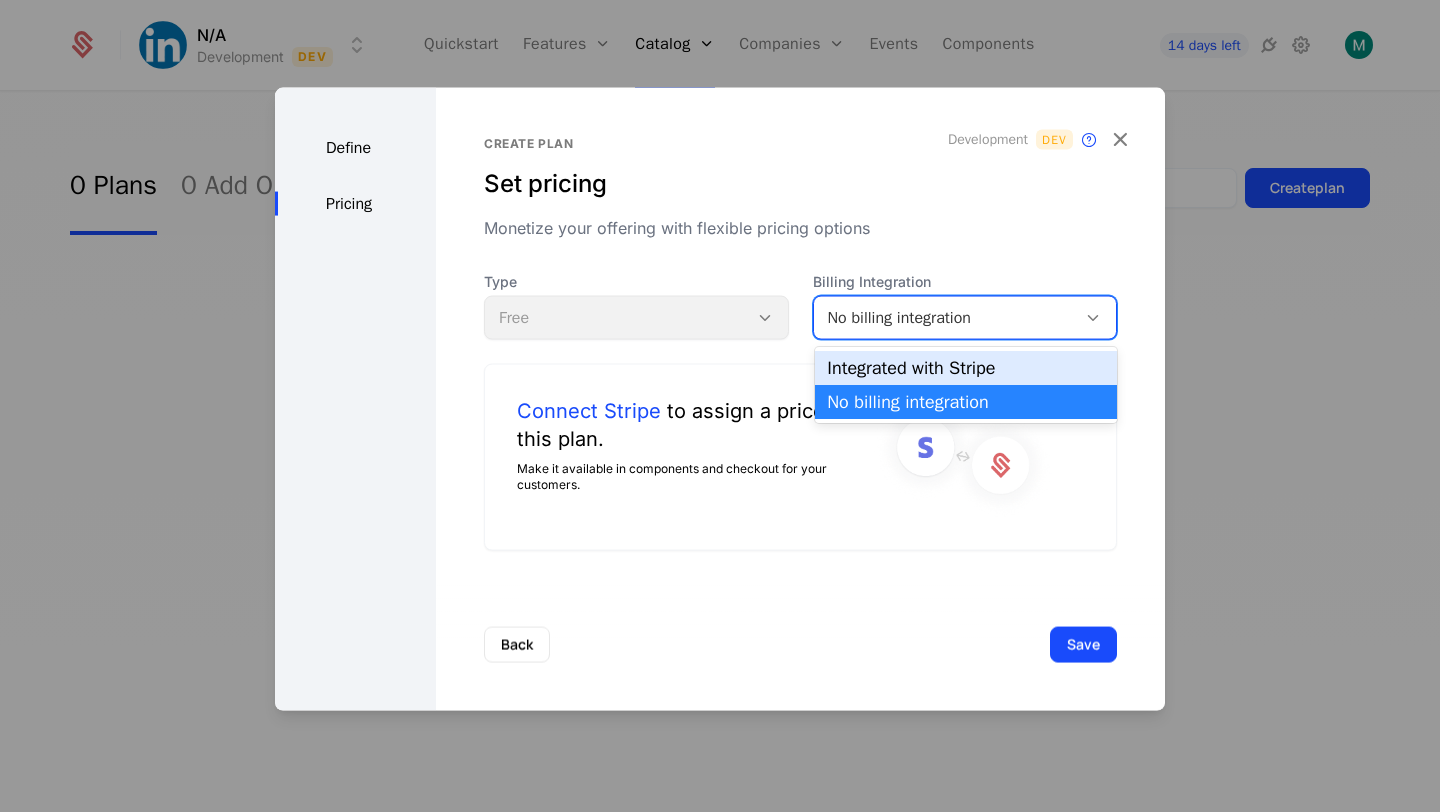 click on "Integrated with Stripe" at bounding box center (966, 368) 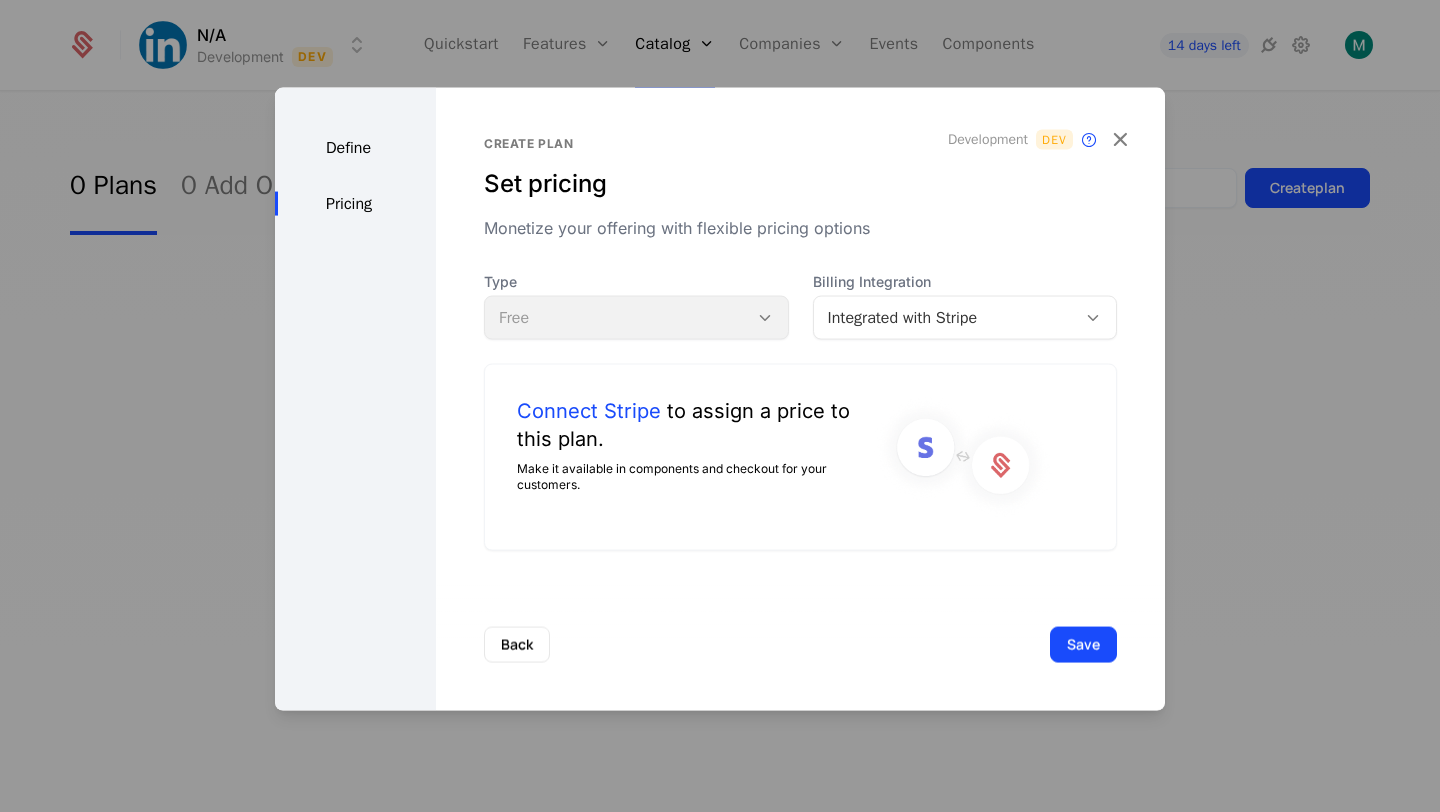 click on "Create plan Set pricing Monetize your offering with flexible pricing options Development Dev This plan's audience will be synchronized with a billing product
on this environment only. Type Free Billing Integration Integrated with Stripe Connect Stripe   to assign a price to this plan. Make it available in components and checkout for your customers." at bounding box center (800, 343) 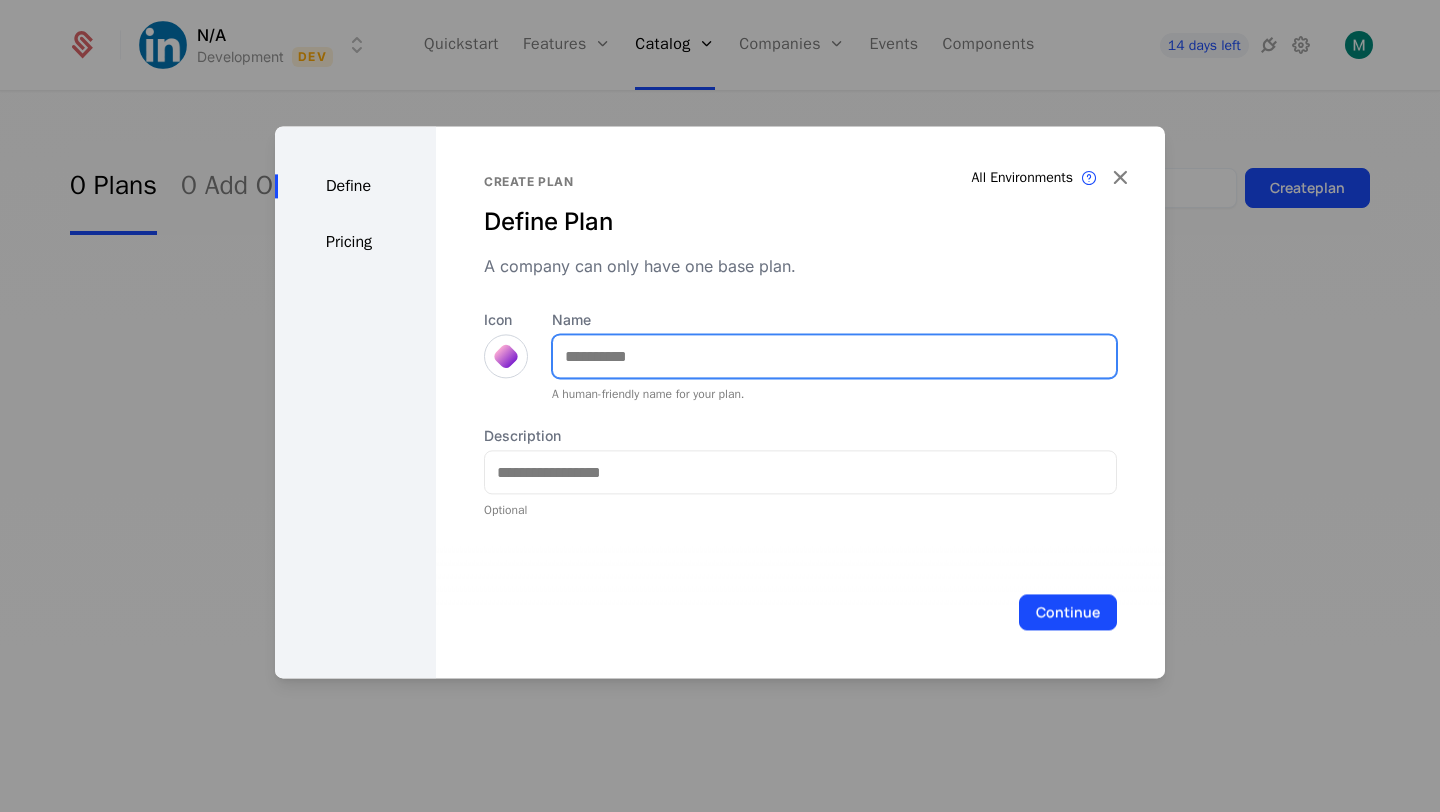 click on "Name" at bounding box center [834, 356] 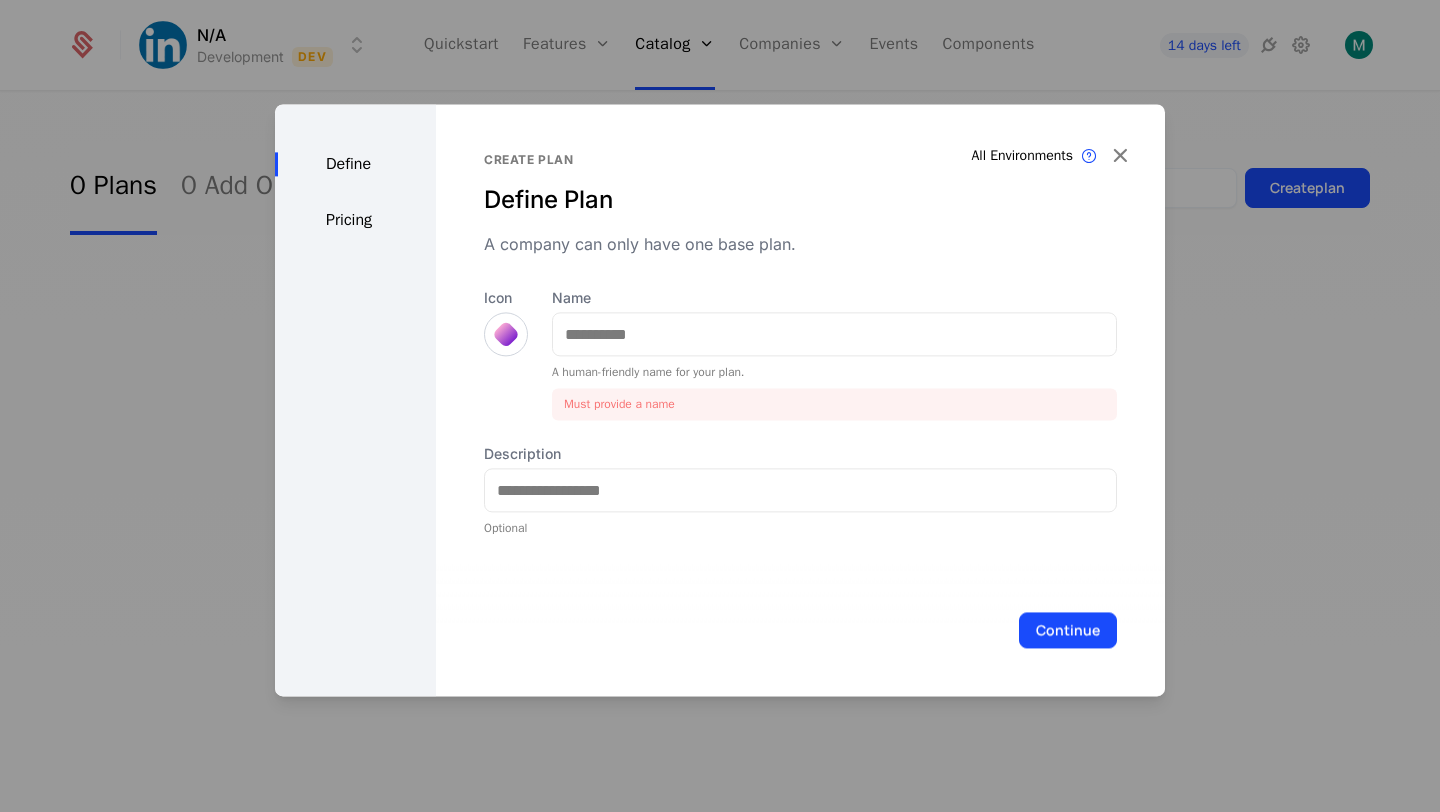 click at bounding box center [720, 406] 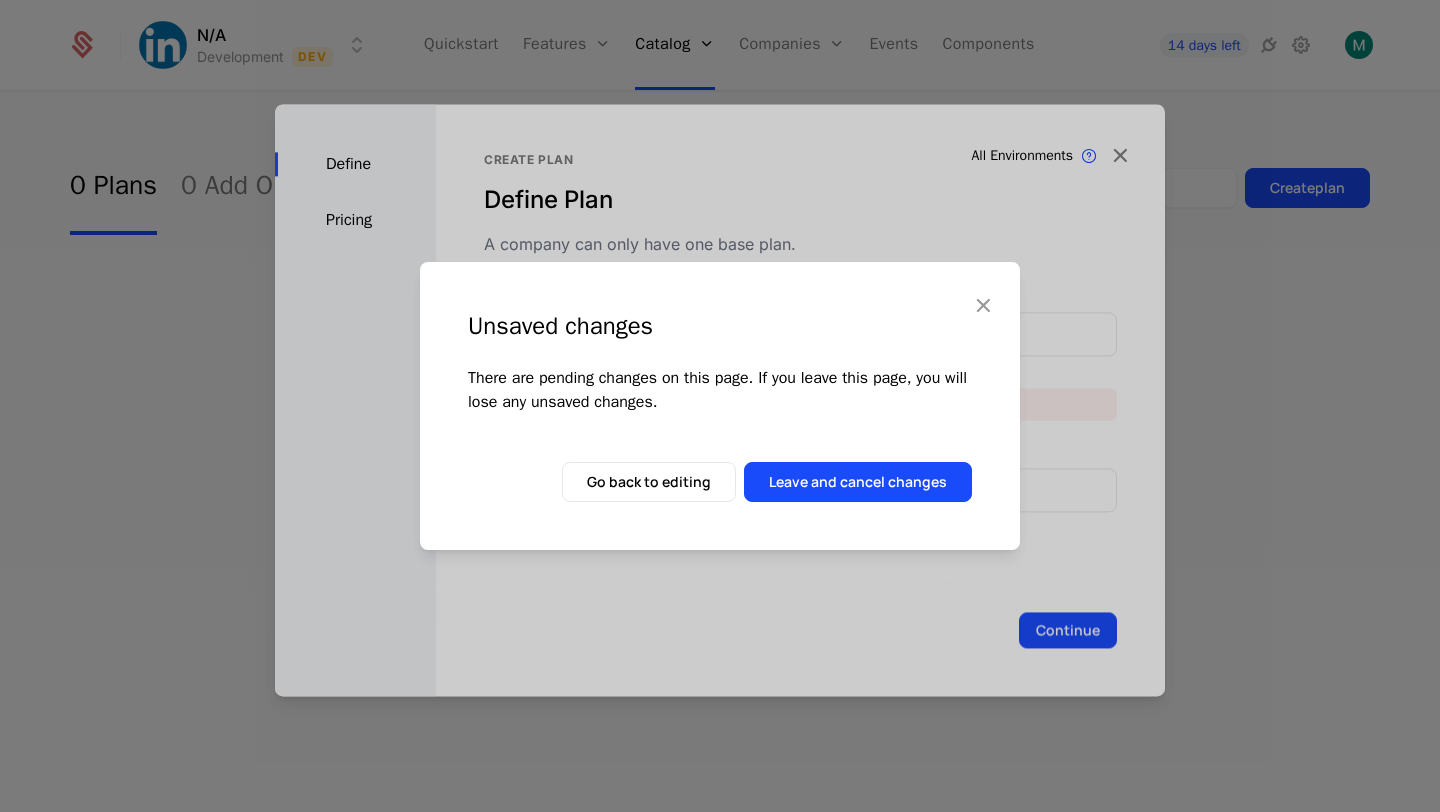 click at bounding box center (983, 305) 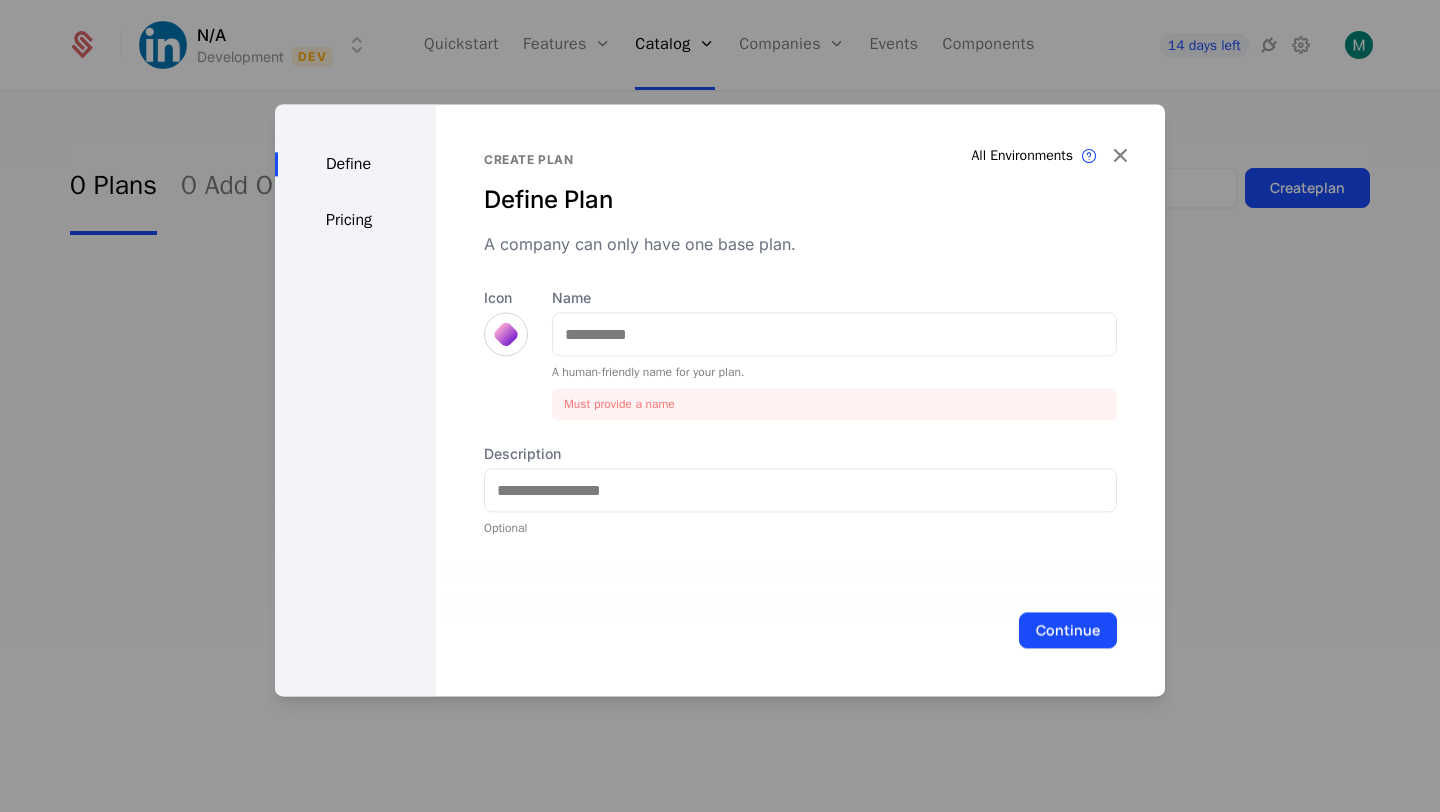 click on "Create plan" at bounding box center [800, 160] 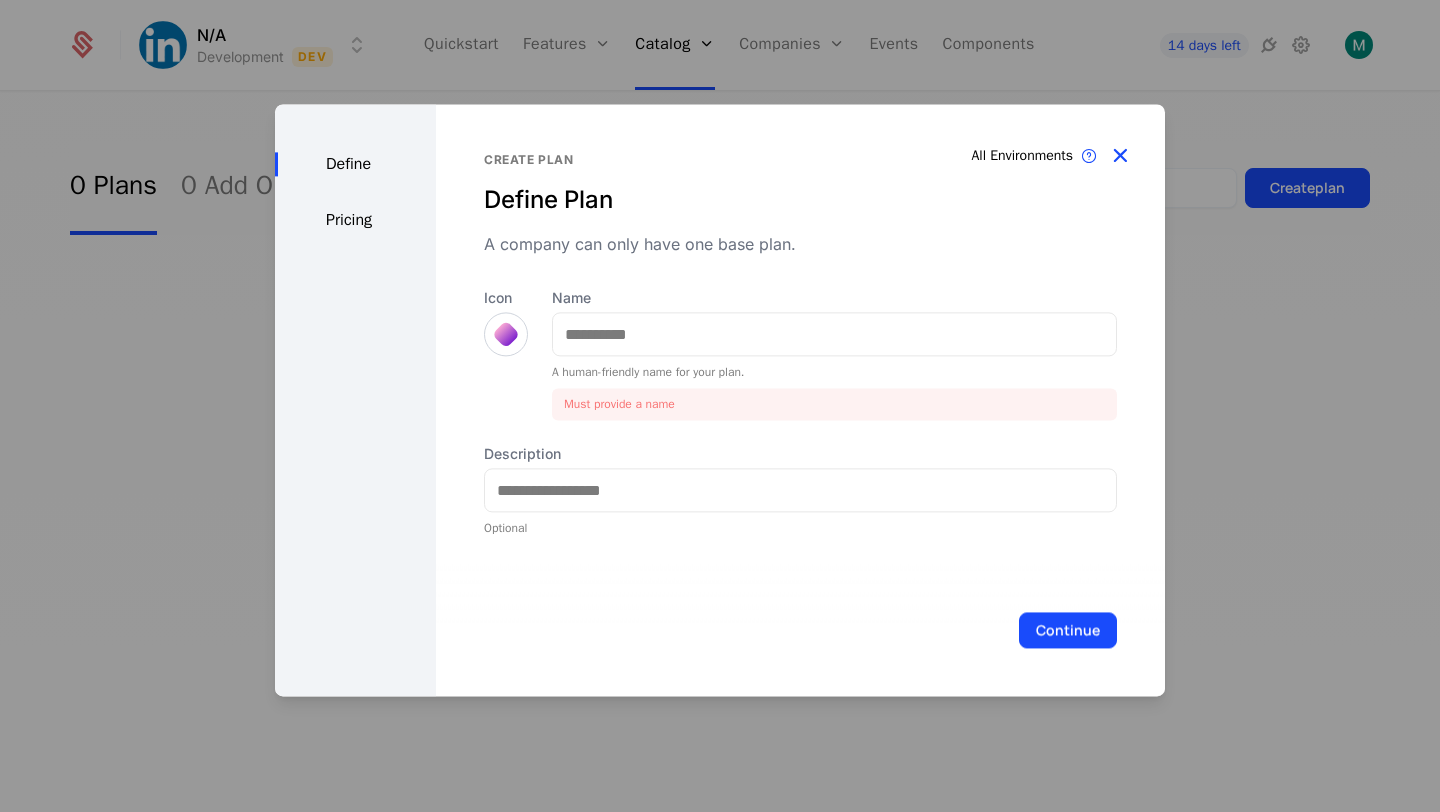 click at bounding box center [1120, 156] 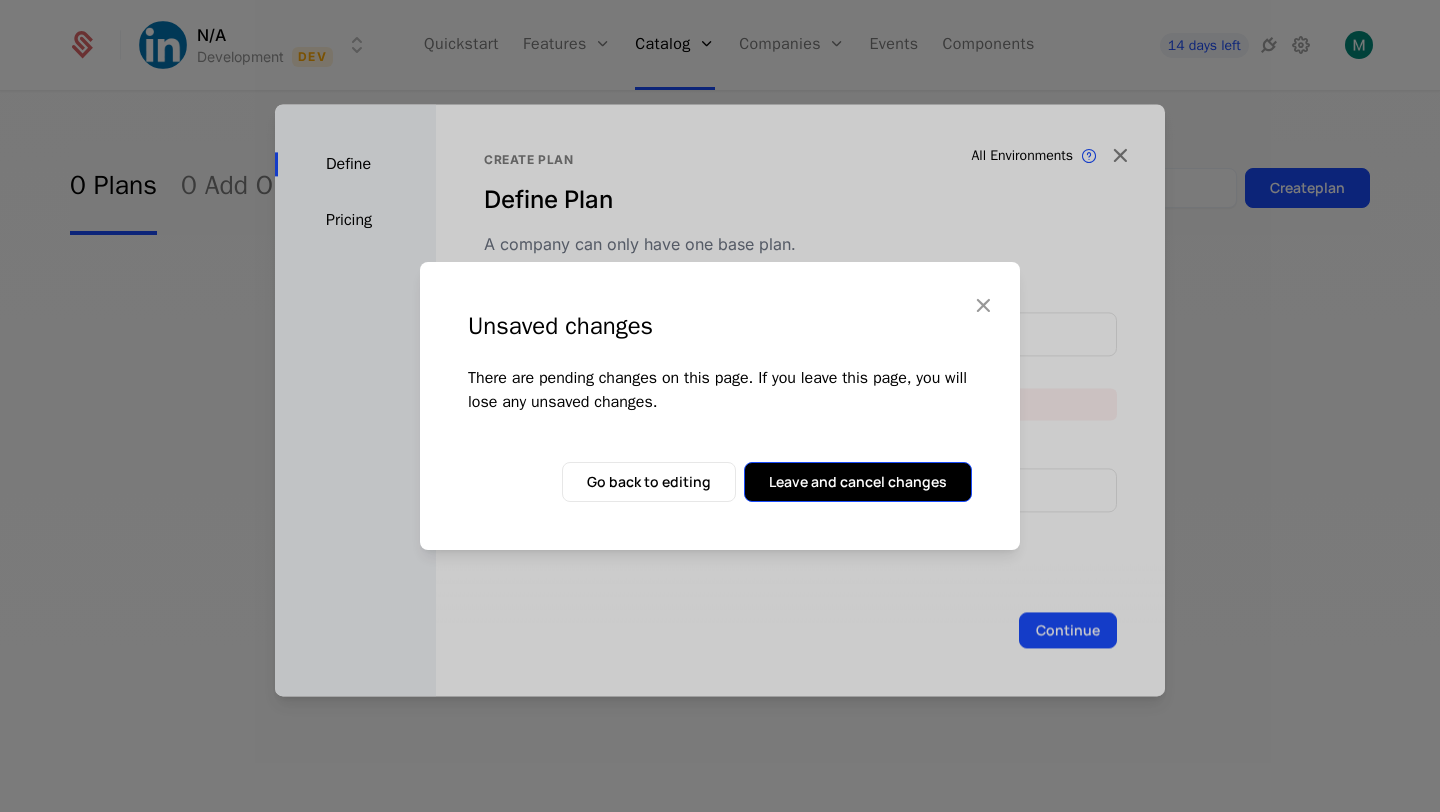 click on "Leave and cancel changes" at bounding box center [858, 482] 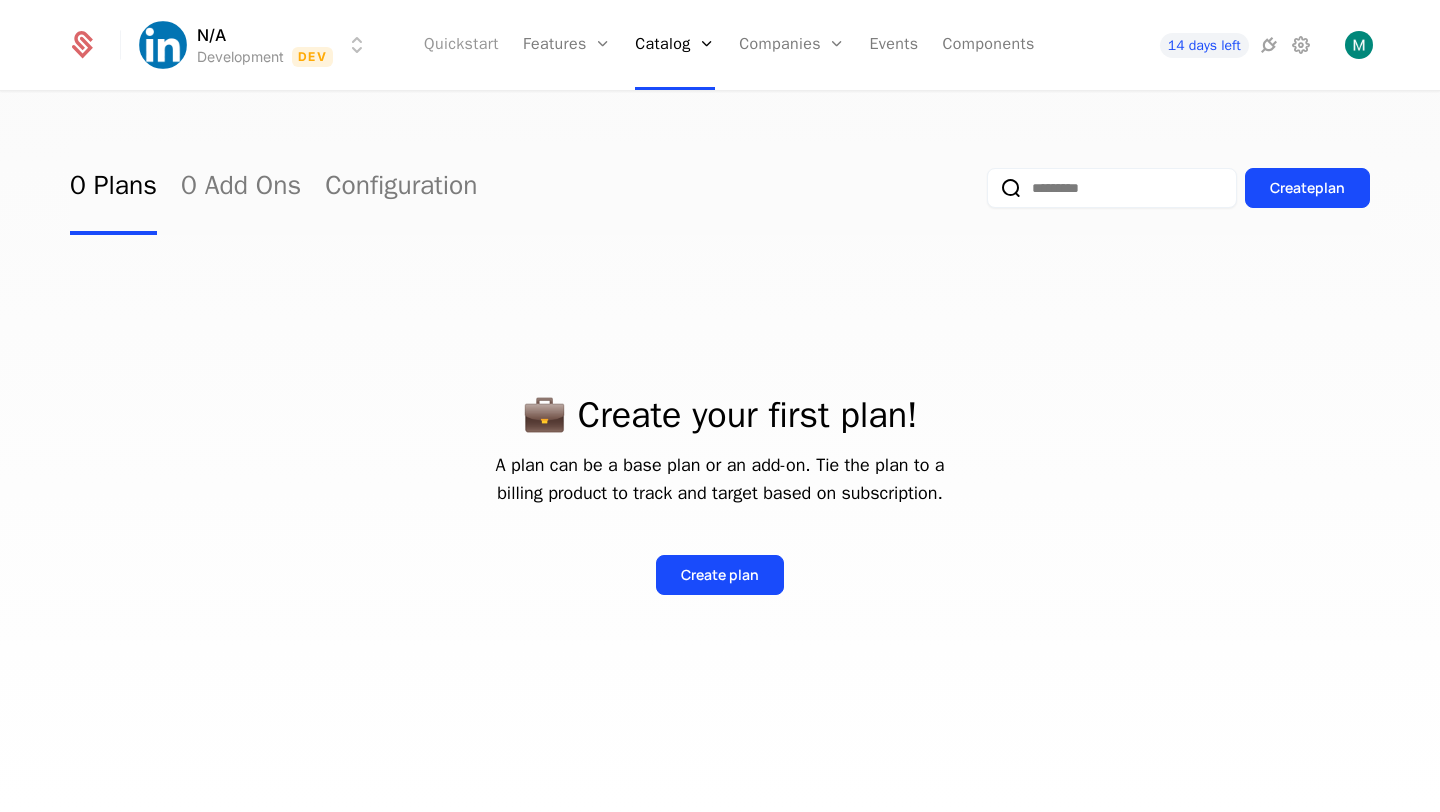 click on "Quickstart" at bounding box center (461, 45) 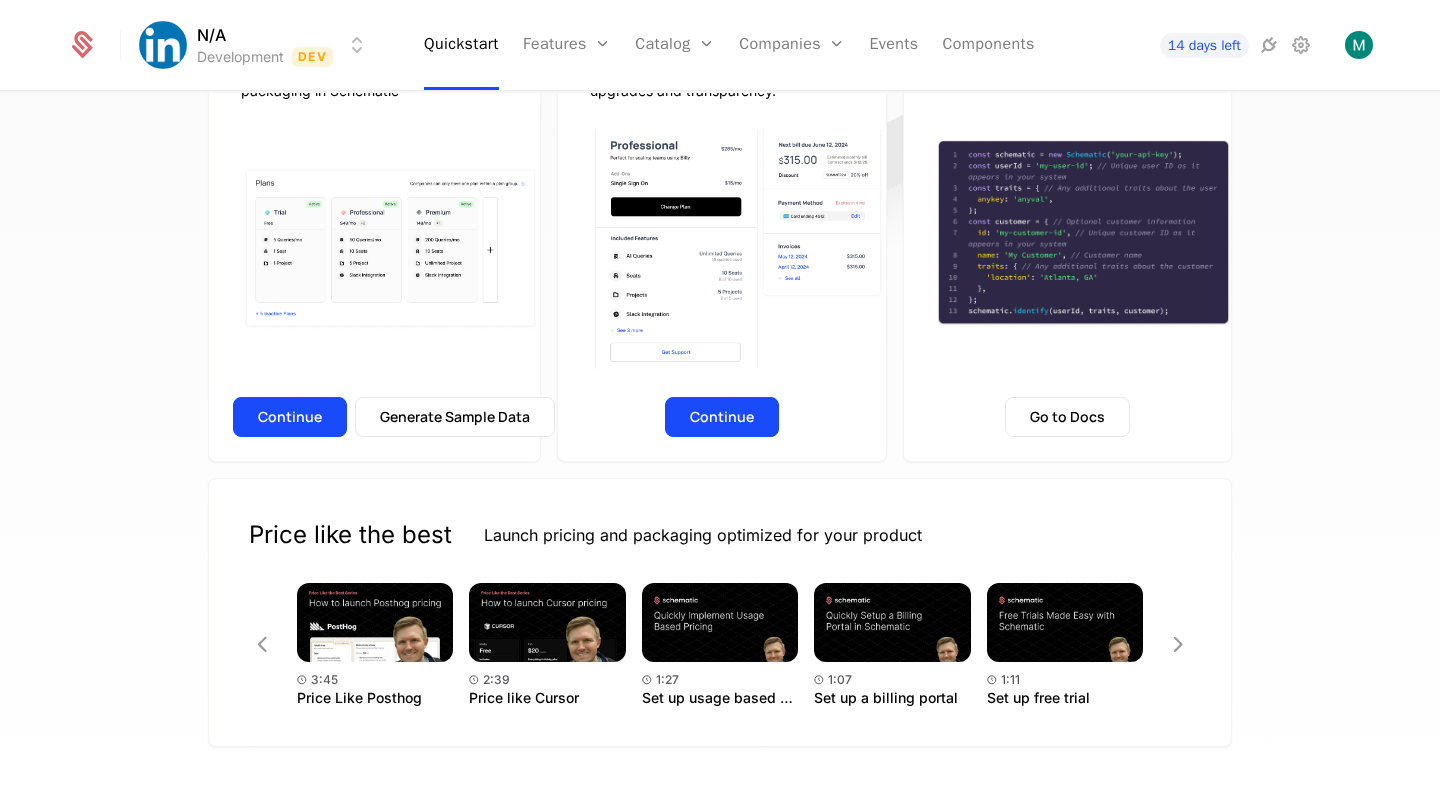scroll, scrollTop: 344, scrollLeft: 0, axis: vertical 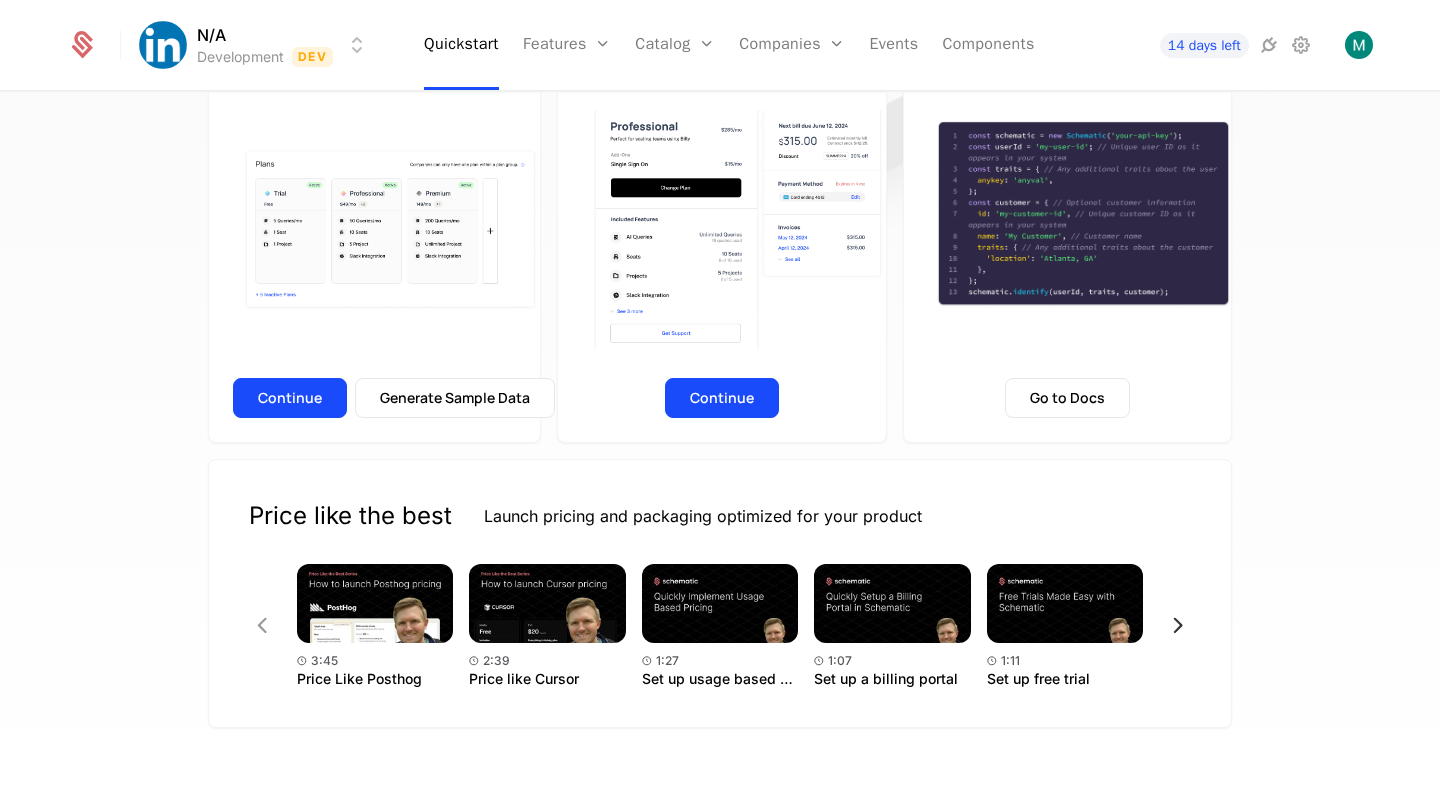 click at bounding box center [1178, 625] 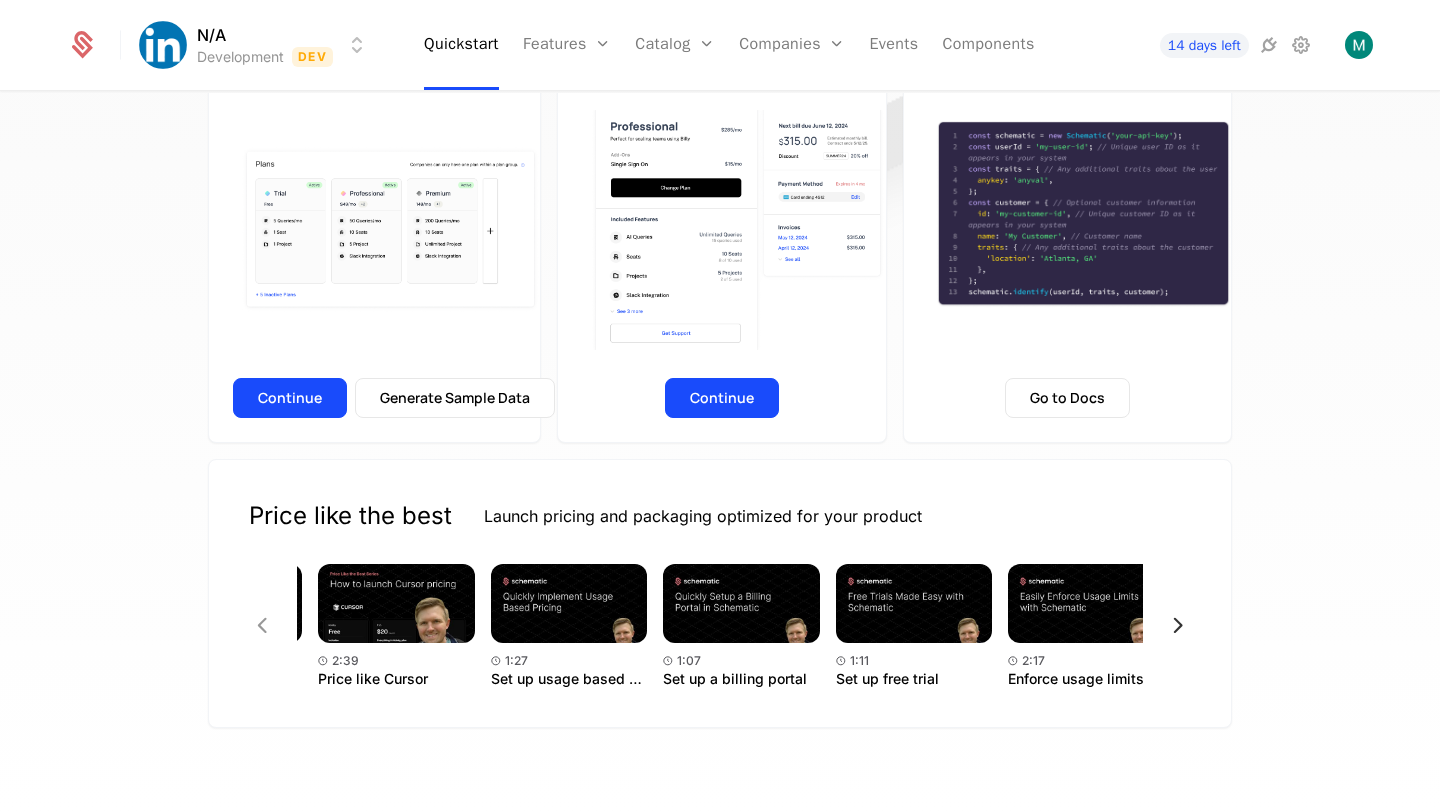 scroll, scrollTop: 0, scrollLeft: 172, axis: horizontal 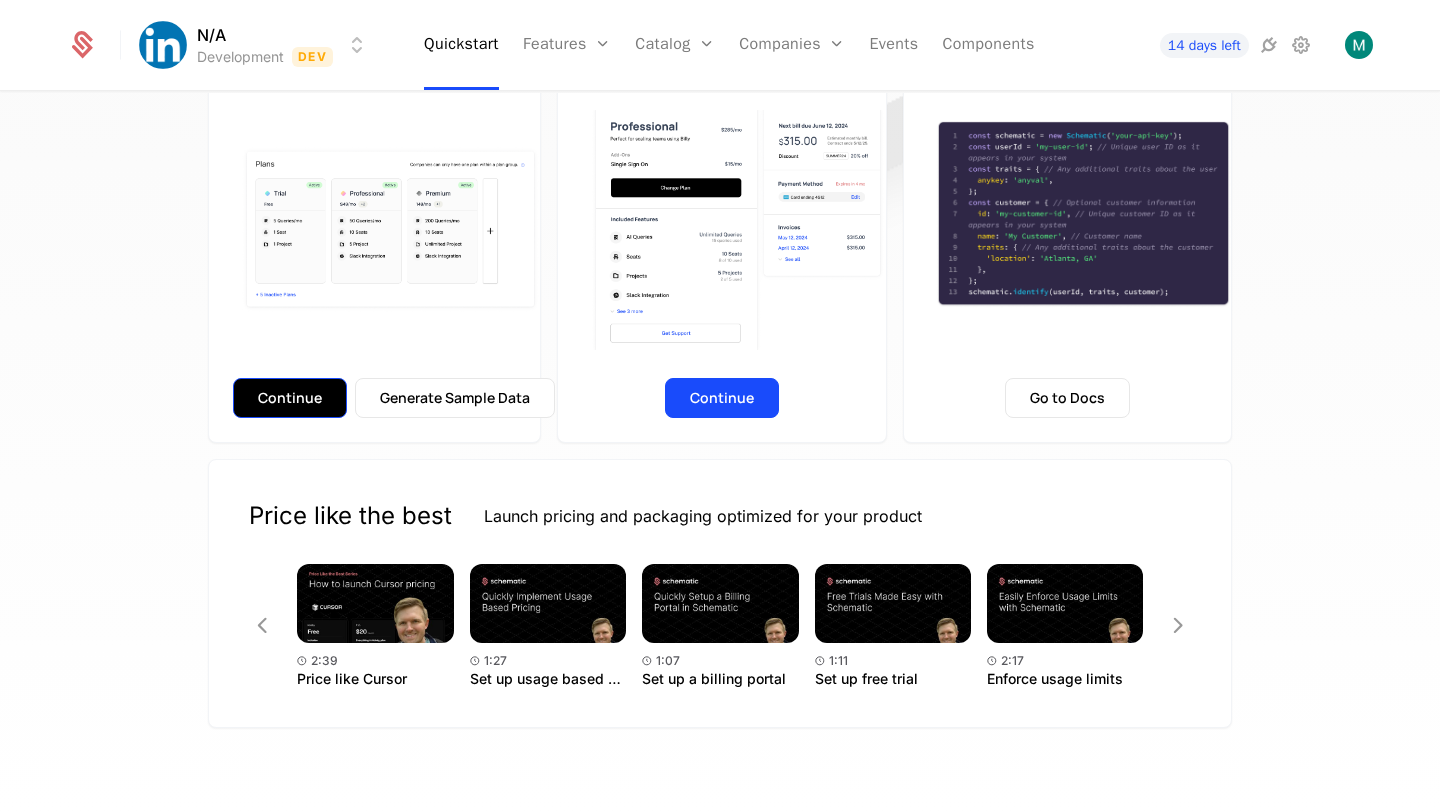 click on "Continue" at bounding box center (290, 398) 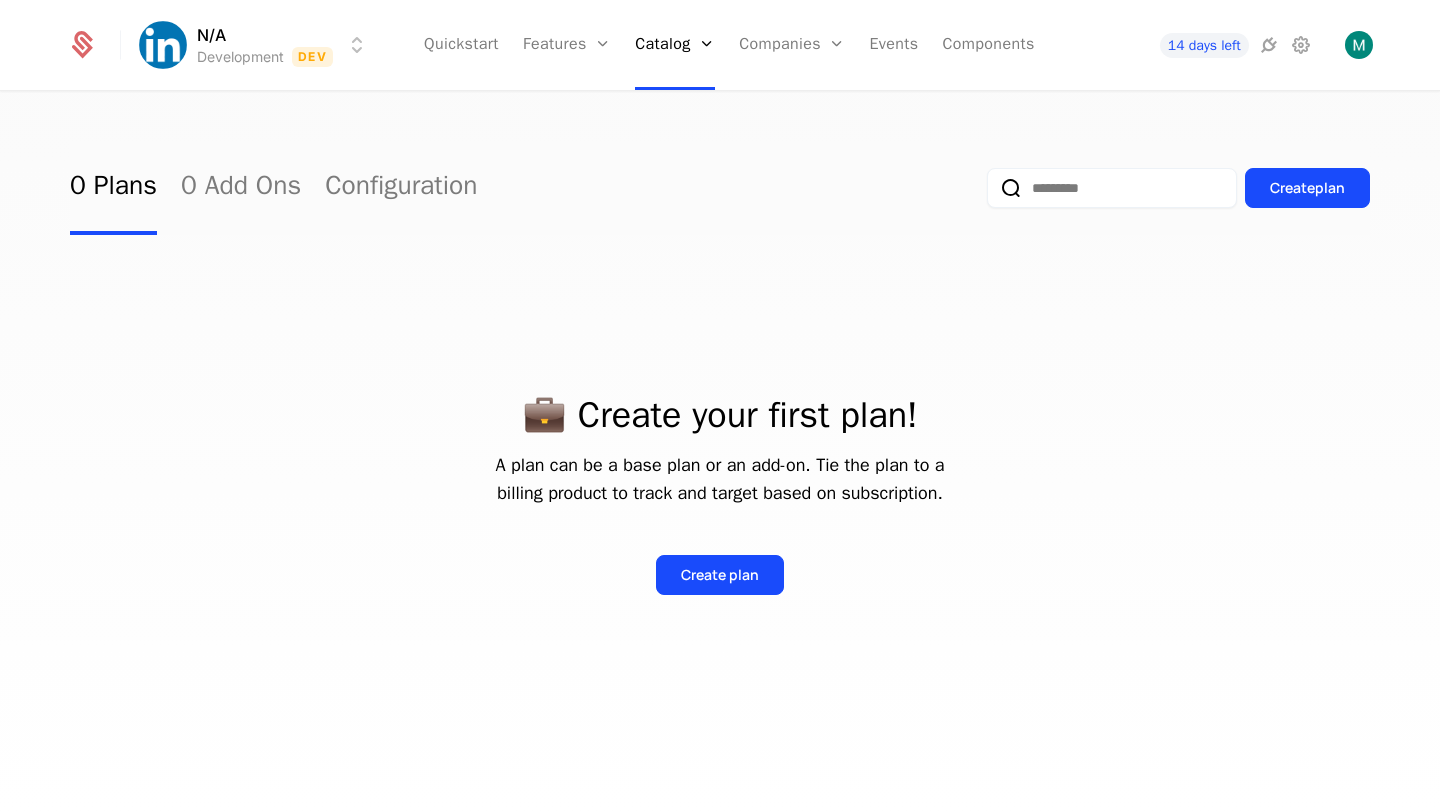 click on "N/A Development Dev Quickstart Features Features Flags Catalog Plans Add Ons Configuration Companies Companies Users Events Components 14 days left 0 Plans 0 Add Ons Configuration Create  plan 💼 Create your first plan! A plan can be a base plan or an add-on. Tie the plan to a billing product to track and target based on subscription. Create plan
Best Viewed on Desktop You're currently viewing this on a  mobile device . For the best experience,   we recommend using a desktop or larger screens , as the application isn't fully optimized for smaller resolutions just yet. Got it" at bounding box center (720, 406) 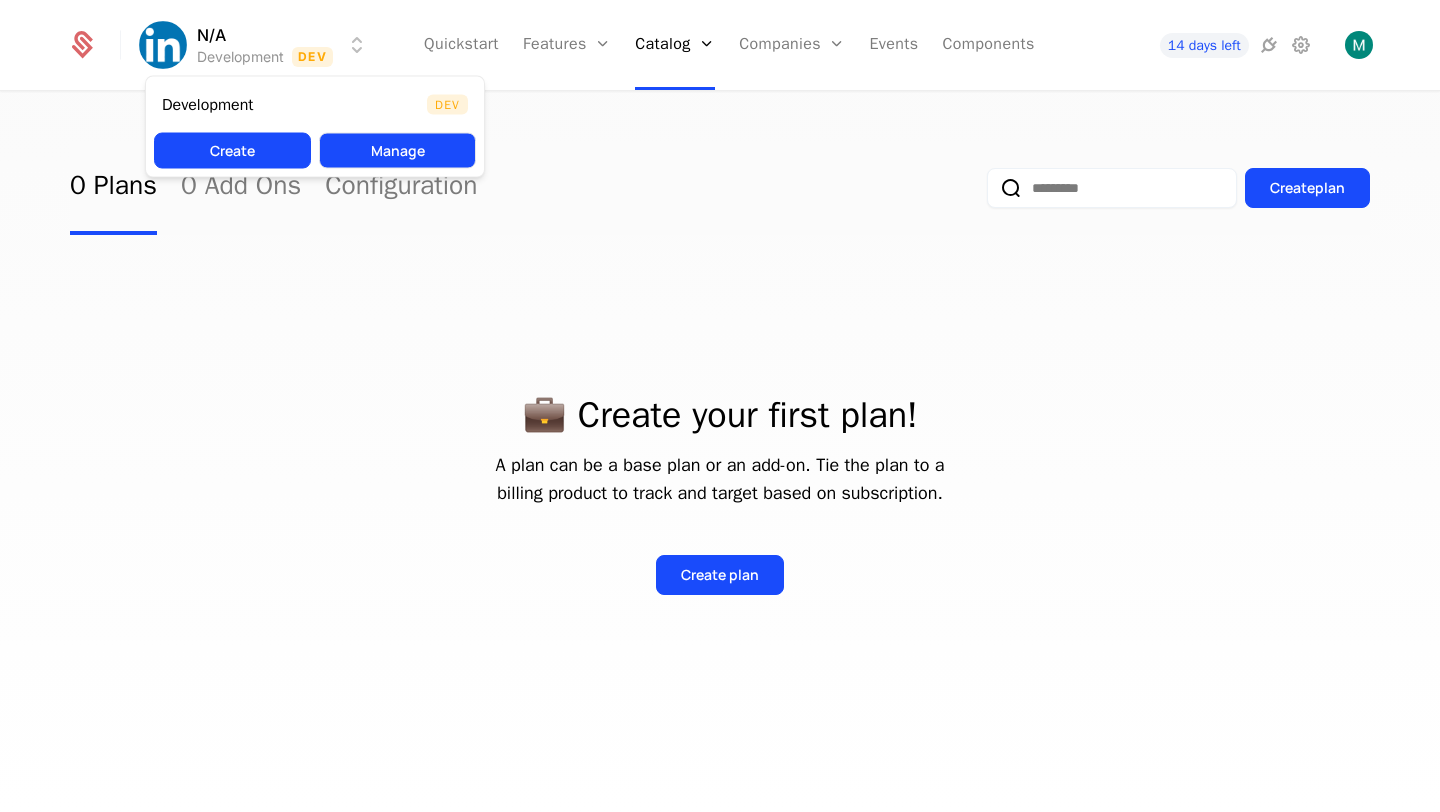 click on "Manage" at bounding box center [397, 151] 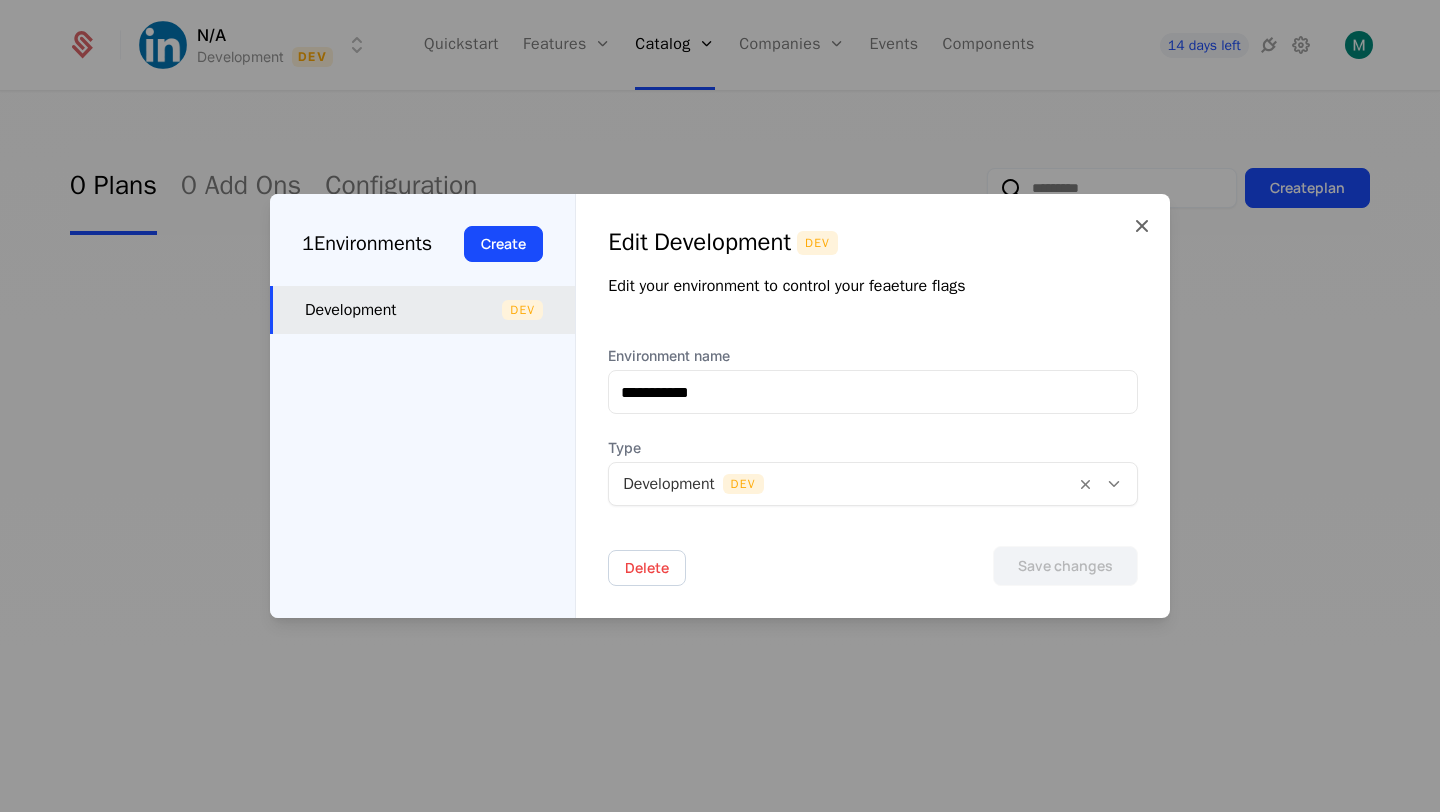 click at bounding box center [842, 484] 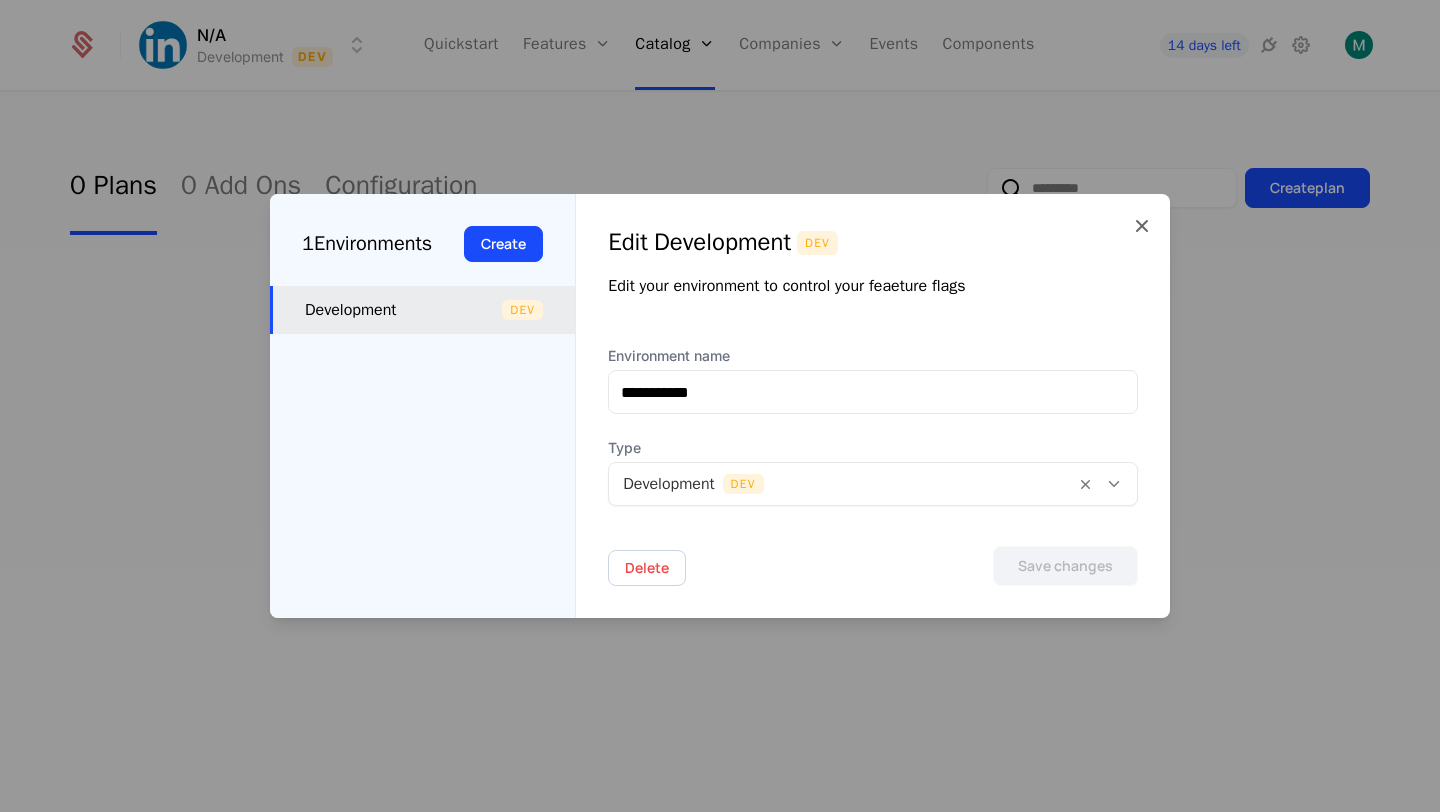 click on "**********" at bounding box center [873, 406] 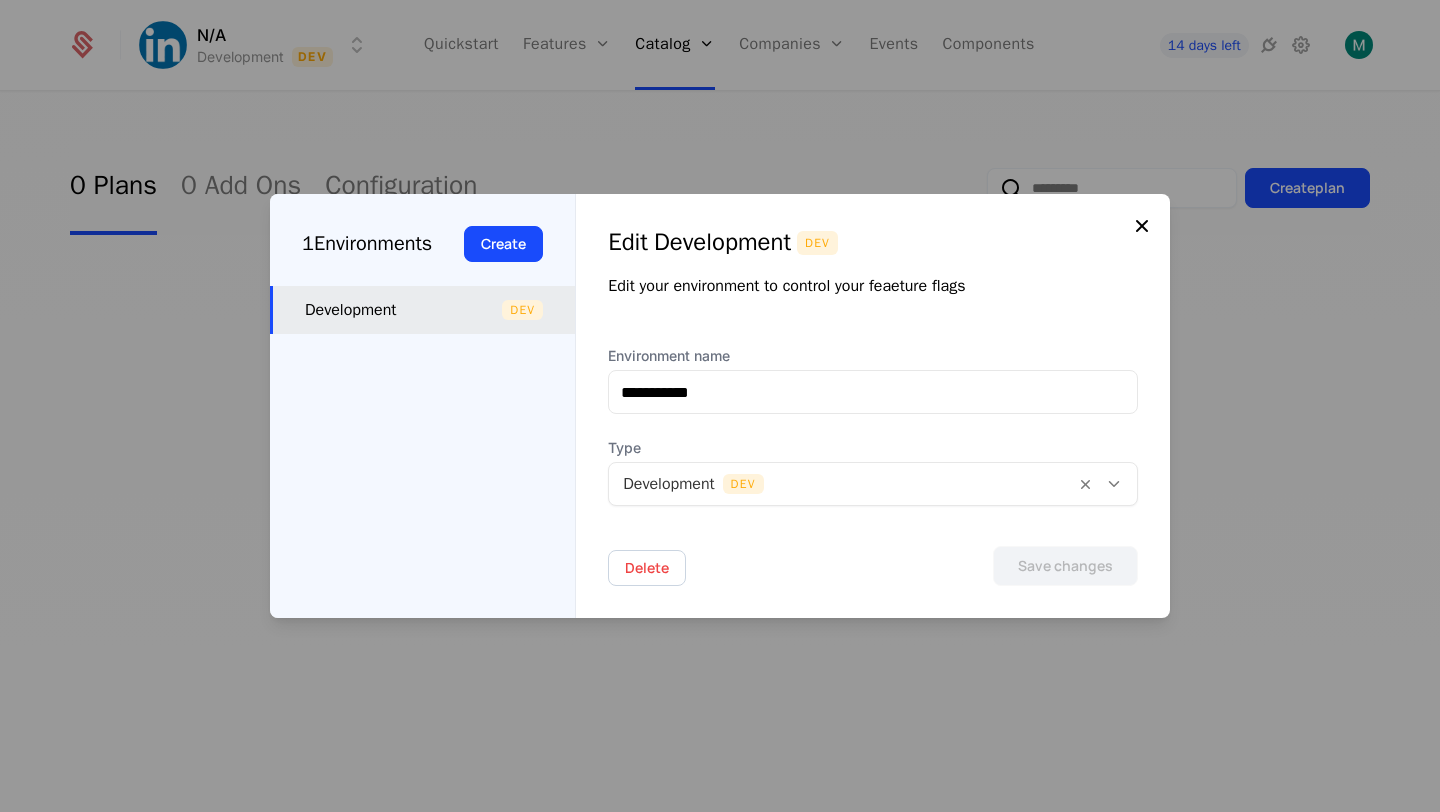 click at bounding box center (1142, 226) 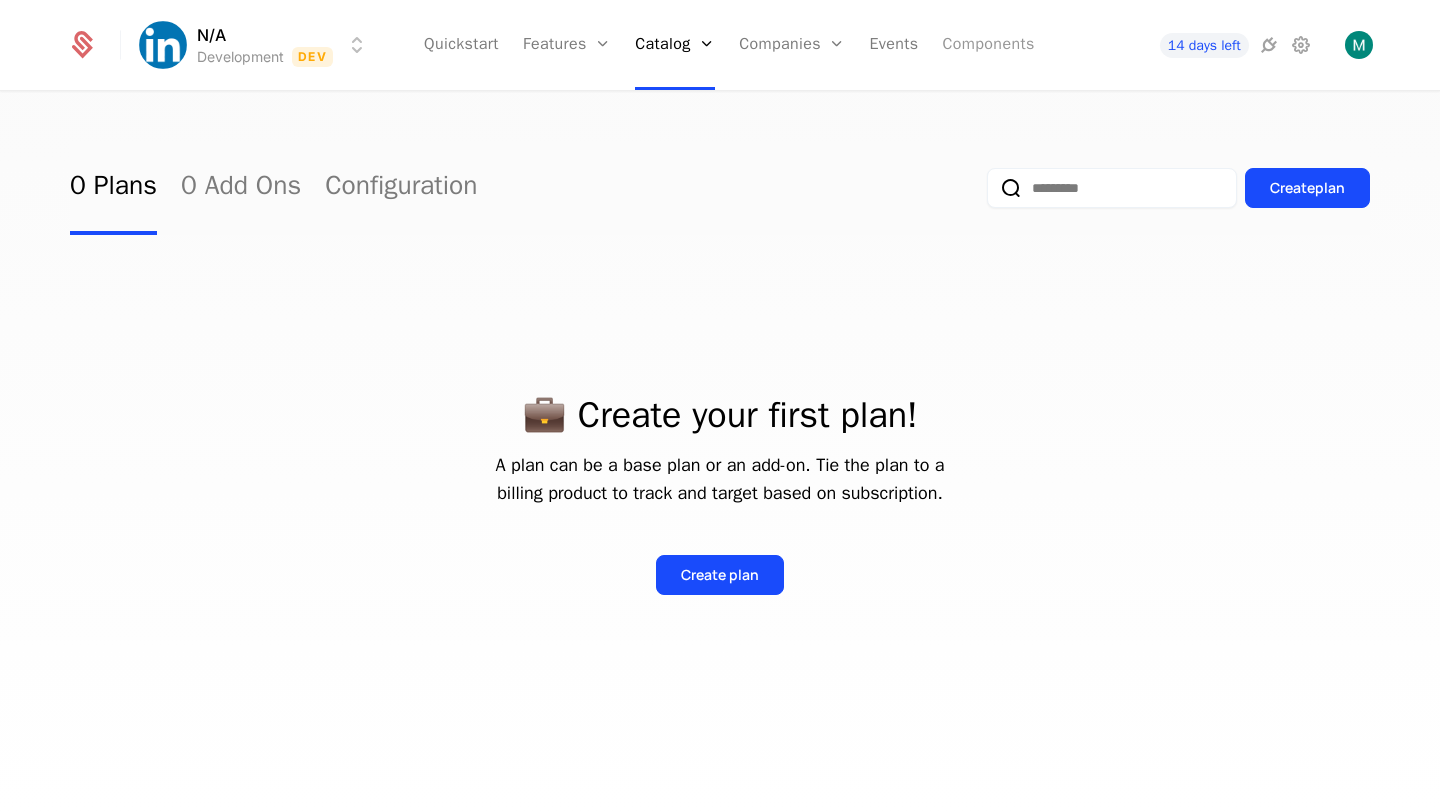 click on "Components" at bounding box center [988, 45] 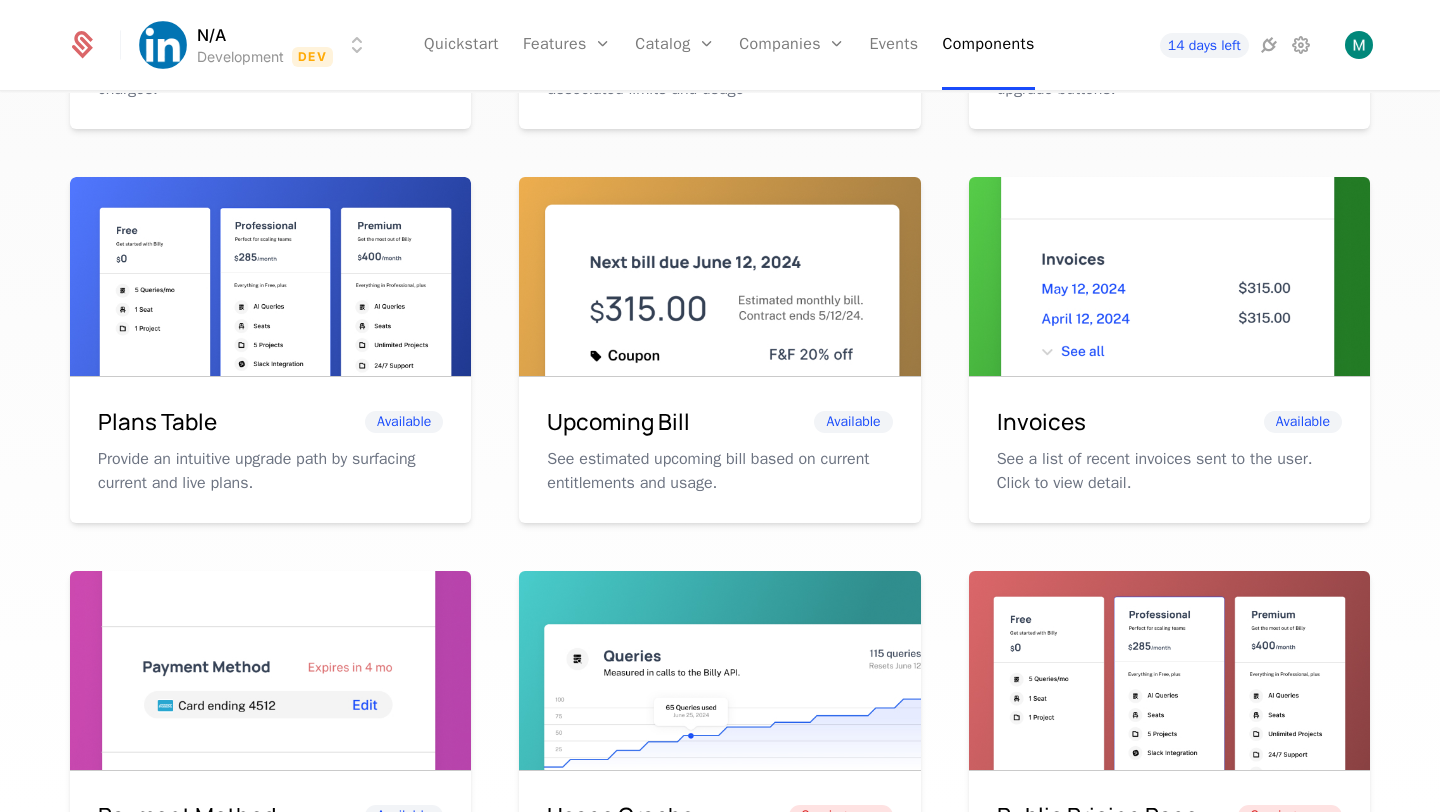 scroll, scrollTop: 696, scrollLeft: 0, axis: vertical 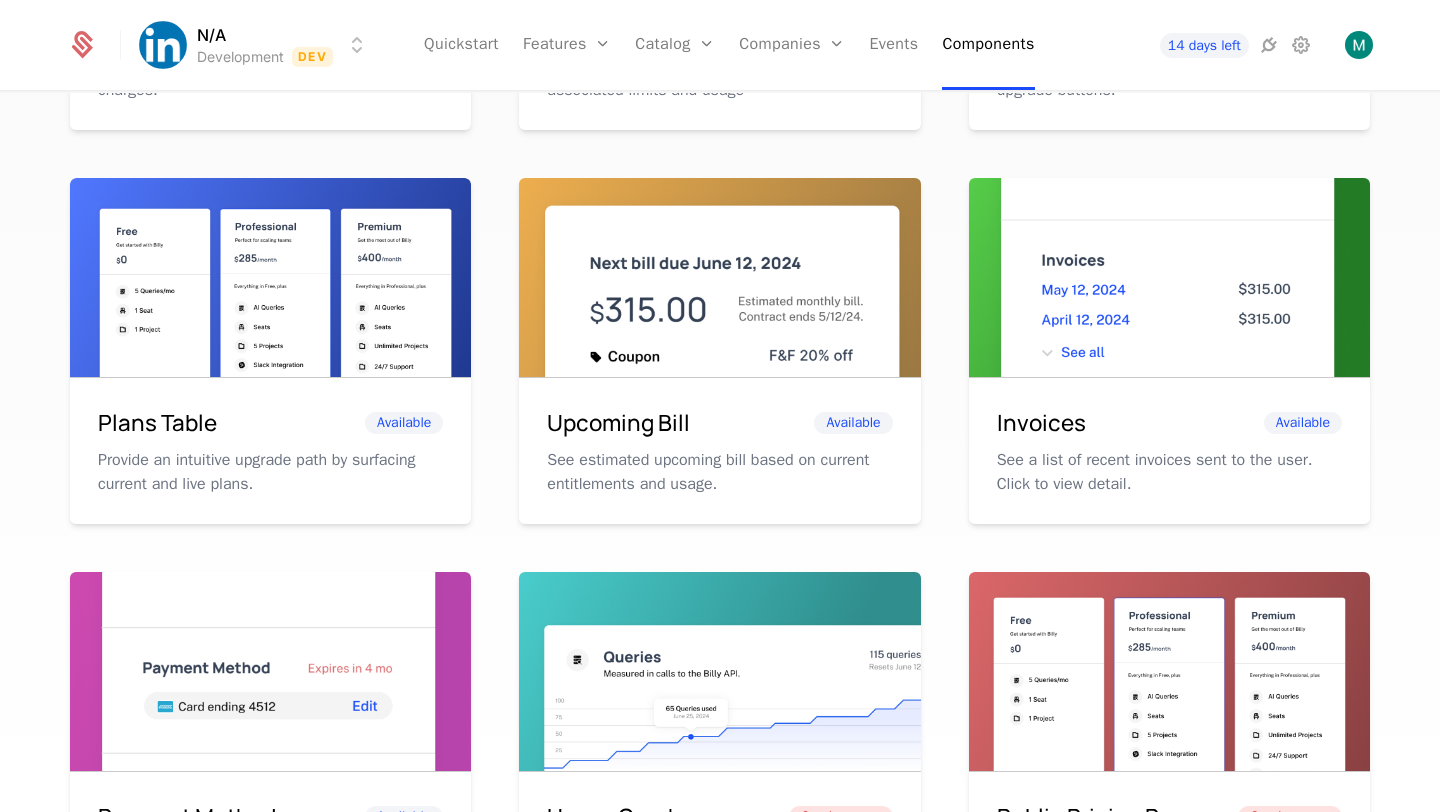 click at bounding box center [270, 304] 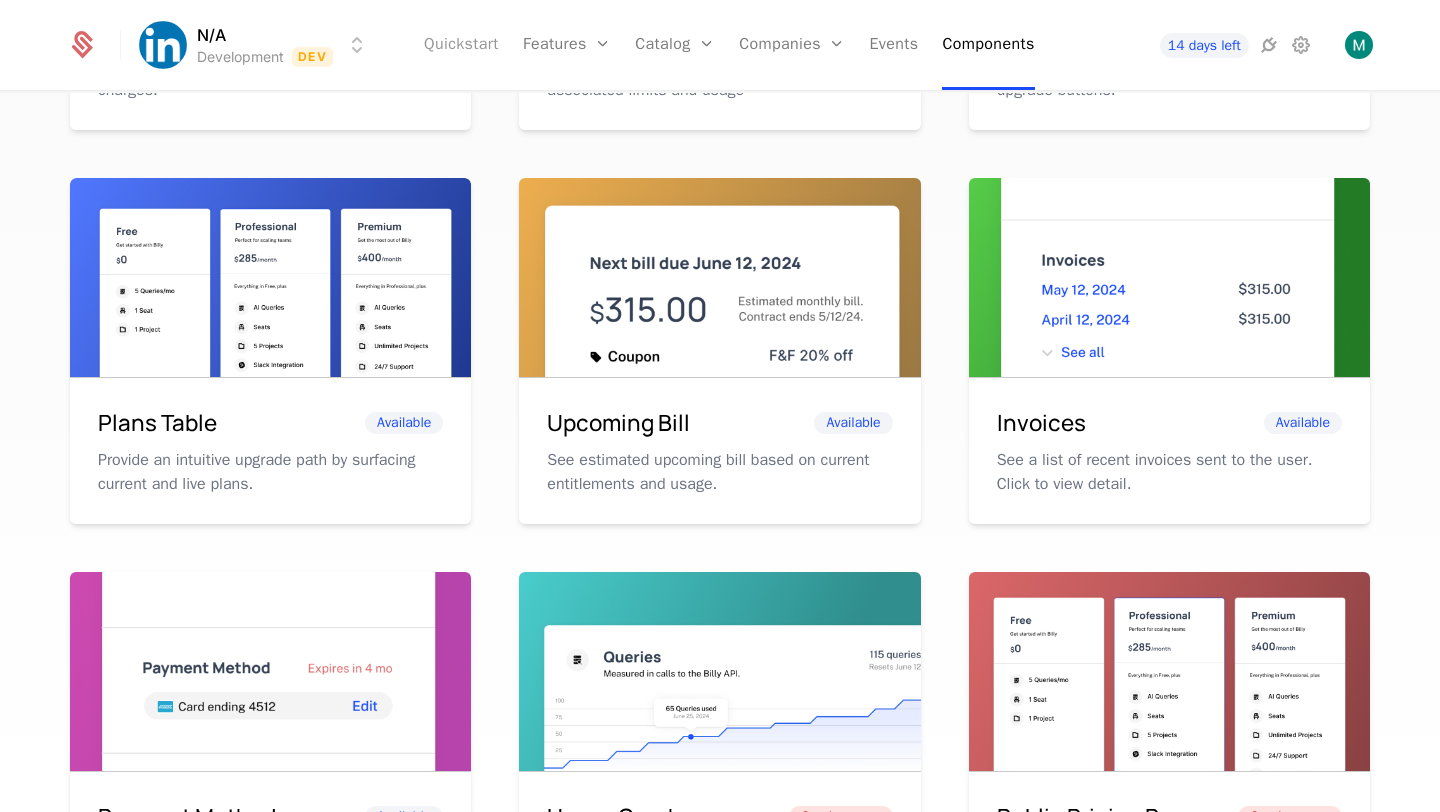 click on "Quickstart" at bounding box center [461, 45] 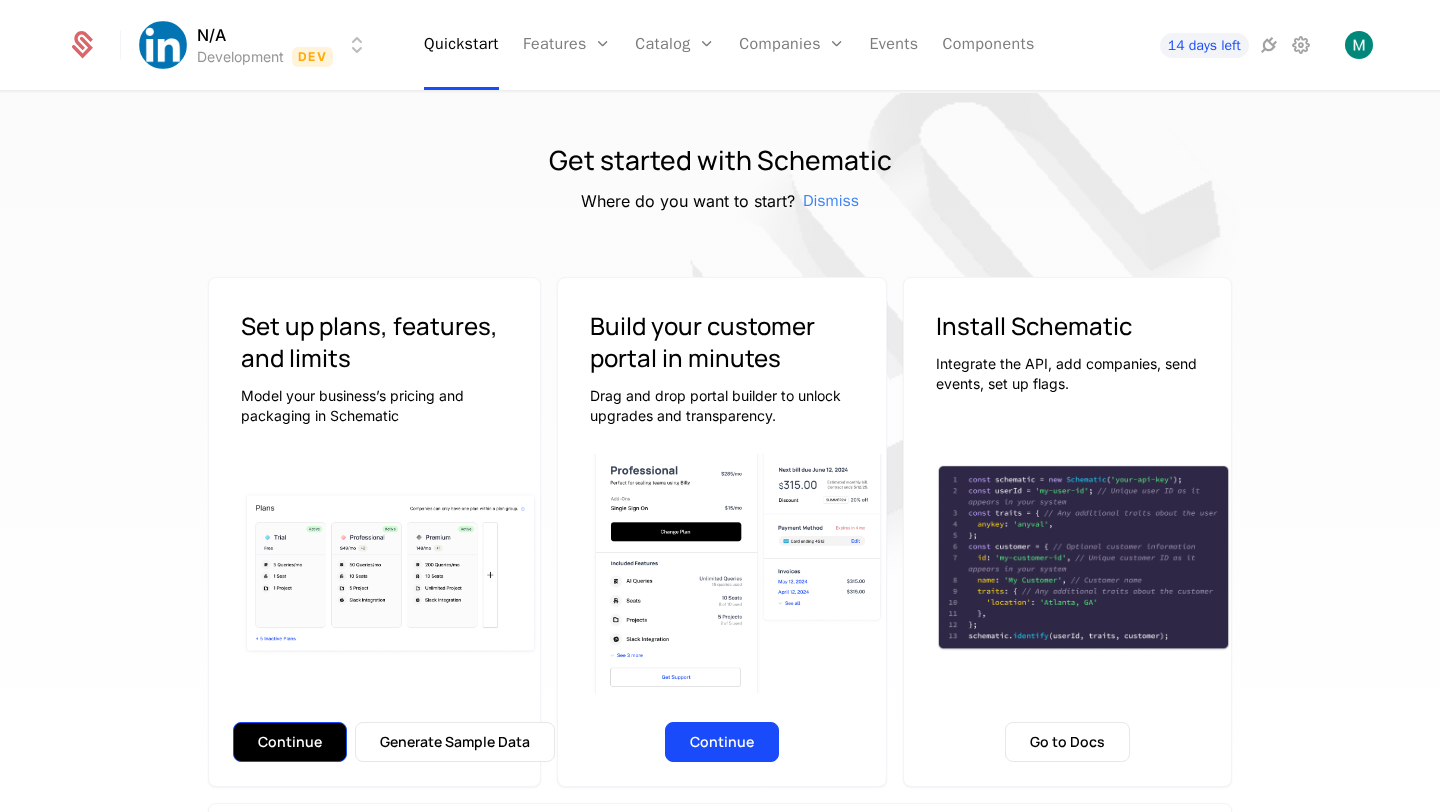 click on "Continue" at bounding box center (290, 742) 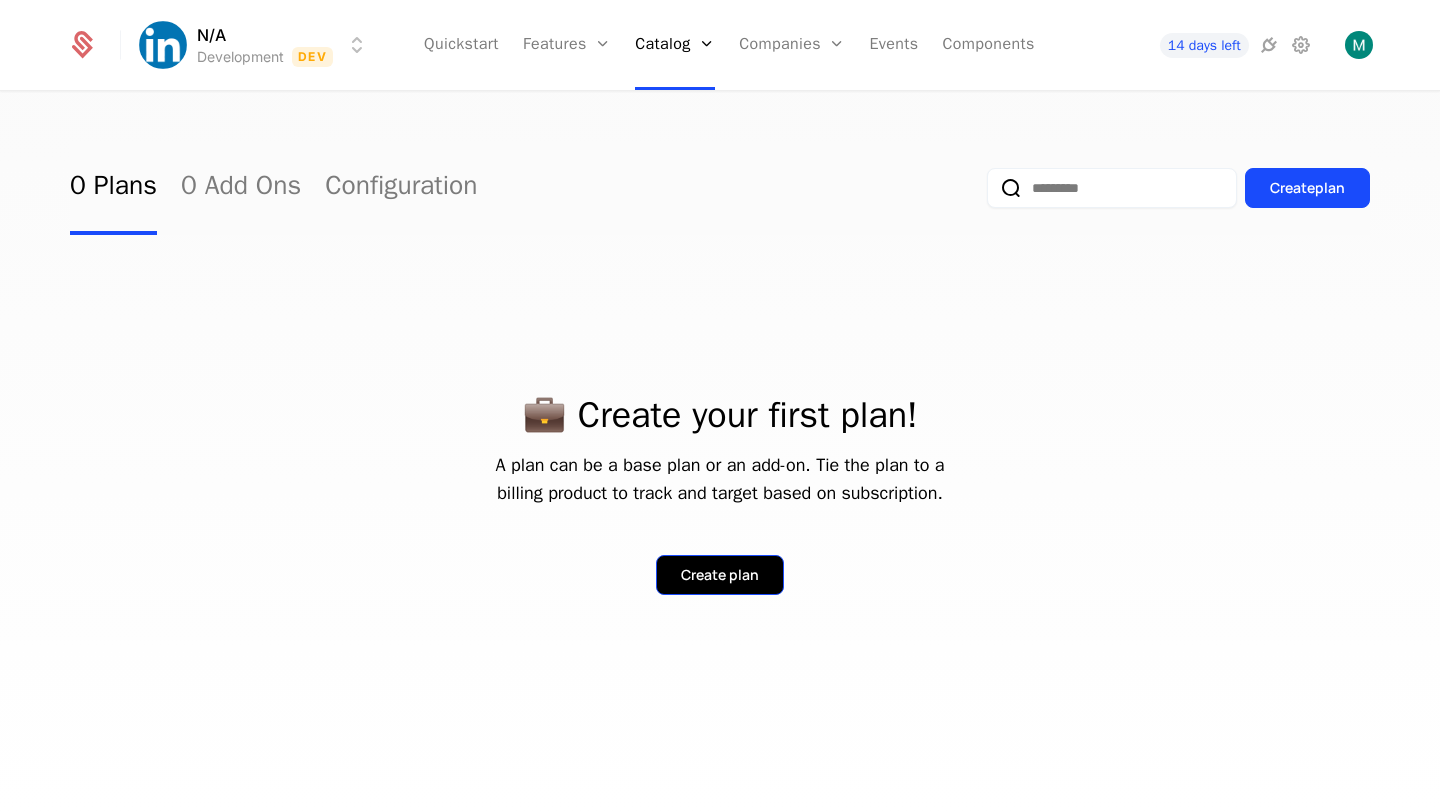 click on "Create plan" at bounding box center [720, 575] 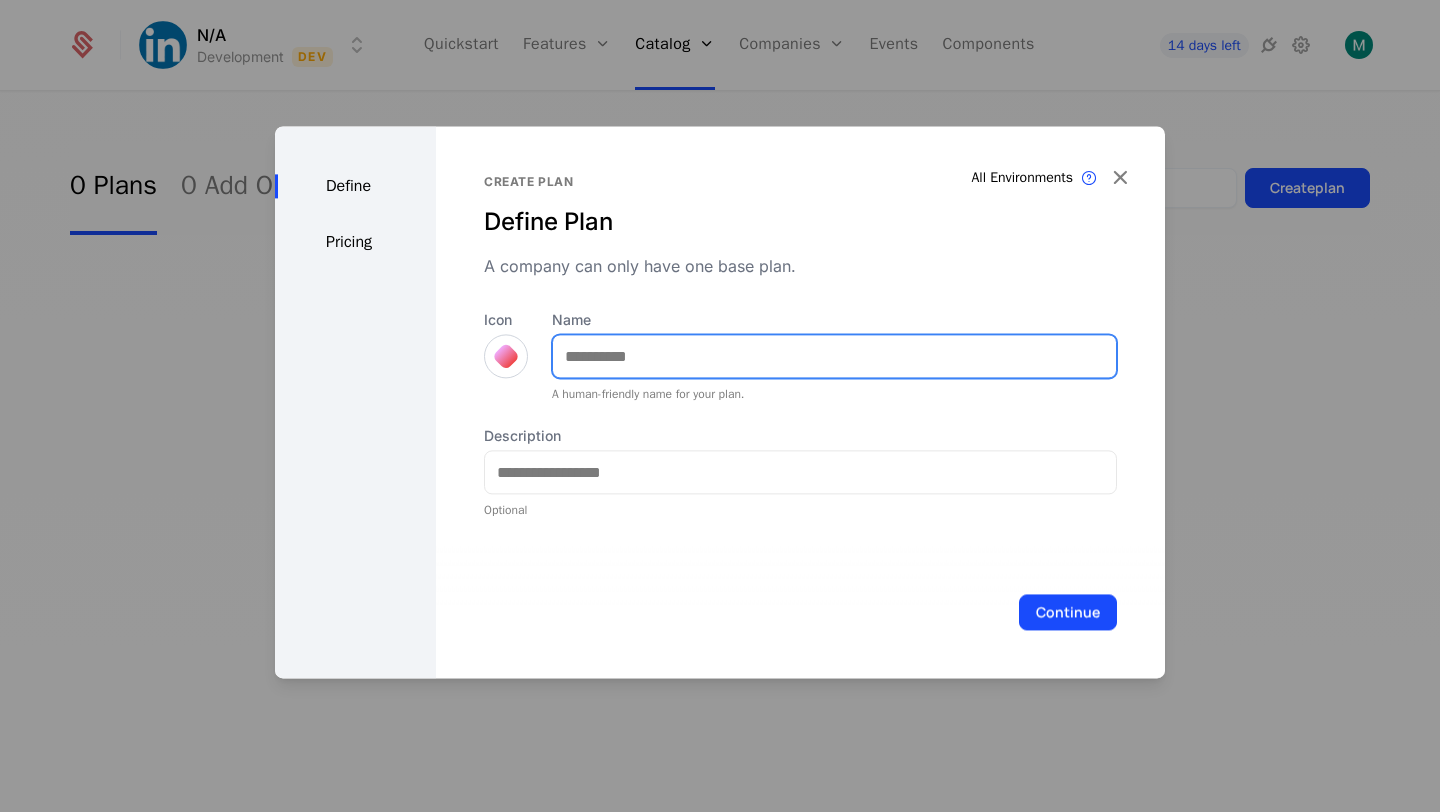 click on "Name" at bounding box center (834, 356) 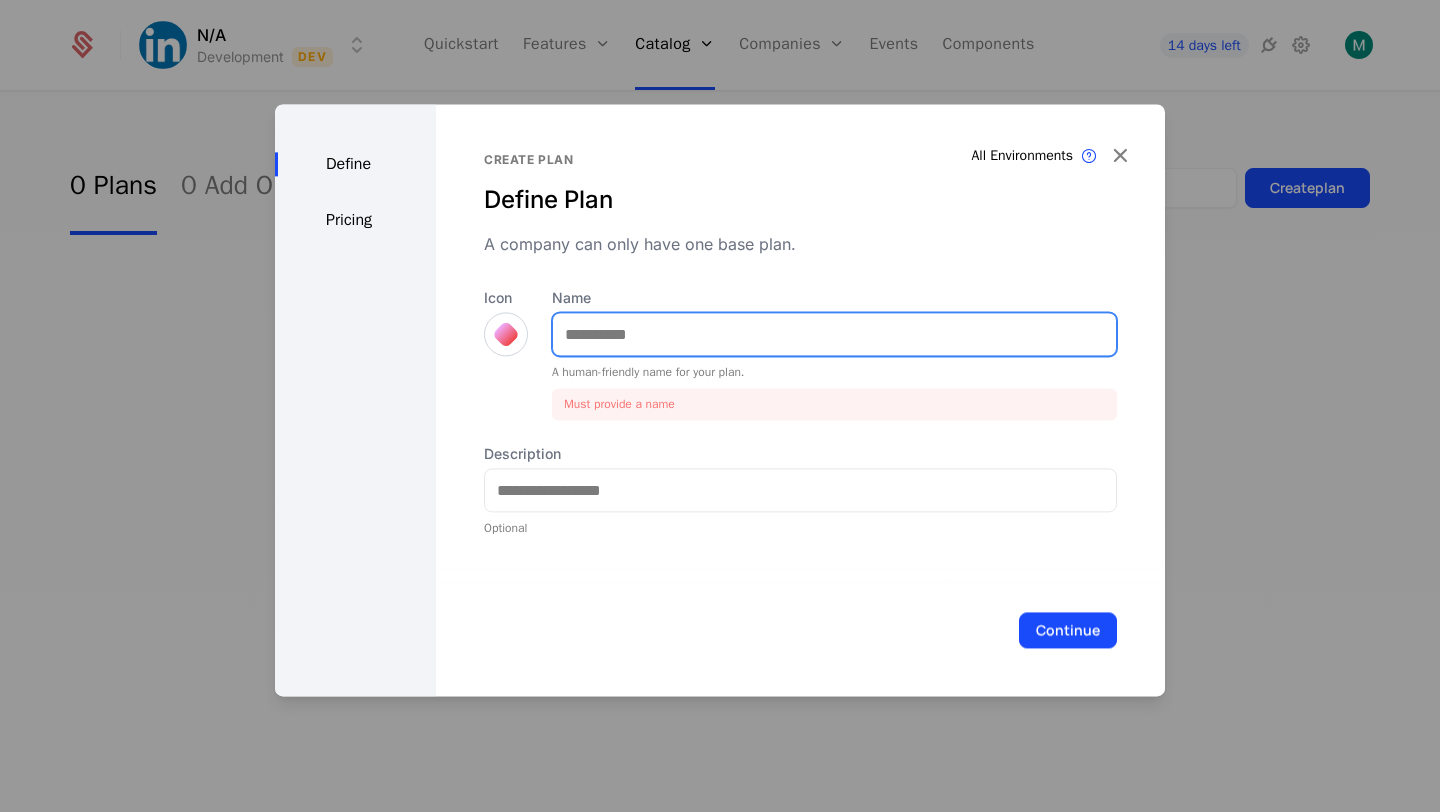 click on "Name" at bounding box center (834, 334) 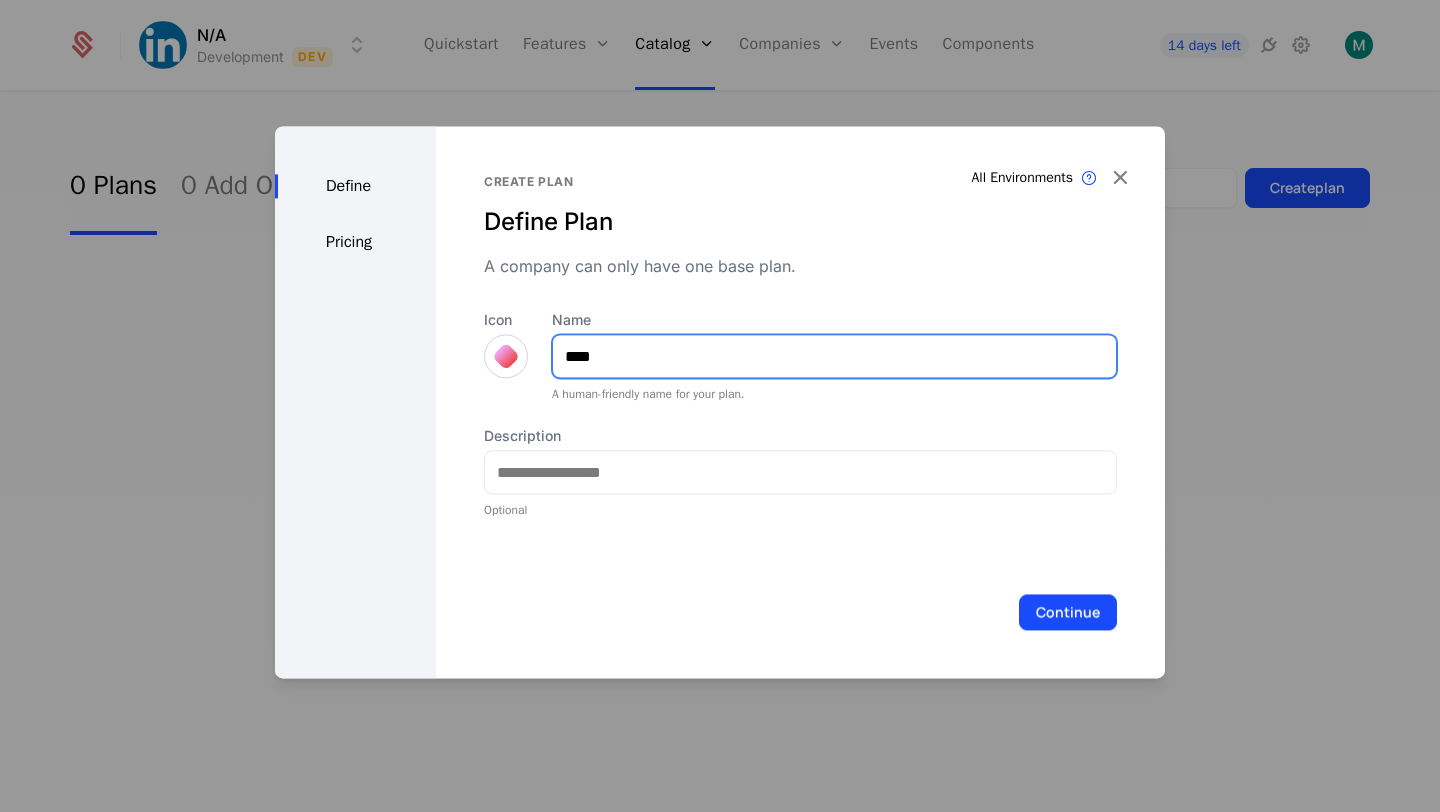 type on "****" 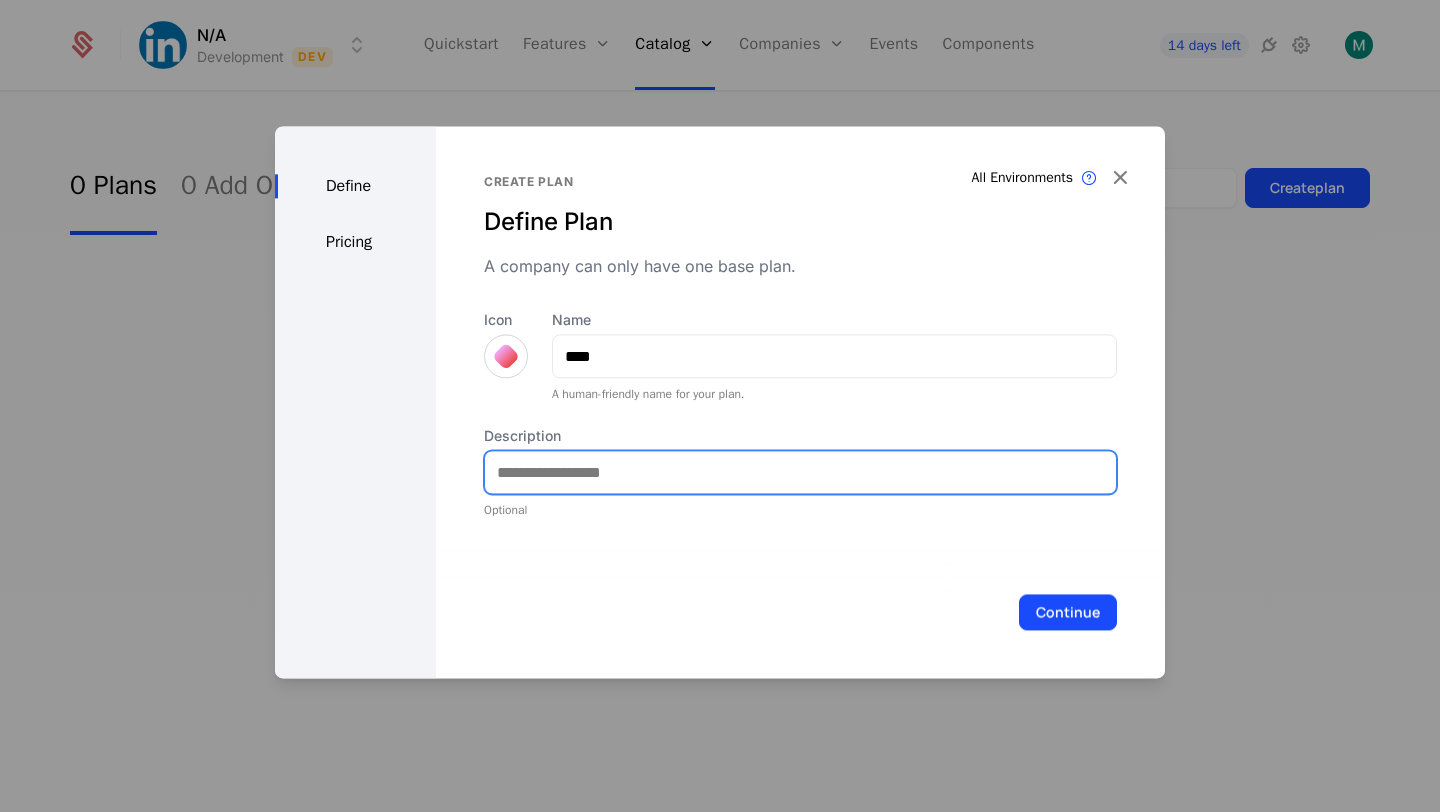 click on "Description" at bounding box center [800, 472] 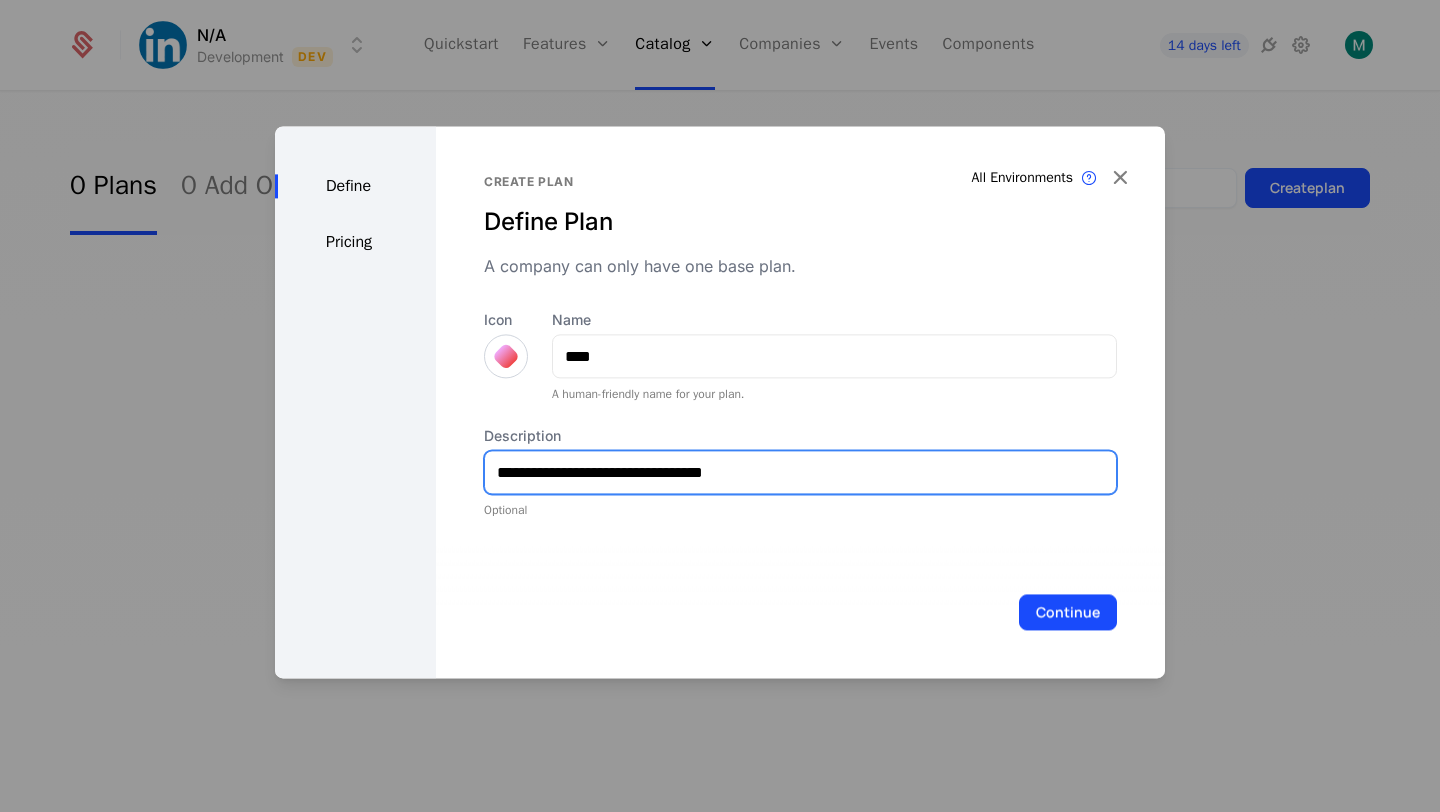 type on "**********" 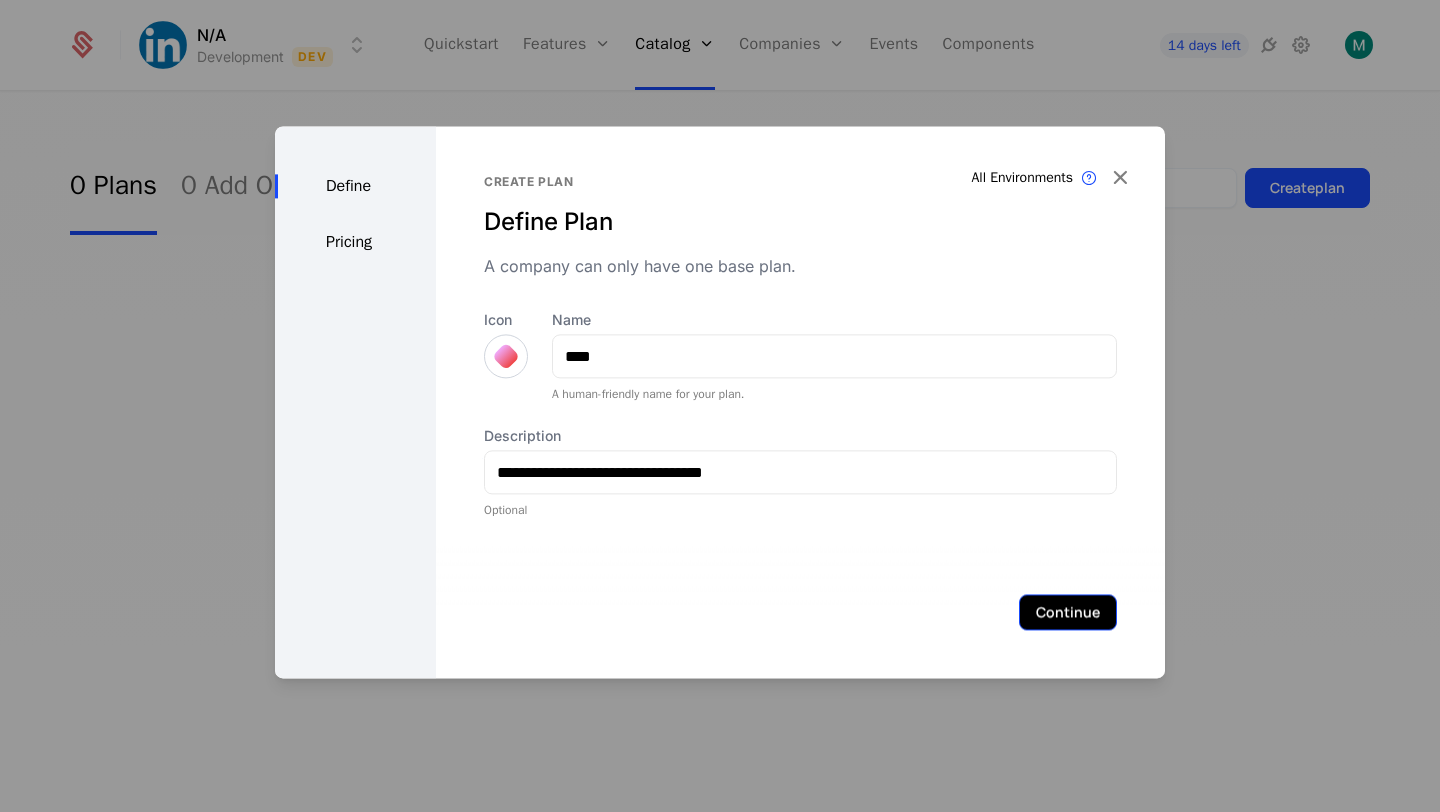 click on "Continue" at bounding box center (1068, 612) 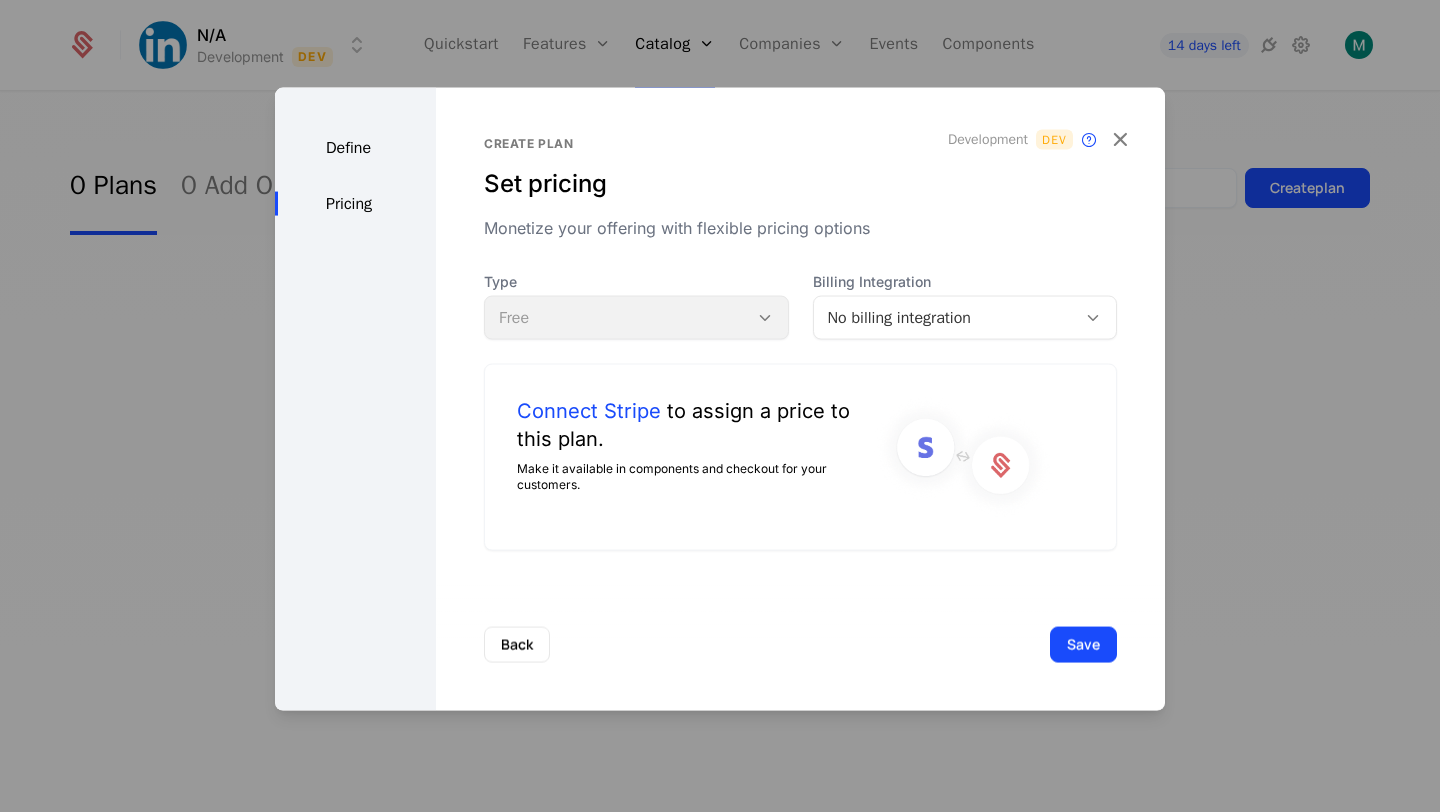 click on "No billing integration" at bounding box center [945, 318] 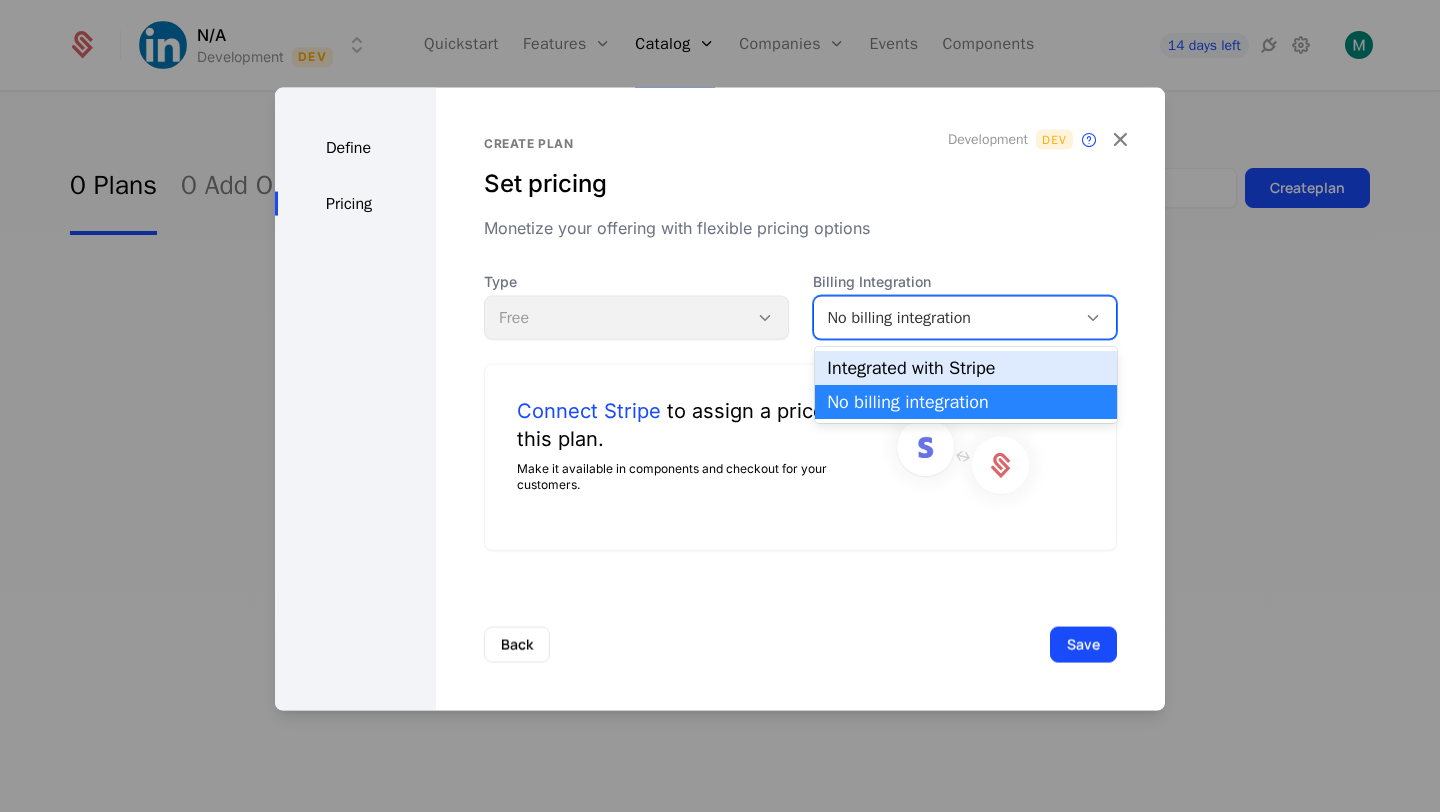 click on "Integrated with Stripe" at bounding box center (966, 368) 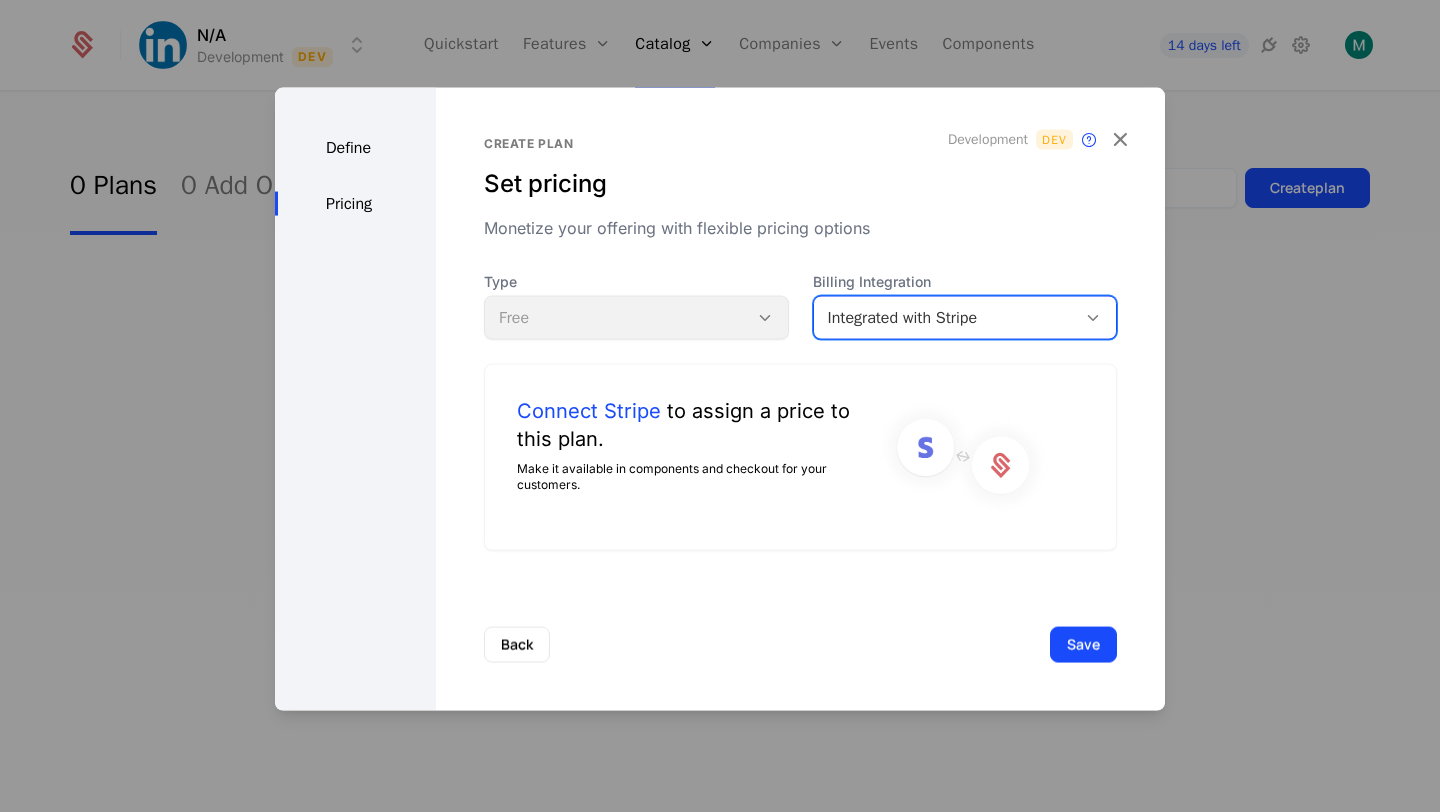 click on "Type Free" at bounding box center (636, 306) 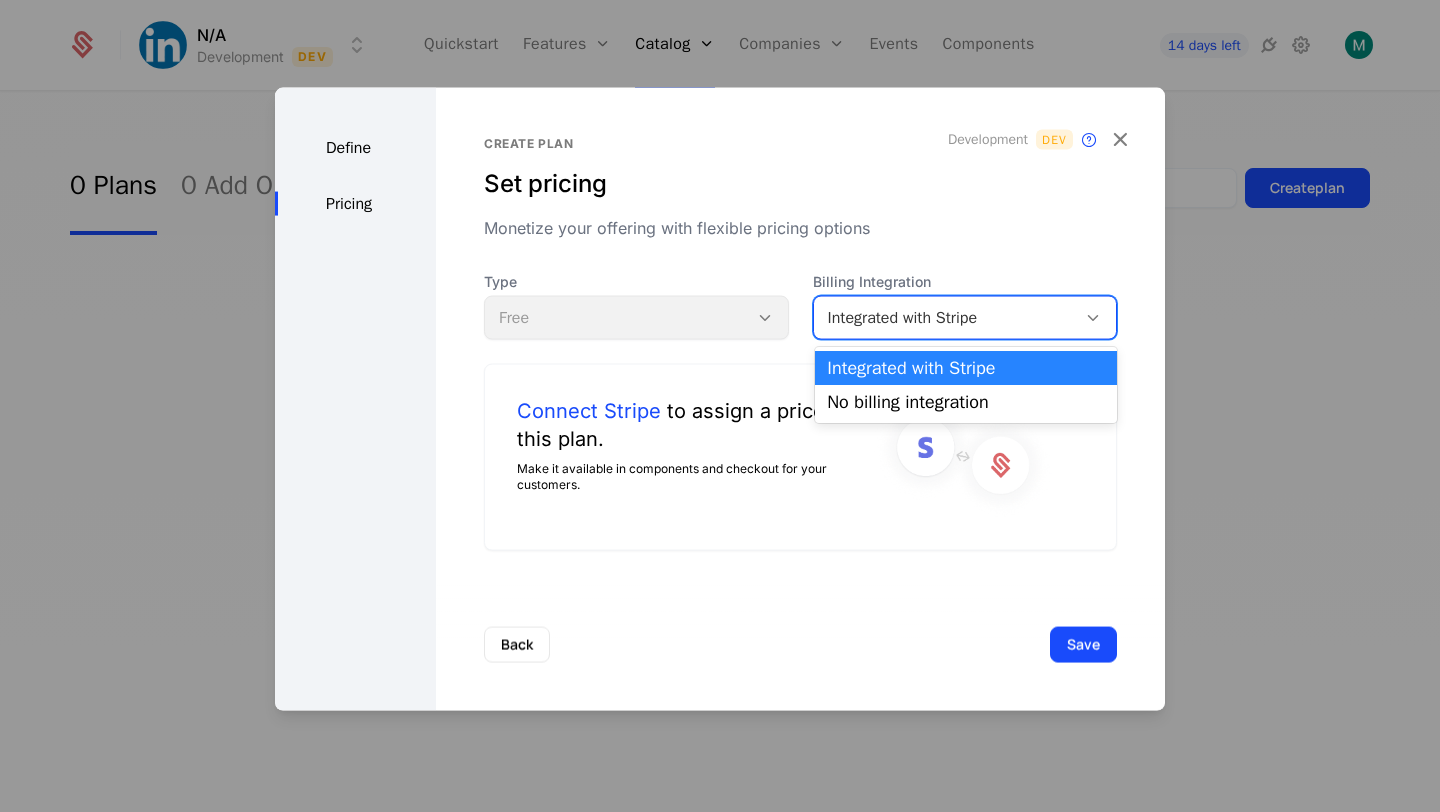 click on "Integrated with Stripe" at bounding box center (945, 318) 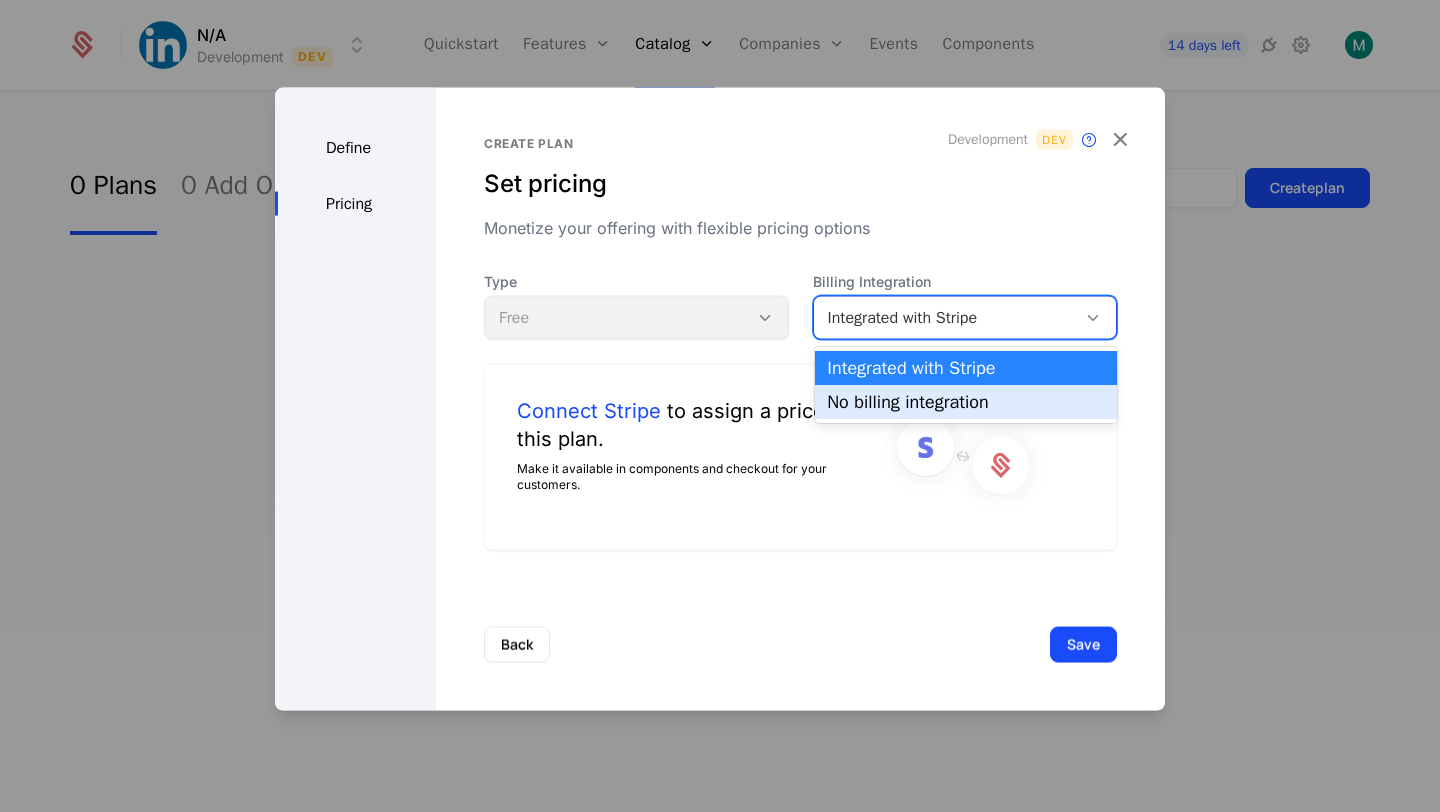 click on "No billing integration" at bounding box center (966, 402) 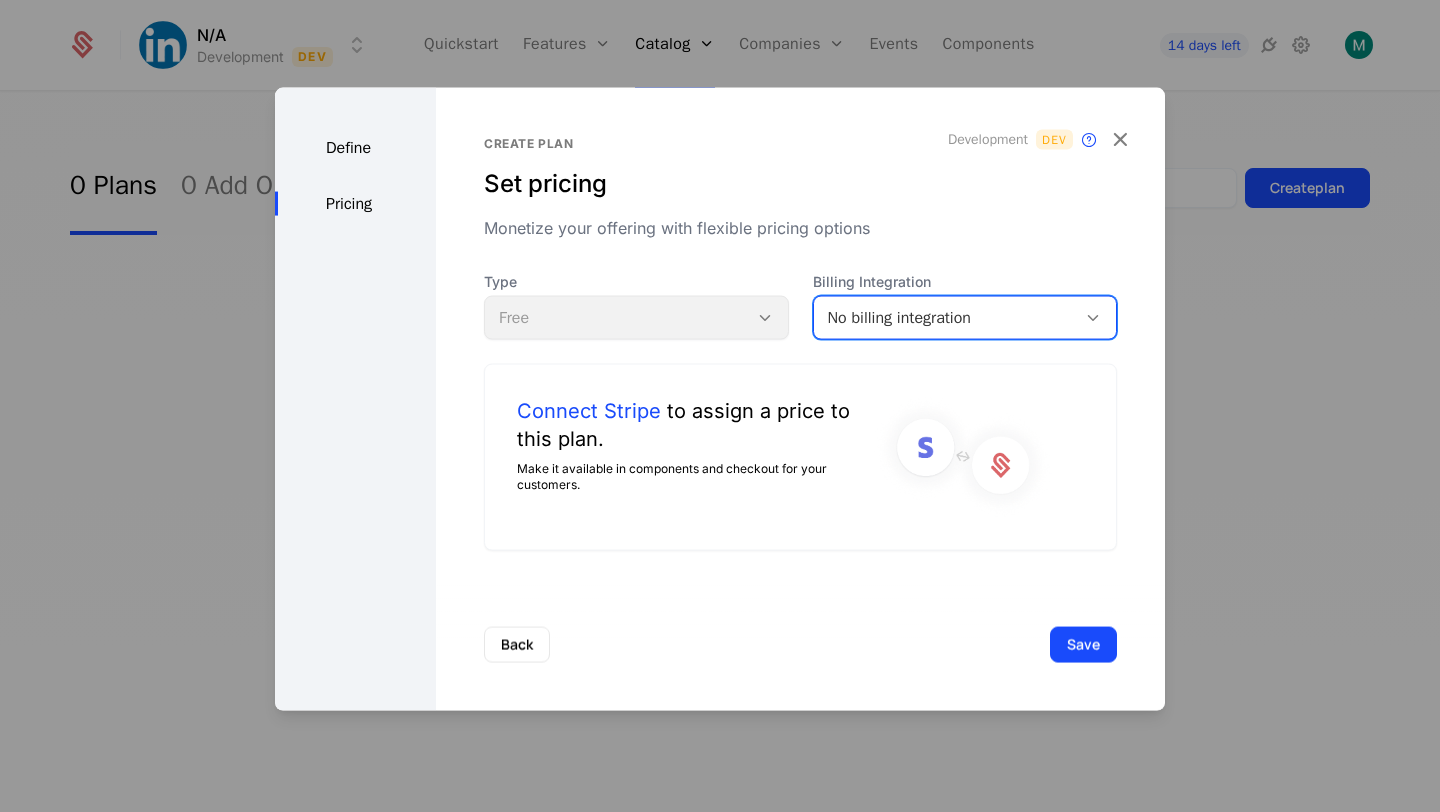 click on "Connect Stripe   to assign a price to this plan. Make it available in components and checkout for your customers." at bounding box center (800, 457) 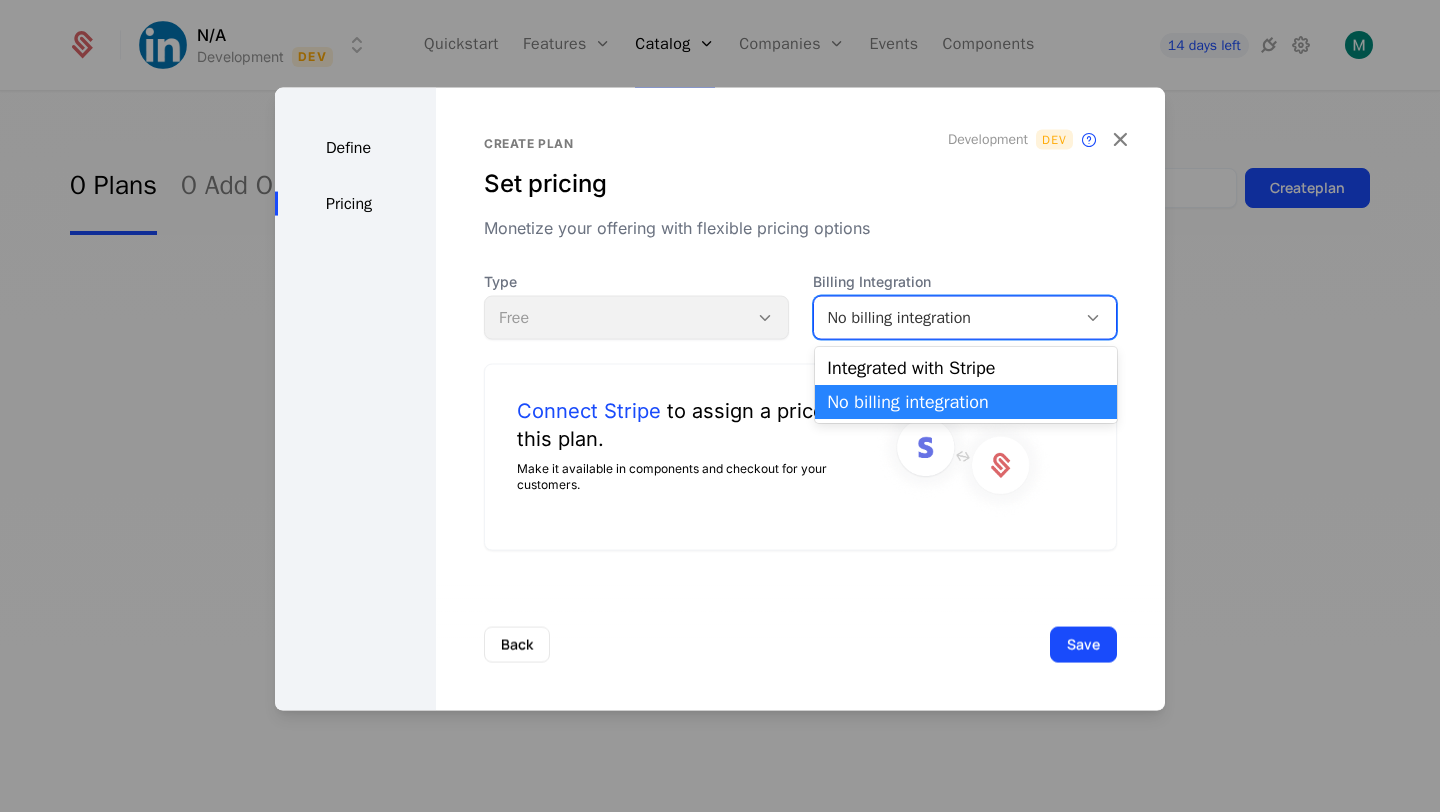 click on "No billing integration" at bounding box center (945, 318) 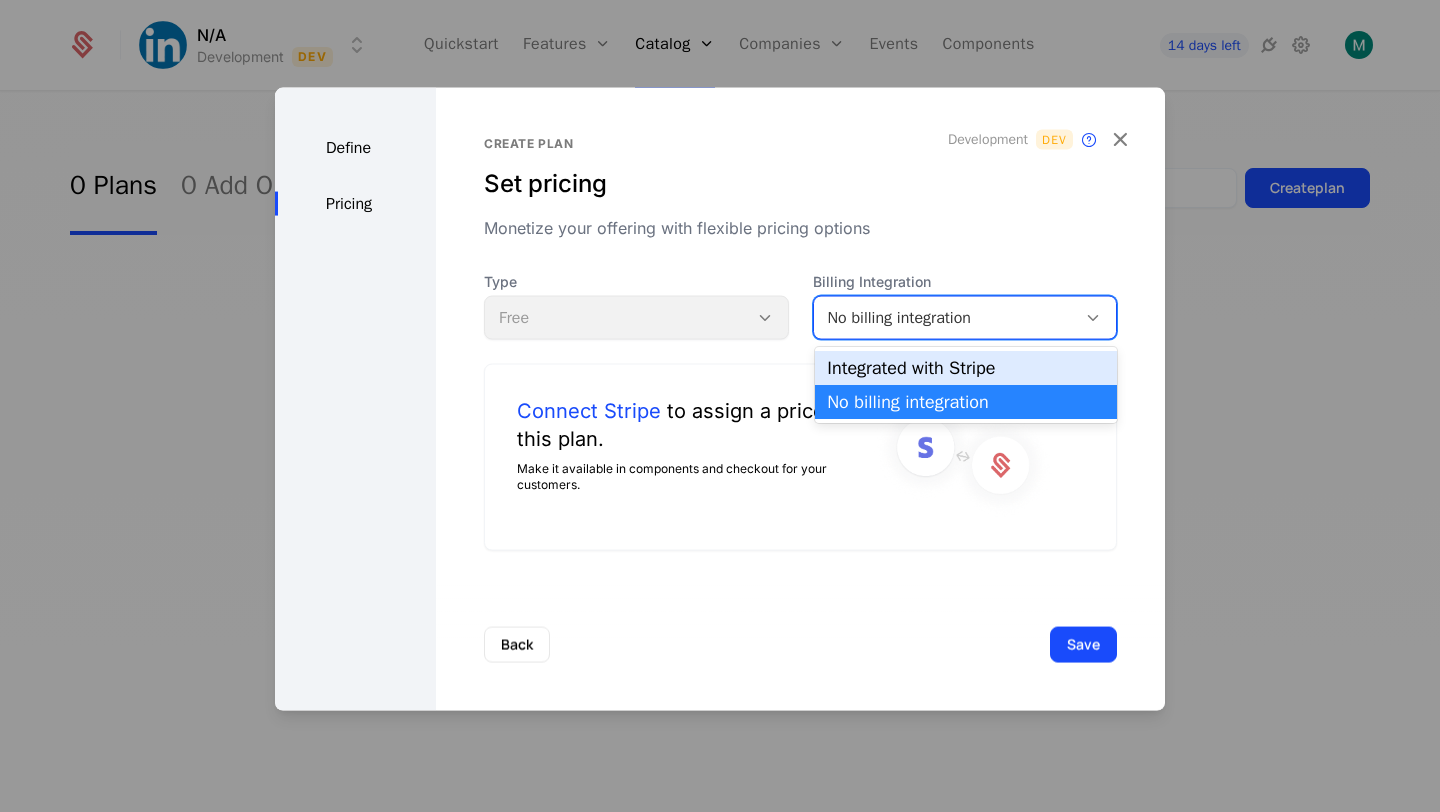 click on "Integrated with Stripe" at bounding box center (966, 368) 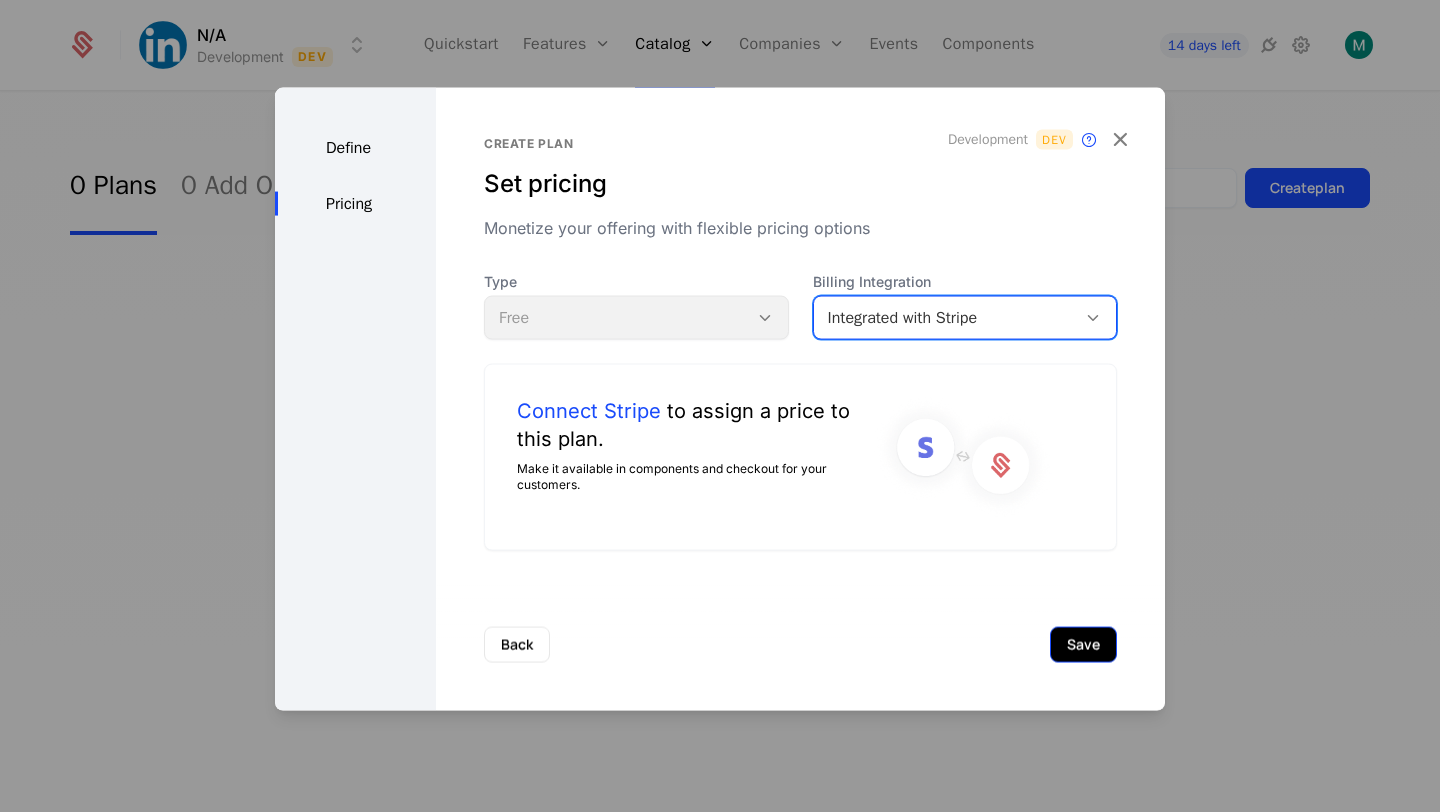 click on "Save" at bounding box center (1083, 644) 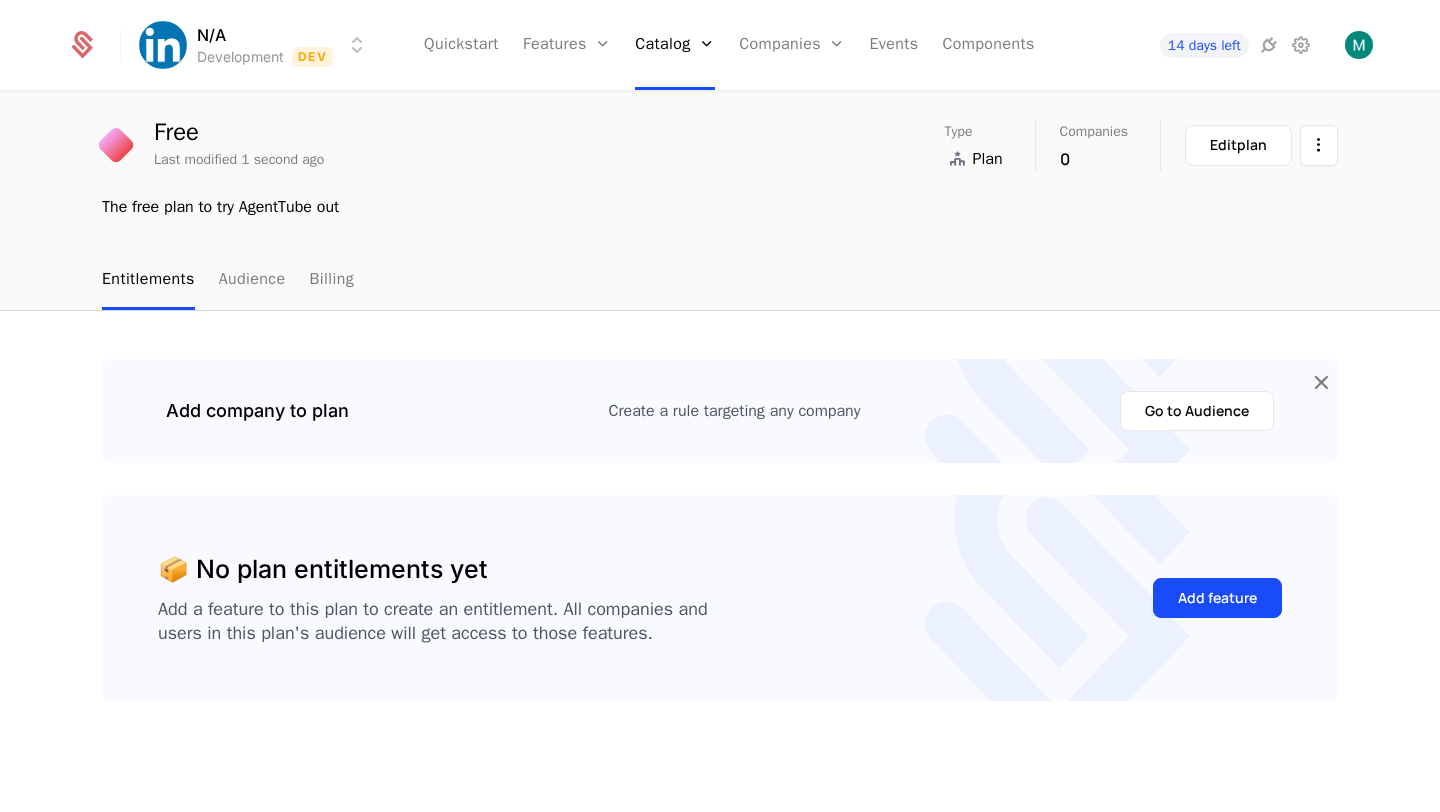 scroll, scrollTop: 0, scrollLeft: 0, axis: both 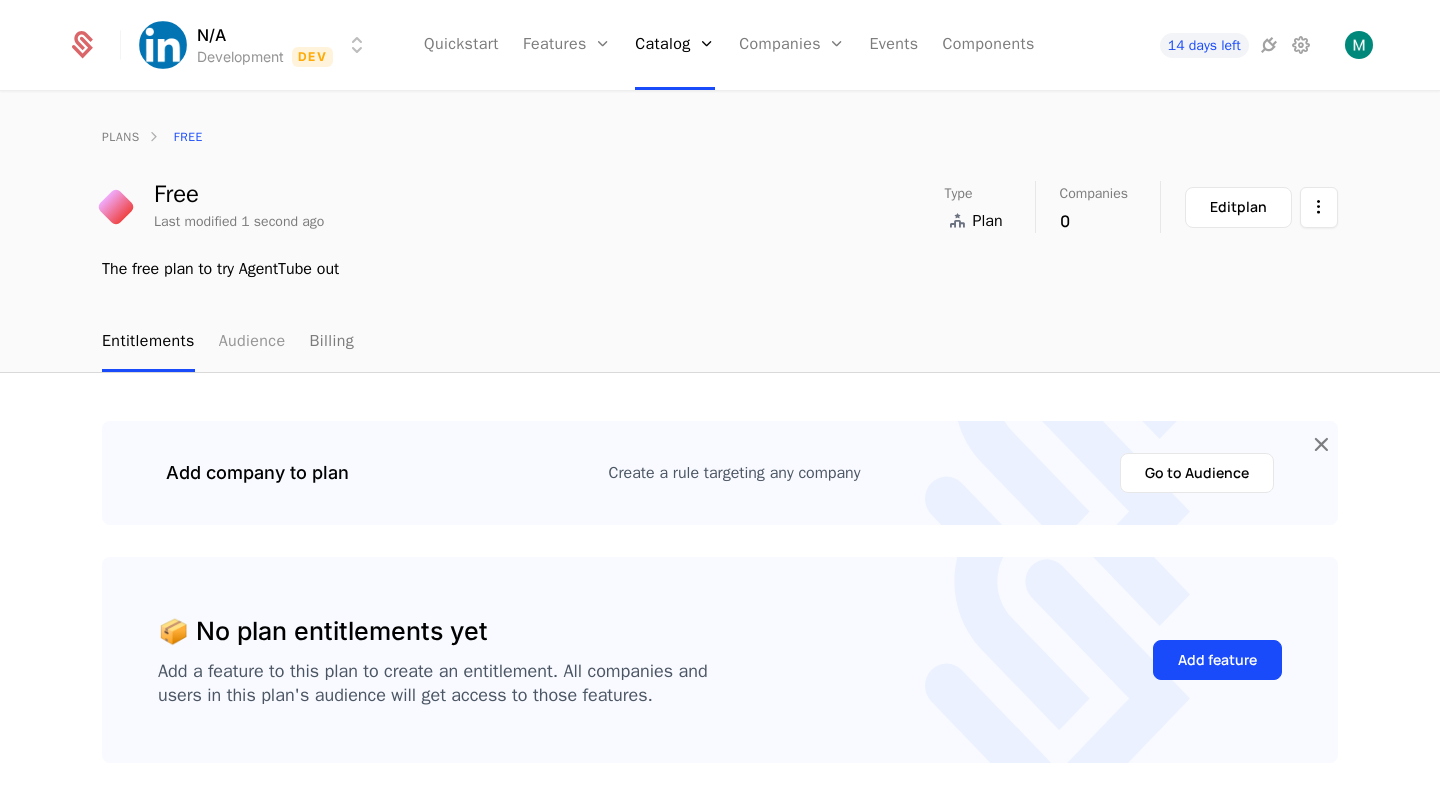 click on "Audience" at bounding box center [252, 342] 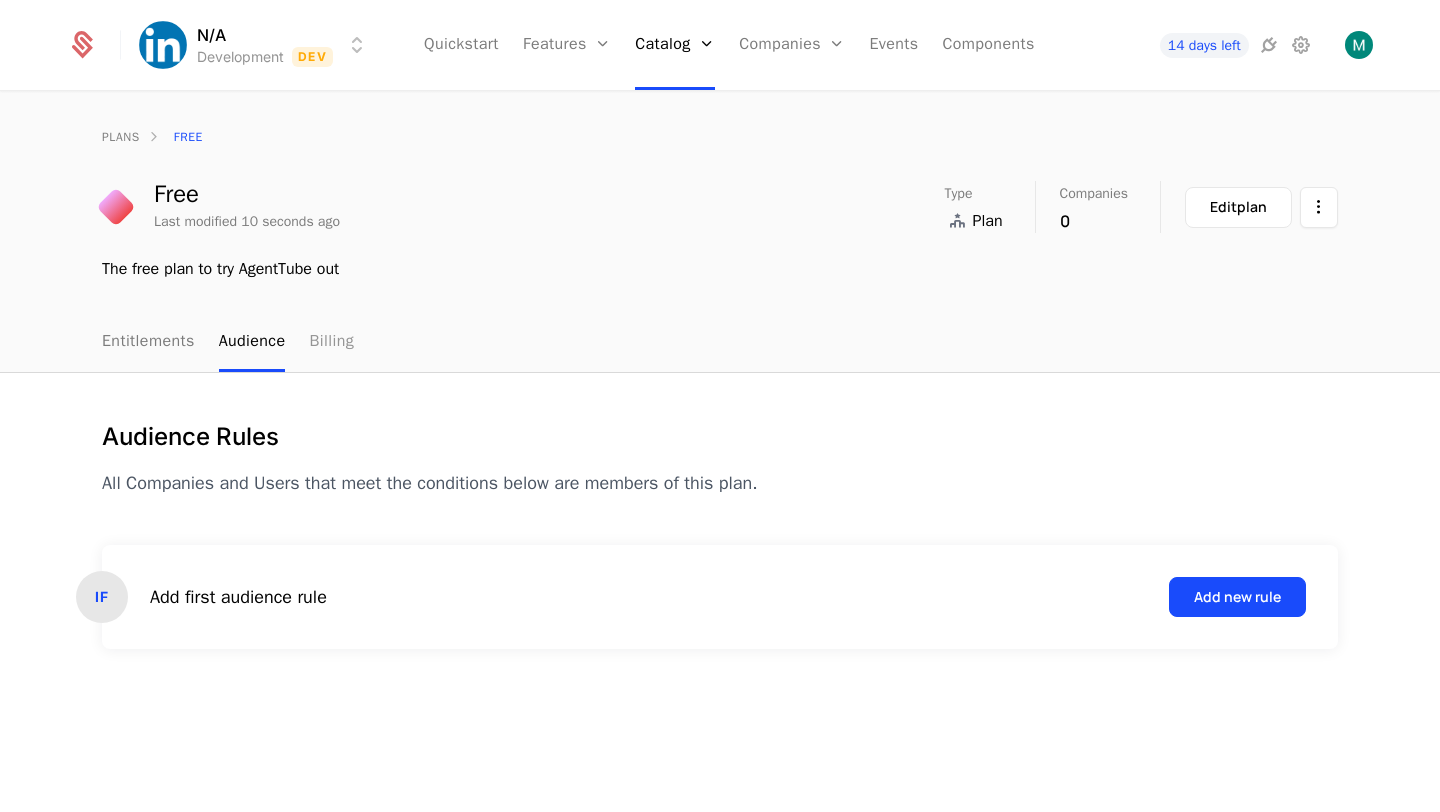 click on "Billing" at bounding box center (331, 342) 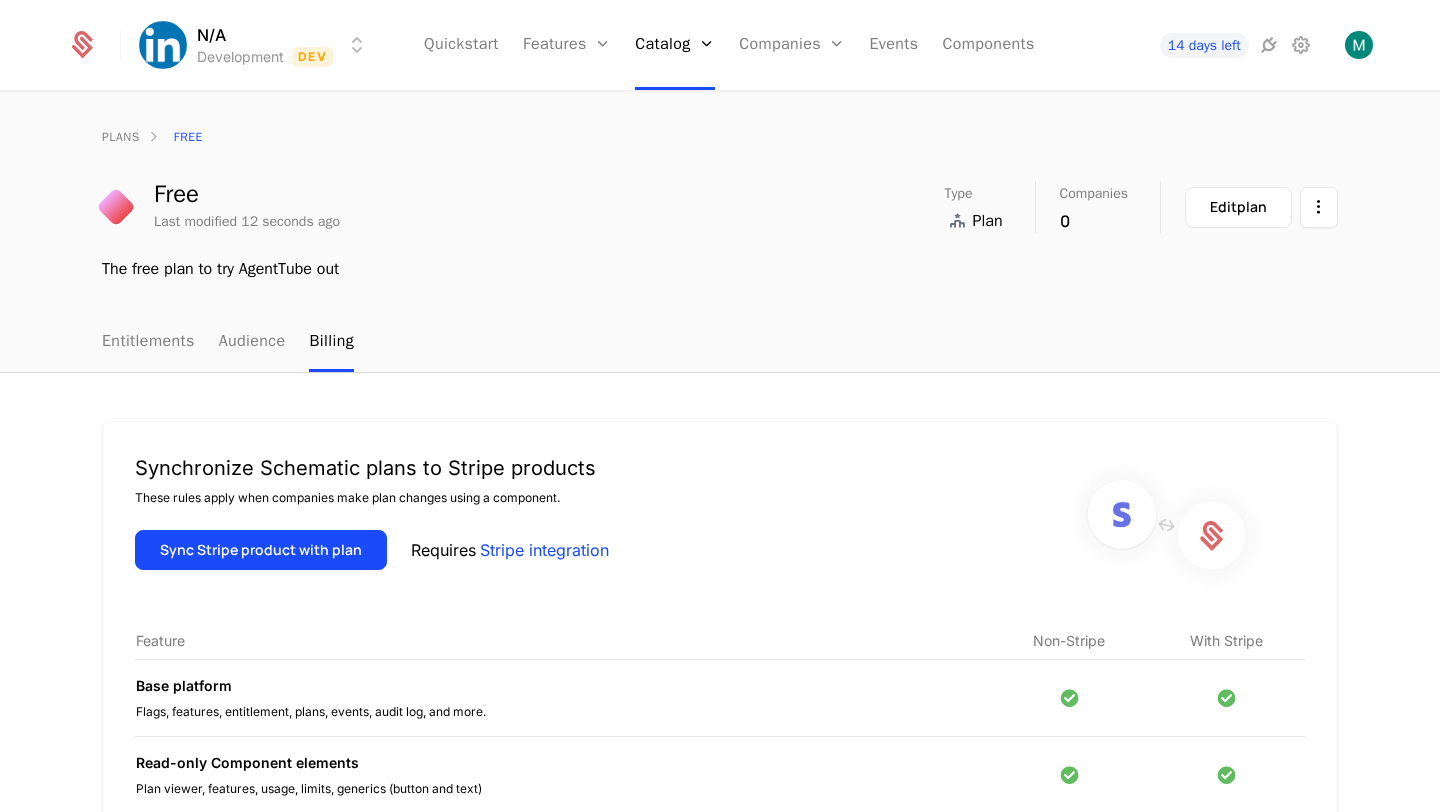 click on "Stripe integration" at bounding box center [544, 550] 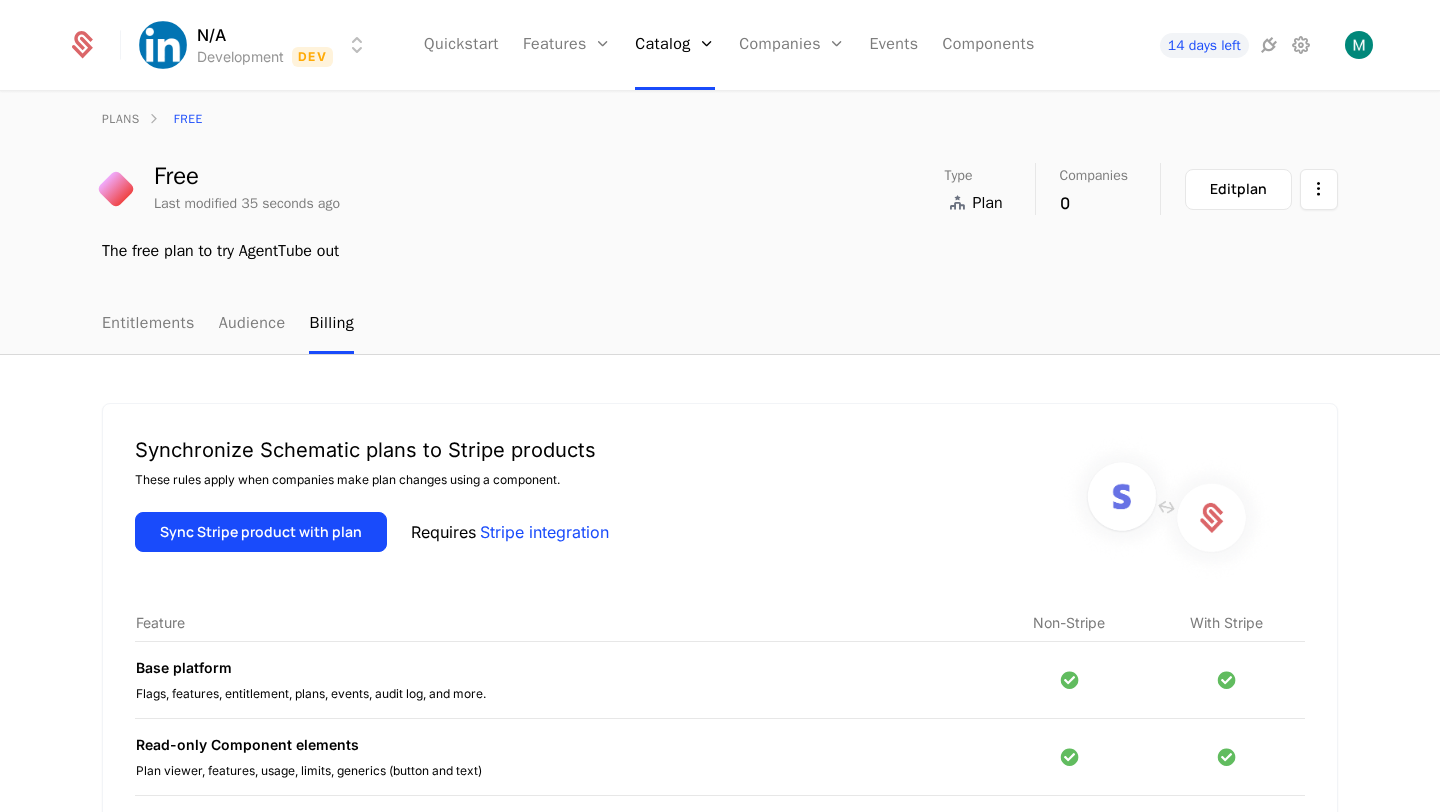 scroll, scrollTop: 0, scrollLeft: 0, axis: both 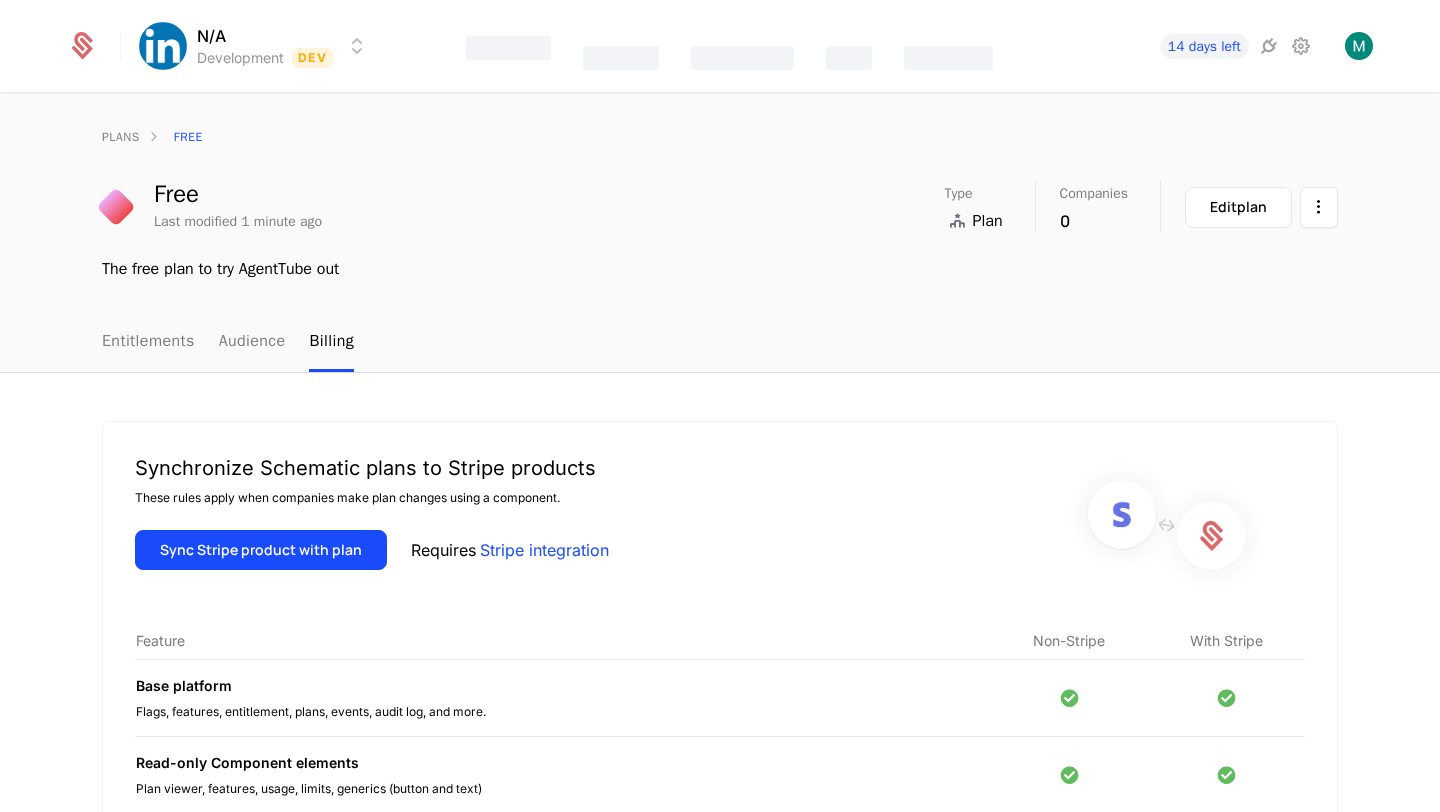 click at bounding box center (116, 207) 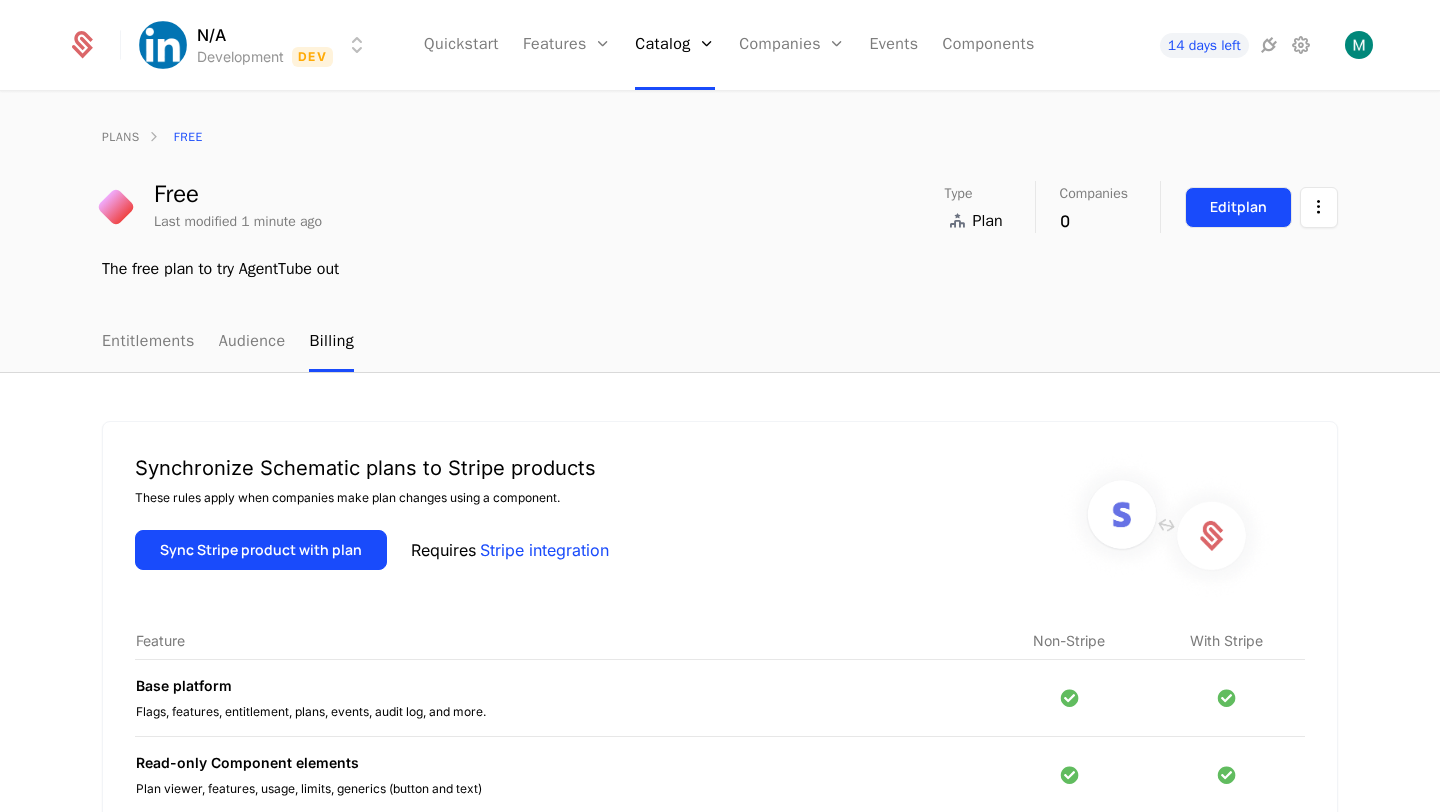 click on "Edit  plan" at bounding box center [1238, 207] 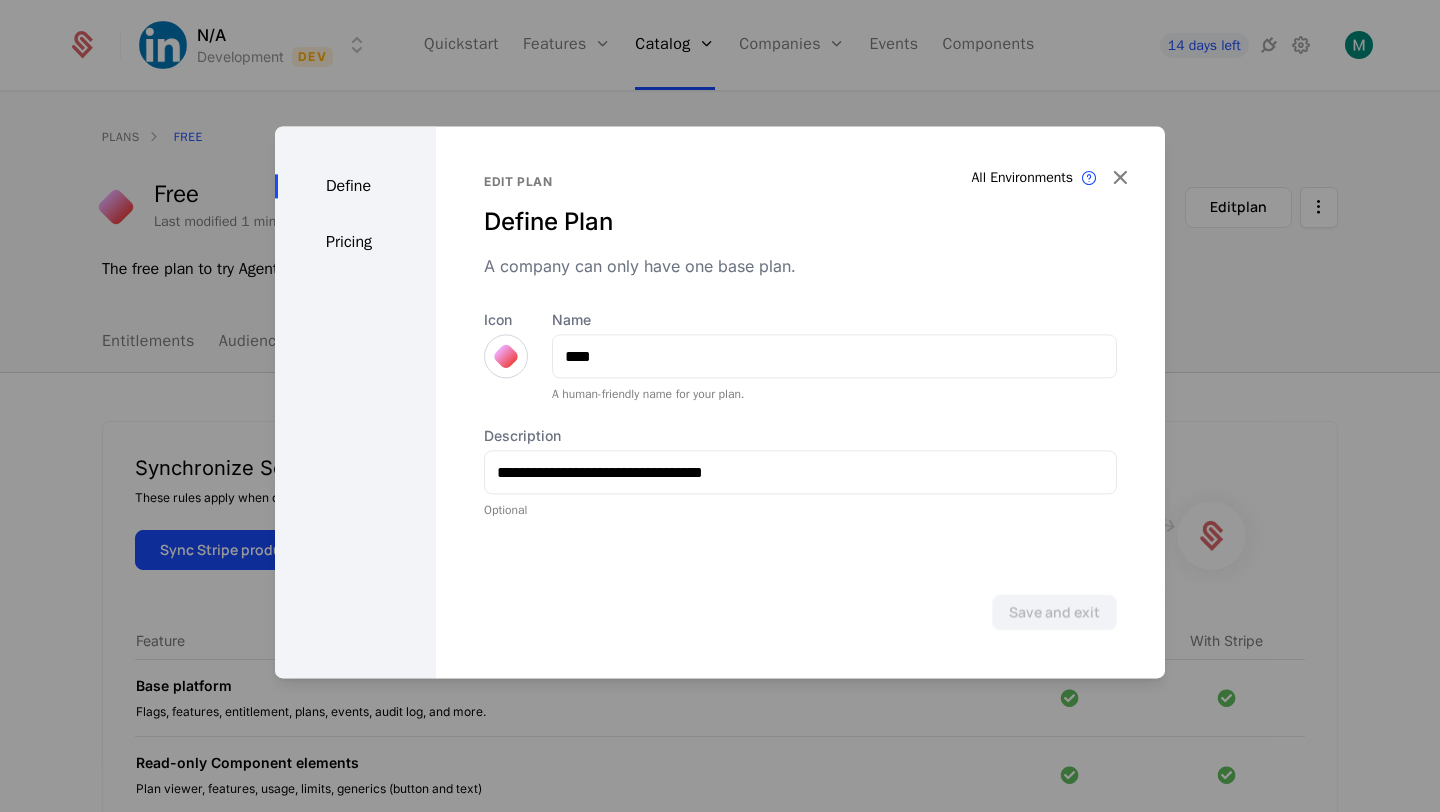 click at bounding box center (506, 356) 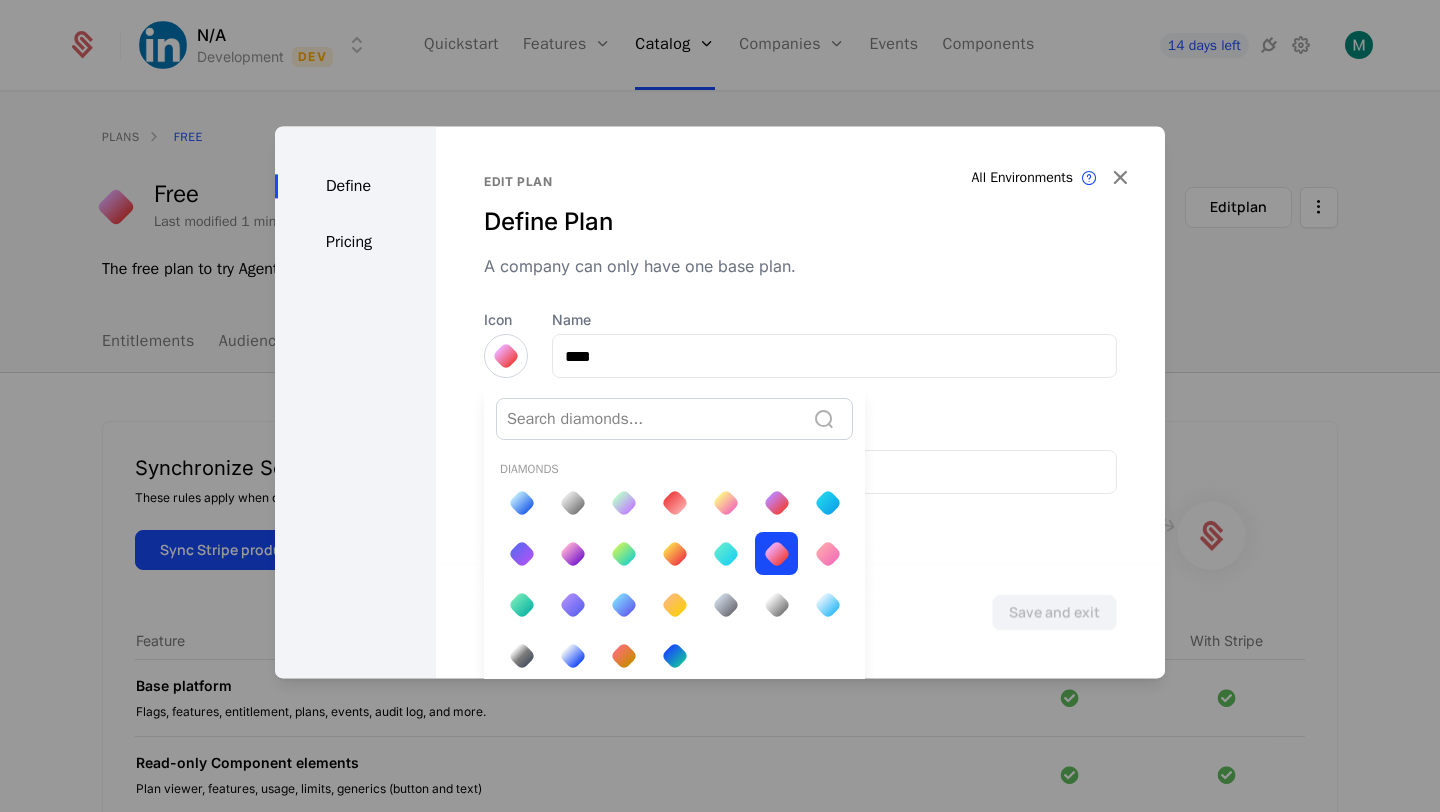 scroll, scrollTop: 8, scrollLeft: 0, axis: vertical 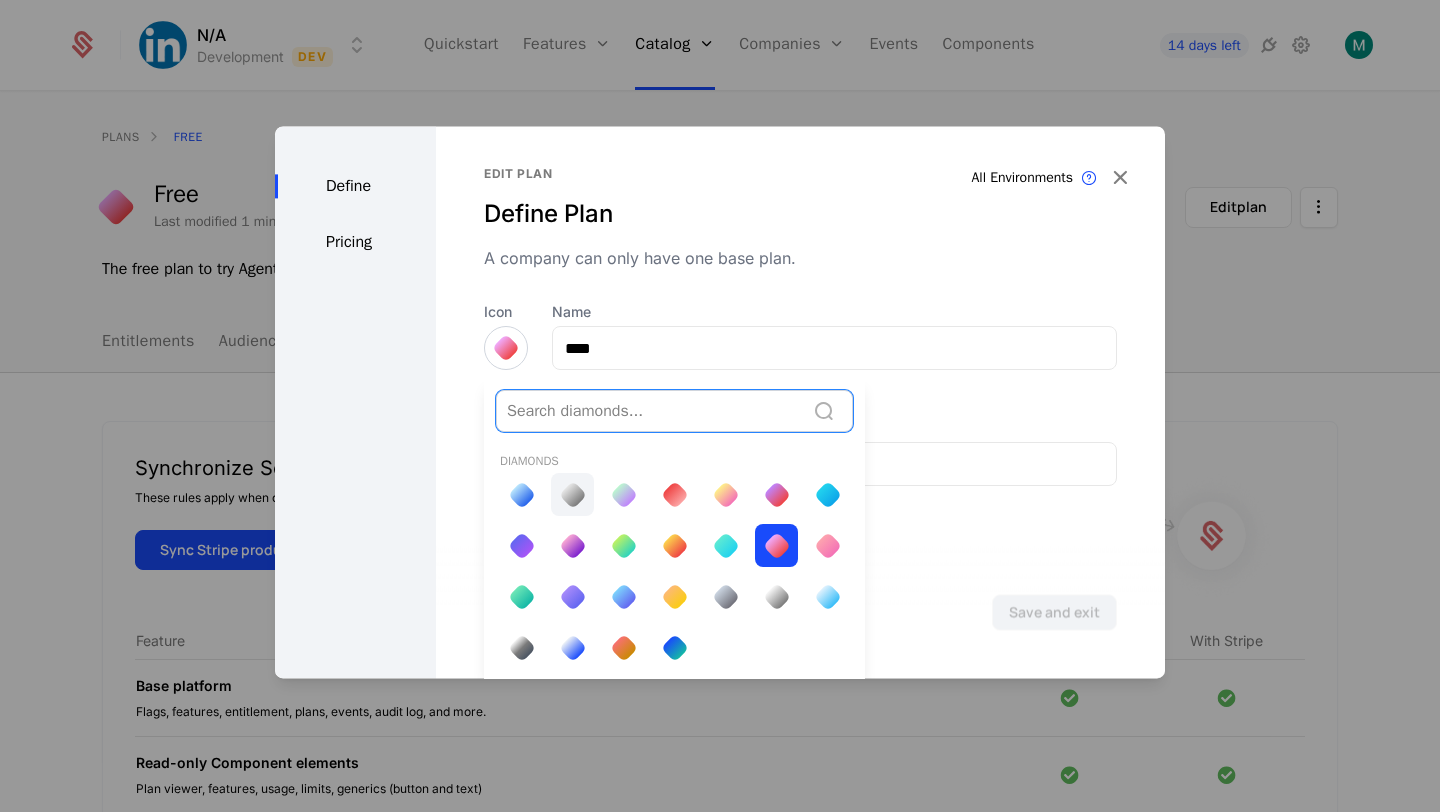 click at bounding box center [572, 495] 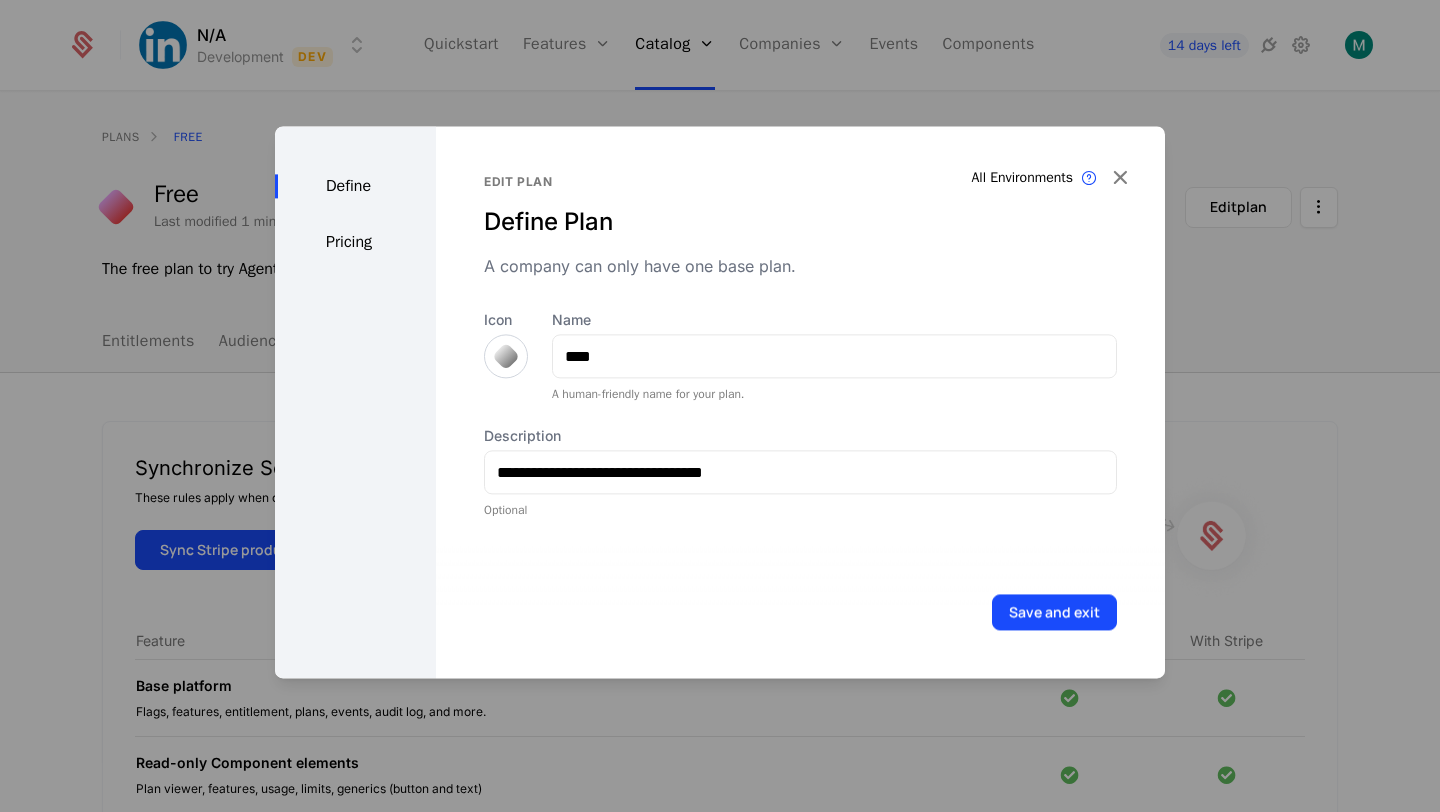 click at bounding box center [506, 356] 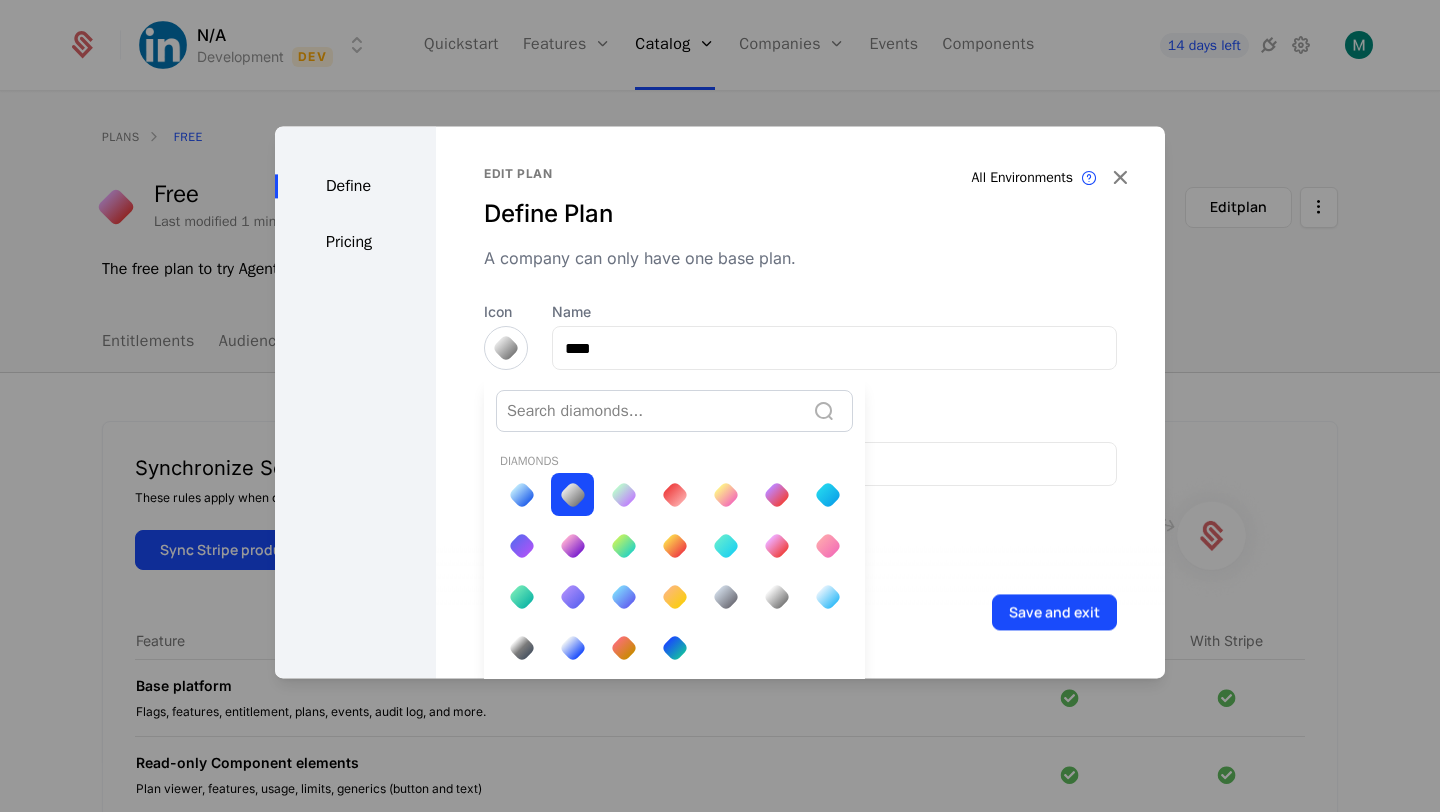 click at bounding box center [720, 402] 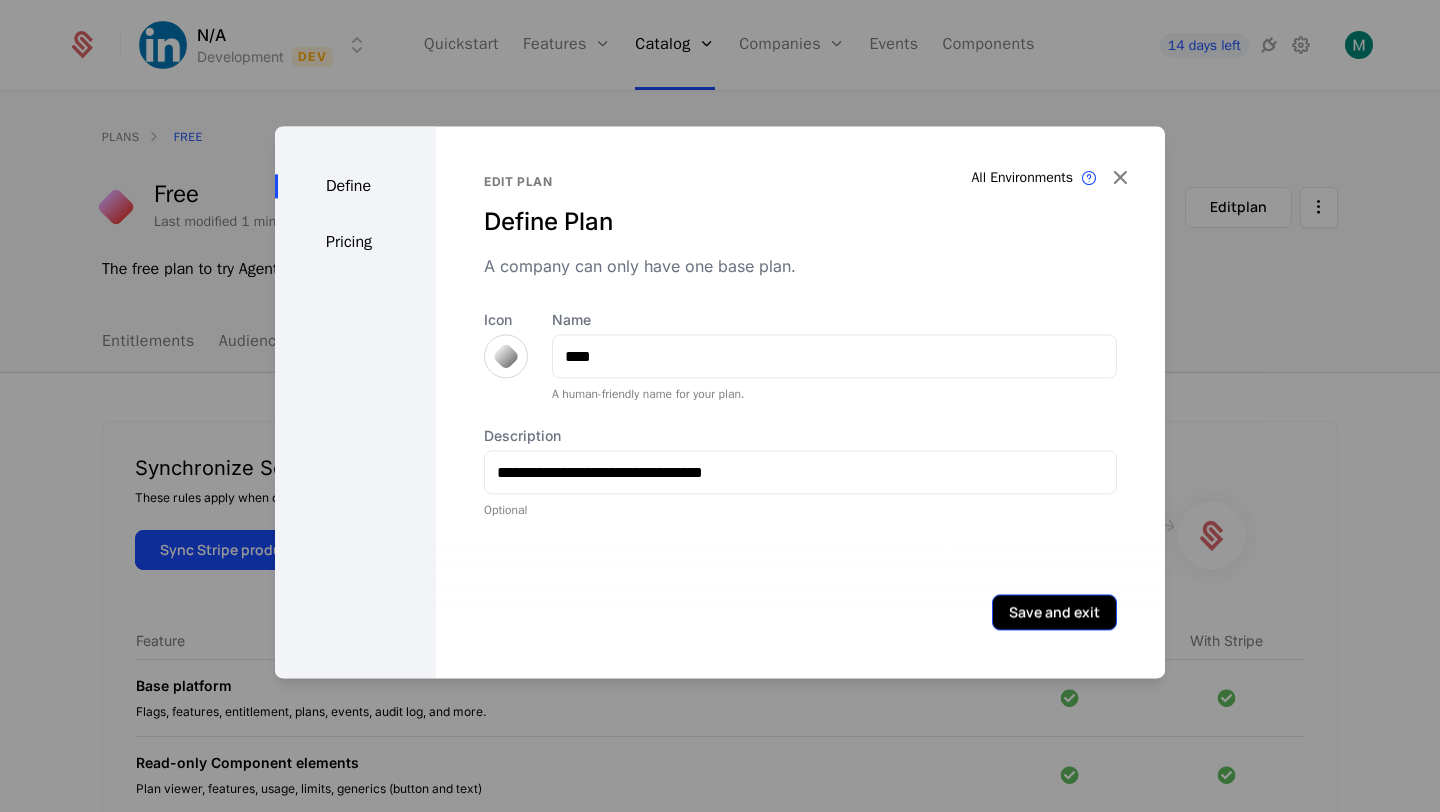 click on "Save and exit" at bounding box center (1054, 612) 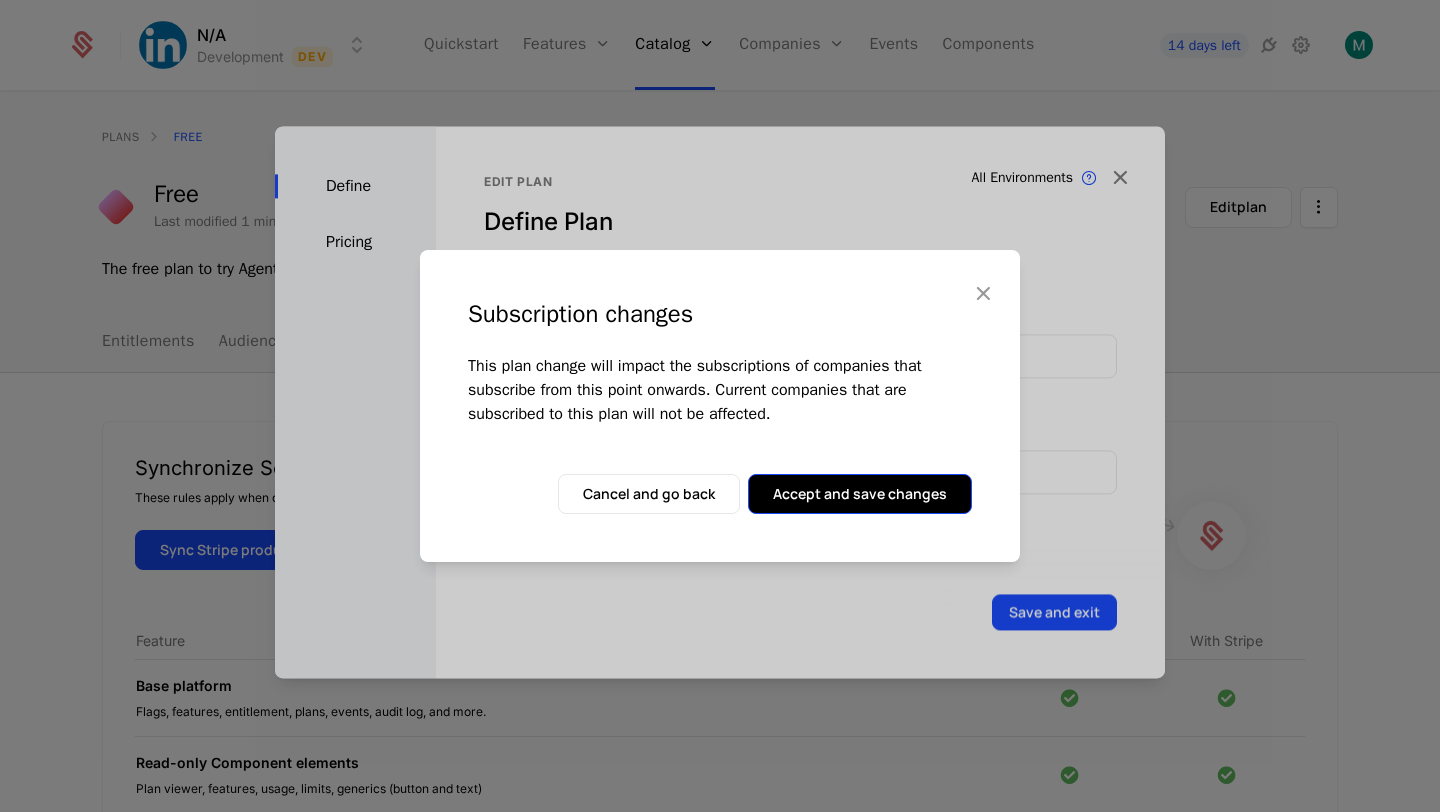 click on "Accept and save changes" at bounding box center (860, 494) 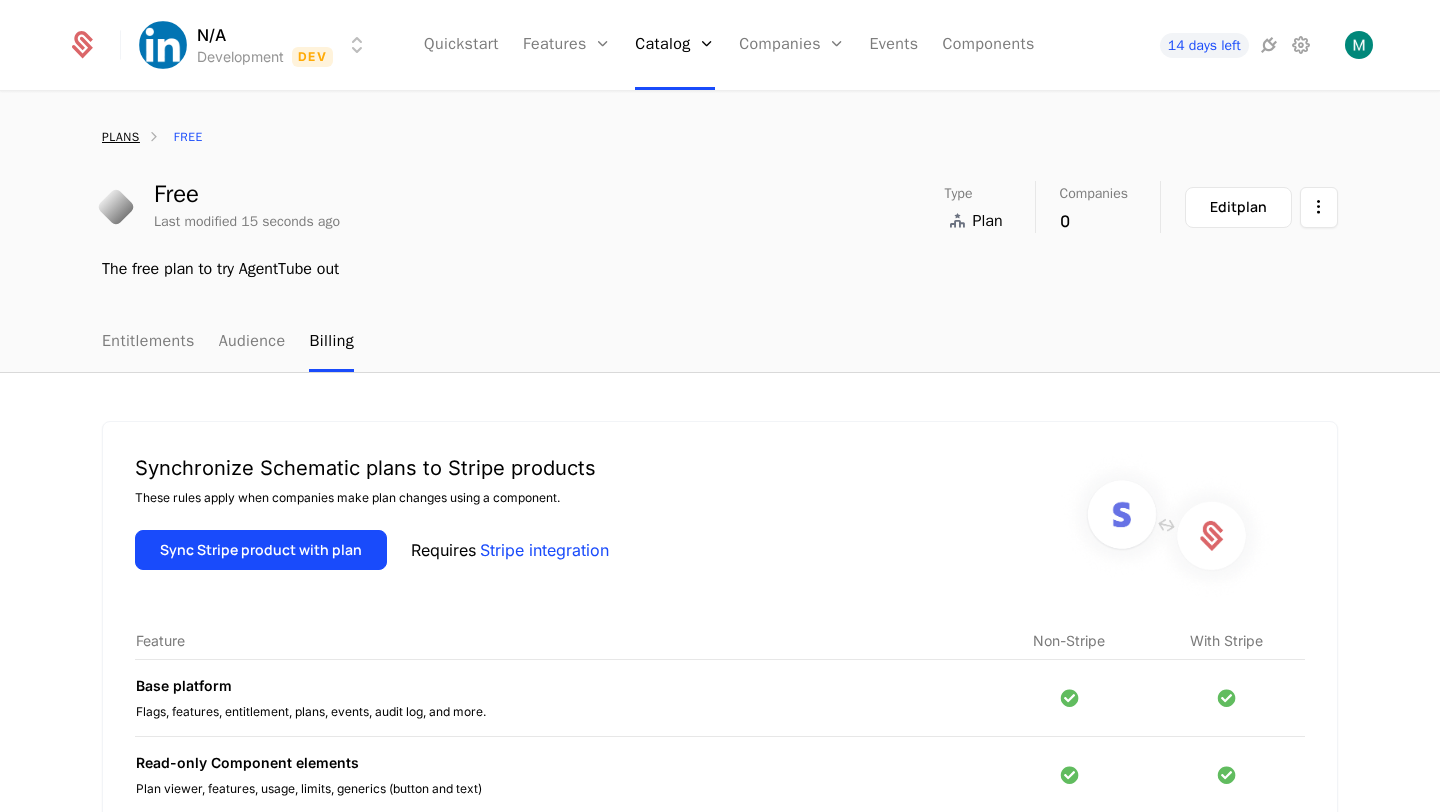 click on "plans" at bounding box center [121, 137] 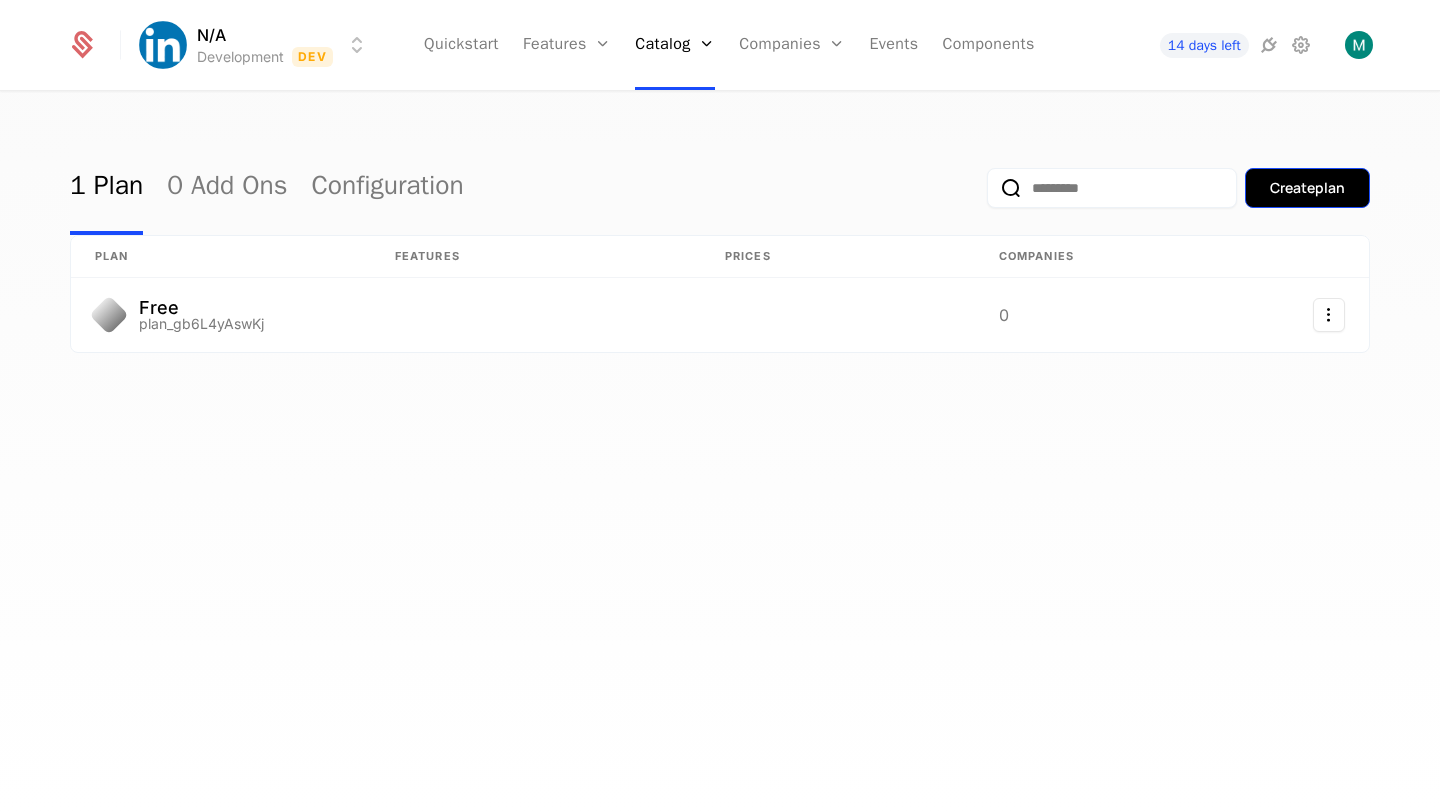 click on "Create  plan" at bounding box center [1307, 188] 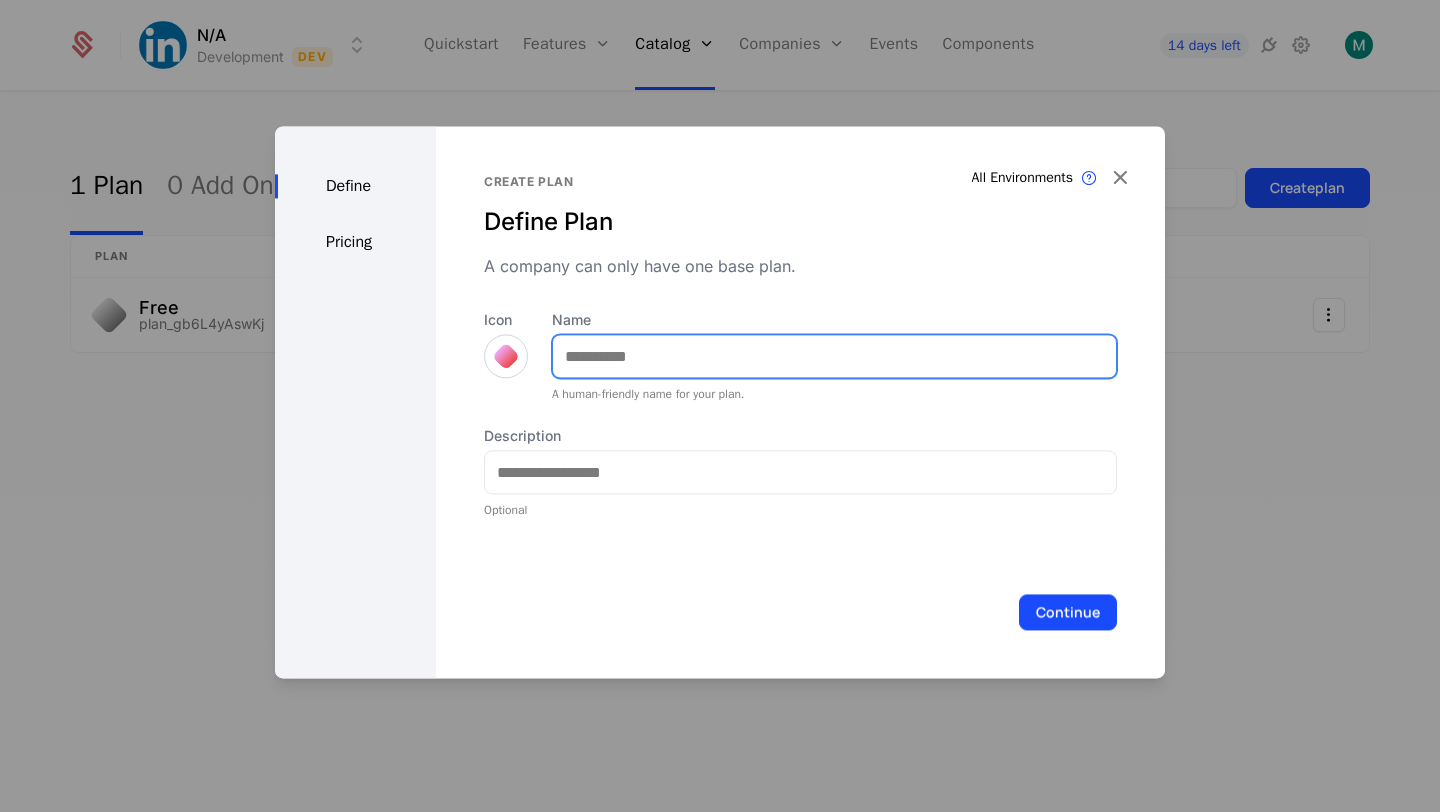 click on "Name" at bounding box center [834, 356] 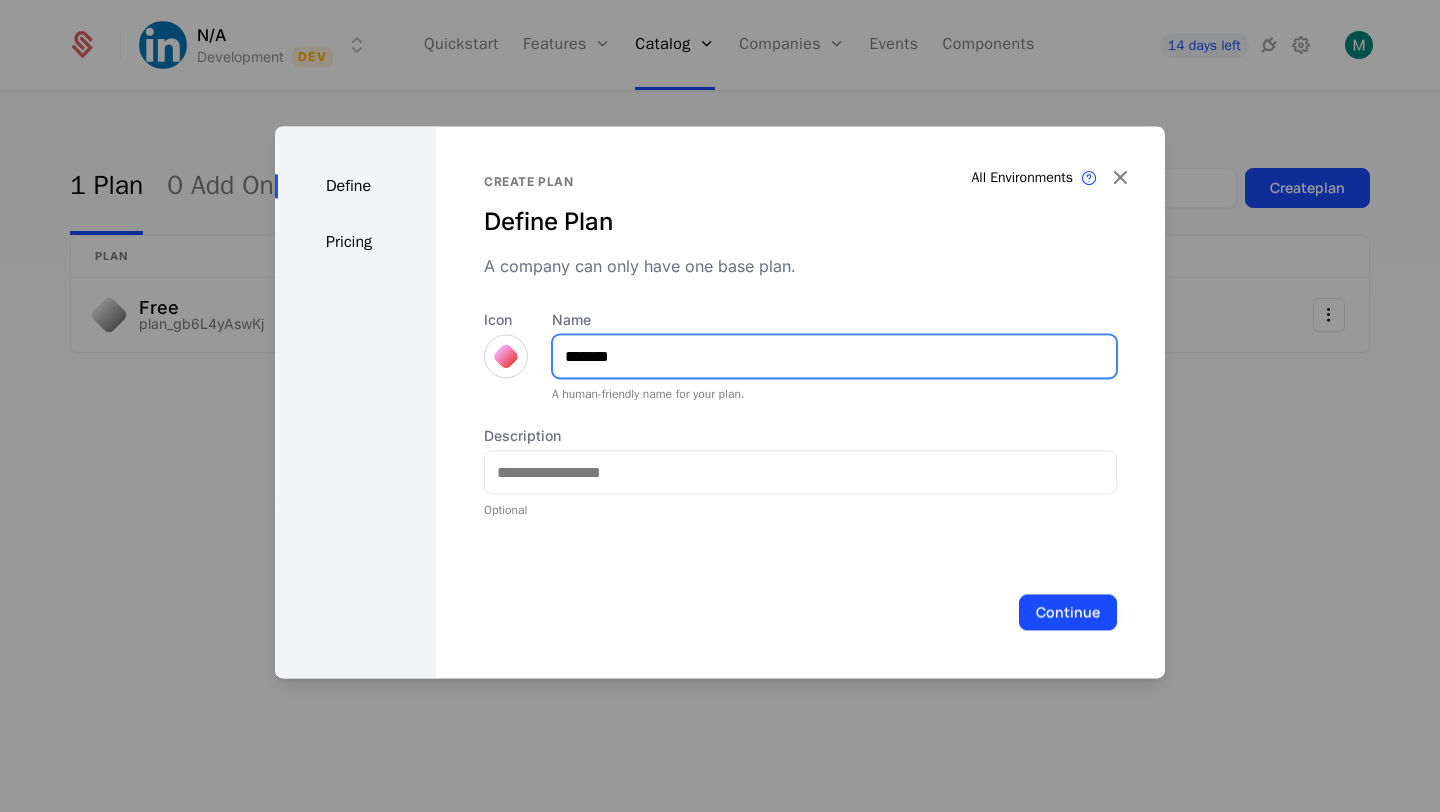 type on "*******" 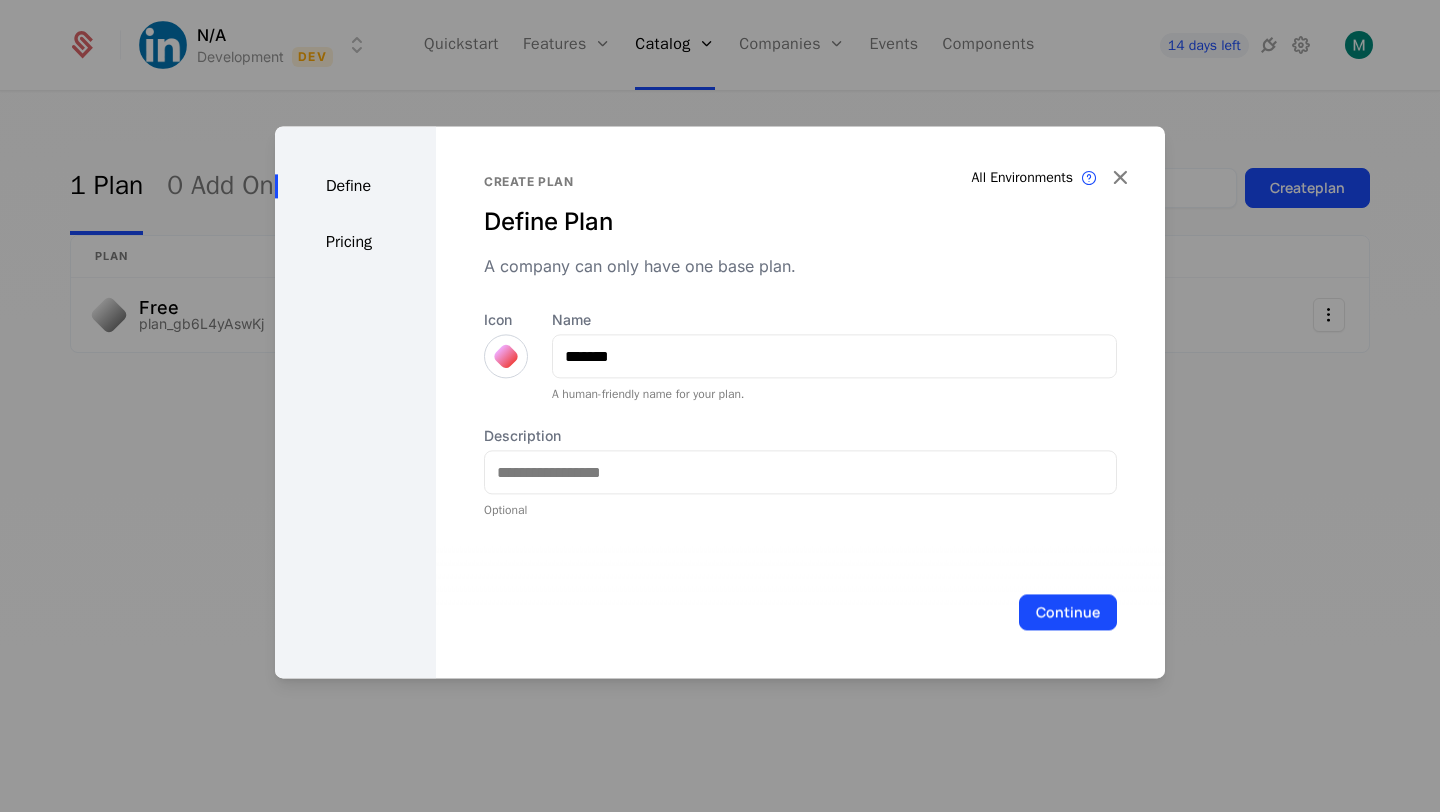 click at bounding box center (506, 356) 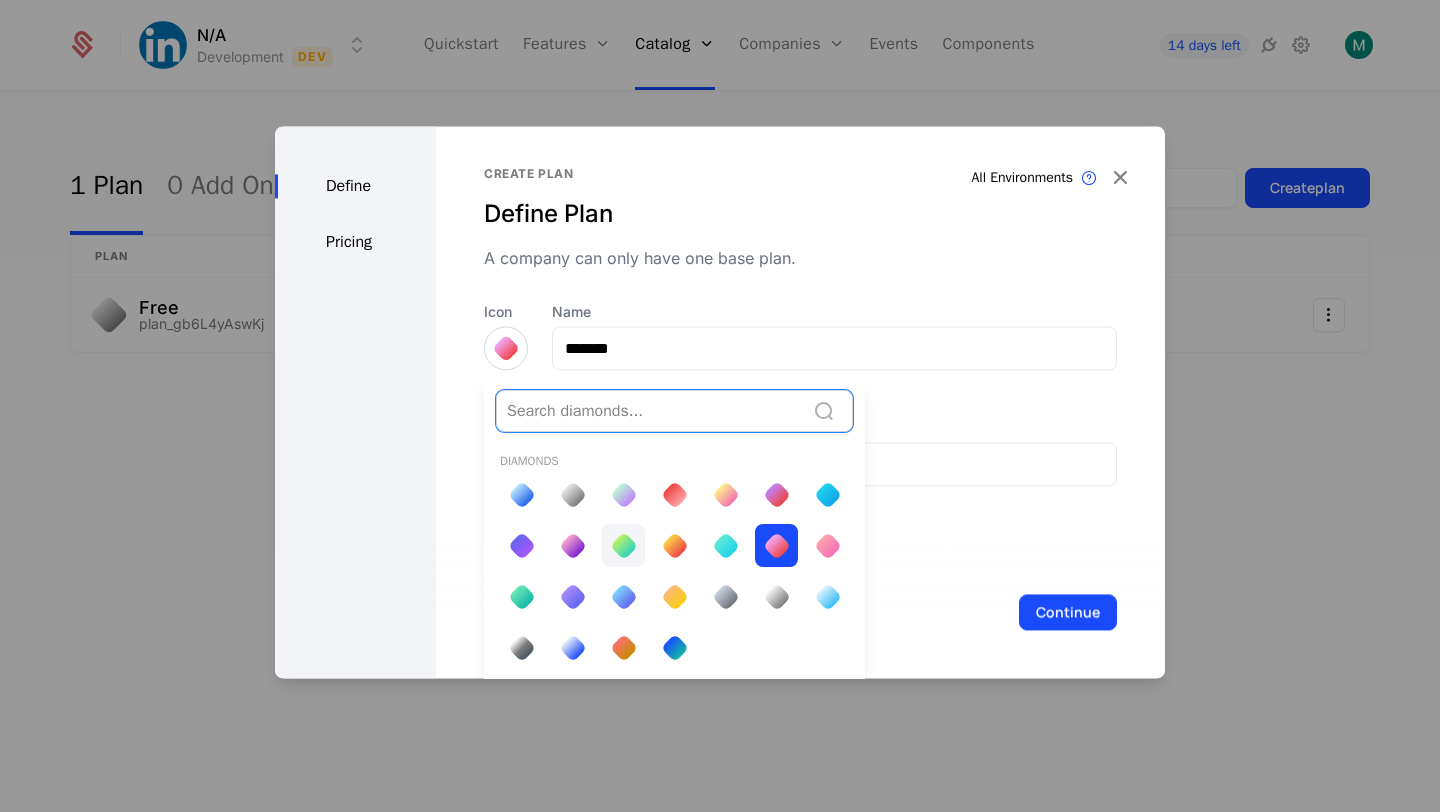 click at bounding box center (623, 546) 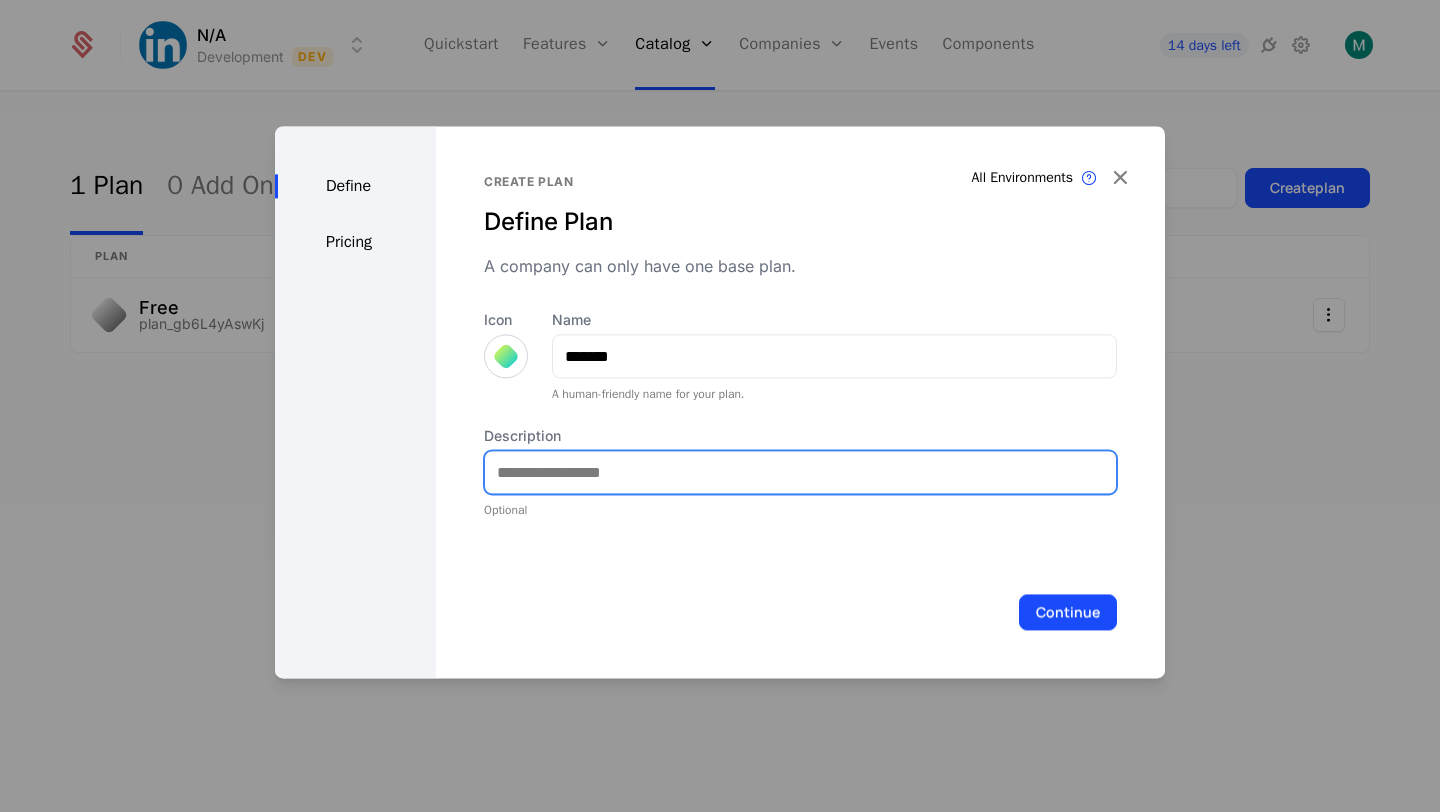 click on "Description" at bounding box center [800, 472] 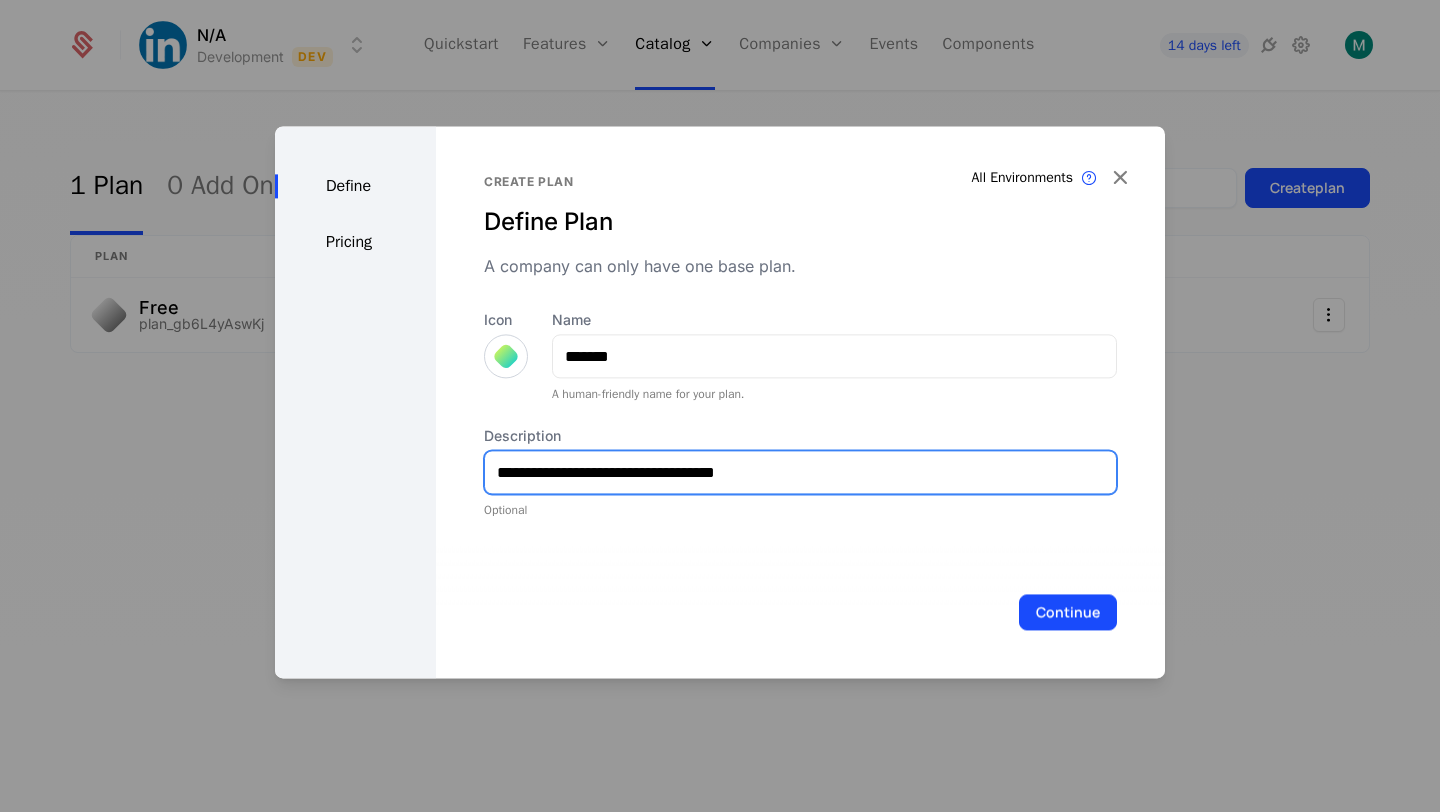 type on "**********" 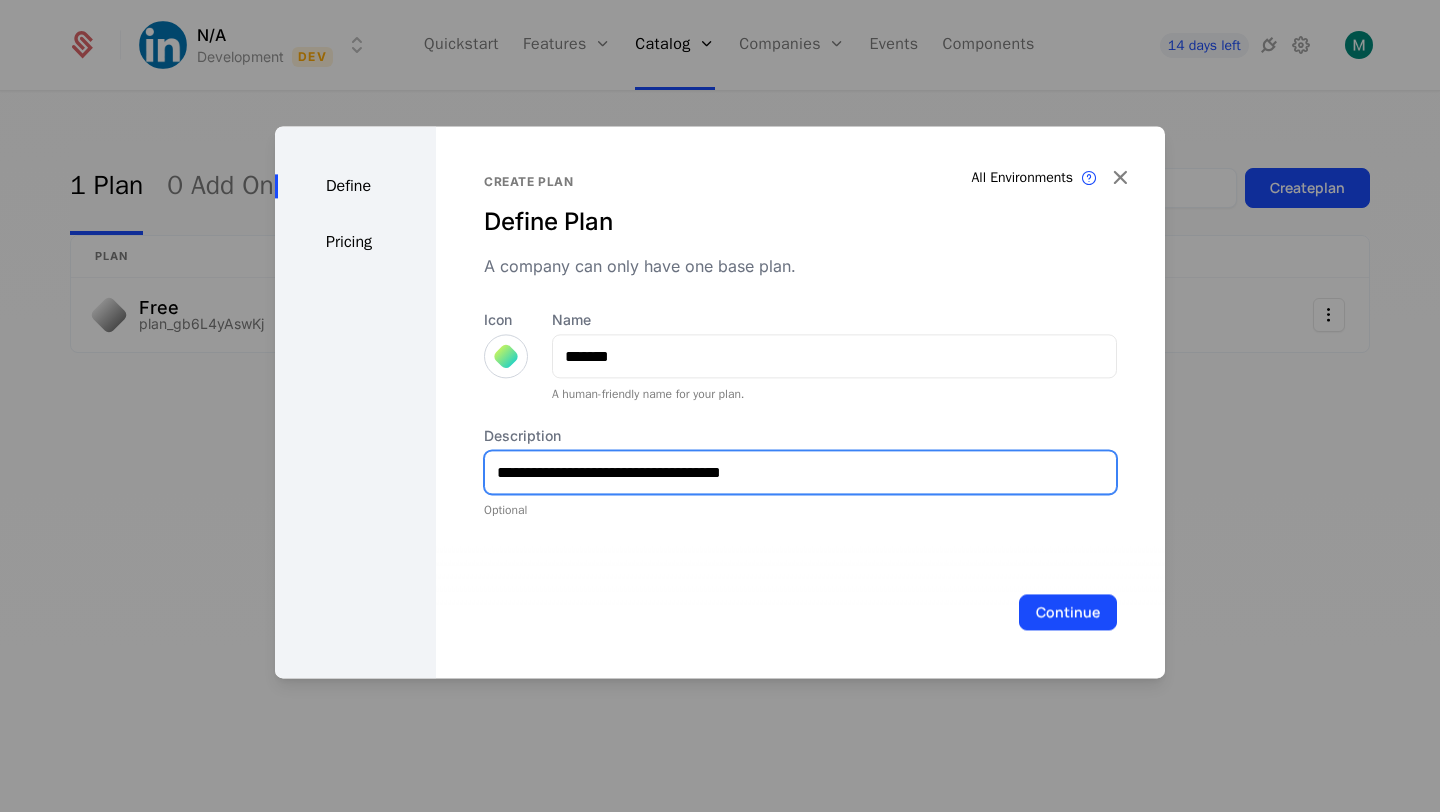 click on "Continue" at bounding box center (1068, 612) 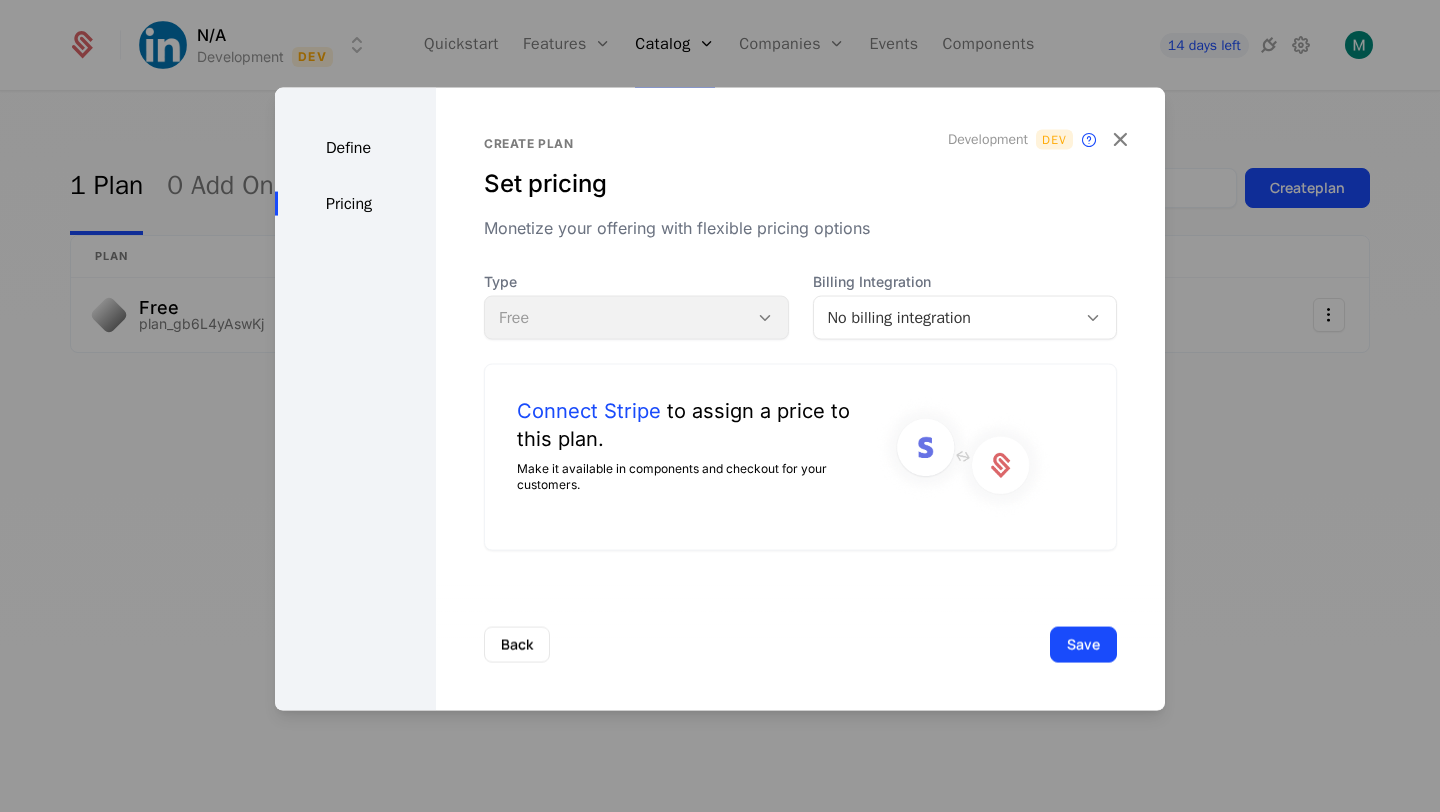 click on "No billing integration" at bounding box center (945, 318) 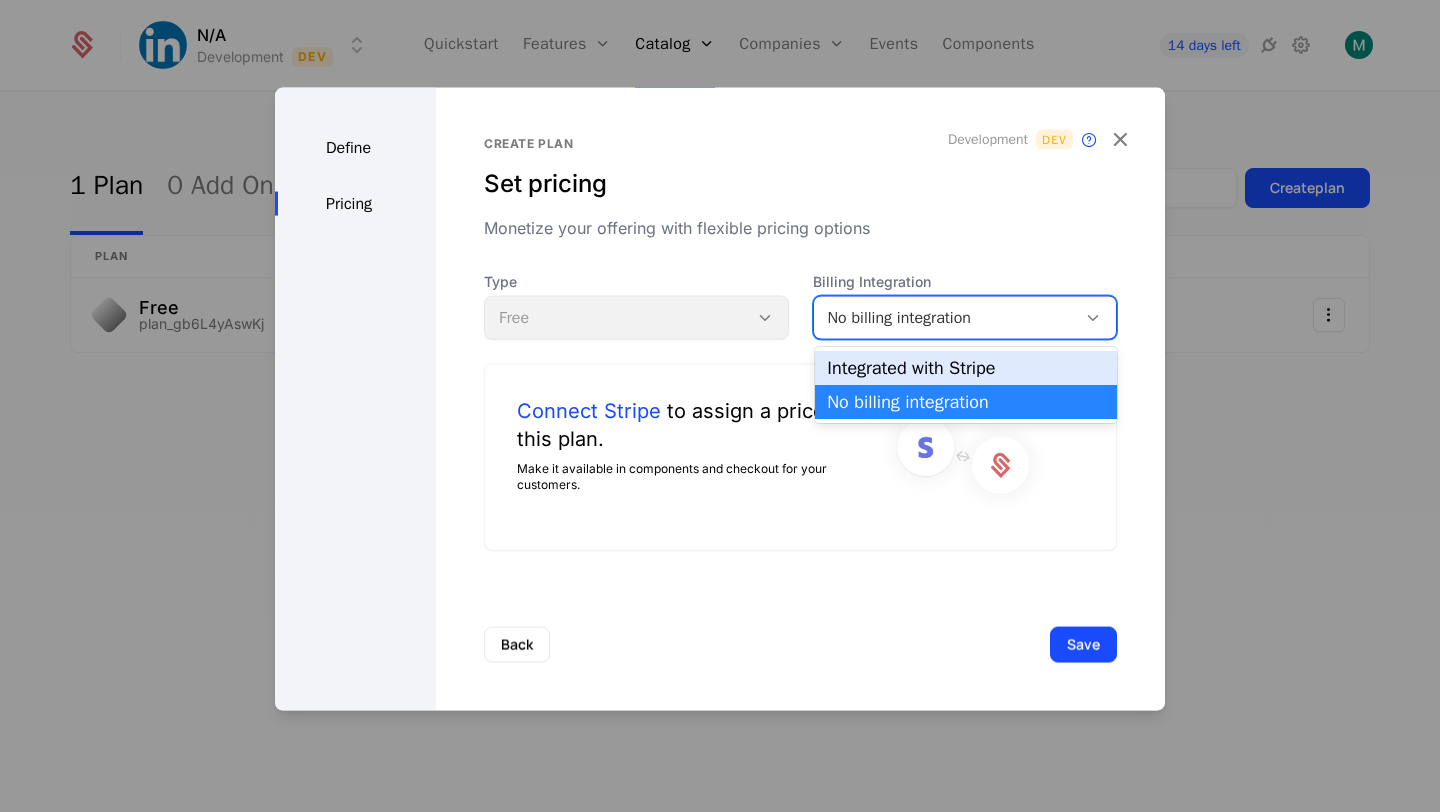 click on "Integrated with Stripe" at bounding box center (966, 368) 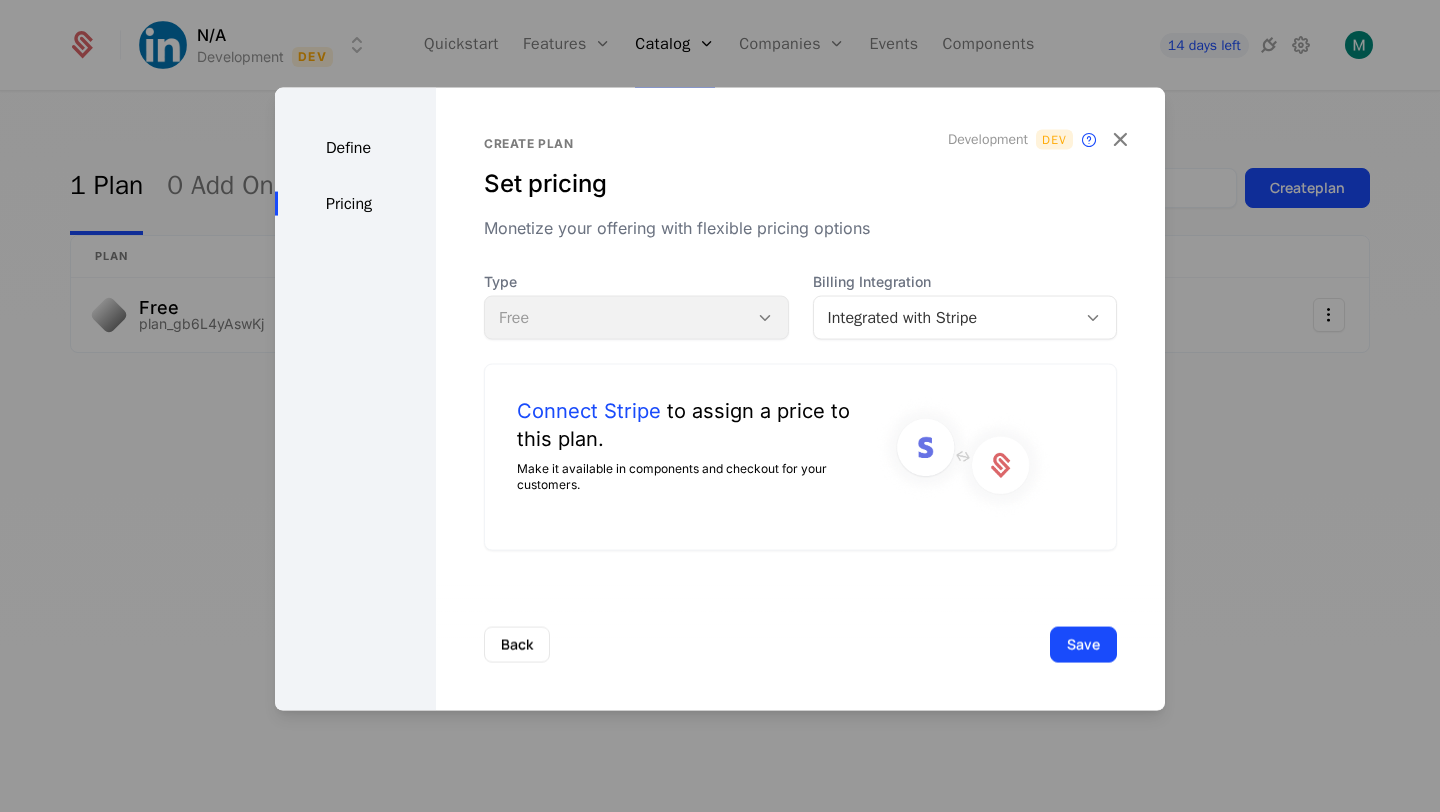 click on "Type Free Billing Integration Integrated with Stripe Connect Stripe   to assign a price to this plan. Make it available in components and checkout for your customers." at bounding box center [800, 411] 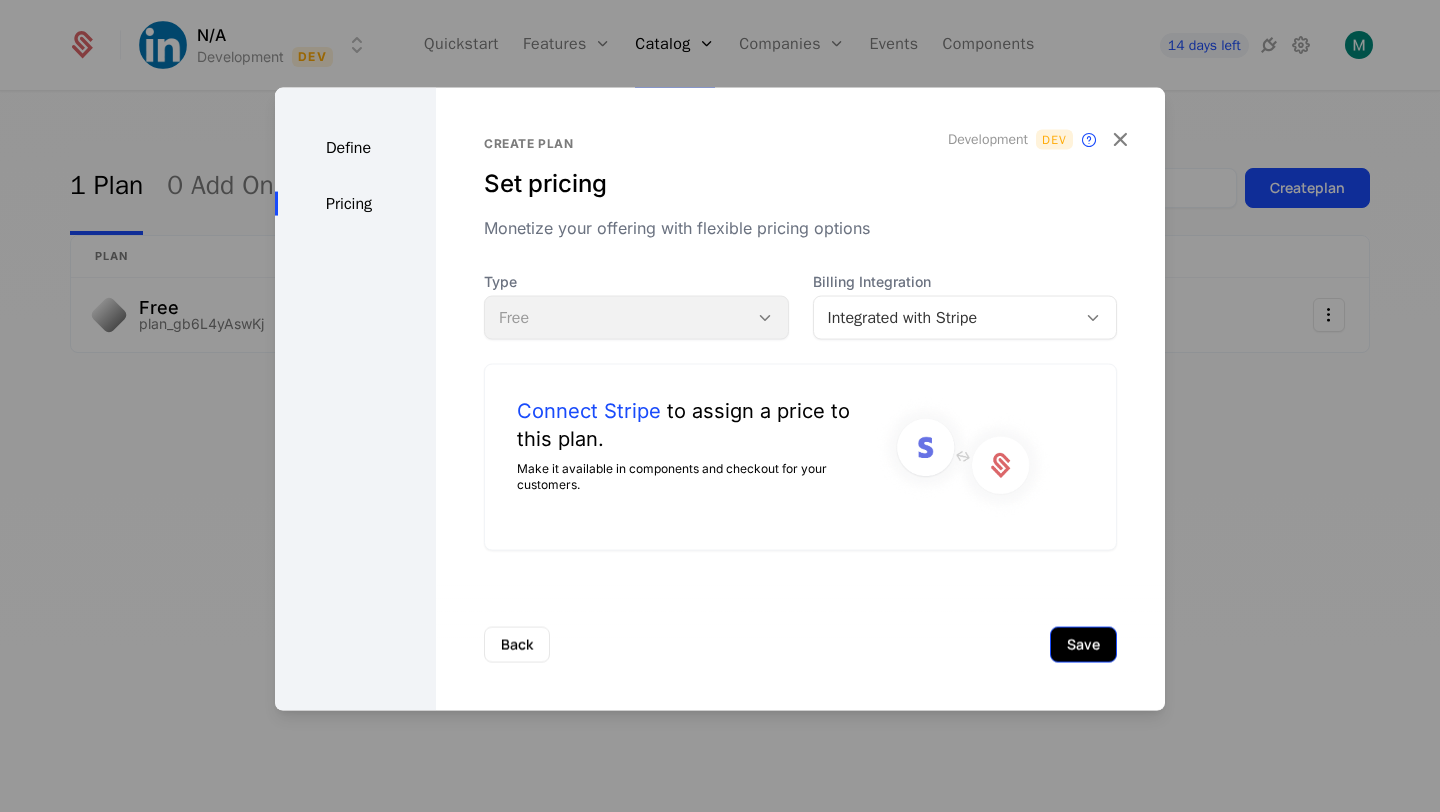 click on "Save" at bounding box center [1083, 644] 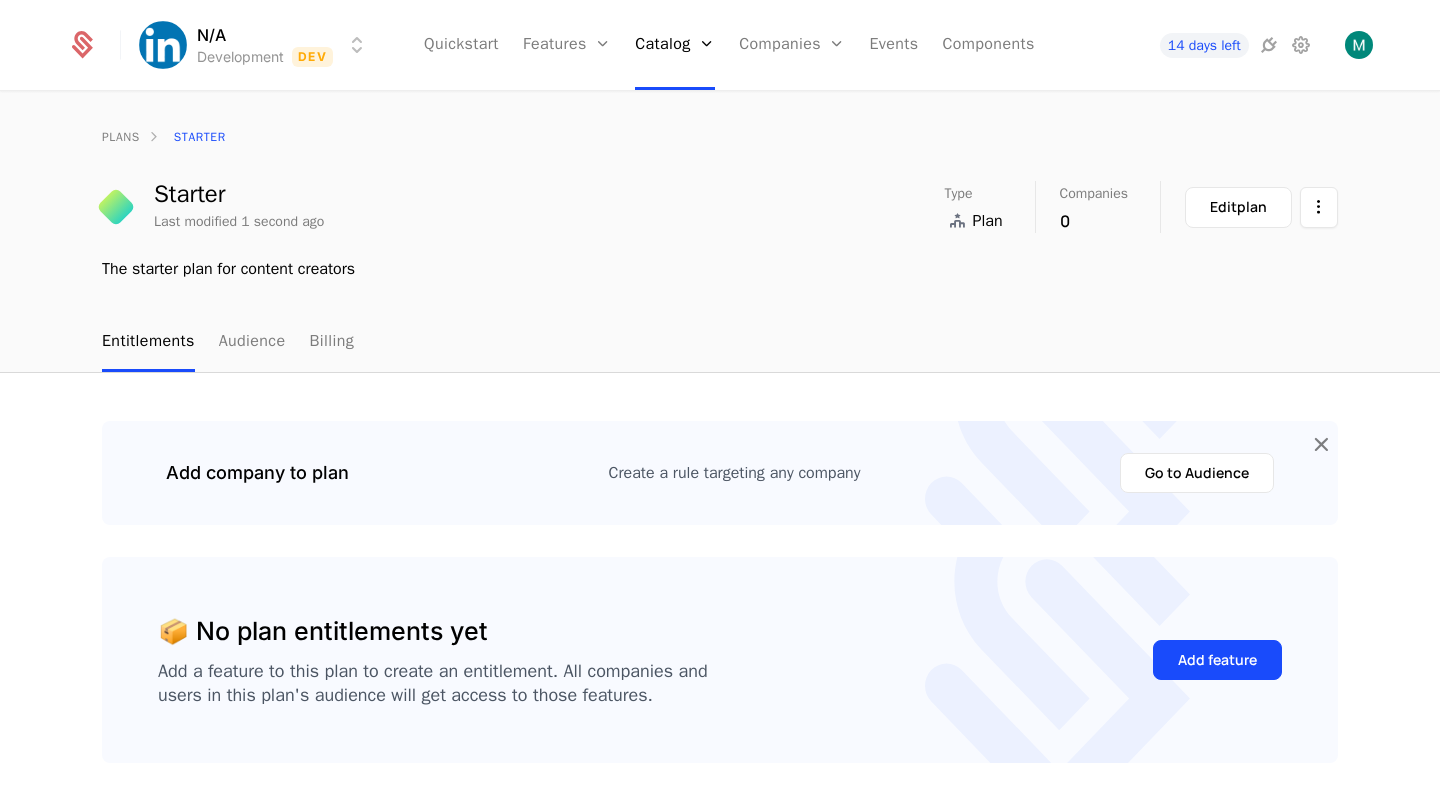 scroll, scrollTop: 62, scrollLeft: 0, axis: vertical 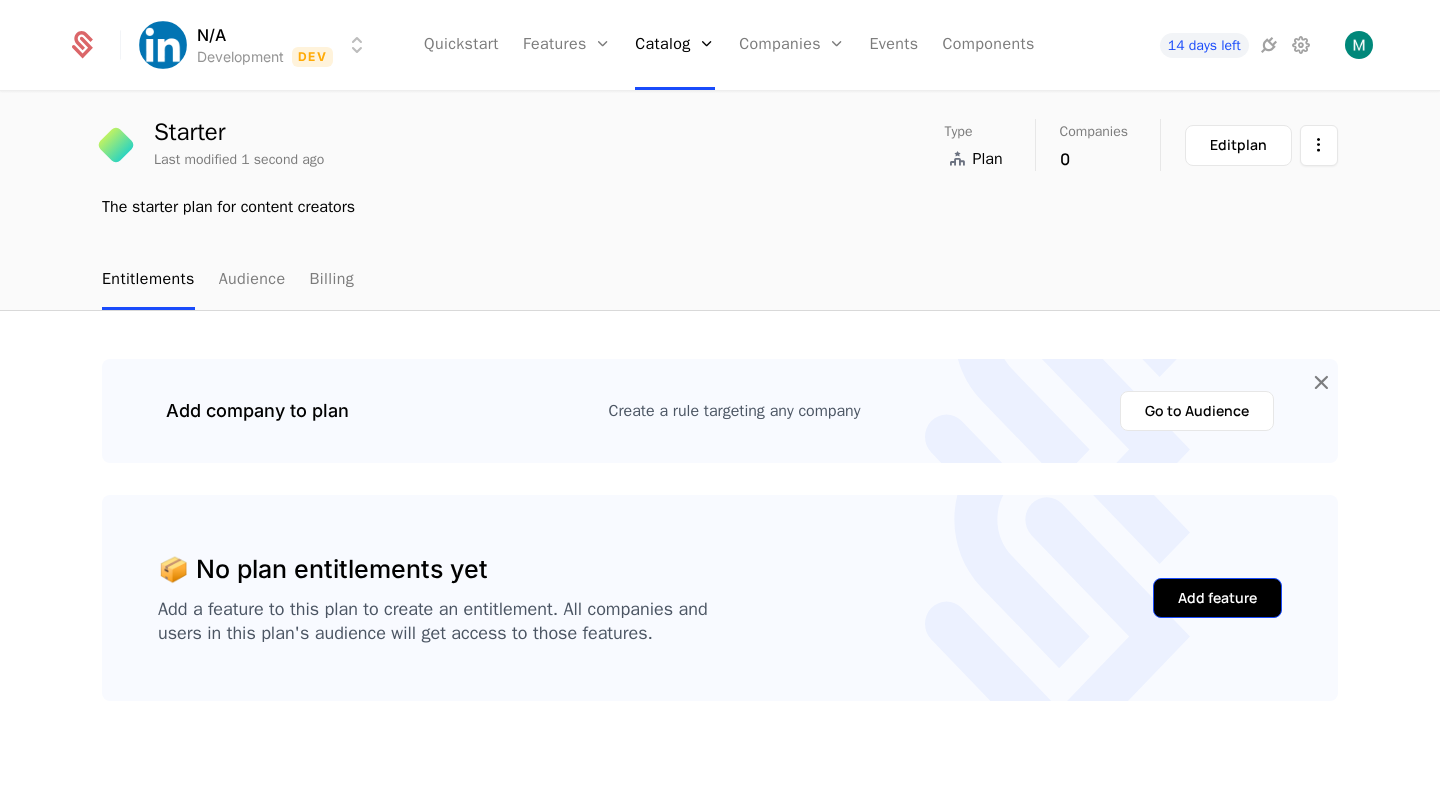 click on "Add feature" at bounding box center (1217, 598) 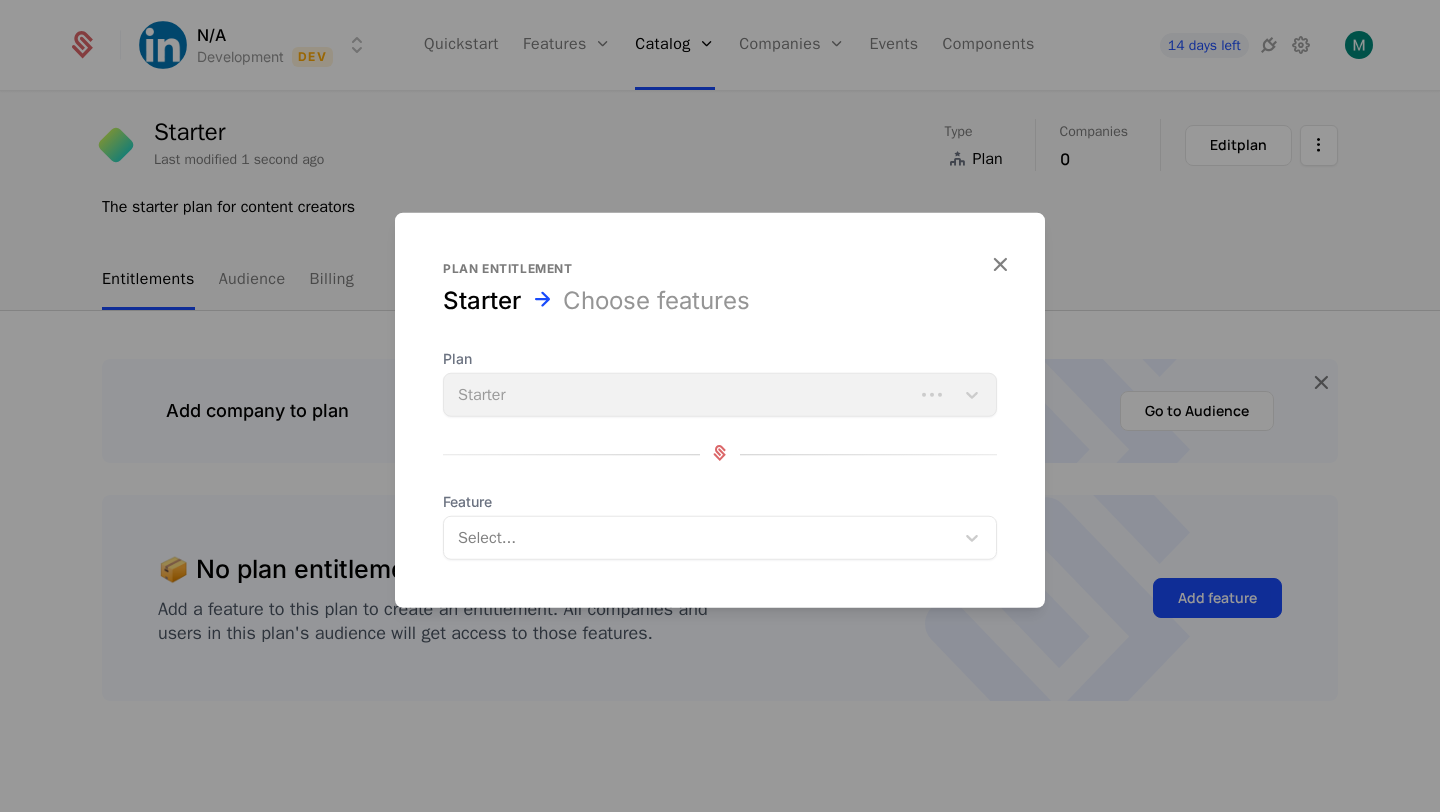 click at bounding box center (701, 538) 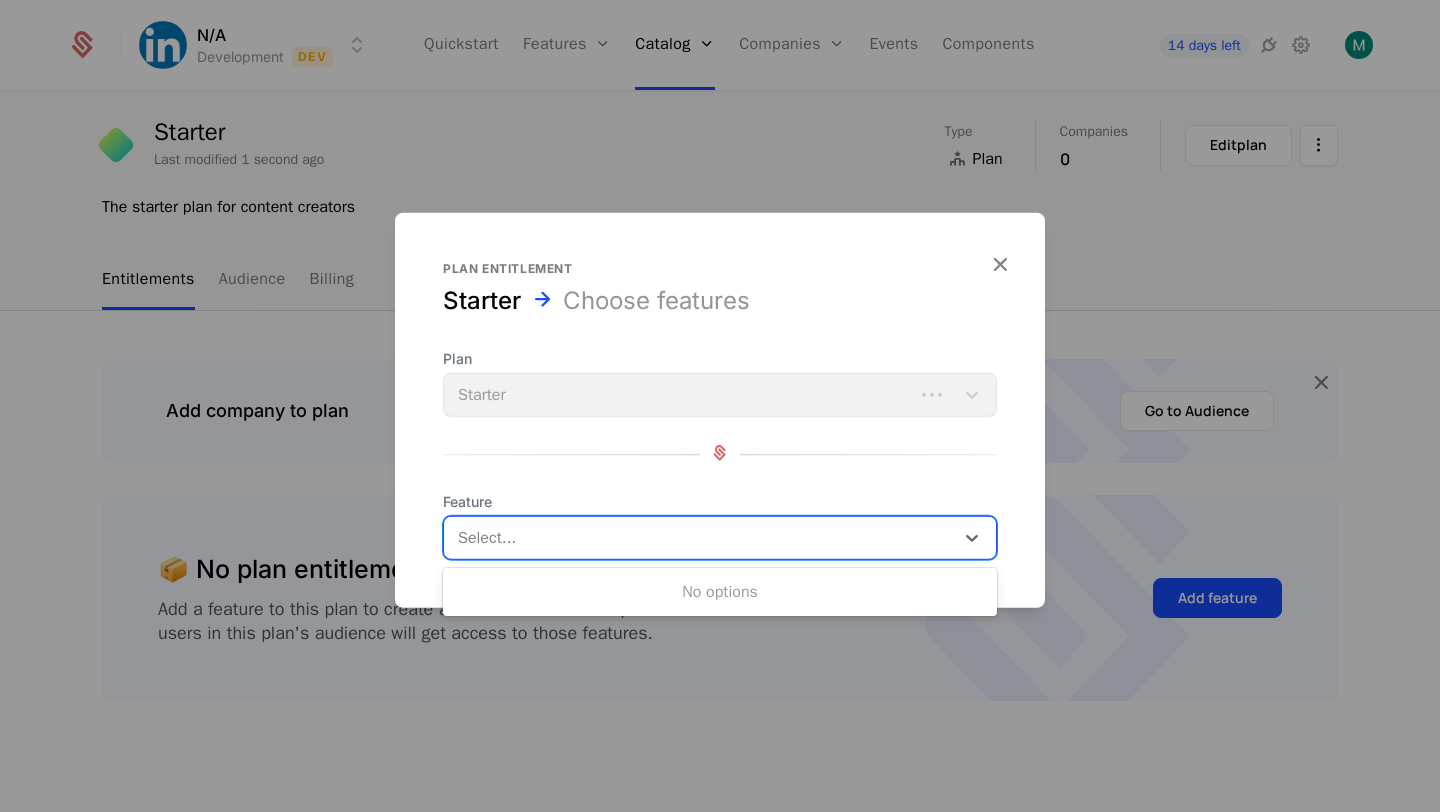 click on "Plan Starter" at bounding box center (720, 383) 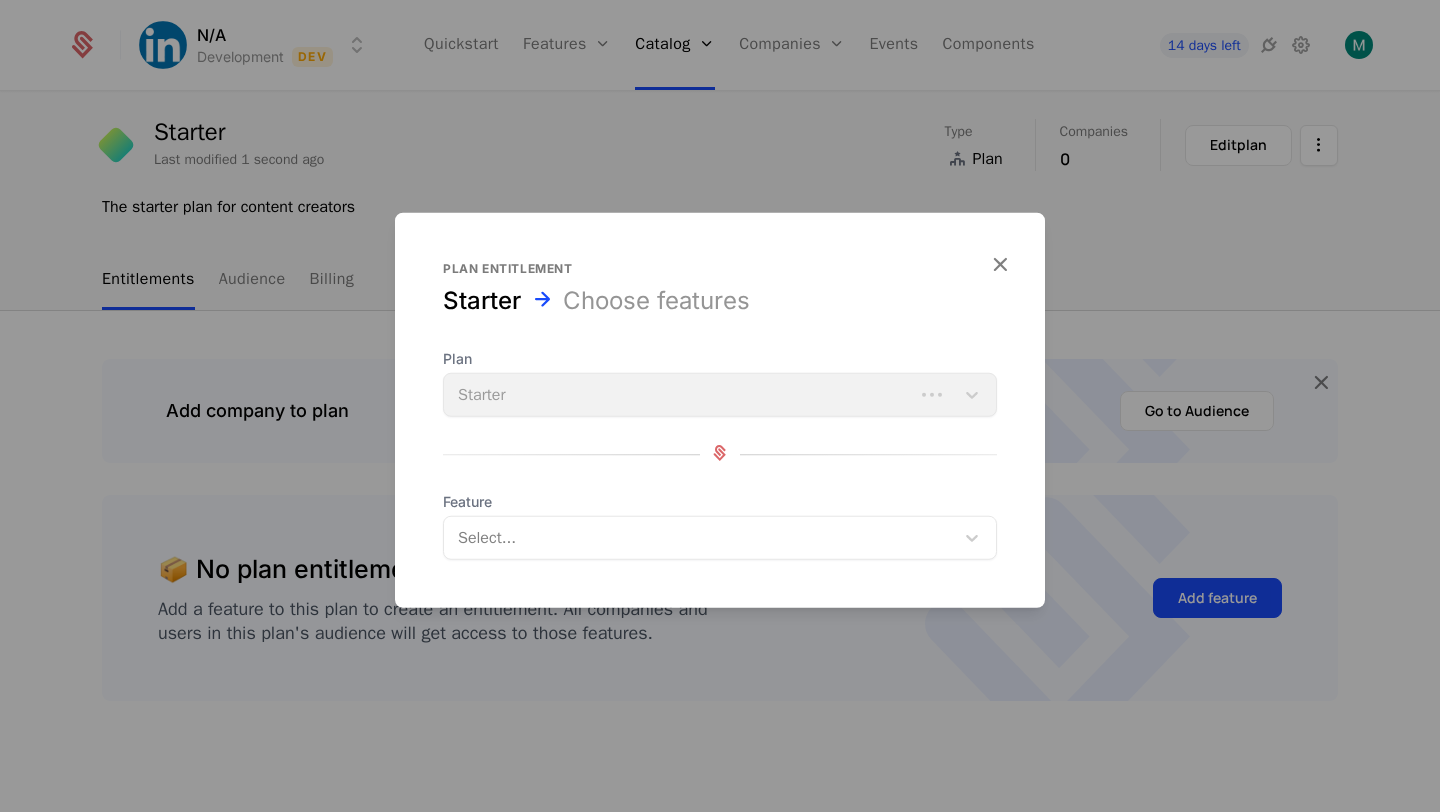 click at bounding box center (701, 538) 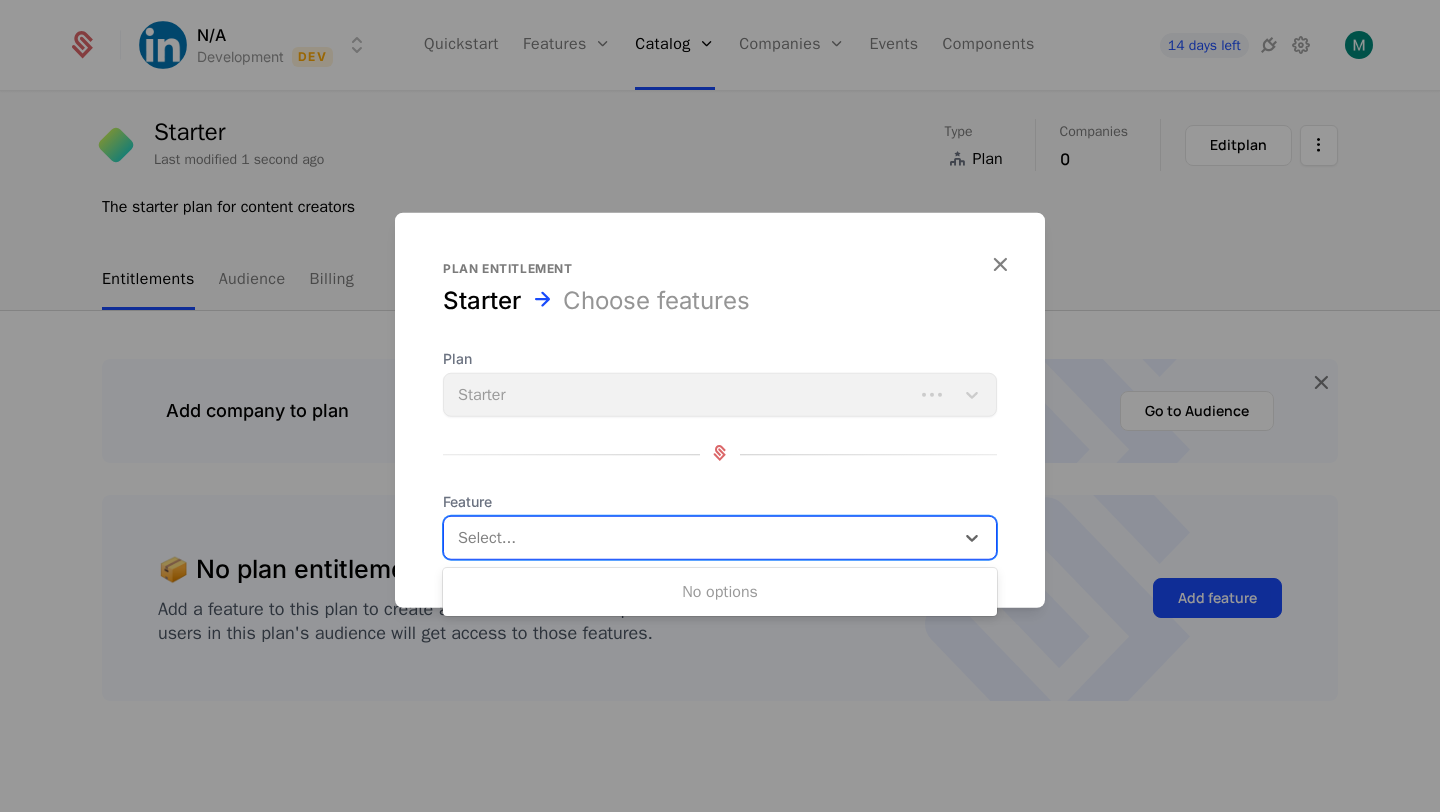 click on "Feature" at bounding box center [720, 502] 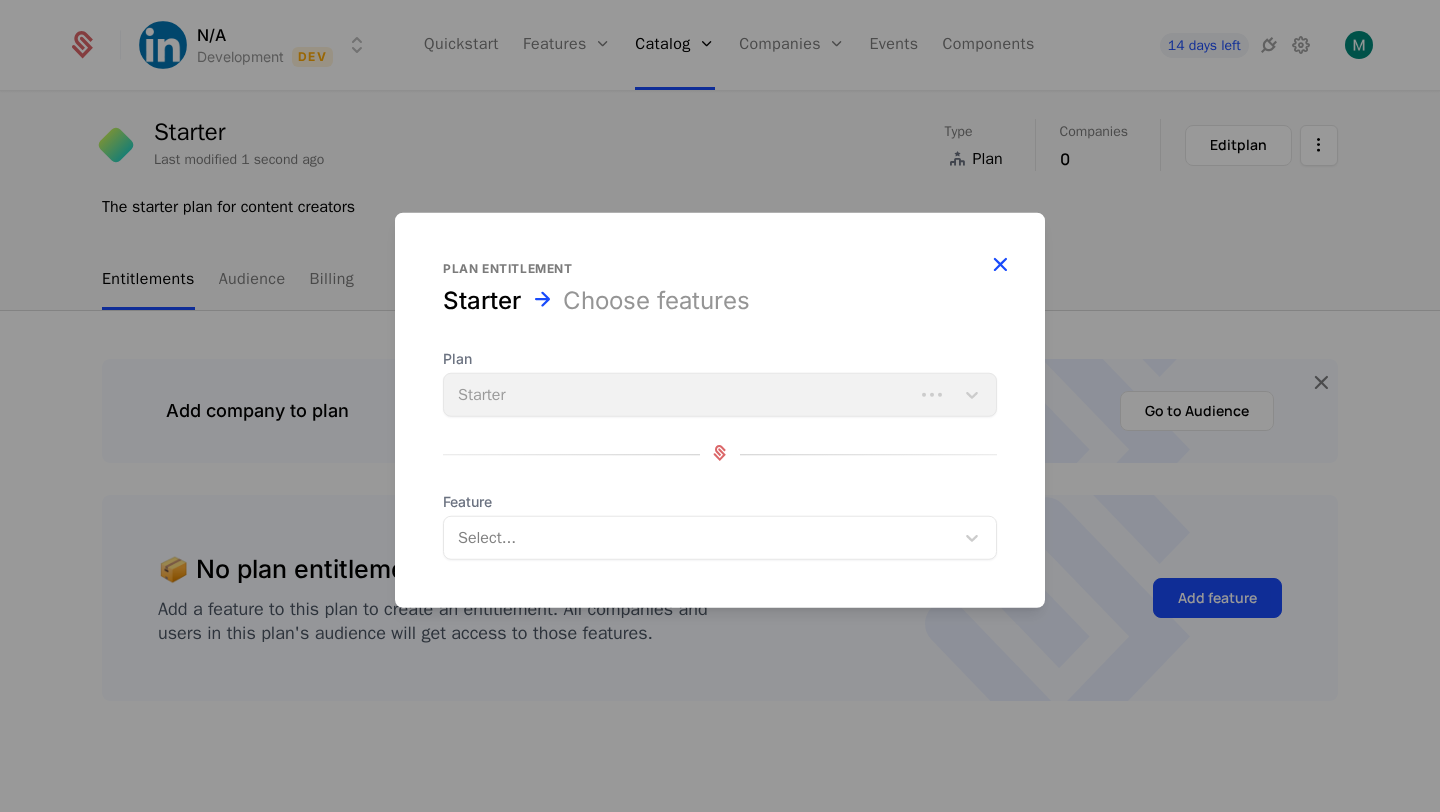 click at bounding box center (1000, 265) 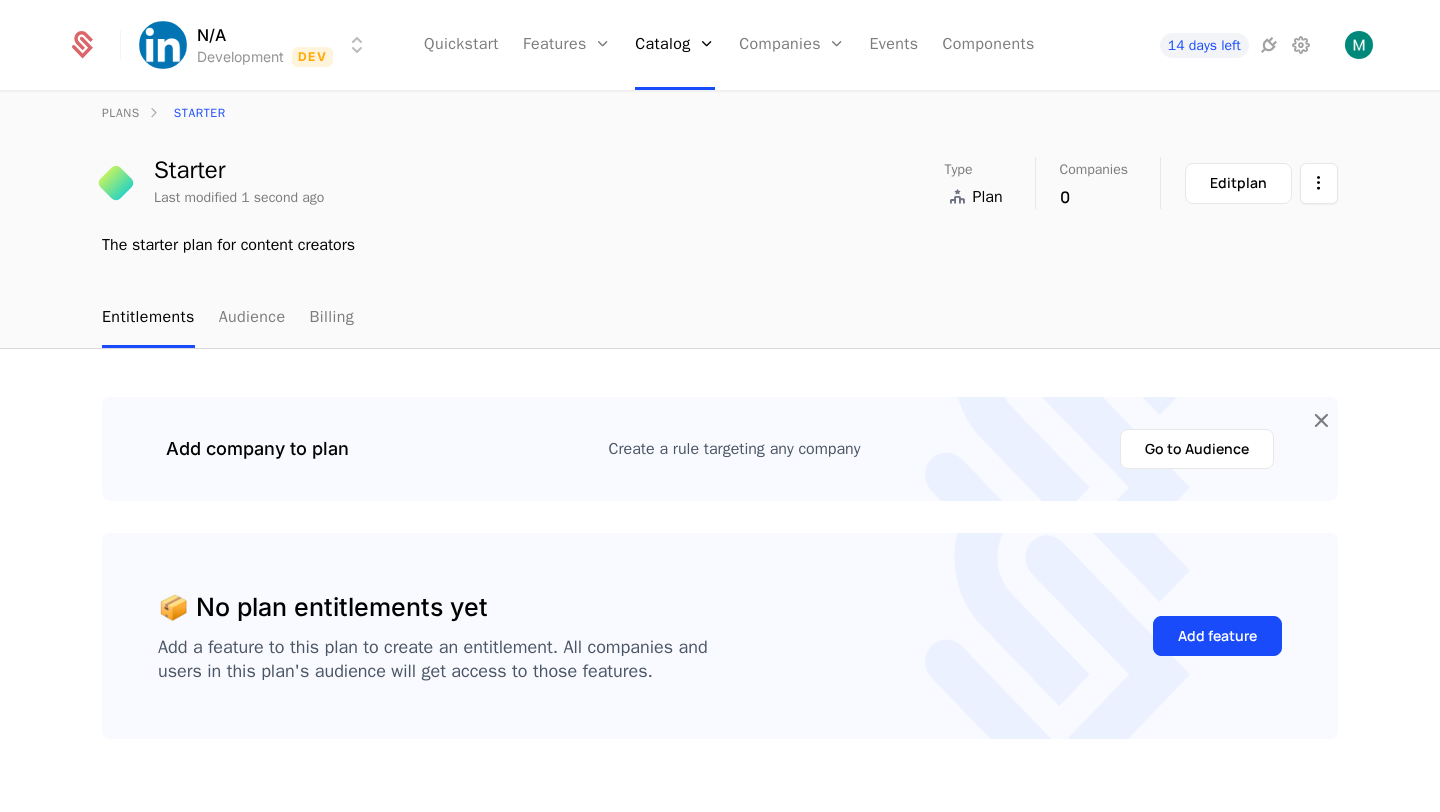 scroll, scrollTop: 0, scrollLeft: 0, axis: both 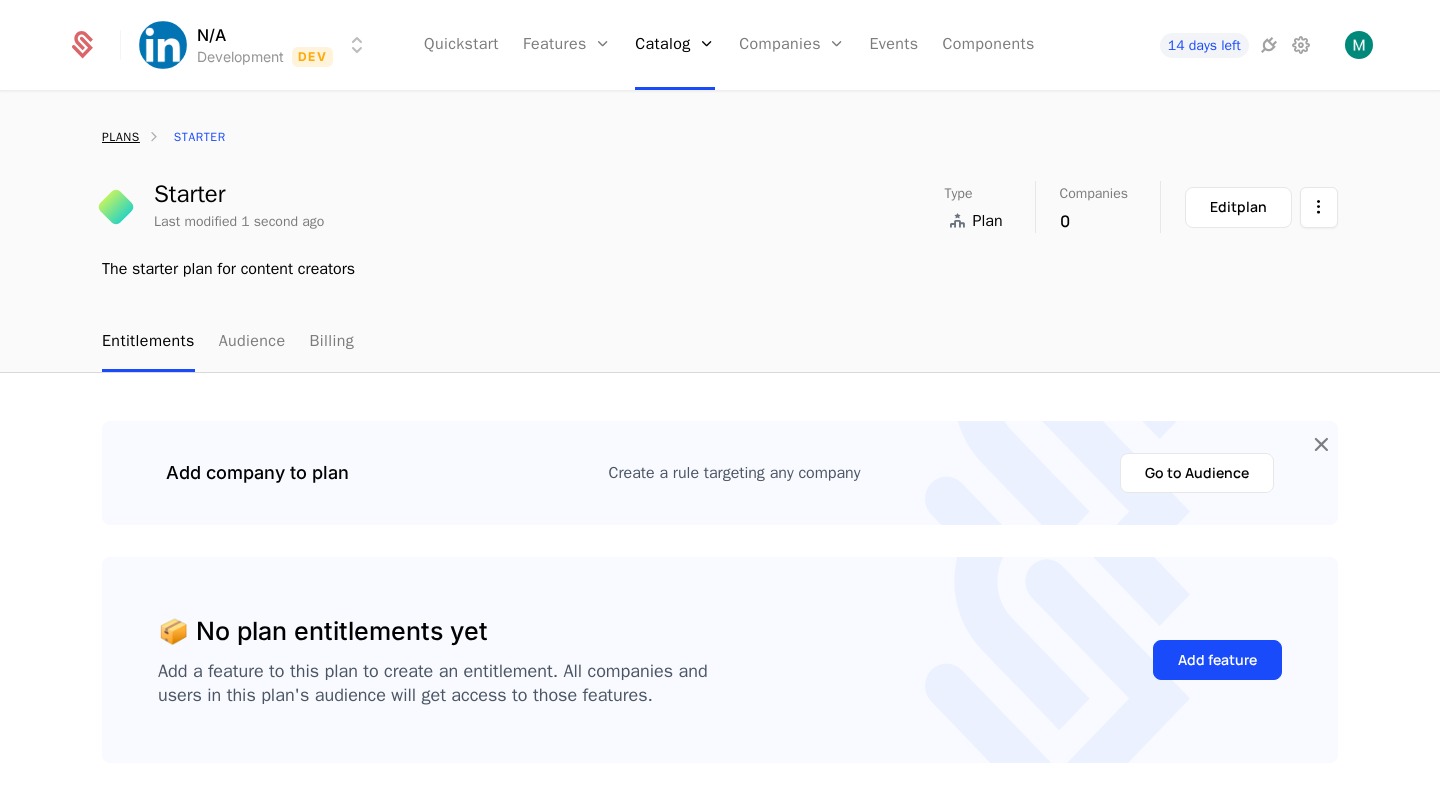 click on "plans" at bounding box center (121, 137) 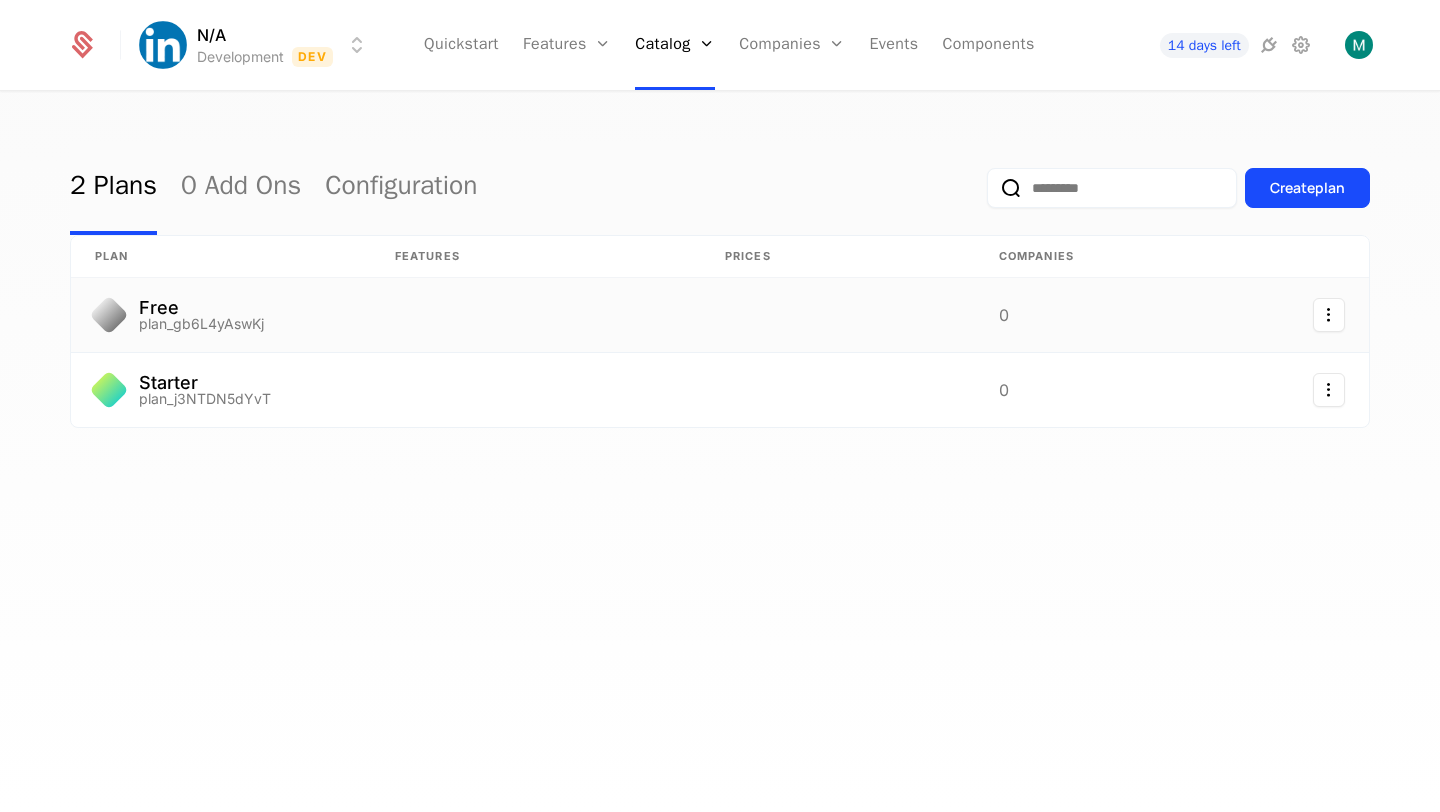 click on "Free" at bounding box center (201, 308) 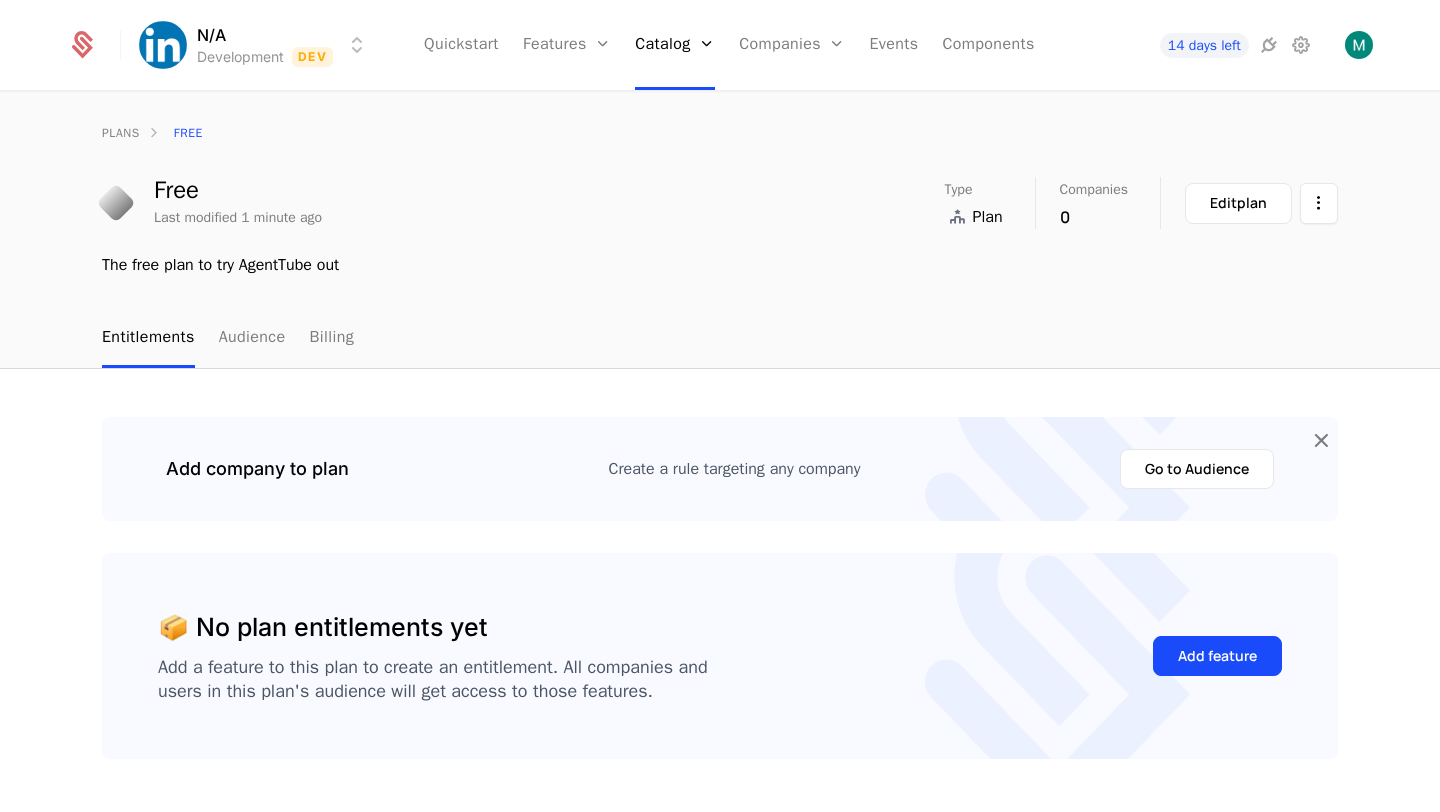 scroll, scrollTop: 0, scrollLeft: 0, axis: both 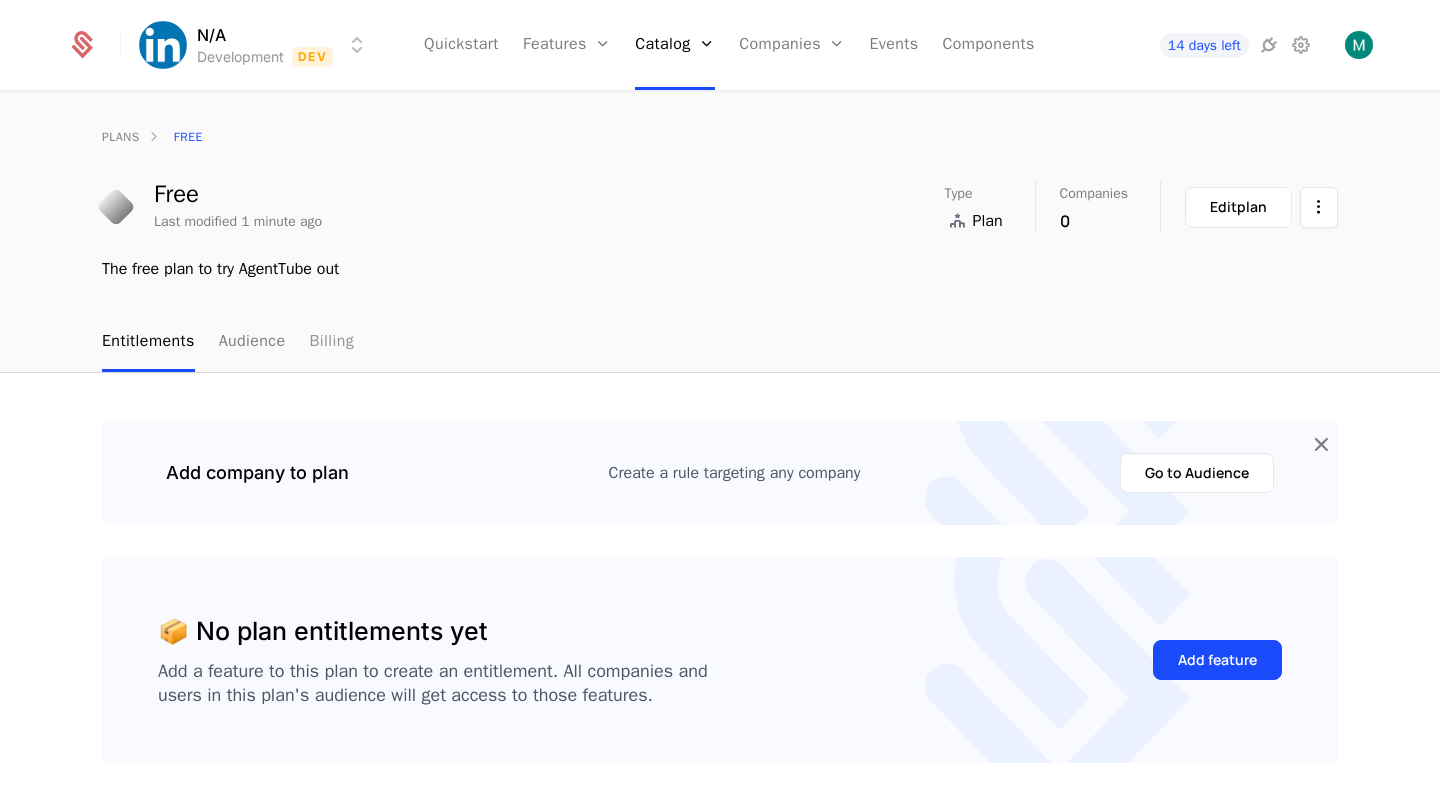 click on "Billing" at bounding box center [331, 342] 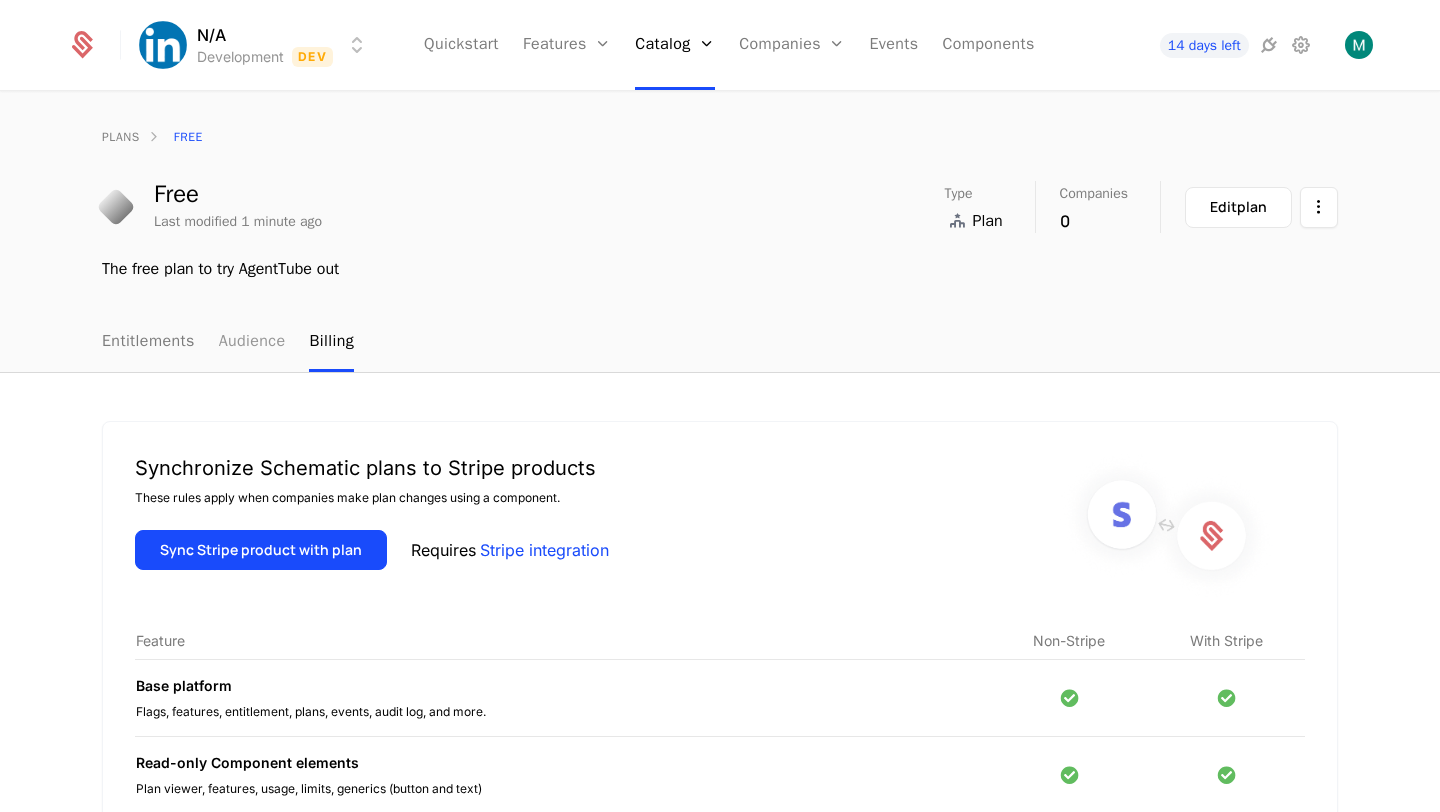 click on "Audience" at bounding box center (252, 342) 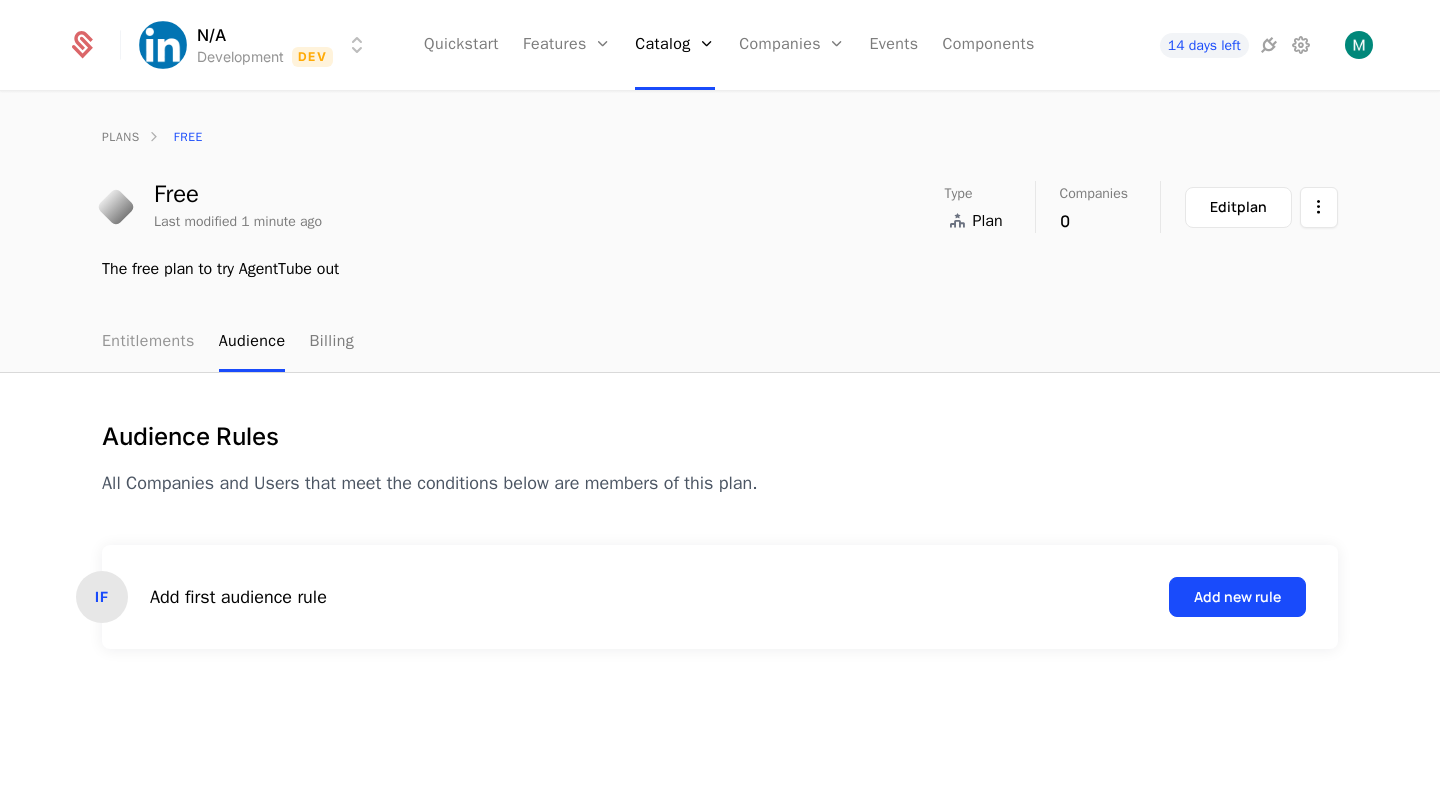 click on "Entitlements" at bounding box center (148, 342) 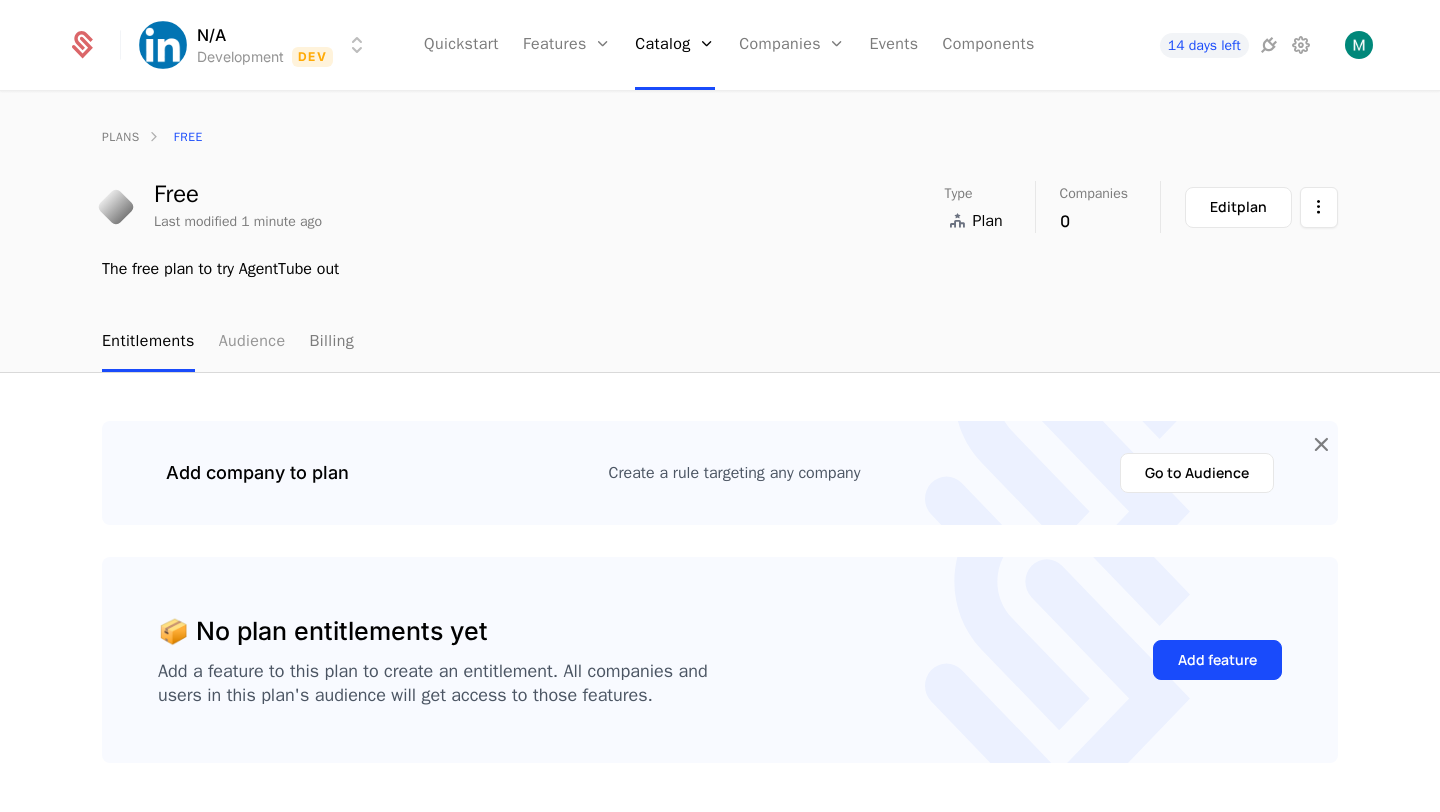 click on "Audience" at bounding box center (252, 342) 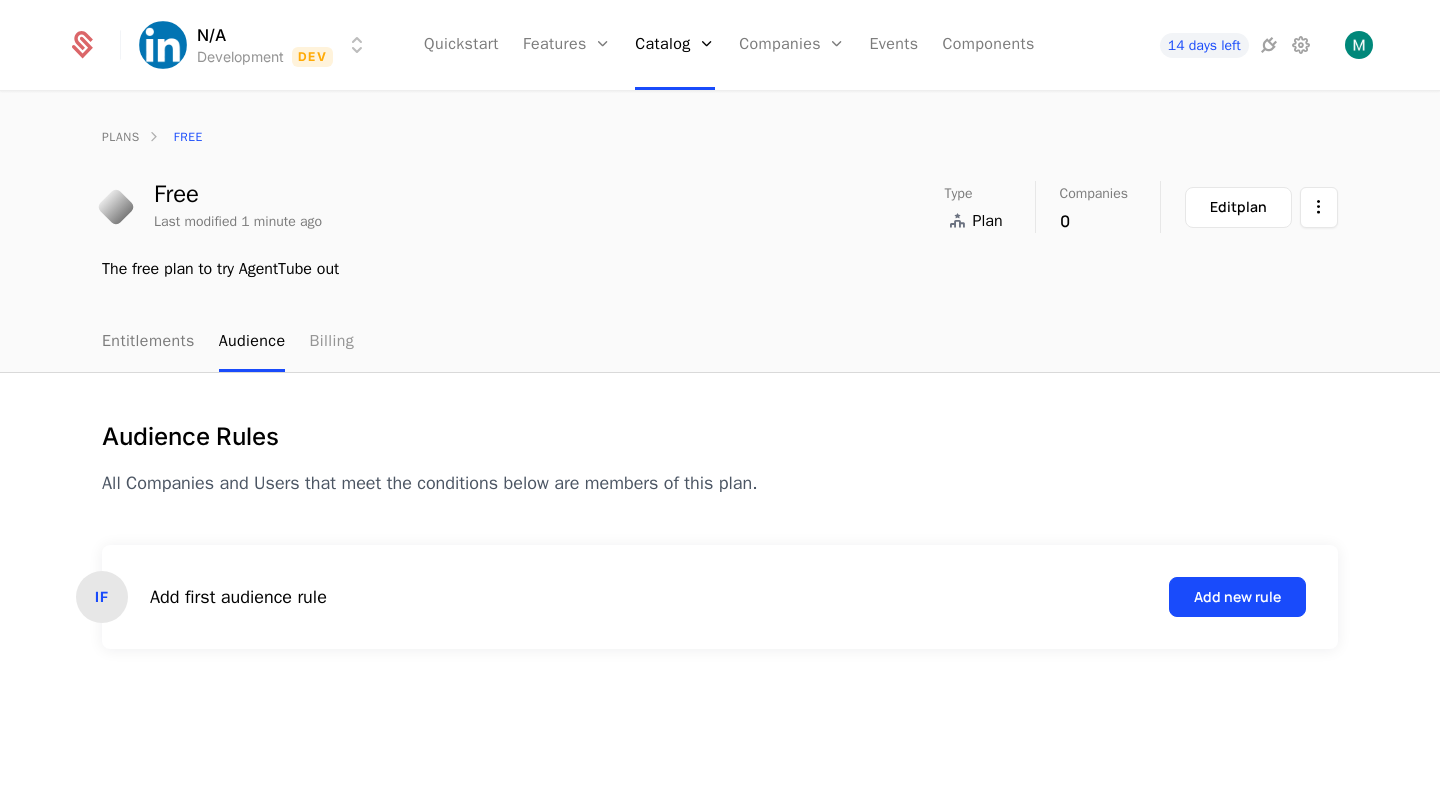 click on "Billing" at bounding box center (331, 342) 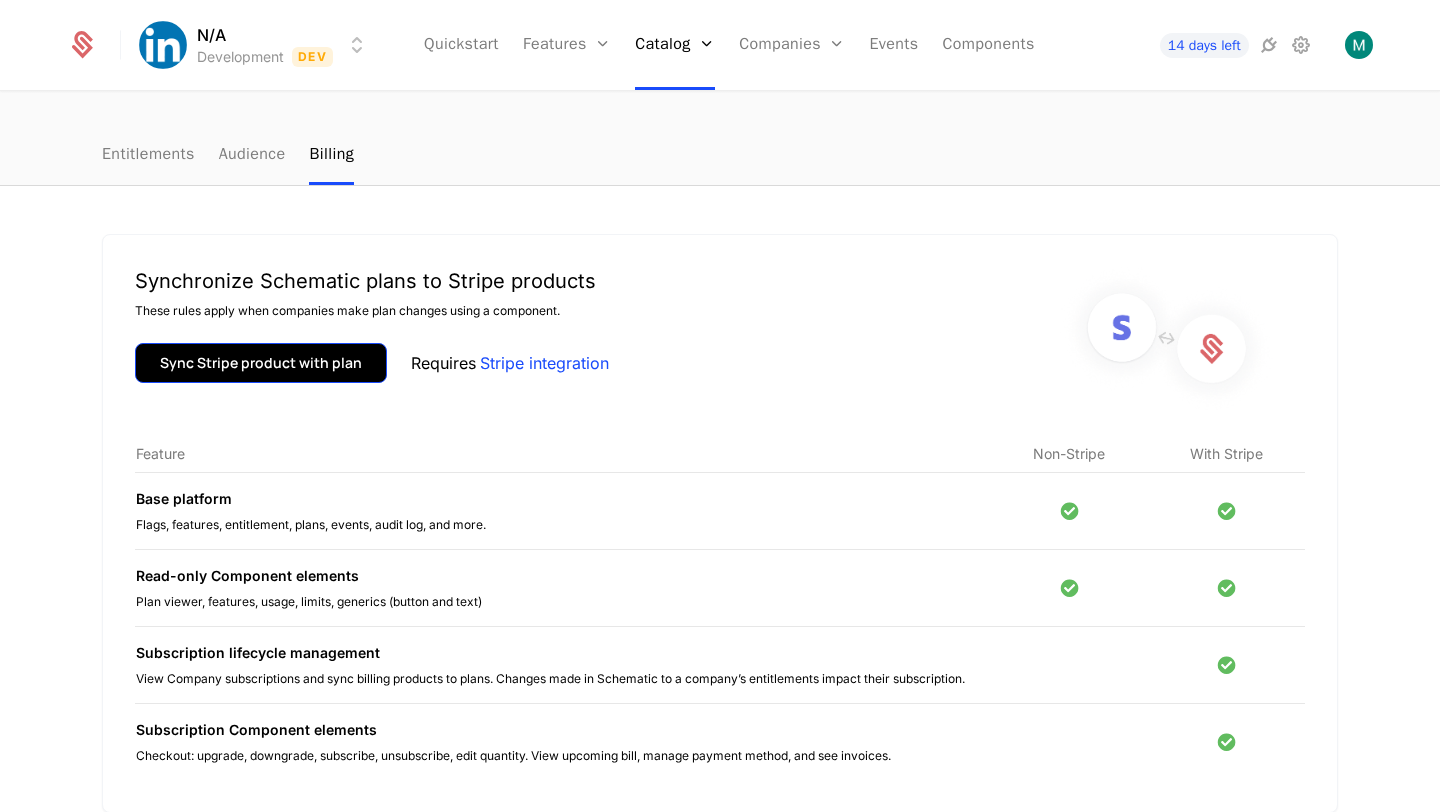 scroll, scrollTop: 0, scrollLeft: 0, axis: both 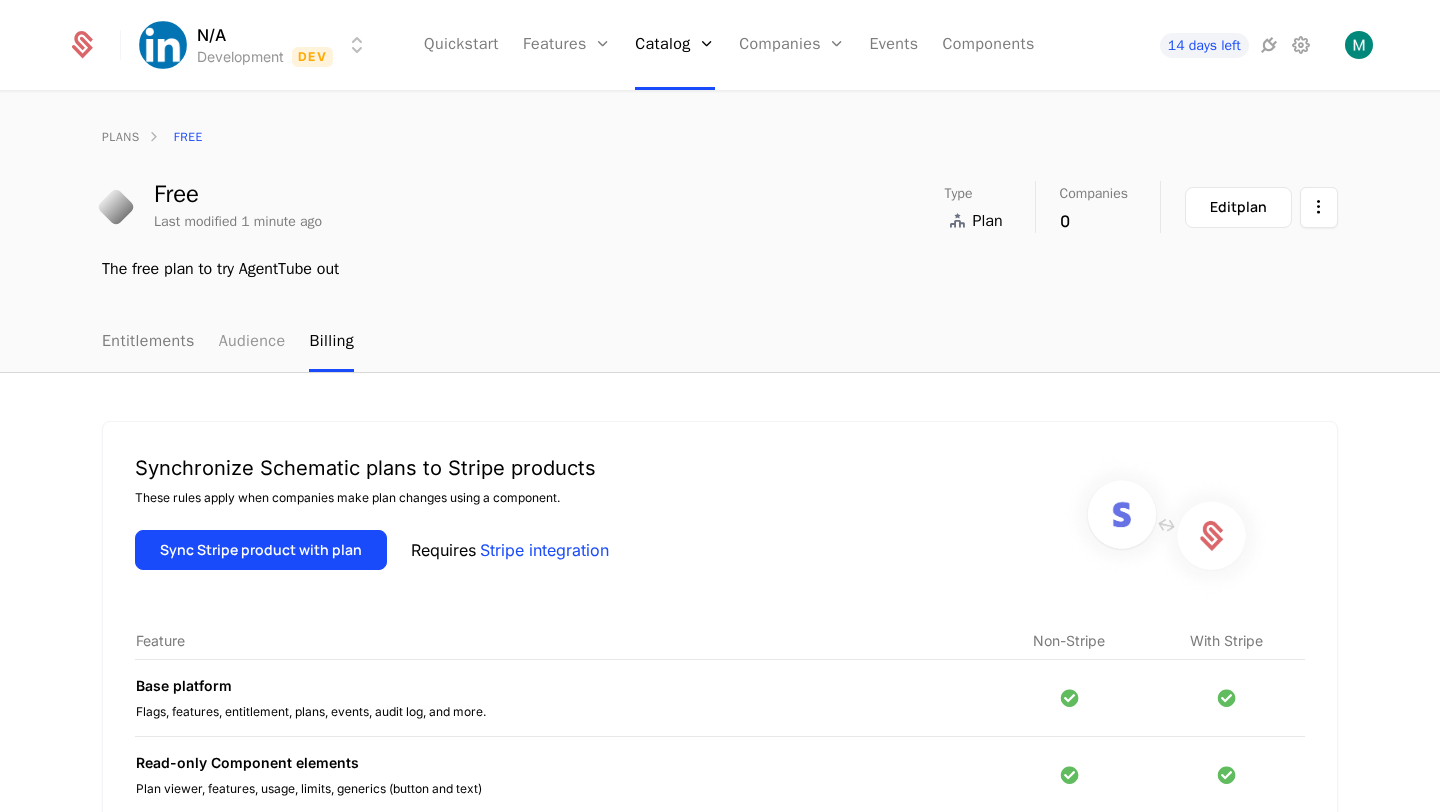 click on "Audience" at bounding box center (252, 342) 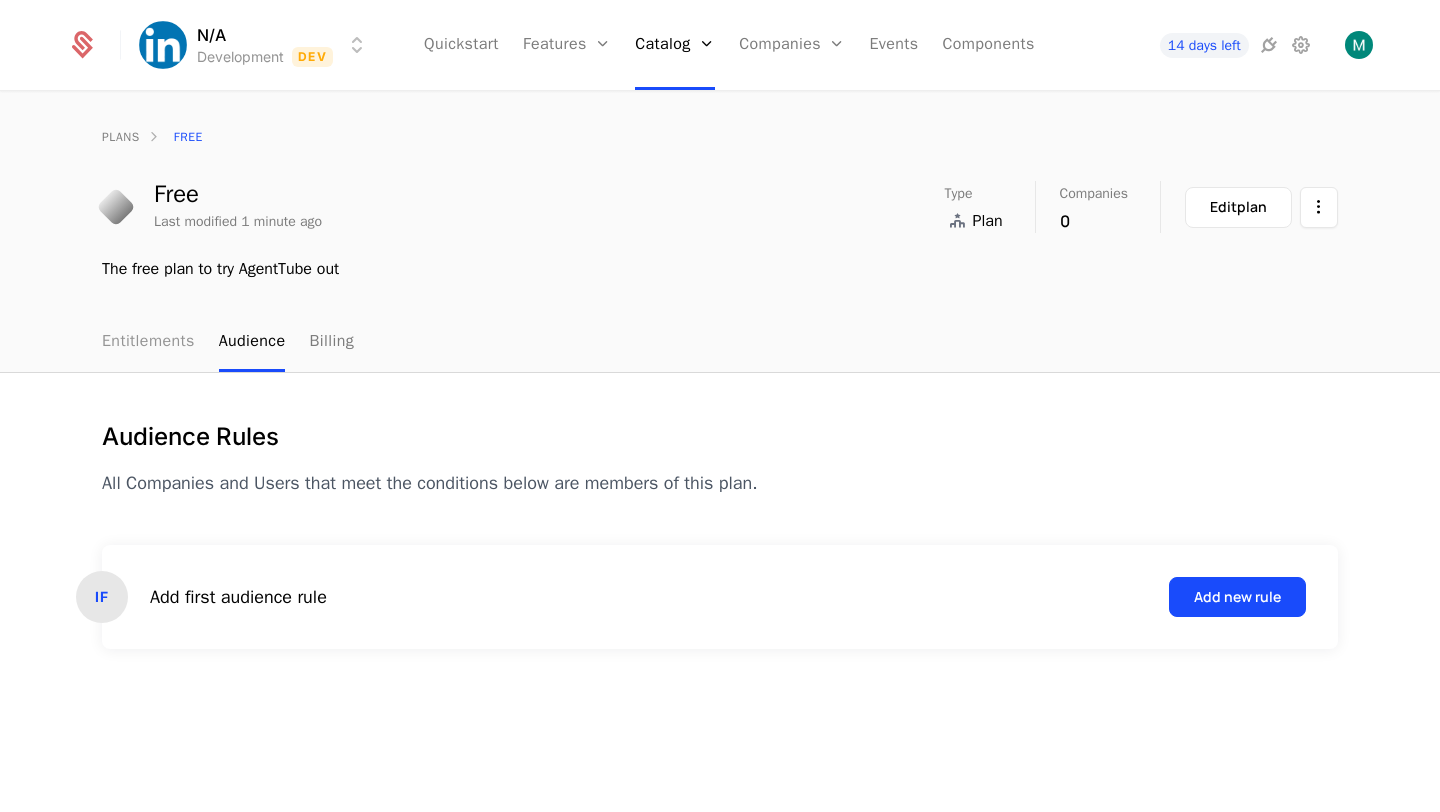 click on "Entitlements" at bounding box center [148, 342] 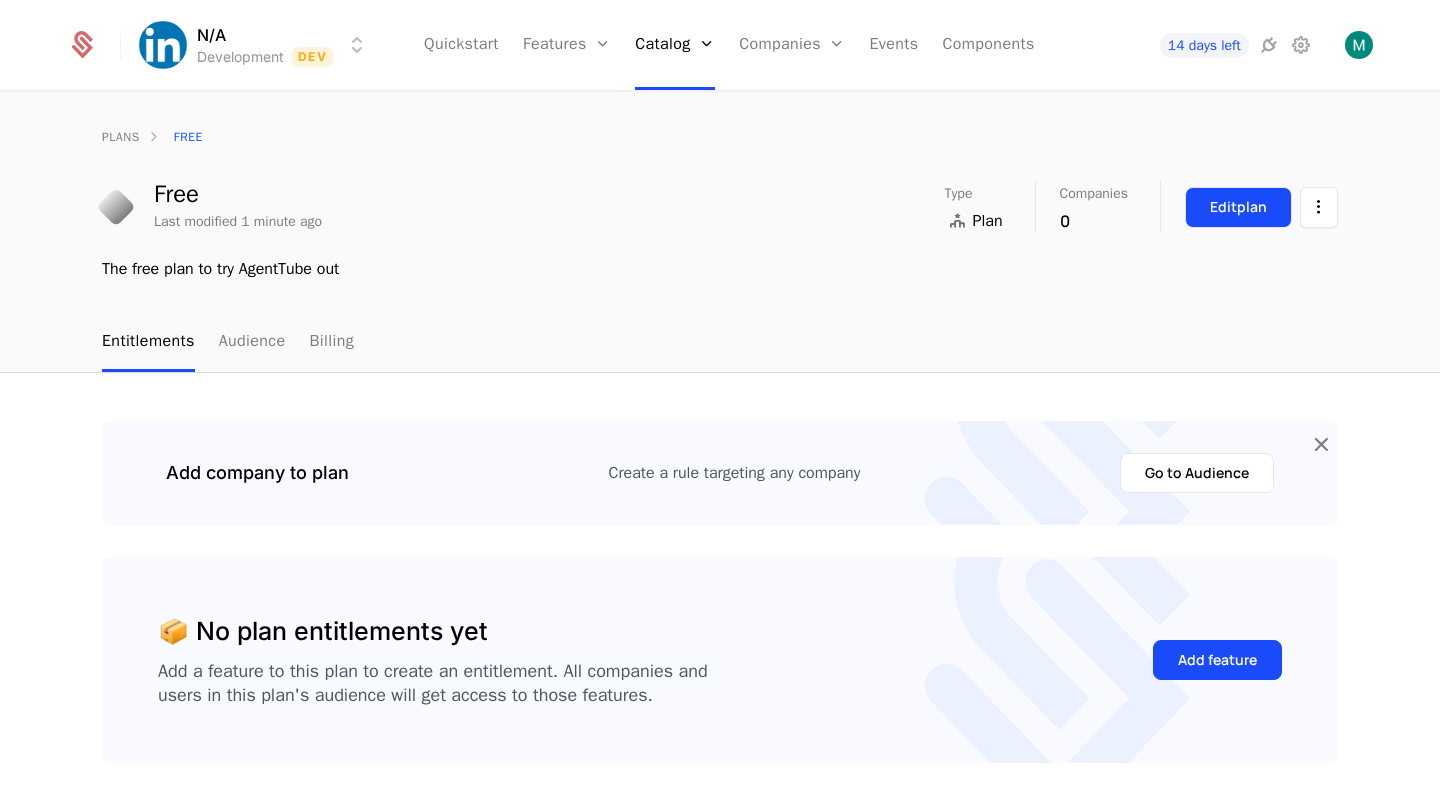 click on "Edit  plan" at bounding box center (1238, 207) 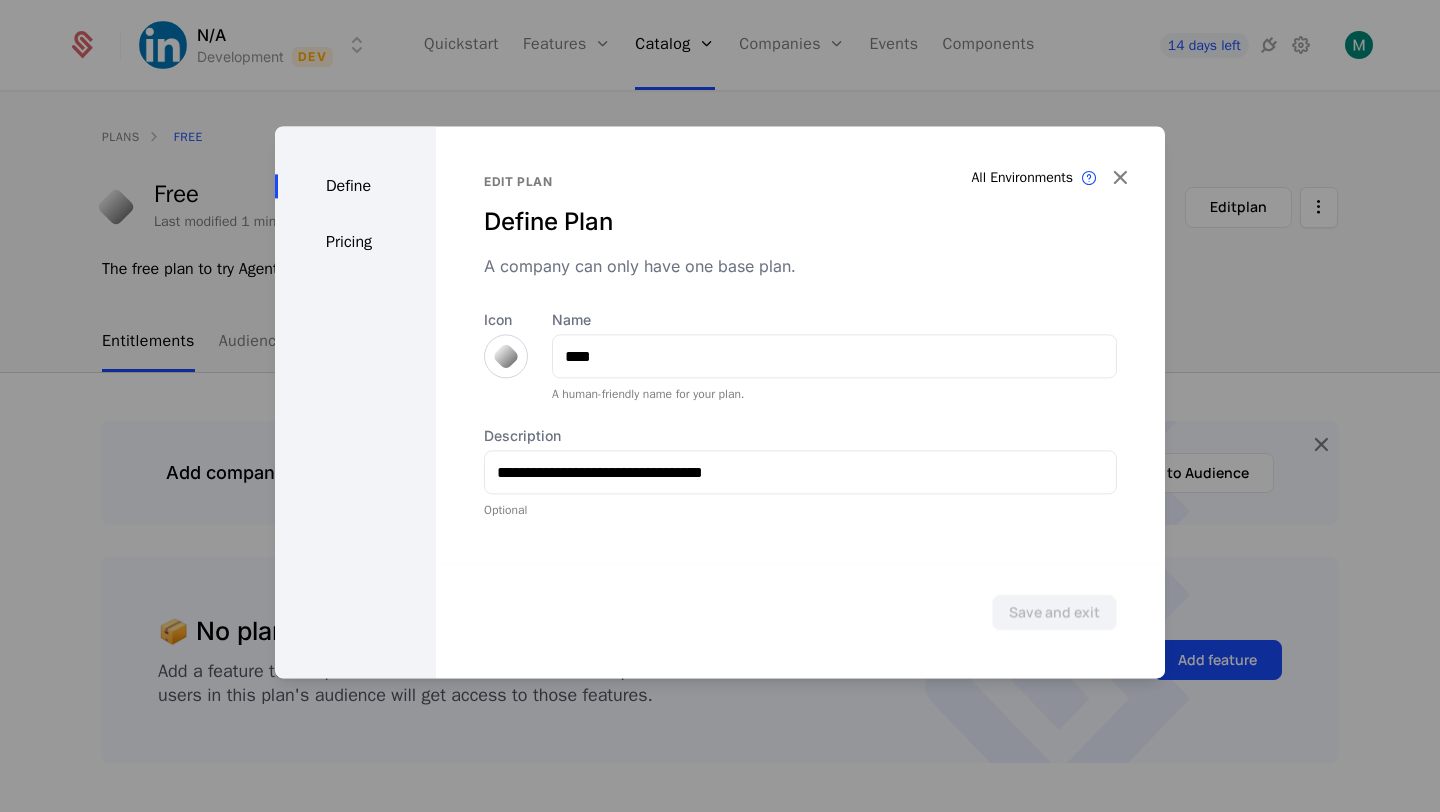 click on "Pricing" at bounding box center [355, 242] 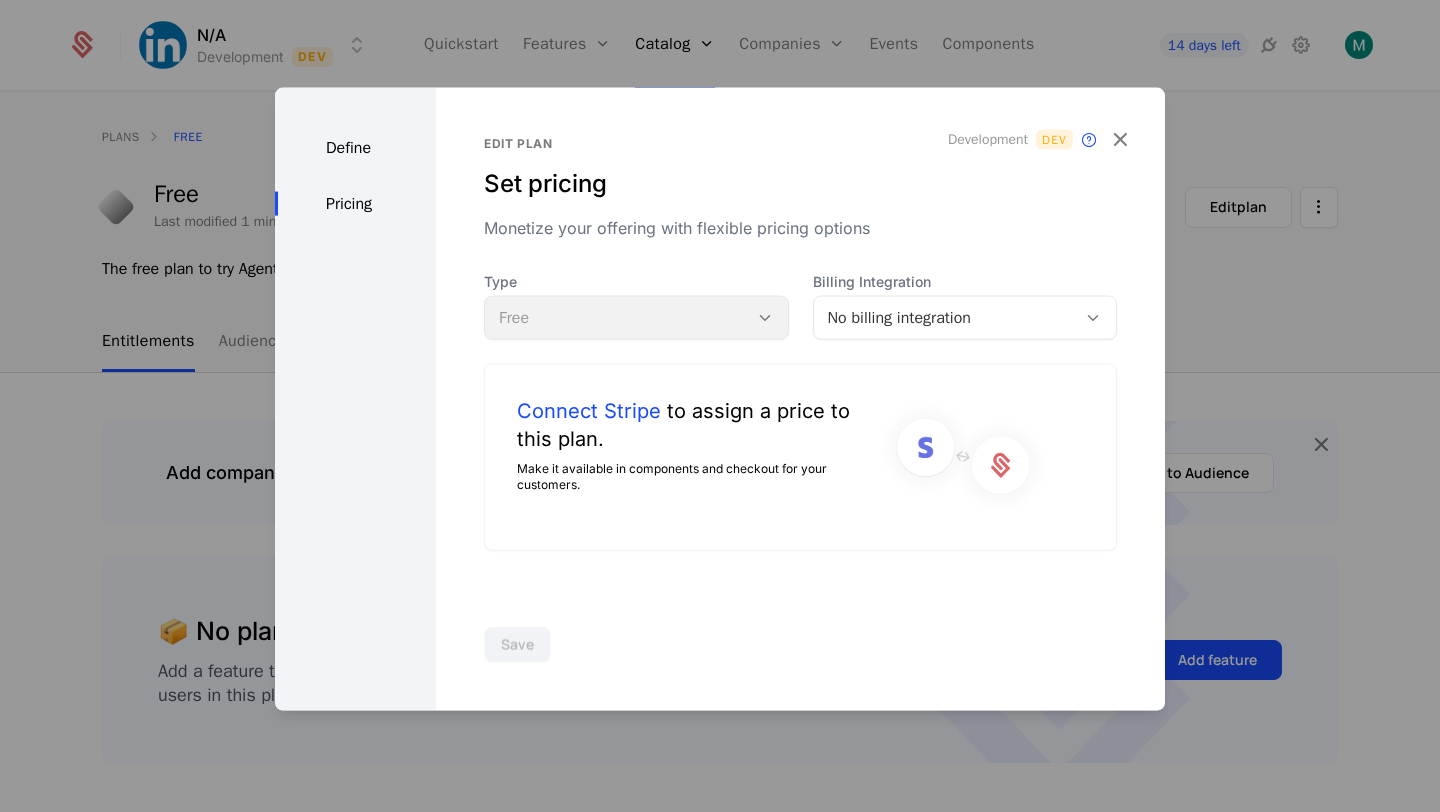 click on "Type Free" at bounding box center (636, 306) 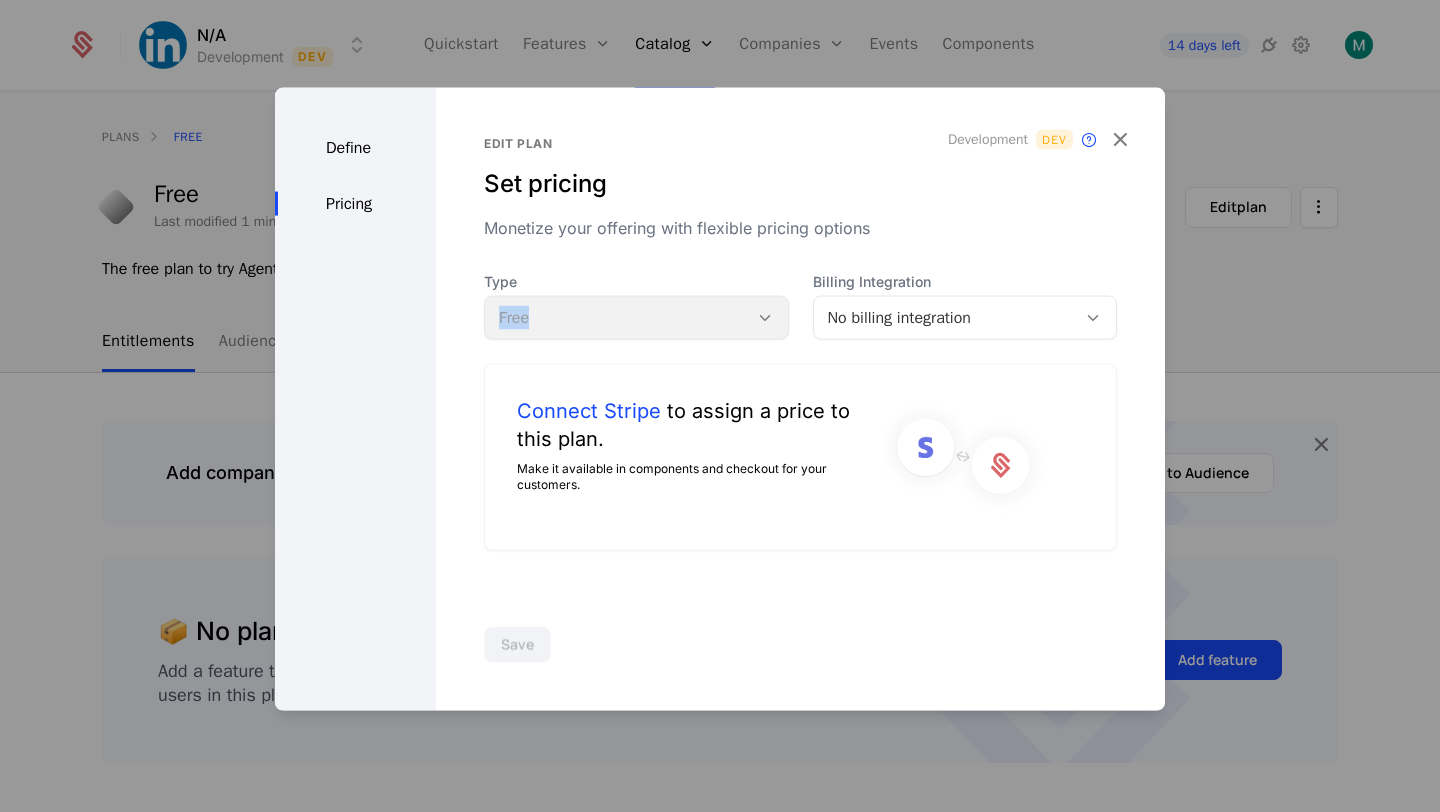 click on "Type Free" at bounding box center (636, 306) 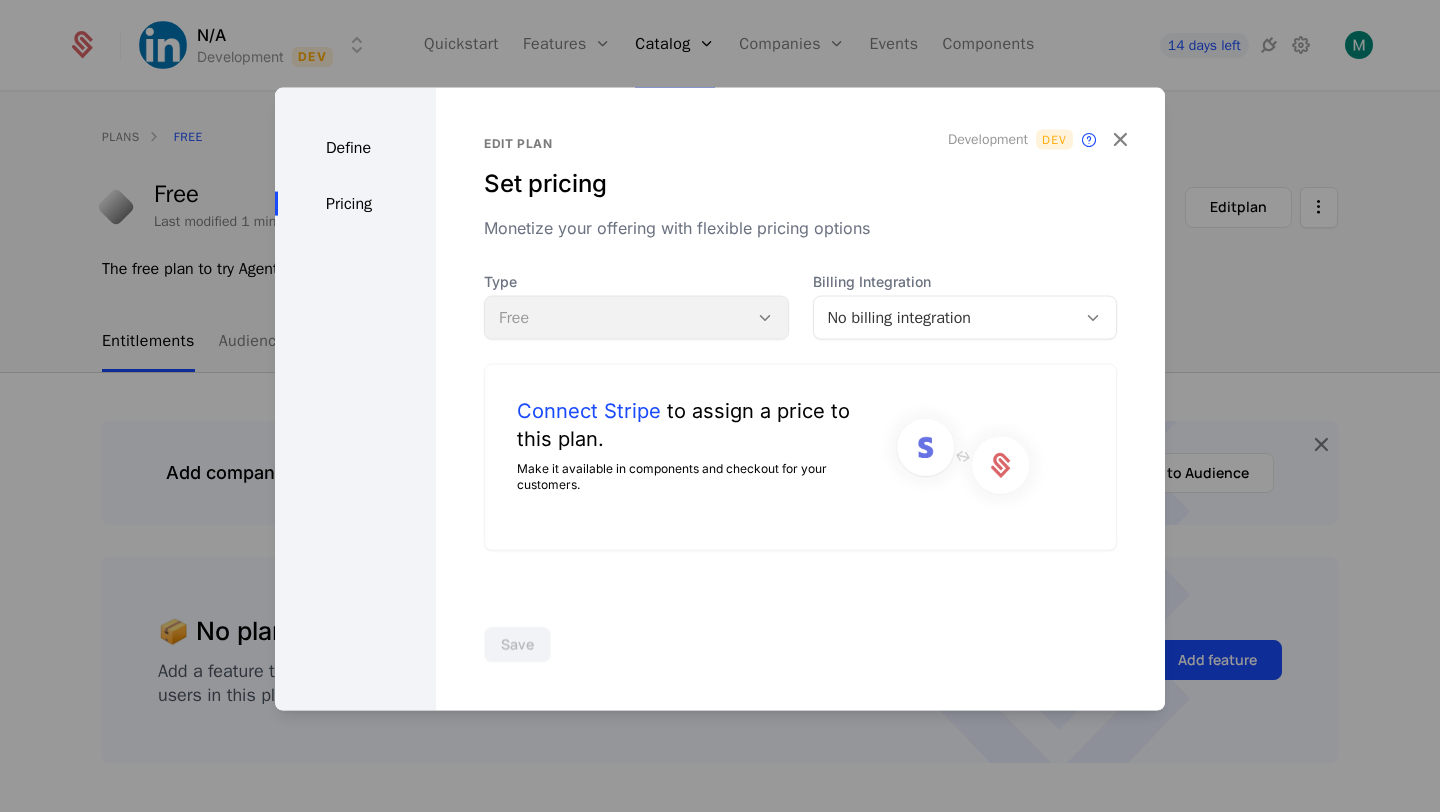 click on "Type Free" at bounding box center (636, 306) 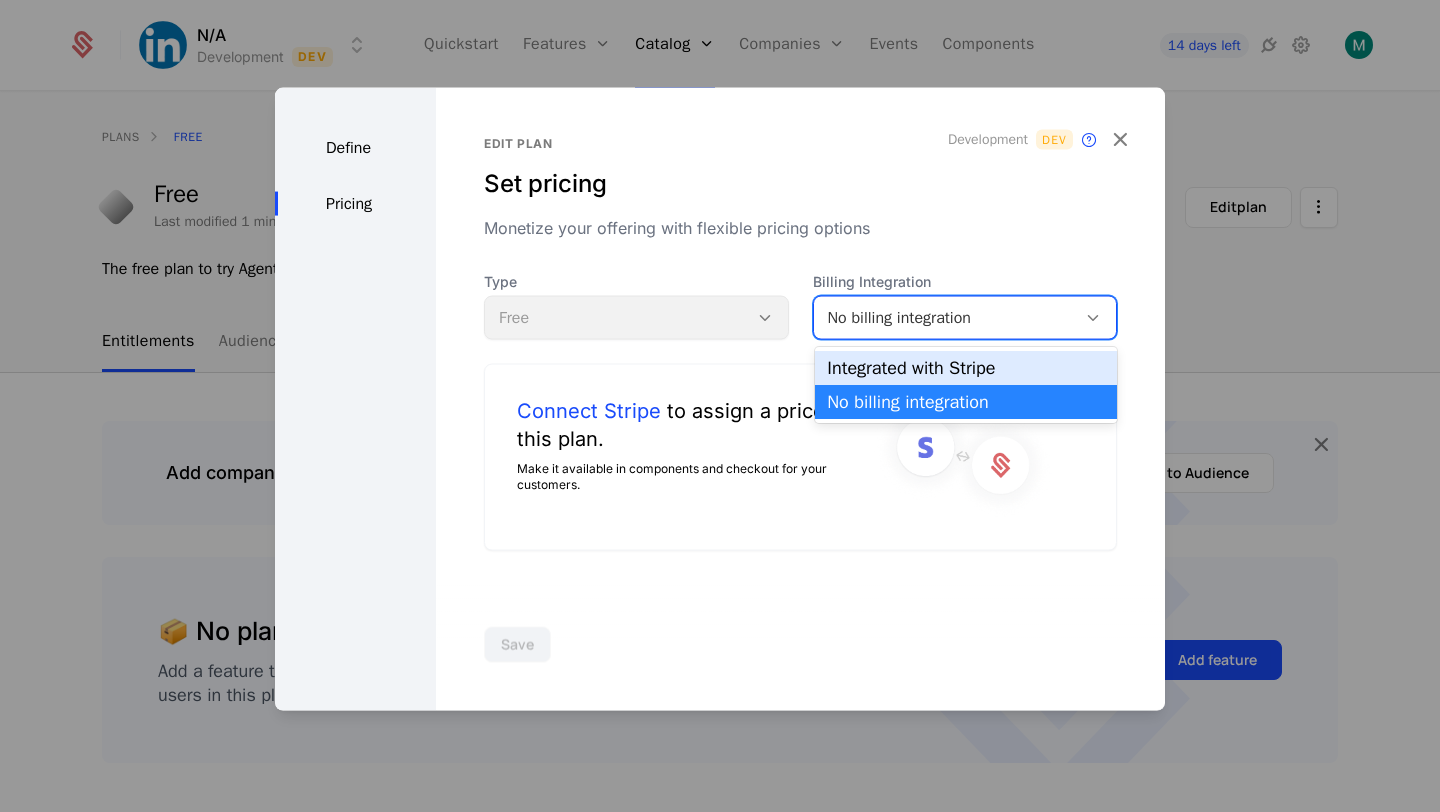 click on "Integrated with Stripe" at bounding box center (966, 368) 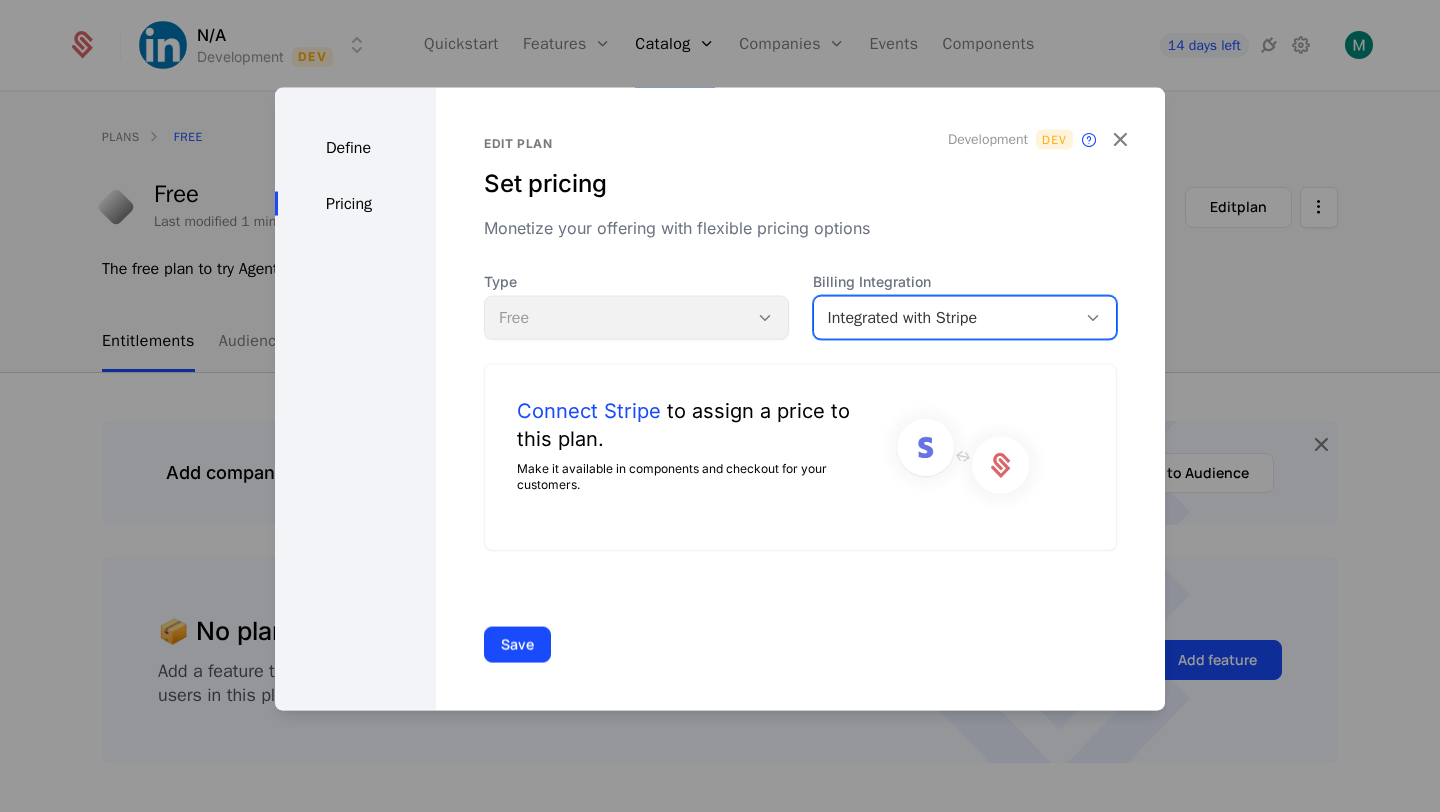 click on "Type Free" at bounding box center (636, 306) 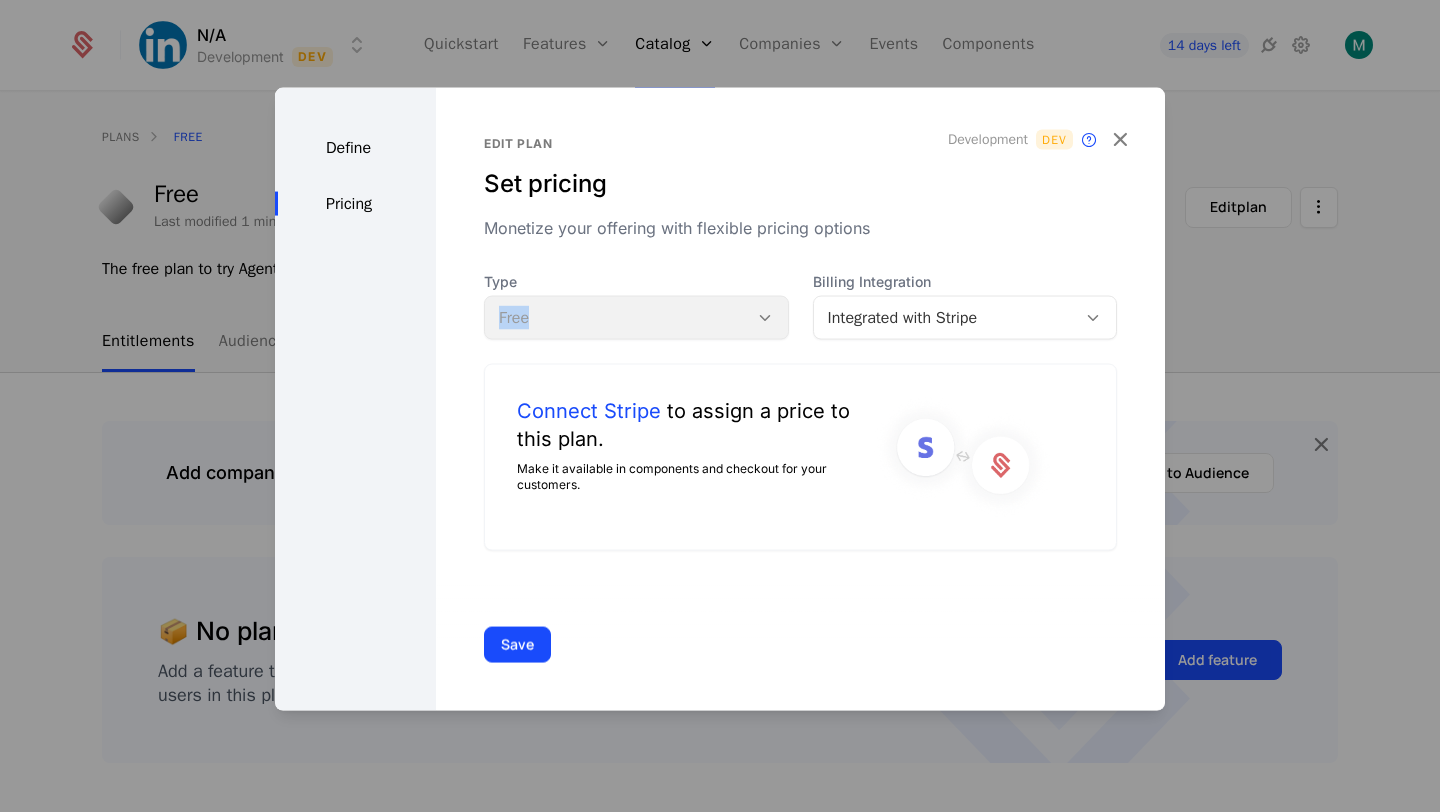 click on "Type Free" at bounding box center [636, 306] 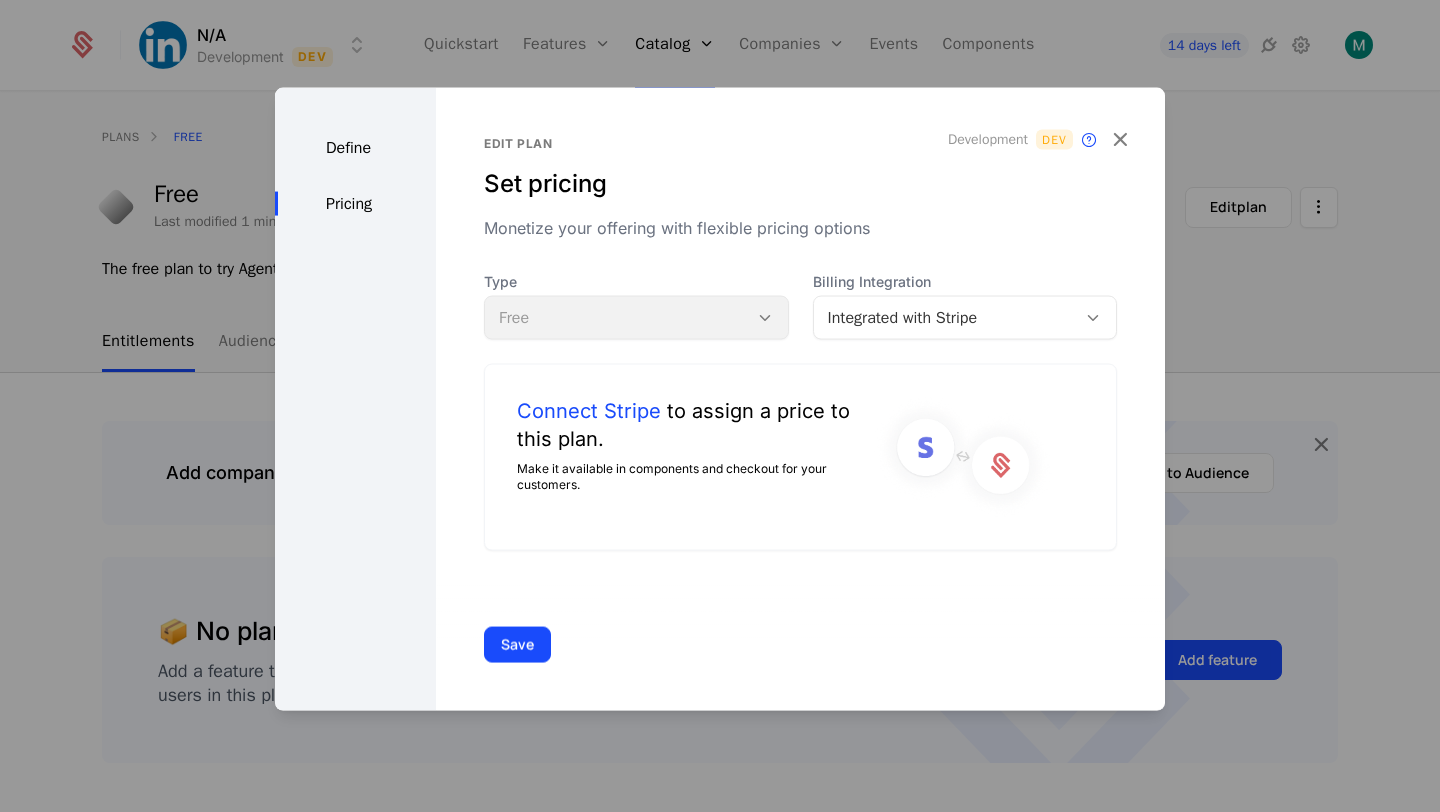 click on "Type Free" at bounding box center (636, 306) 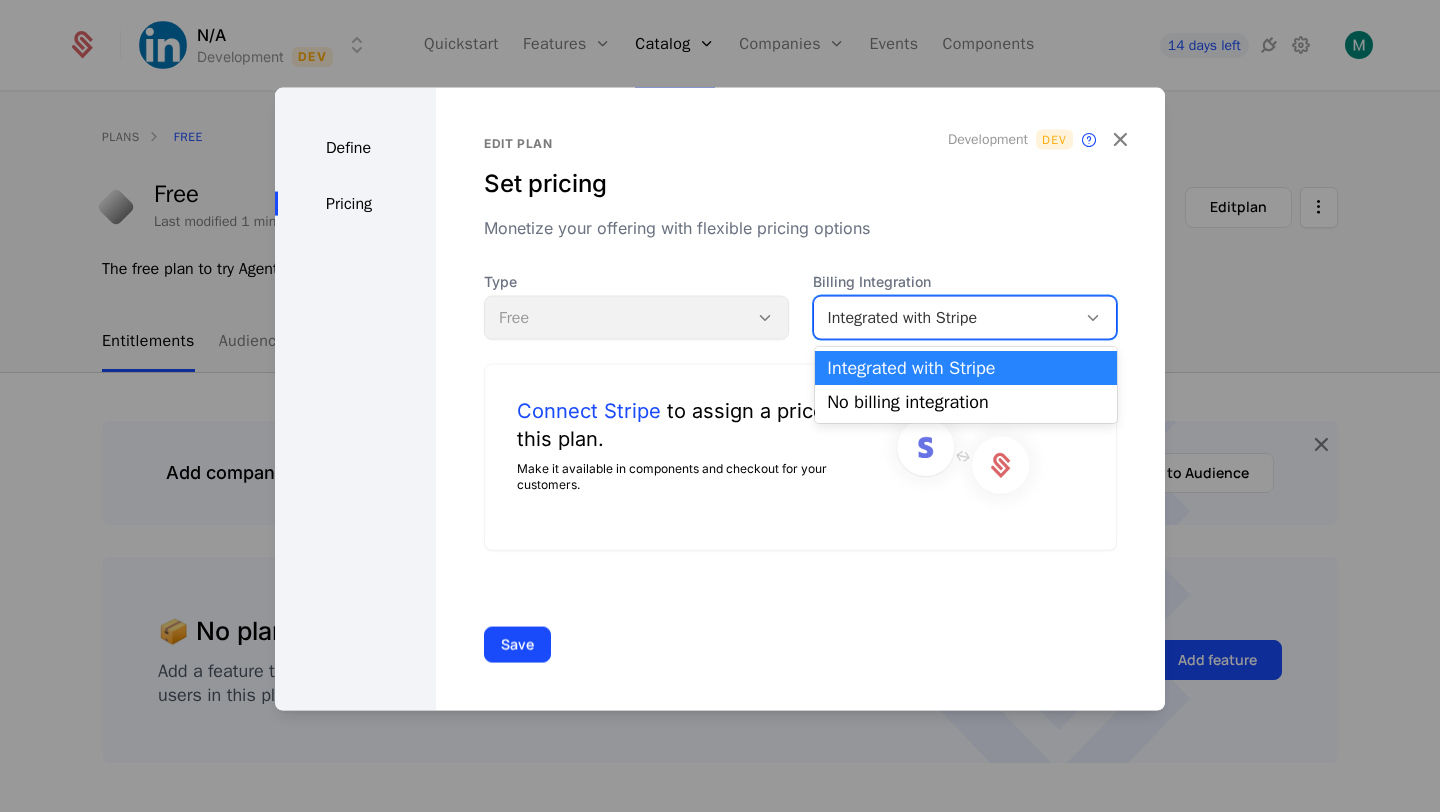 click on "Integrated with Stripe" at bounding box center [945, 318] 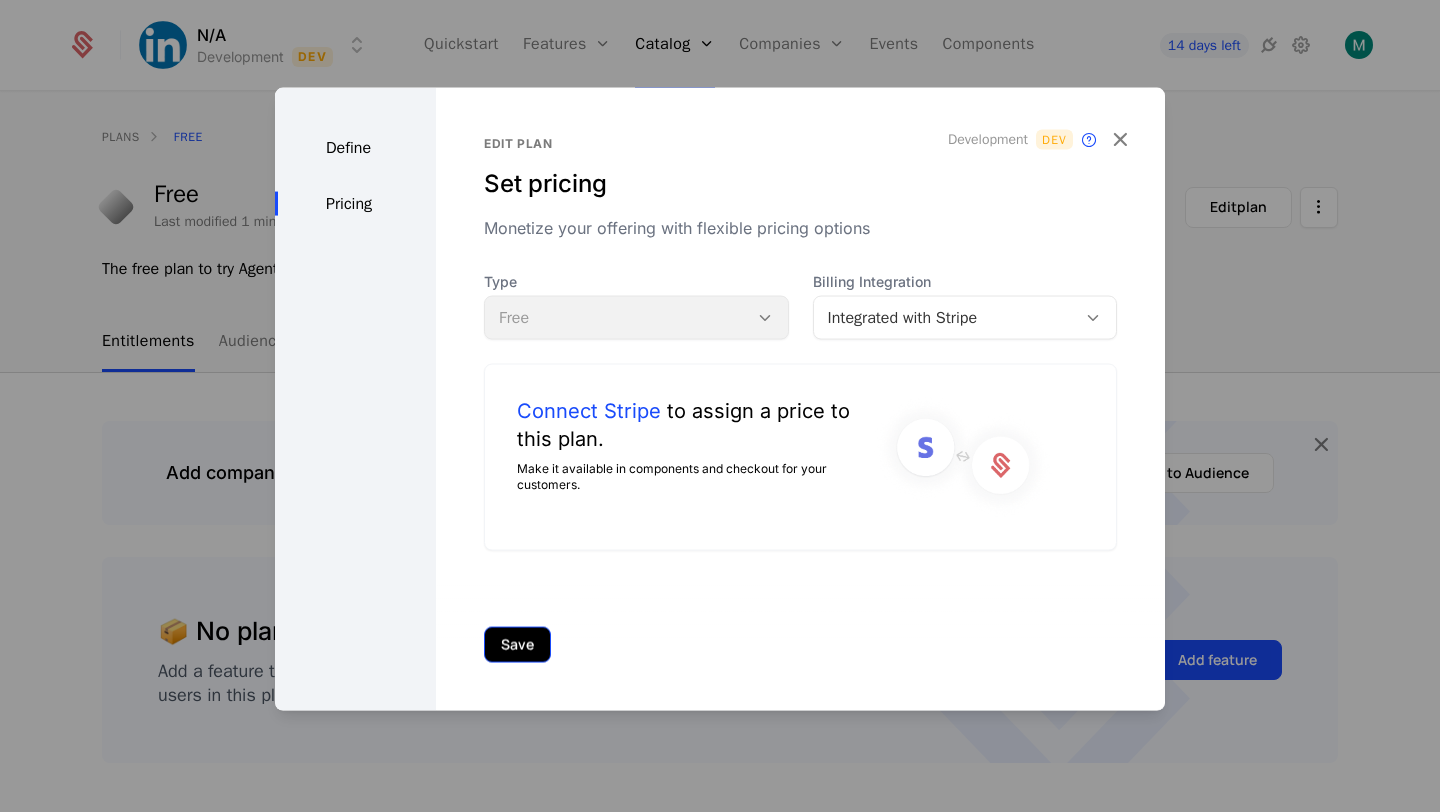 click on "Save" at bounding box center [517, 644] 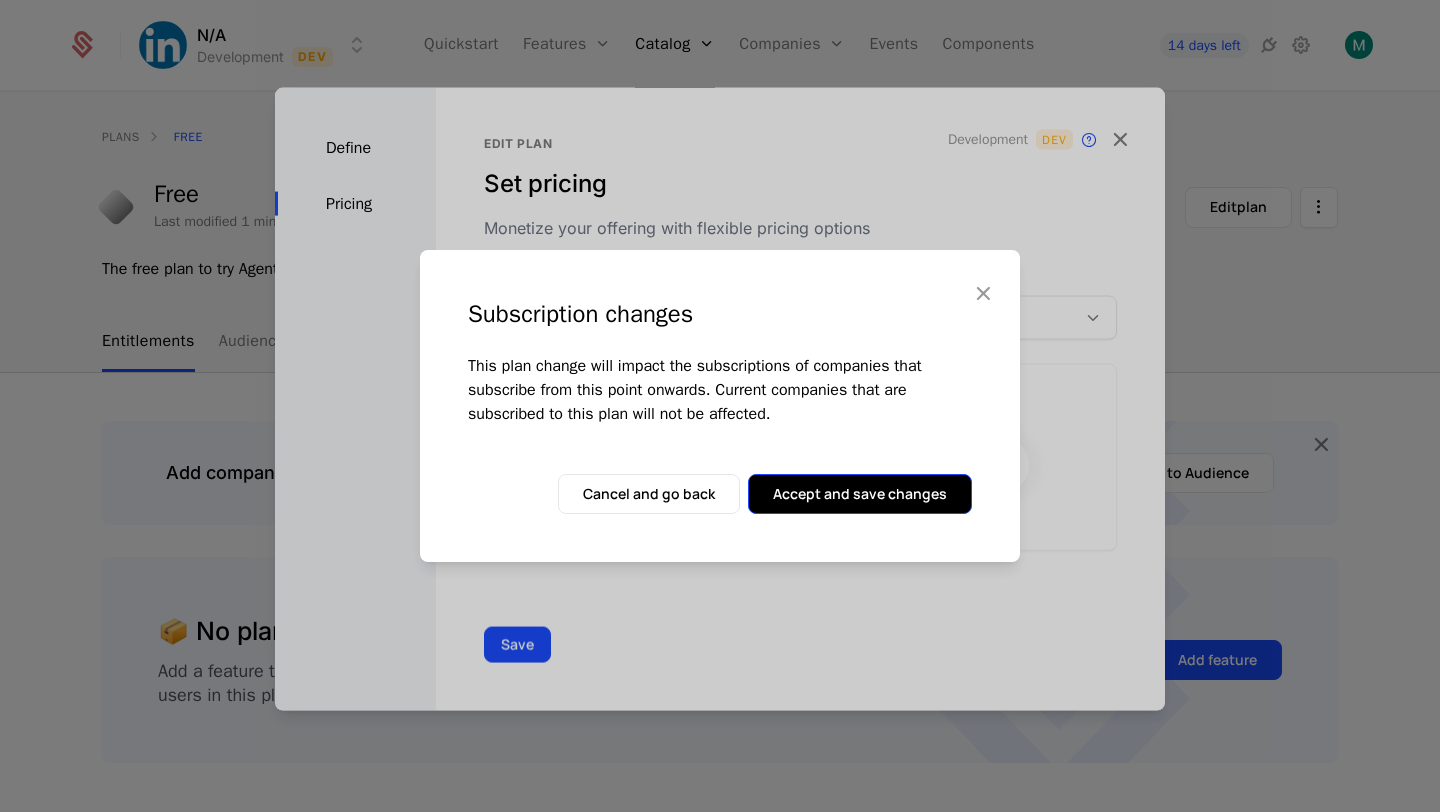 click on "Accept and save changes" at bounding box center (860, 494) 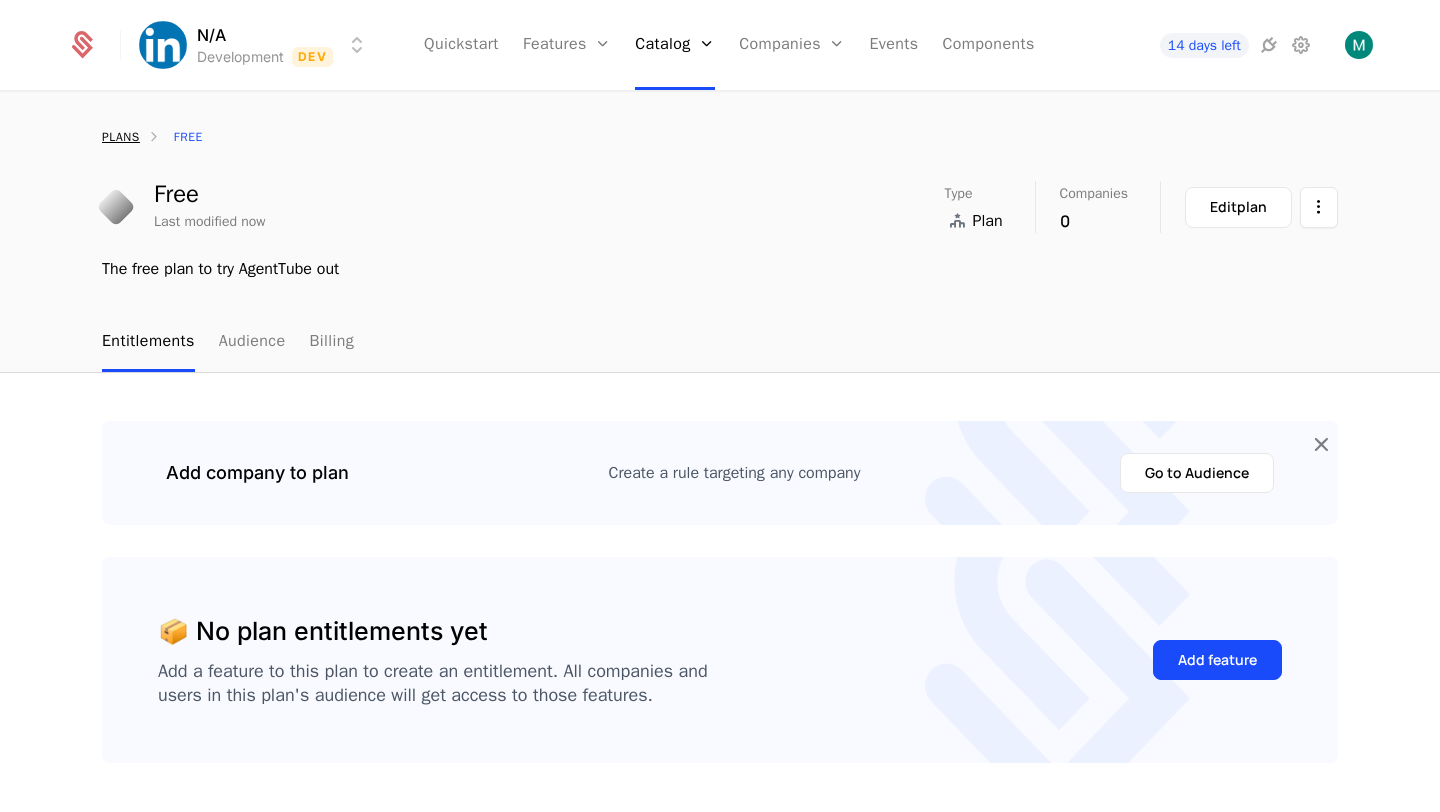 click on "plans" at bounding box center (121, 137) 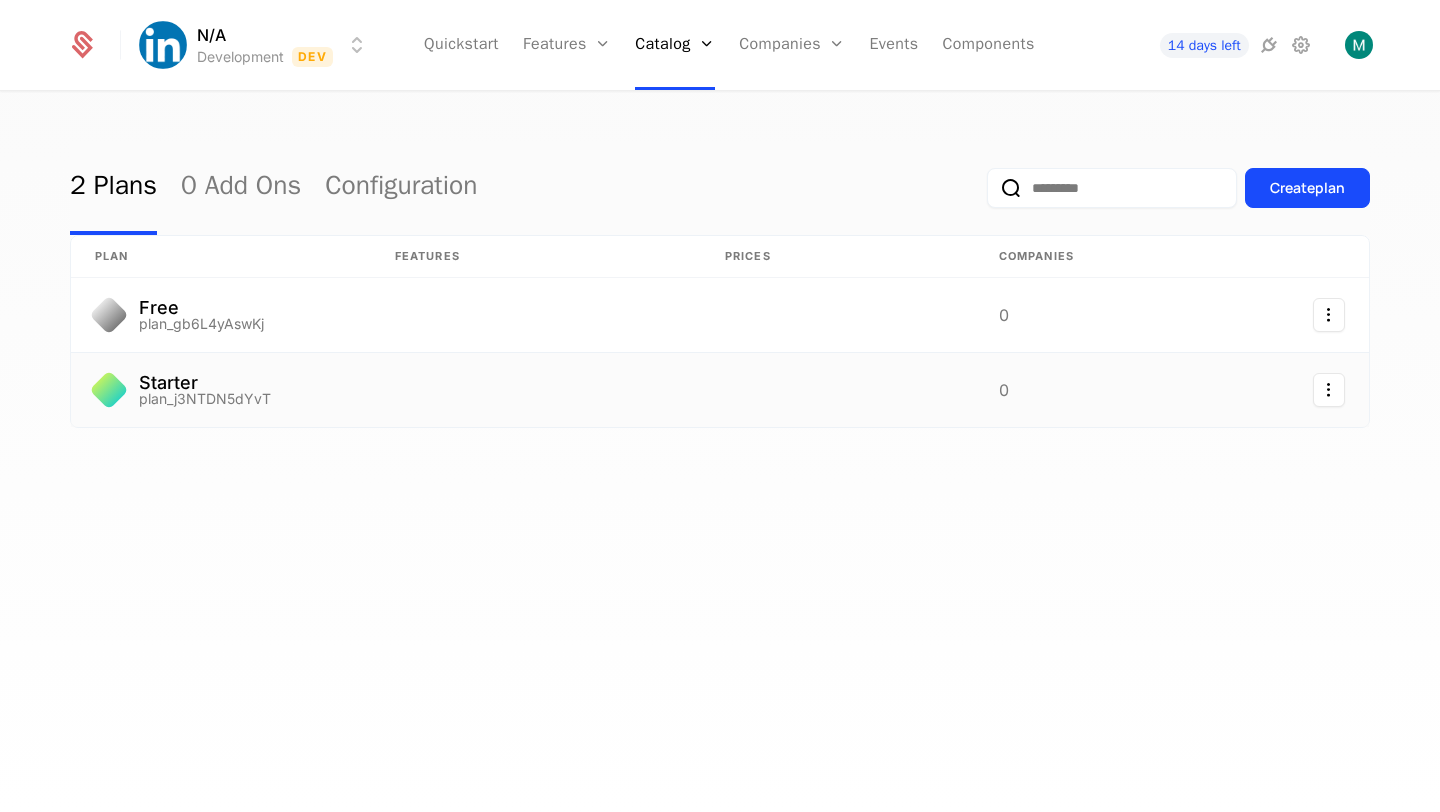 click on "Starter" at bounding box center [205, 383] 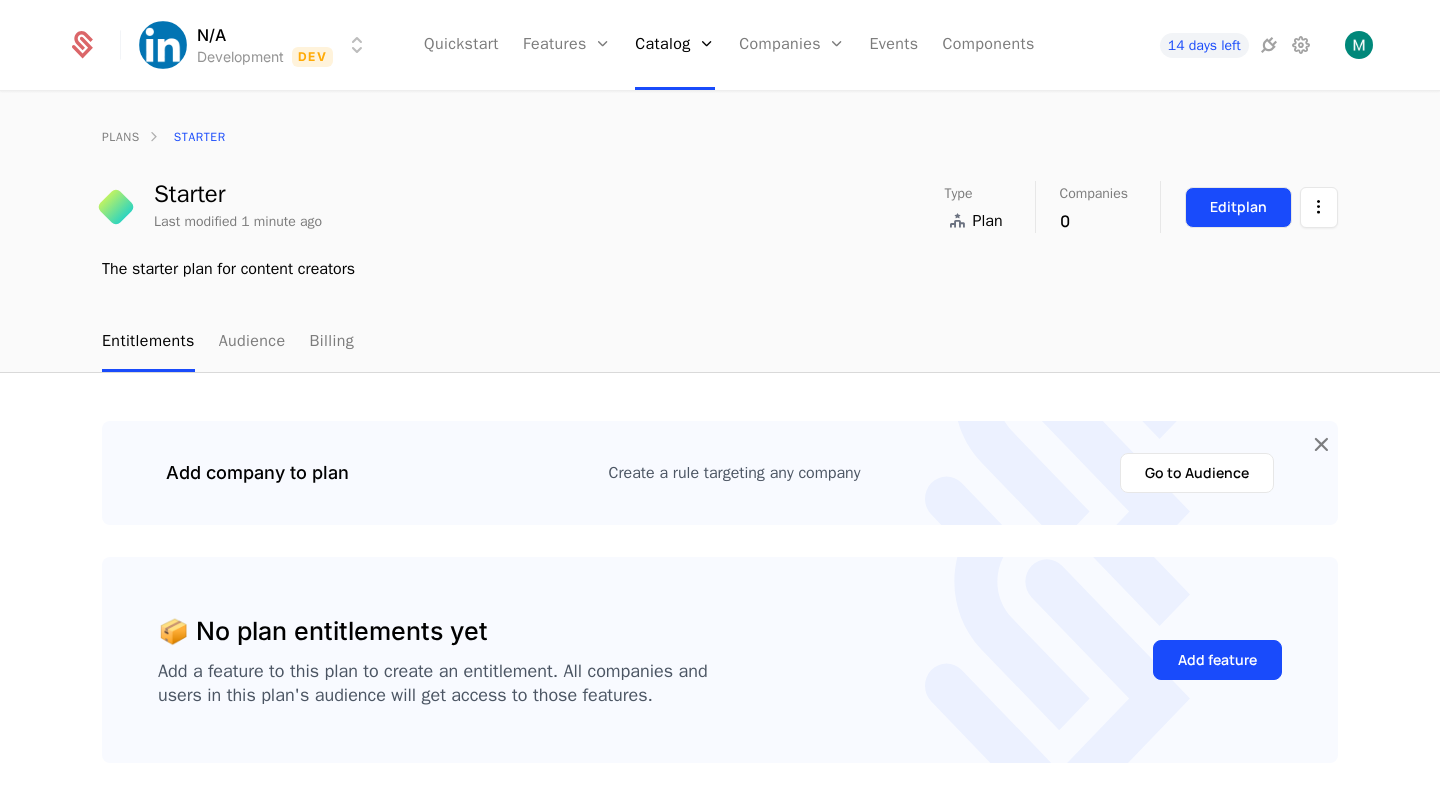 click on "Edit  plan" at bounding box center (1238, 207) 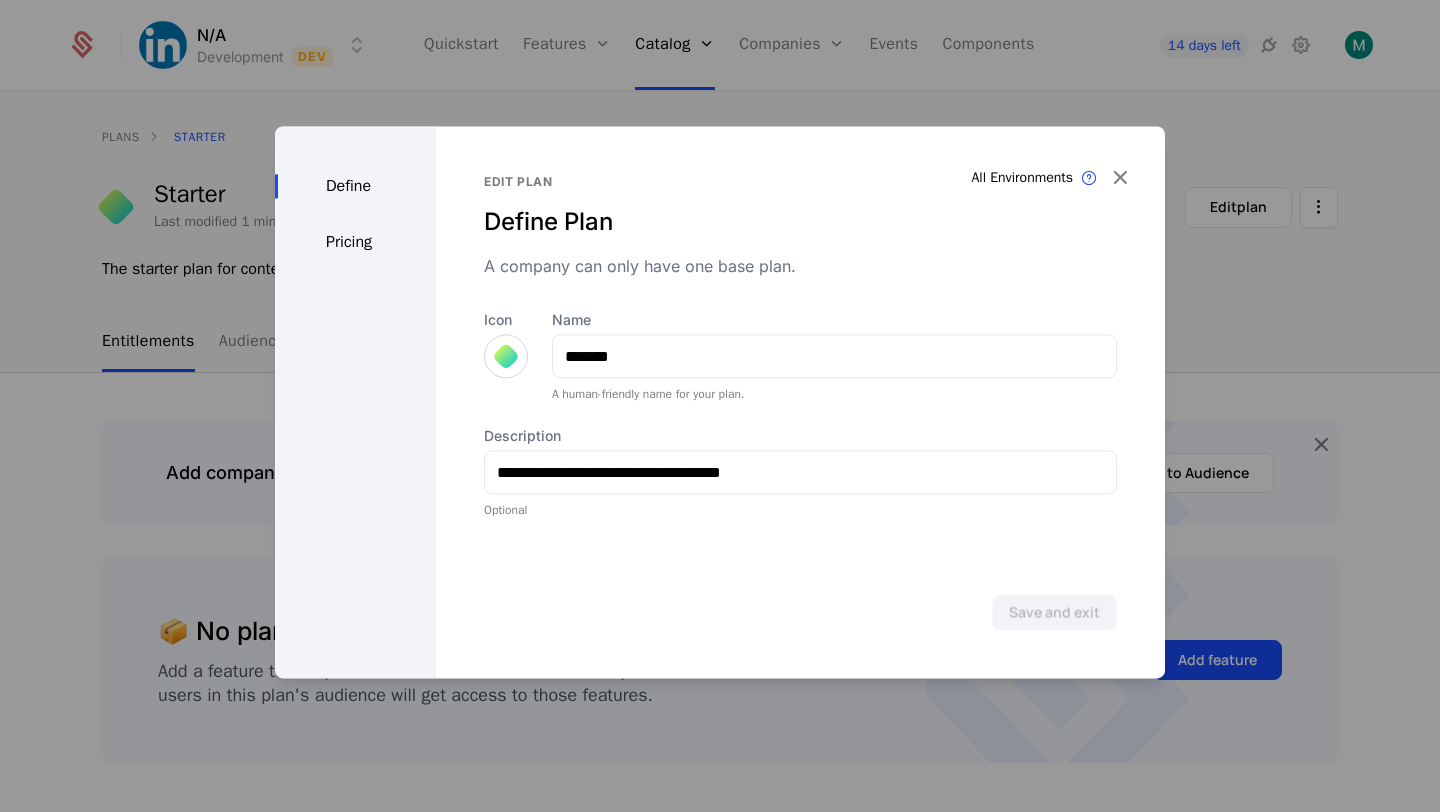 click on "Pricing" at bounding box center [355, 242] 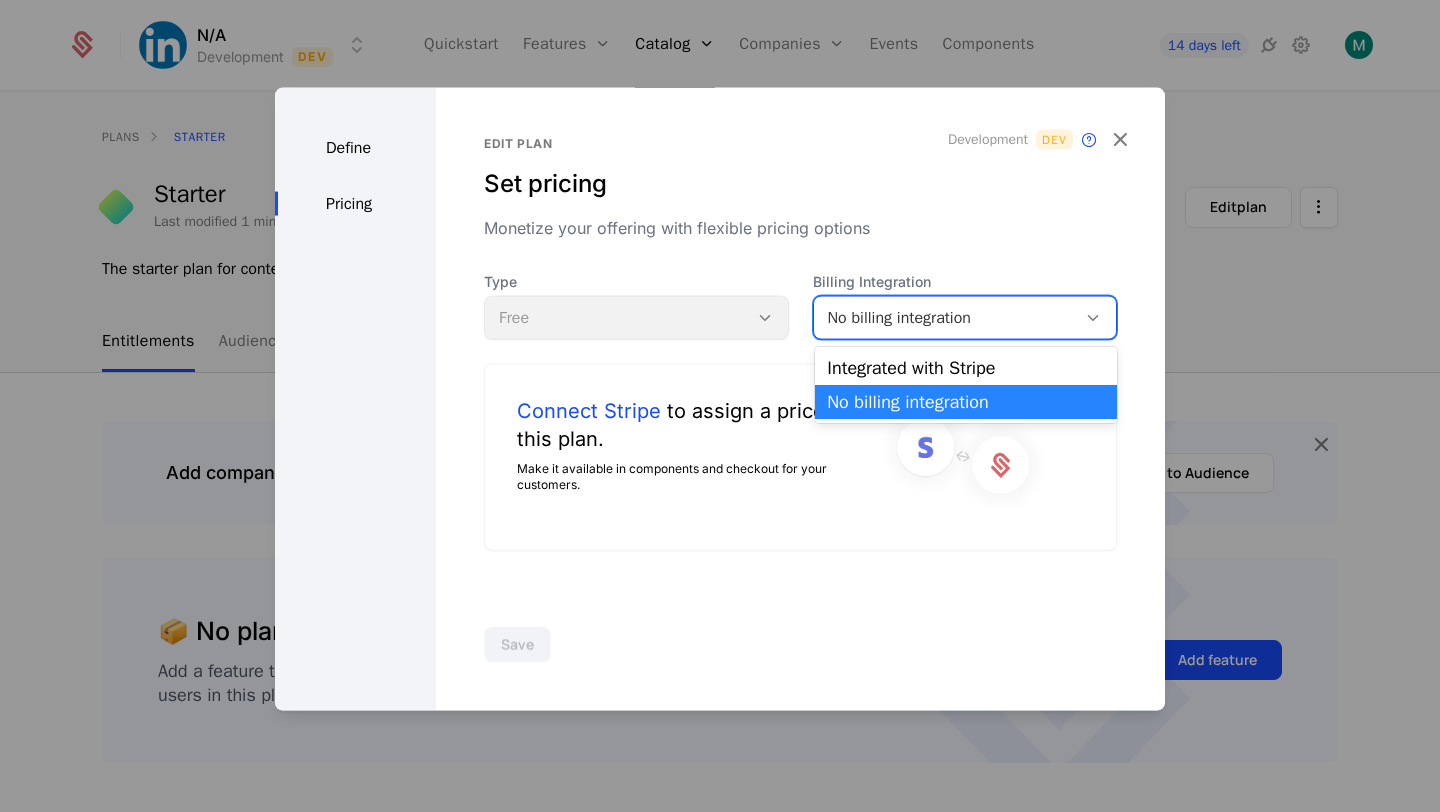 click on "No billing integration" at bounding box center (945, 318) 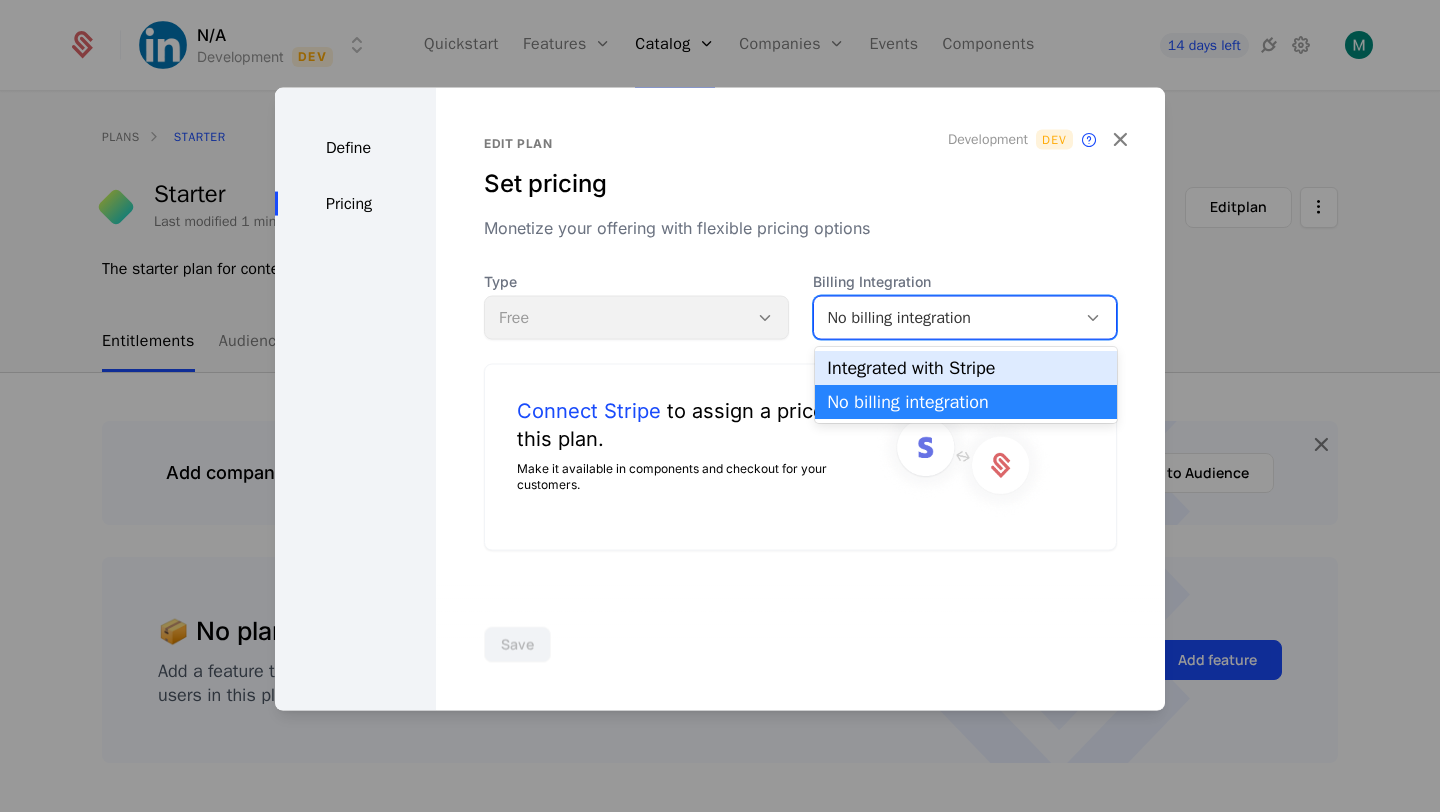click on "Integrated with Stripe" at bounding box center (966, 368) 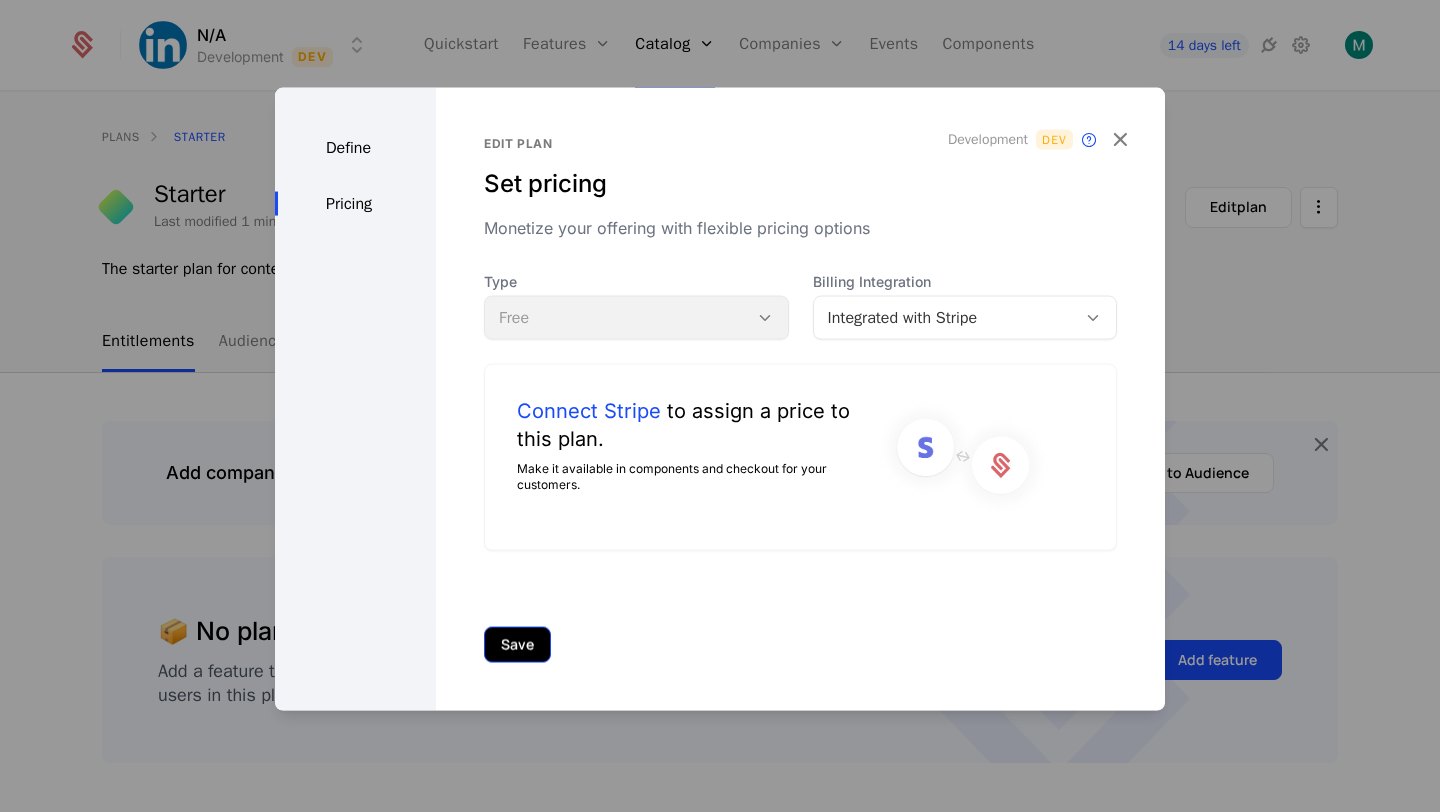 click on "Save" at bounding box center (517, 644) 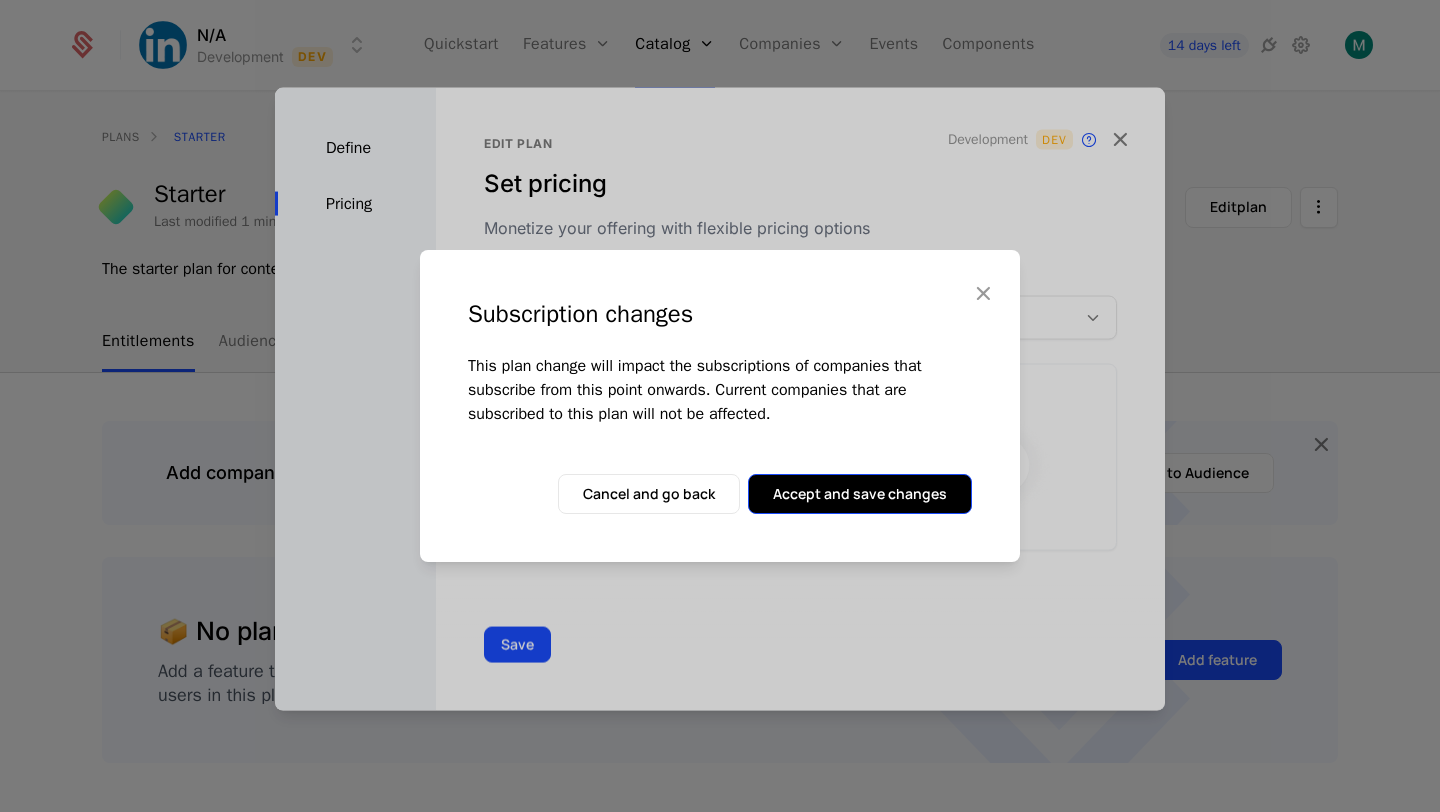 click on "Accept and save changes" at bounding box center [860, 494] 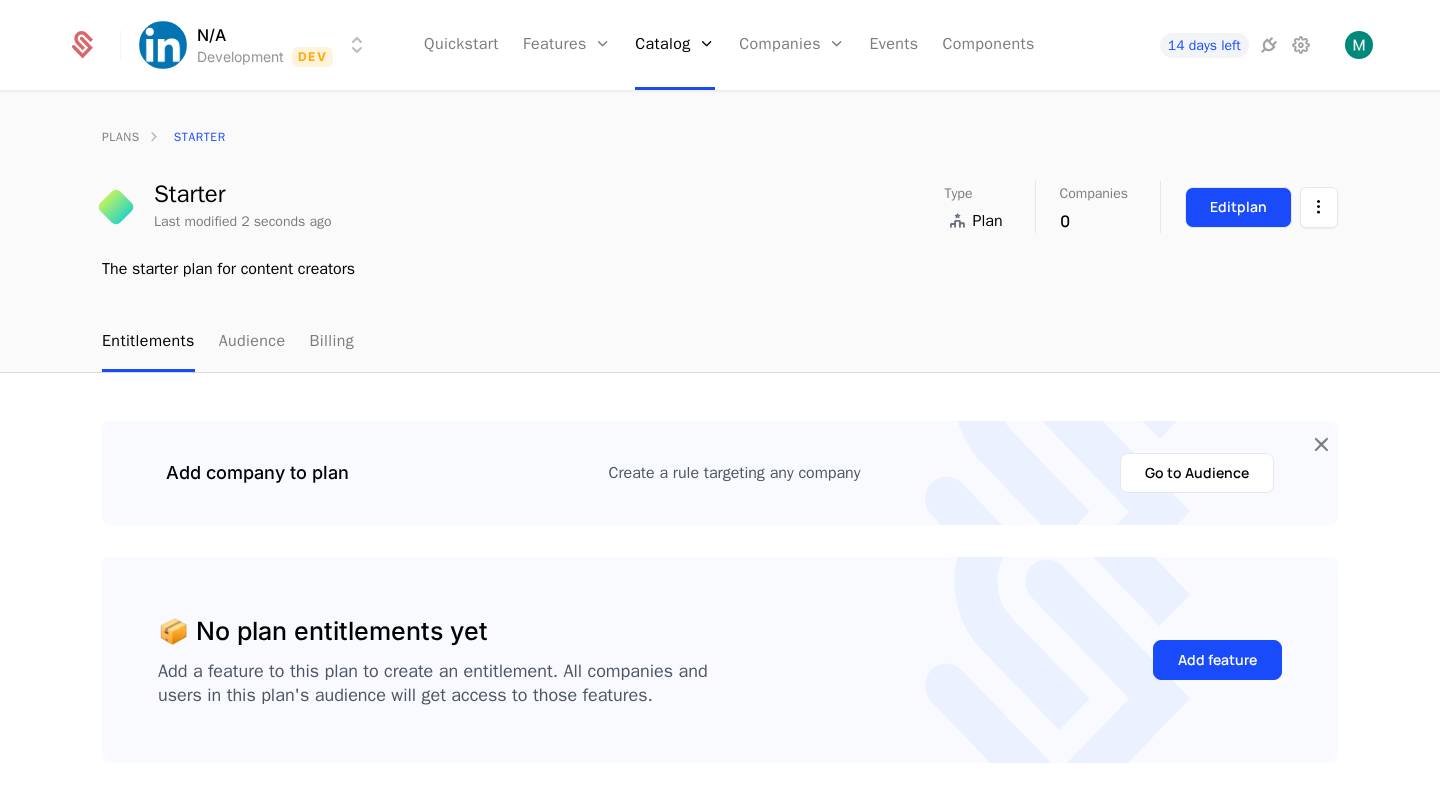 click on "Edit  plan" at bounding box center [1238, 207] 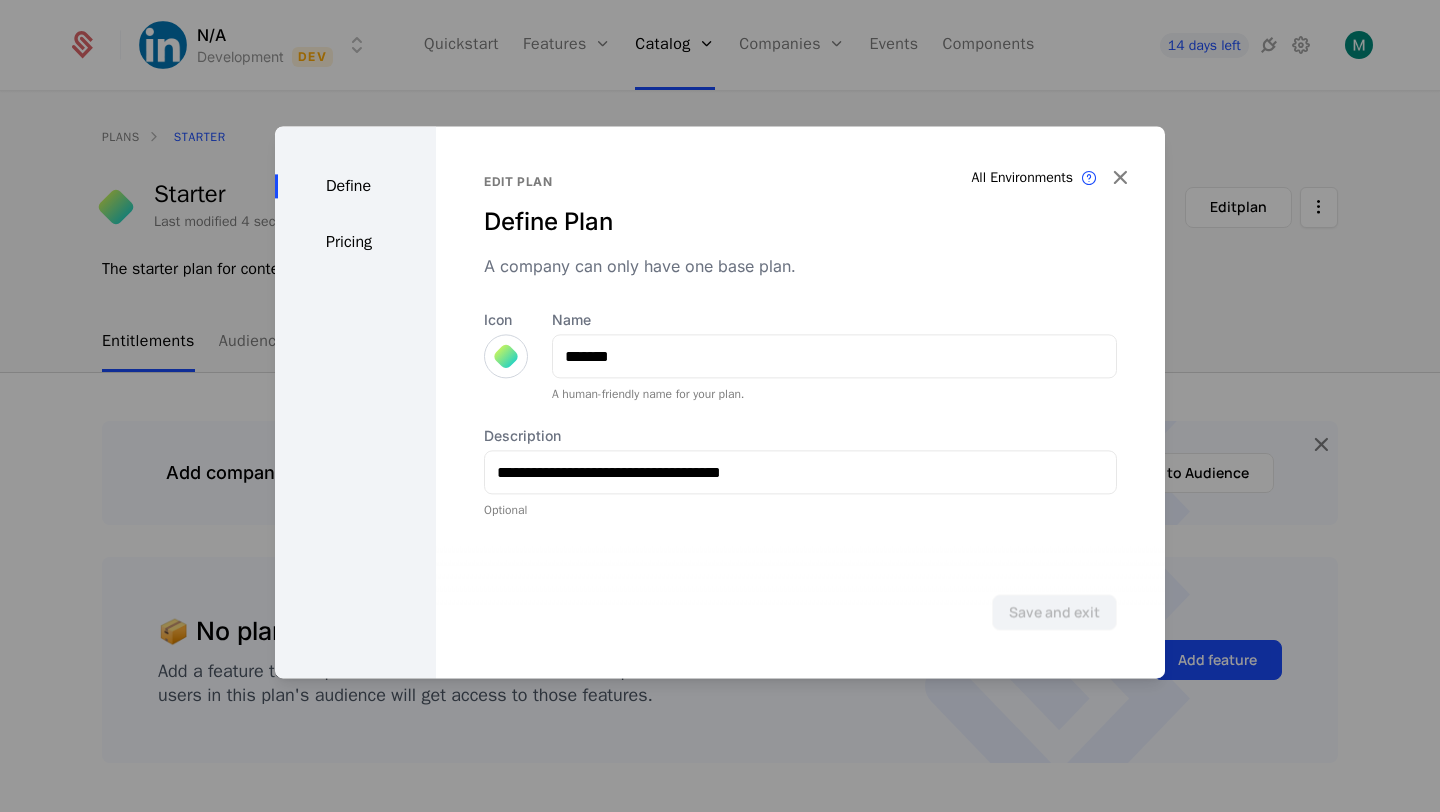 click on "Pricing" at bounding box center [355, 242] 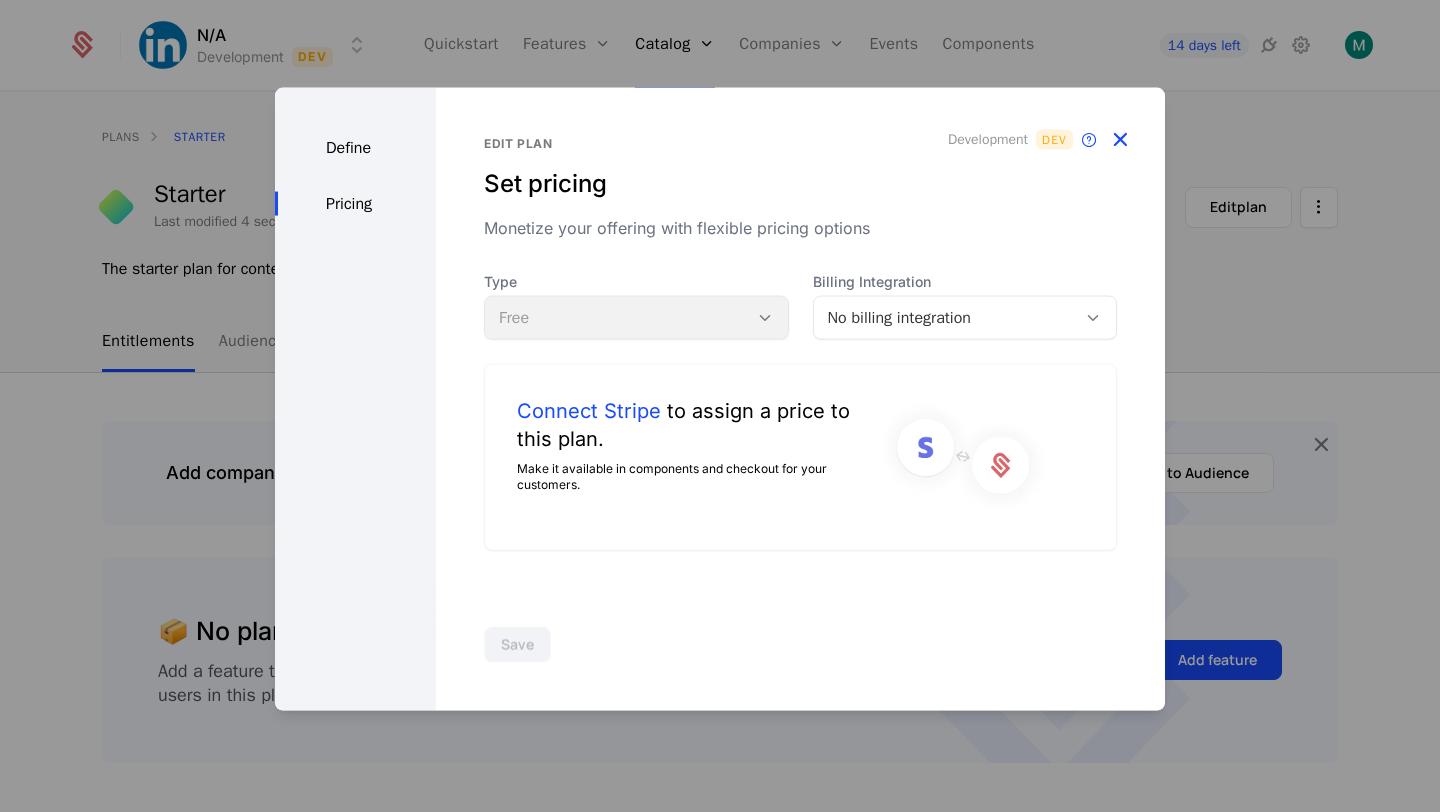 click at bounding box center (1120, 140) 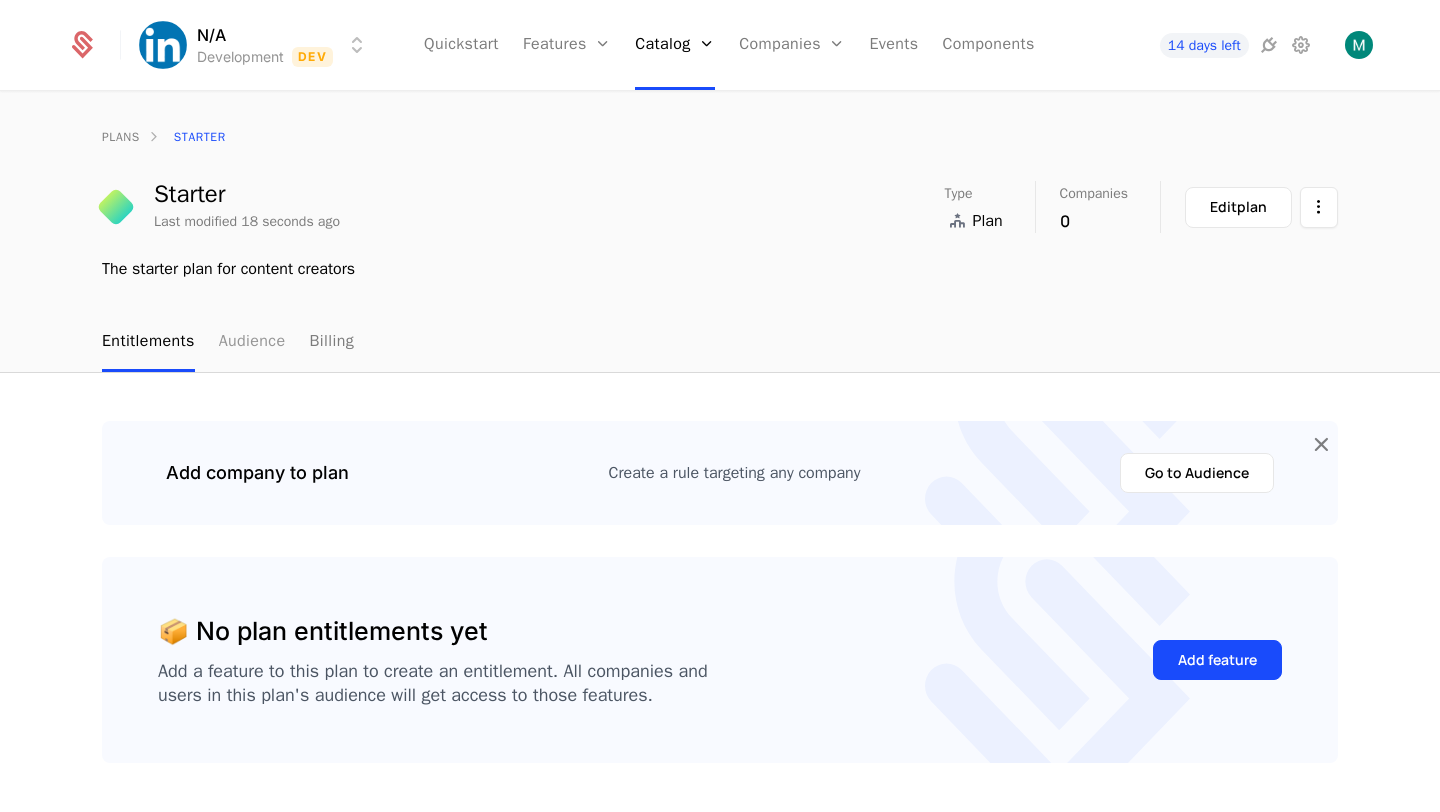 click on "Audience" at bounding box center (252, 342) 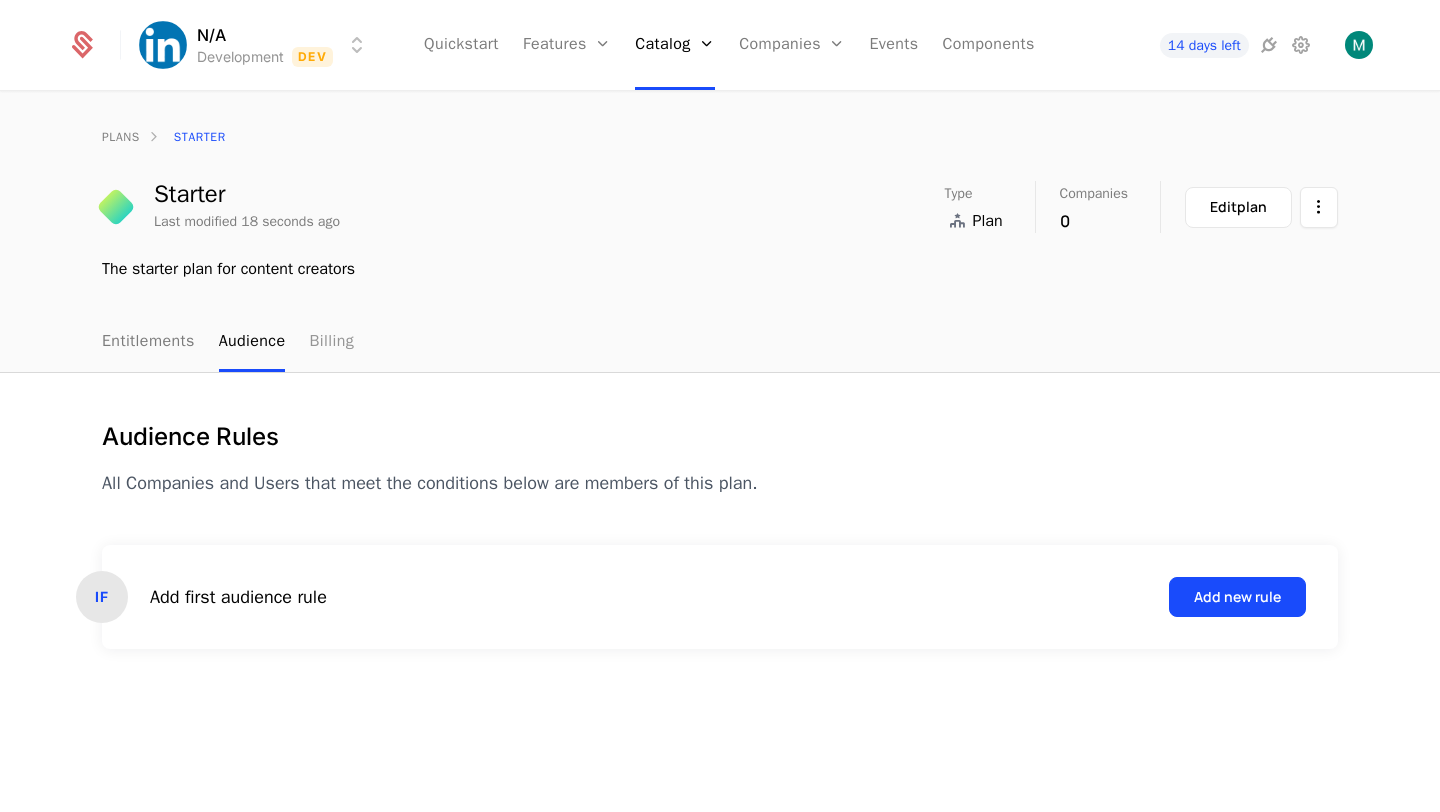 click on "Billing" at bounding box center (331, 342) 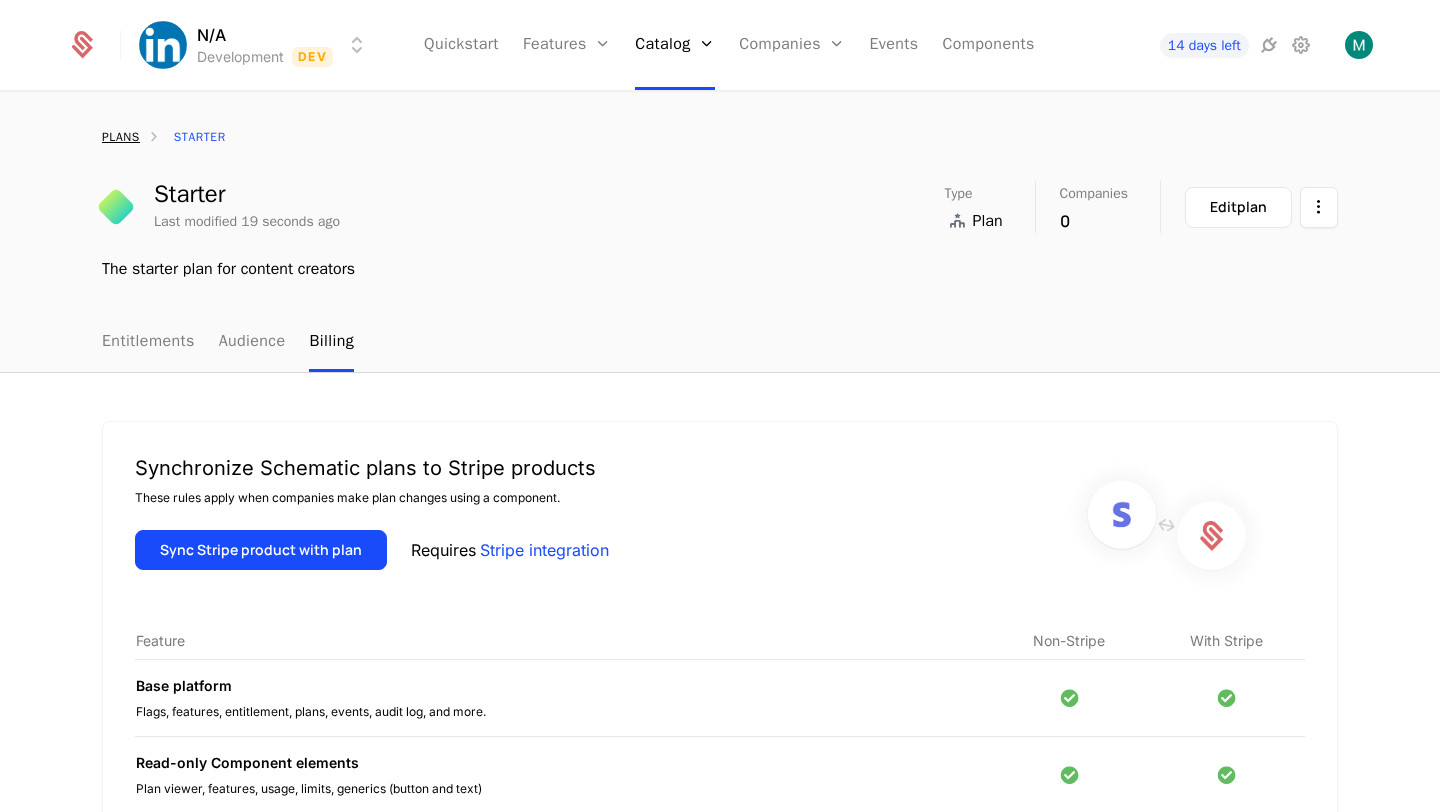 click on "plans" at bounding box center (121, 137) 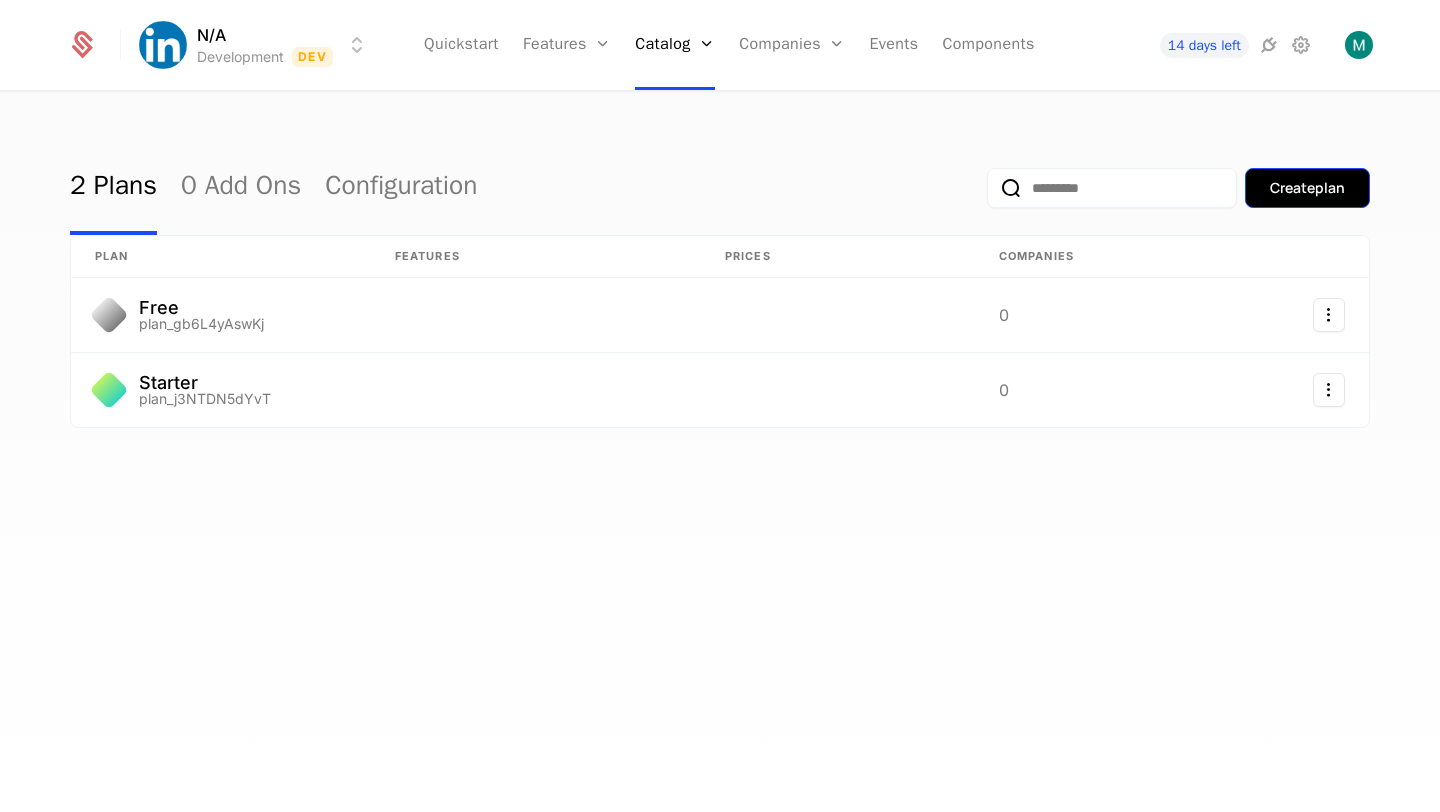 click on "Create  plan" at bounding box center [1307, 188] 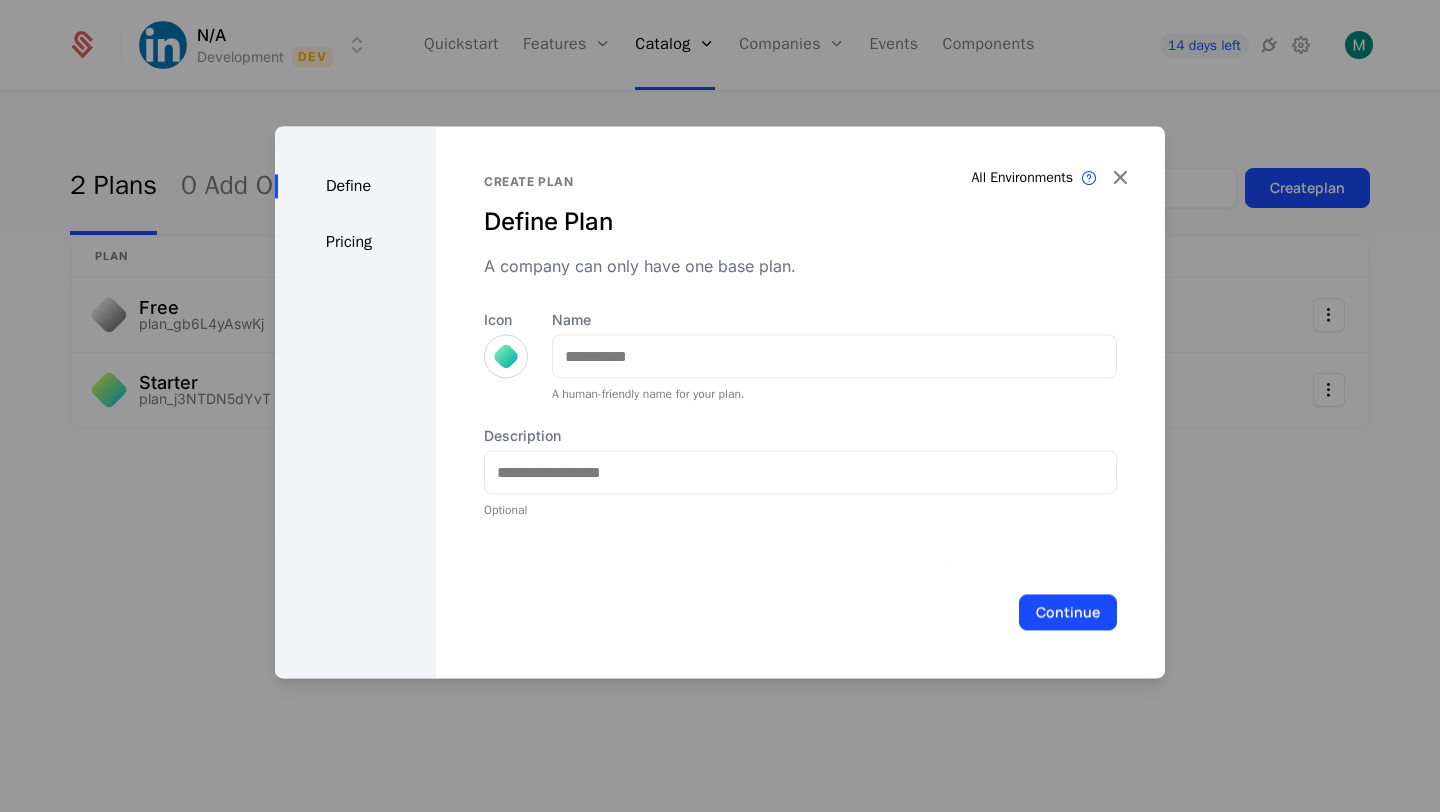 click at bounding box center [506, 356] 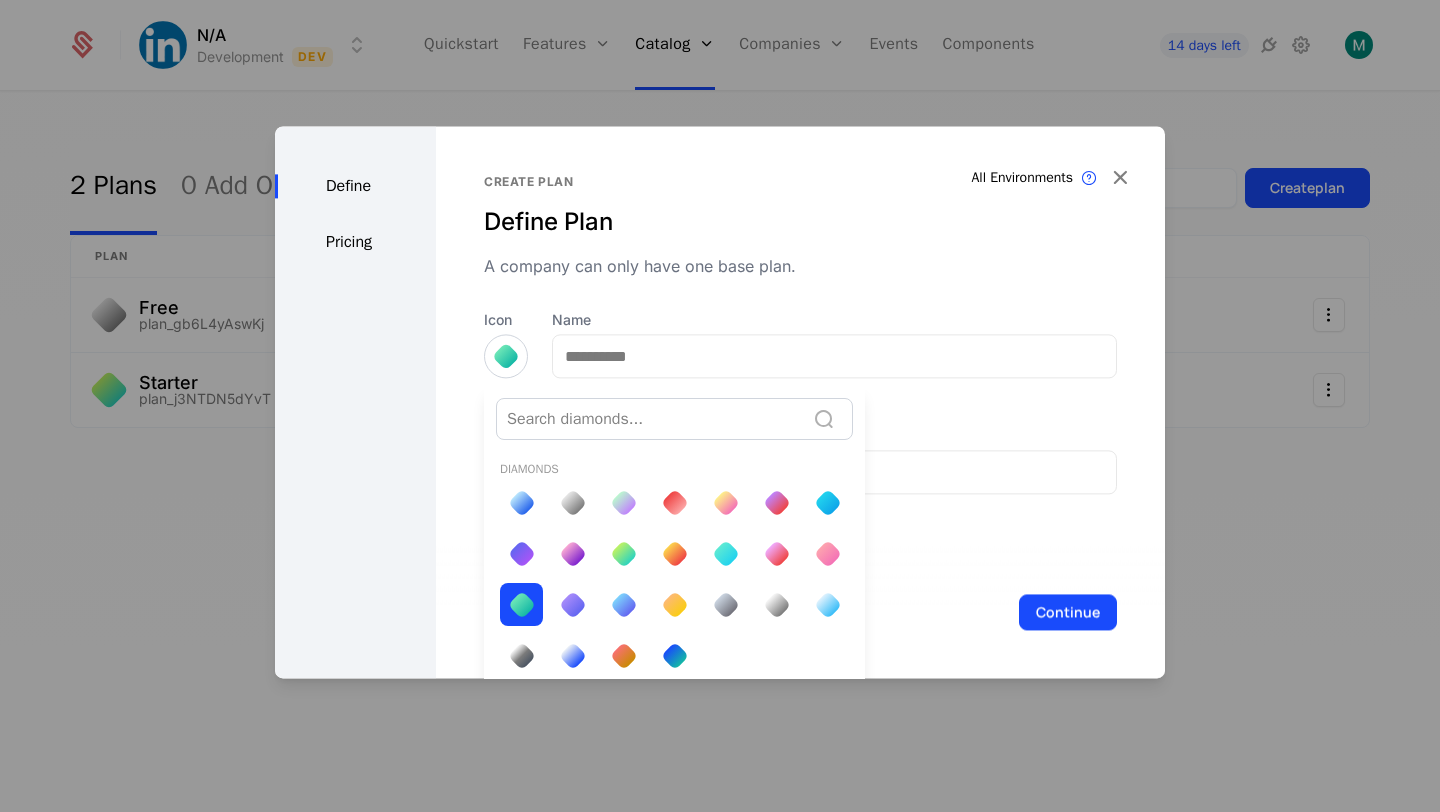 scroll, scrollTop: 8, scrollLeft: 0, axis: vertical 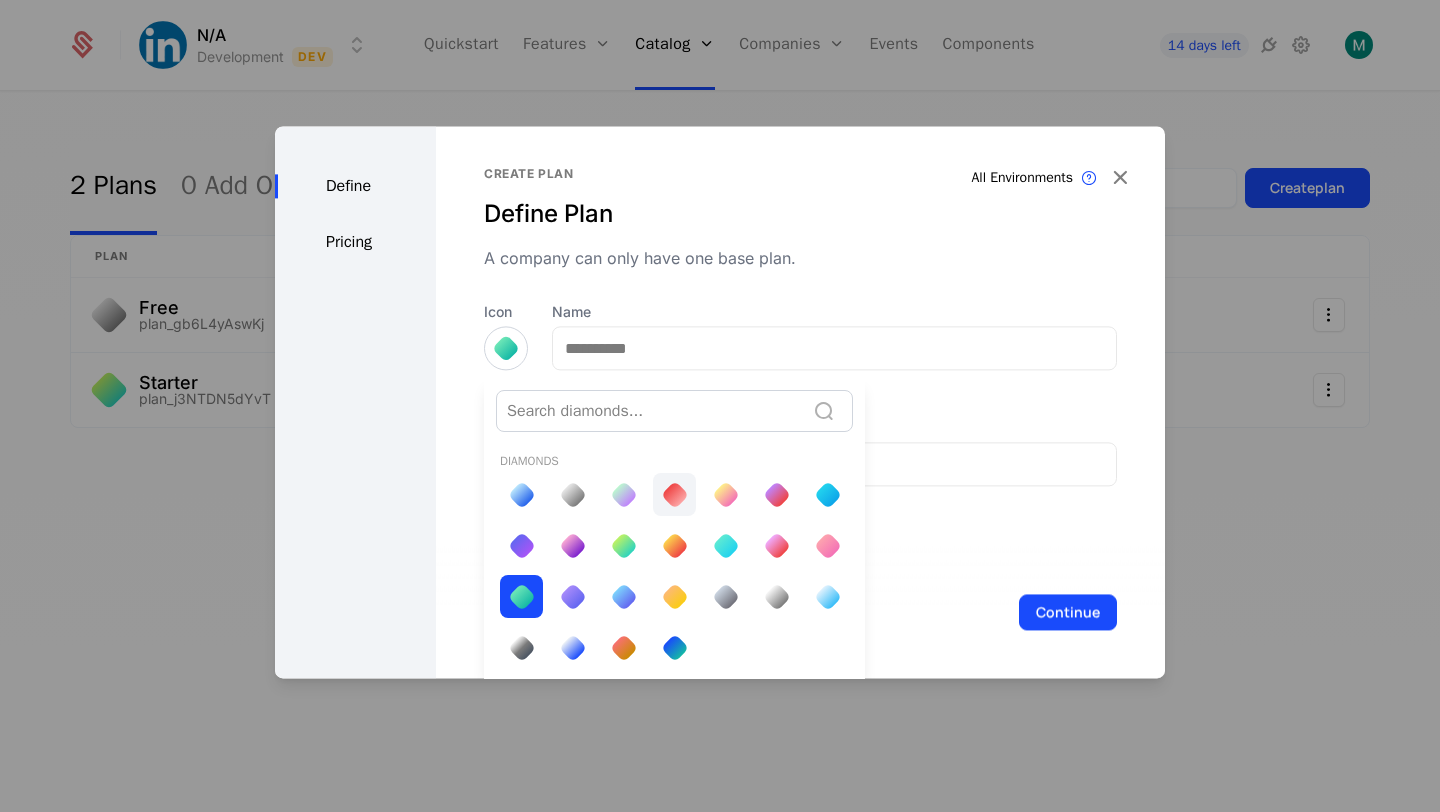 click at bounding box center (674, 495) 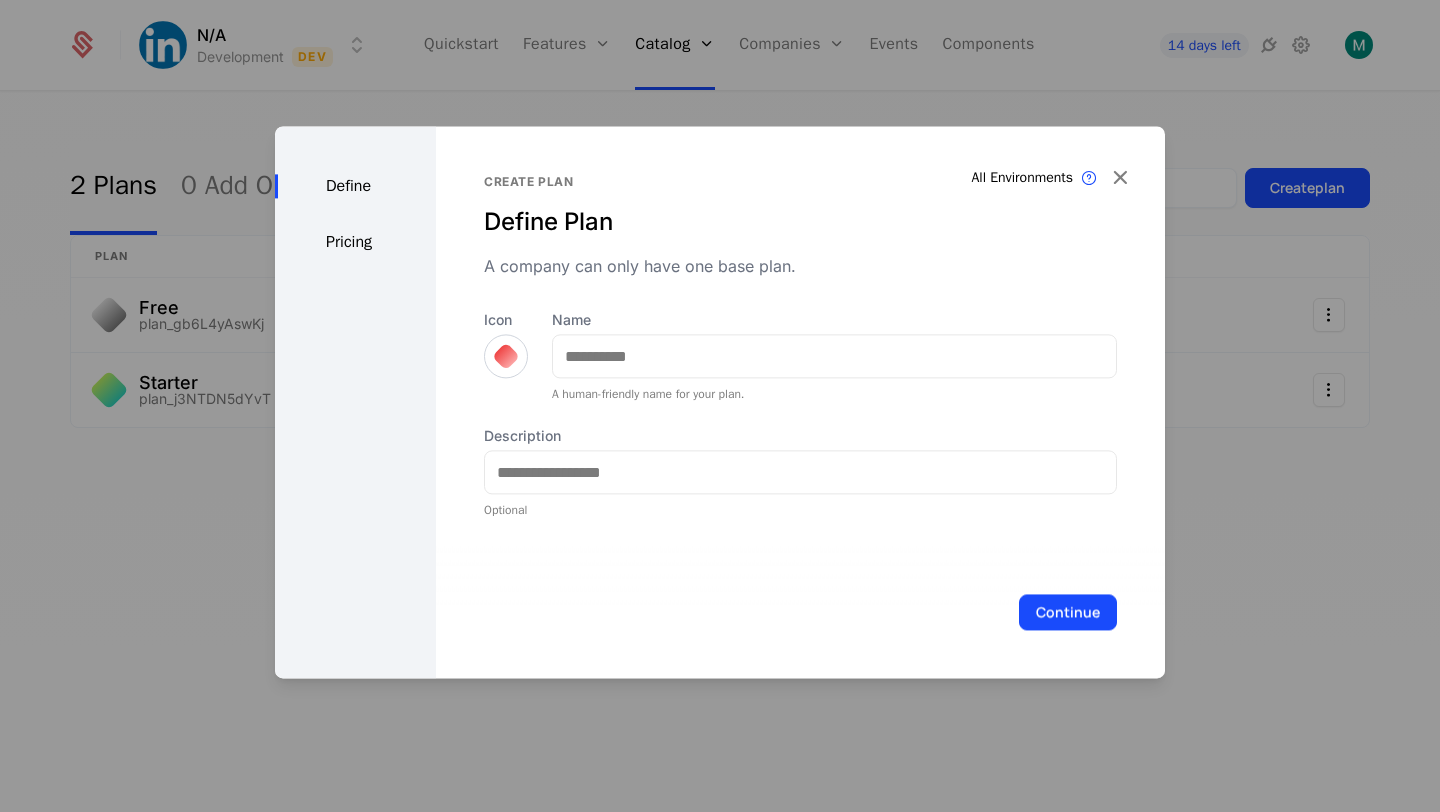 scroll, scrollTop: 0, scrollLeft: 0, axis: both 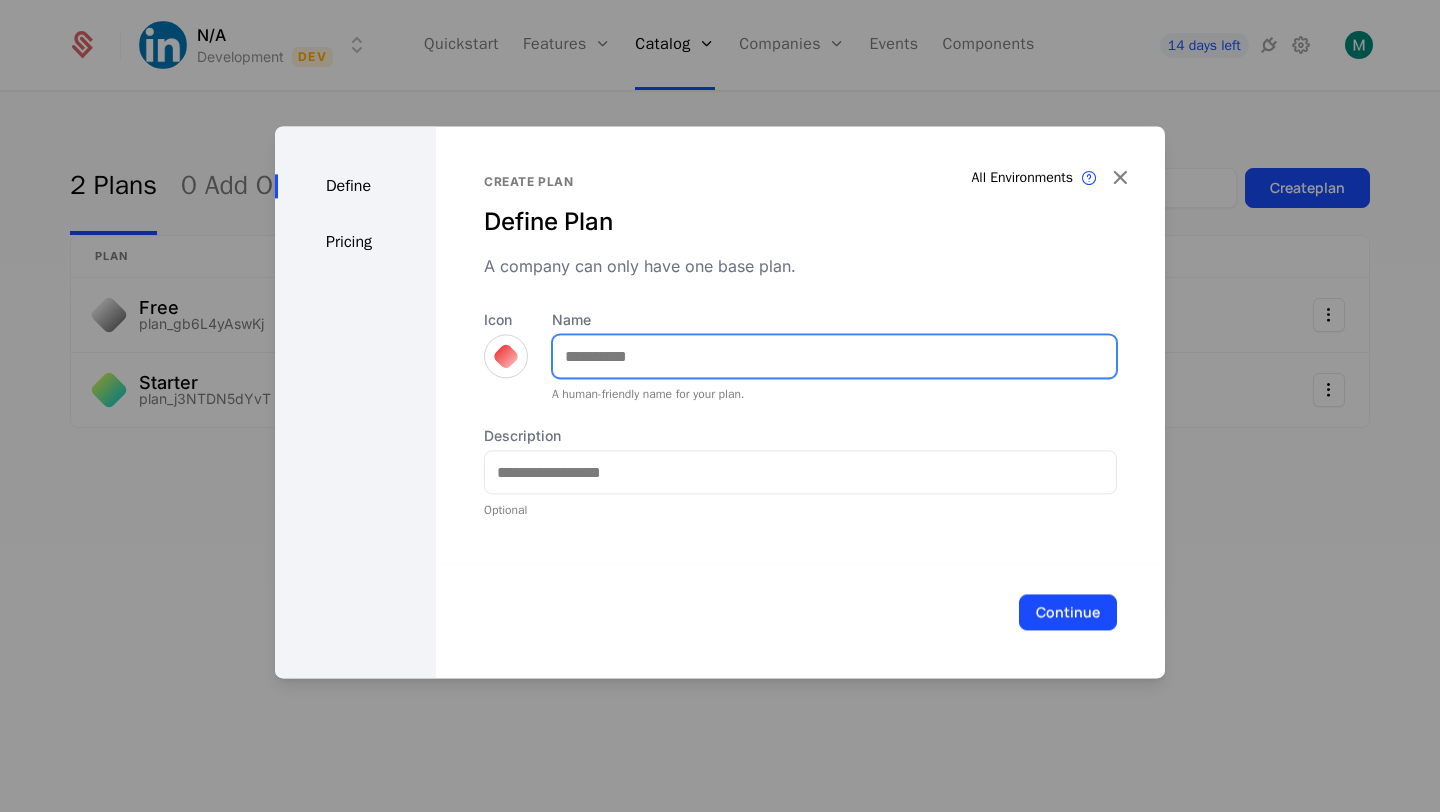 click on "Name" at bounding box center (834, 356) 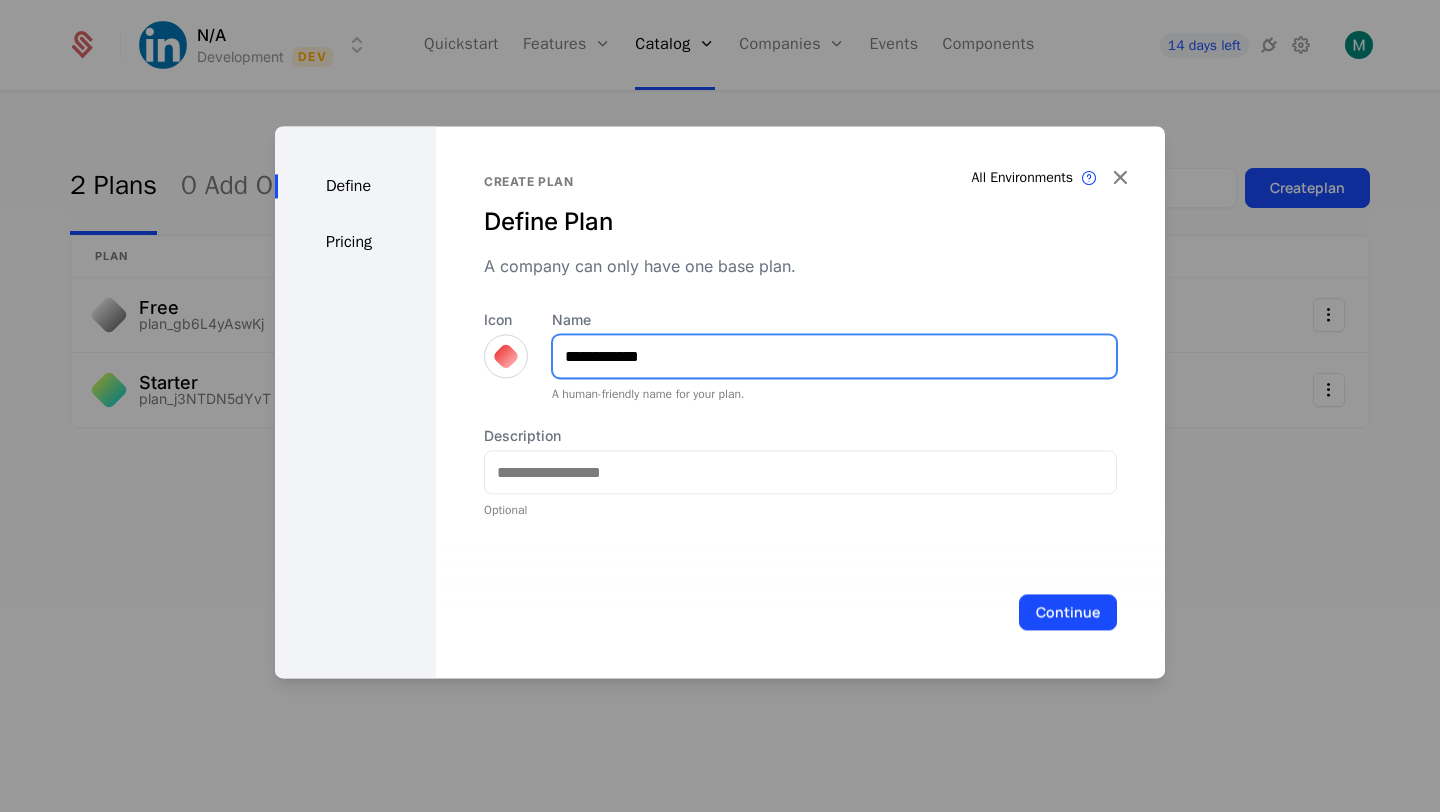 click on "**********" at bounding box center [834, 356] 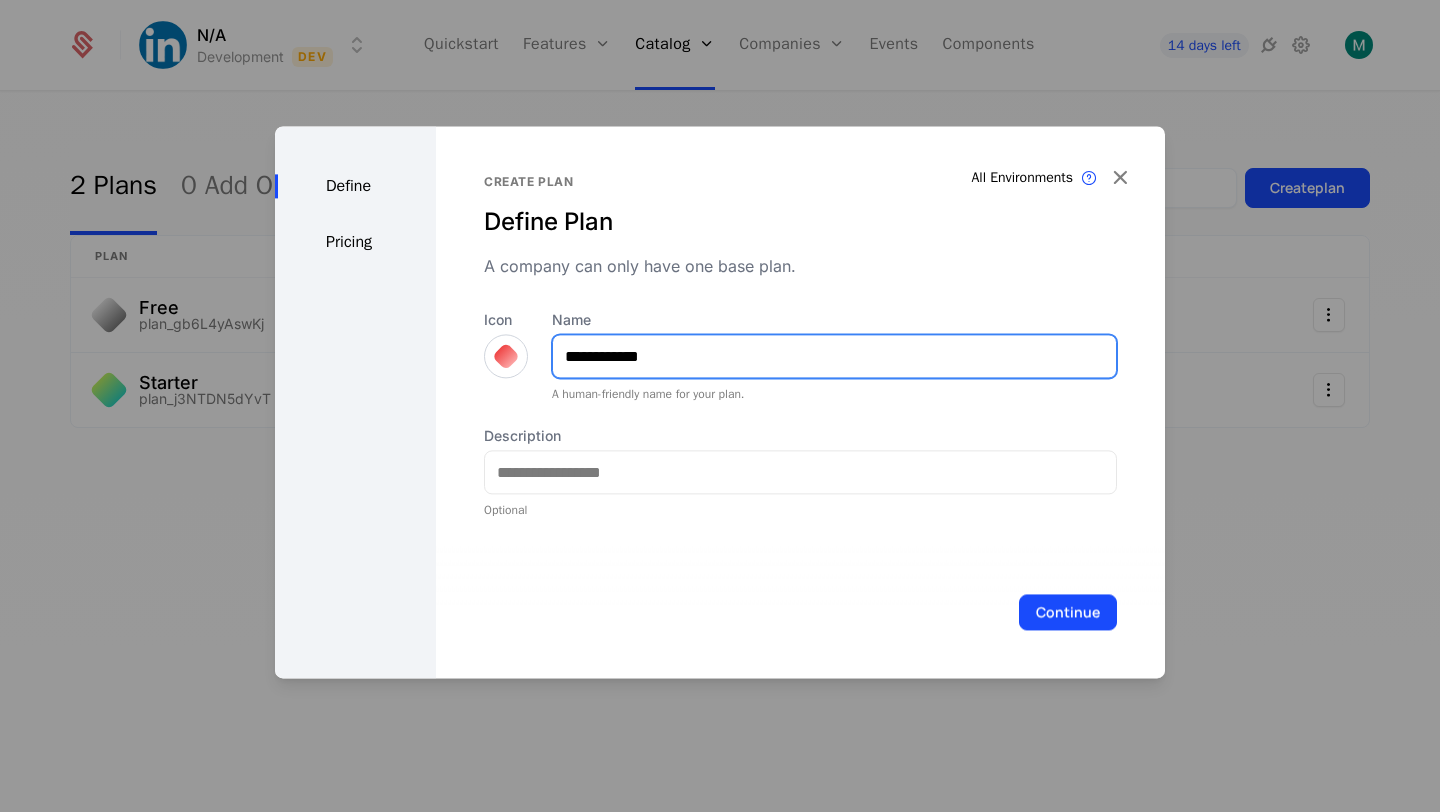 click on "**********" at bounding box center (834, 356) 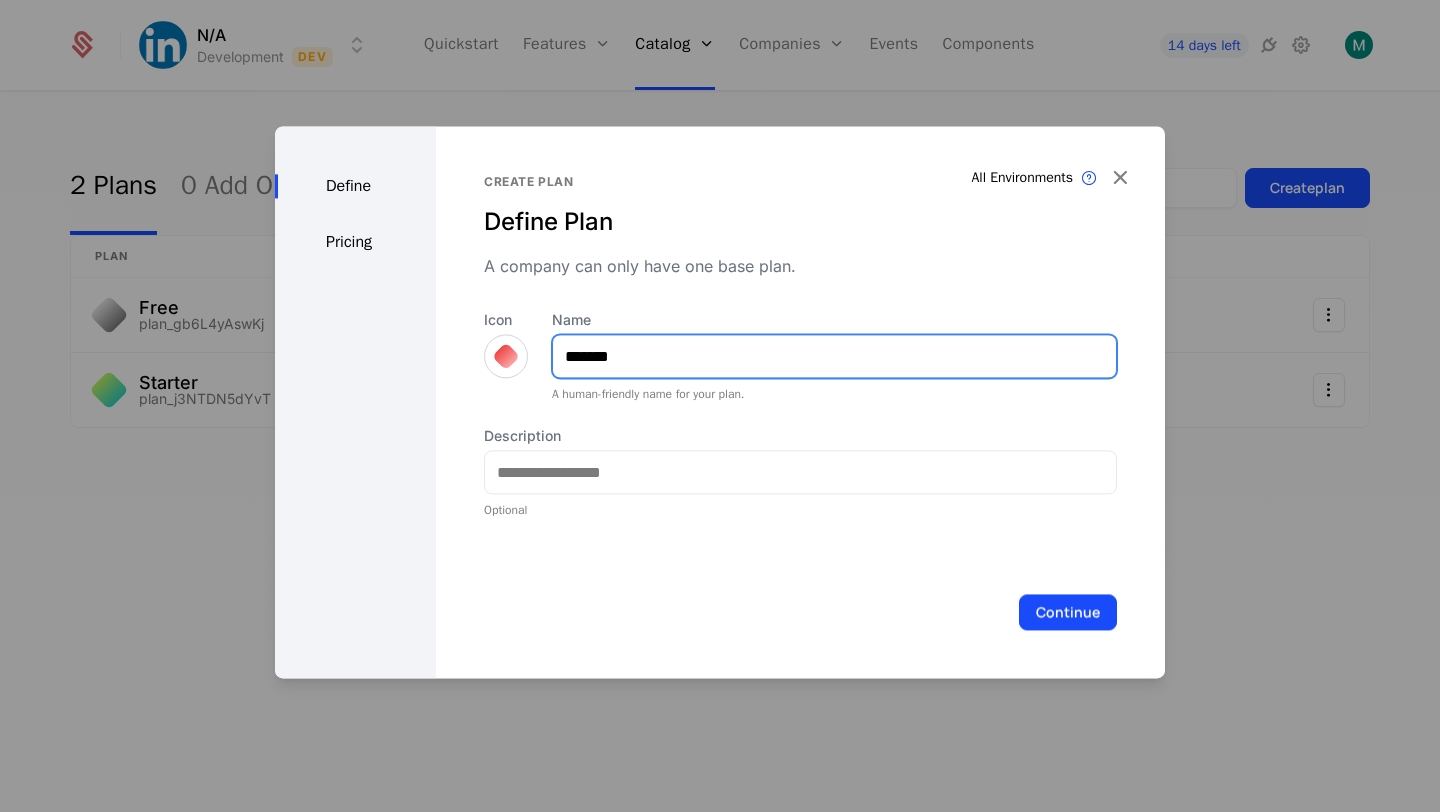 type on "*******" 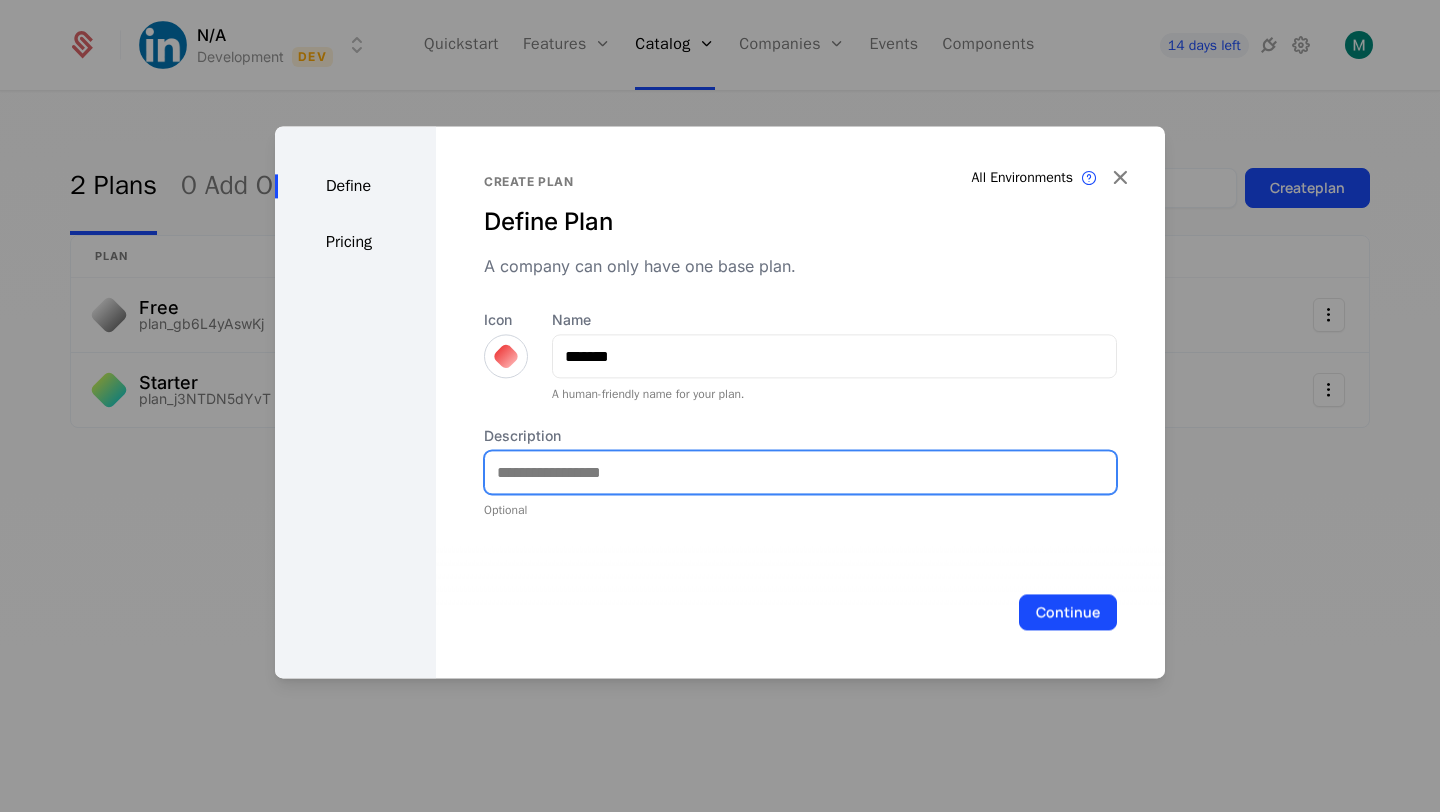 click on "Description" at bounding box center [800, 472] 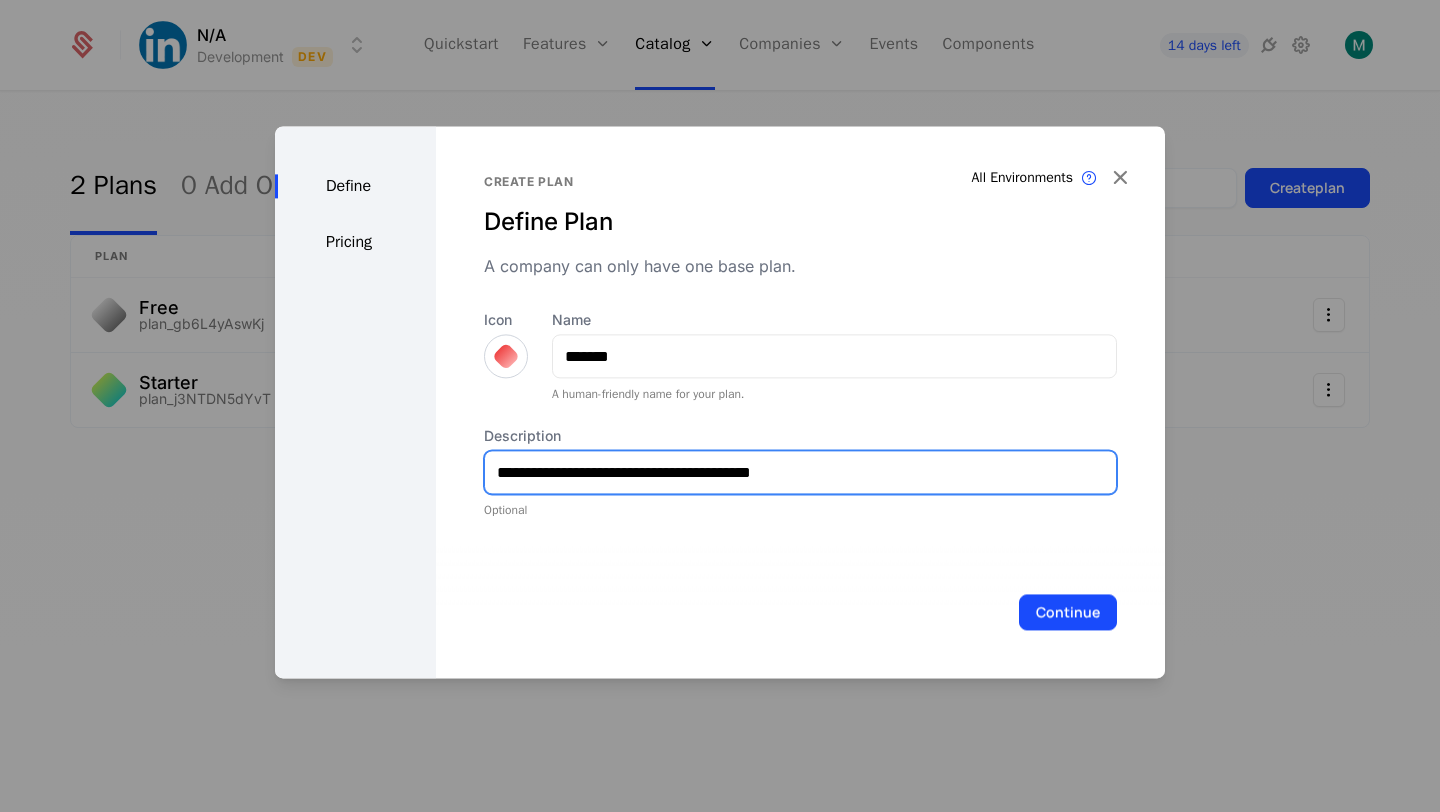 type on "**********" 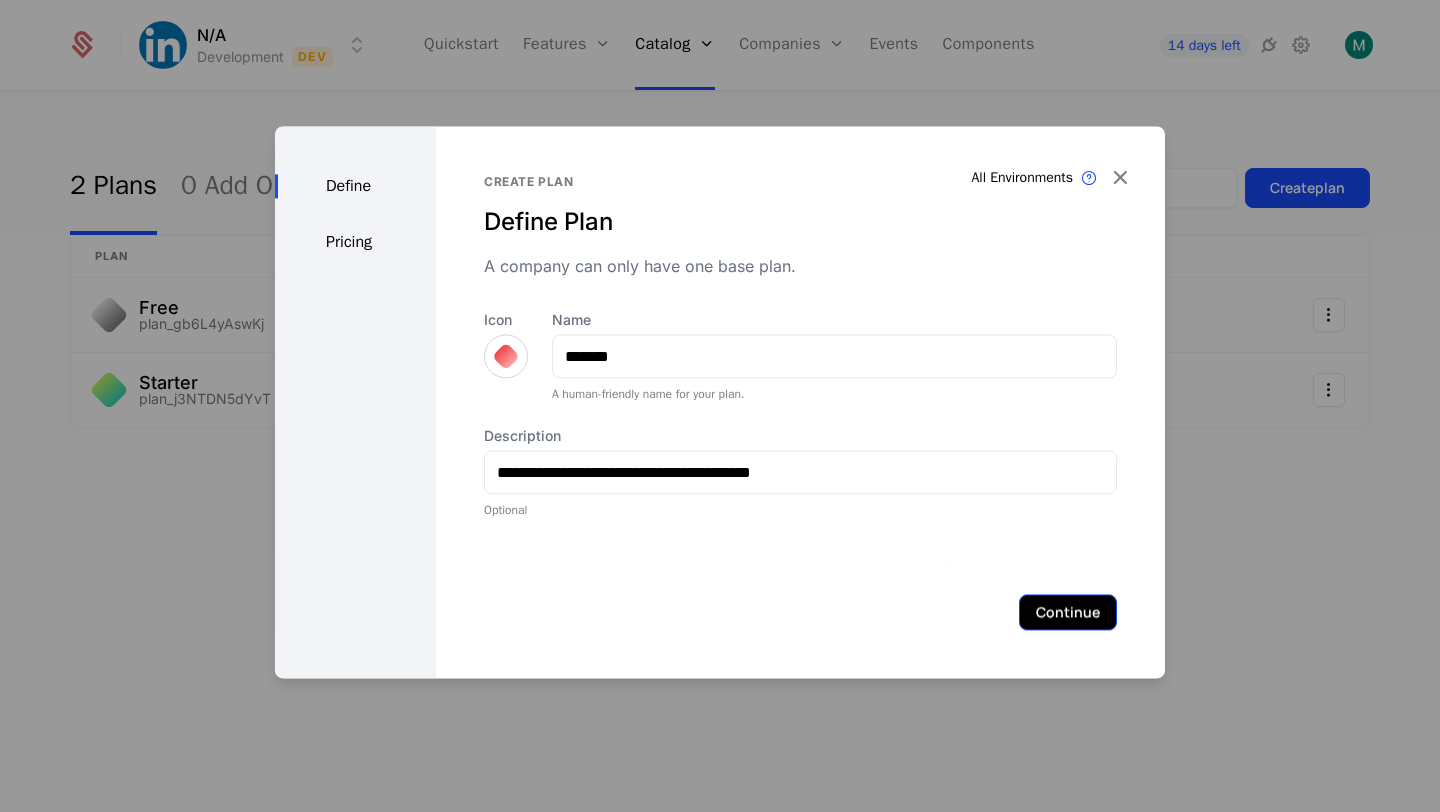 click on "Continue" at bounding box center [1068, 612] 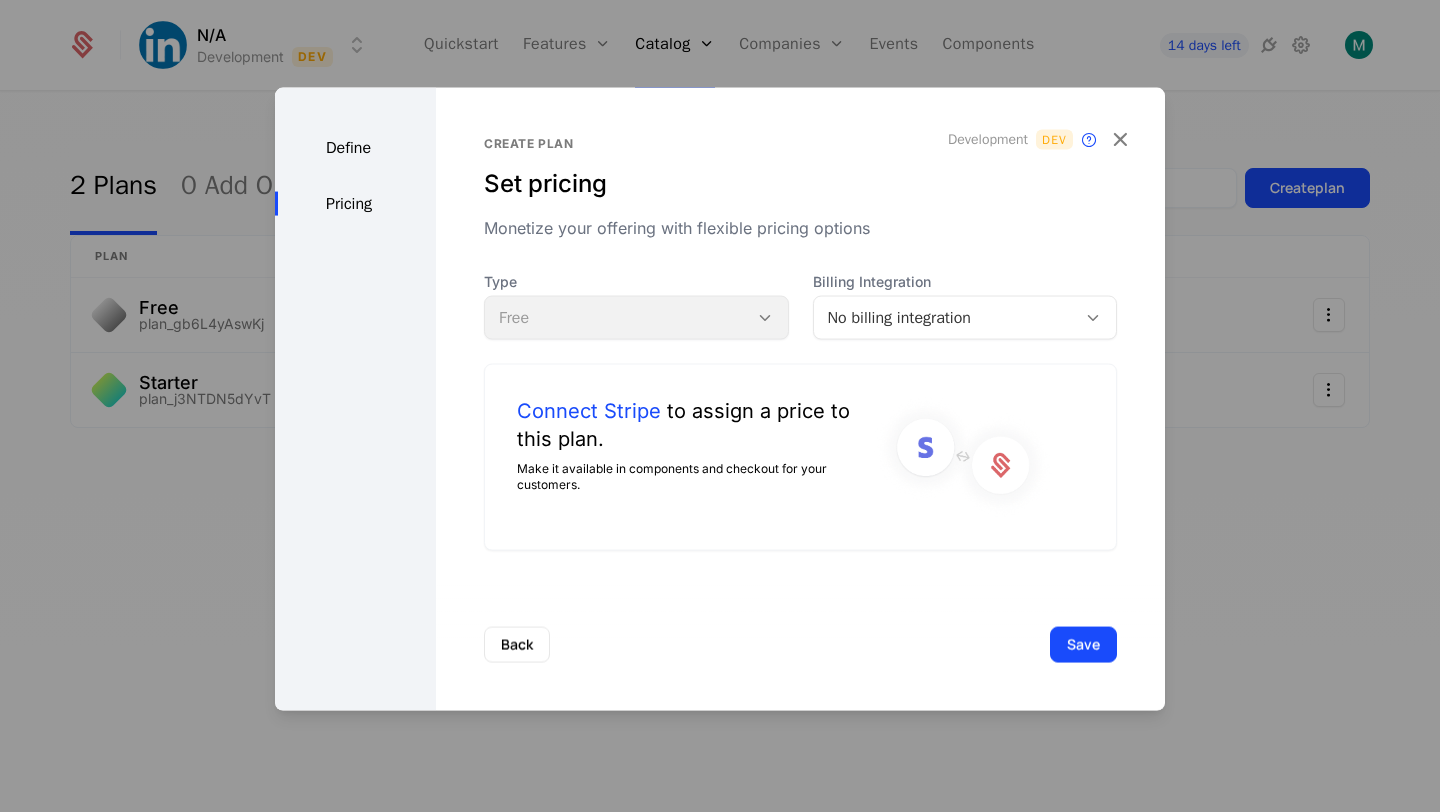 click on "Type Free" at bounding box center (636, 306) 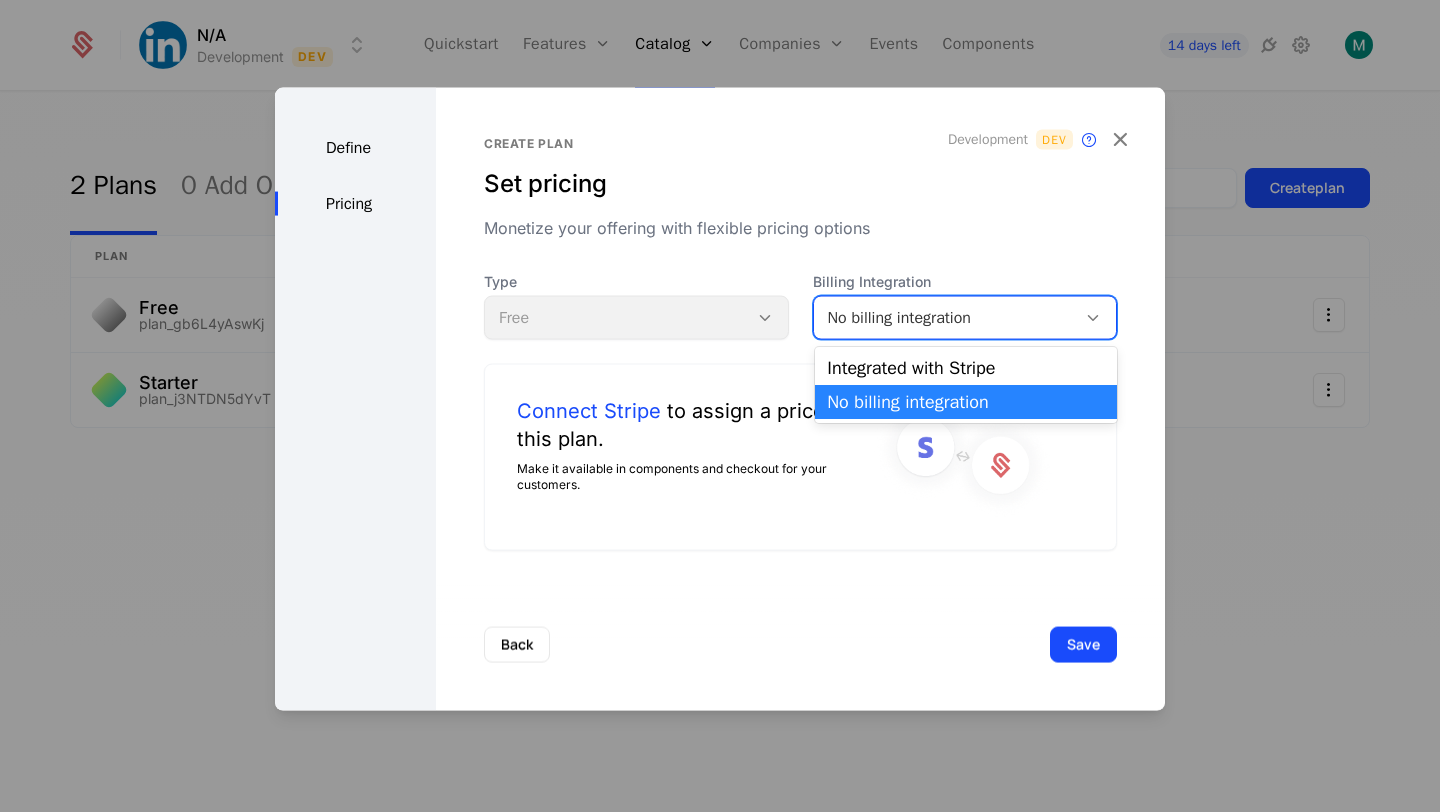 click on "No billing integration" at bounding box center [945, 318] 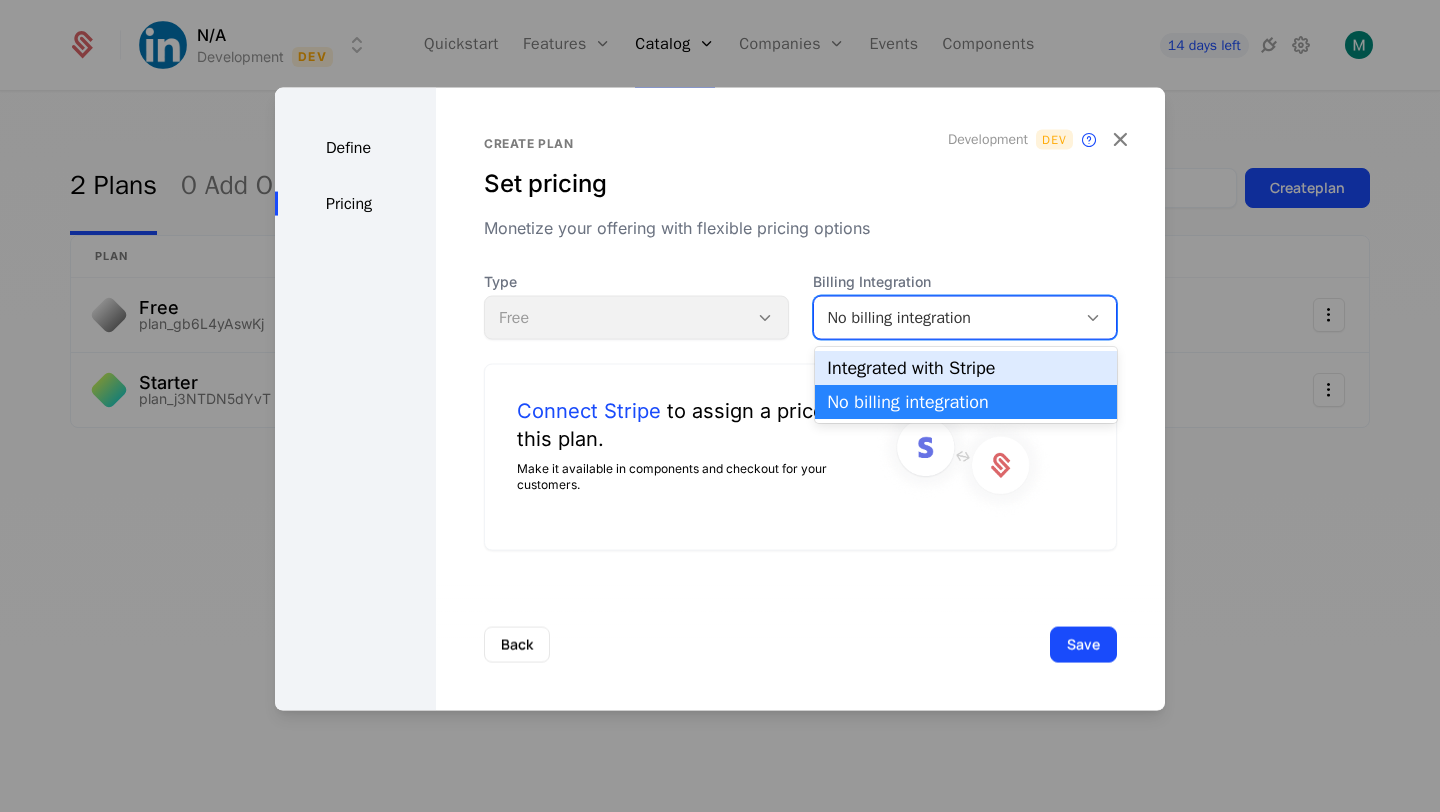 click on "Integrated with Stripe" at bounding box center (966, 368) 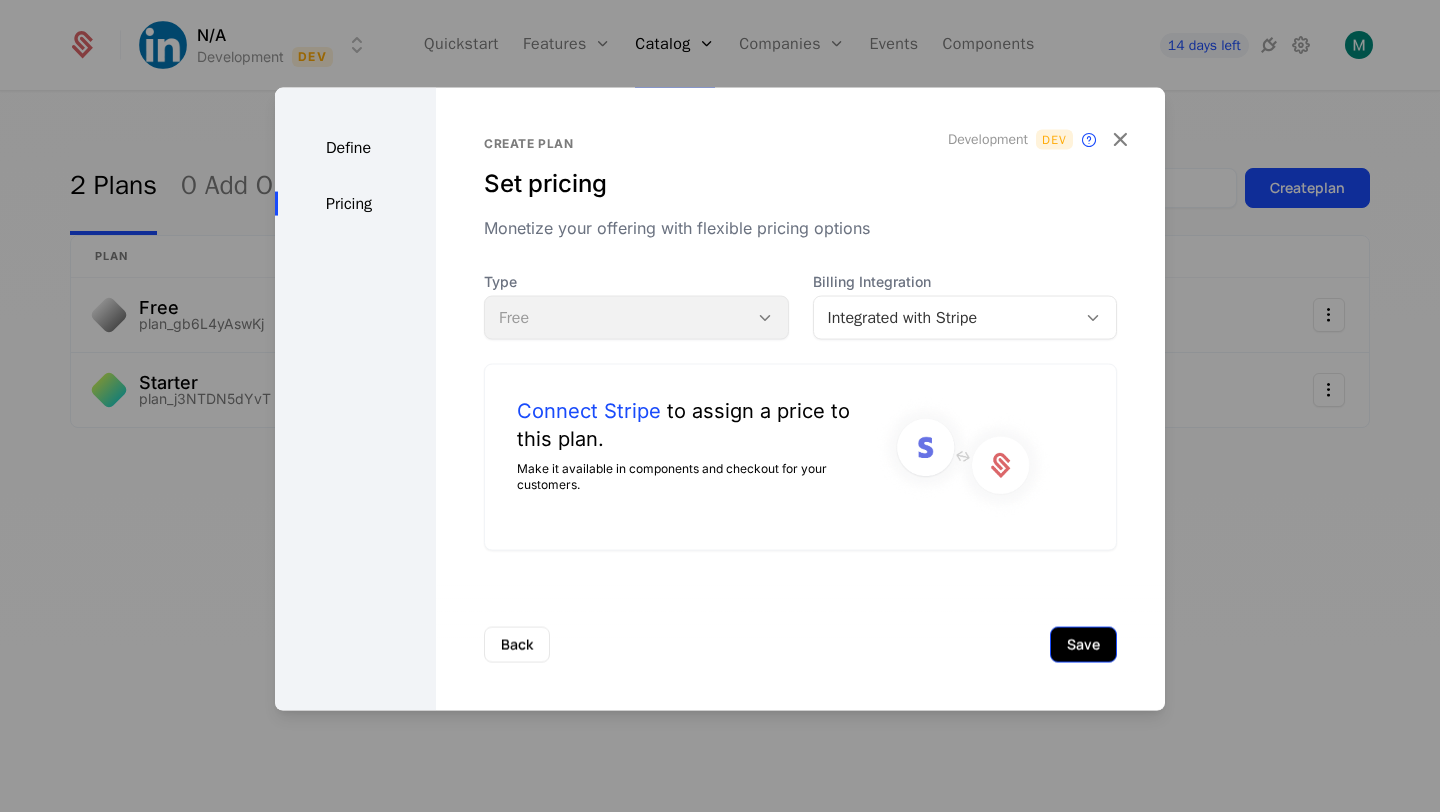 click on "Save" at bounding box center [1083, 644] 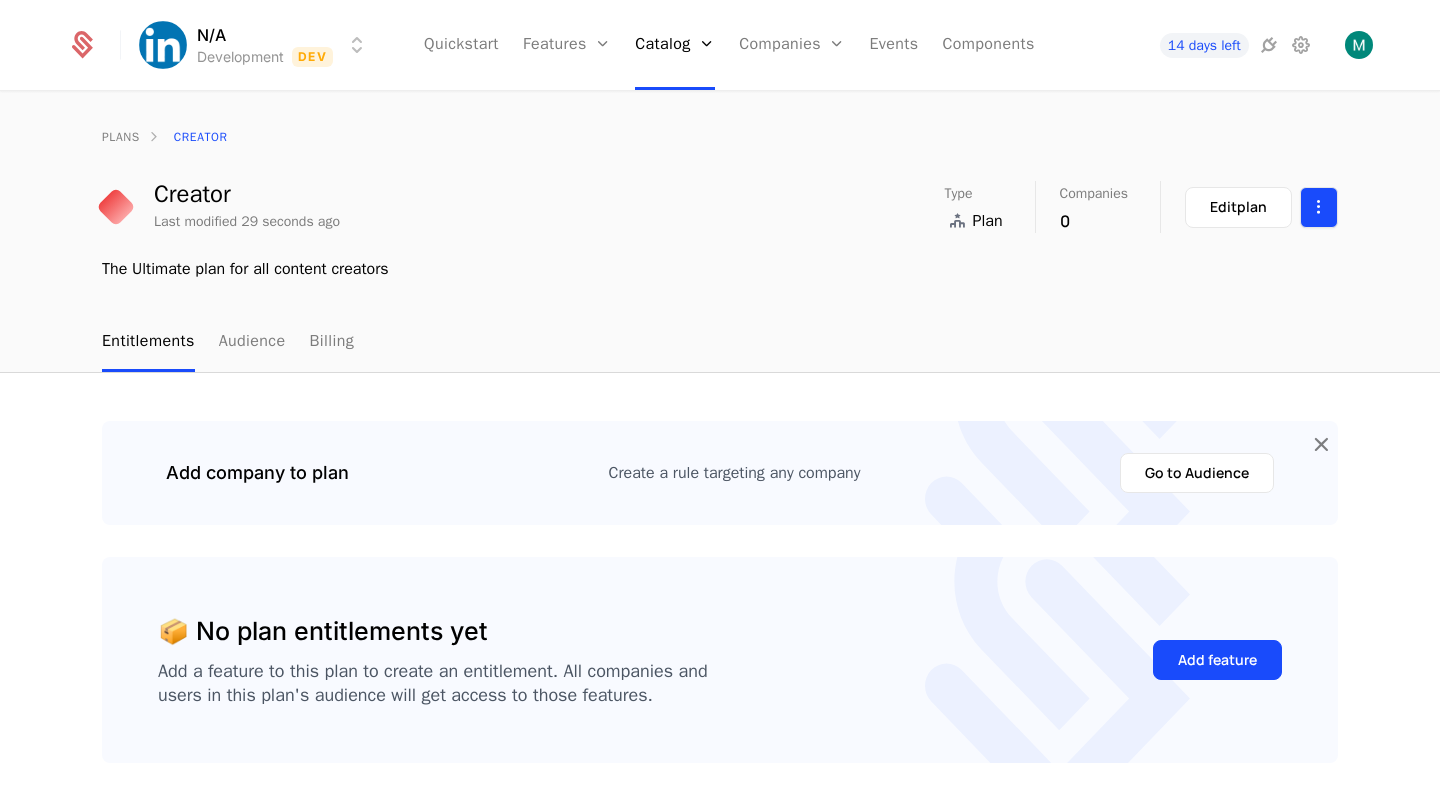 click on "N/A Development Dev Quickstart Features Features Flags Catalog Plans Add Ons Configuration Companies Companies Users Events Components 14 days left plans Creator Creator Last modified 29 seconds ago Type Plan Companies 0 Edit  plan The Ultimate plan for all content creators Entitlements Audience Billing Add company to plan Create a rule targeting any company Go to Audience 📦 No plan entitlements yet Add a feature to this plan to create an entitlement. All companies and users in this plan's audience will get access to those features. Add feature
Best Viewed on Desktop You're currently viewing this on a  mobile device . For the best experience,   we recommend using a desktop or larger screens , as the application isn't fully optimized for smaller resolutions just yet. Got it" at bounding box center (720, 406) 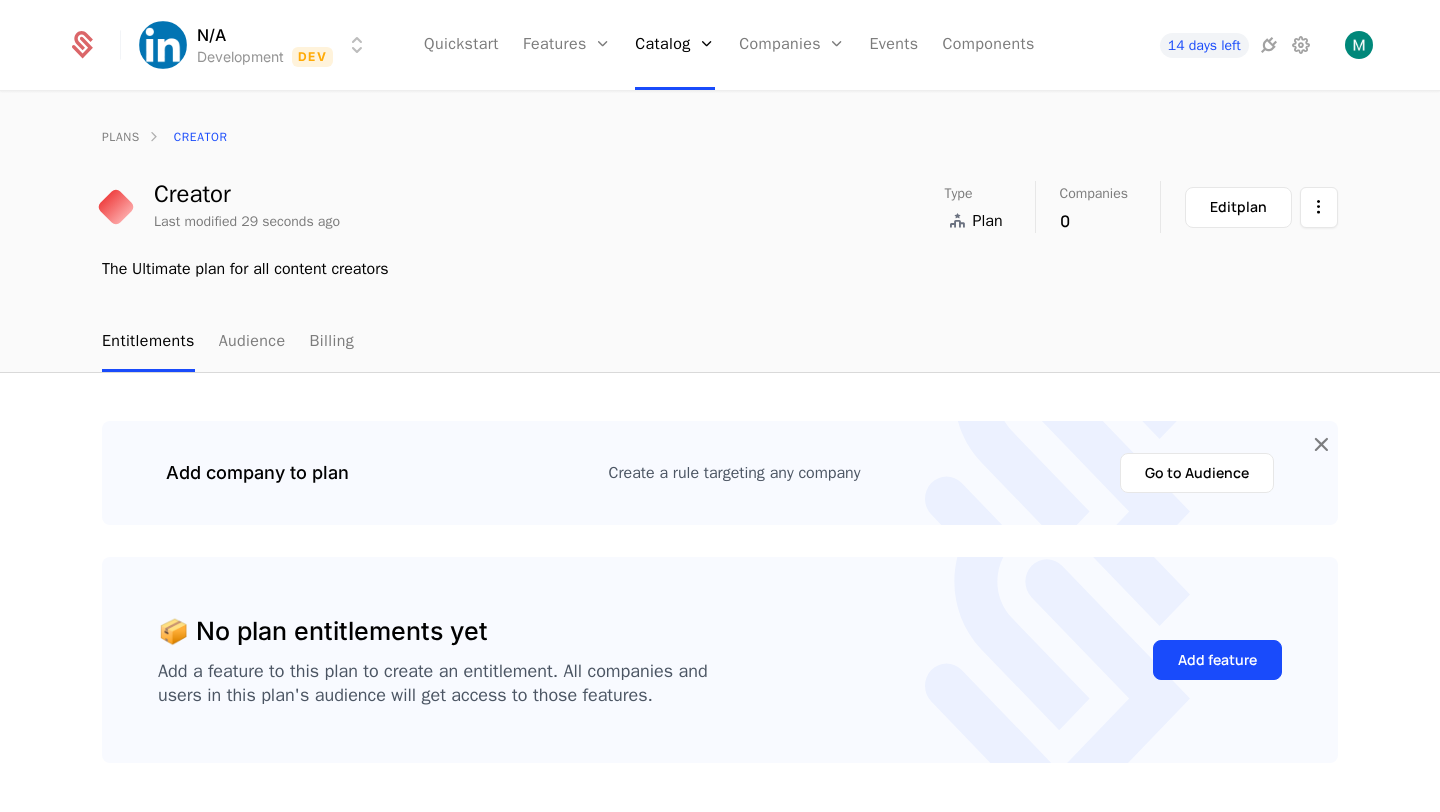 click on "N/A Development Dev Quickstart Features Features Flags Catalog Plans Add Ons Configuration Companies Companies Users Events Components 14 days left plans Creator Creator Last modified 29 seconds ago Type Plan Companies 0 Edit  plan The Ultimate plan for all content creators Entitlements Audience Billing Add company to plan Create a rule targeting any company Go to Audience 📦 No plan entitlements yet Add a feature to this plan to create an entitlement. All companies and users in this plan's audience will get access to those features. Add feature
Best Viewed on Desktop You're currently viewing this on a  mobile device . For the best experience,   we recommend using a desktop or larger screens , as the application isn't fully optimized for smaller resolutions just yet. Got it" at bounding box center [720, 406] 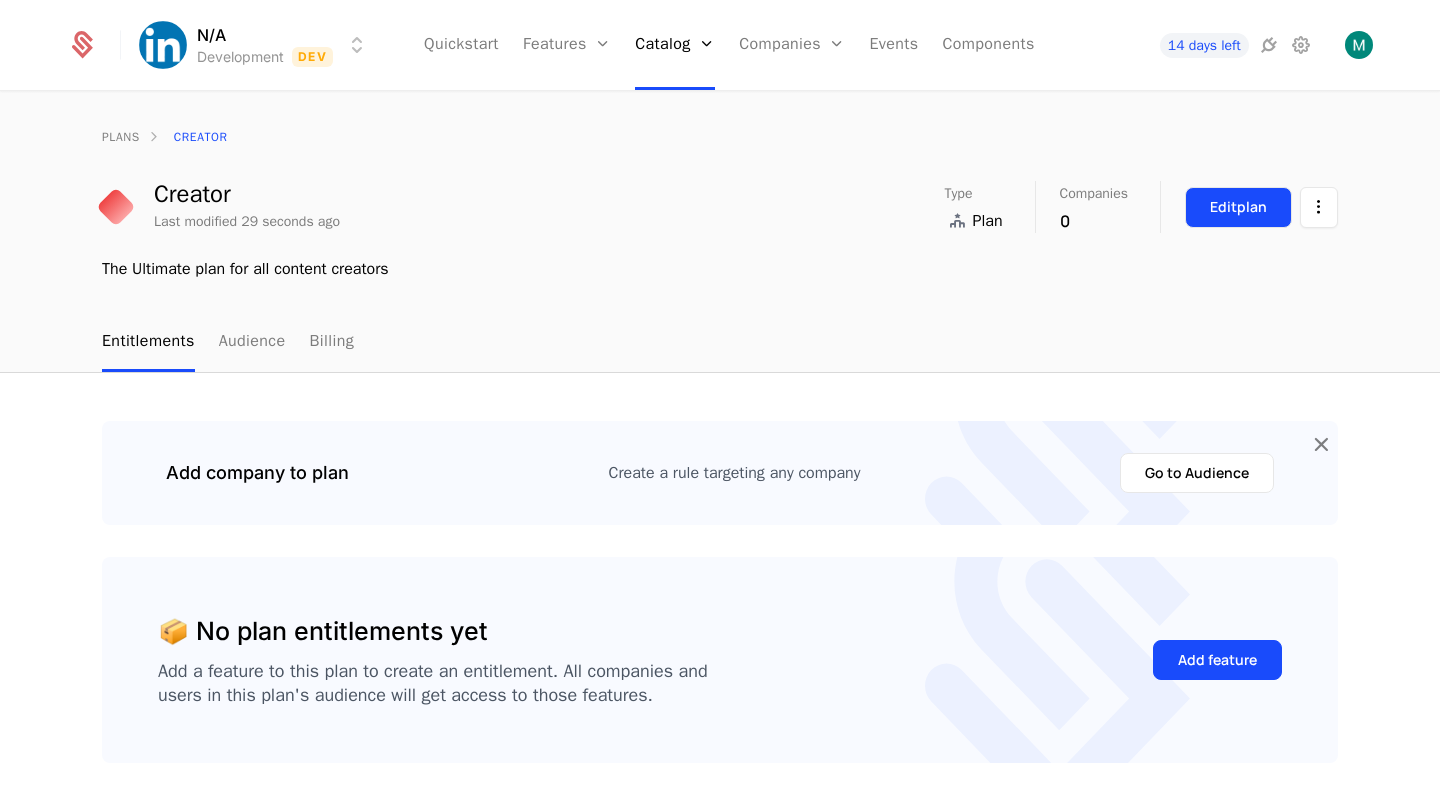 click on "Edit  plan" at bounding box center [1238, 207] 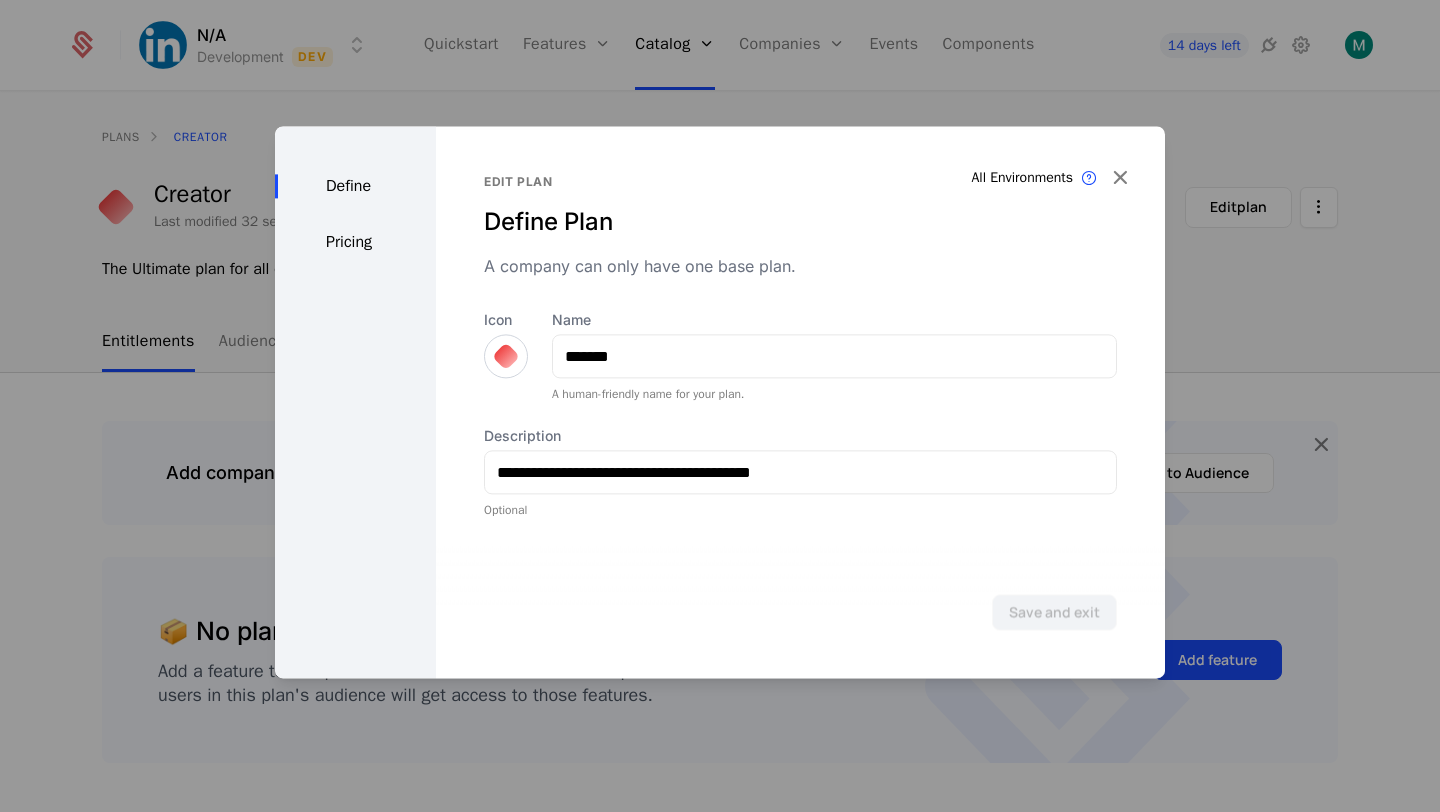click on "Pricing" at bounding box center [355, 242] 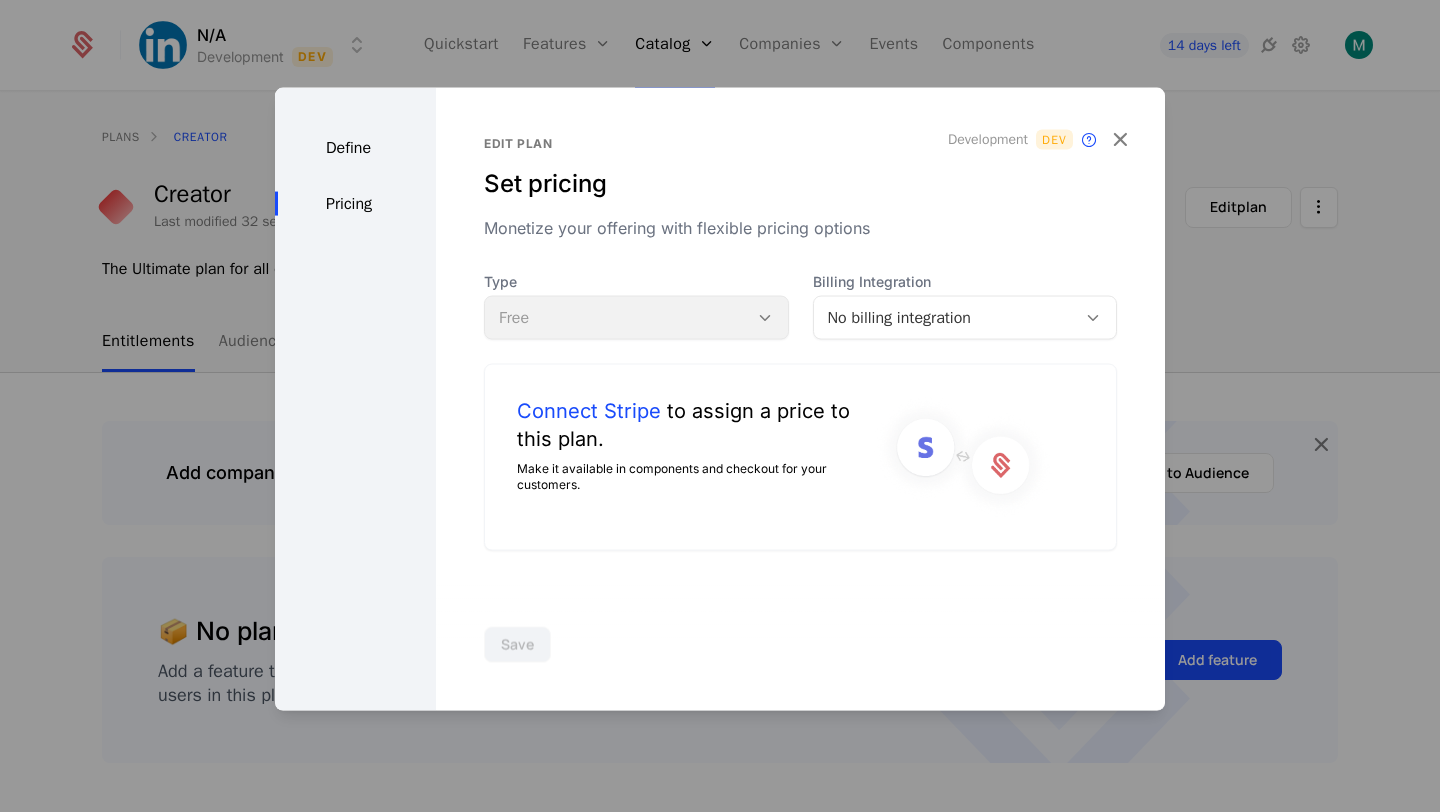 click on "Type Free" at bounding box center [636, 306] 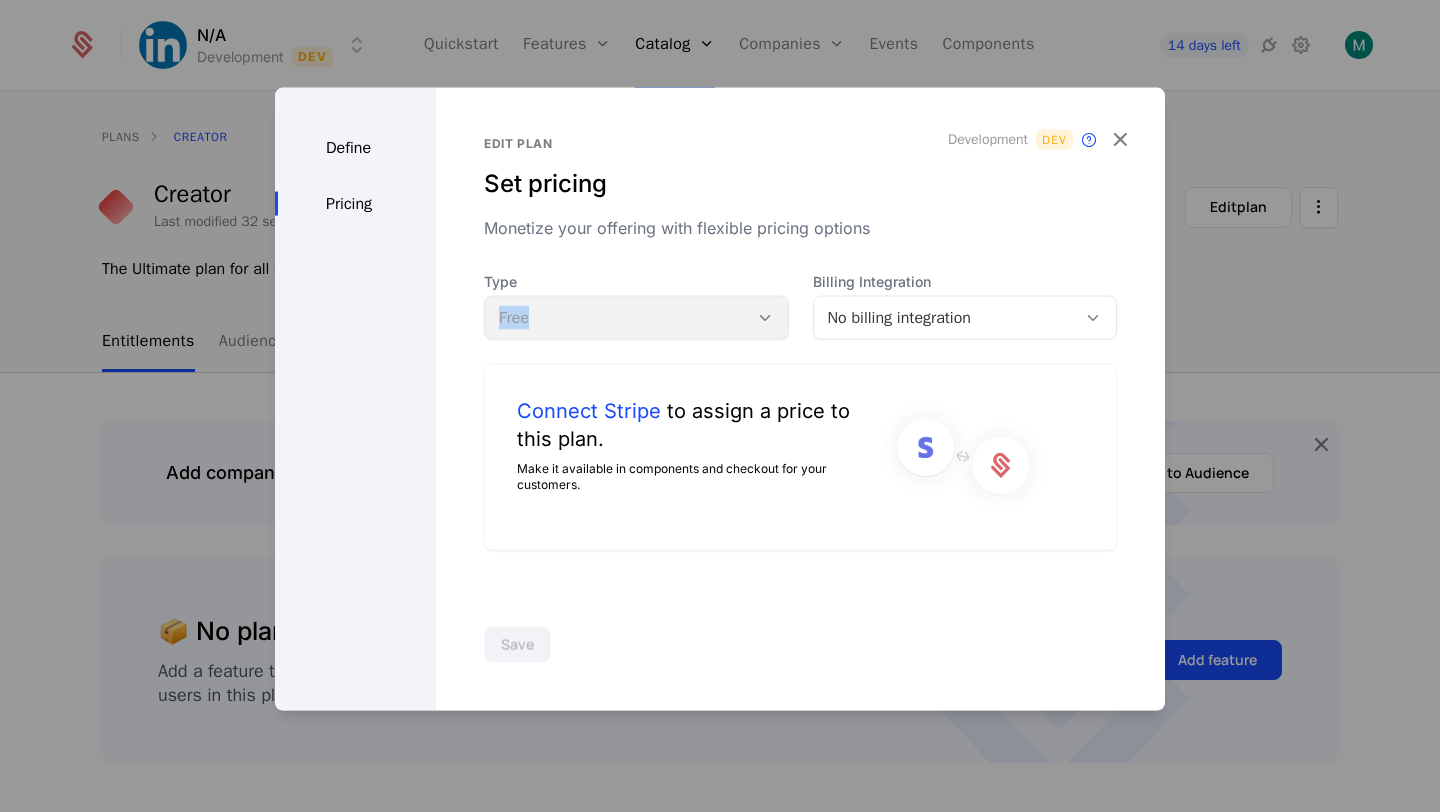 click on "Type Free" at bounding box center [636, 306] 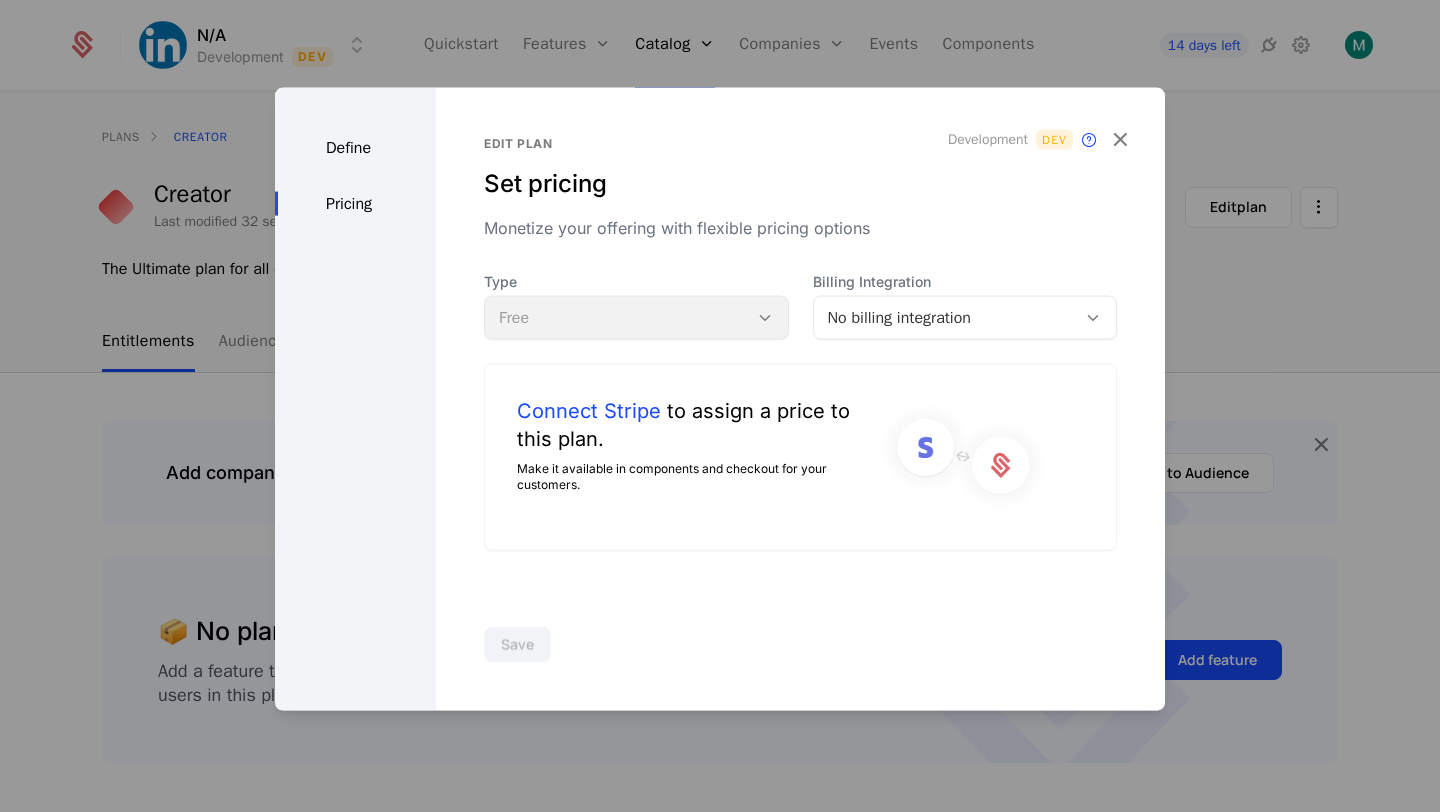 click on "Type Free" at bounding box center [636, 306] 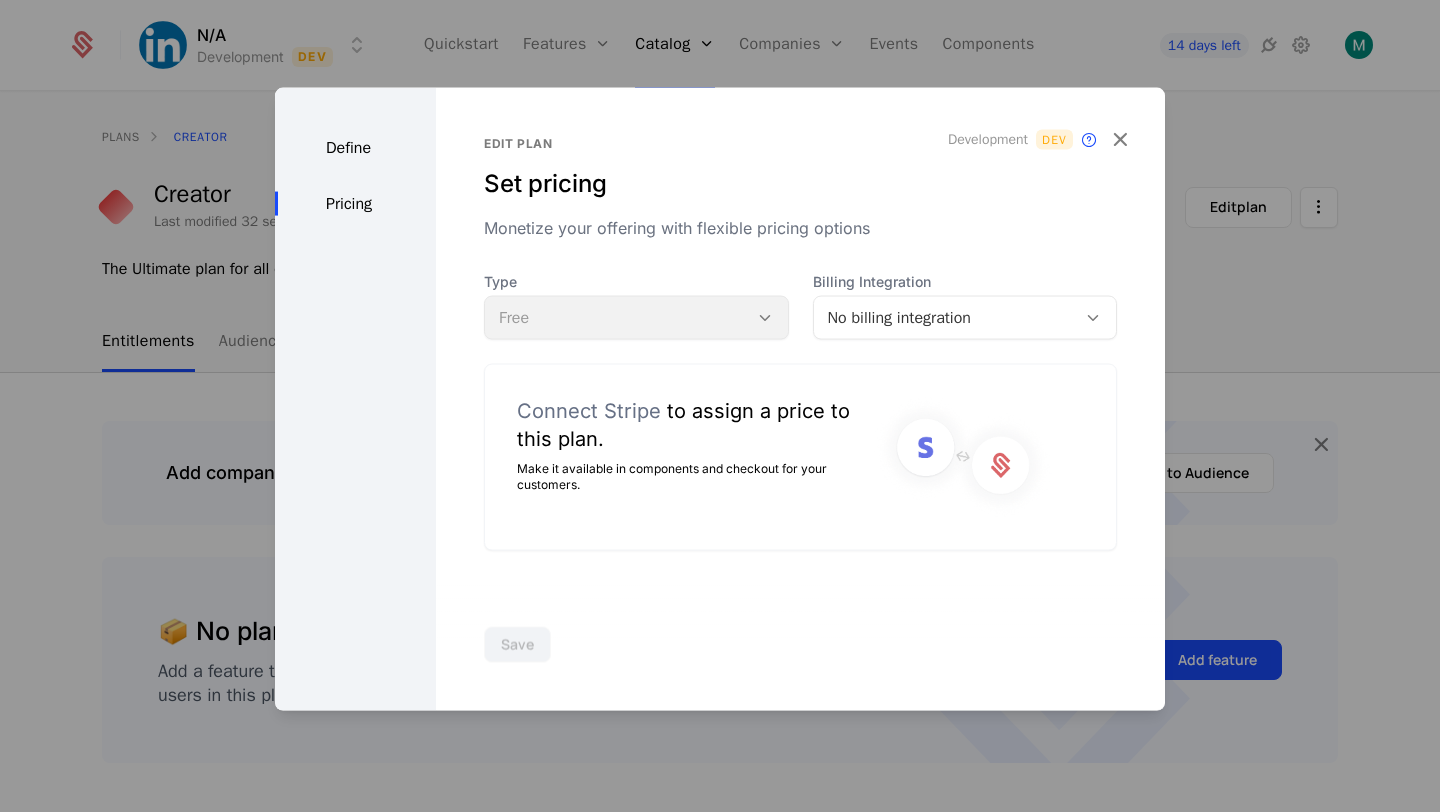 click on "Connect Stripe" at bounding box center [589, 411] 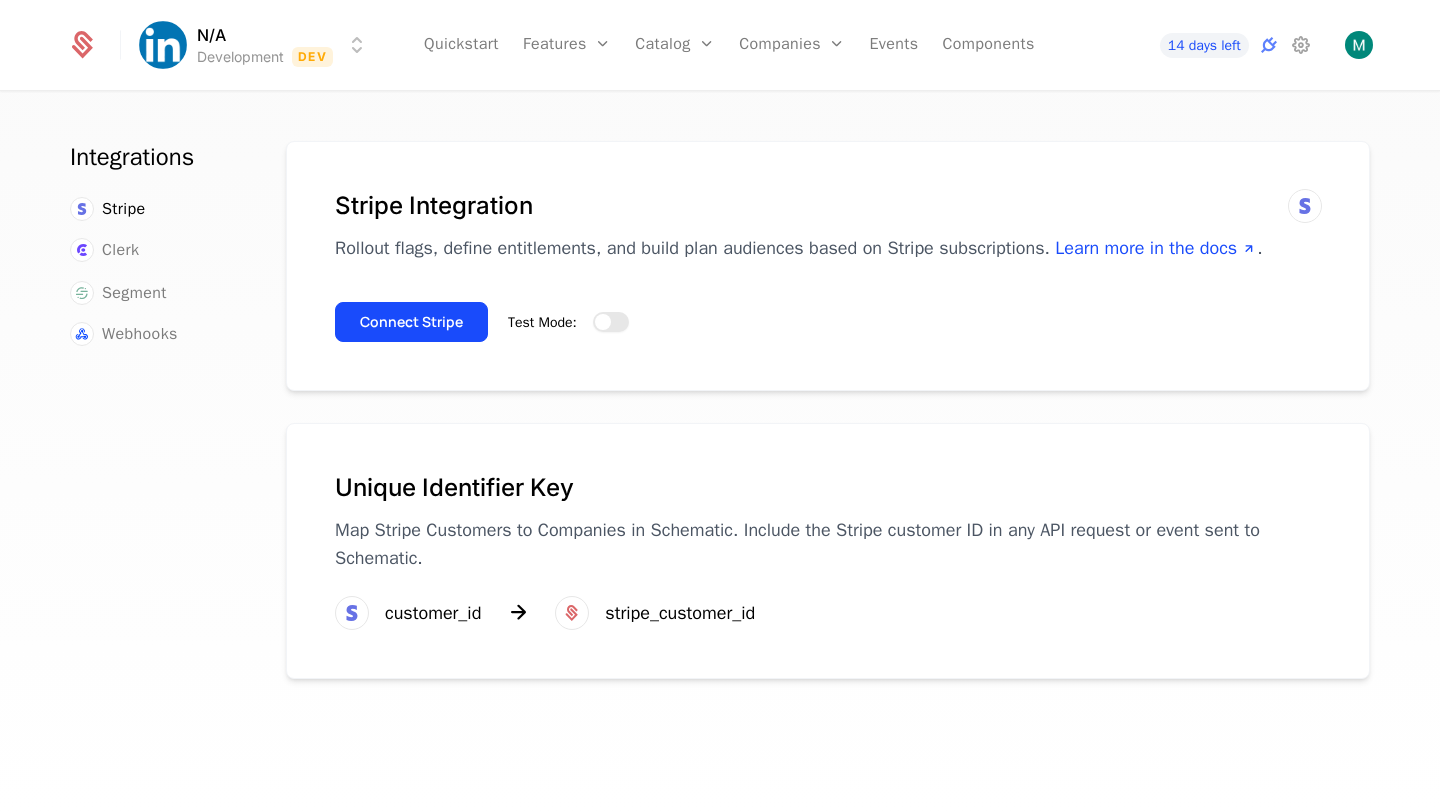 click on "Test Mode:" at bounding box center (611, 322) 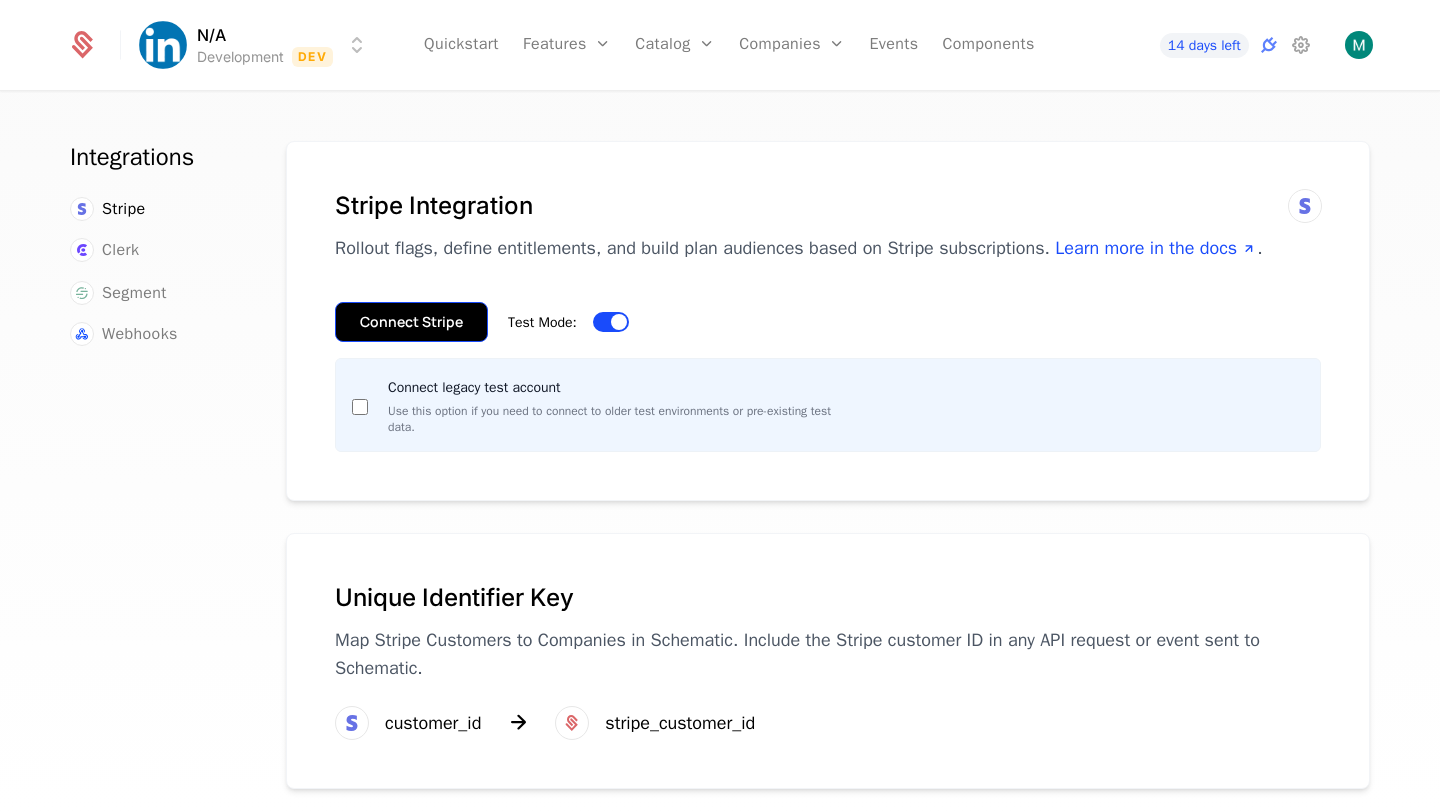 click on "Connect Stripe" at bounding box center [411, 322] 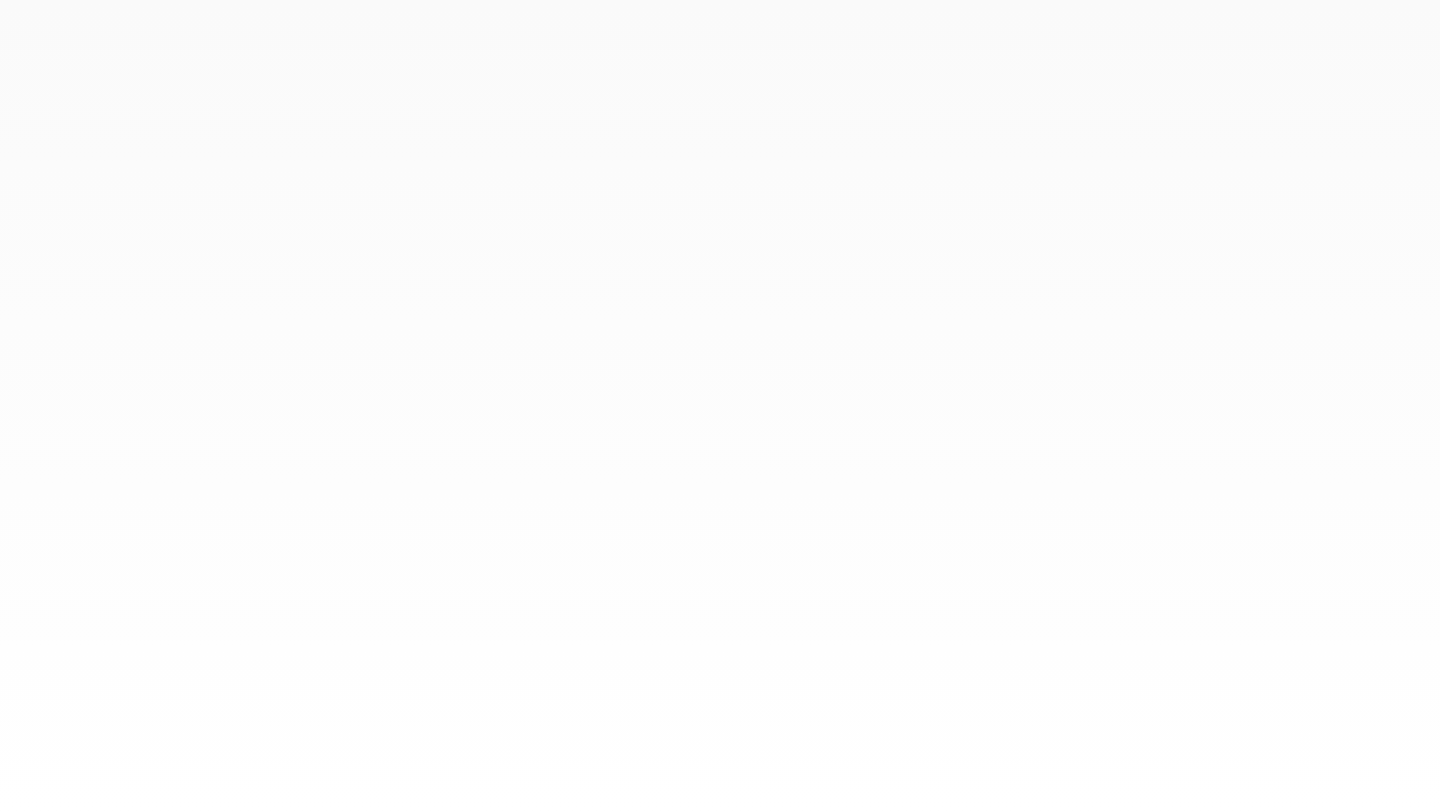 scroll, scrollTop: 0, scrollLeft: 0, axis: both 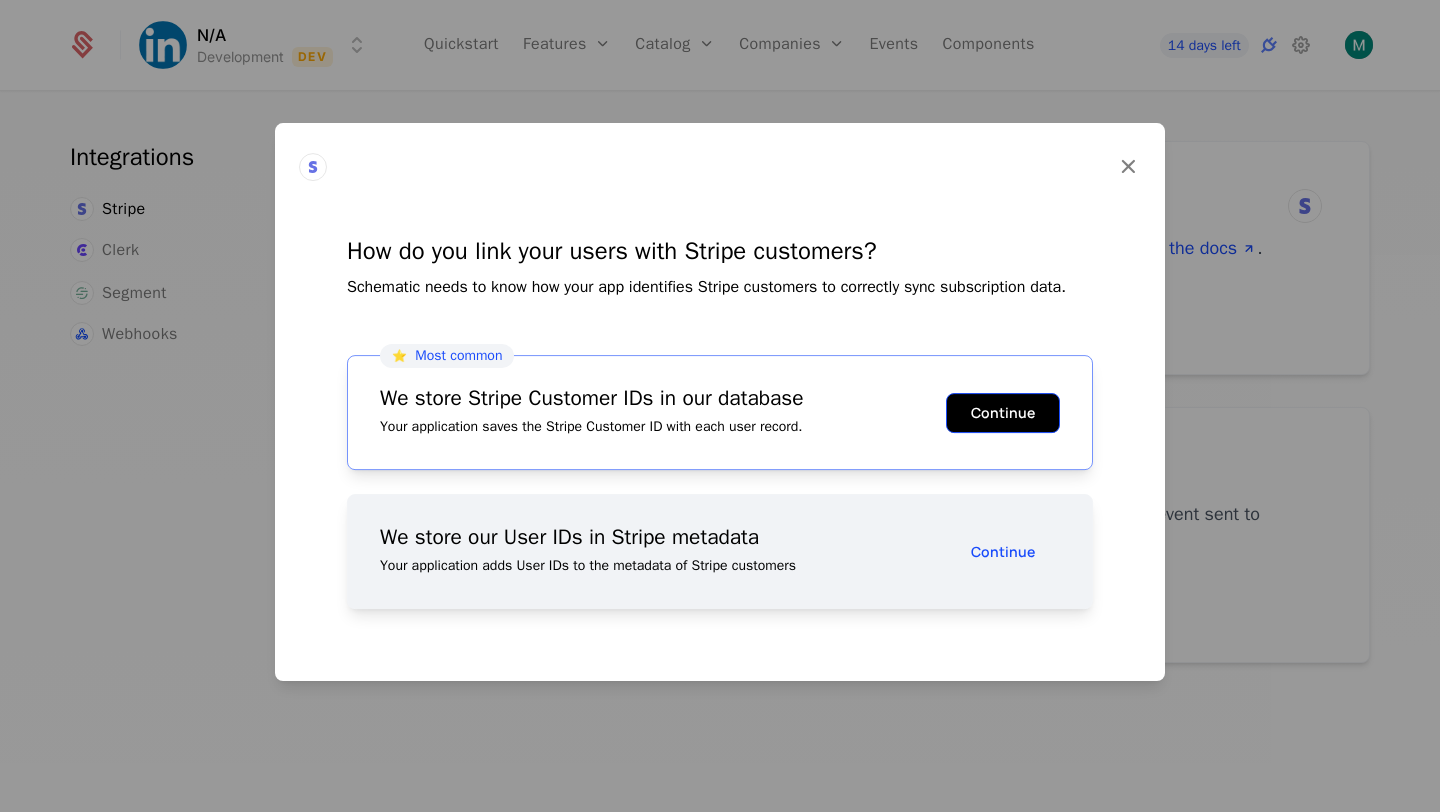 click on "Continue" at bounding box center [1003, 413] 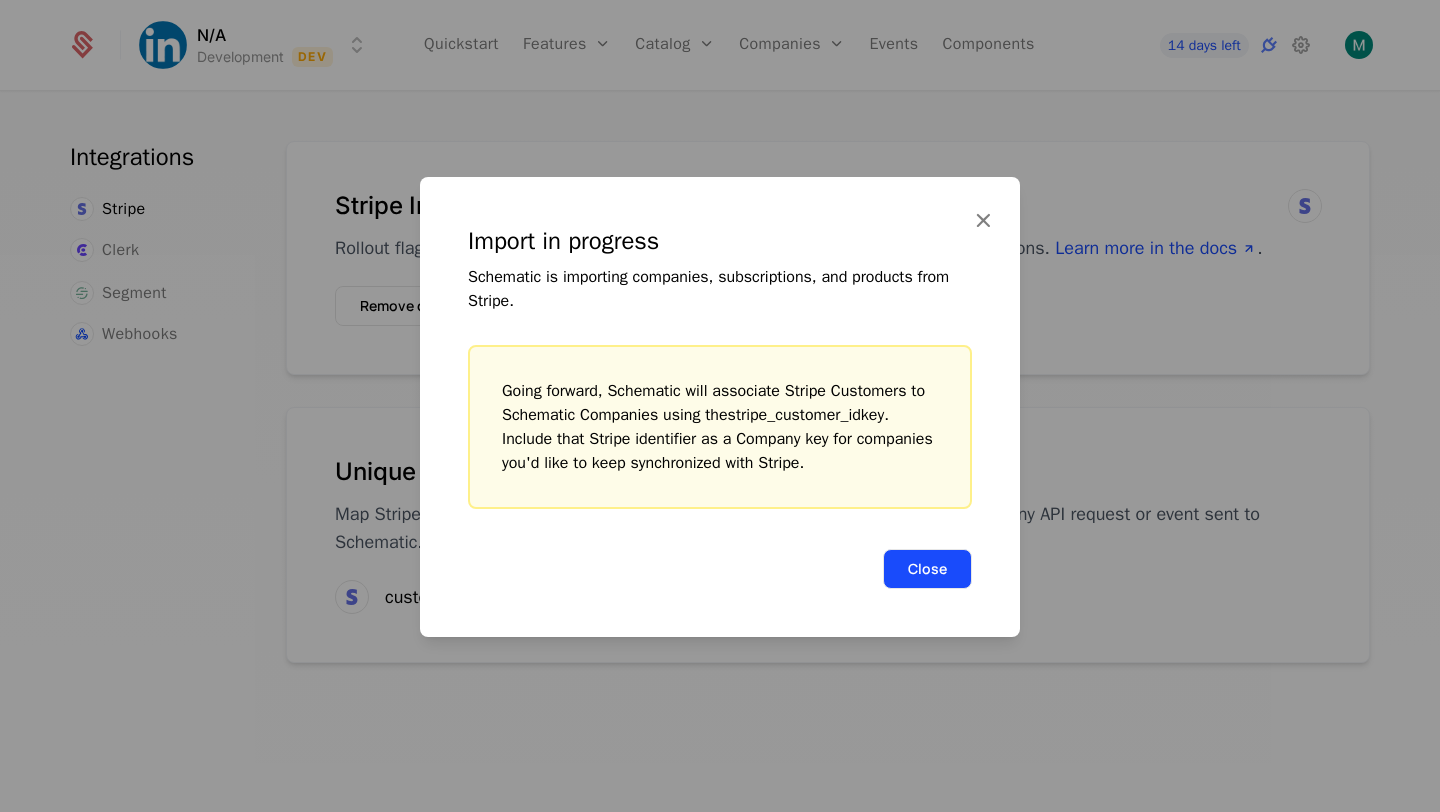 click on "Close" at bounding box center (927, 569) 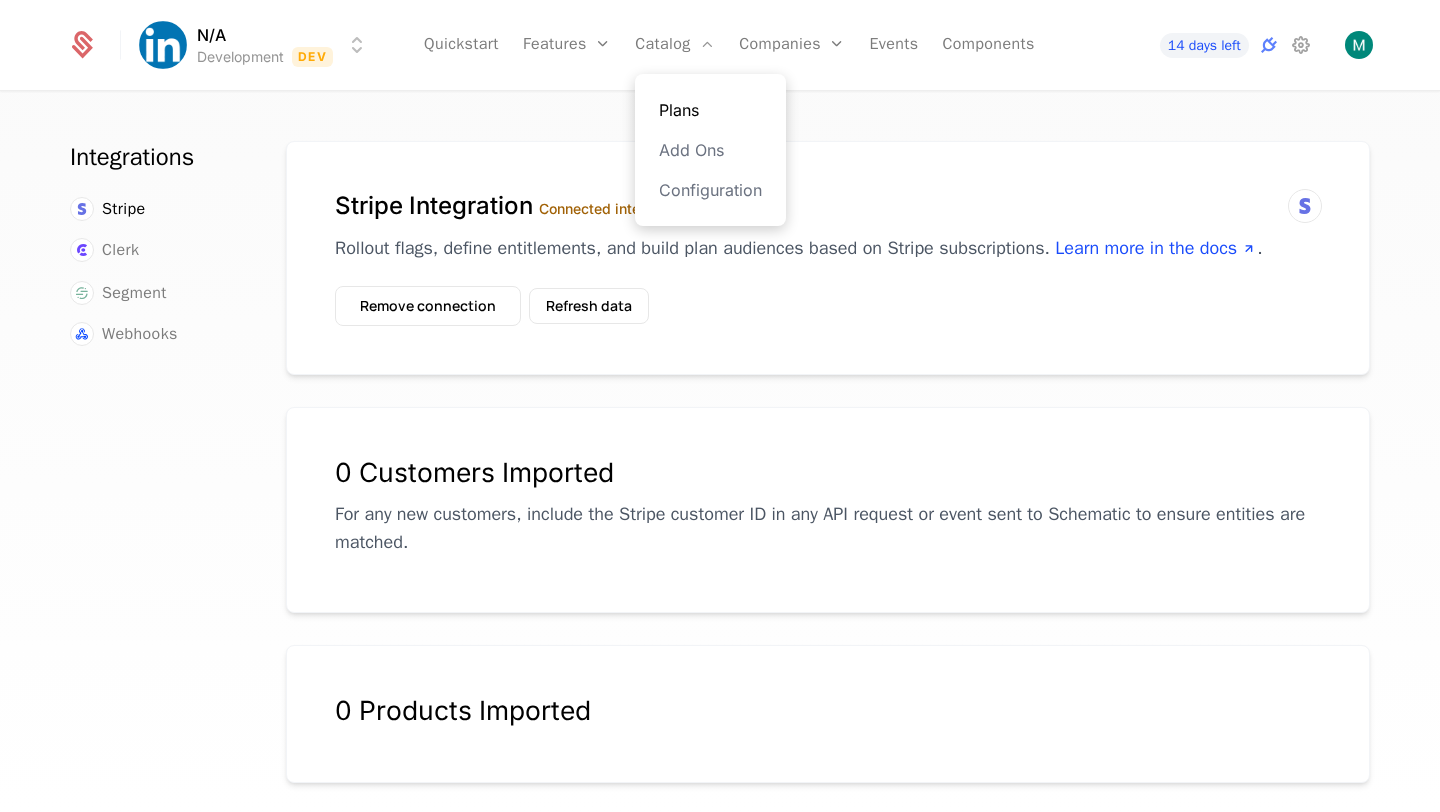 click on "Plans" at bounding box center [710, 110] 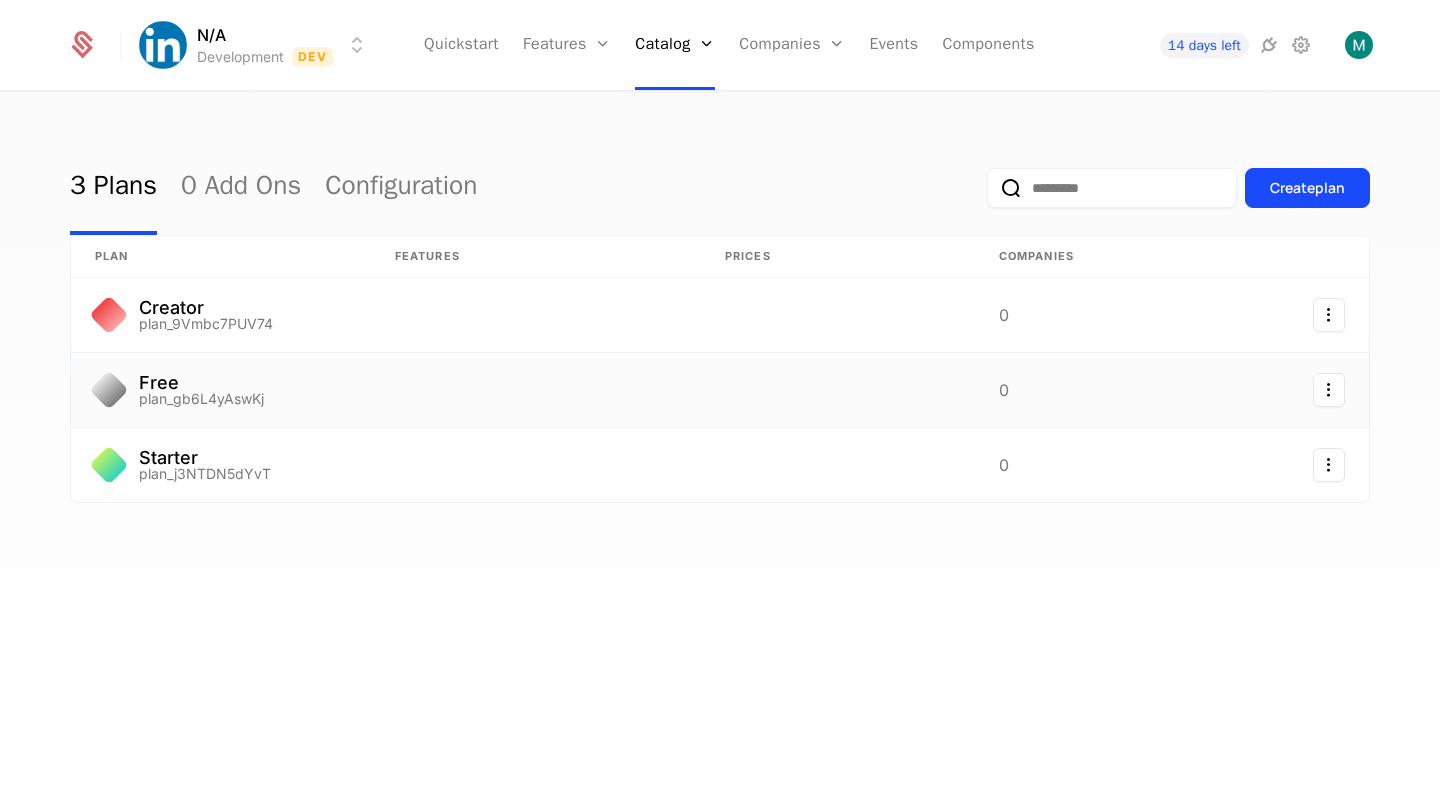 click at bounding box center [838, 390] 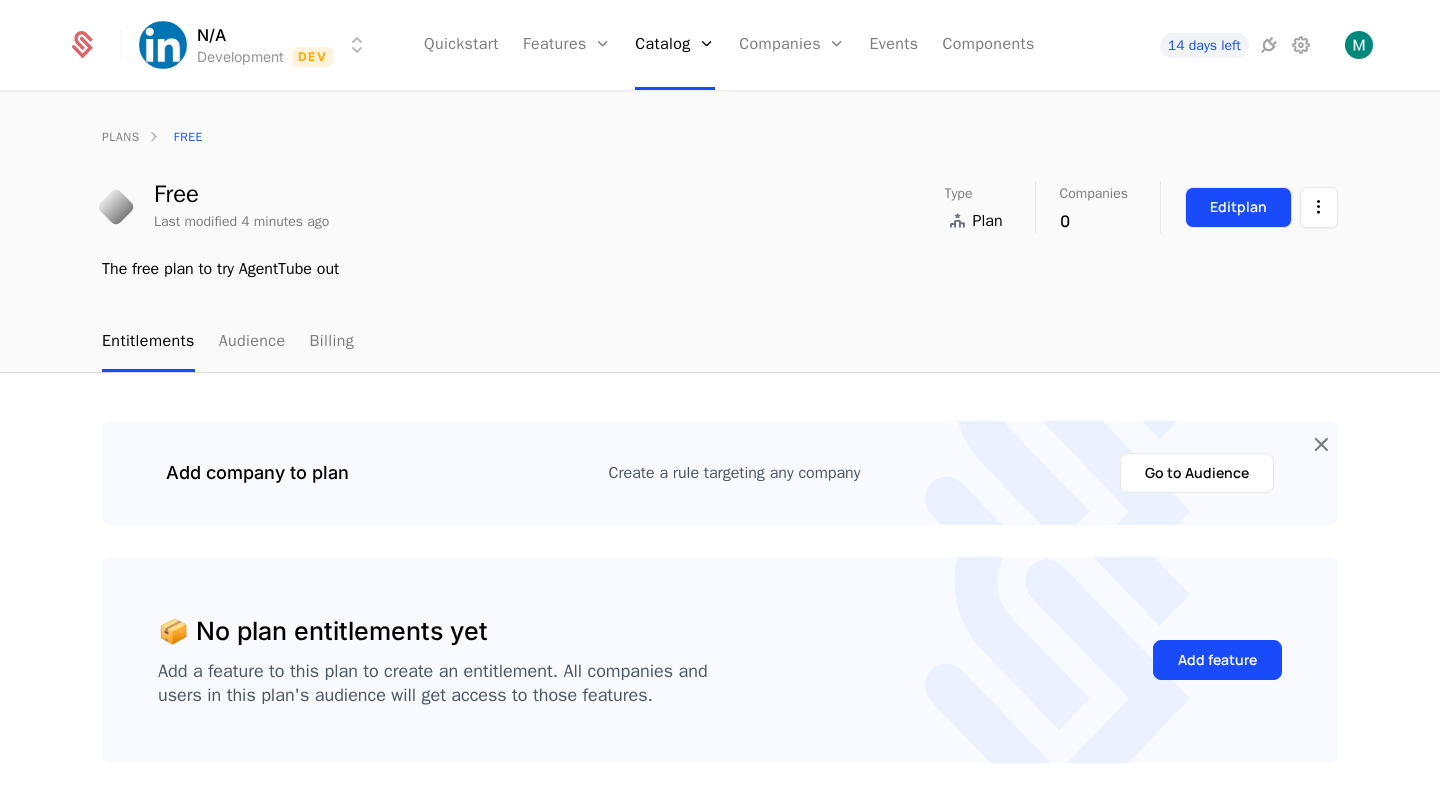 click on "Edit  plan" at bounding box center [1238, 207] 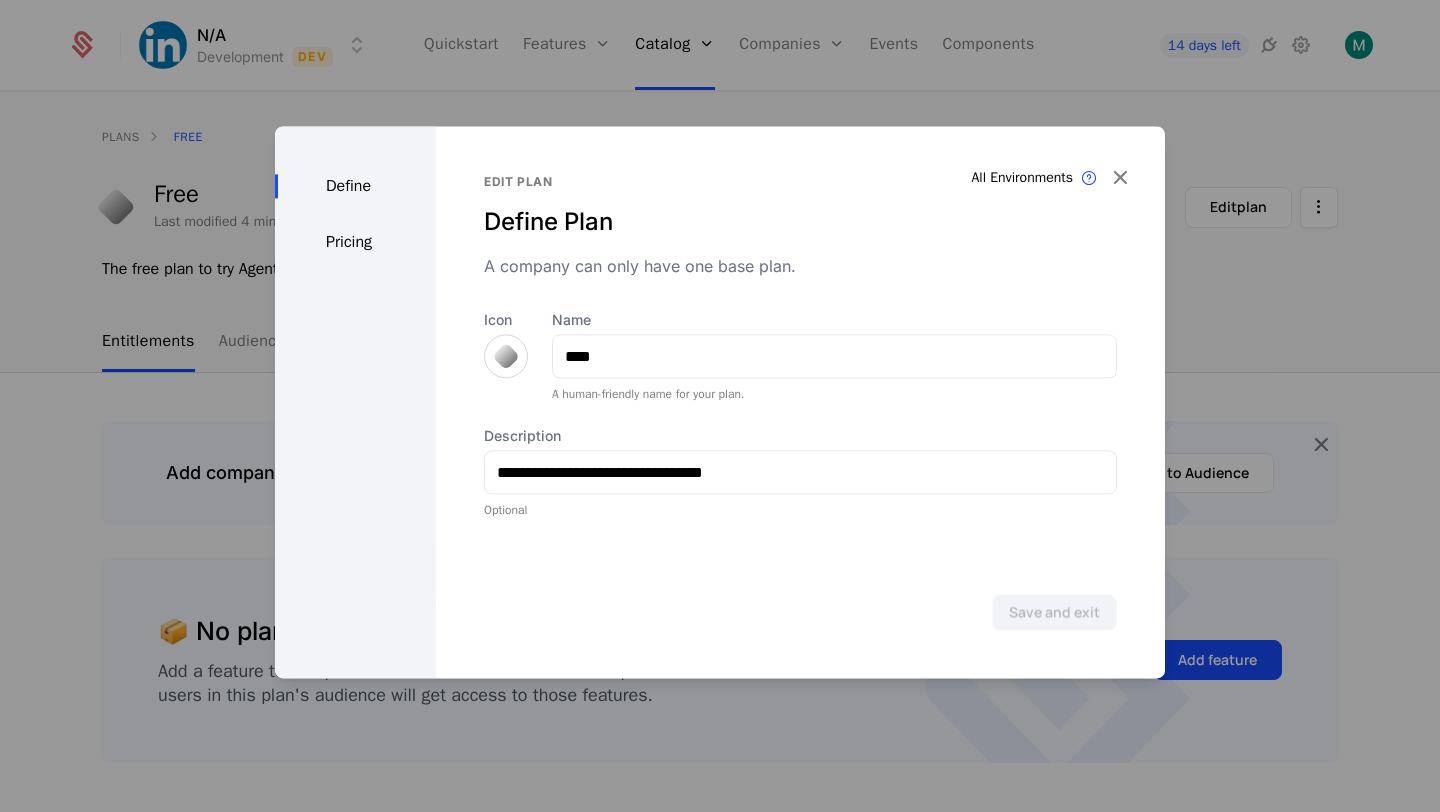 click on "Pricing" at bounding box center (355, 242) 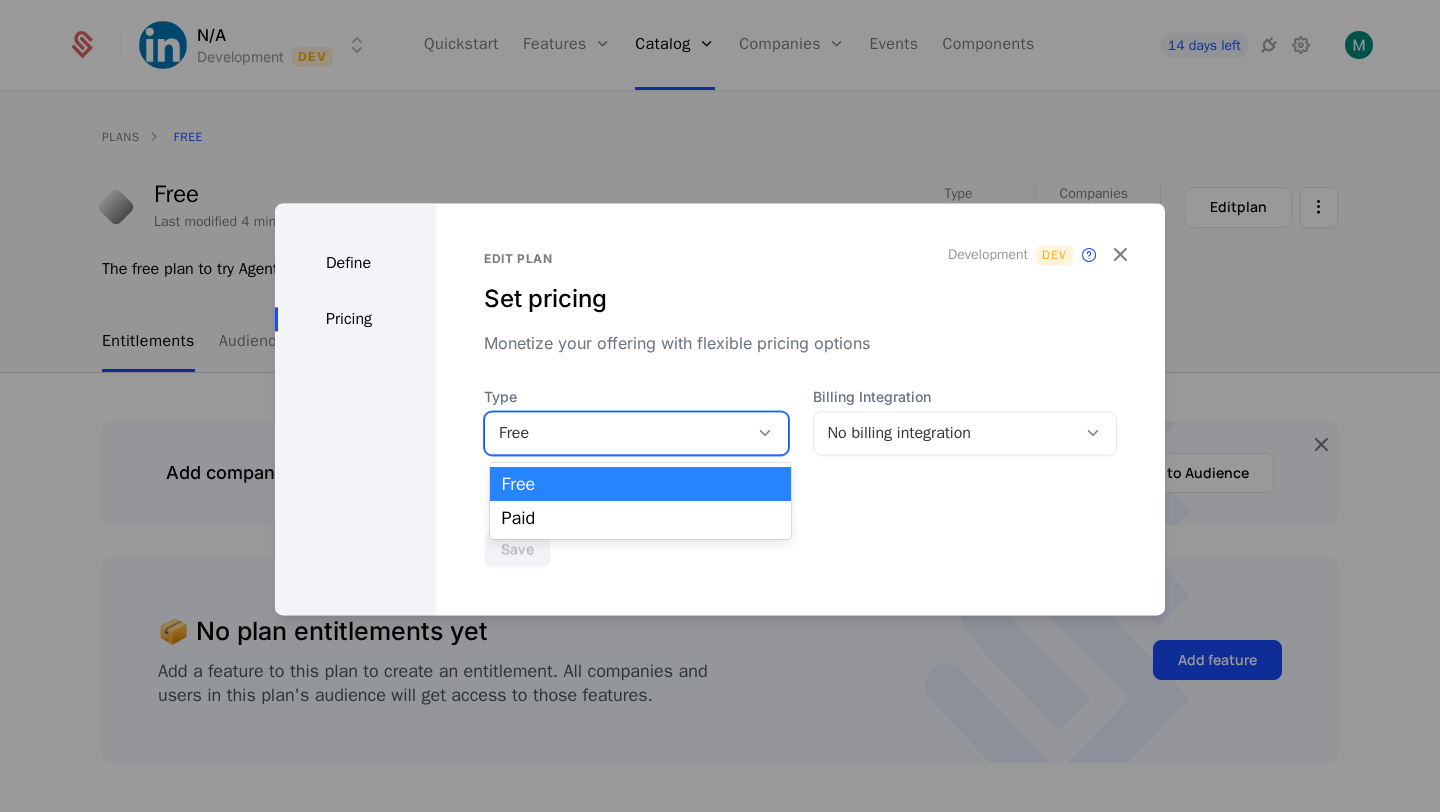 click on "Free" at bounding box center [616, 433] 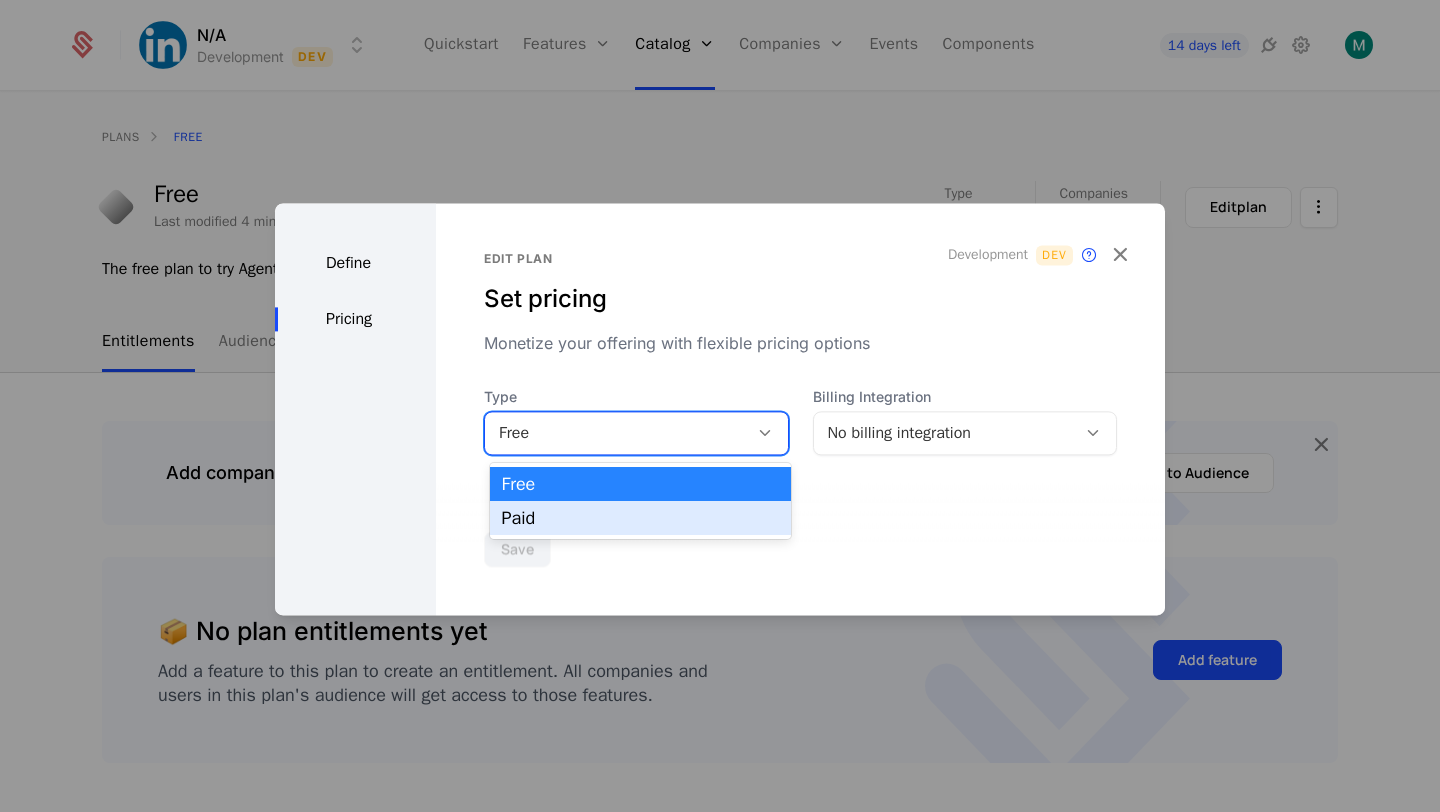 click on "Paid" at bounding box center (641, 518) 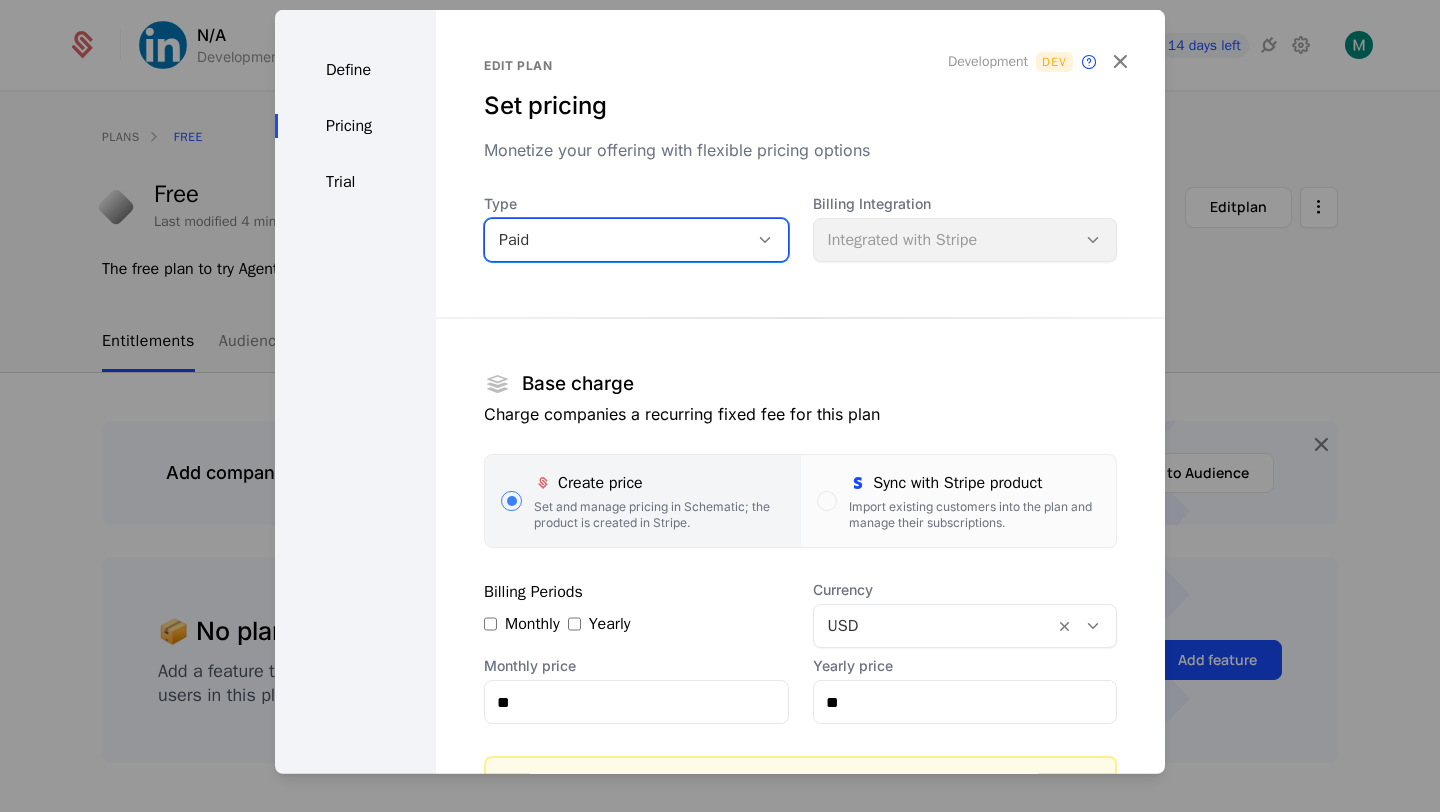 click on "Billing Integration Integrated with Stripe" at bounding box center (965, 228) 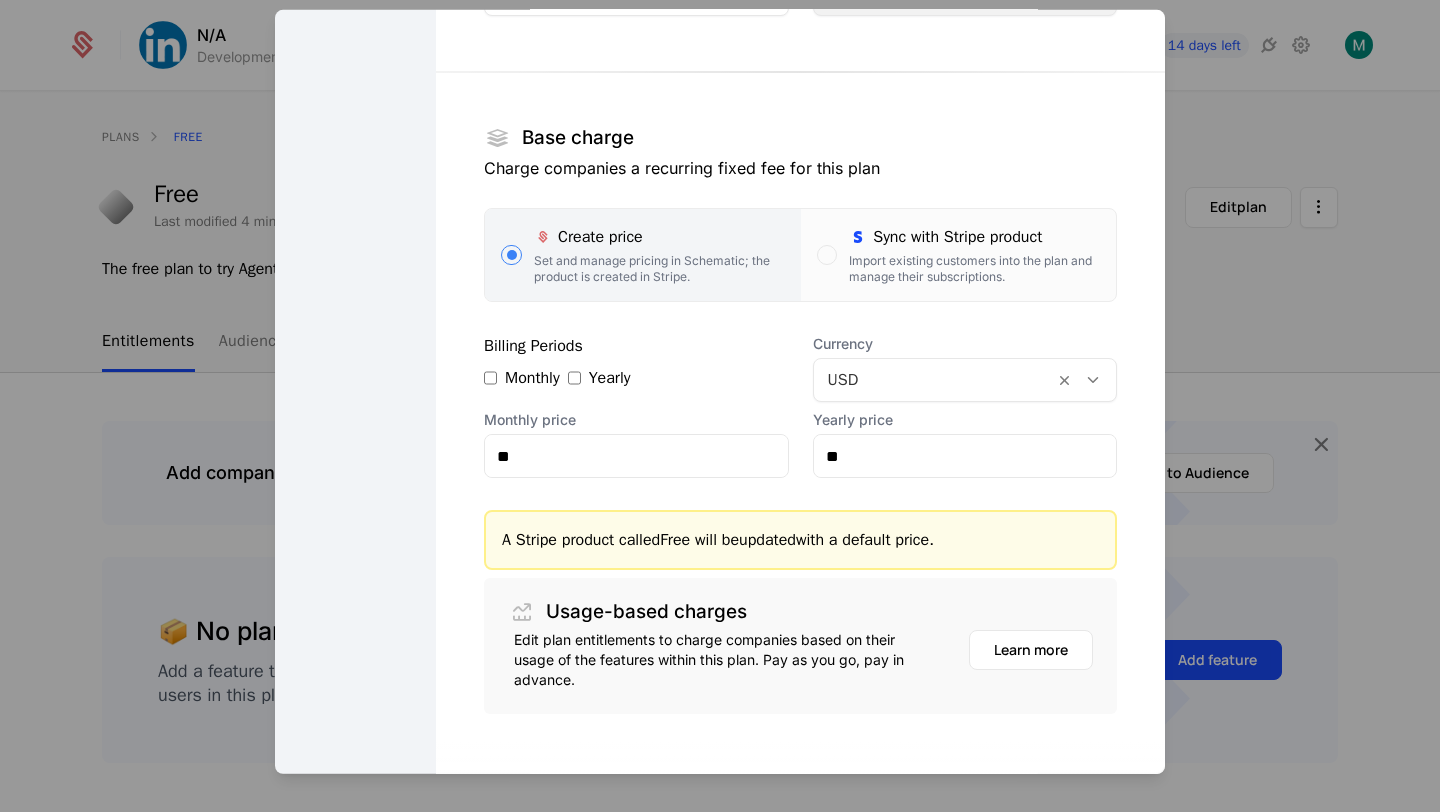 scroll, scrollTop: 248, scrollLeft: 0, axis: vertical 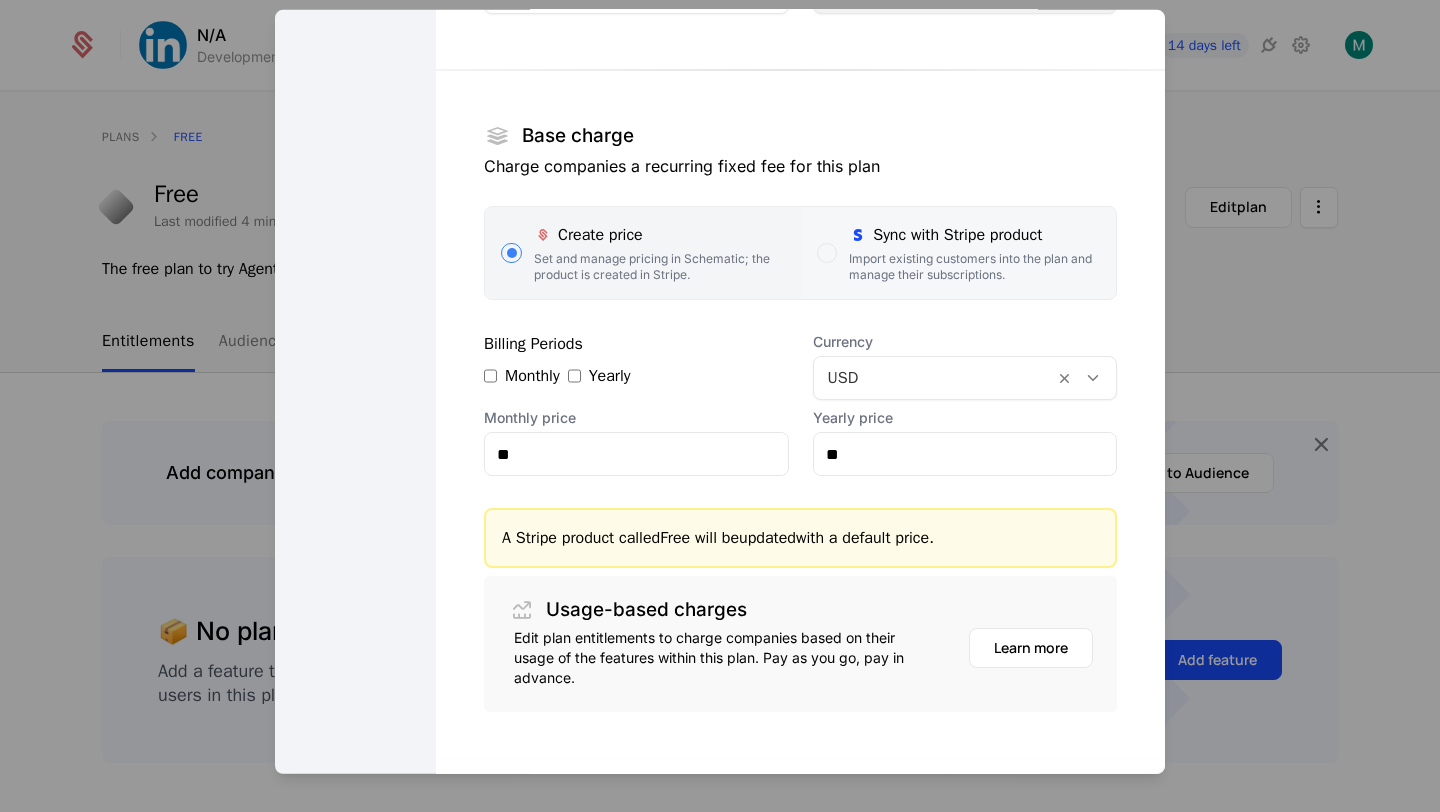 click on "Sync with Stripe product Import existing customers into the plan and manage their subscriptions." at bounding box center [958, 253] 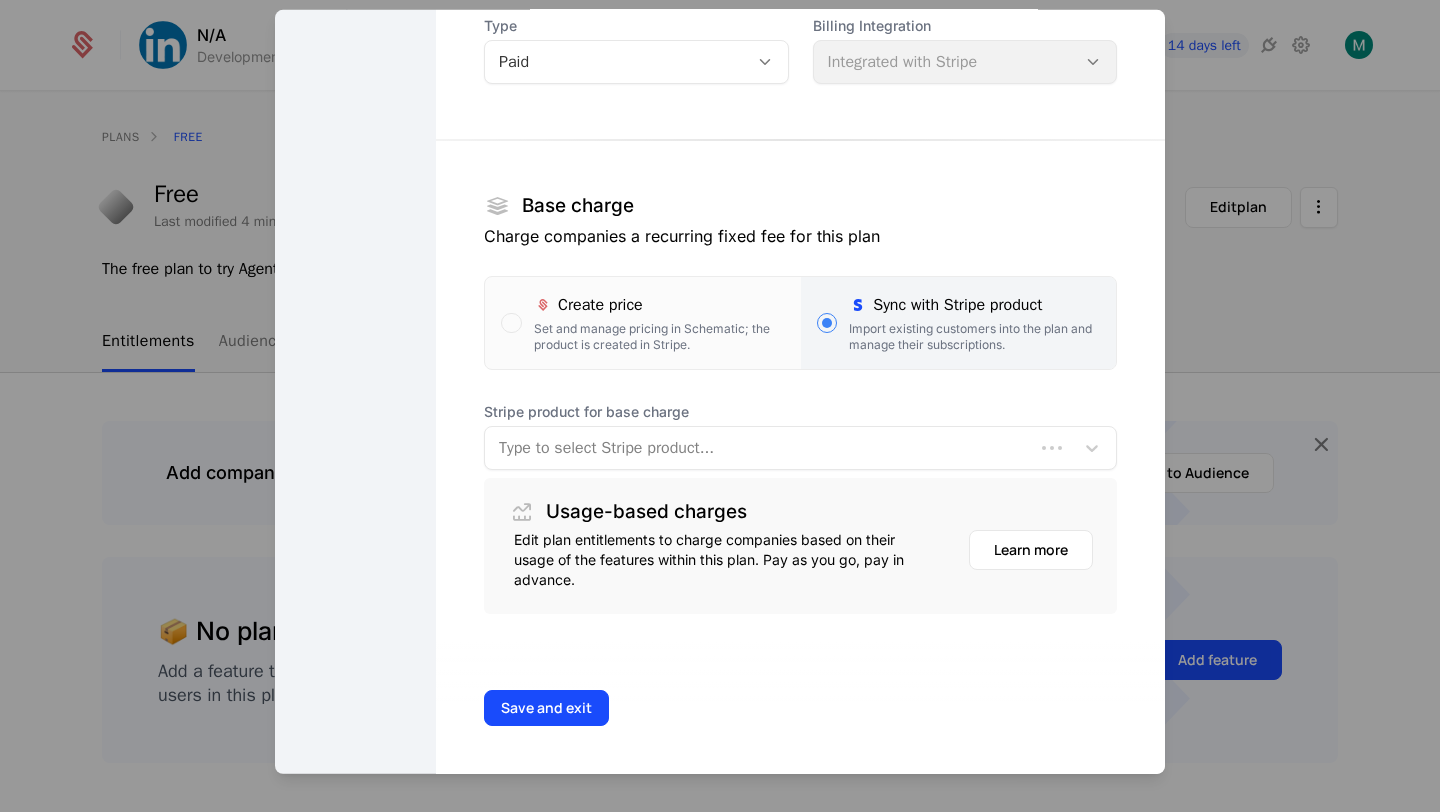 scroll, scrollTop: 181, scrollLeft: 0, axis: vertical 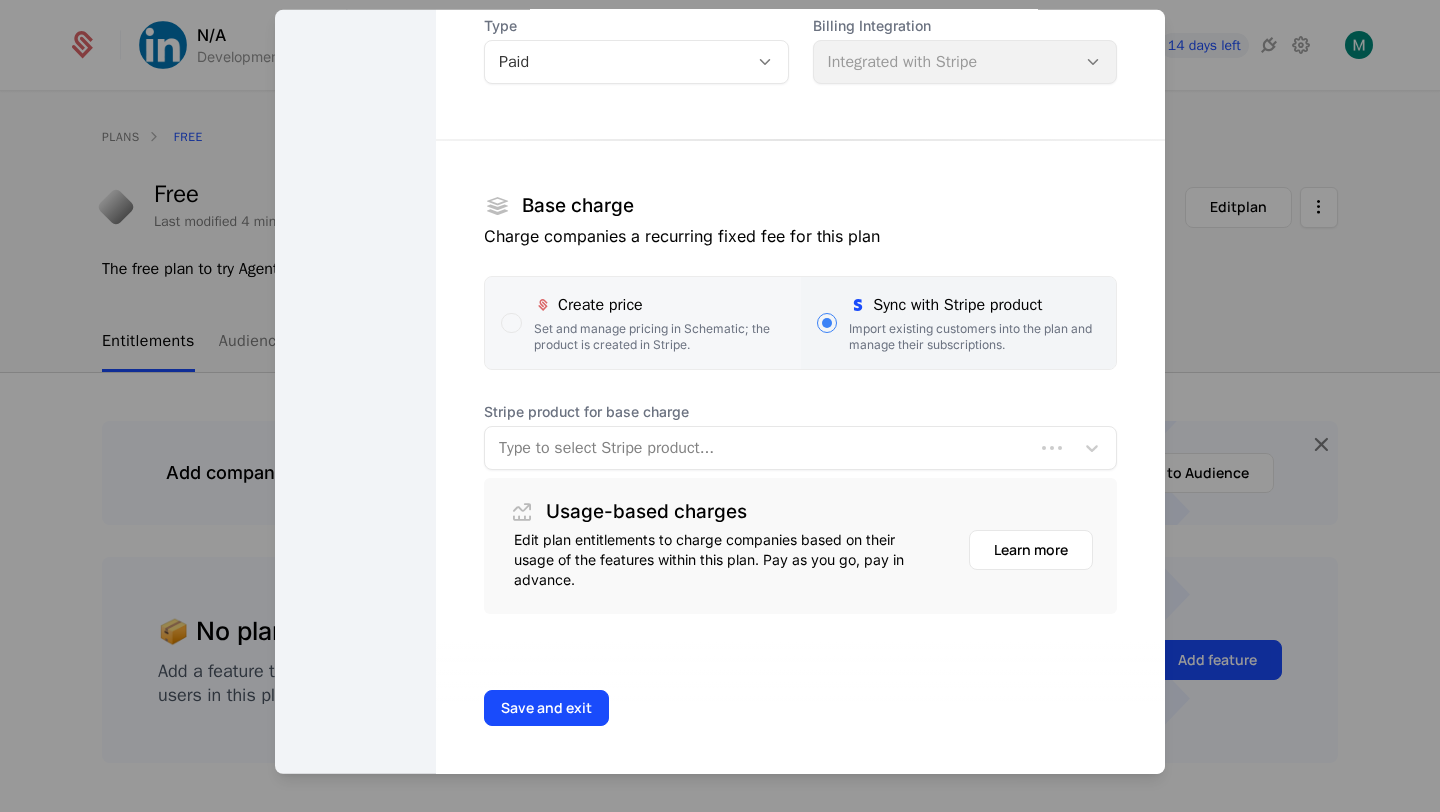 click on "Create price" at bounding box center [659, 305] 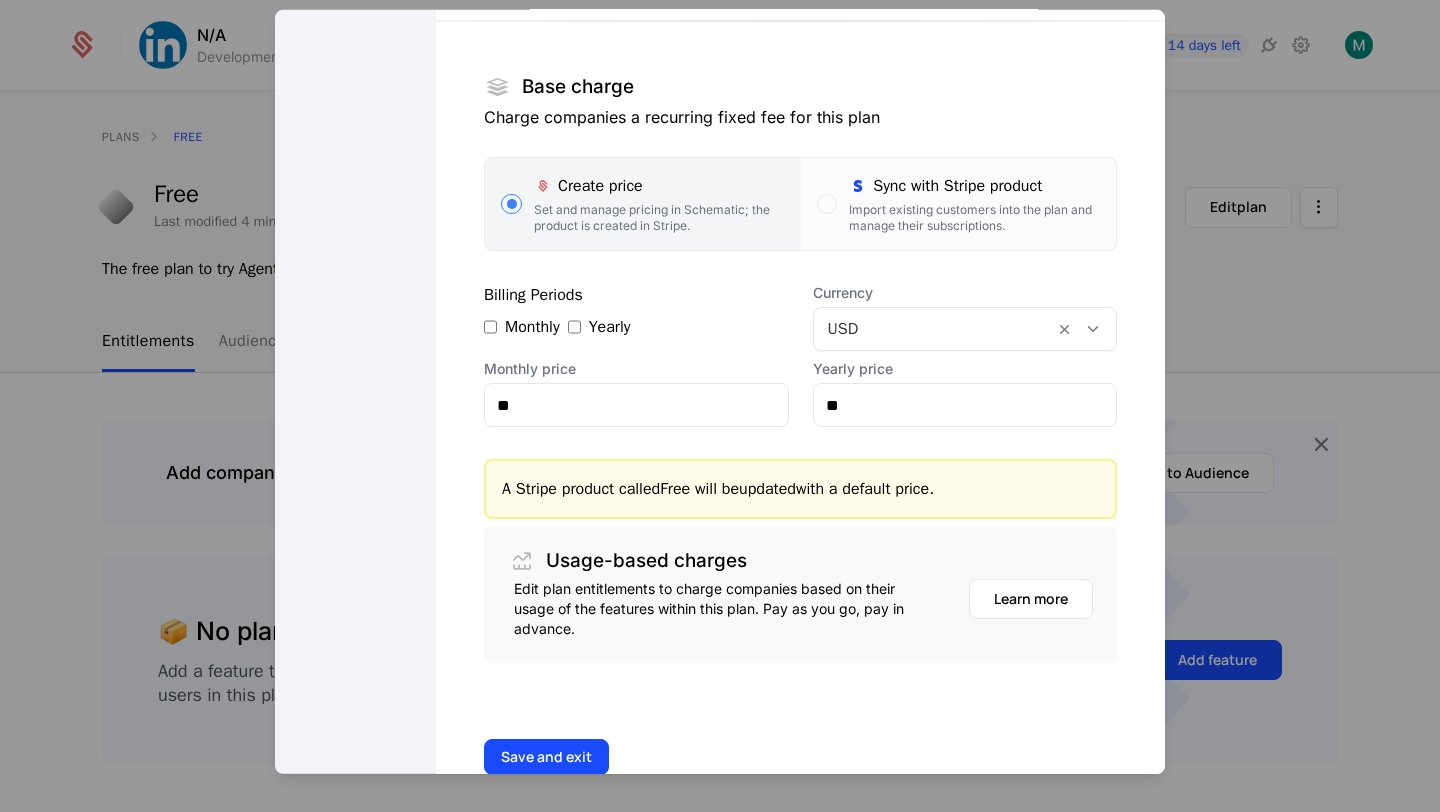 scroll, scrollTop: 299, scrollLeft: 0, axis: vertical 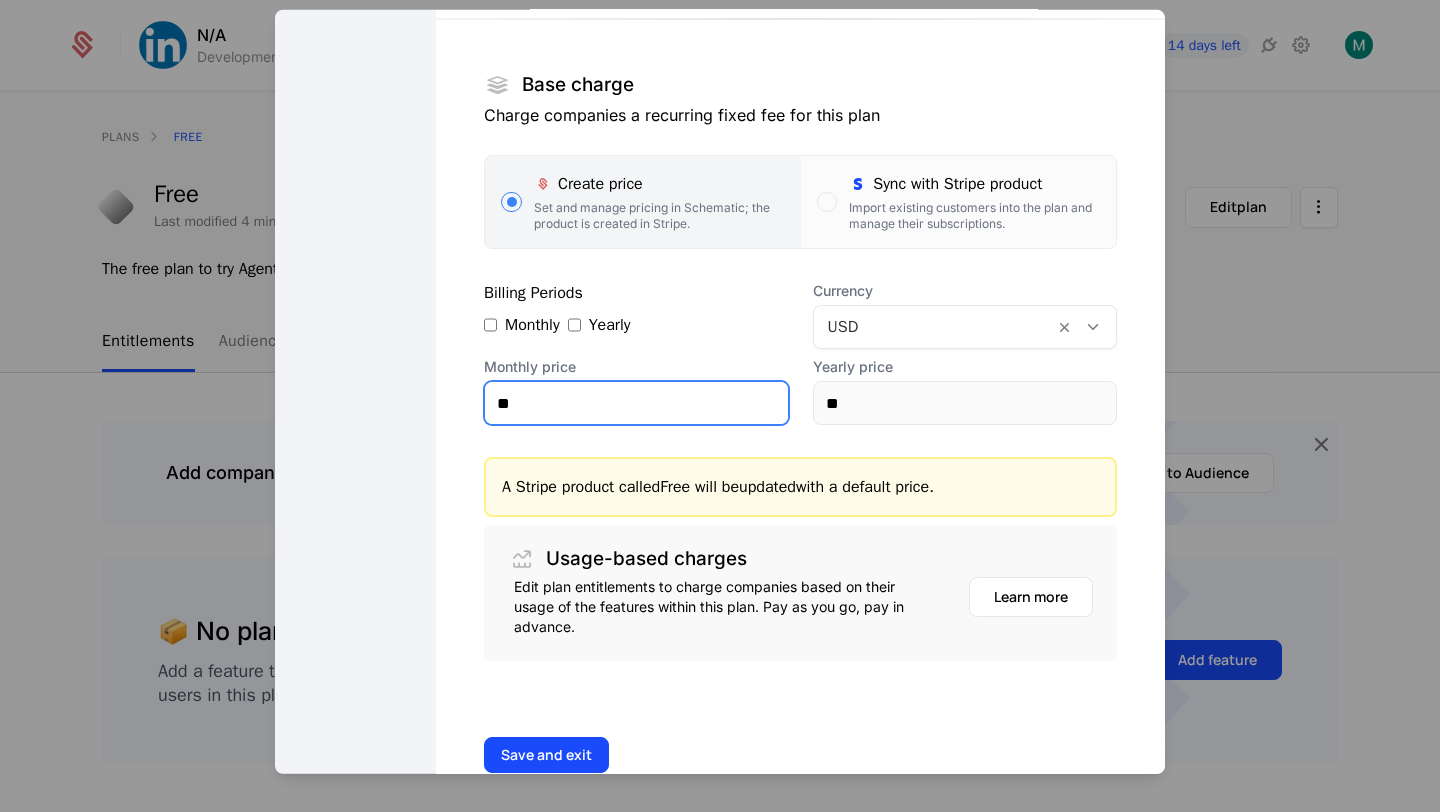 click on "**" at bounding box center (636, 403) 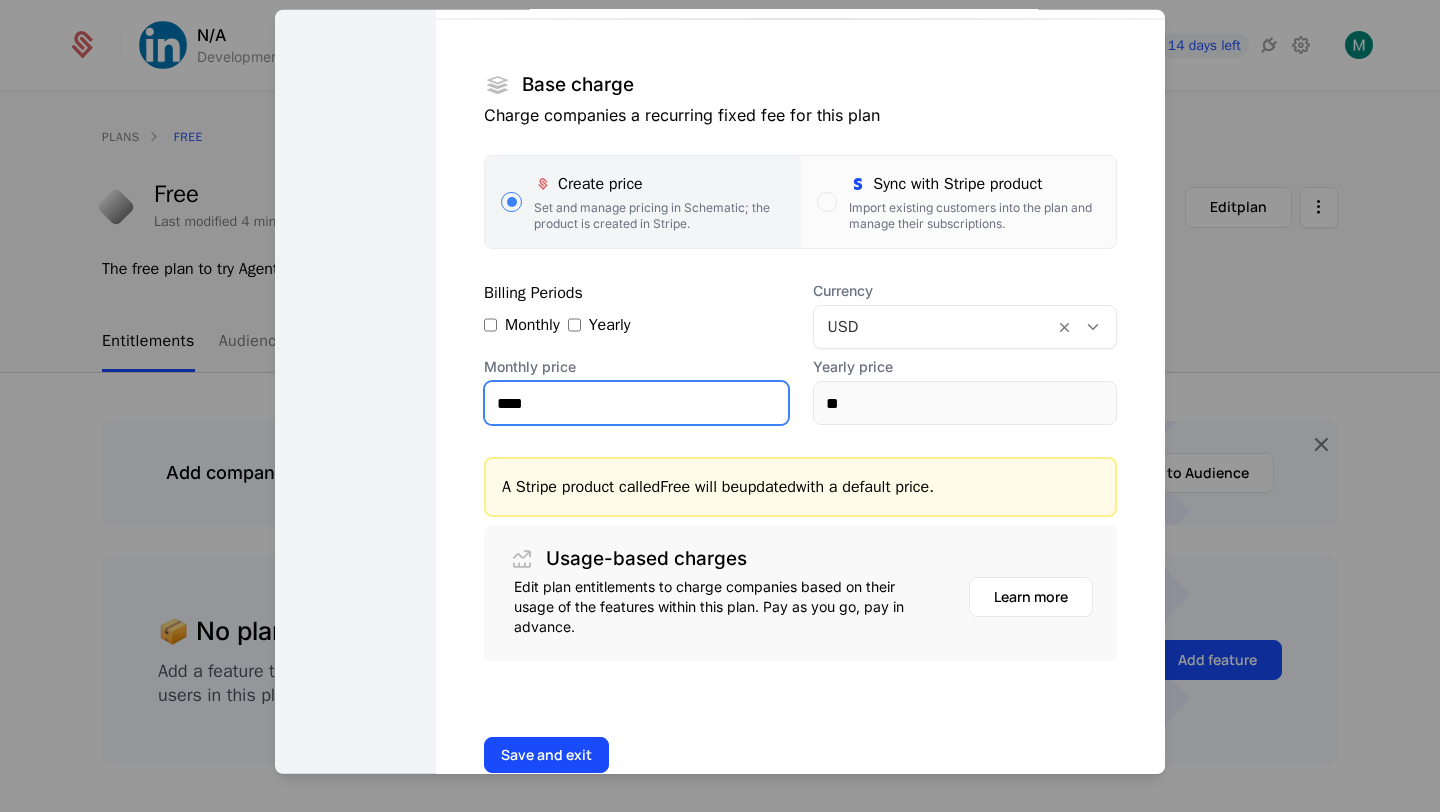 type on "*****" 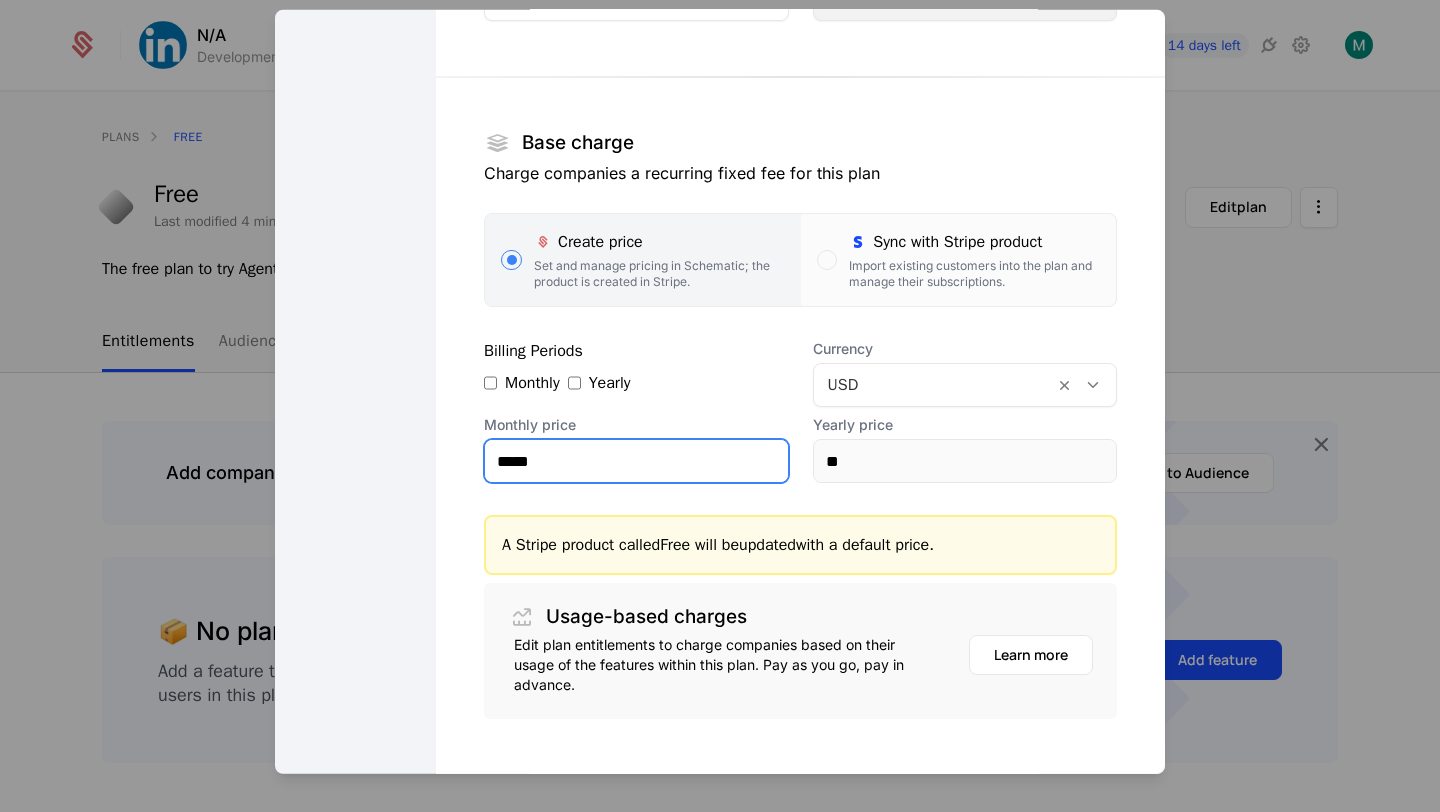 scroll, scrollTop: 349, scrollLeft: 0, axis: vertical 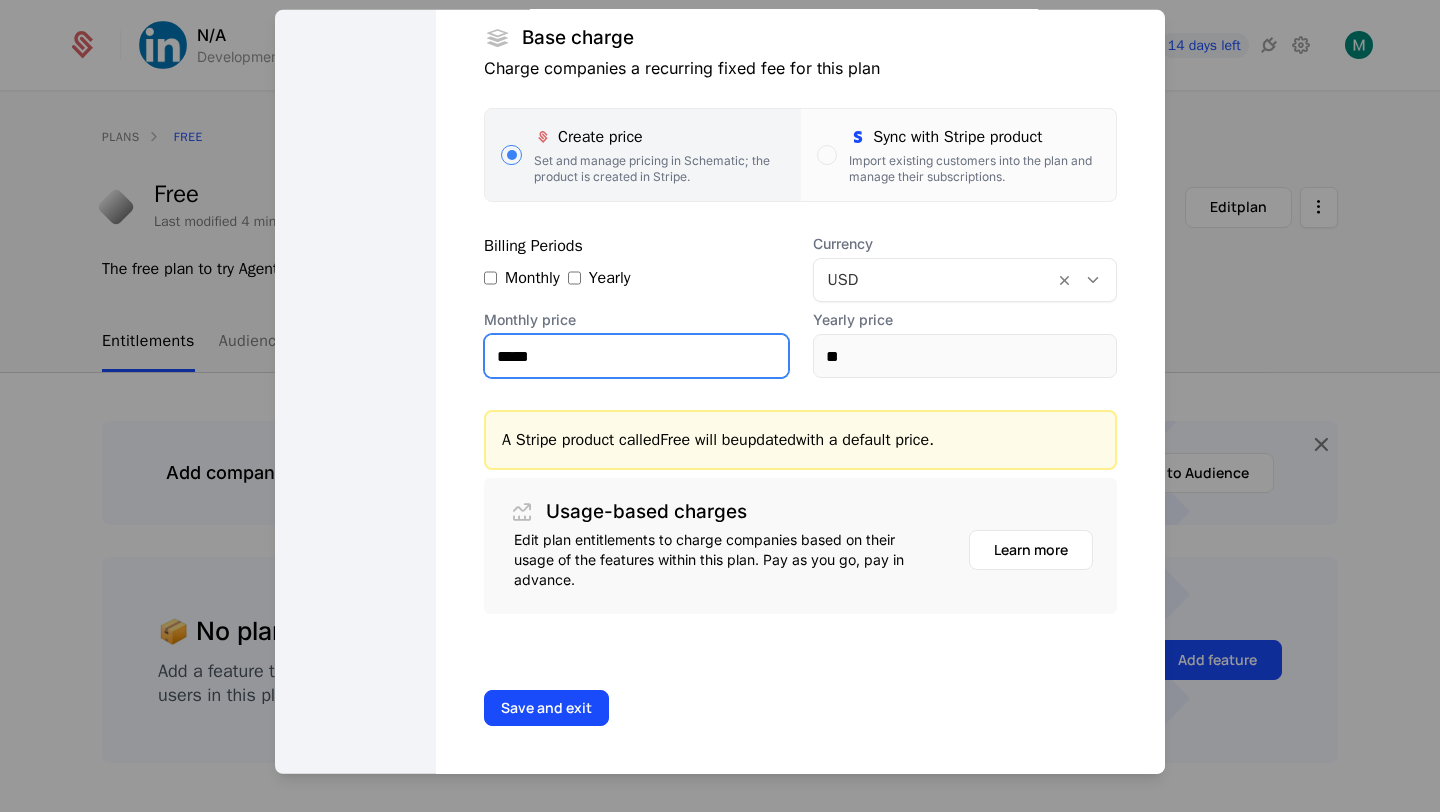 drag, startPoint x: 548, startPoint y: 354, endPoint x: 467, endPoint y: 354, distance: 81 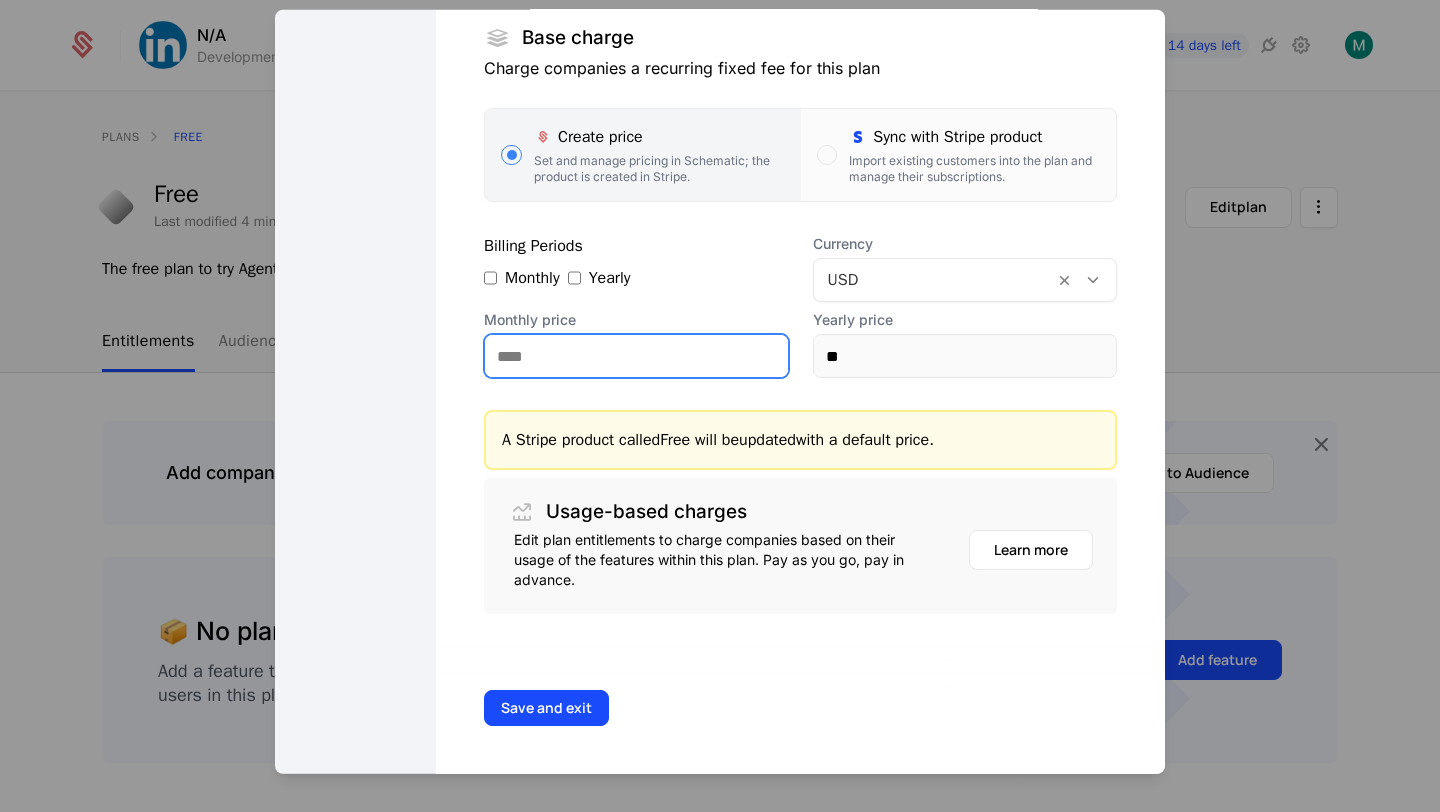 type 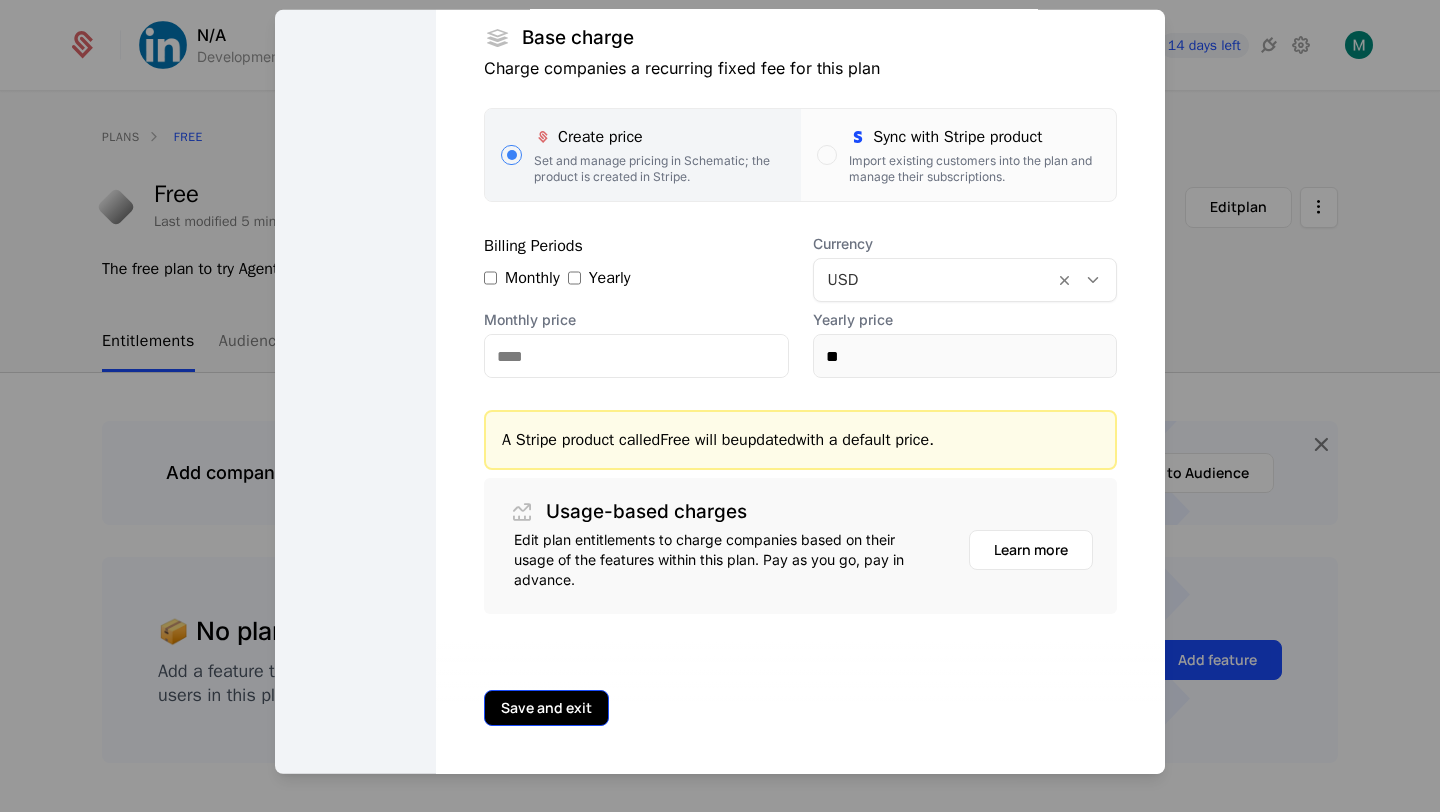 click on "Save and exit" at bounding box center (546, 708) 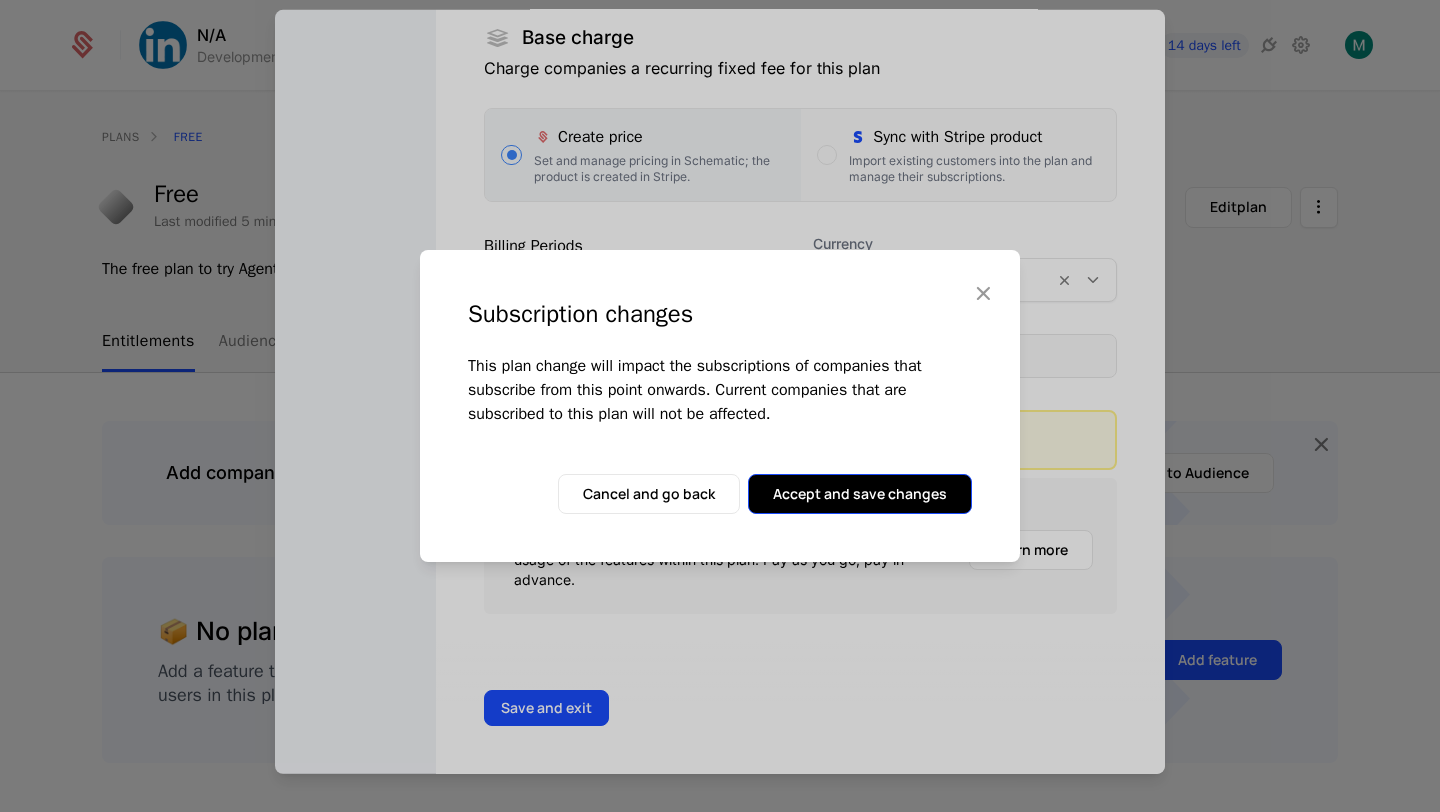 click on "Accept and save changes" at bounding box center (860, 494) 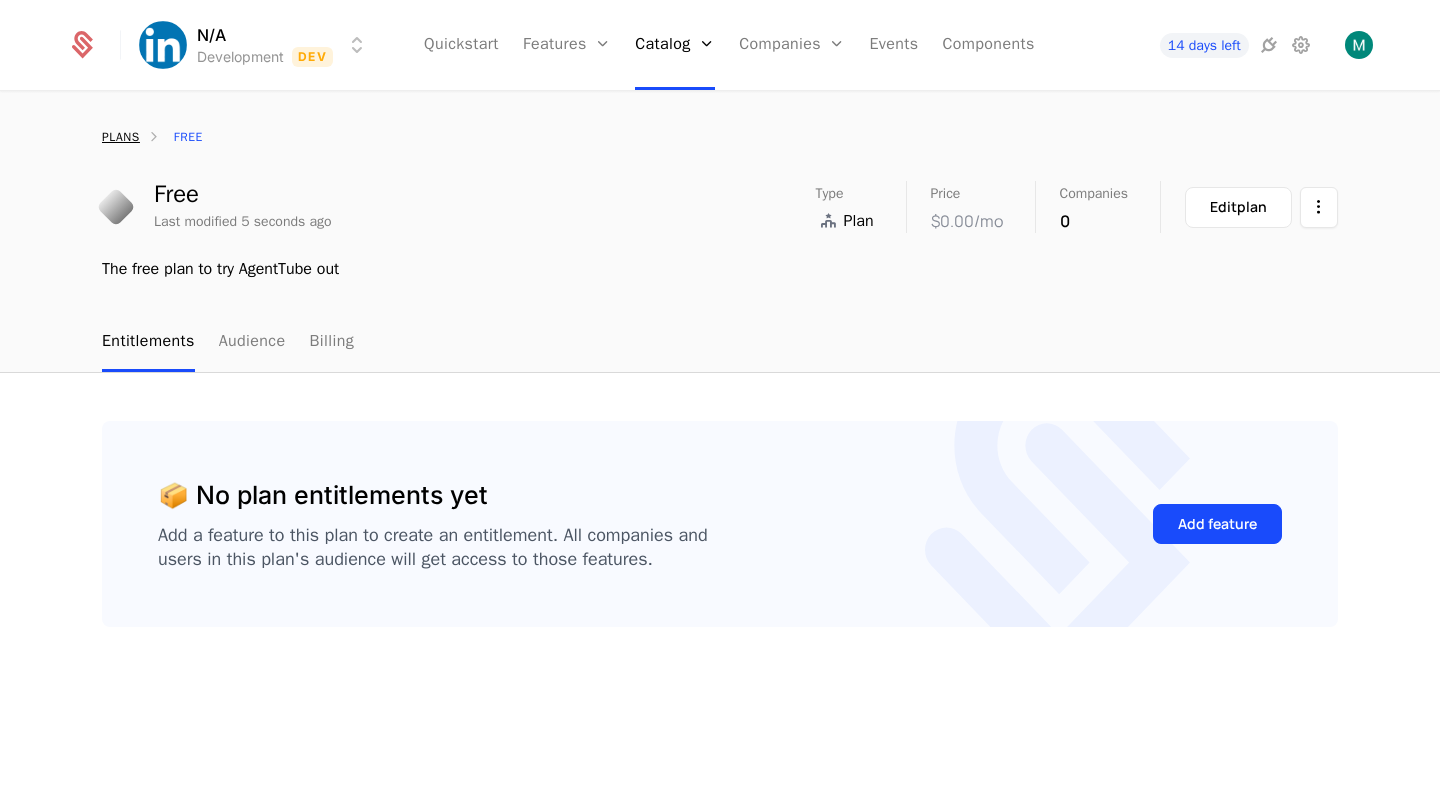 click on "plans" at bounding box center [121, 137] 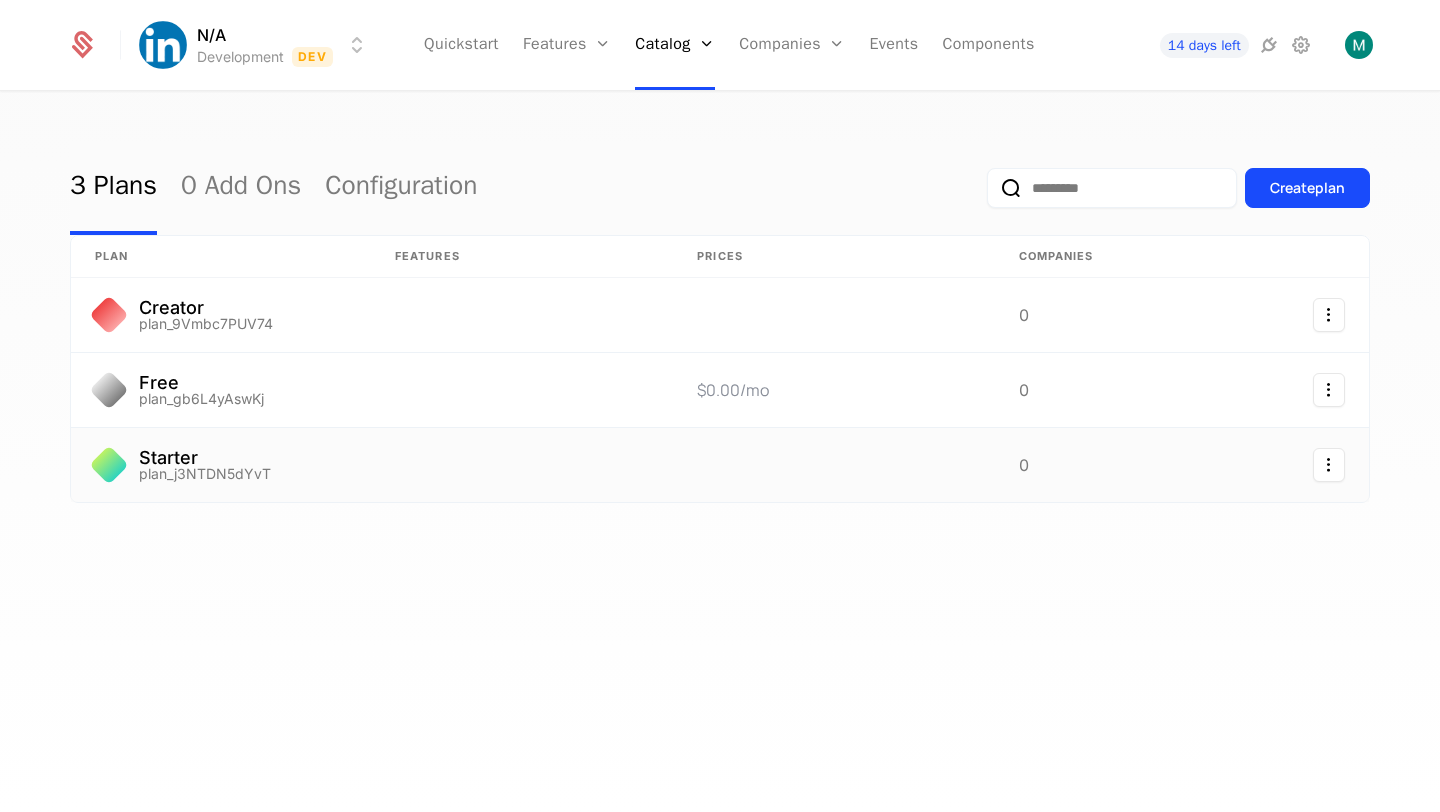 click at bounding box center [522, 465] 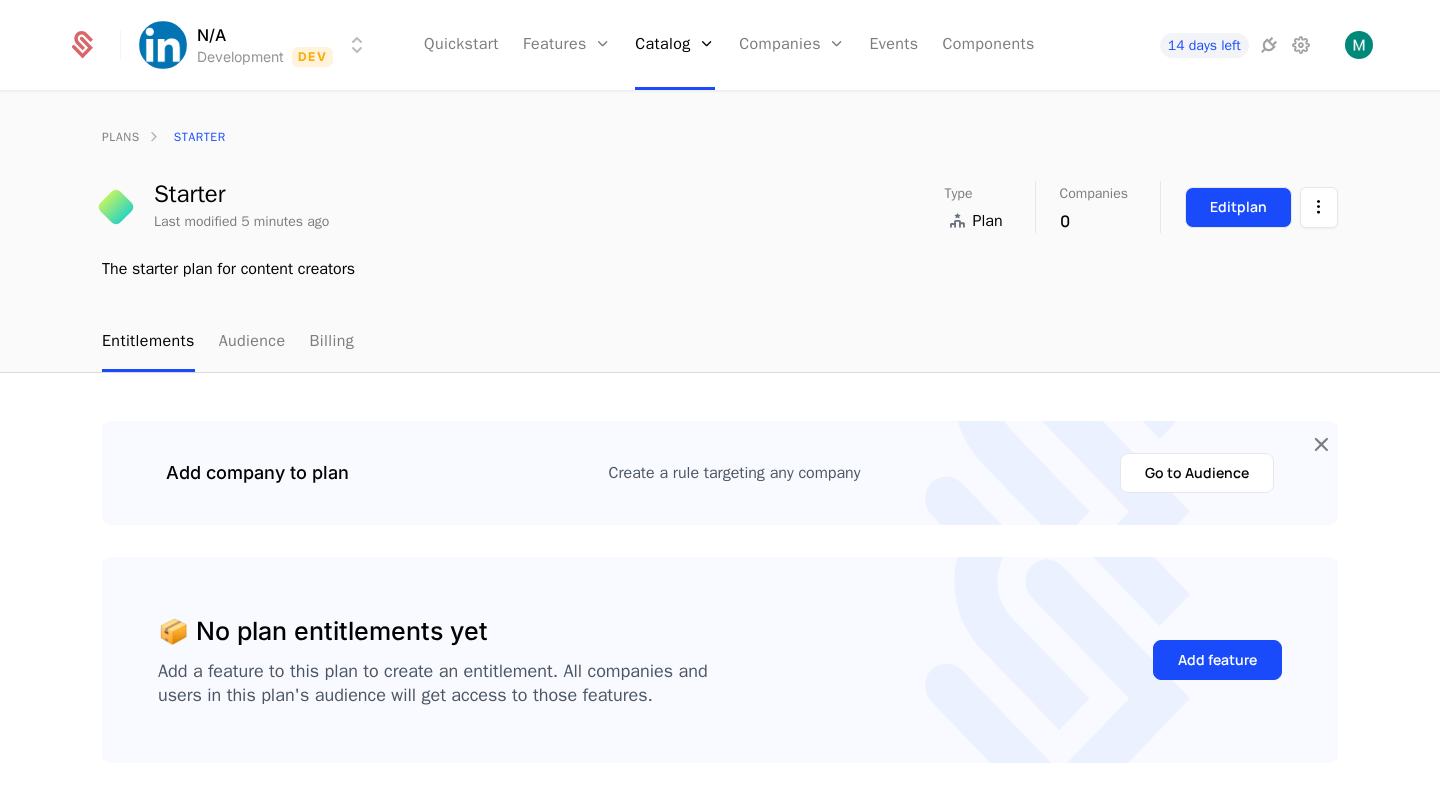click on "Edit  plan" at bounding box center [1238, 207] 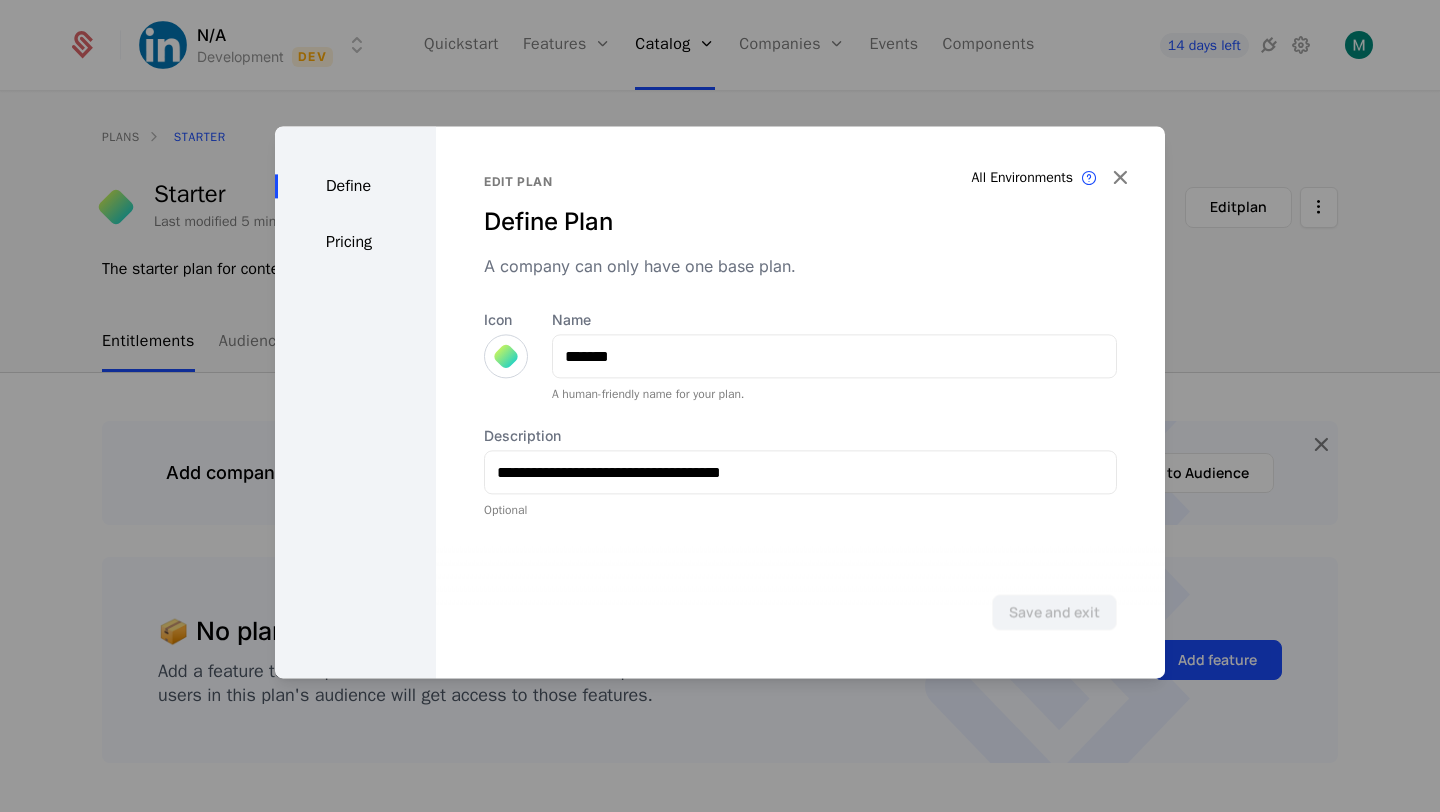 click on "Pricing" at bounding box center [355, 242] 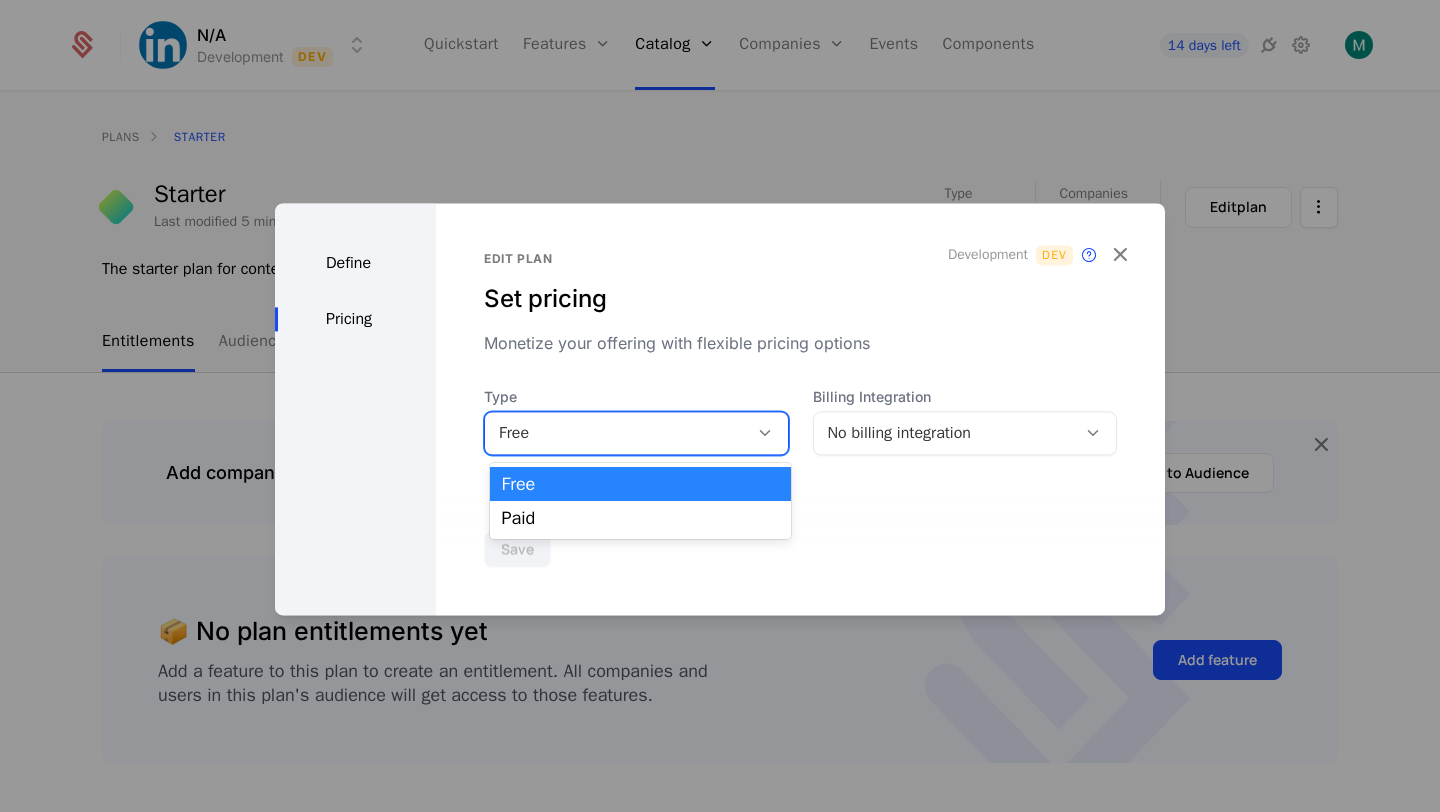 click on "Free" at bounding box center (616, 433) 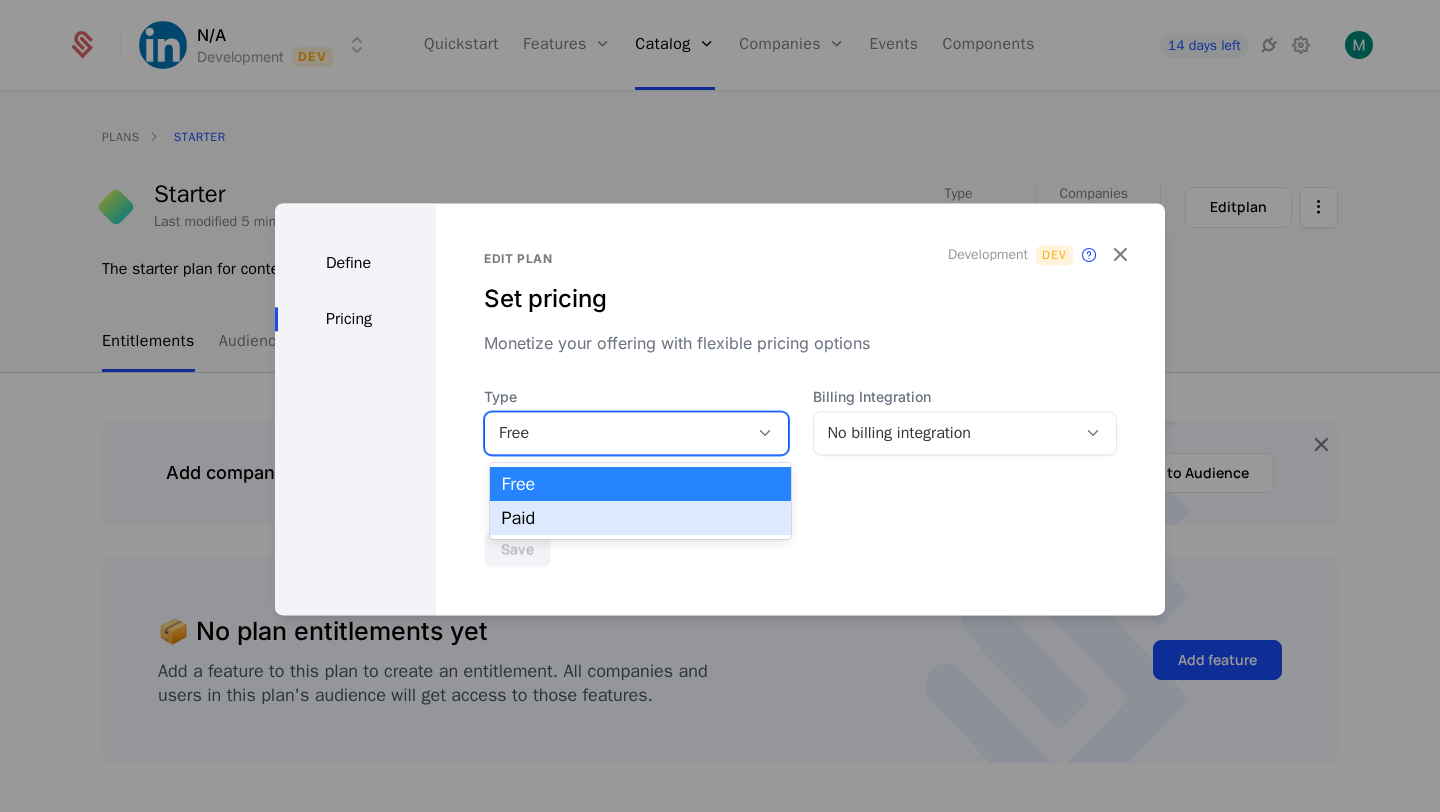click on "Paid" at bounding box center (641, 518) 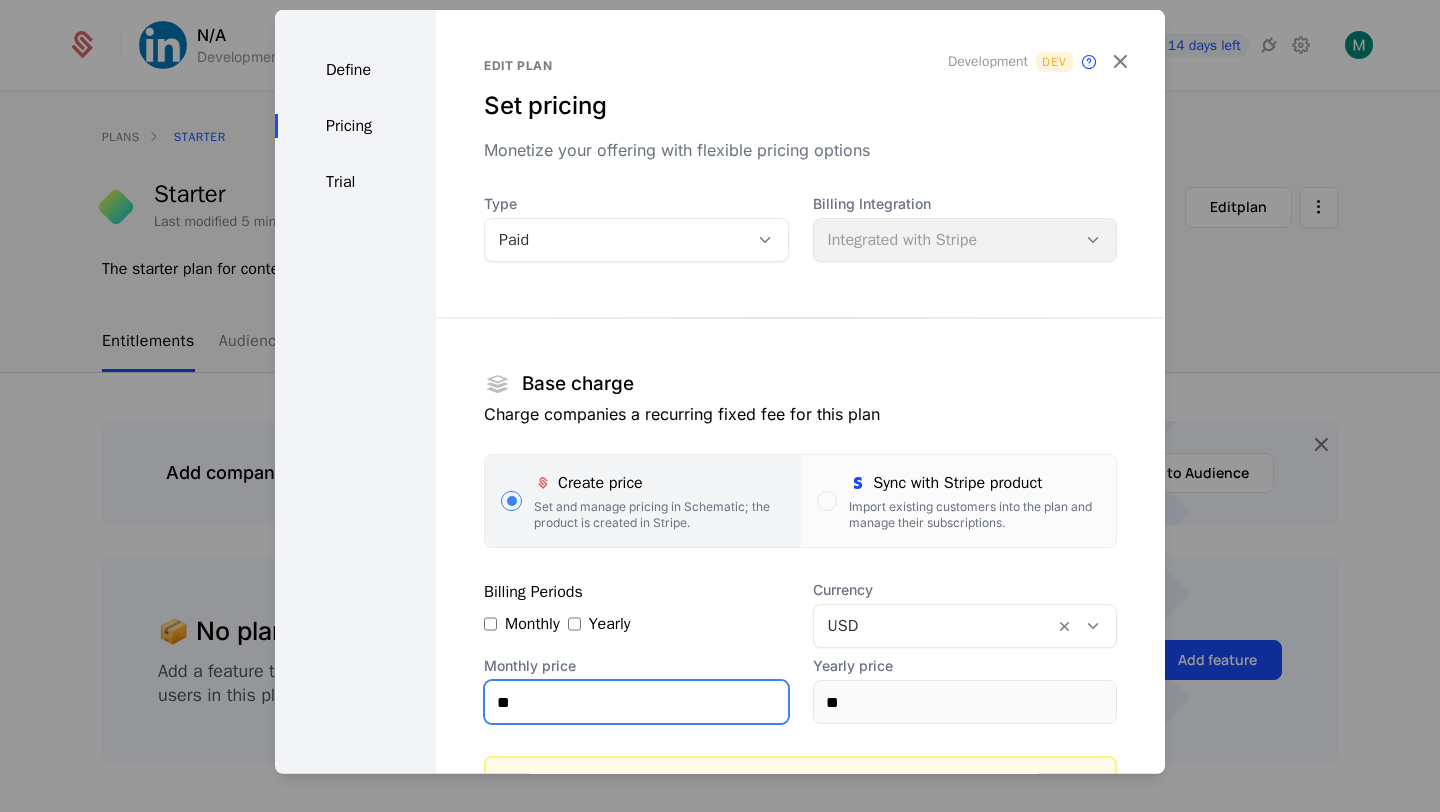 click on "**" at bounding box center (636, 702) 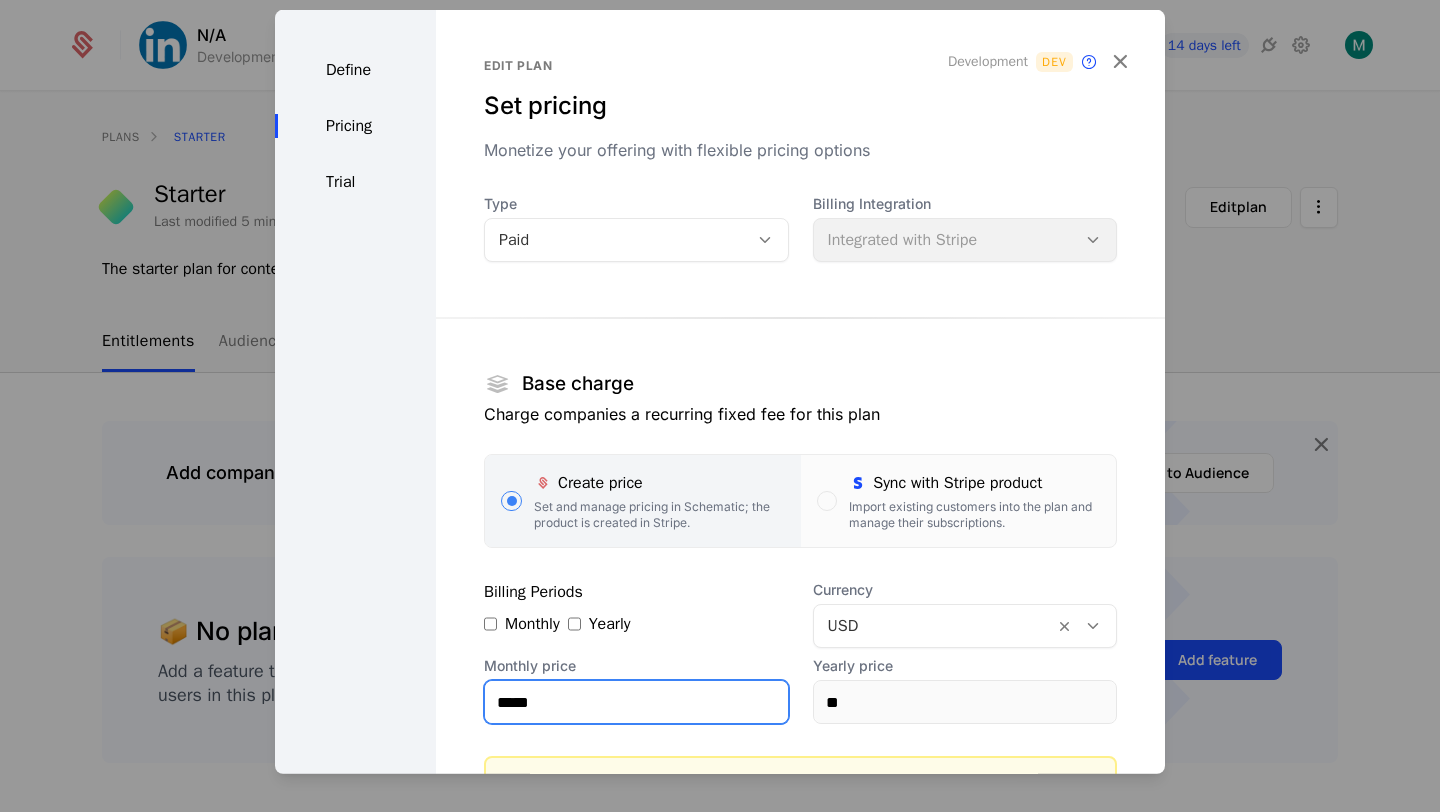 type on "*****" 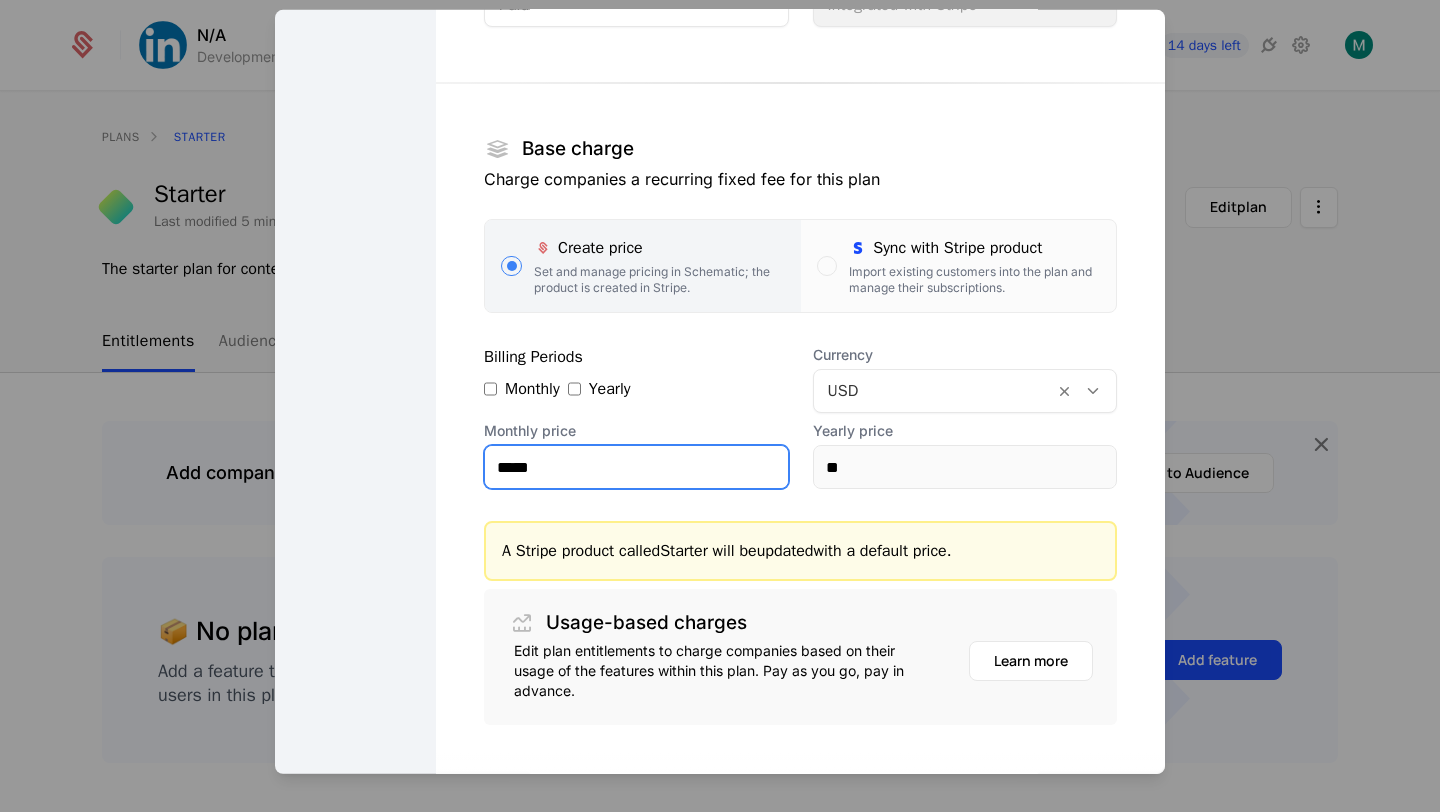 scroll, scrollTop: 349, scrollLeft: 0, axis: vertical 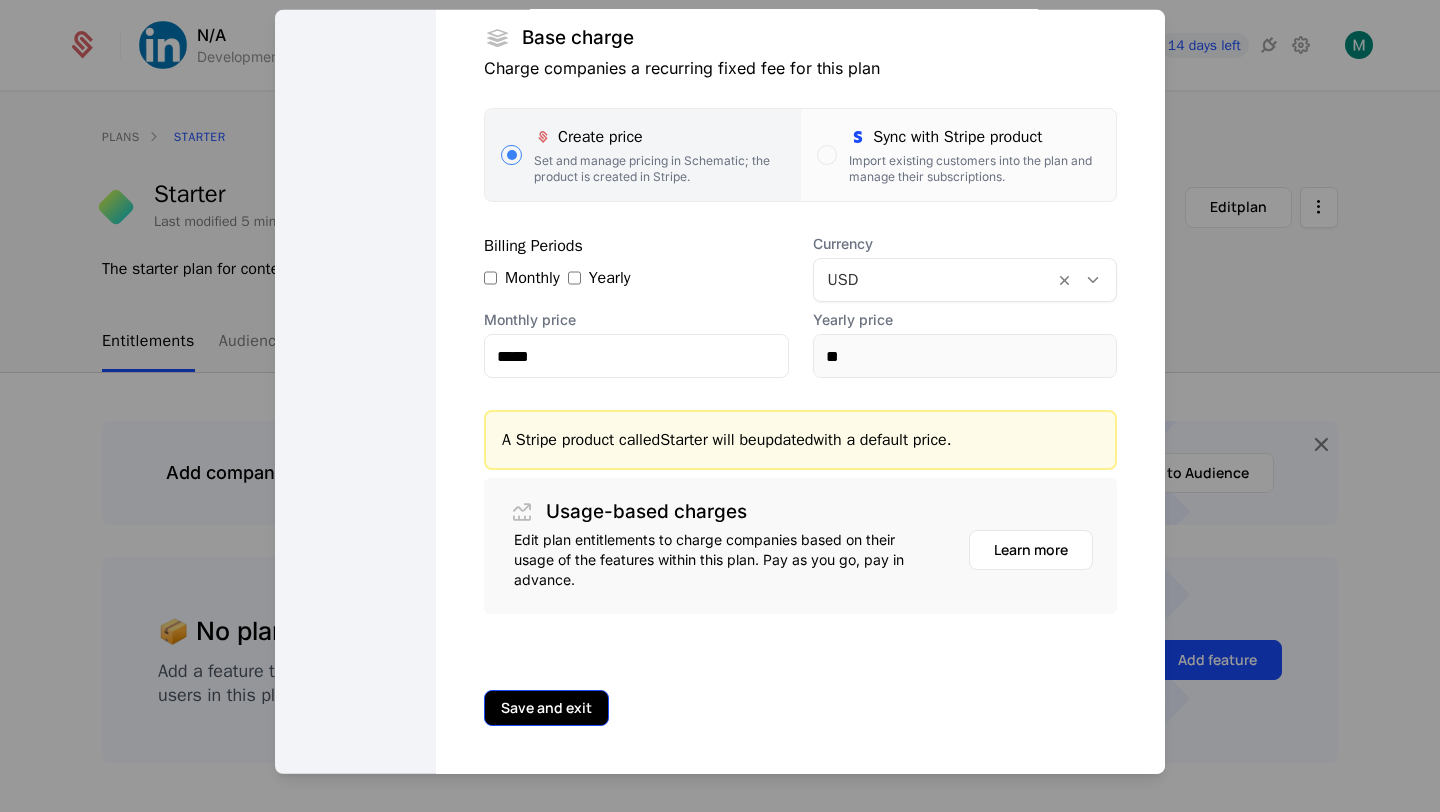 click on "Save and exit" at bounding box center [546, 708] 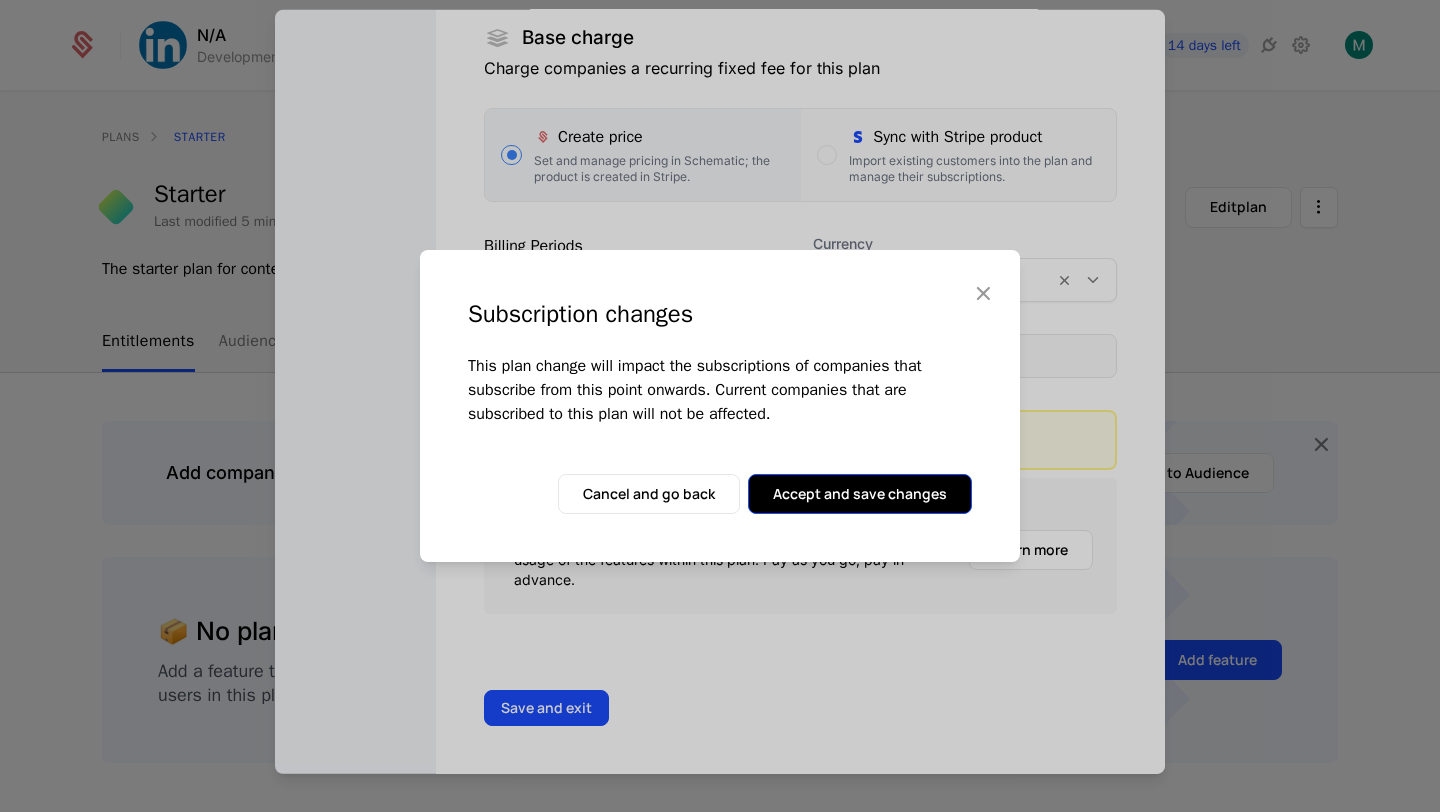 click on "Accept and save changes" at bounding box center (860, 494) 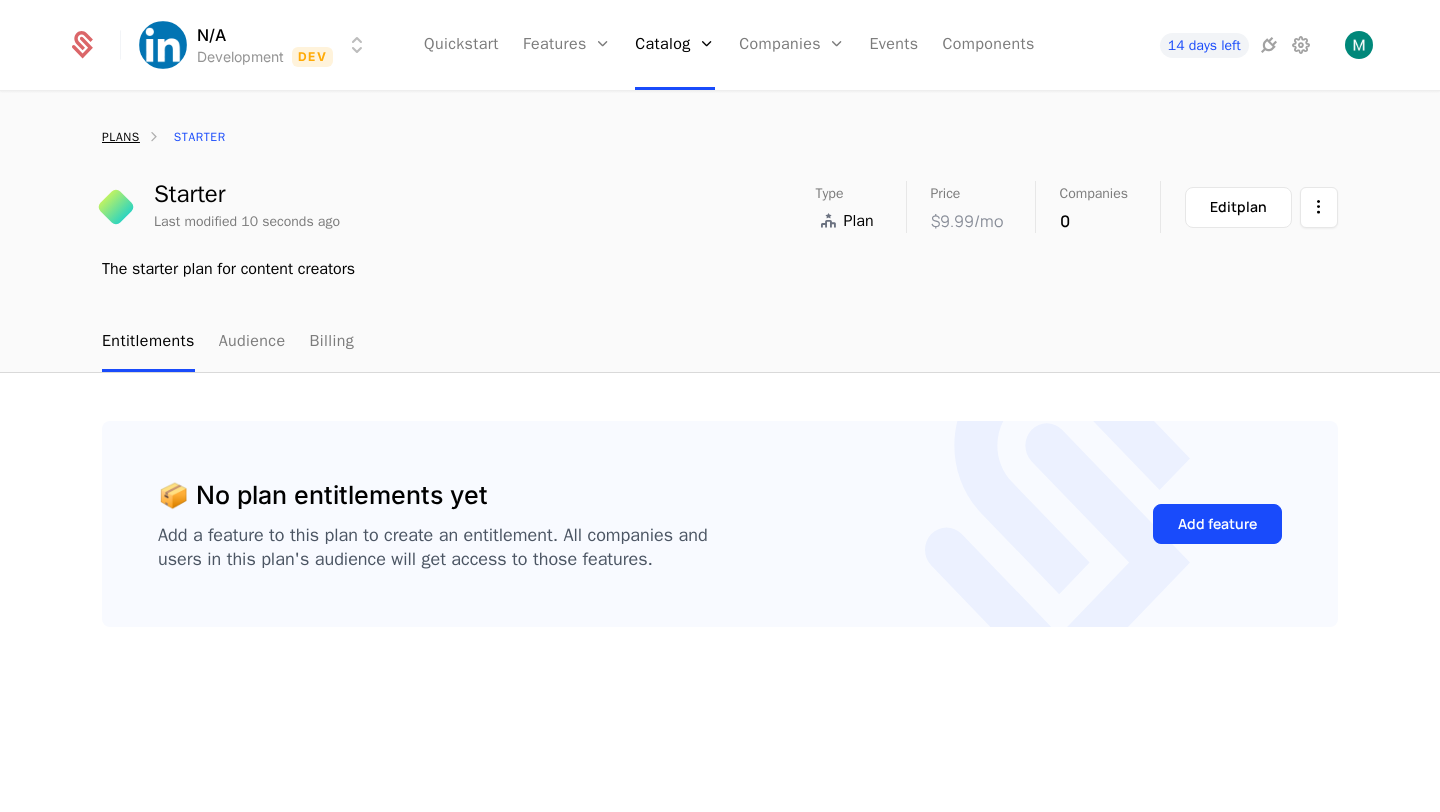 click on "plans" at bounding box center (121, 137) 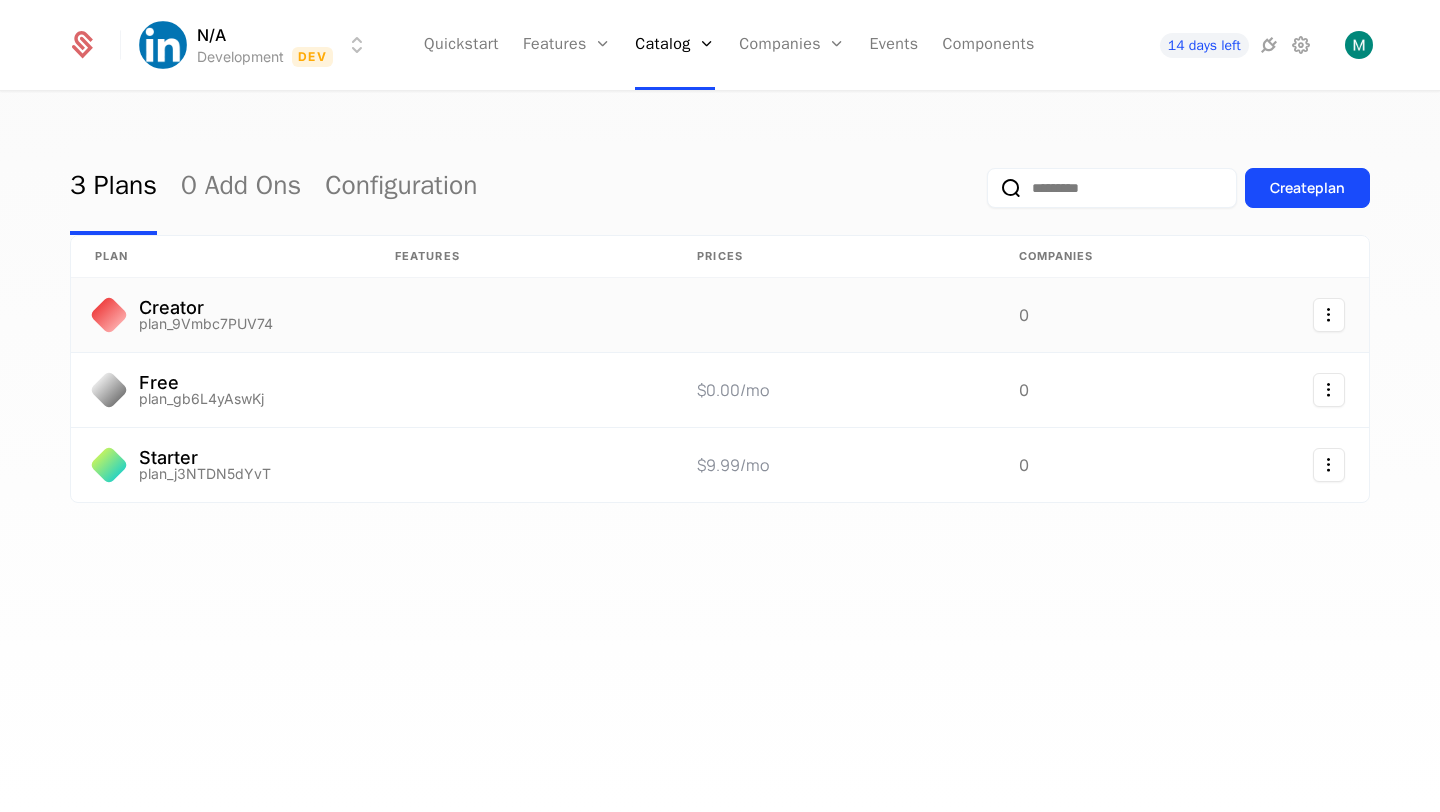 click on "Creator" at bounding box center (206, 308) 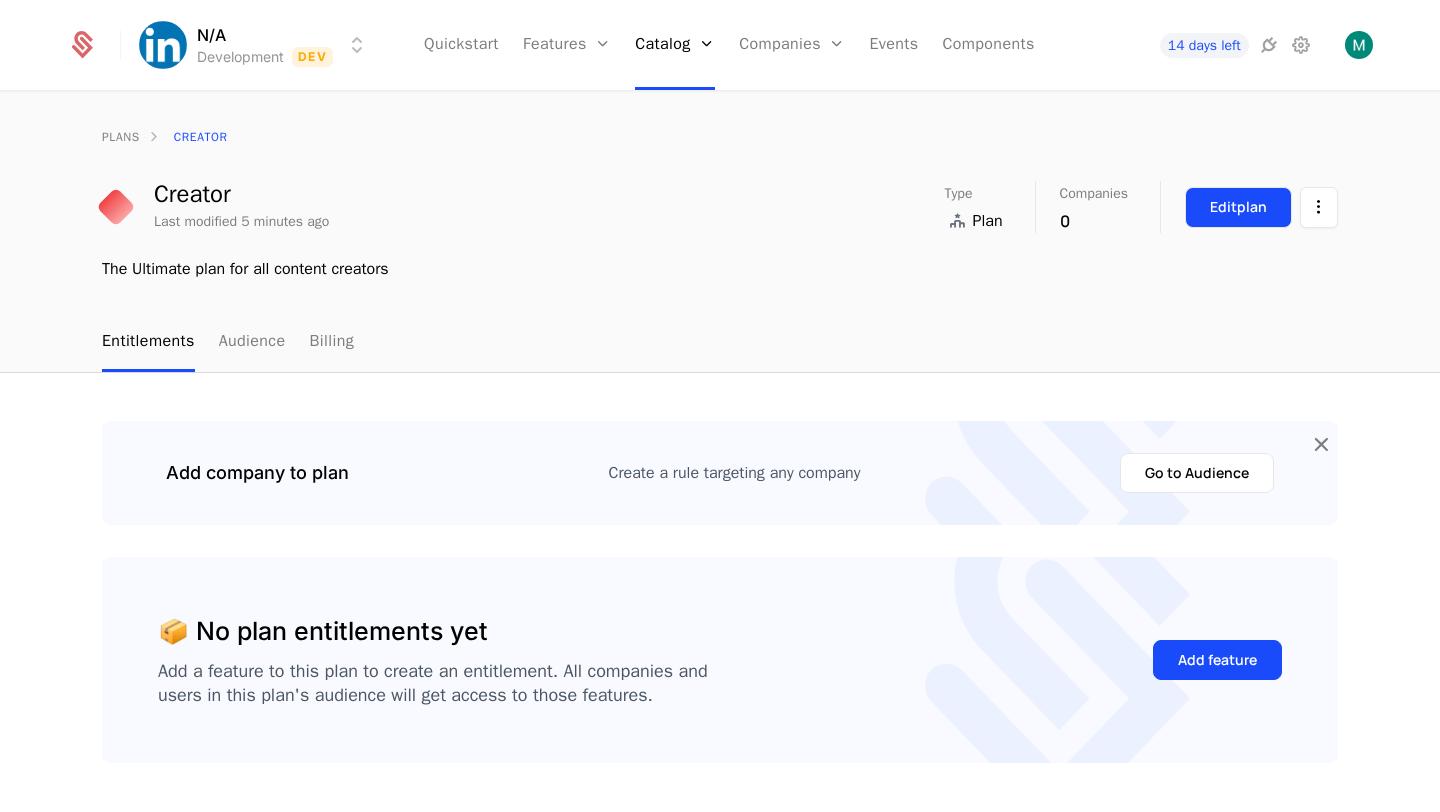 click on "Edit  plan" at bounding box center (1238, 207) 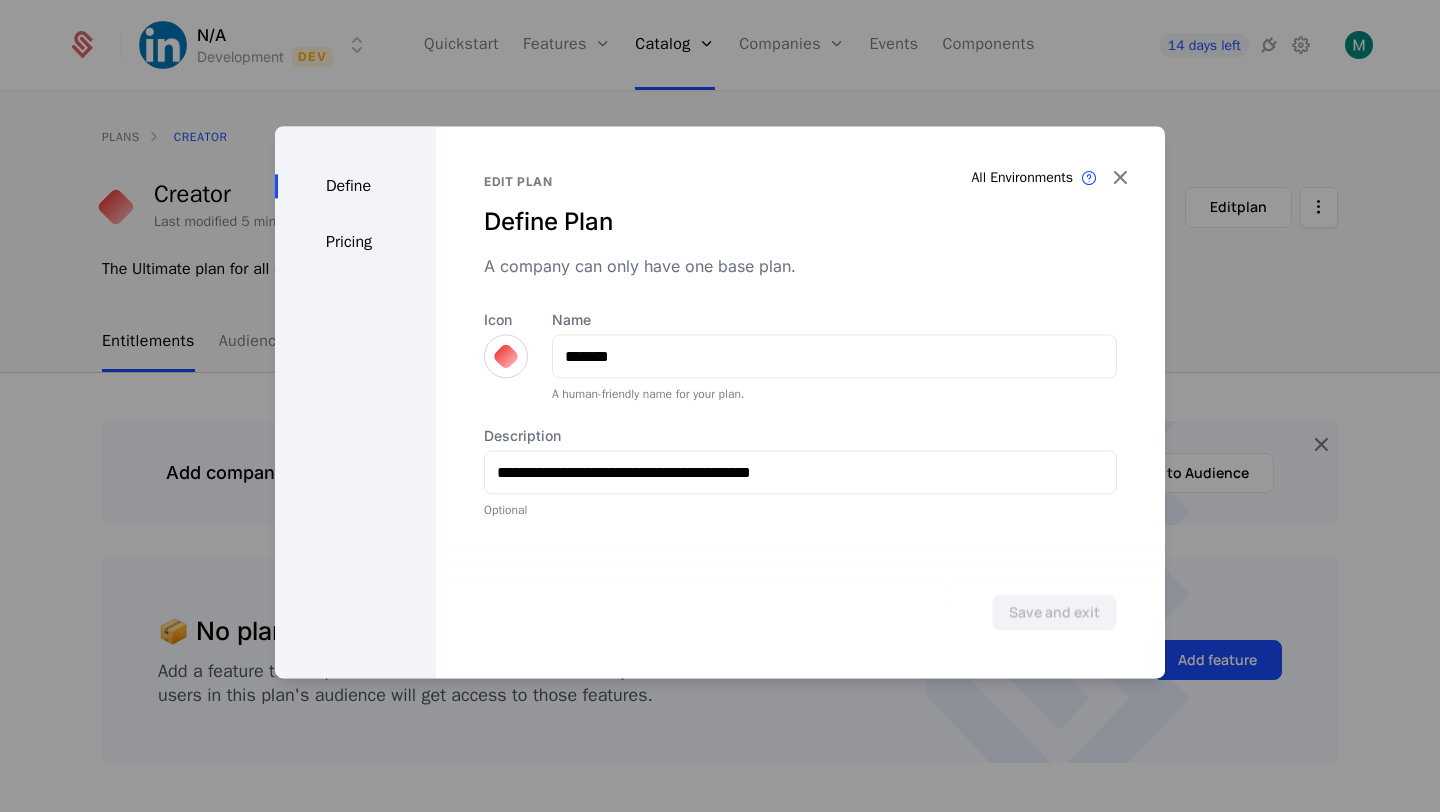 click on "Pricing" at bounding box center (355, 242) 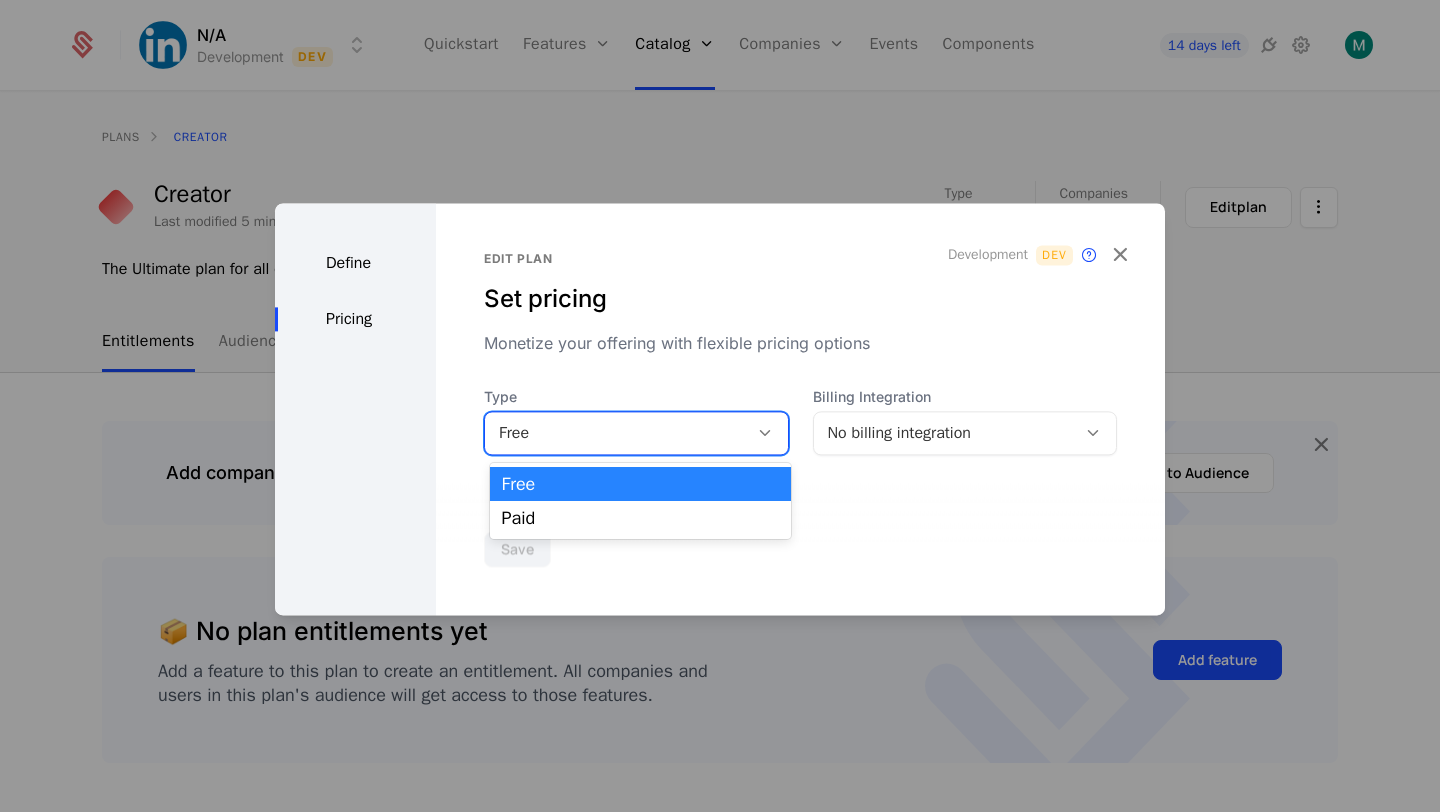 click on "Free" at bounding box center [636, 433] 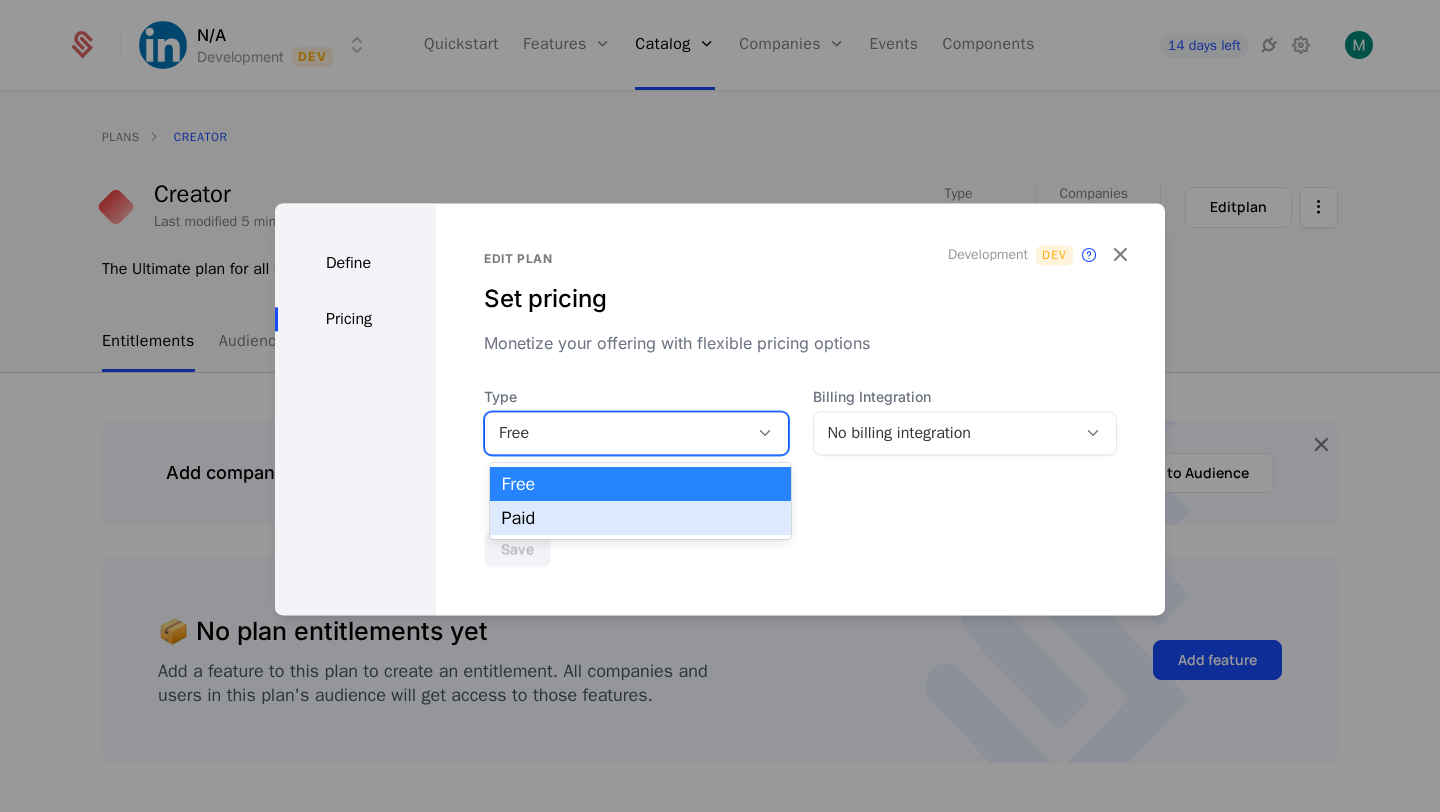 click on "Paid" at bounding box center (641, 518) 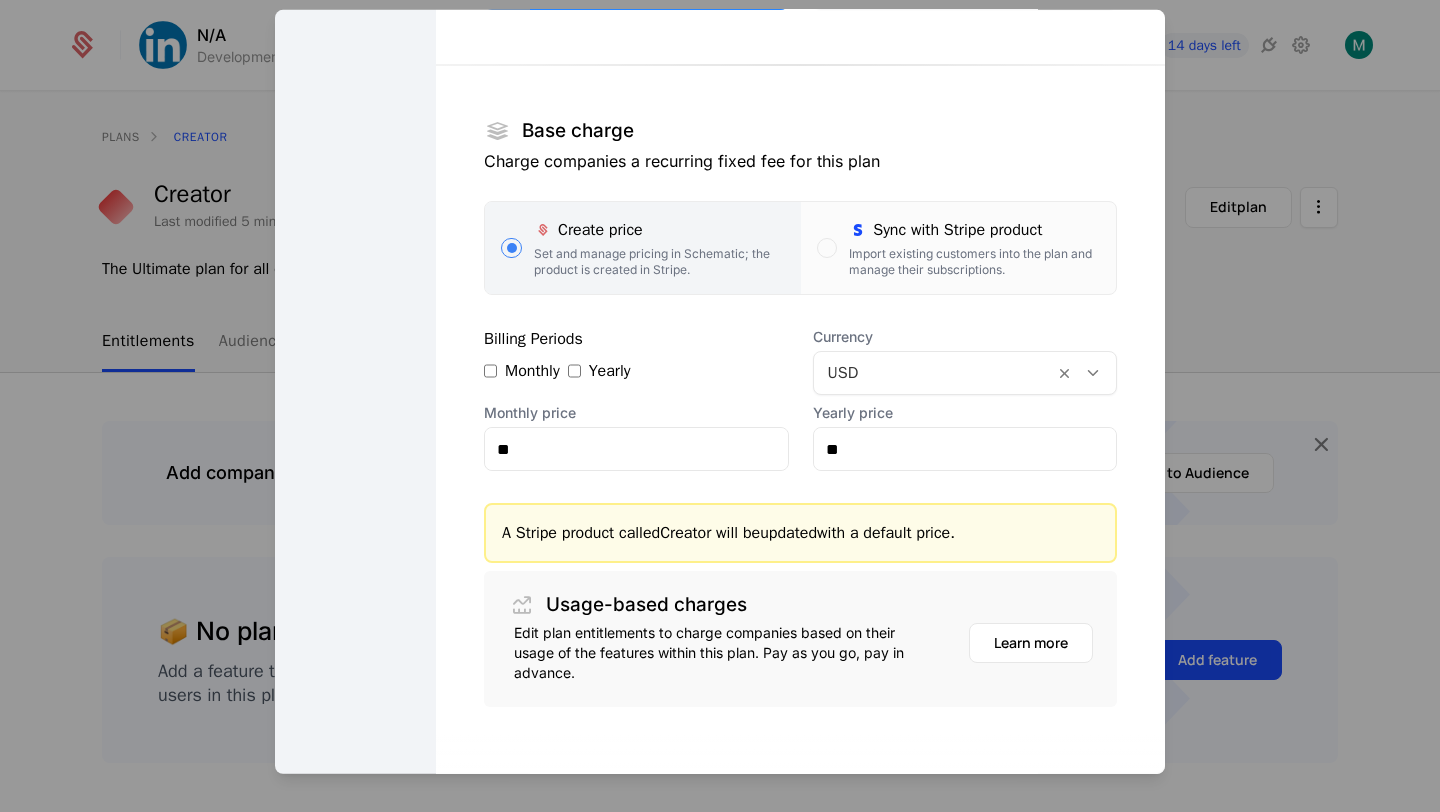 scroll, scrollTop: 349, scrollLeft: 0, axis: vertical 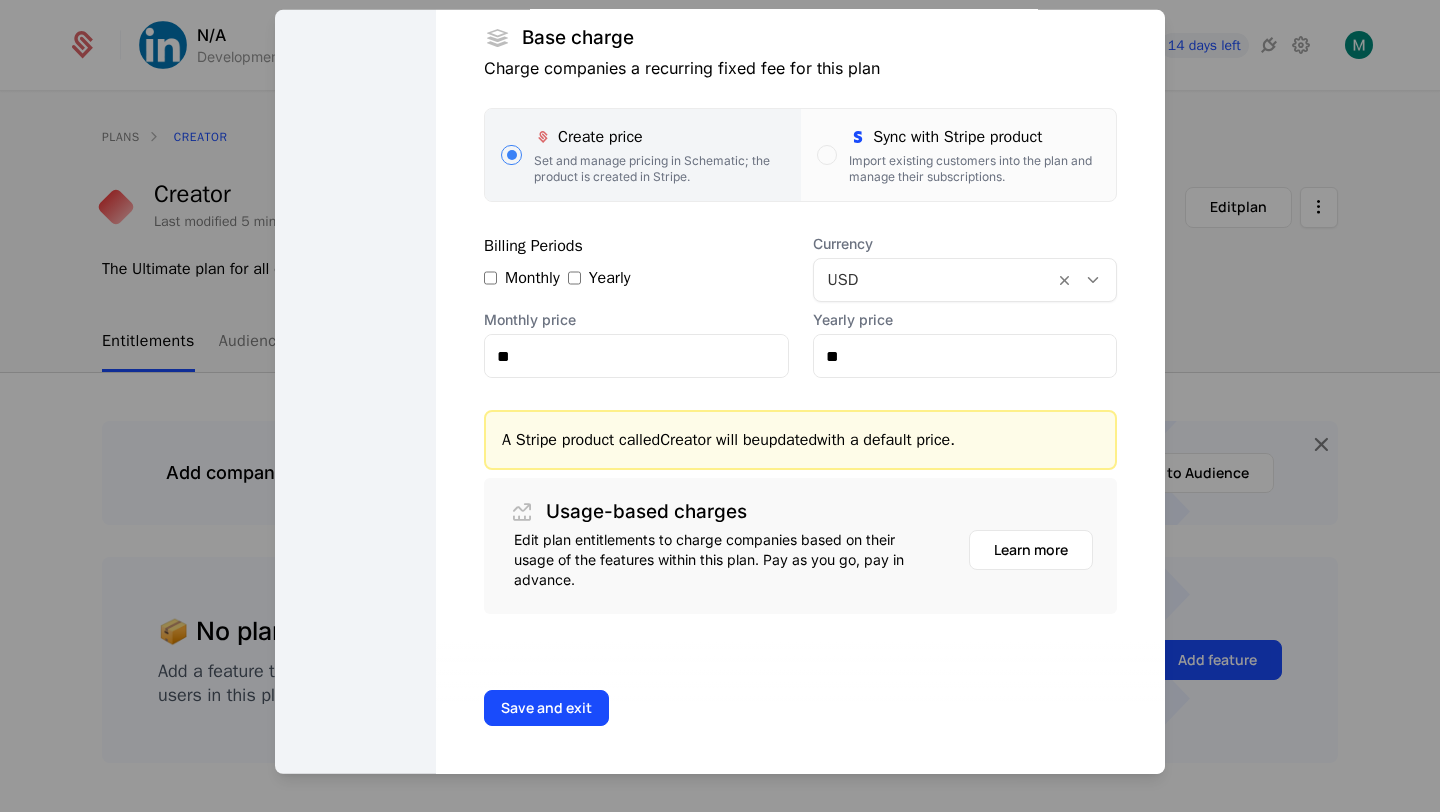 click on "Yearly" at bounding box center [599, 278] 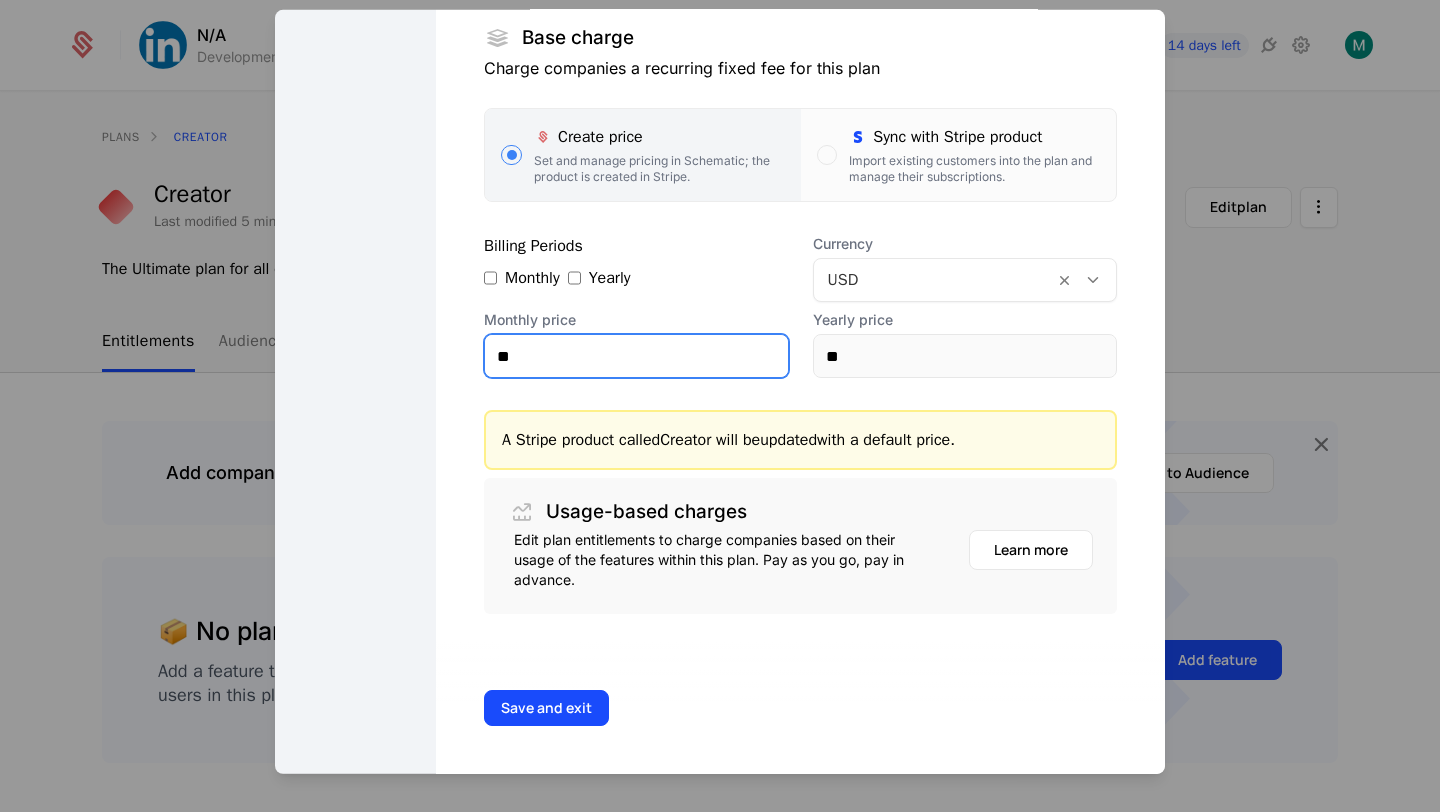 click on "**" at bounding box center [636, 356] 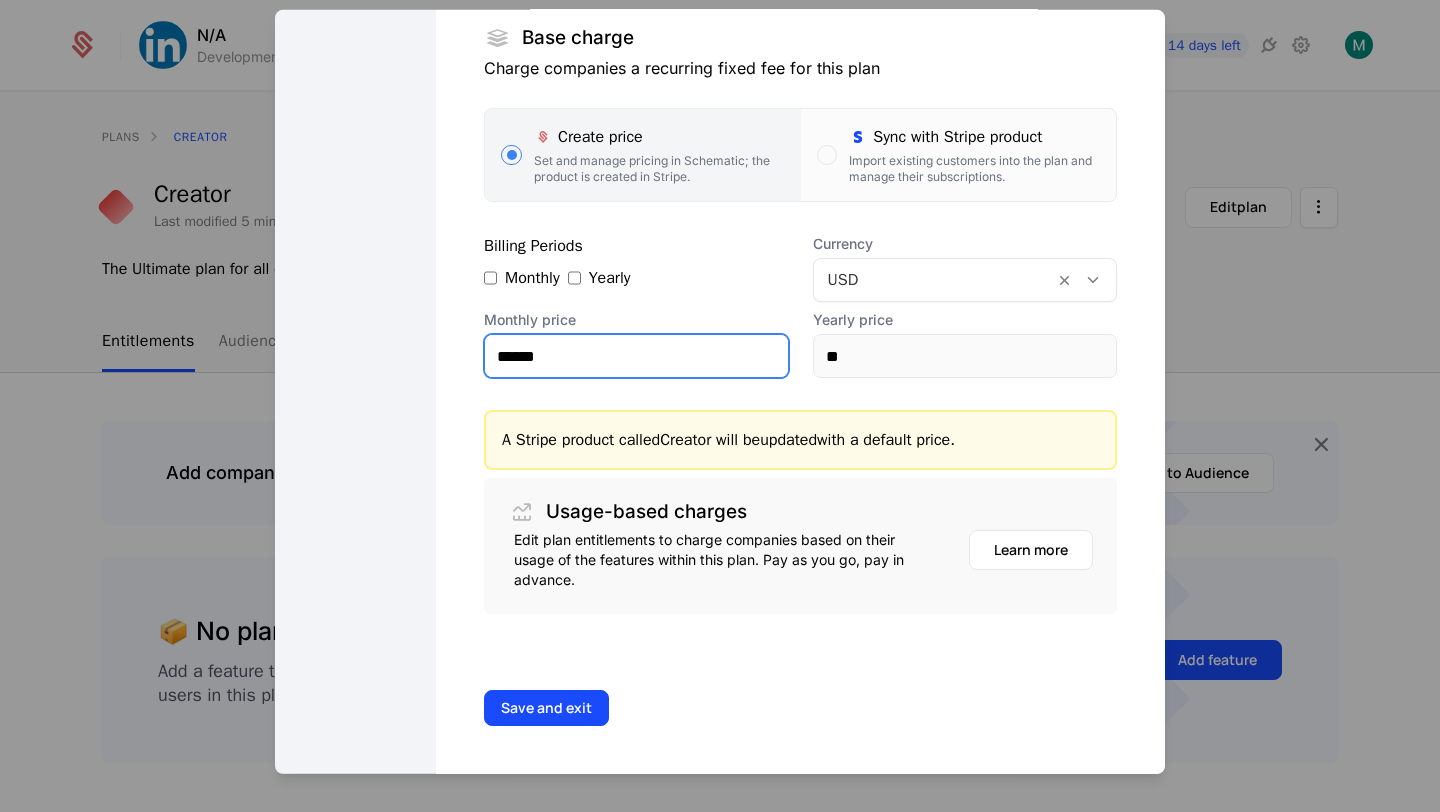 type on "******" 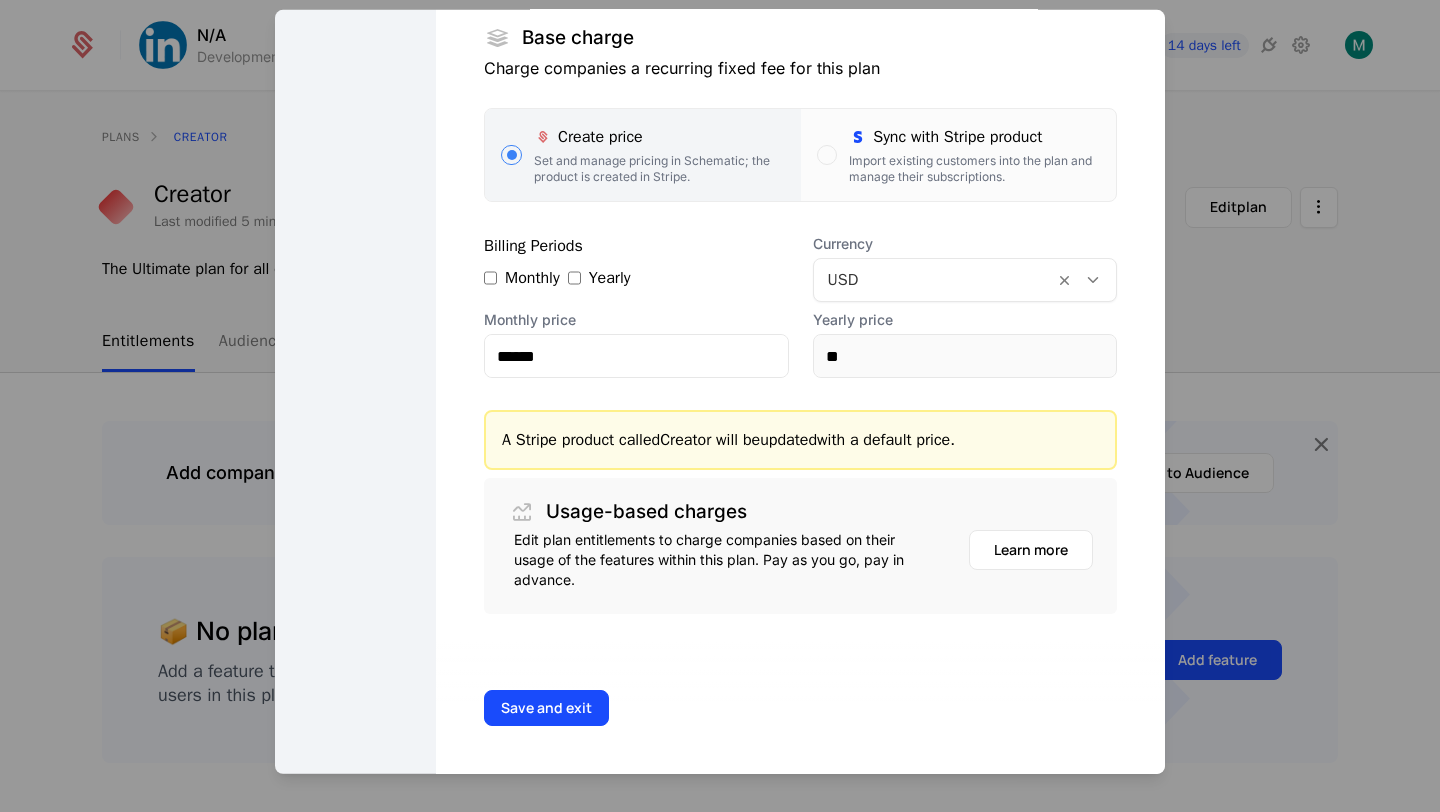 click on "Base charge Charge companies a recurring fixed fee for this plan Create price Set and manage pricing in Schematic; the product is created in Stripe. Sync with Stripe product Import existing customers into the plan and manage their subscriptions. Billing Periods Monthly Yearly Currency USD Monthly price ****** Yearly price ** A Stripe product   called  Creator   will be  updated  with a default price. Usage-based charges Edit plan entitlements to charge companies based on their usage of the features within this plan. Pay as you go, pay in advance. Learn more" at bounding box center (800, 277) 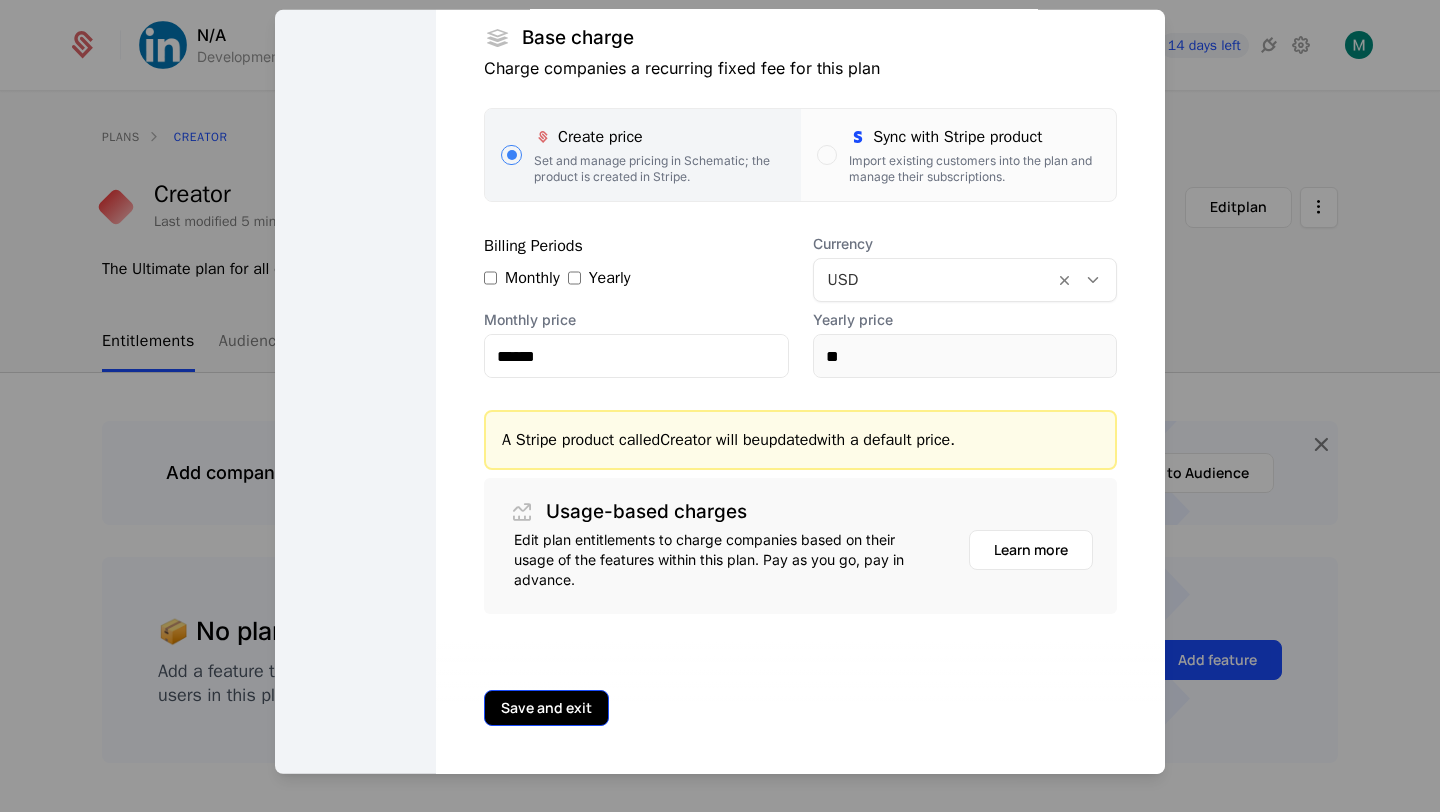 click on "Save and exit" at bounding box center (546, 708) 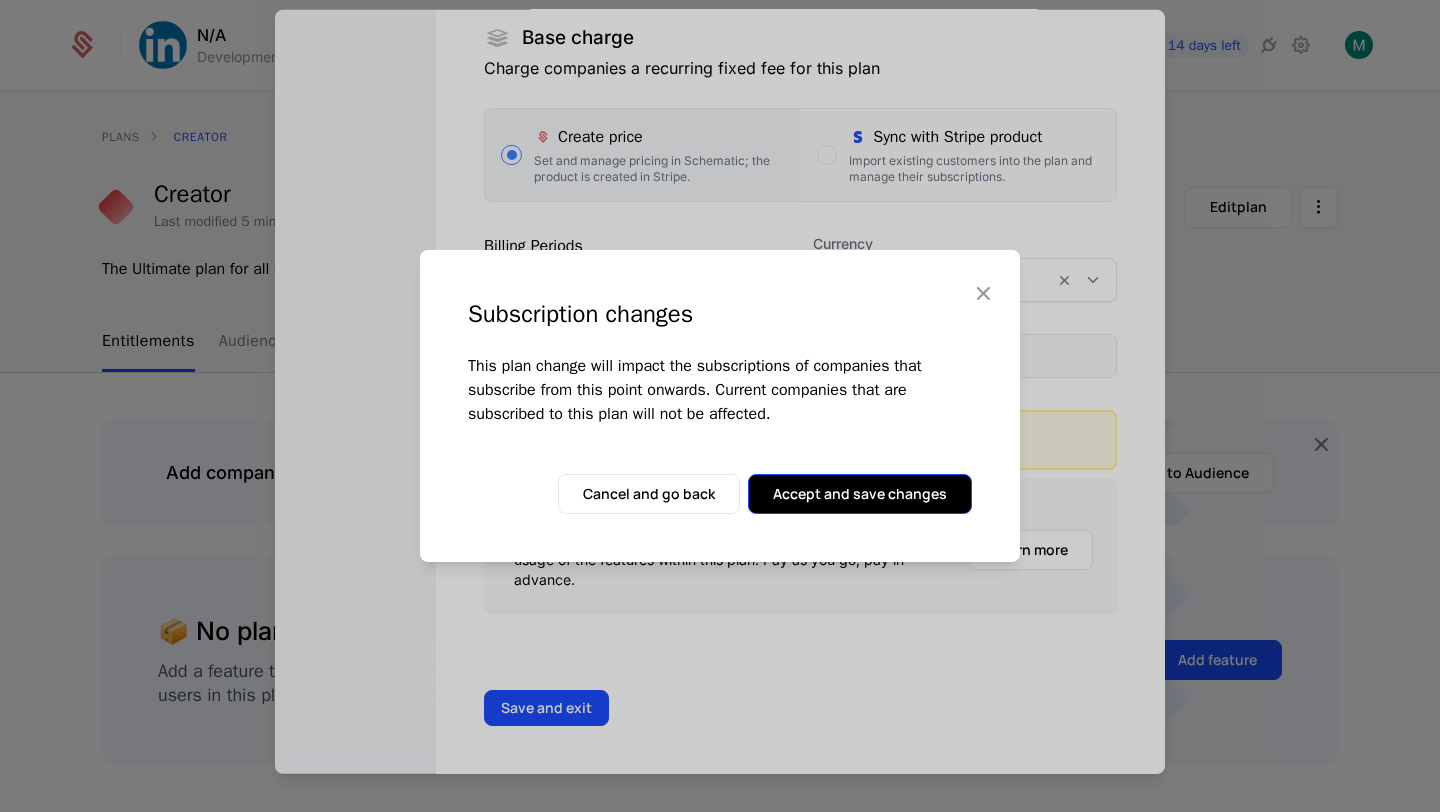 click on "Accept and save changes" at bounding box center (860, 494) 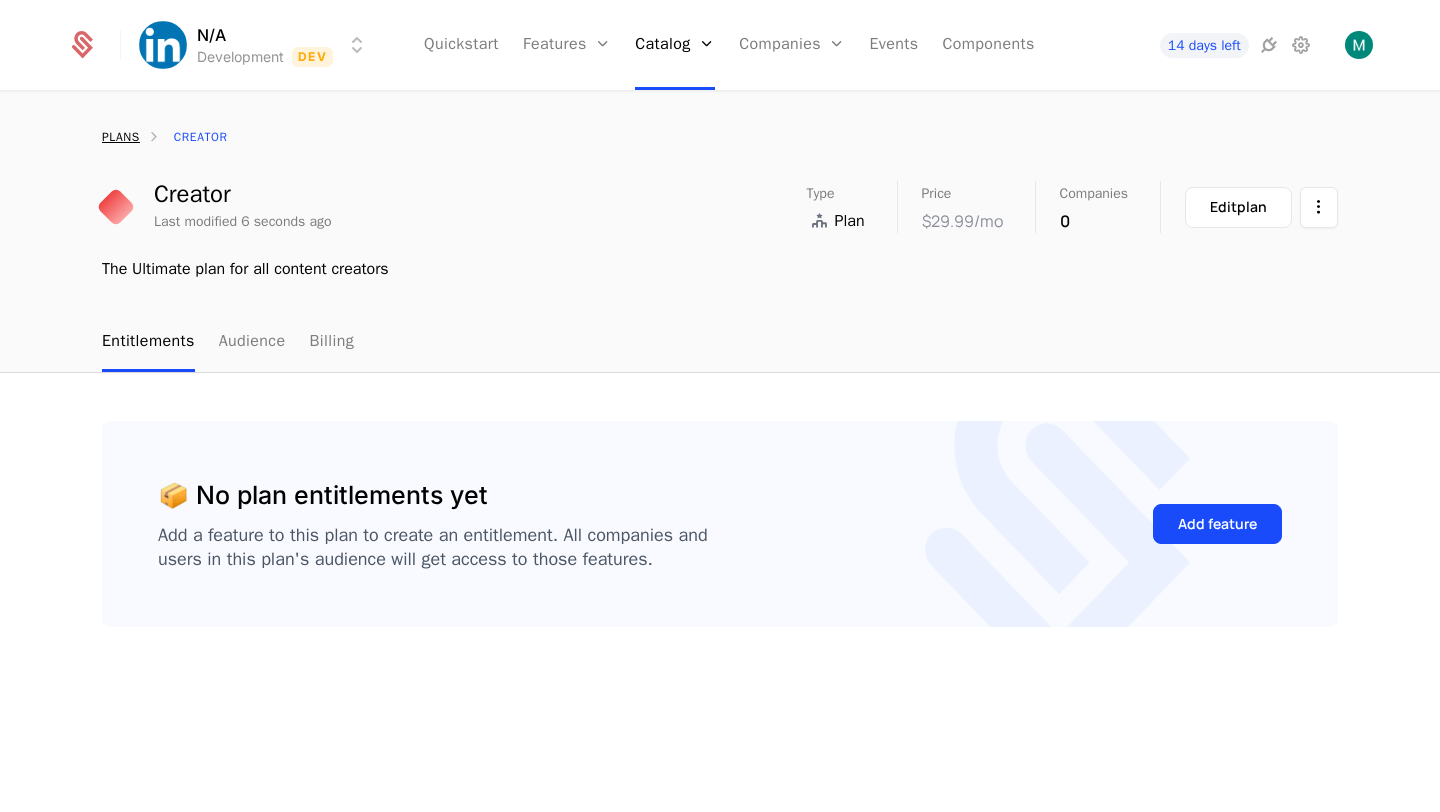 click on "plans" at bounding box center [121, 137] 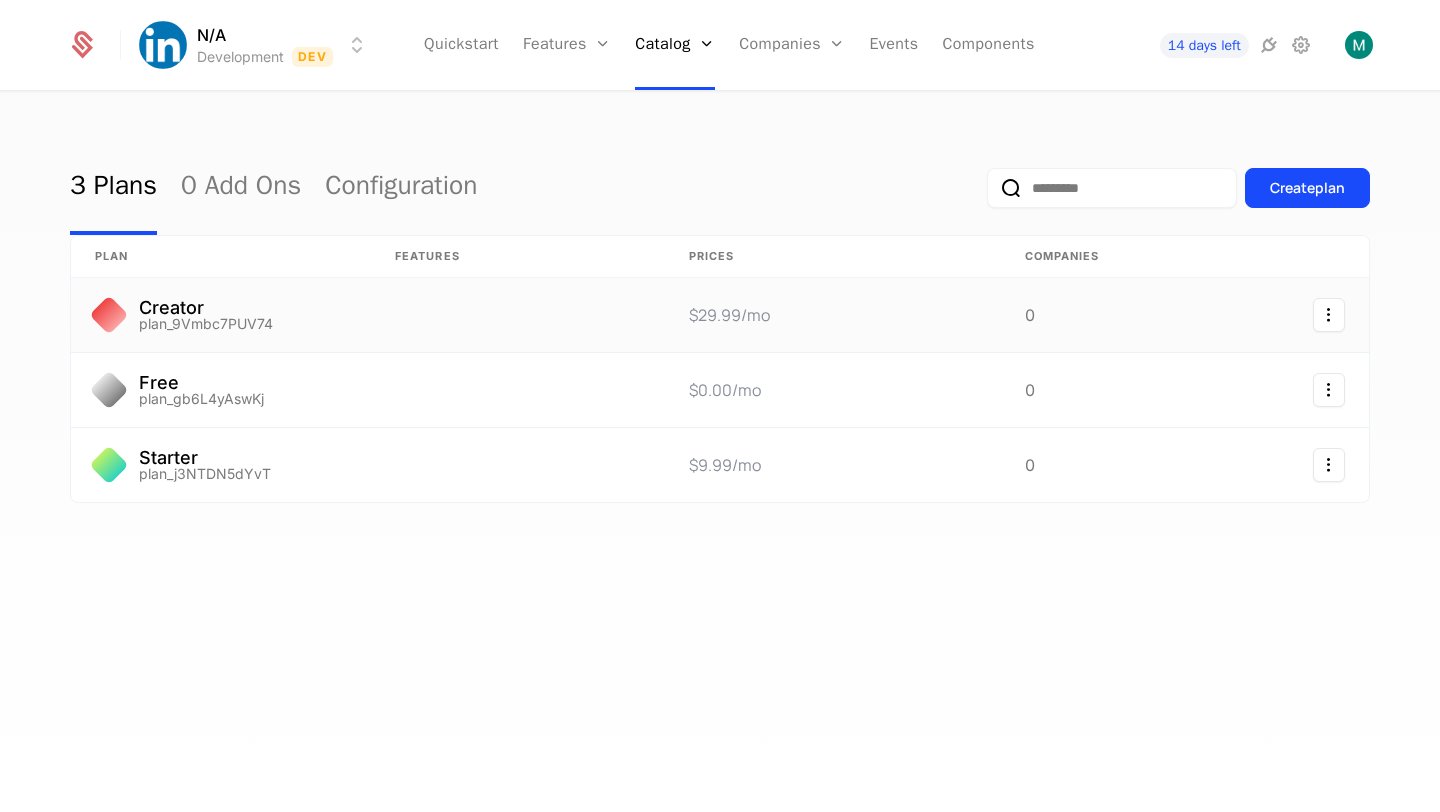 click on "$29.99 /mo" at bounding box center (729, 315) 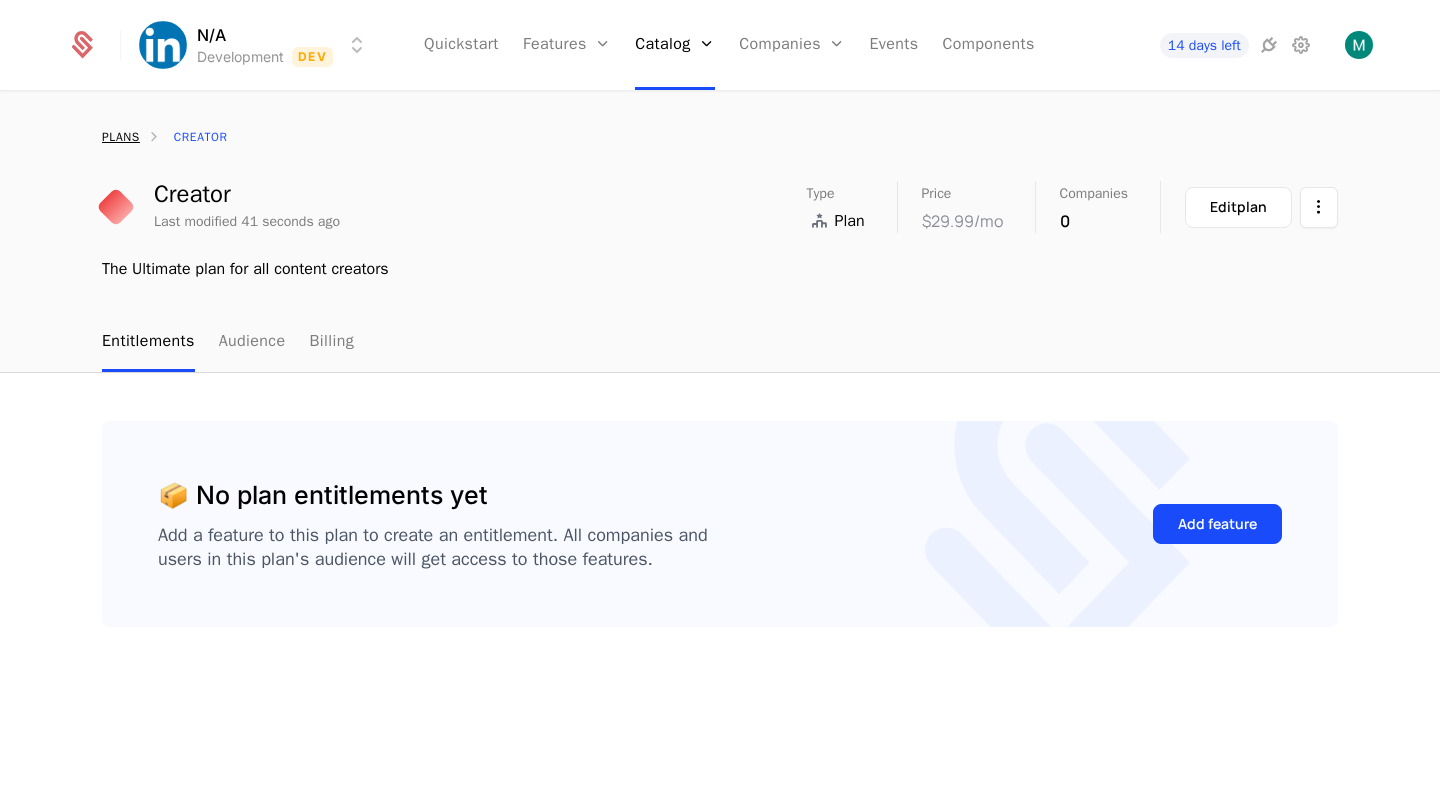 click on "plans" at bounding box center [121, 137] 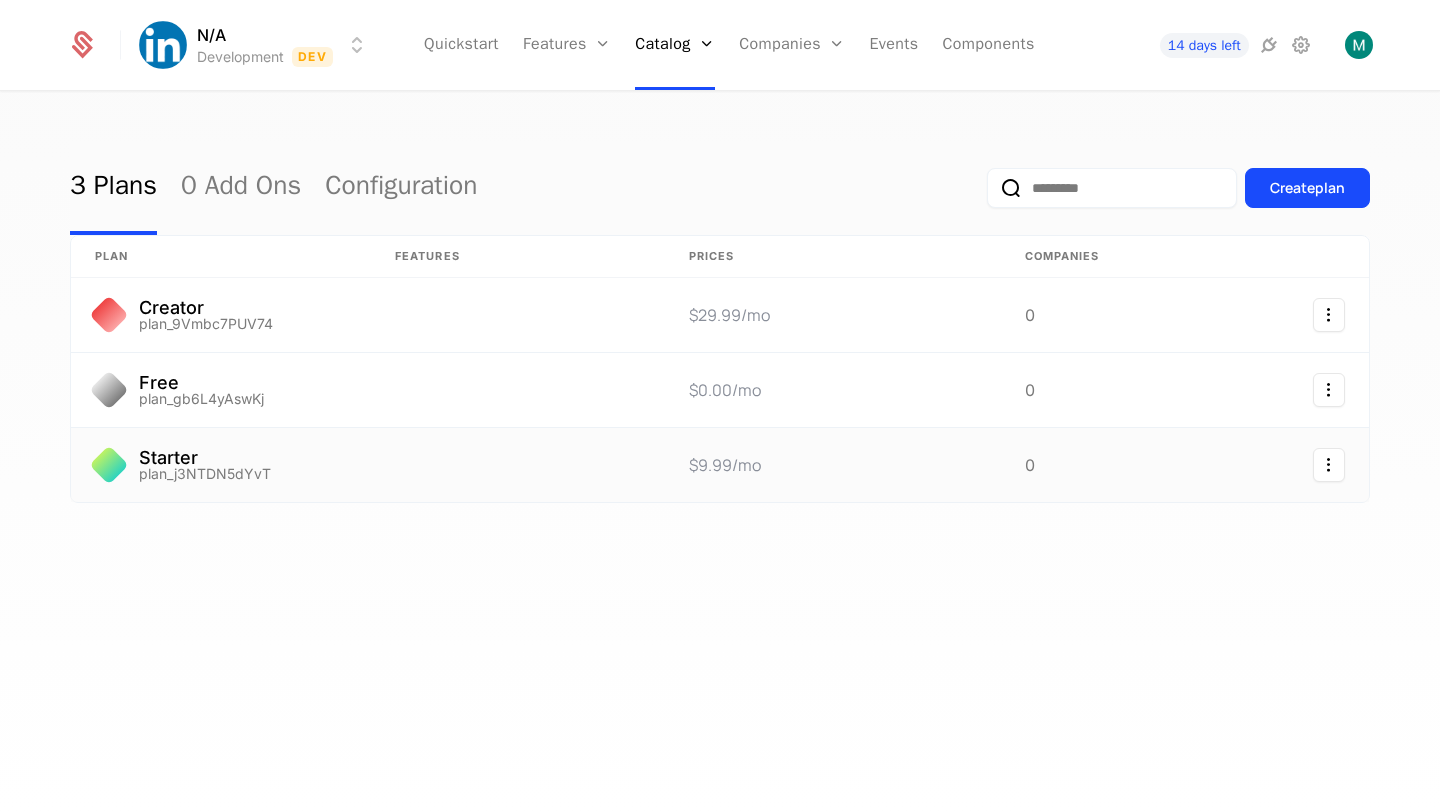 click on "Starter" at bounding box center (205, 458) 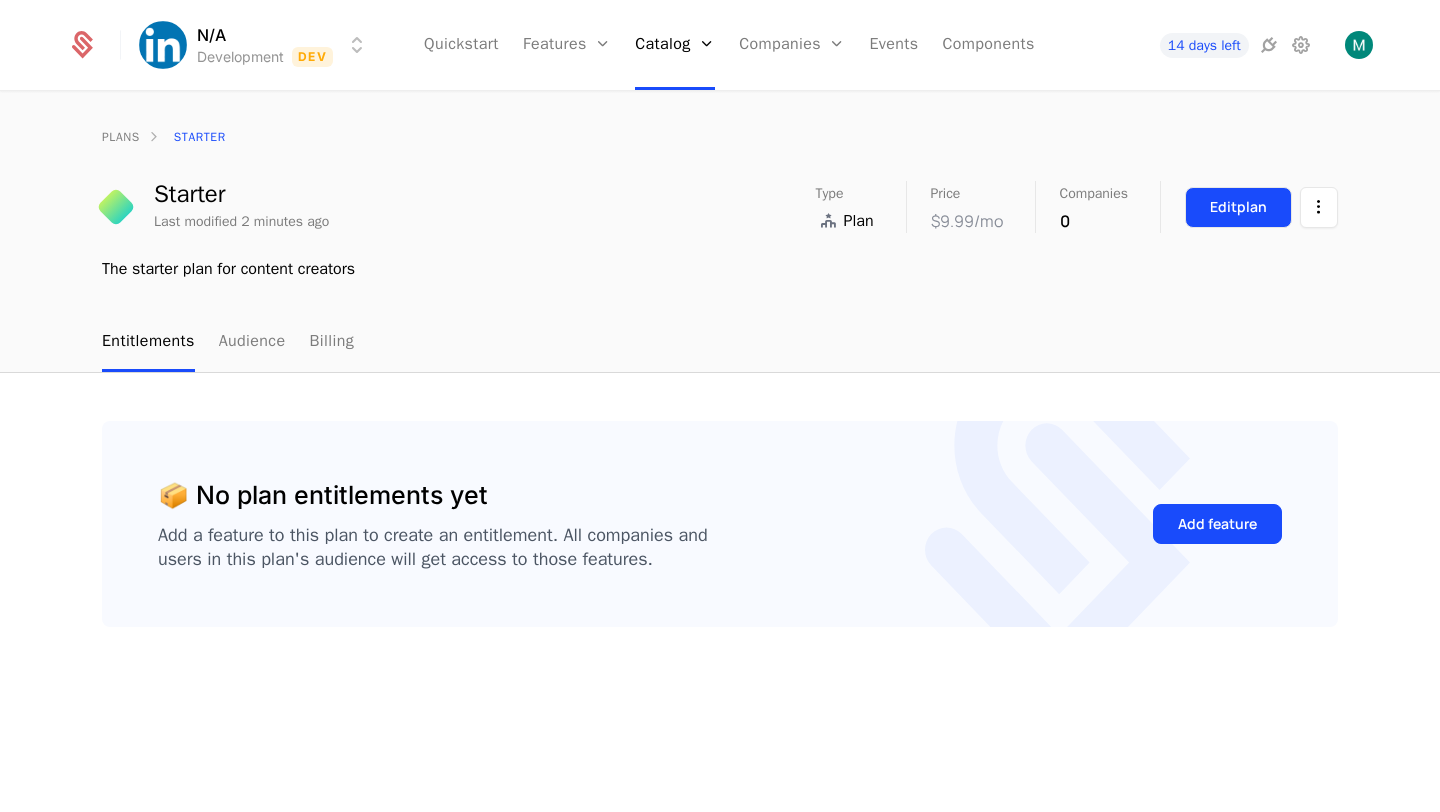 click on "Edit  plan" at bounding box center [1238, 207] 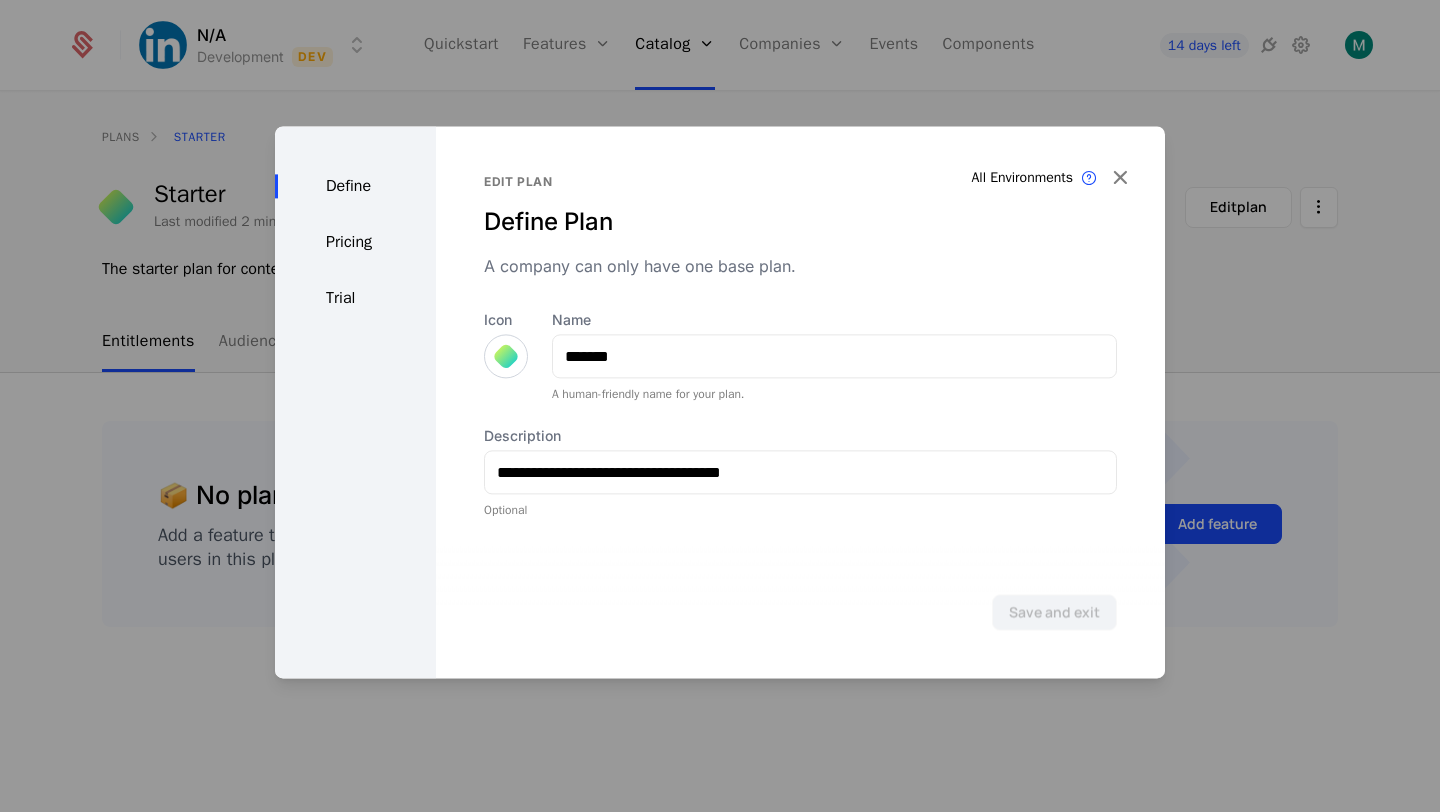 click on "Pricing" at bounding box center (355, 242) 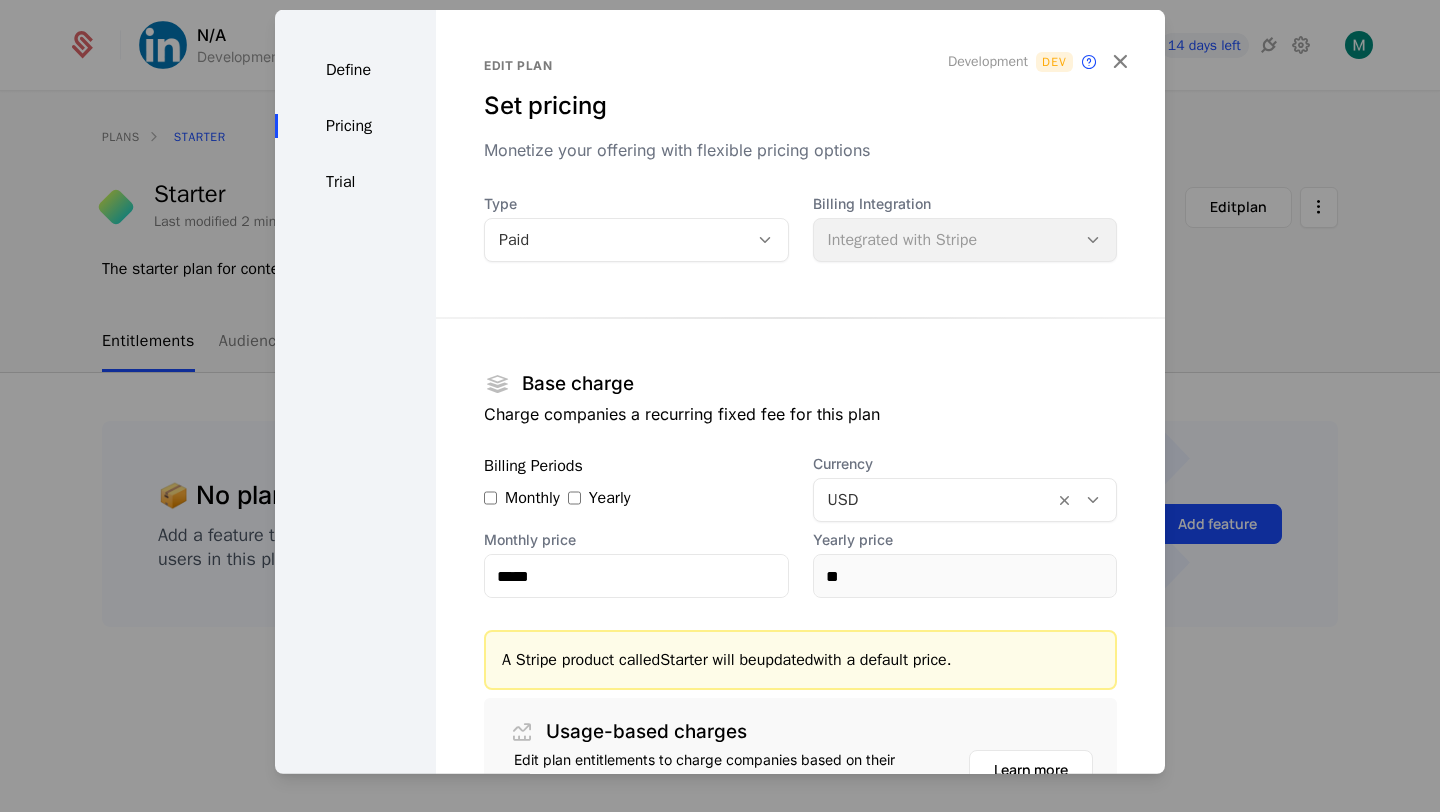 click on "Define Pricing Trial" at bounding box center [355, 502] 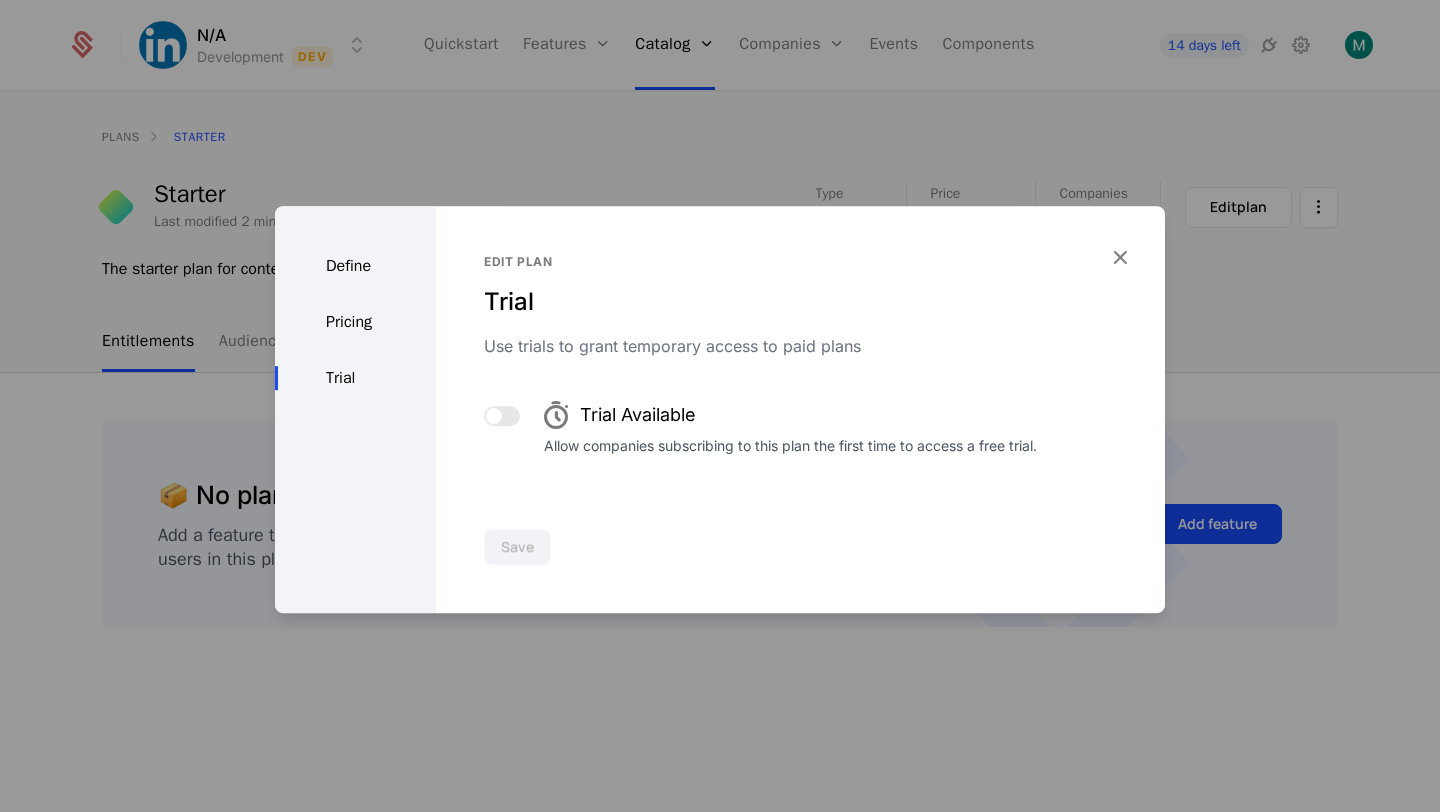 click on "Pricing" at bounding box center (355, 322) 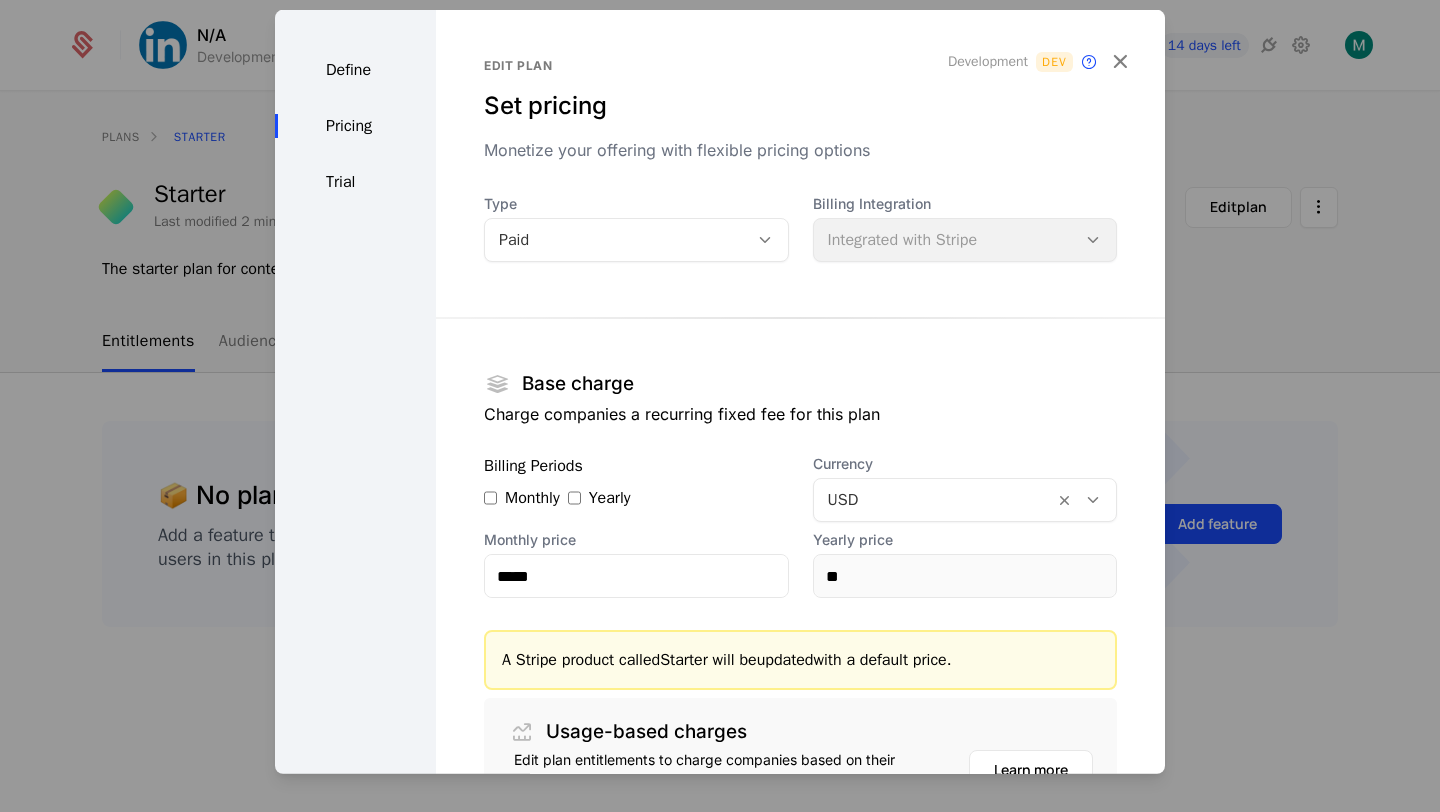 click on "Monthly" at bounding box center (522, 498) 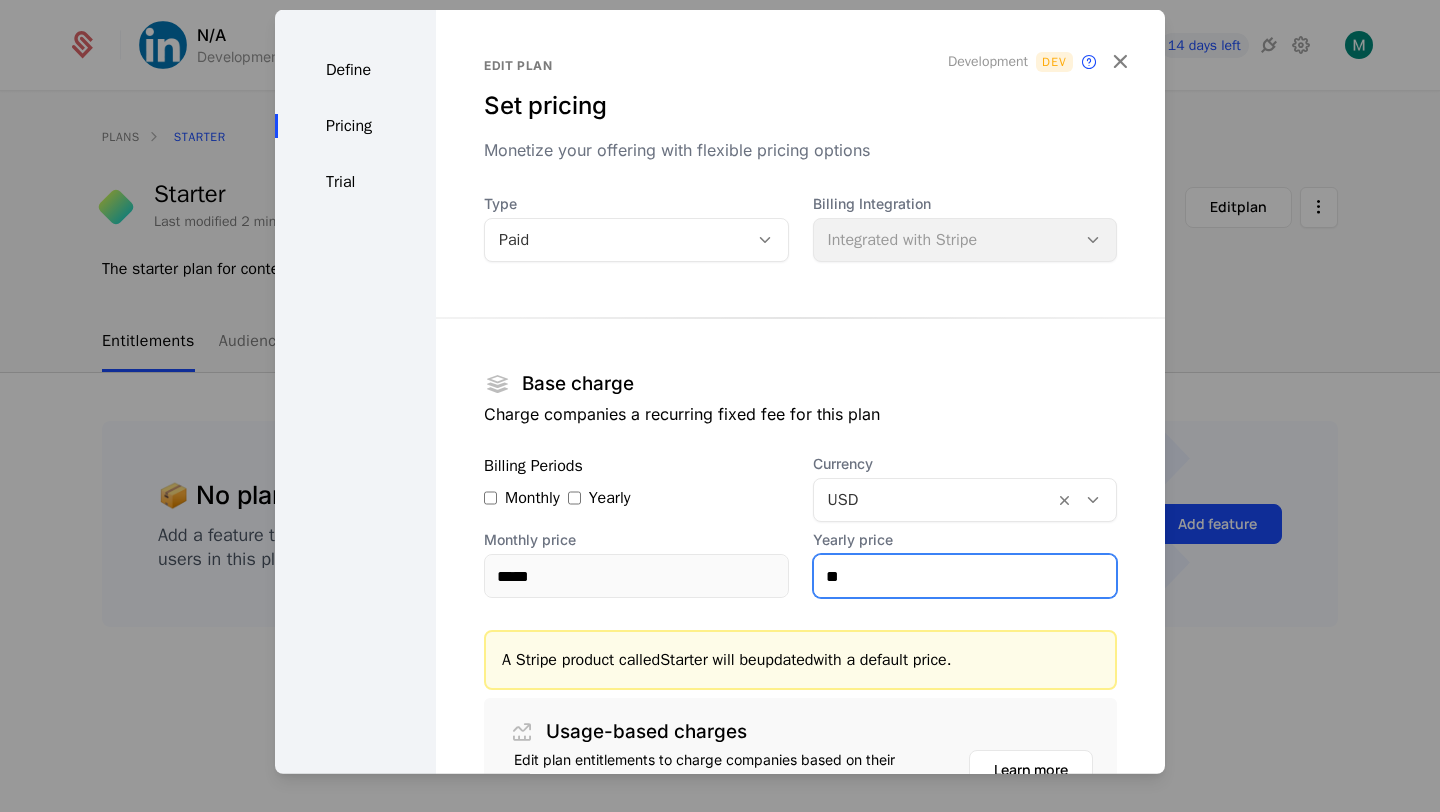 click on "**" at bounding box center [965, 576] 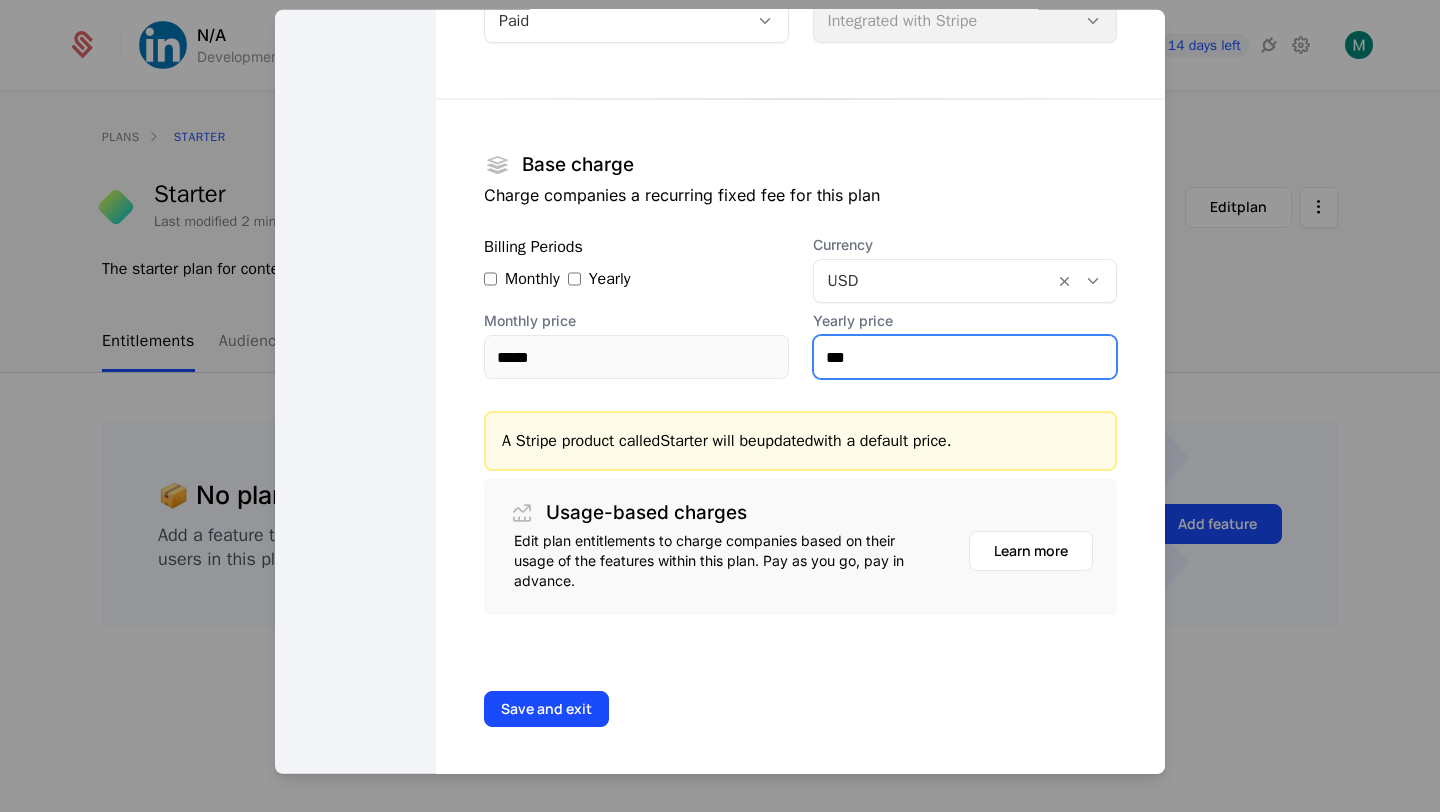 scroll, scrollTop: 223, scrollLeft: 0, axis: vertical 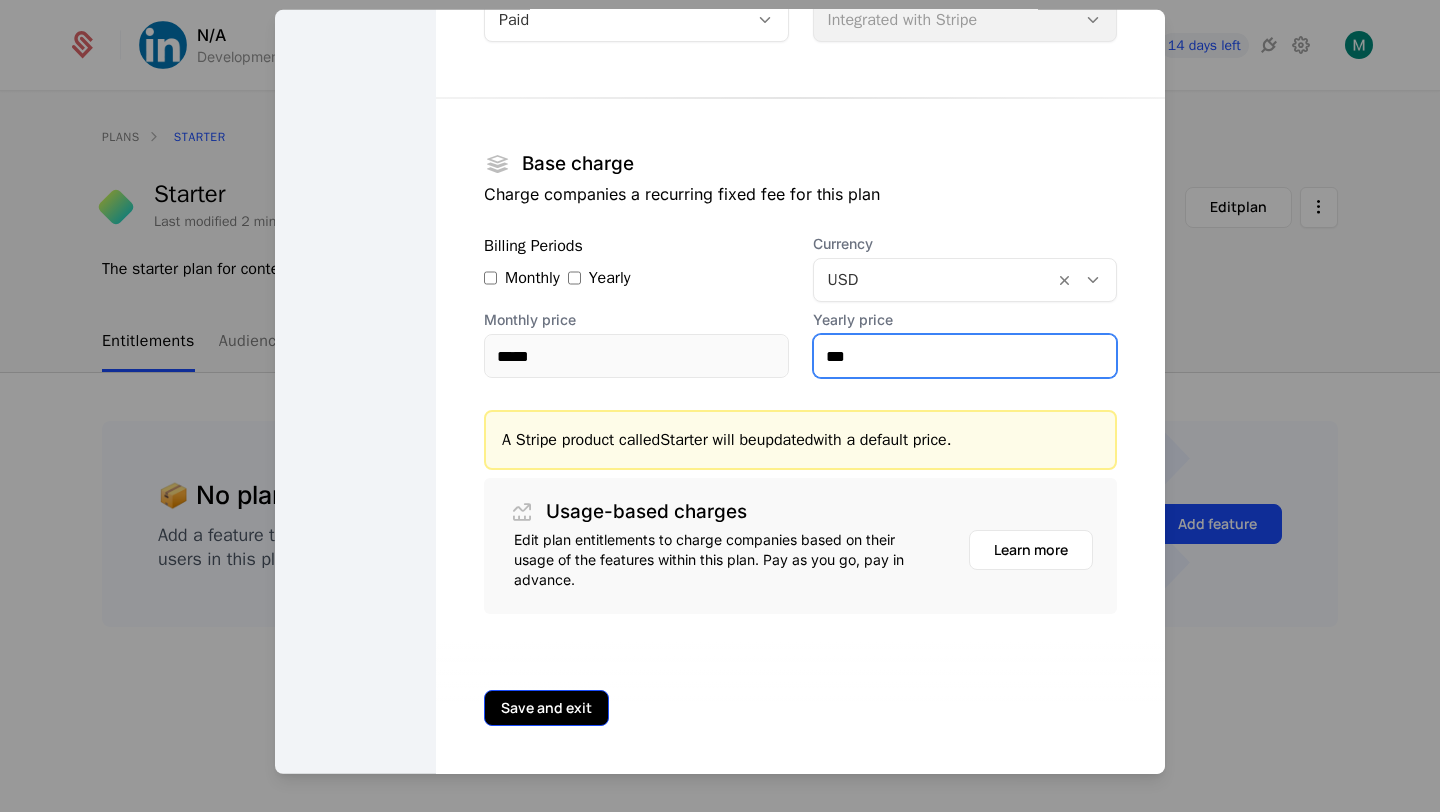 type on "***" 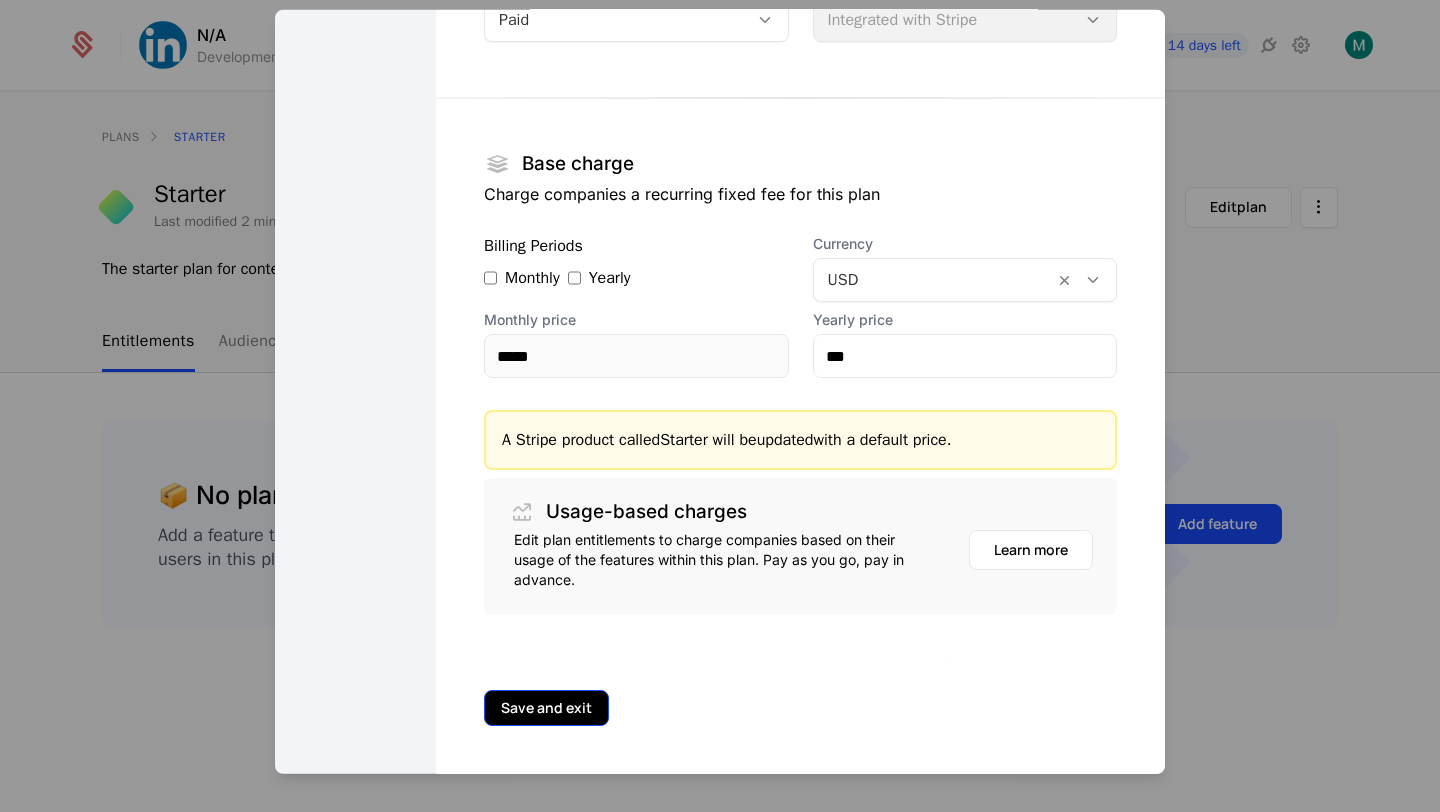 click on "Save and exit" at bounding box center (546, 708) 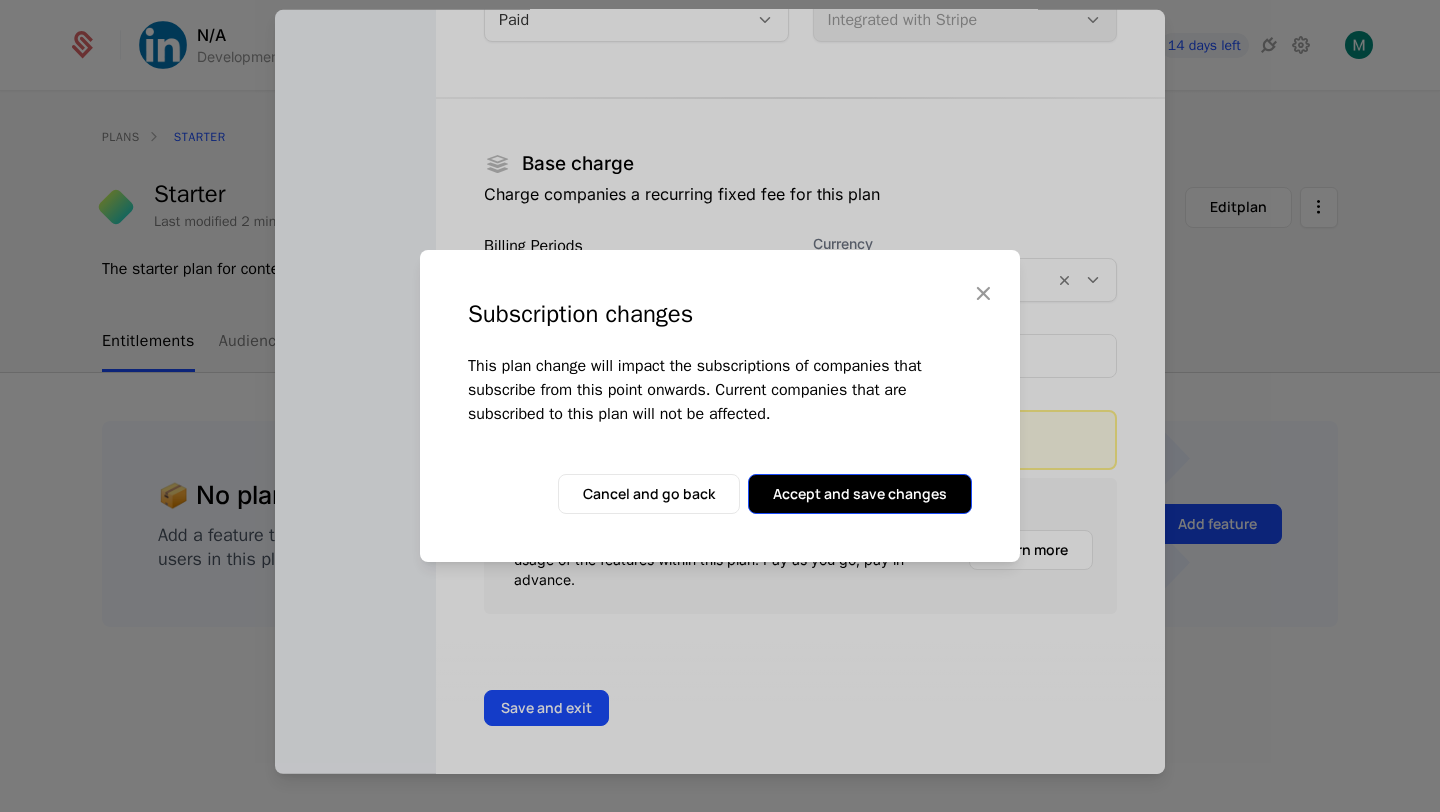 click on "Accept and save changes" at bounding box center (860, 494) 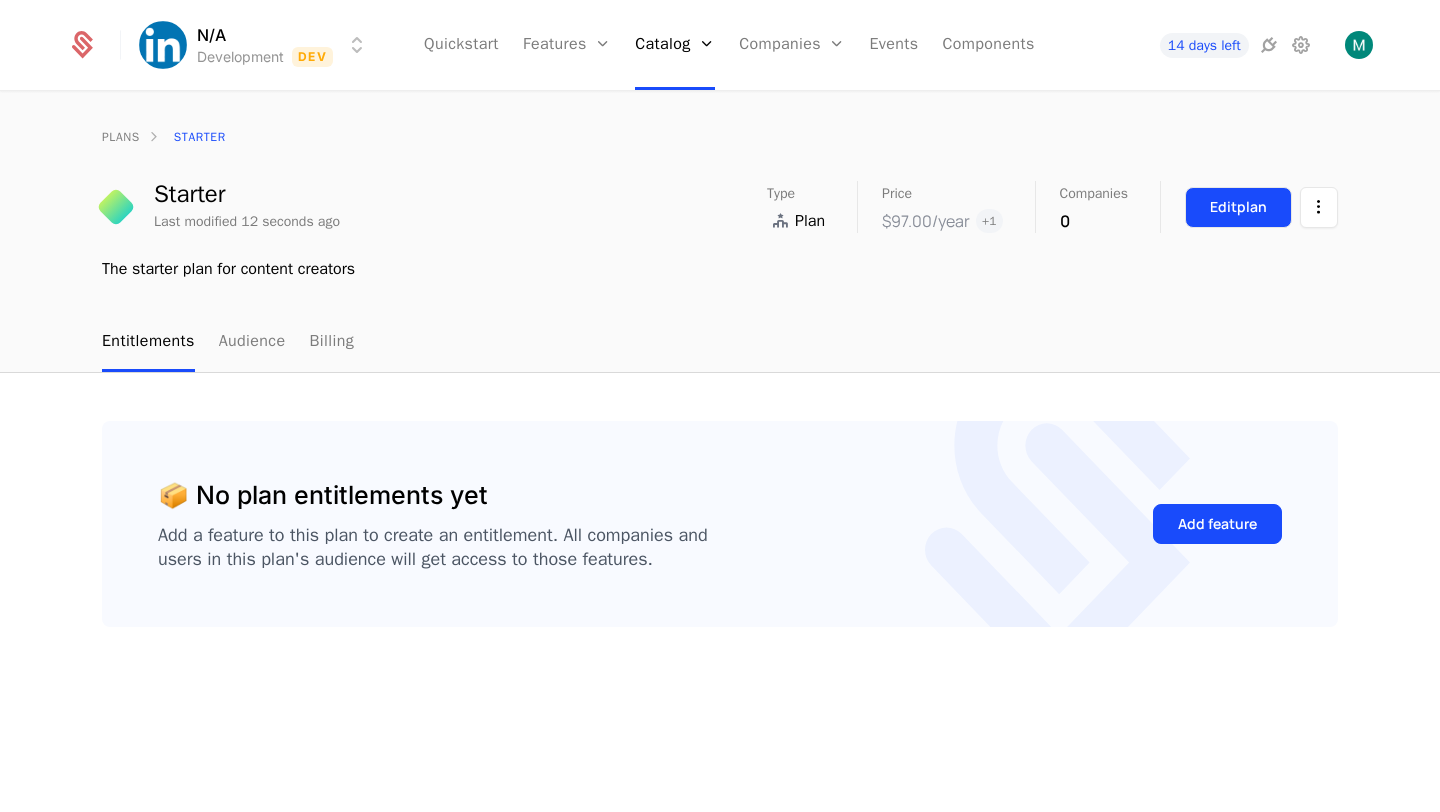 click on "Edit  plan" at bounding box center (1238, 207) 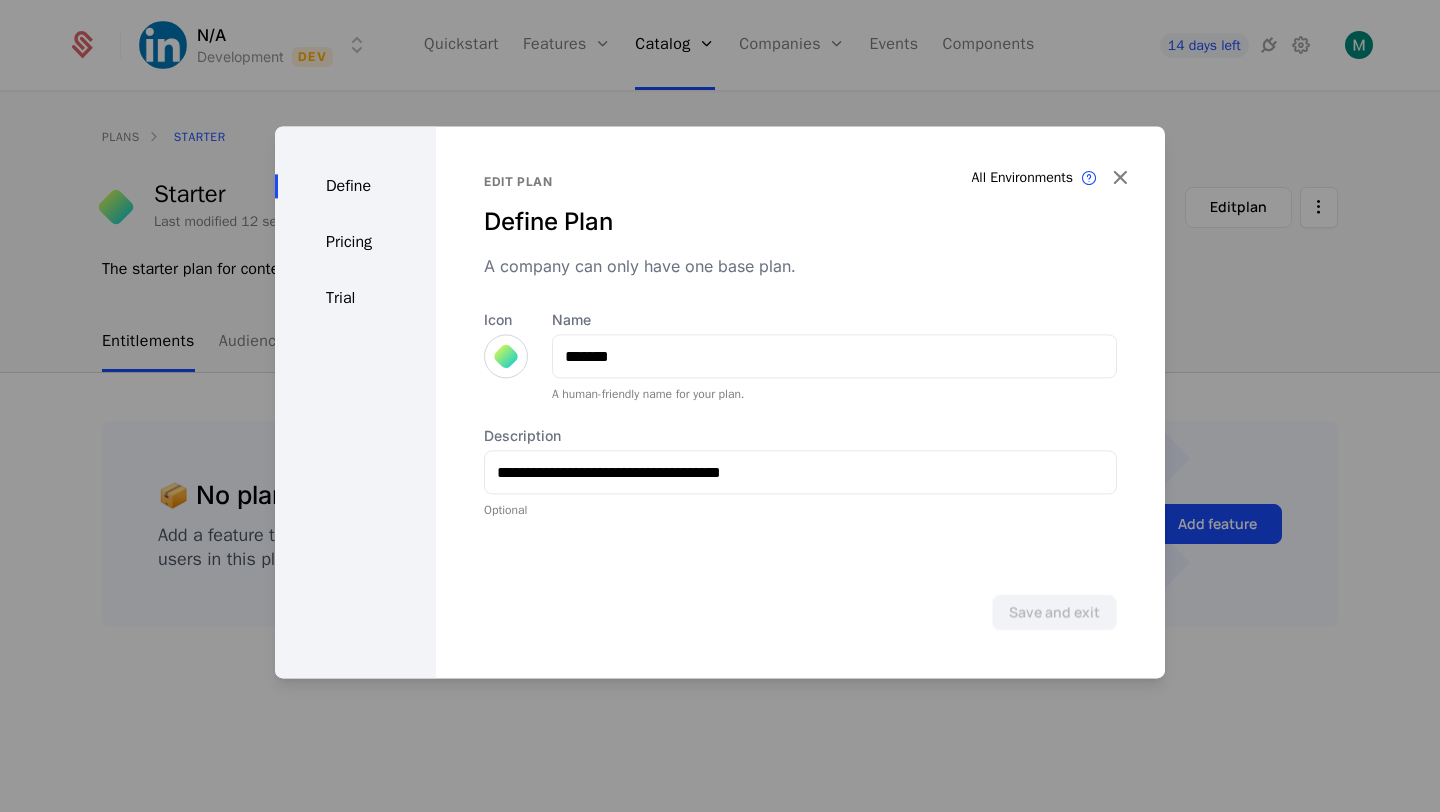 click at bounding box center (720, 406) 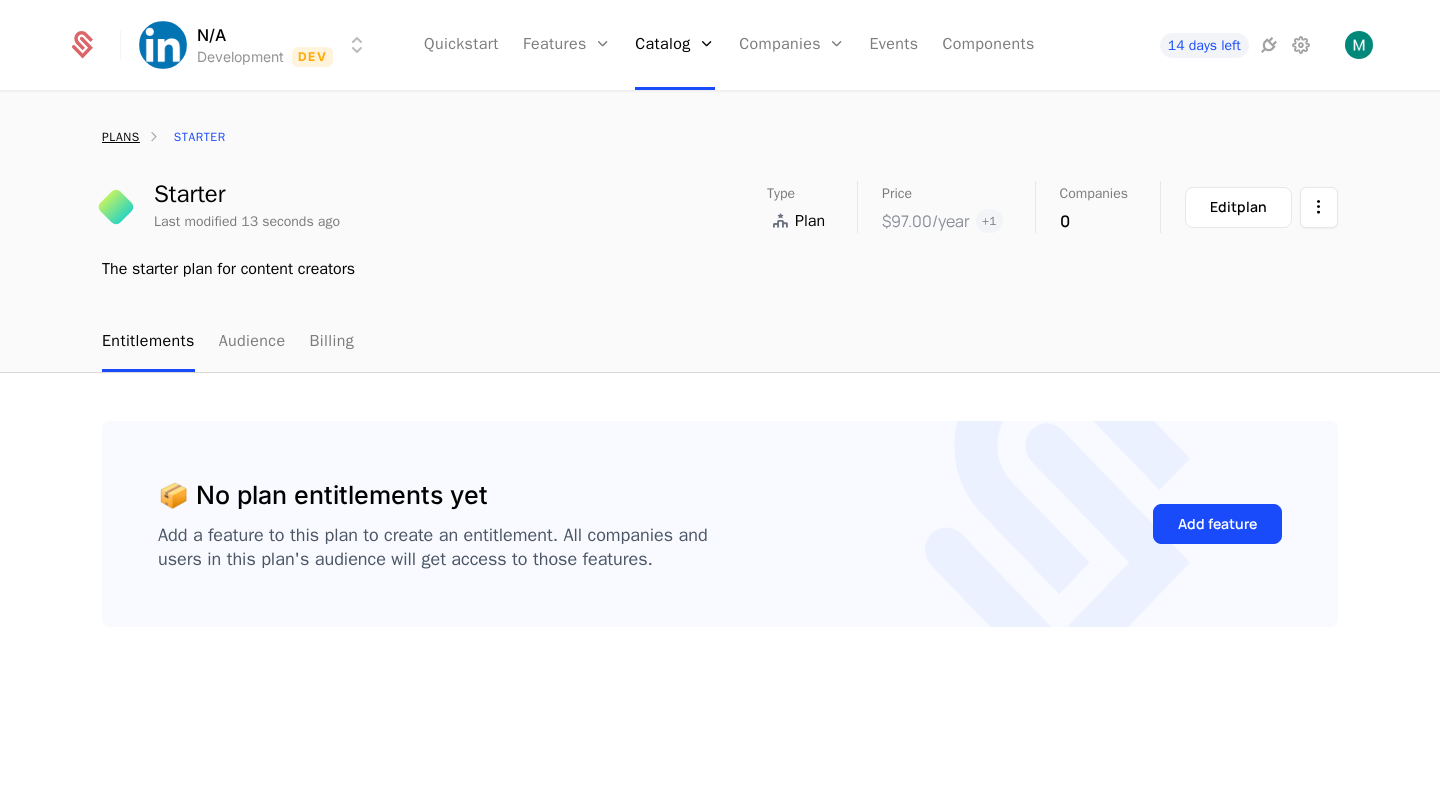 click on "plans" at bounding box center (121, 137) 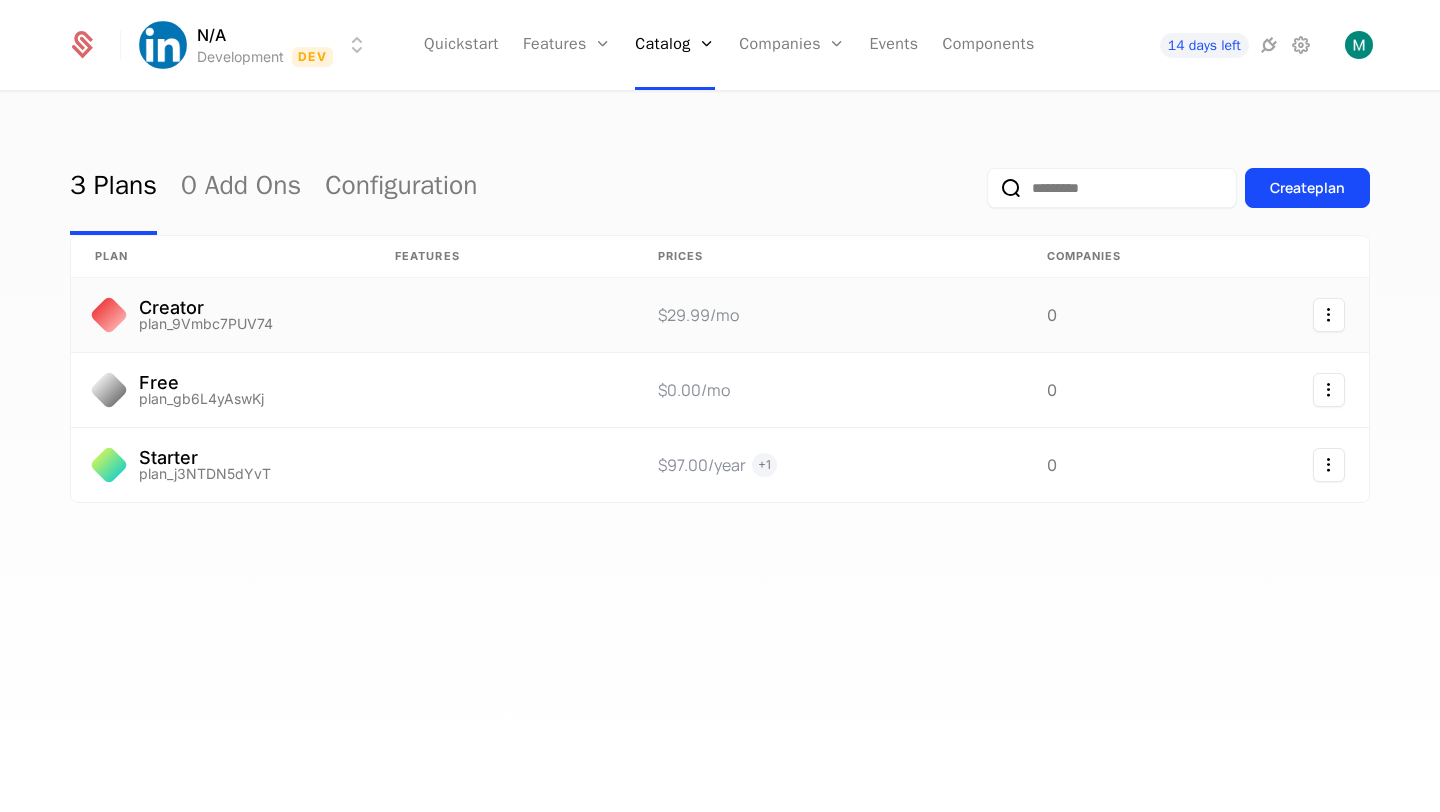 click on "Creator" at bounding box center (206, 308) 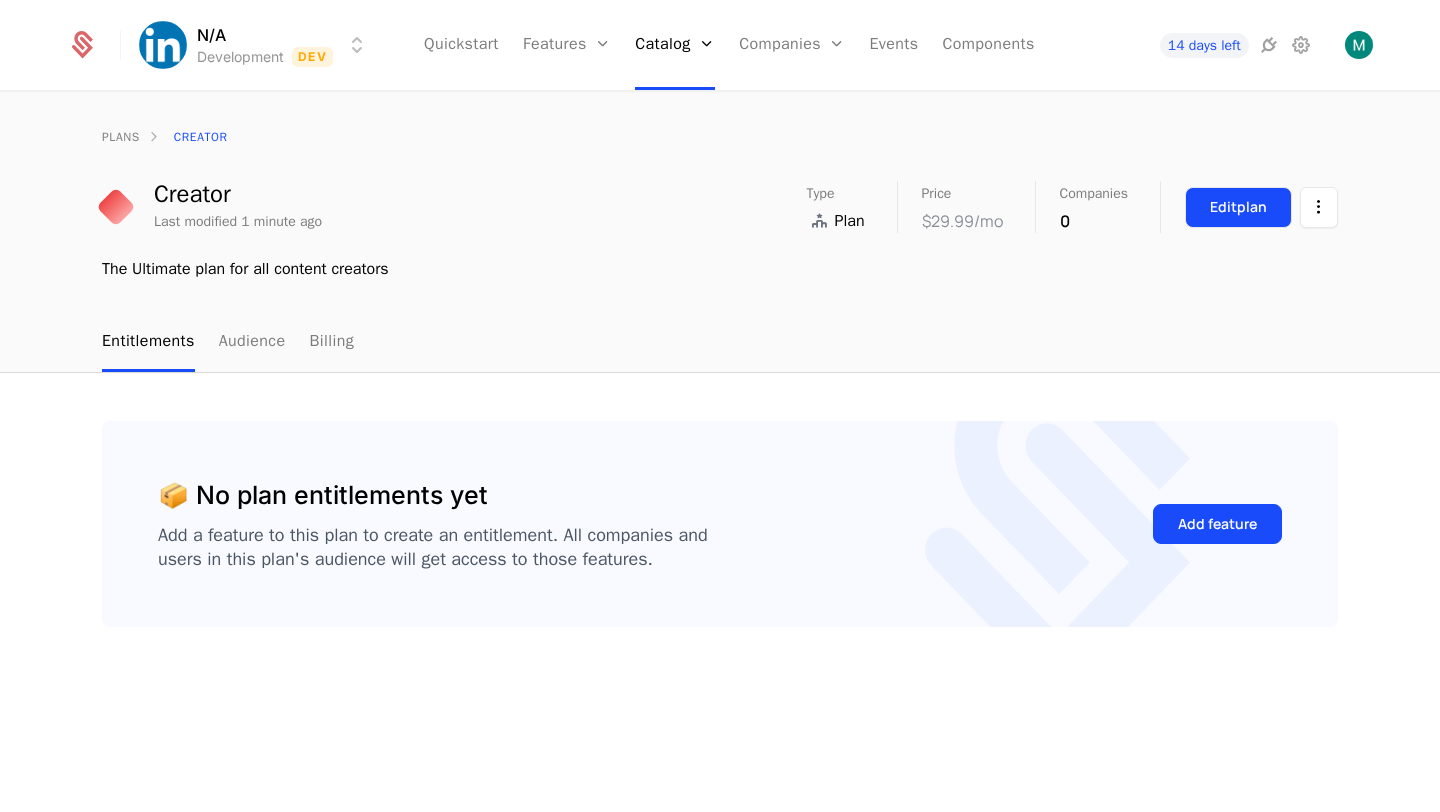 click on "Edit  plan" at bounding box center [1238, 207] 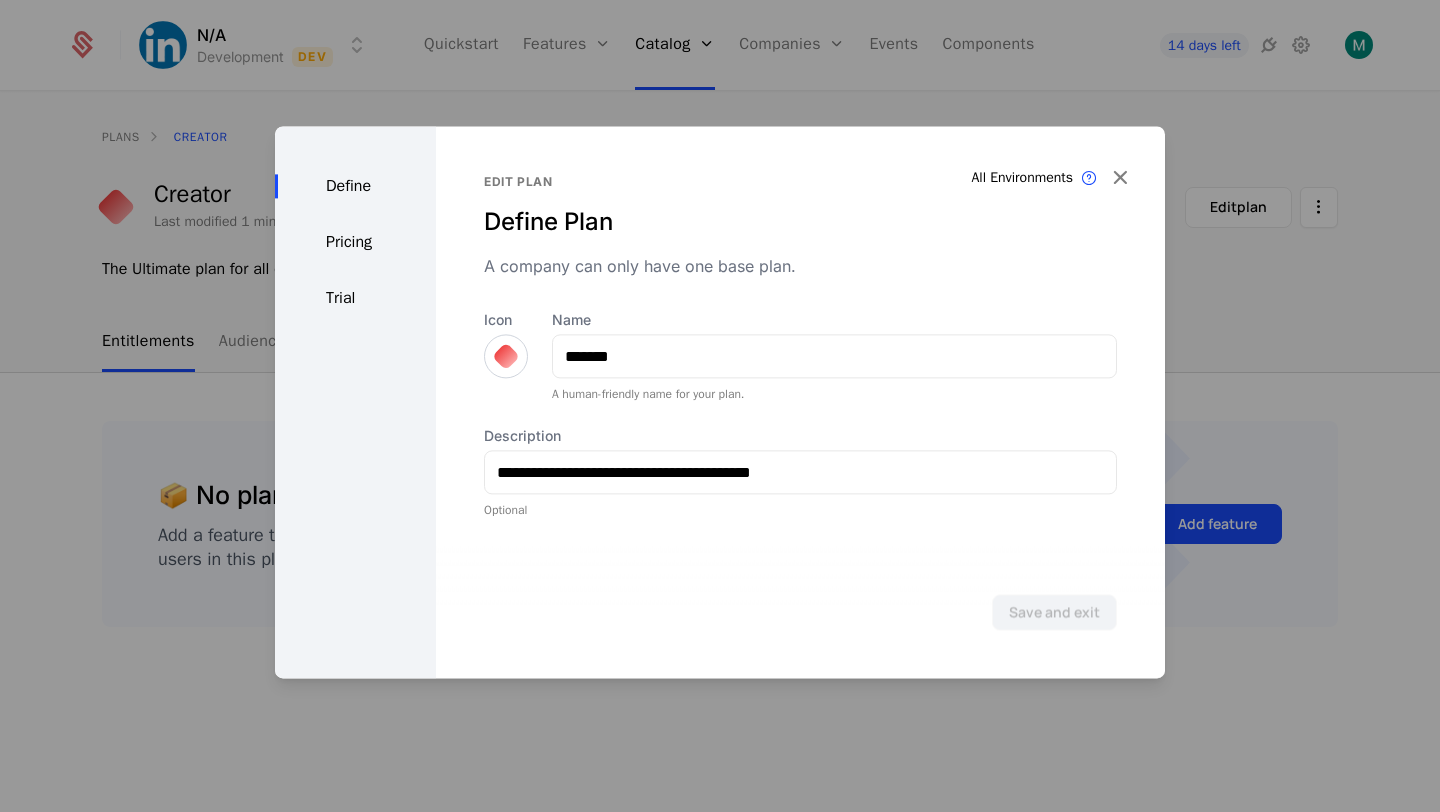 click on "Pricing" at bounding box center (355, 242) 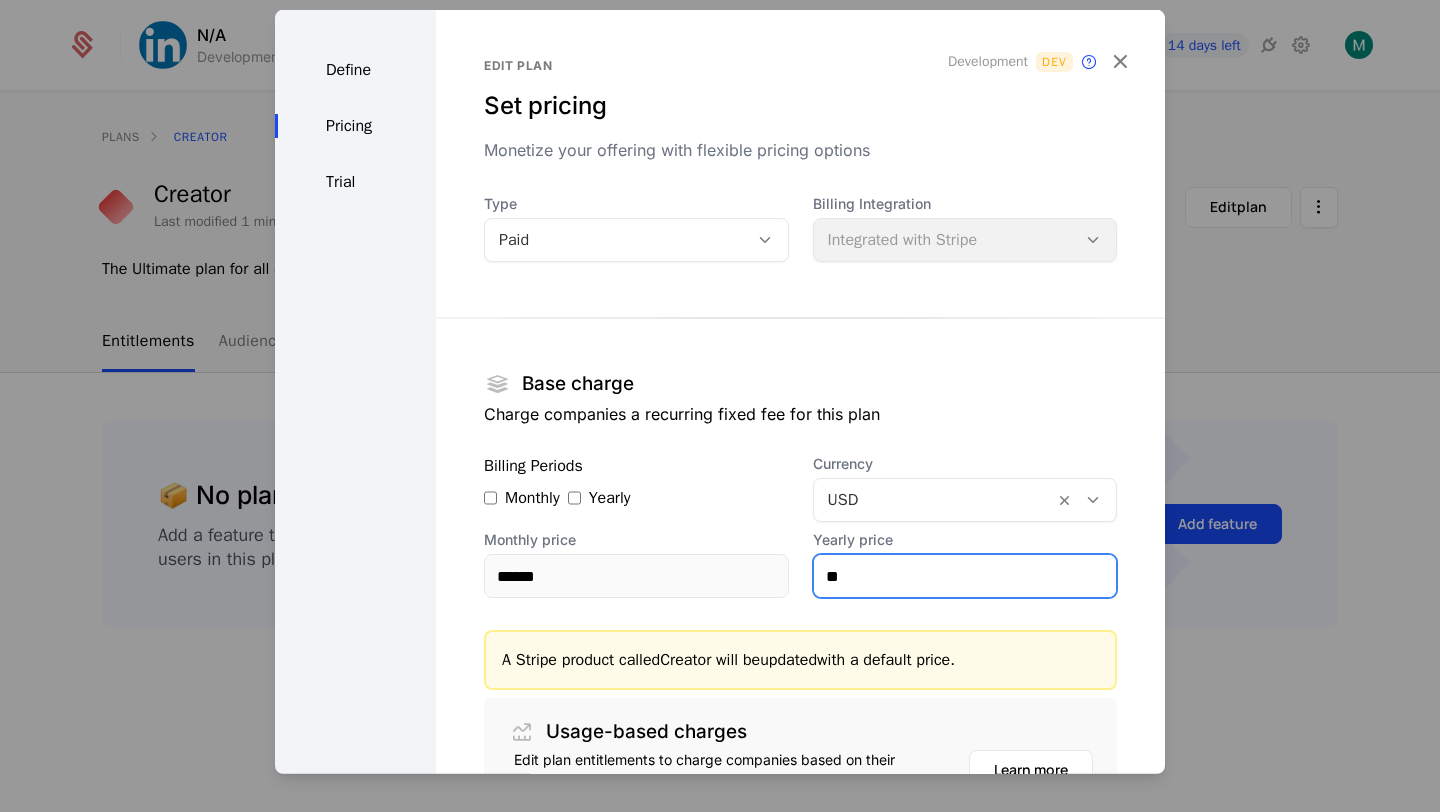 click on "**" at bounding box center [965, 576] 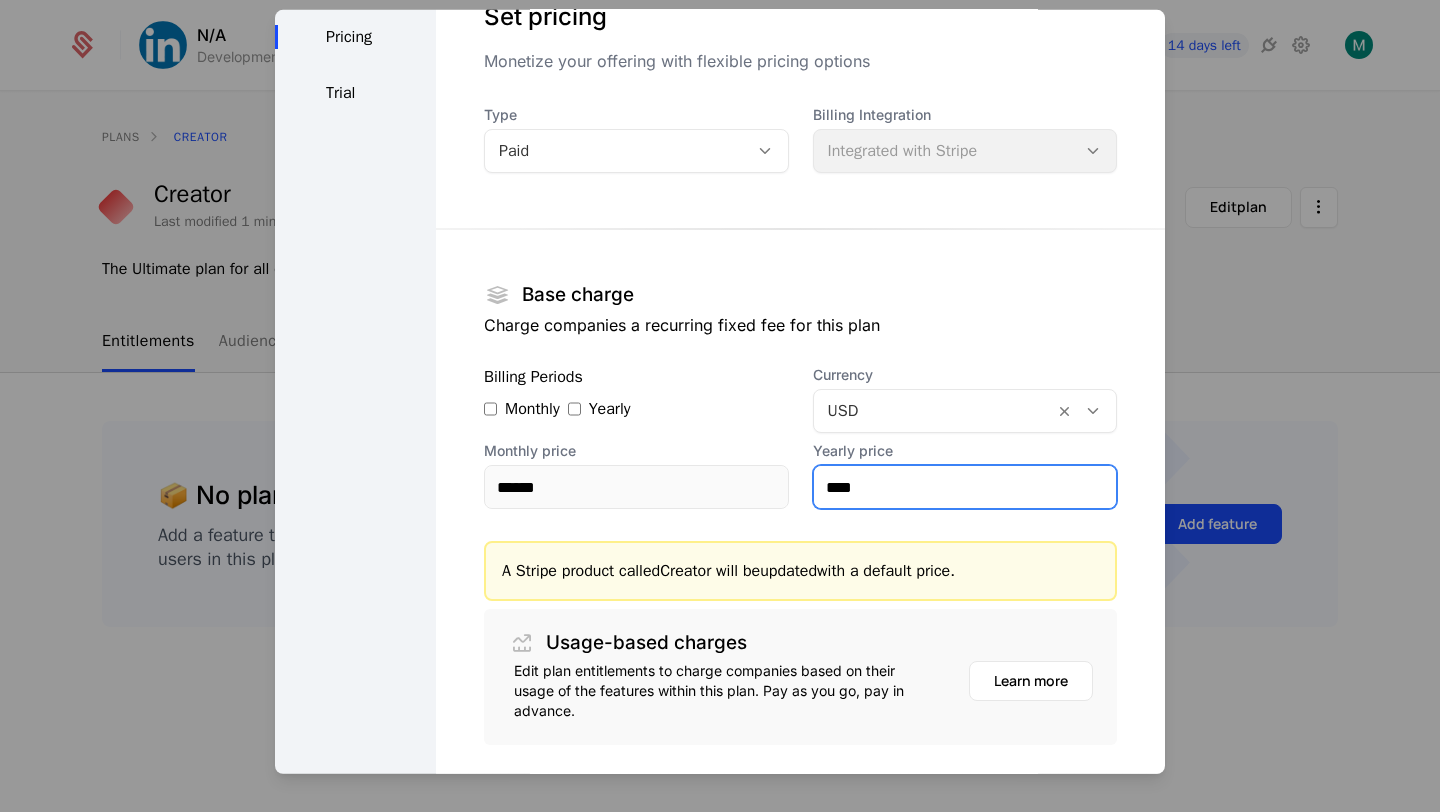 scroll, scrollTop: 223, scrollLeft: 0, axis: vertical 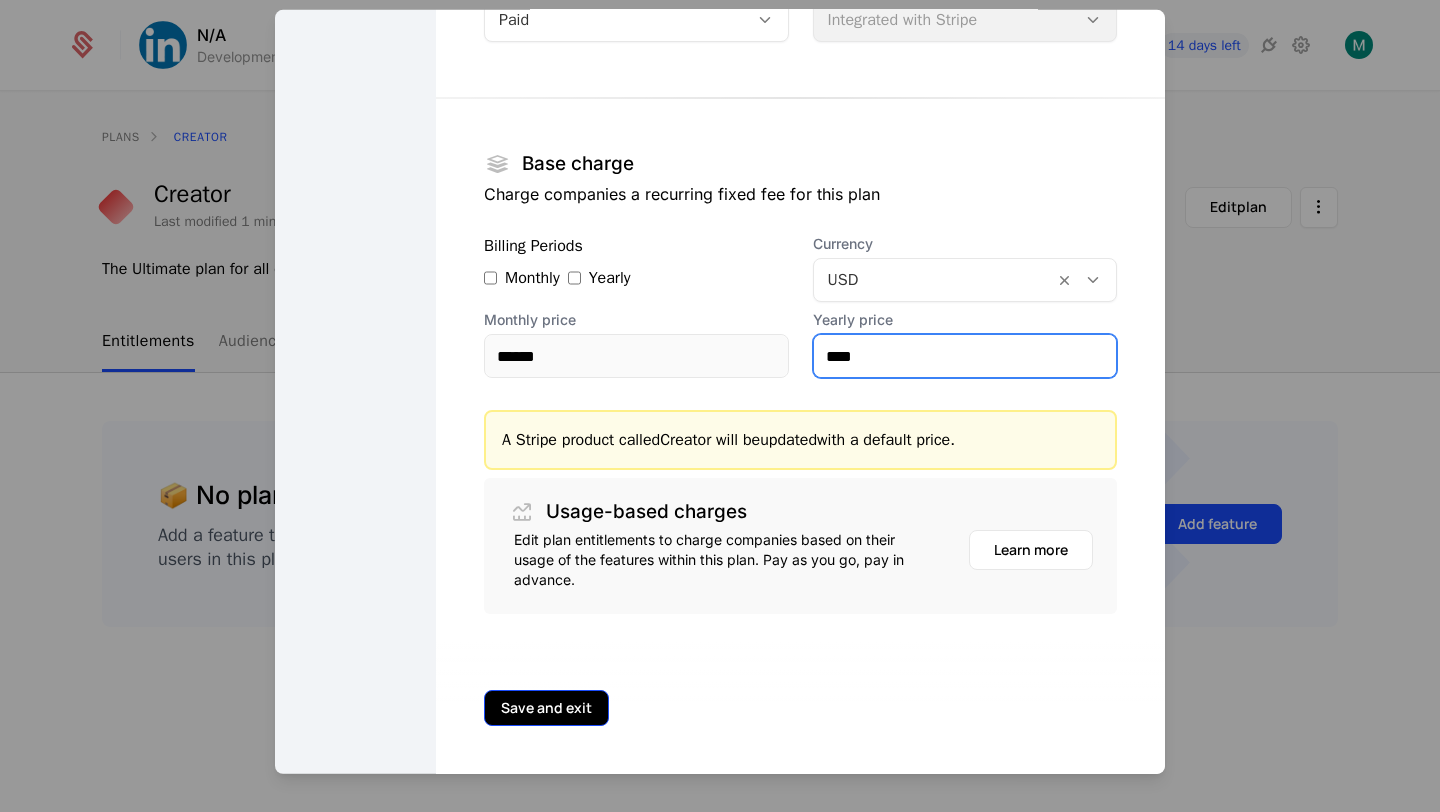 type on "****" 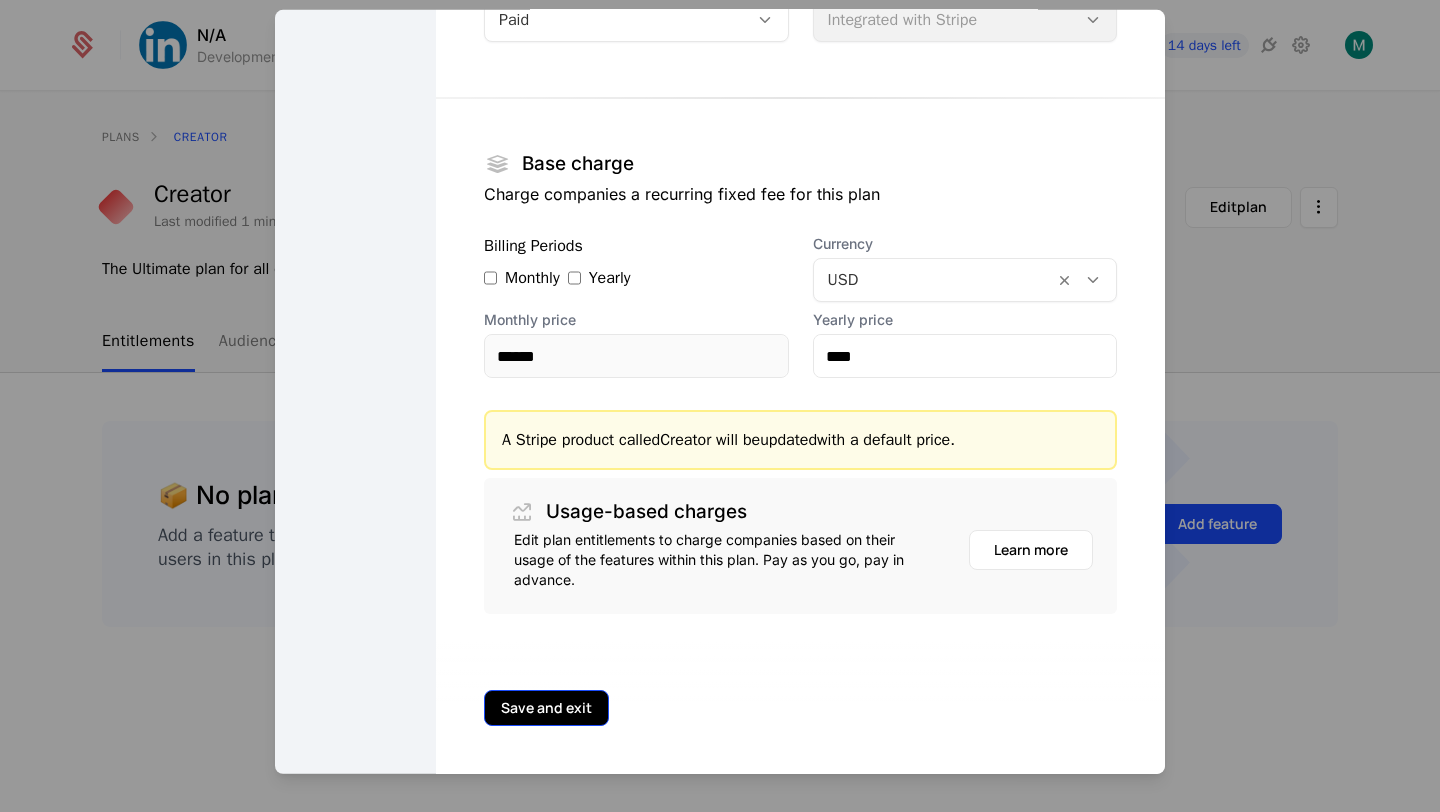 click on "Save and exit" at bounding box center [546, 708] 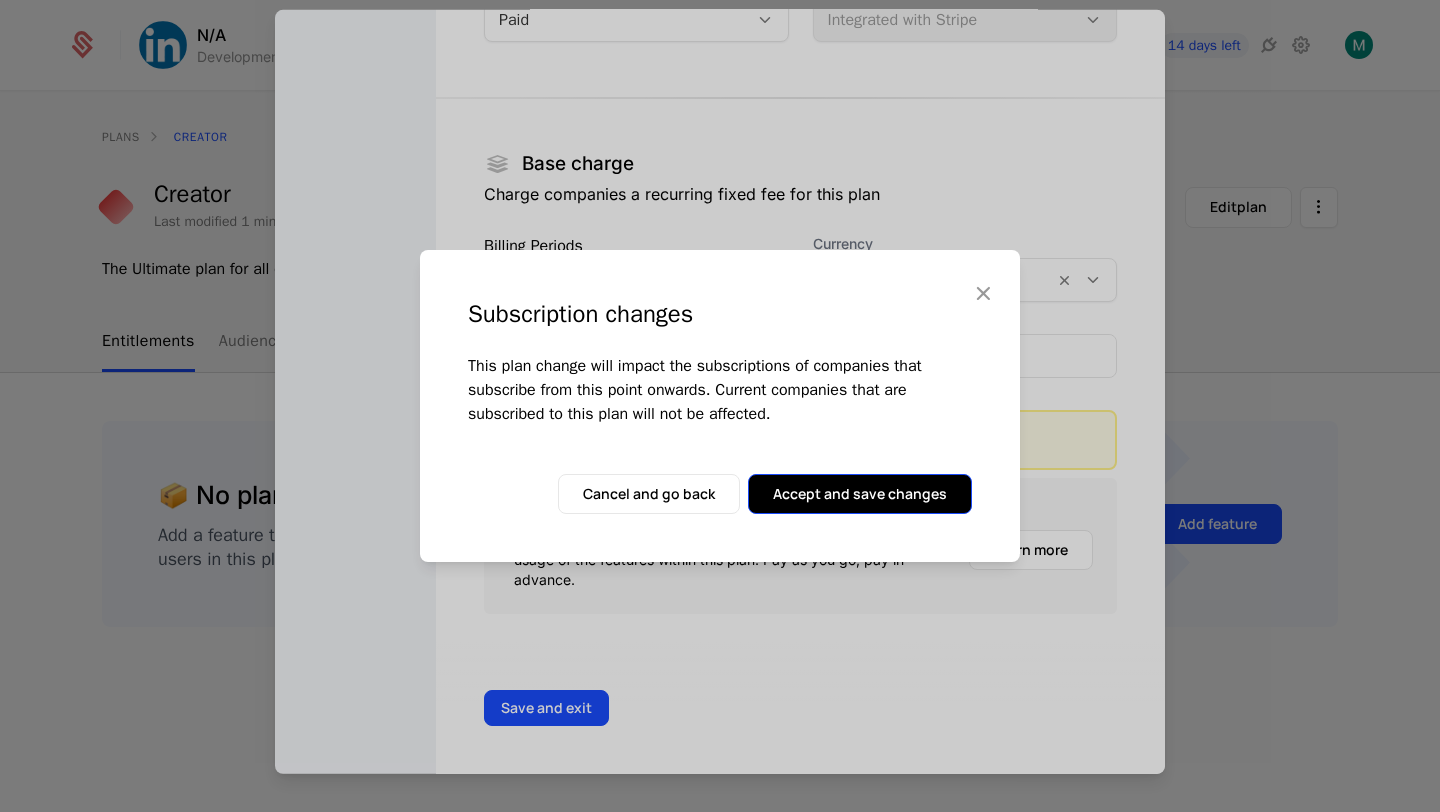 click on "Accept and save changes" at bounding box center (860, 494) 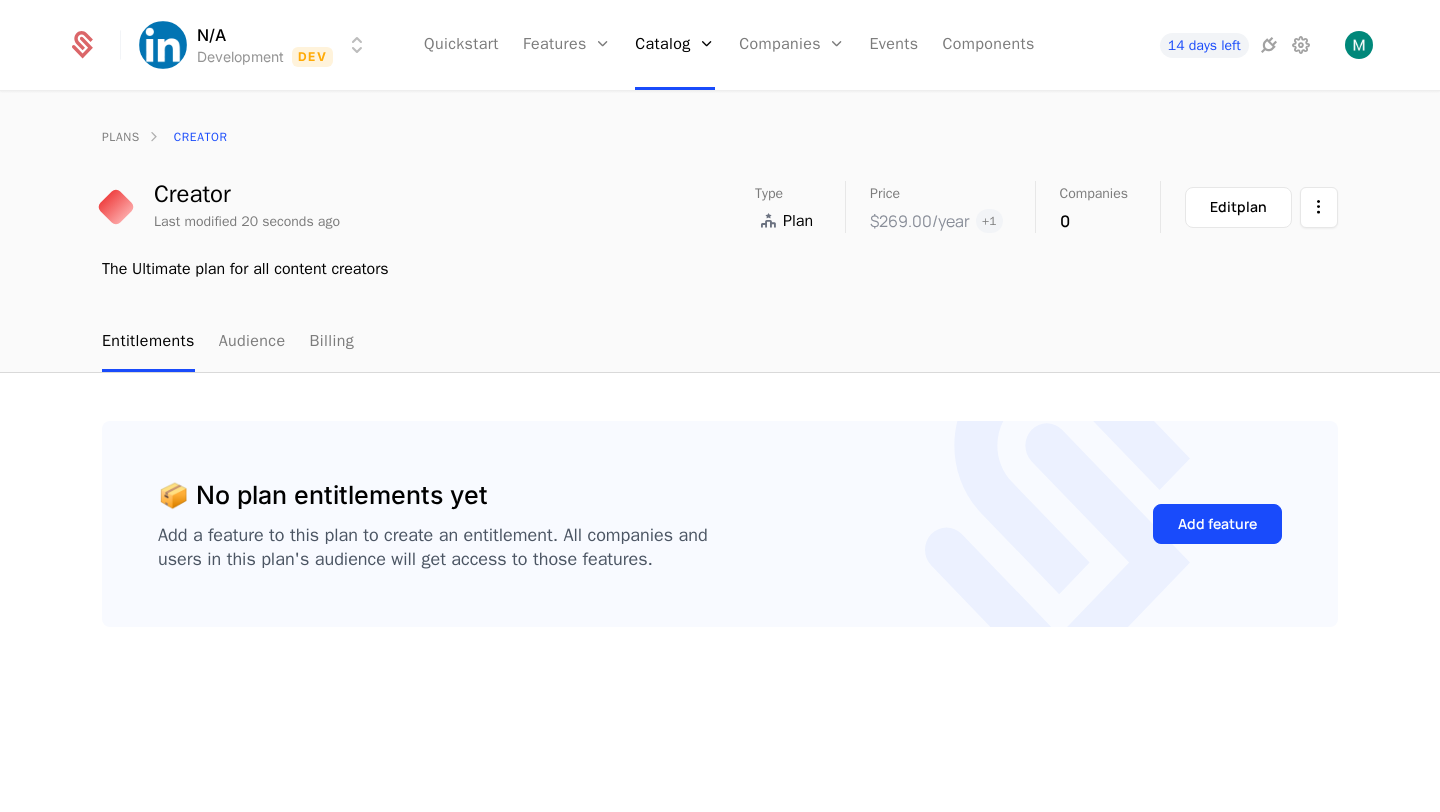 click on "plans Creator" at bounding box center [720, 137] 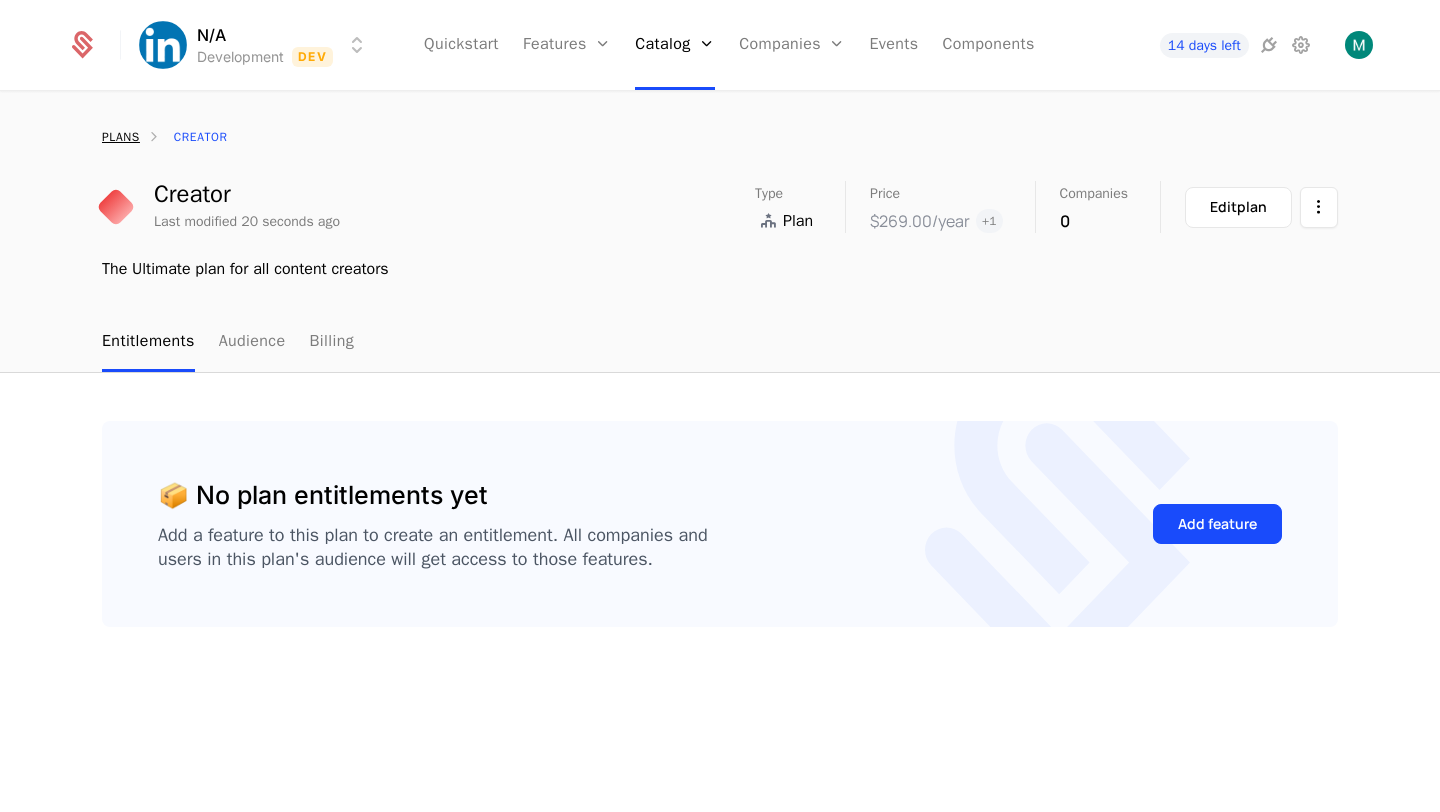 click on "plans" at bounding box center (121, 137) 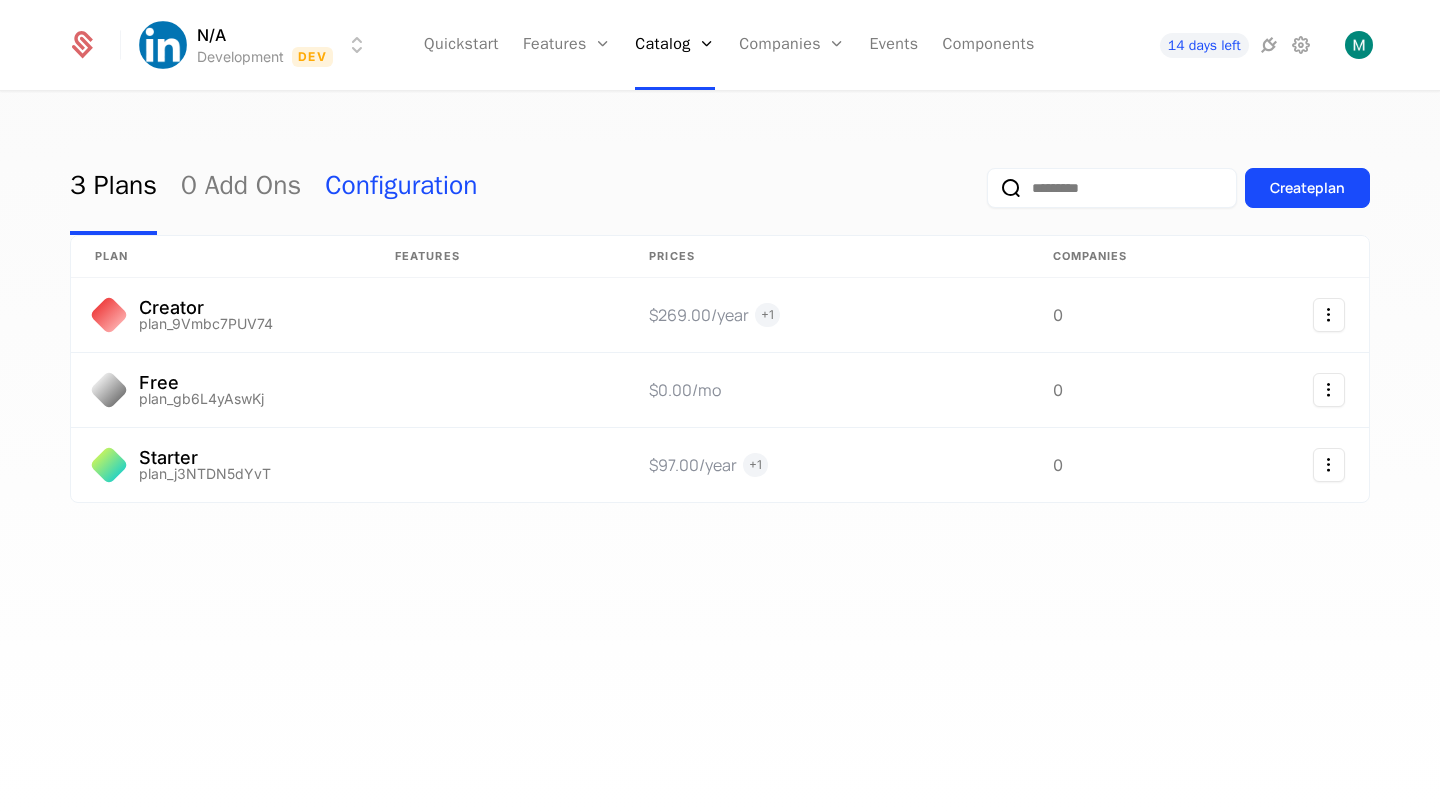click on "Configuration" at bounding box center (401, 188) 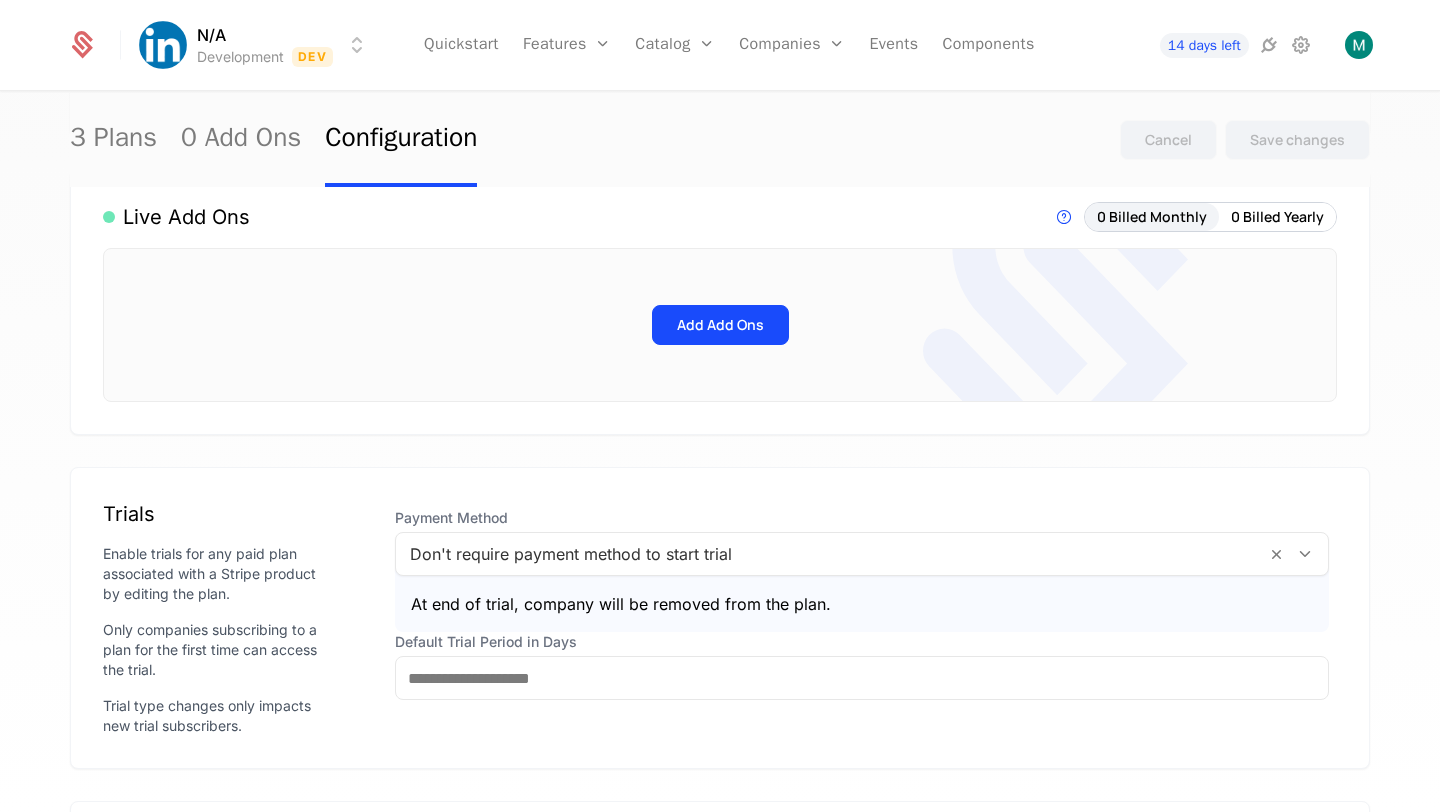 scroll, scrollTop: 0, scrollLeft: 0, axis: both 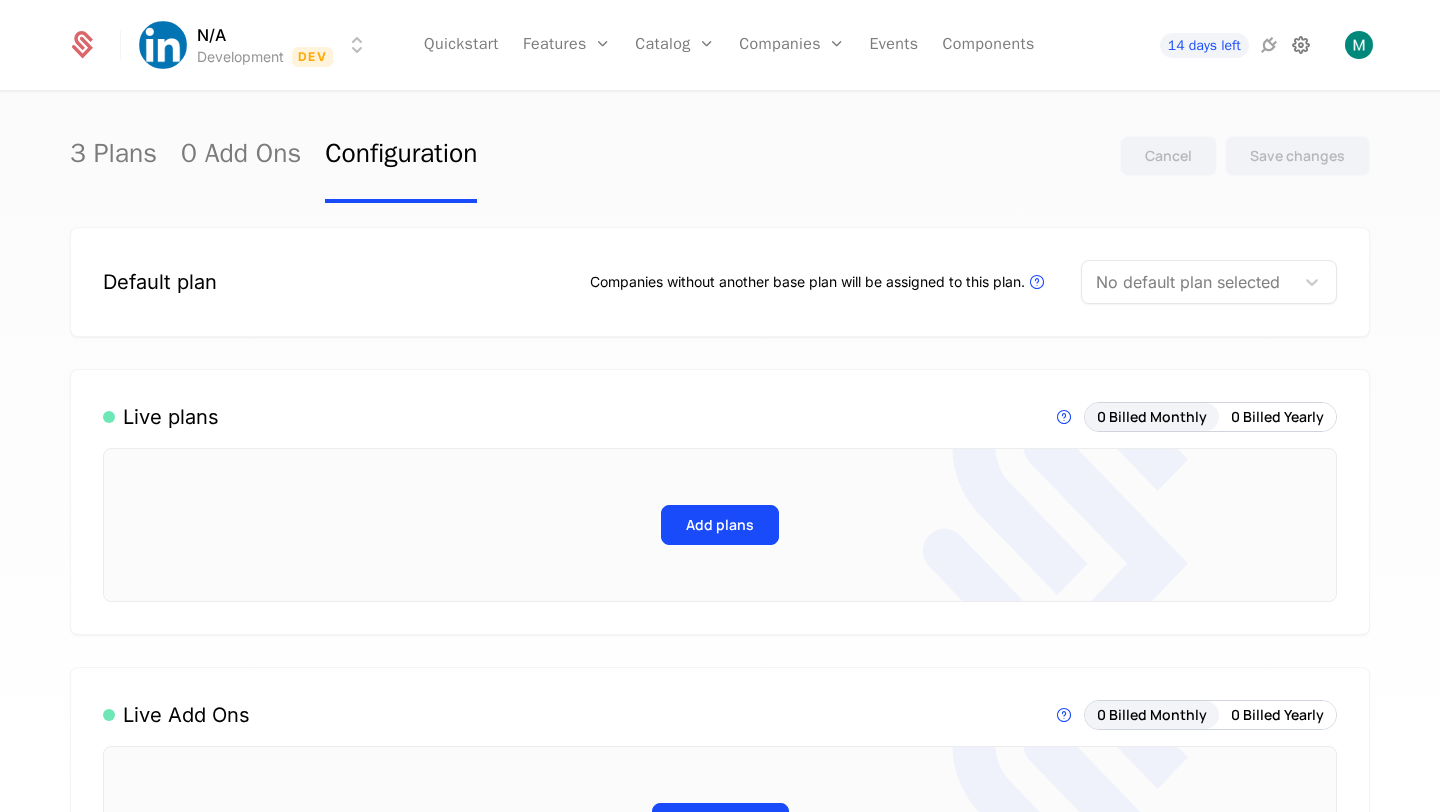 click at bounding box center [1301, 45] 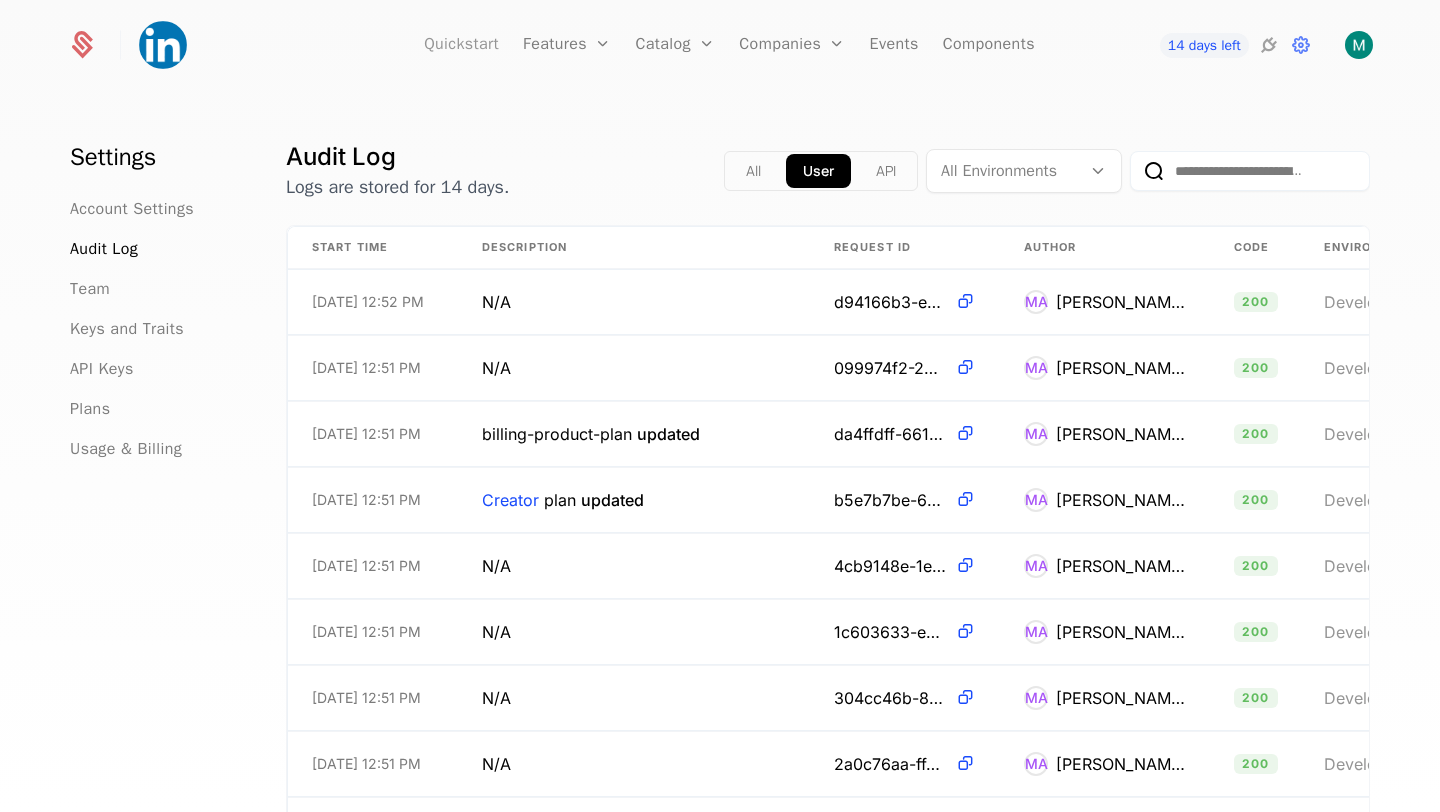 click on "Quickstart" at bounding box center (461, 45) 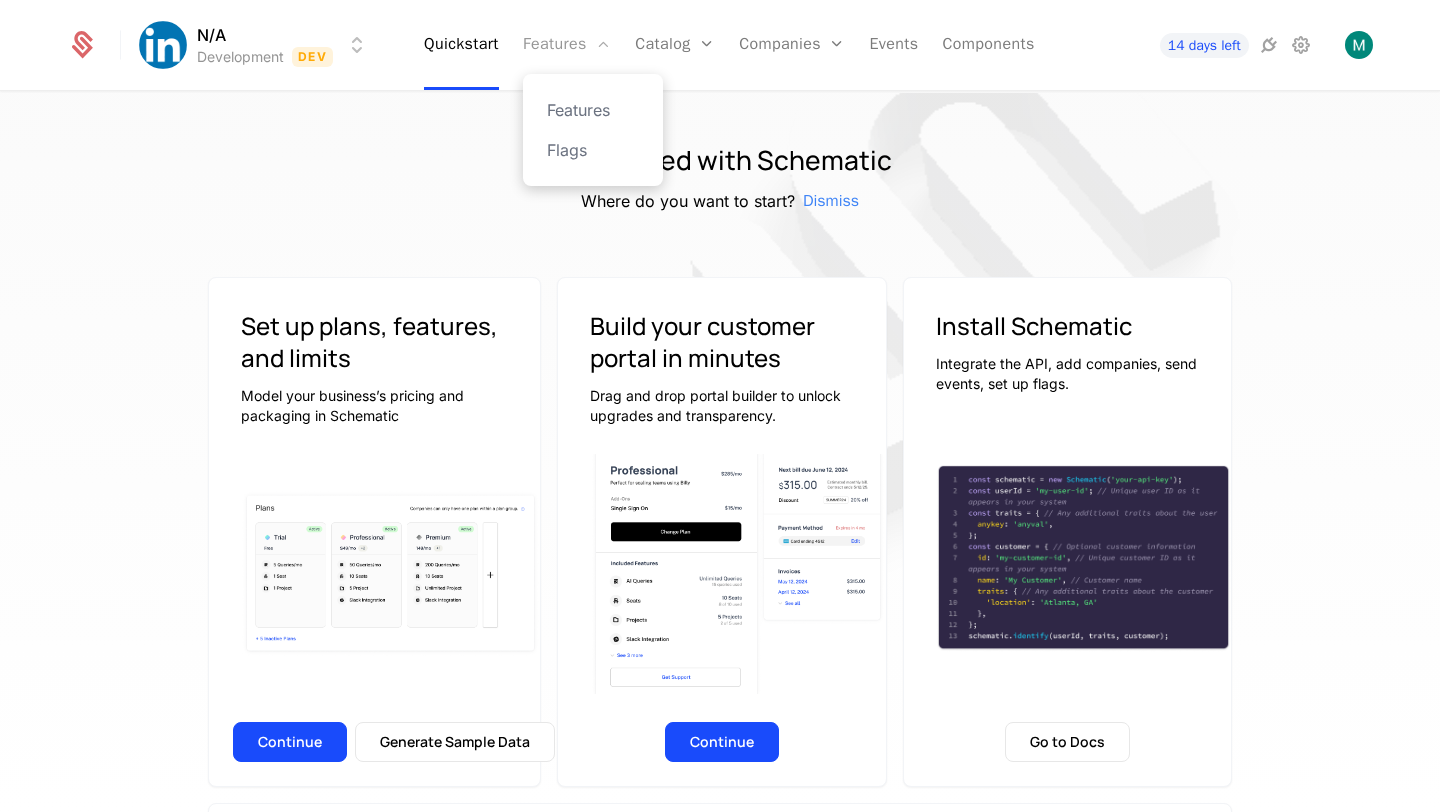 click on "Features" at bounding box center [567, 45] 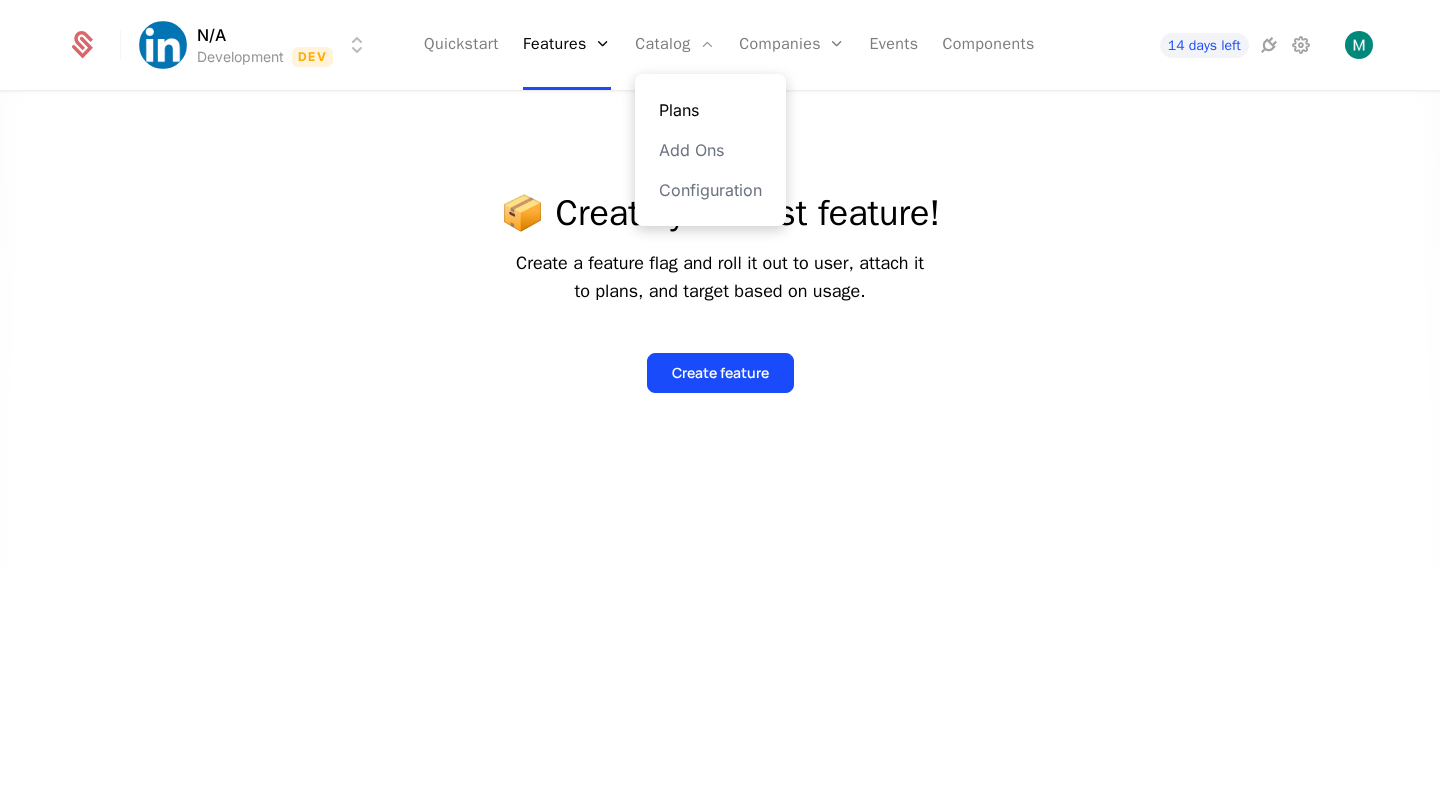 click on "Plans" at bounding box center (710, 110) 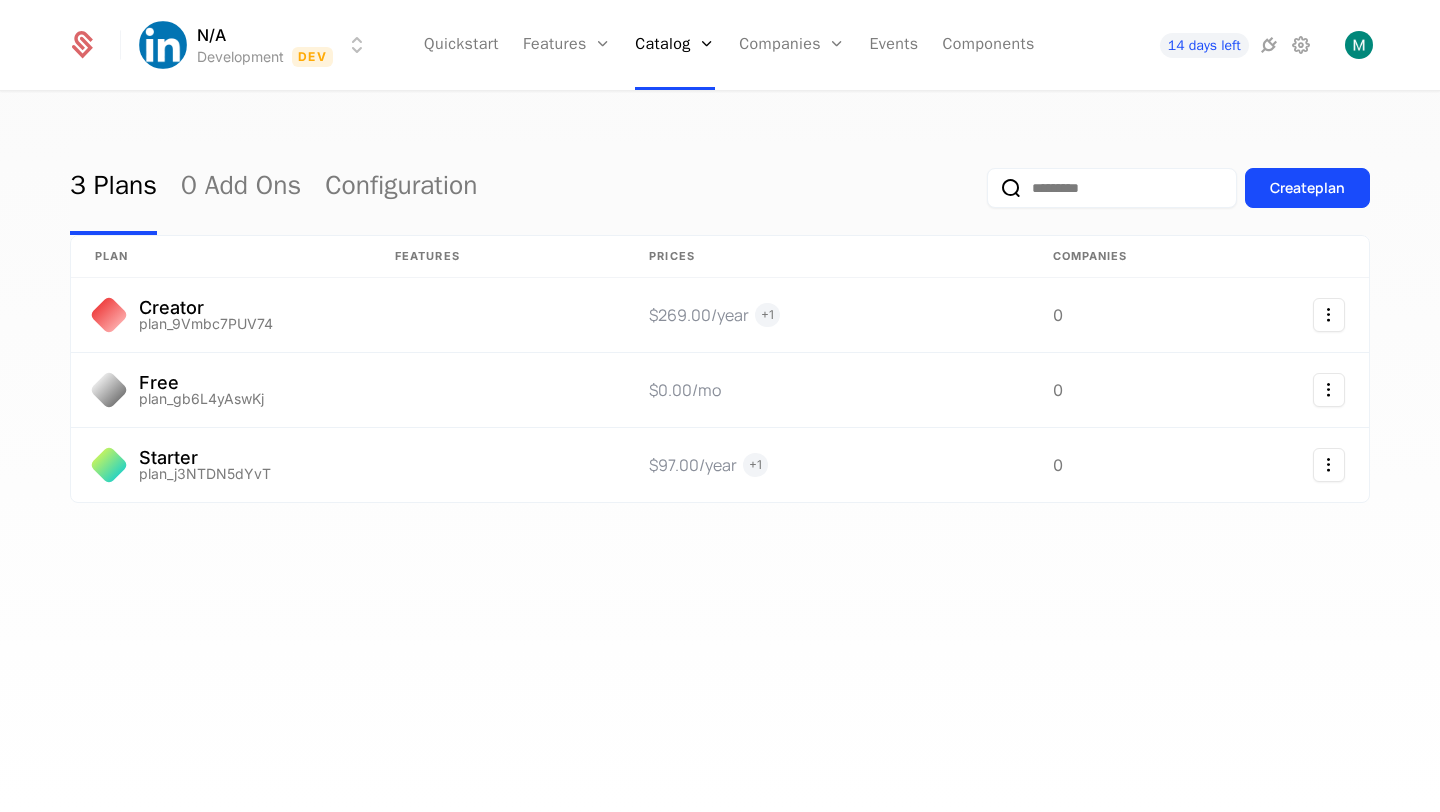 click on "3 Plans 0 Add Ons Configuration Create  plan plan Features Prices Companies Creator plan_9Vmbc7PUV74 $269.00 /year + 1 0 Free plan_gb6L4yAswKj $0.00 /mo 0 Starter plan_j3NTDN5dYvT $97.00 /year + 1 0" at bounding box center [720, 458] 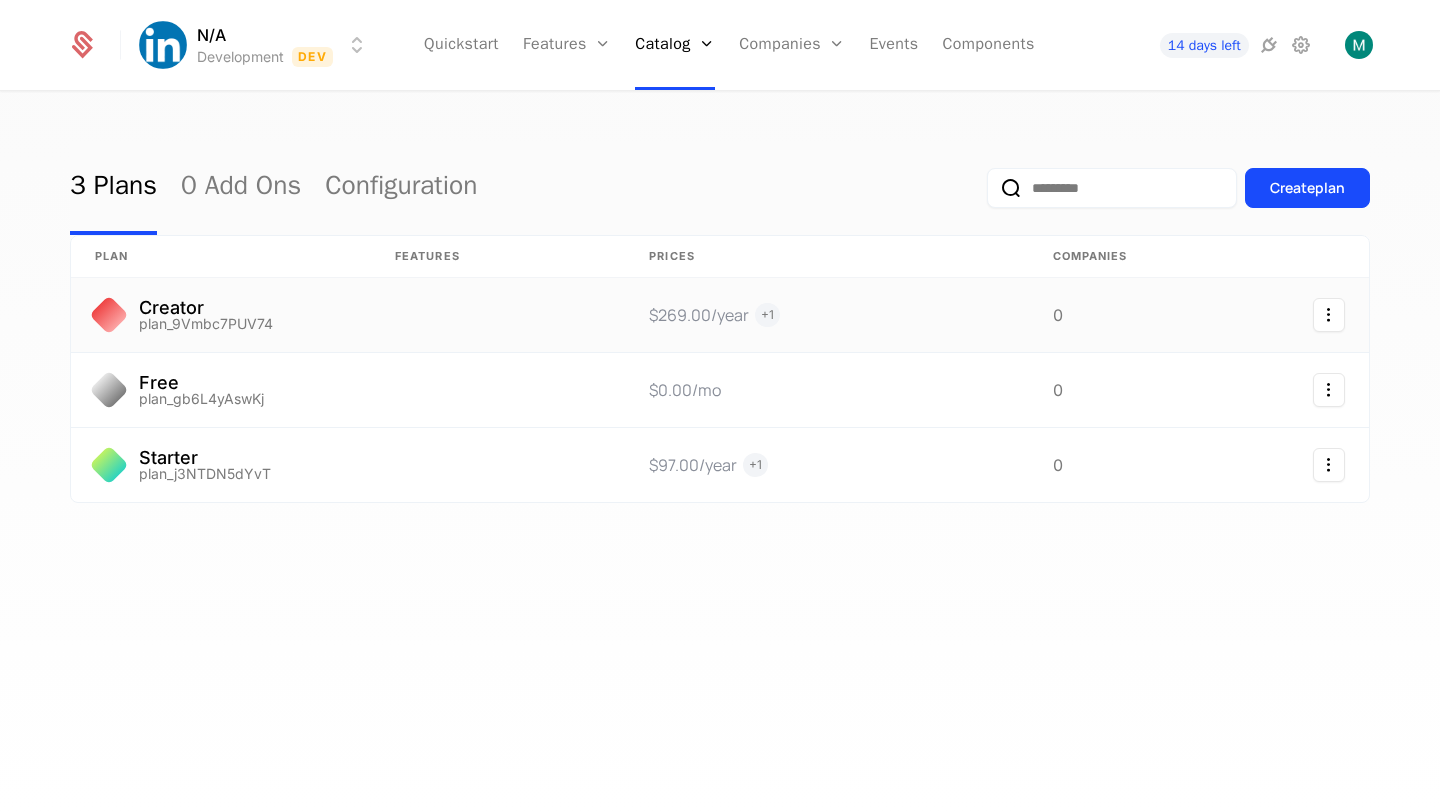 click at bounding box center (498, 315) 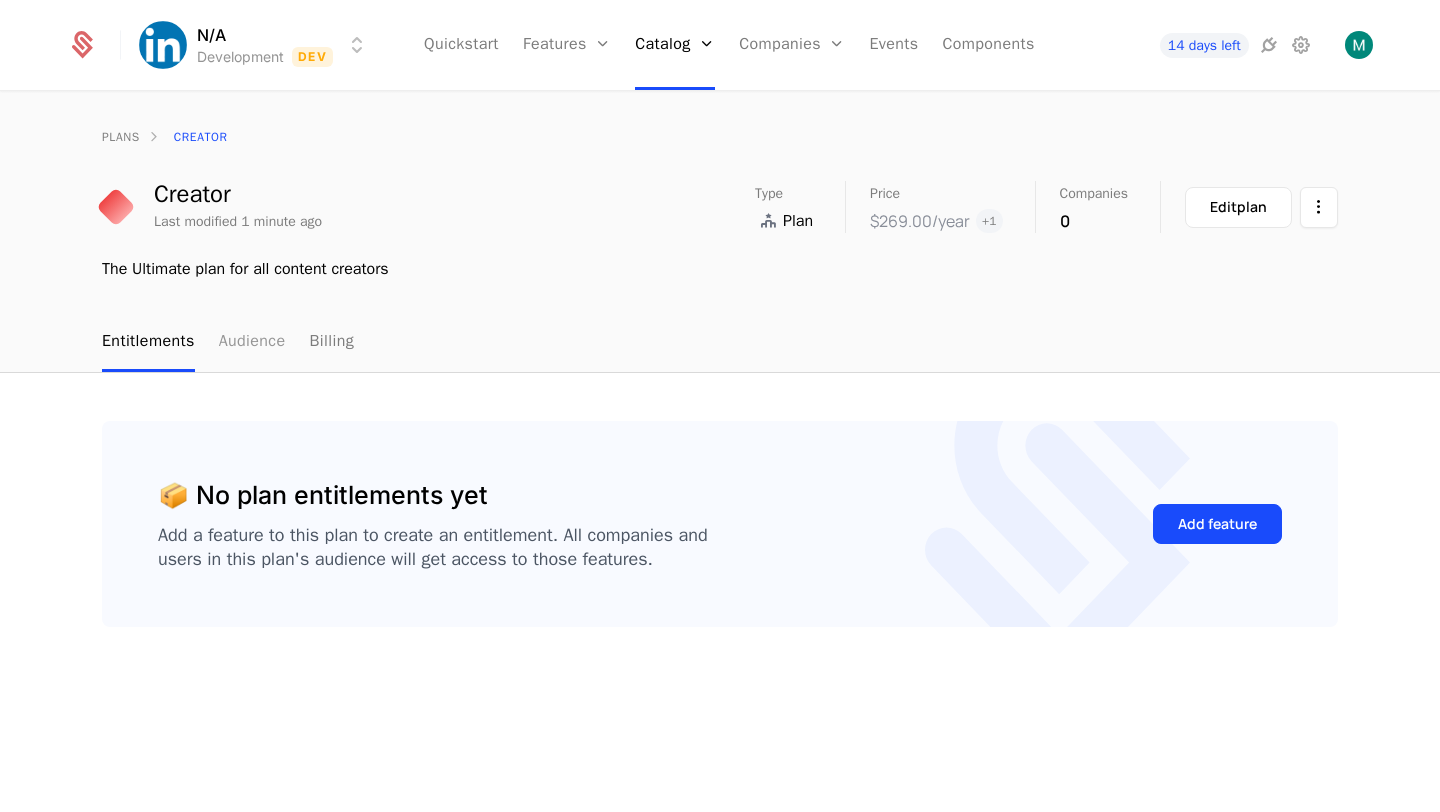 click on "Audience" at bounding box center [252, 342] 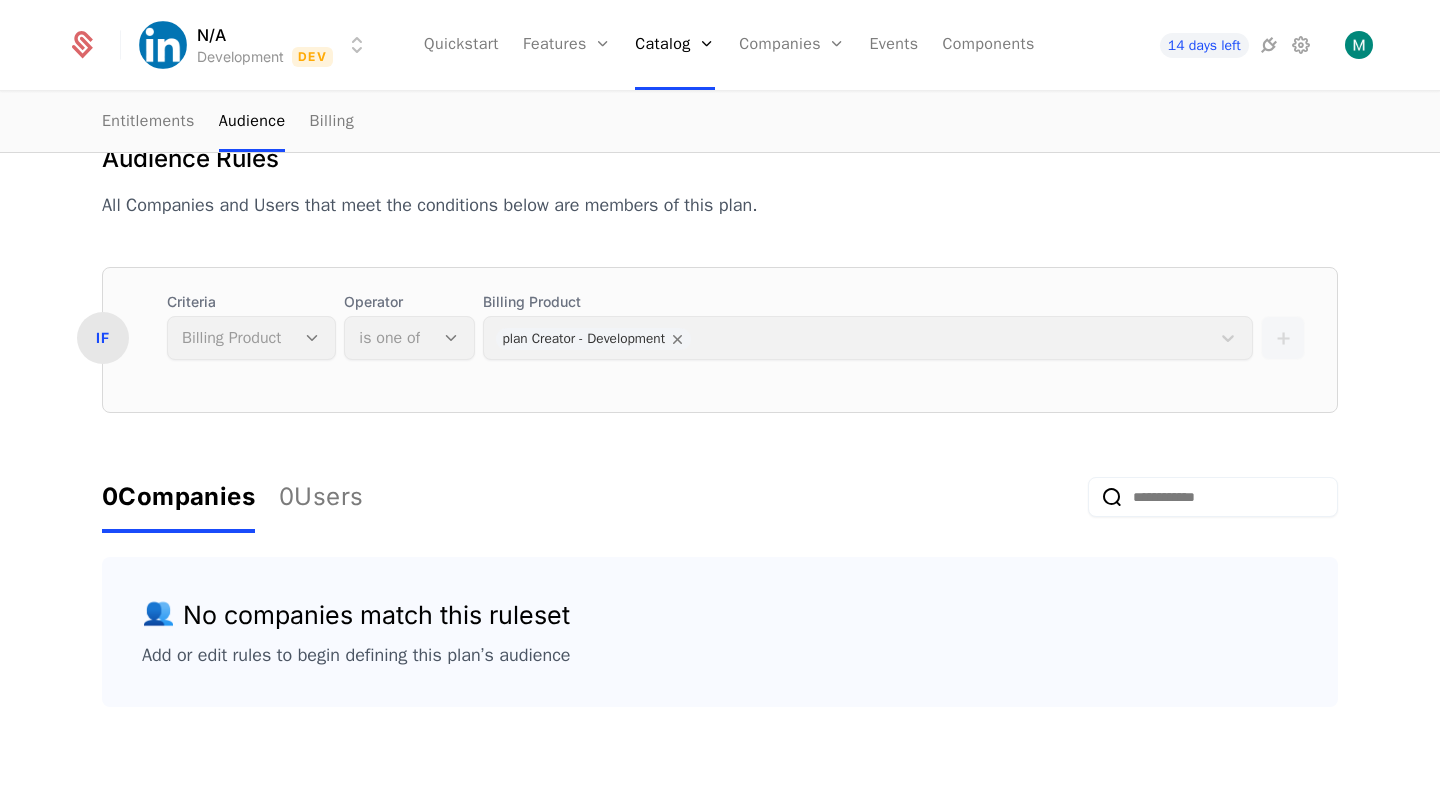 scroll, scrollTop: 266, scrollLeft: 0, axis: vertical 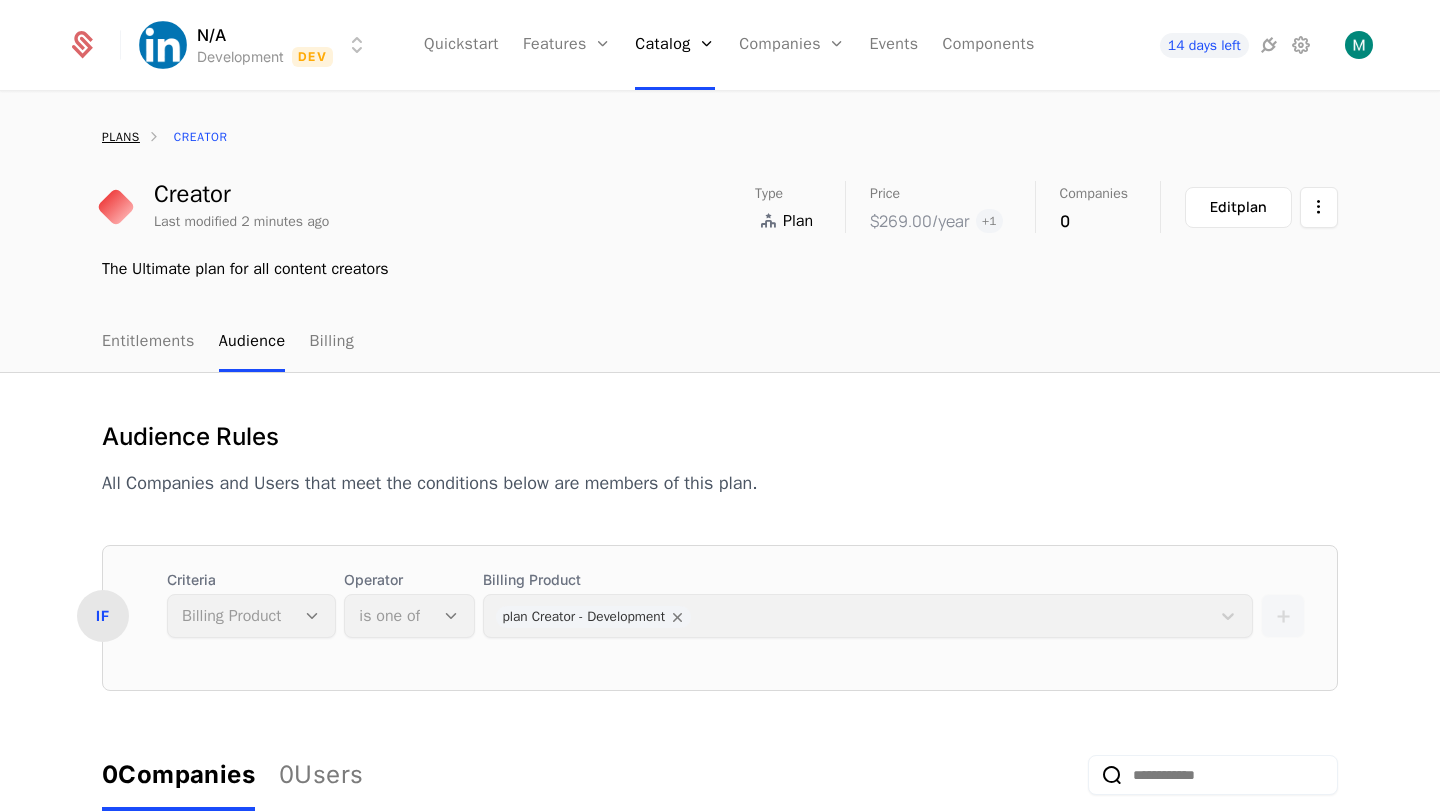 click on "plans" at bounding box center [121, 137] 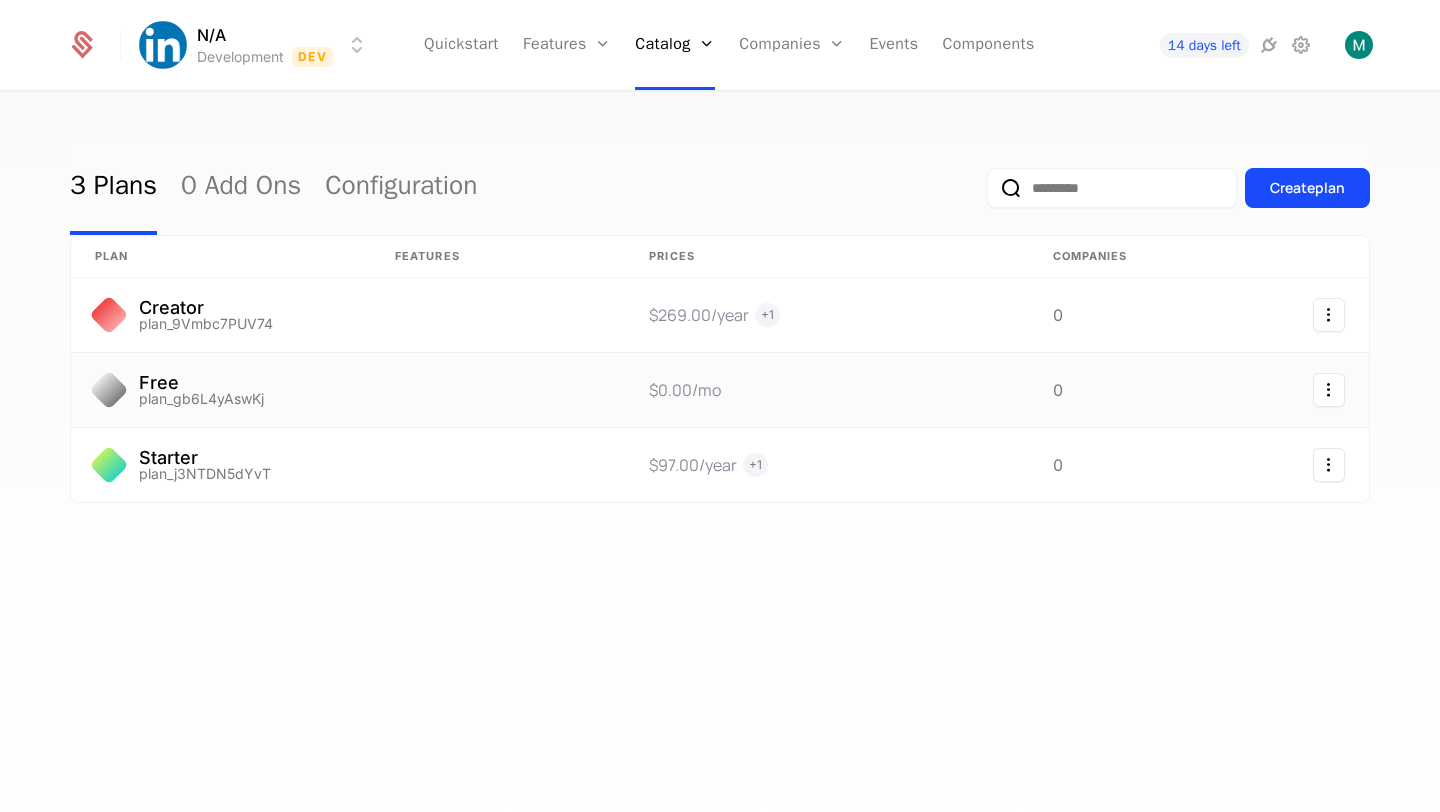 click on "Free" at bounding box center (201, 383) 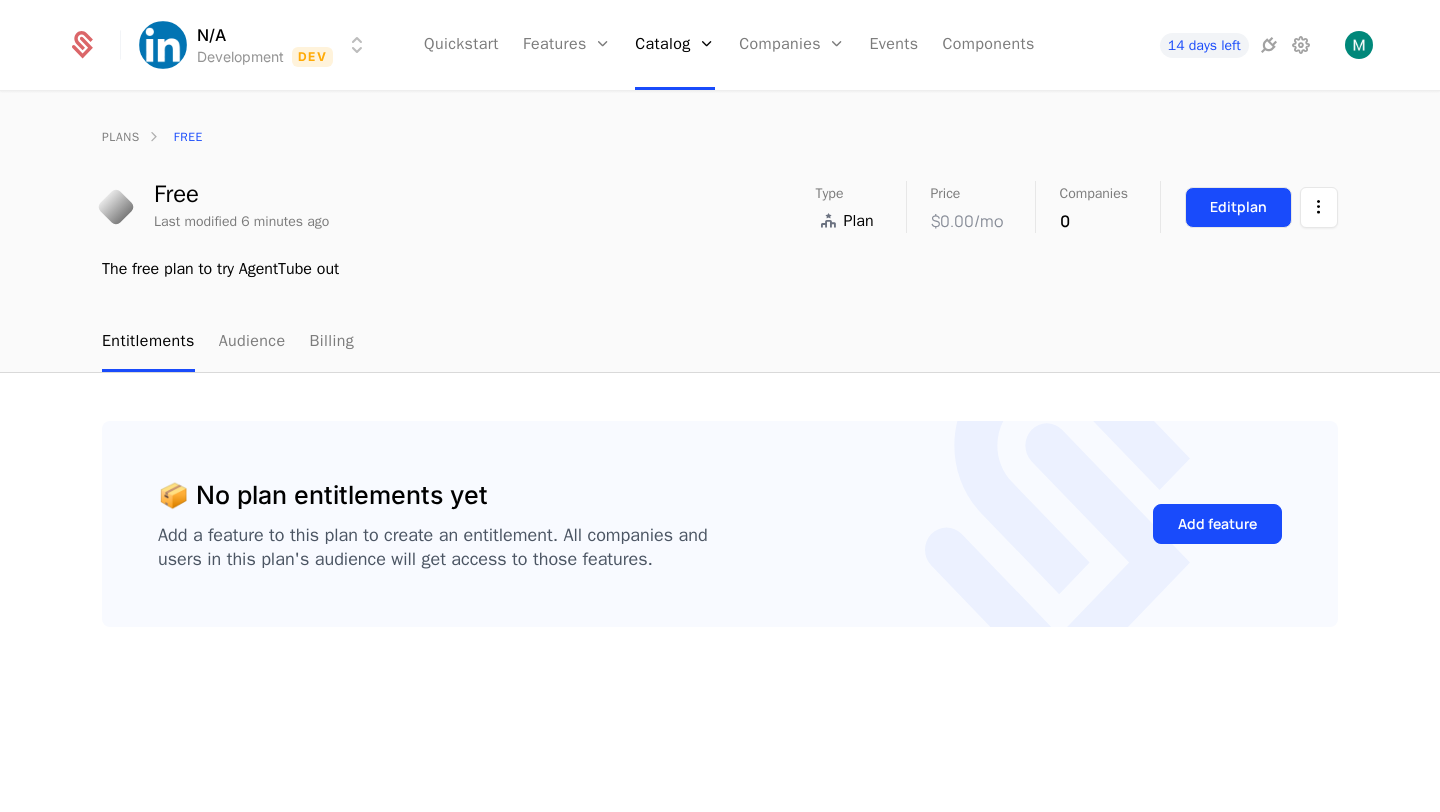click on "Edit  plan" at bounding box center [1238, 207] 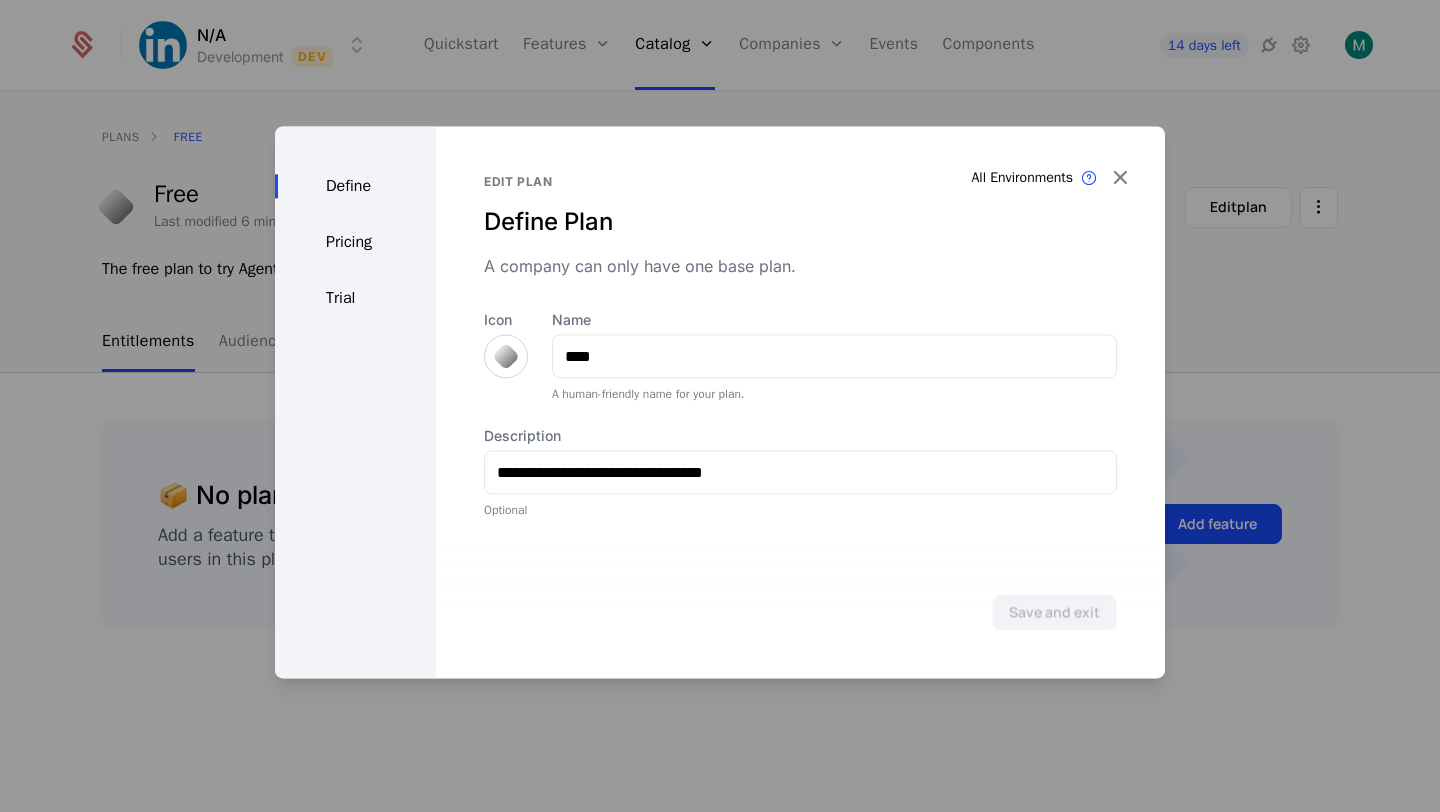 click on "Pricing" at bounding box center (355, 242) 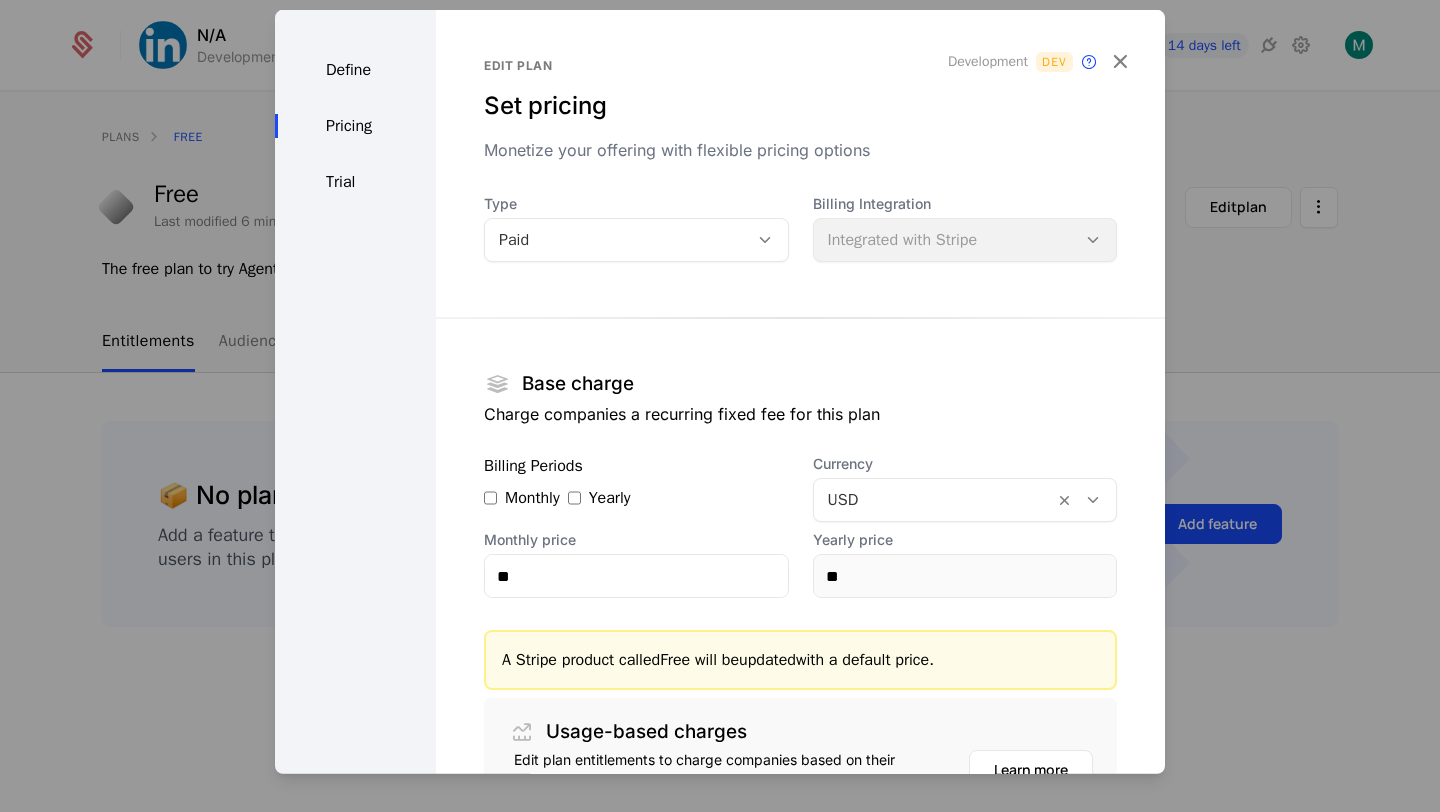 click on "Paid" at bounding box center (616, 240) 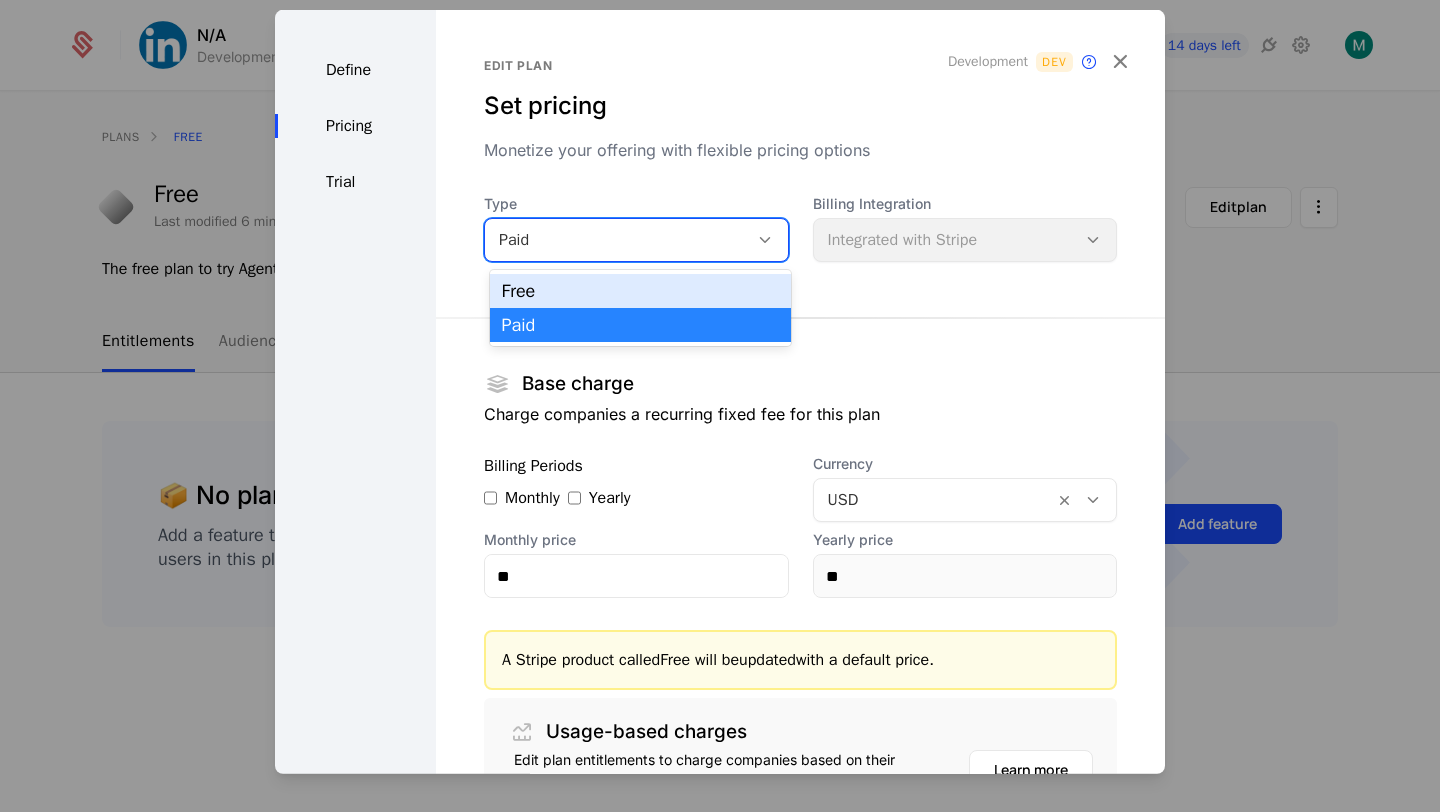 click on "Free" at bounding box center (641, 291) 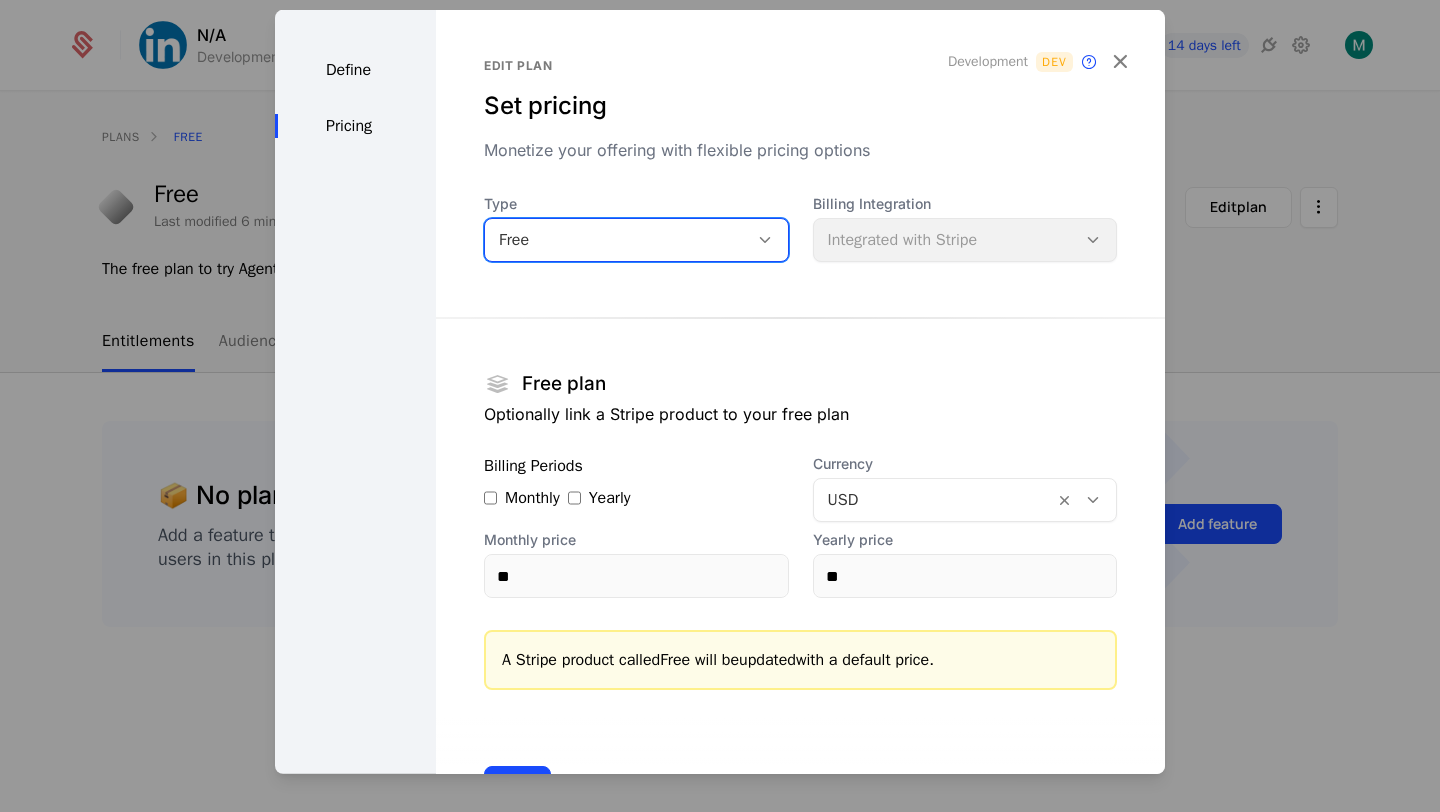 scroll, scrollTop: 77, scrollLeft: 0, axis: vertical 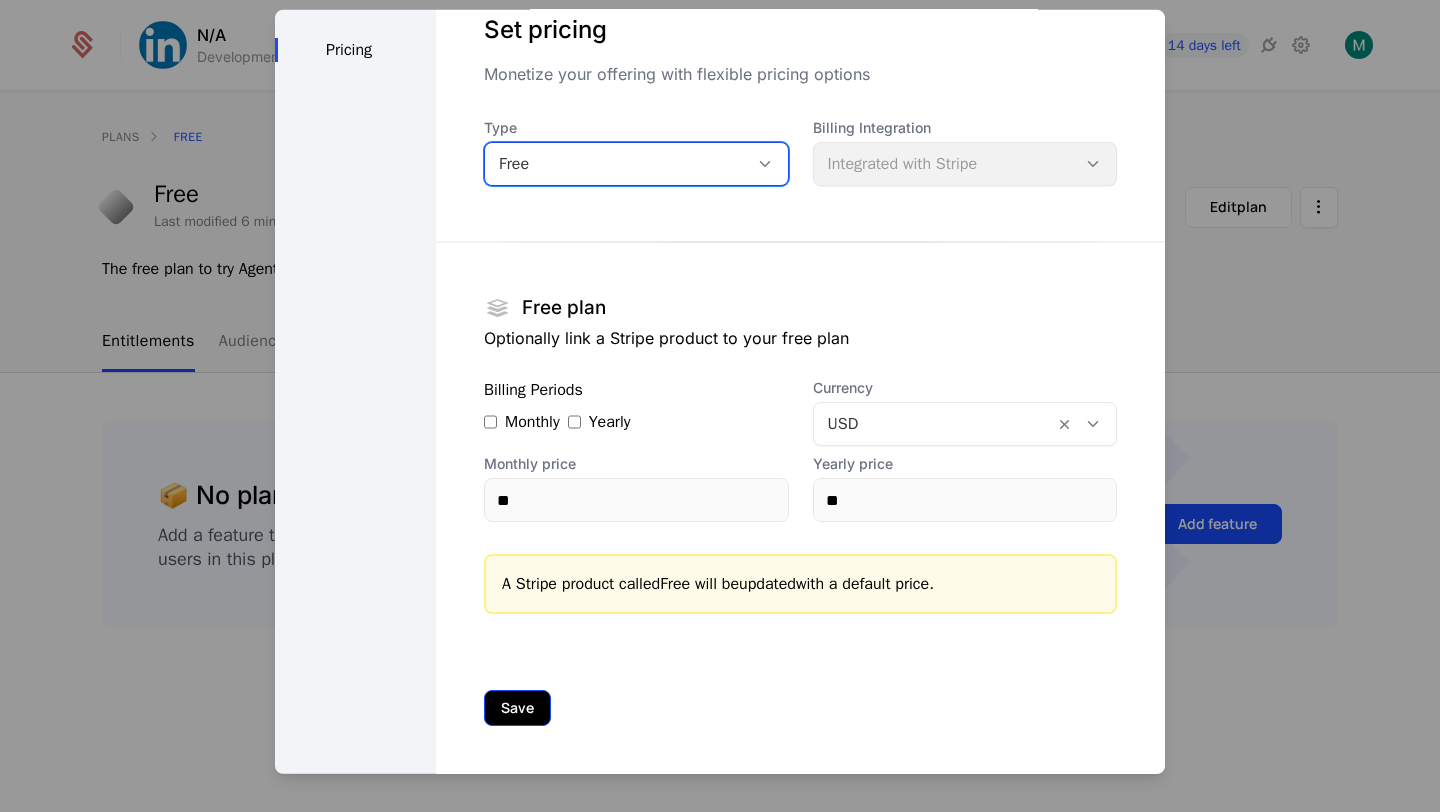 click on "Save" at bounding box center (517, 708) 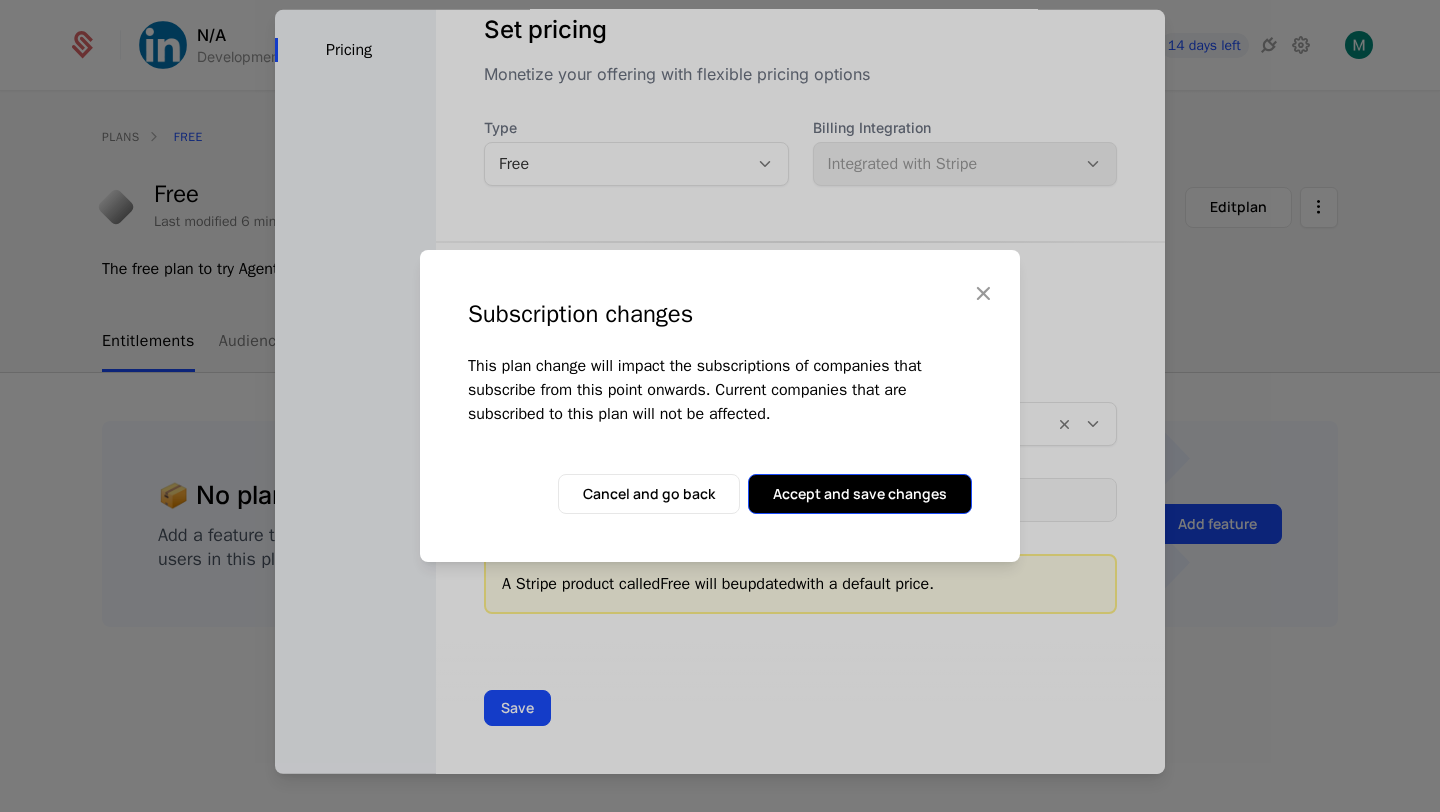 click on "Accept and save changes" at bounding box center [860, 494] 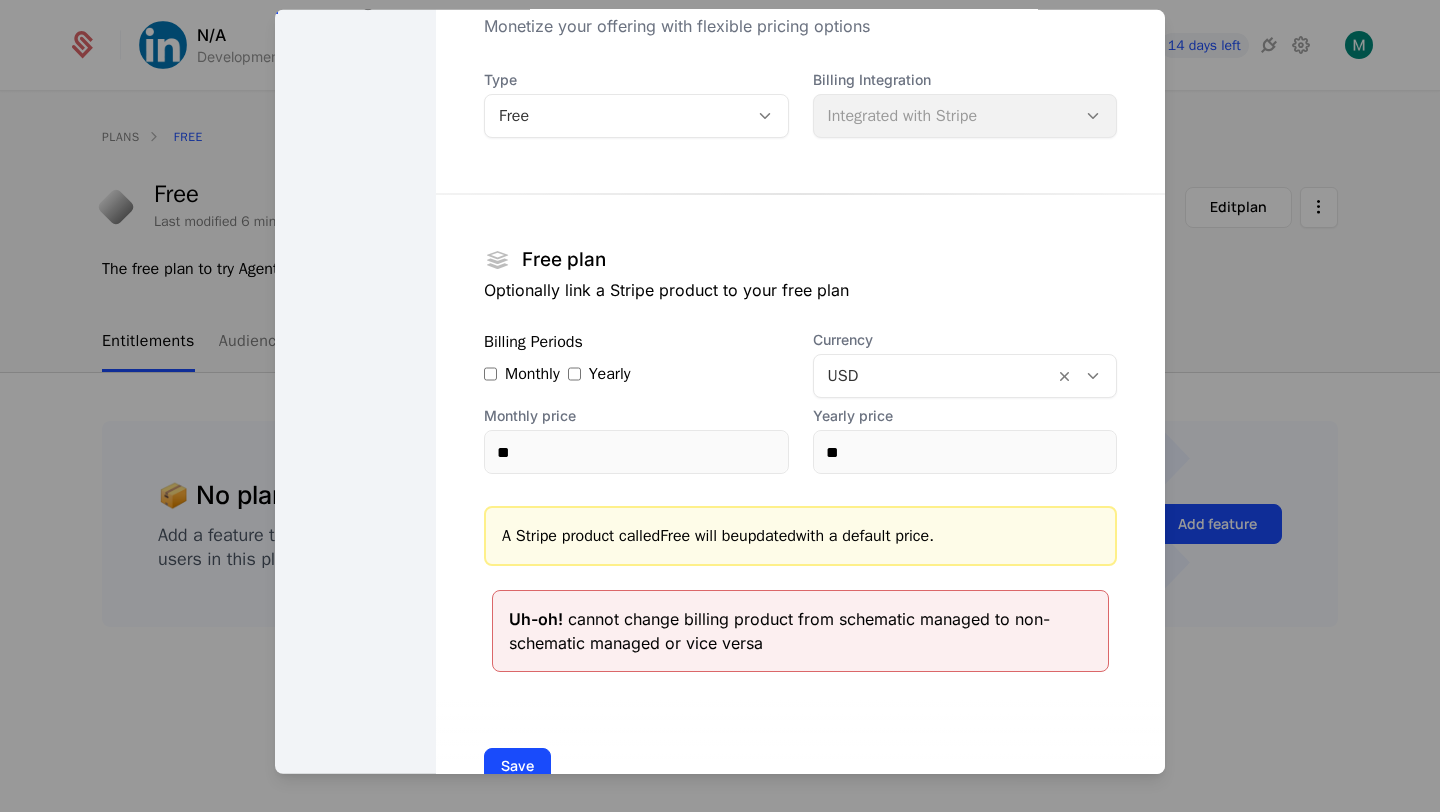 scroll, scrollTop: 0, scrollLeft: 0, axis: both 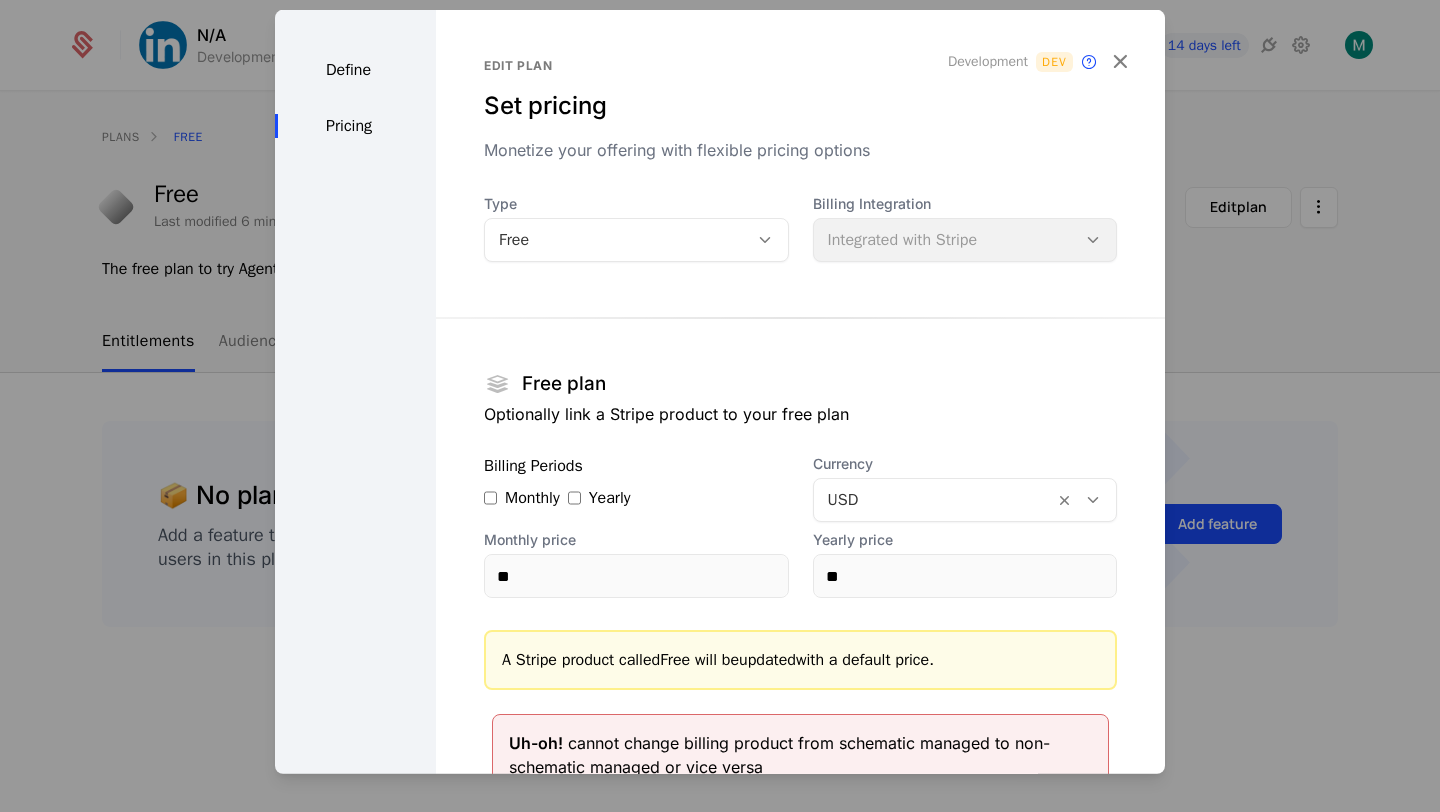 click on "Billing Integration Integrated with Stripe" at bounding box center (965, 228) 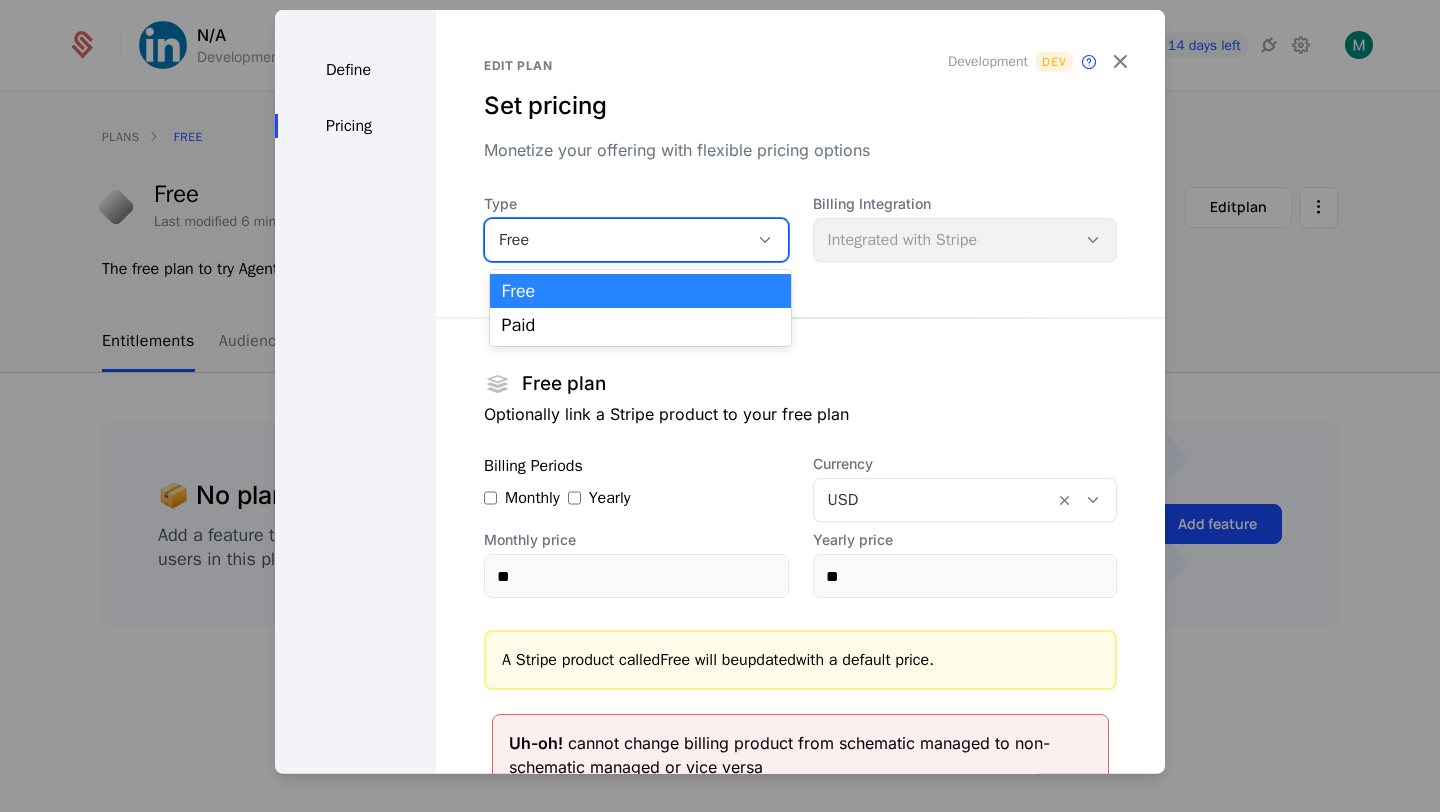click on "Free" at bounding box center (616, 240) 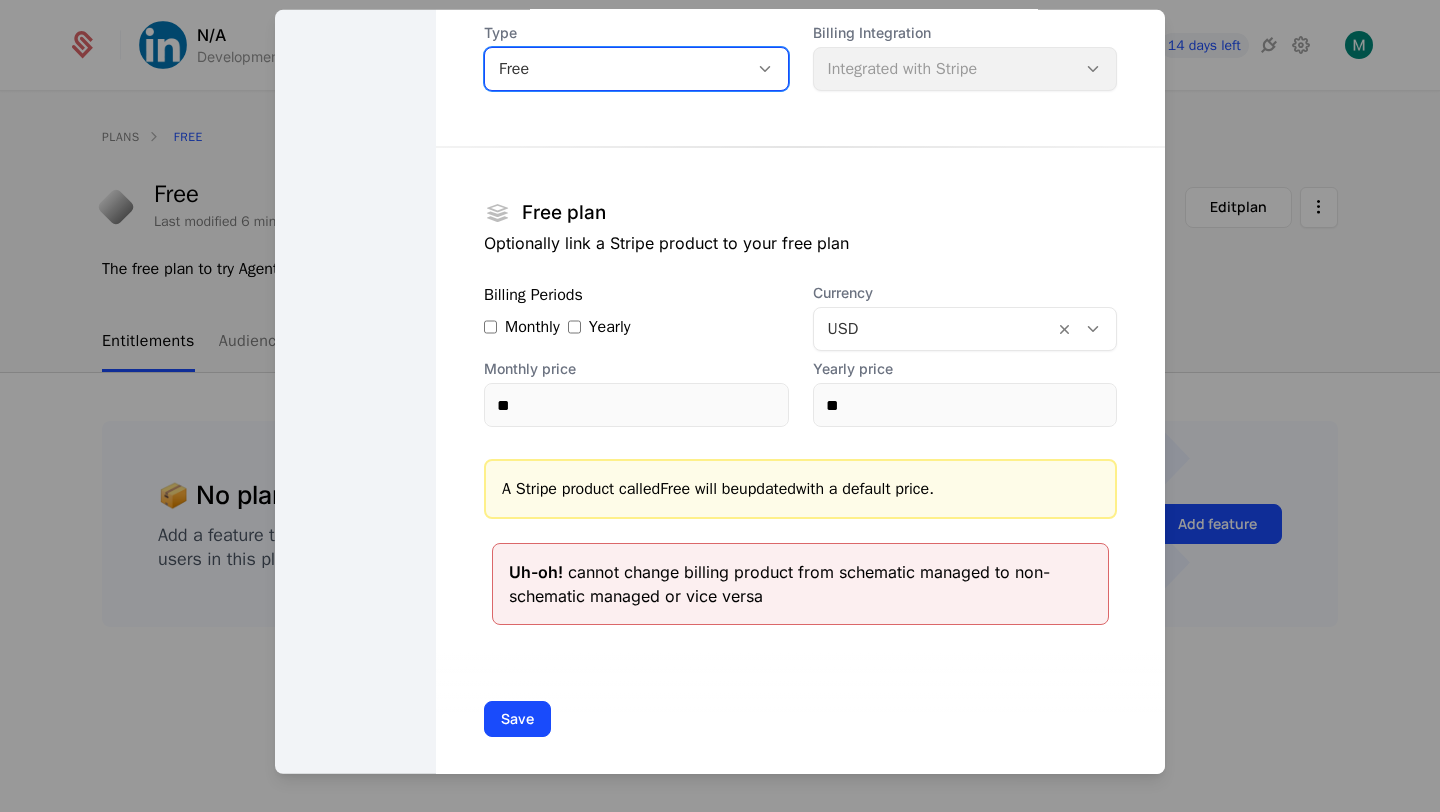 scroll, scrollTop: 175, scrollLeft: 0, axis: vertical 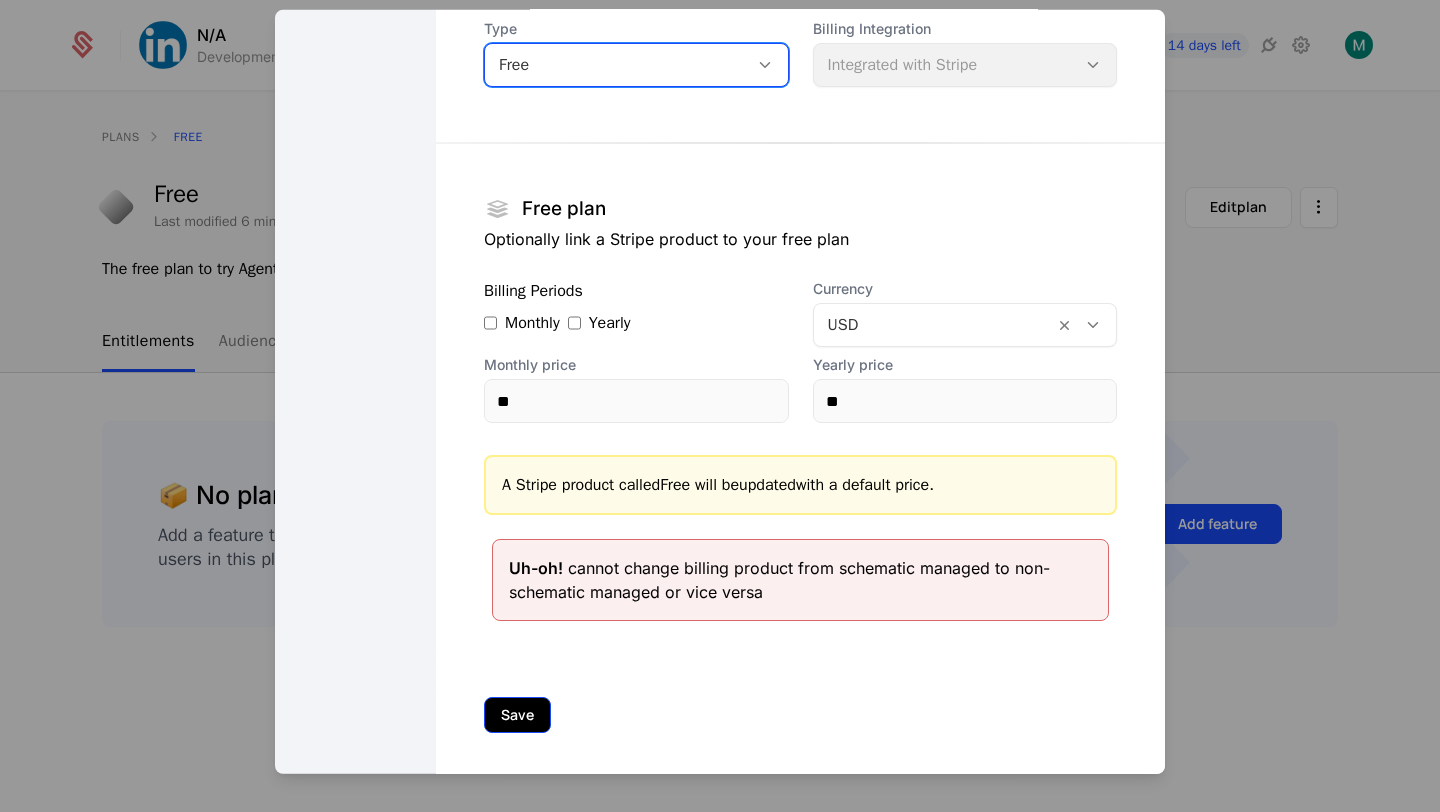 click on "Save" at bounding box center [517, 715] 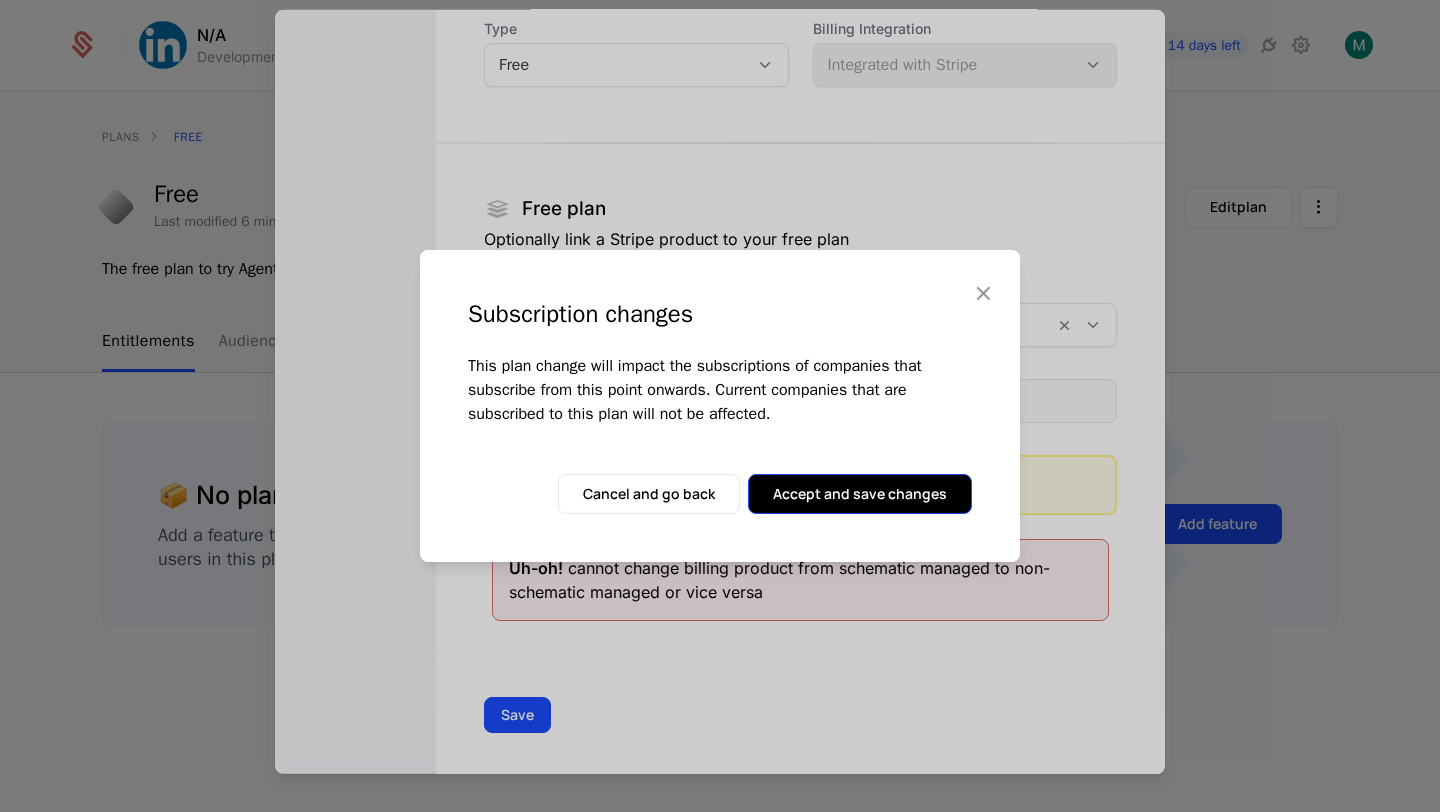 click on "Accept and save changes" at bounding box center [860, 494] 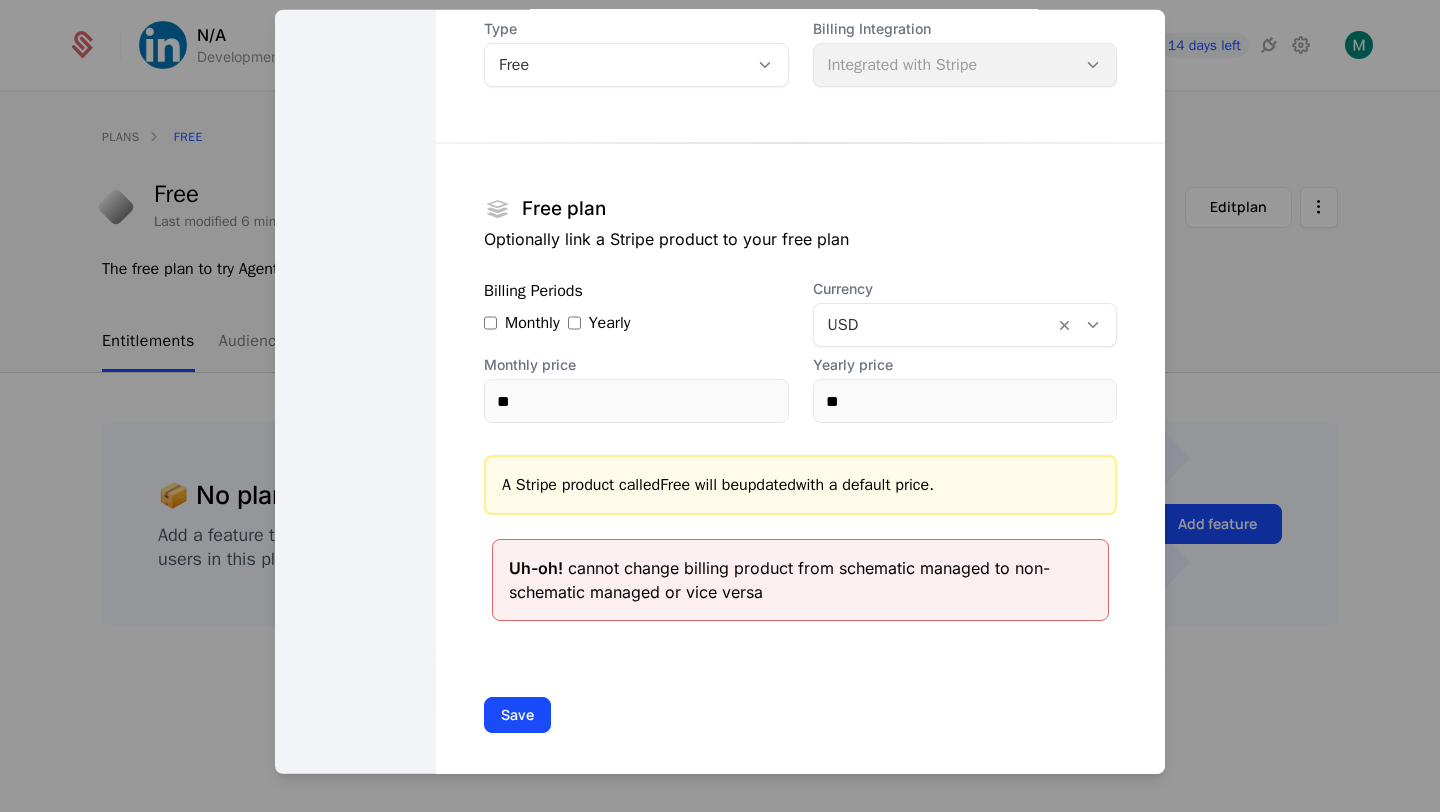 scroll, scrollTop: 0, scrollLeft: 0, axis: both 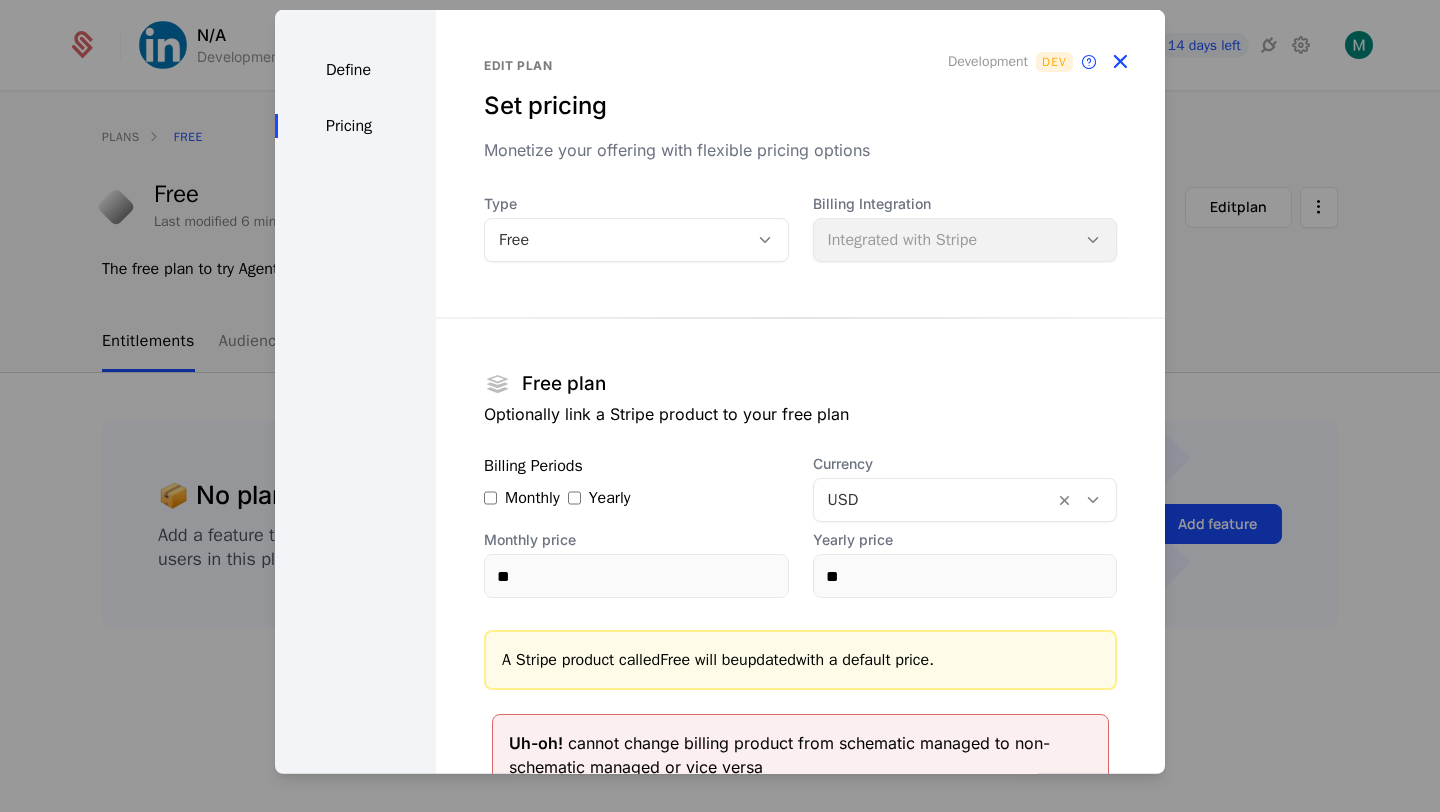 click at bounding box center [1120, 62] 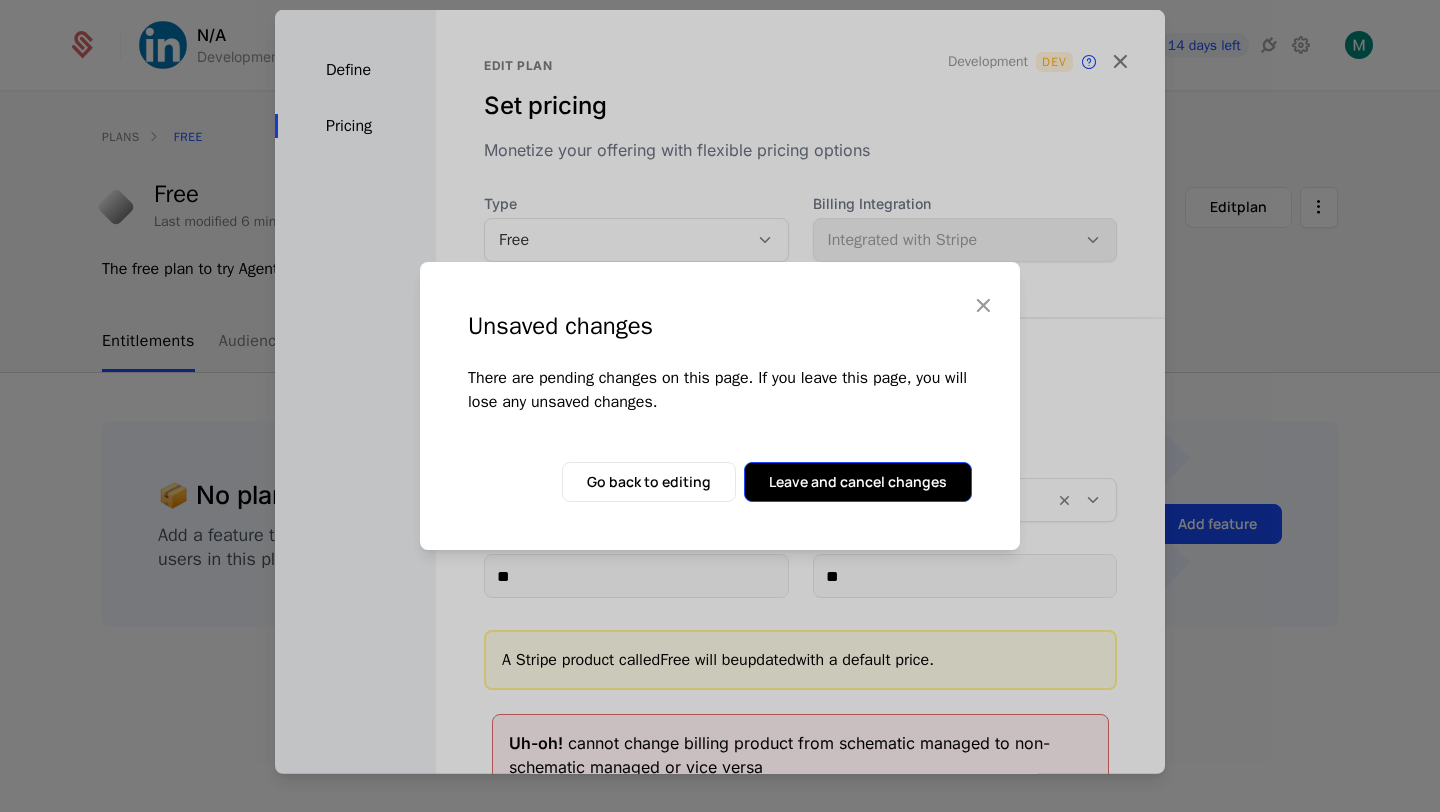 click on "Leave and cancel changes" at bounding box center [858, 482] 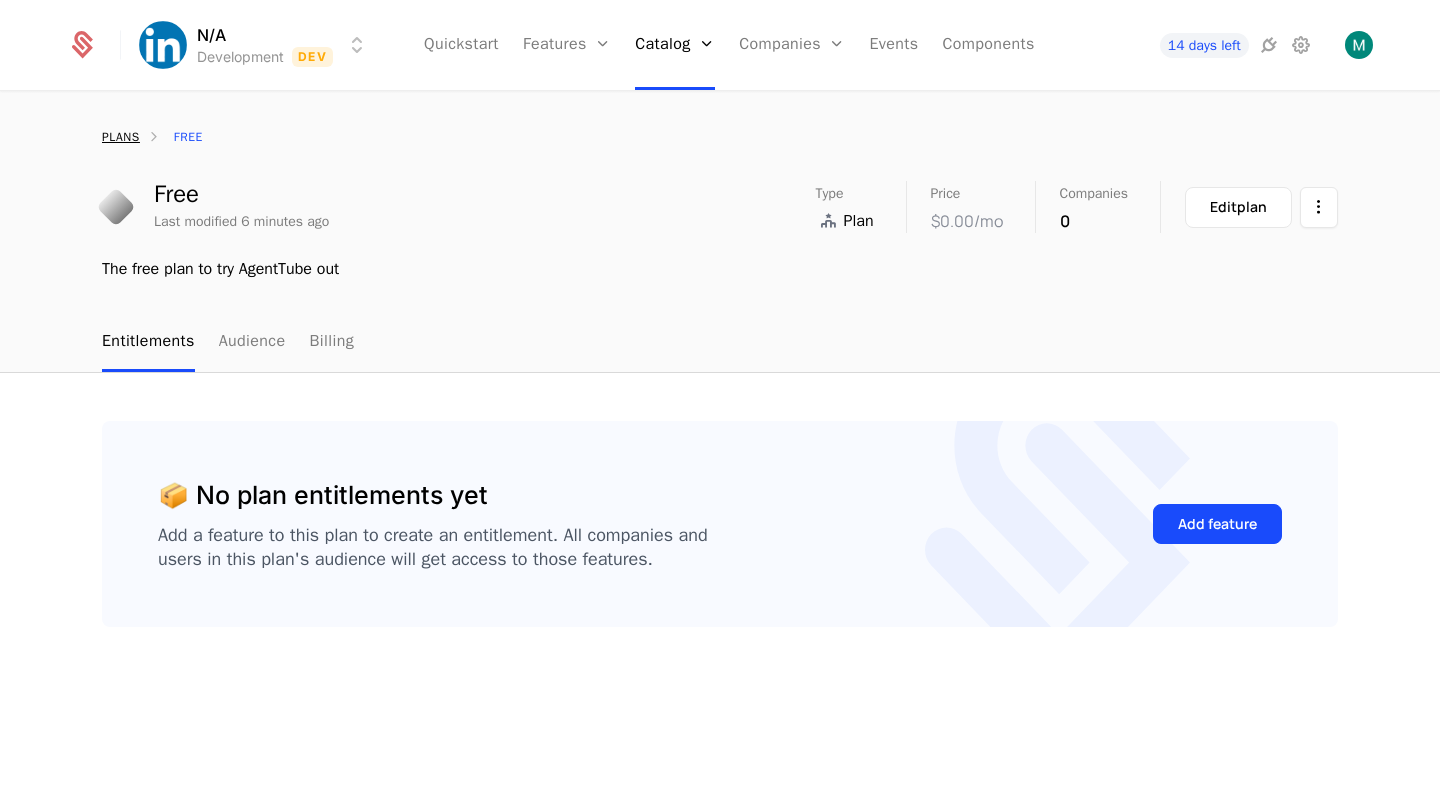 click on "plans" at bounding box center [121, 137] 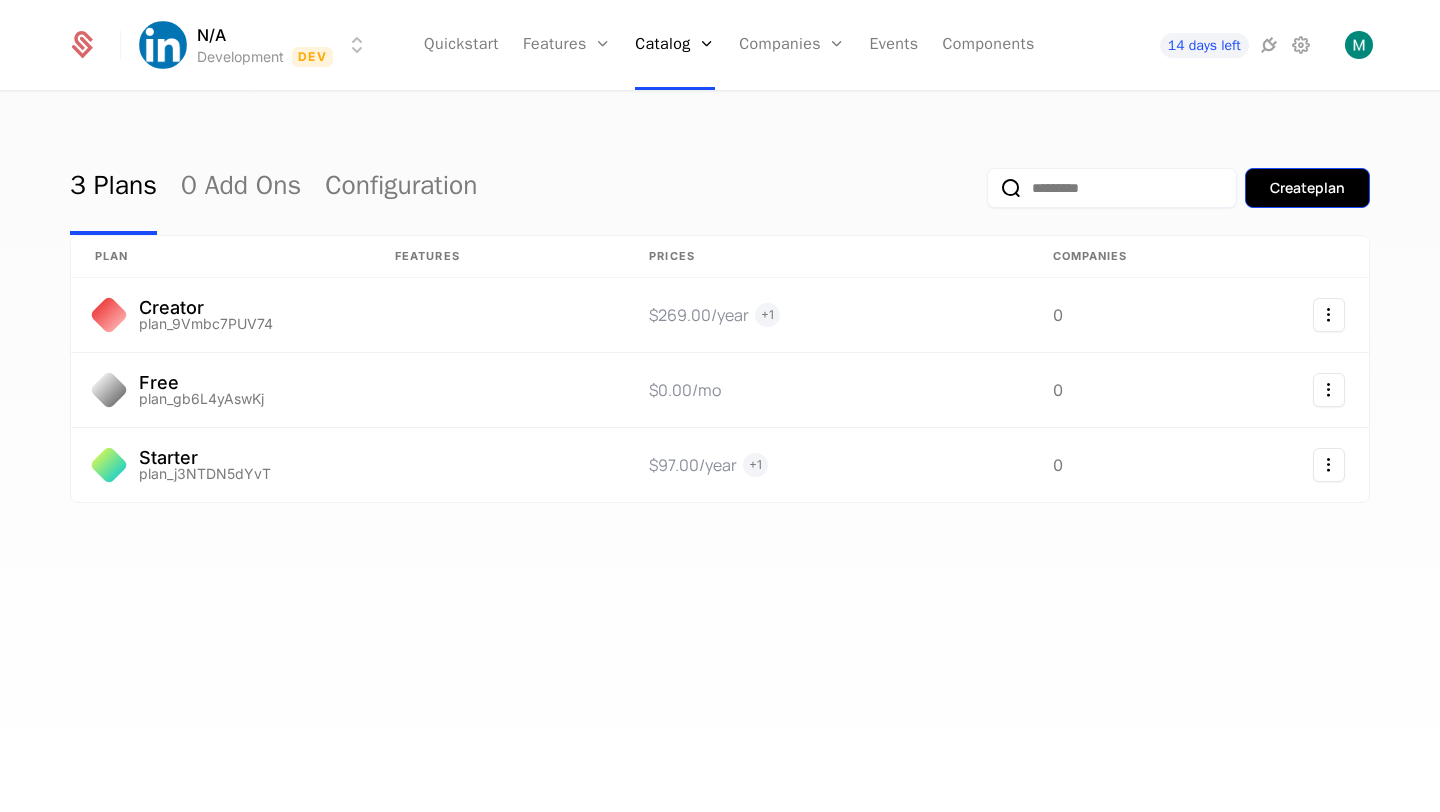 click on "Create  plan" at bounding box center (1307, 188) 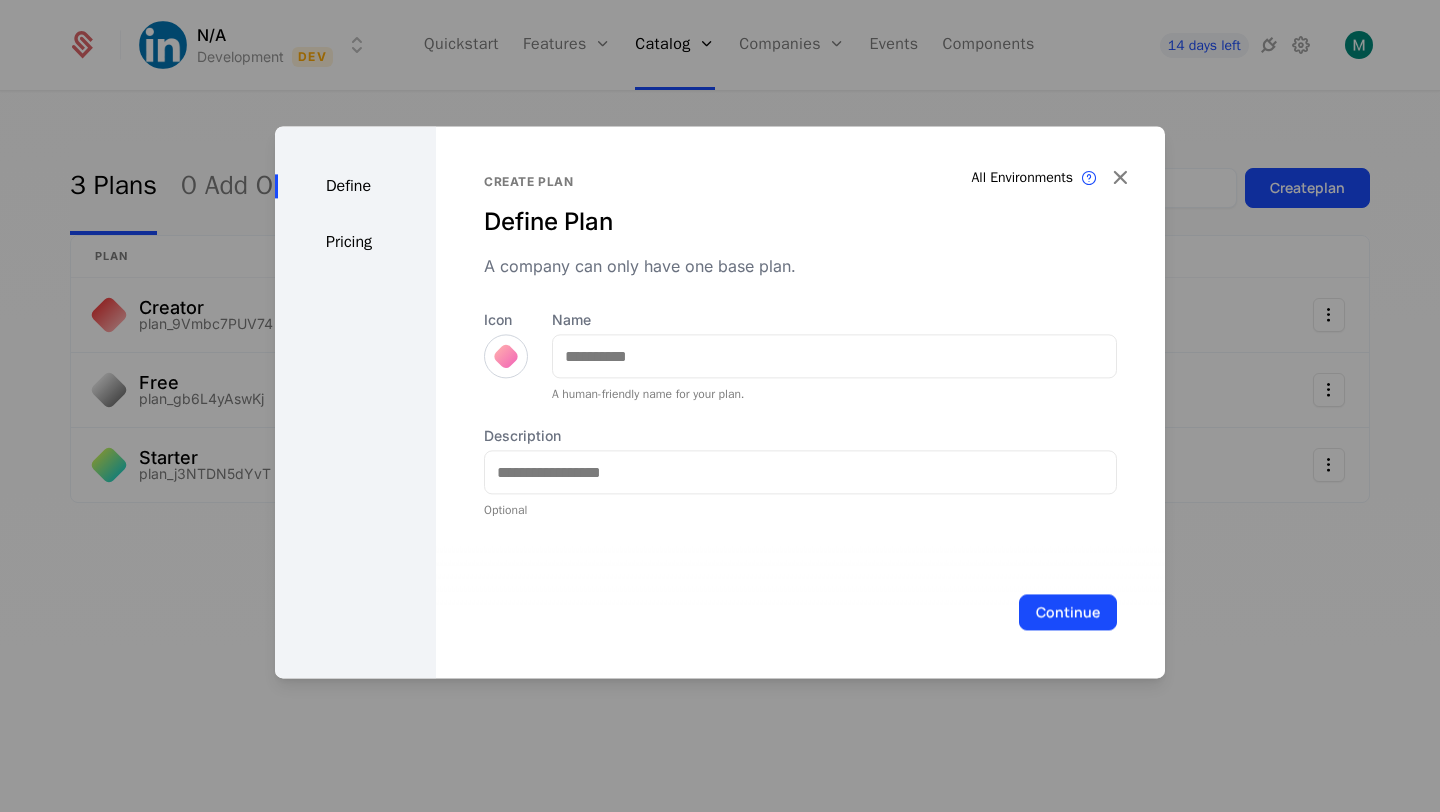 click at bounding box center (720, 406) 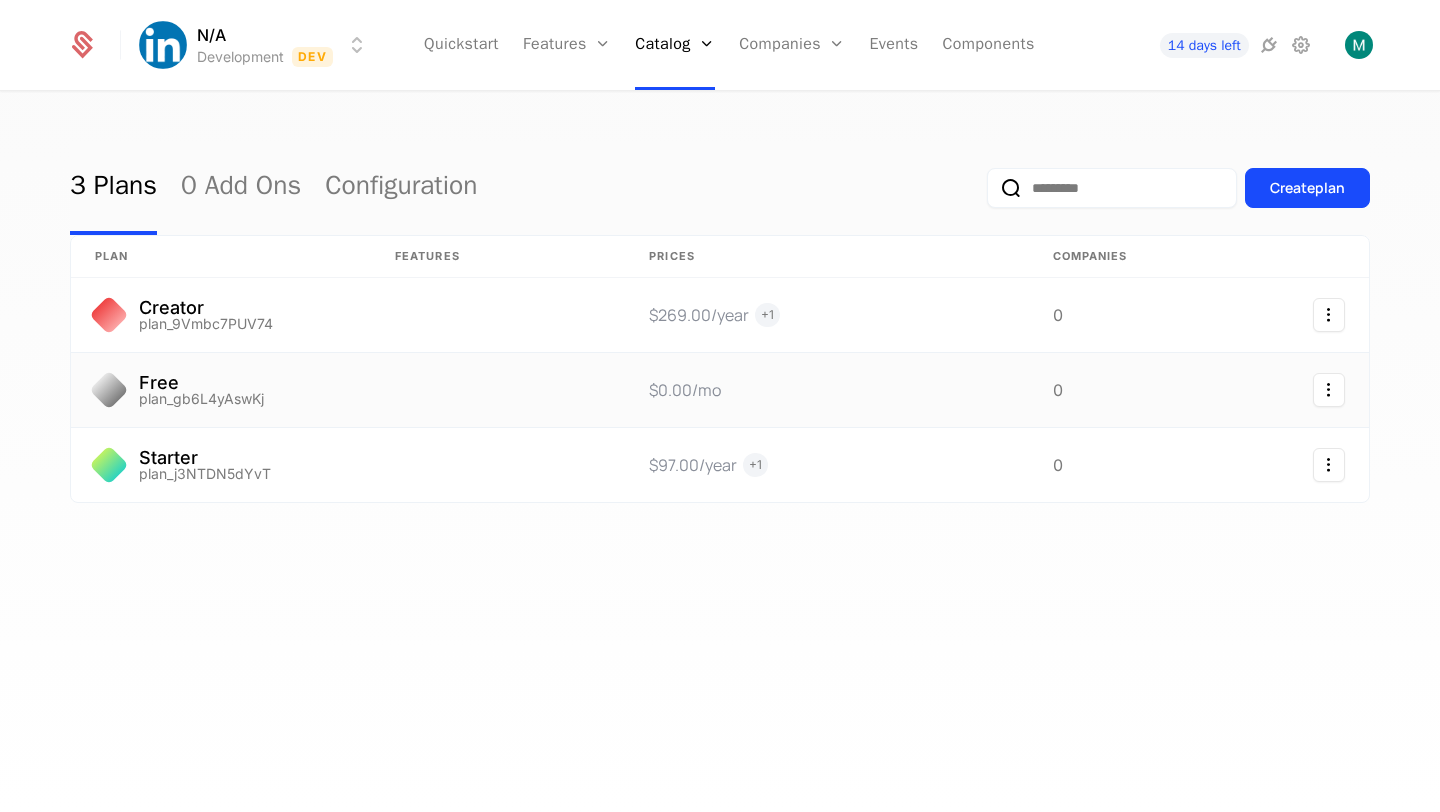 click at bounding box center (498, 390) 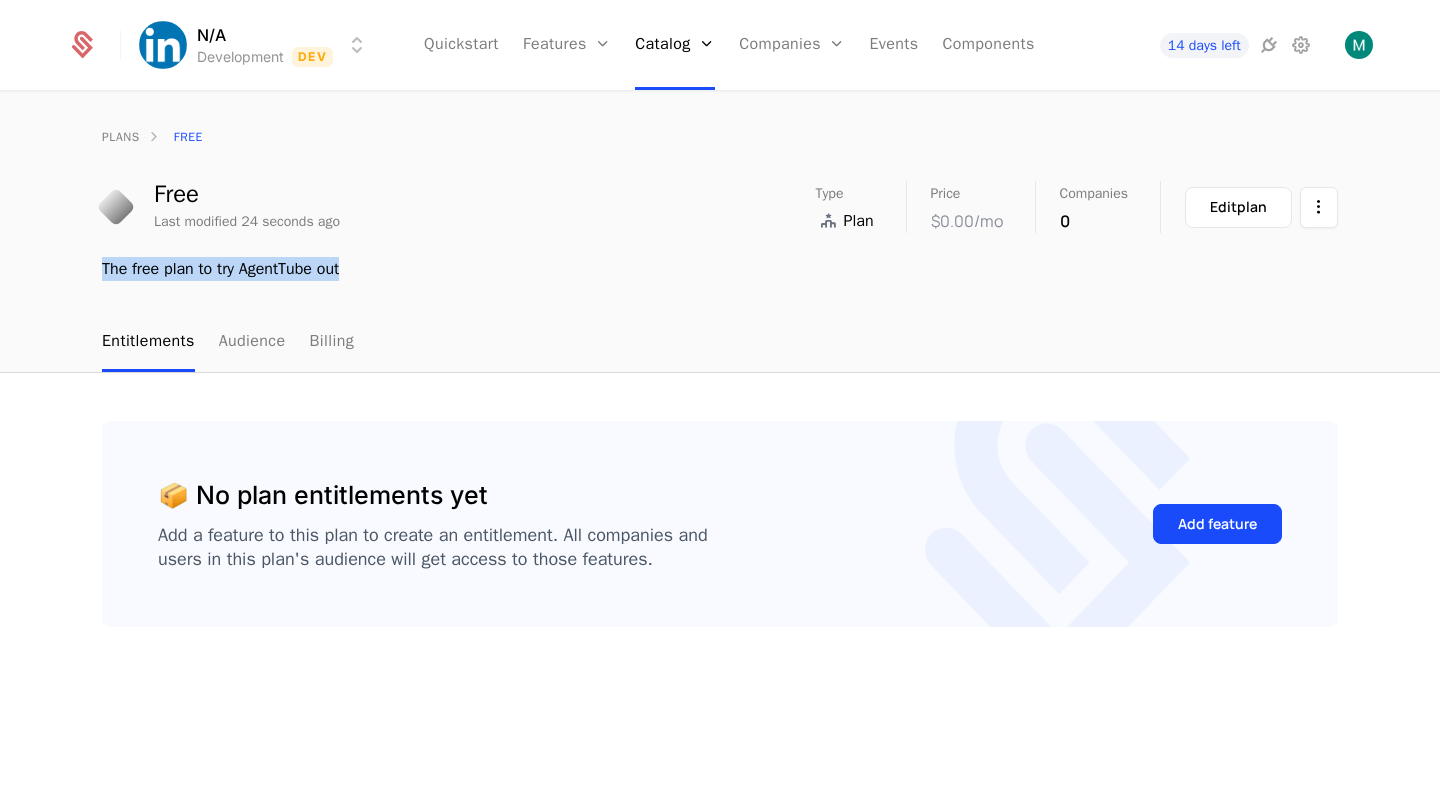 drag, startPoint x: 102, startPoint y: 270, endPoint x: 353, endPoint y: 273, distance: 251.01793 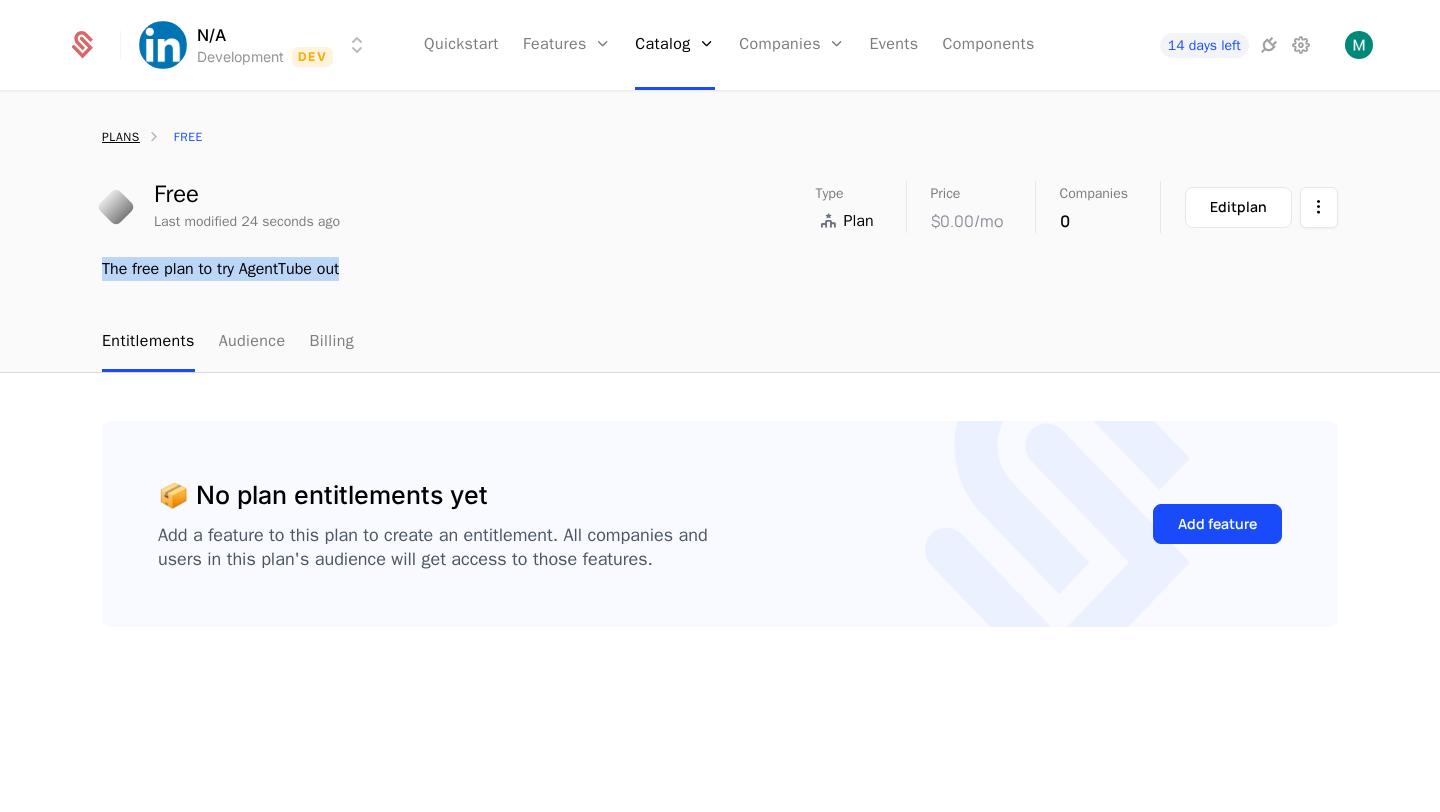 click on "plans" at bounding box center (121, 137) 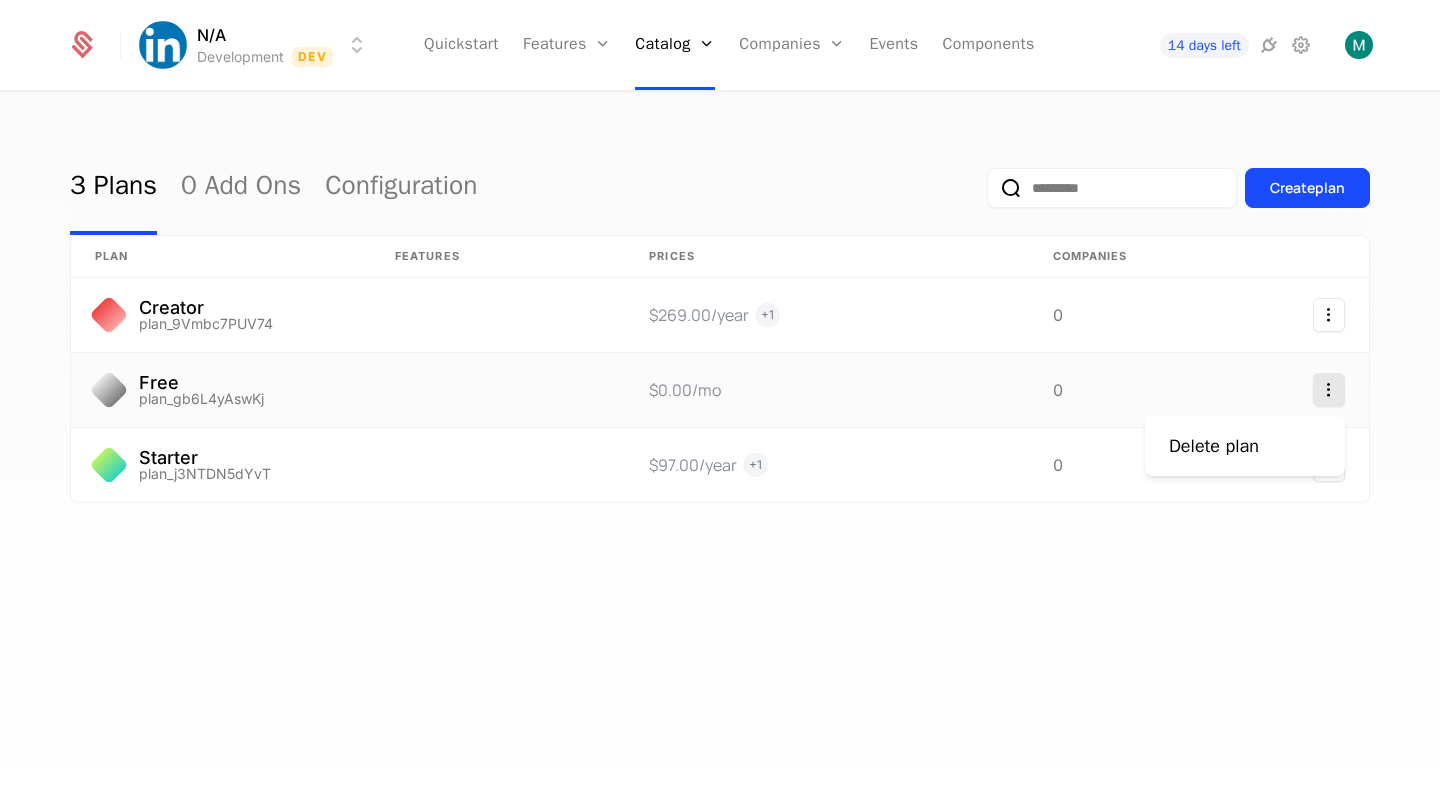 click on "N/A Development Dev Quickstart Features Features Flags Catalog Plans Add Ons Configuration Companies Companies Users Events Components 14 days left 3 Plans 0 Add Ons Configuration Create  plan plan Features Prices Companies Creator plan_9Vmbc7PUV74 $269.00 /year + 1 0 Free plan_gb6L4yAswKj $0.00 /mo 0 Starter plan_j3NTDN5dYvT $97.00 /year + 1 0
Best Viewed on Desktop You're currently viewing this on a  mobile device . For the best experience,   we recommend using a desktop or larger screens , as the application isn't fully optimized for smaller resolutions just yet. Got it  Delete plan" at bounding box center [720, 406] 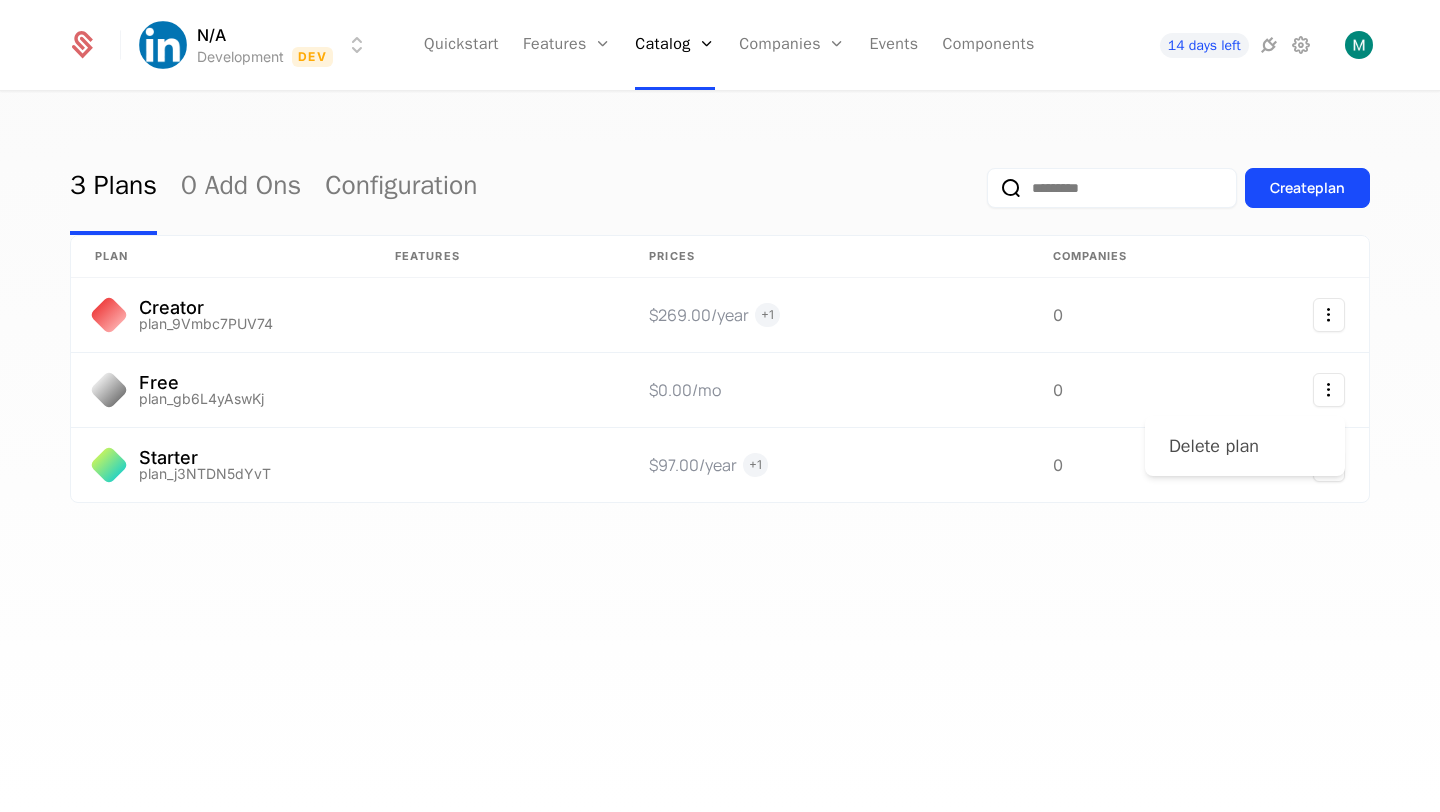 click on "Delete plan" at bounding box center [1214, 446] 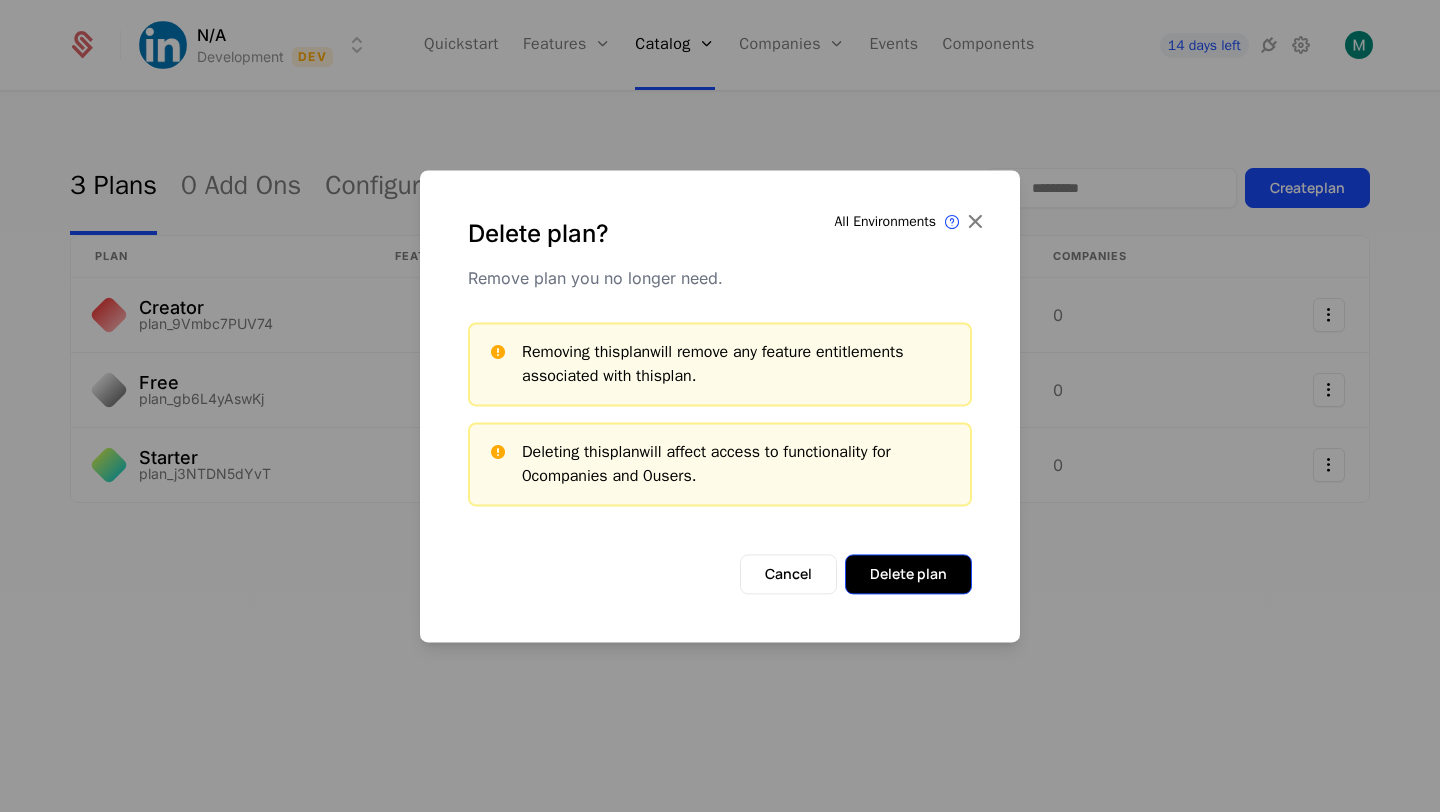 click on "Delete plan" at bounding box center [908, 574] 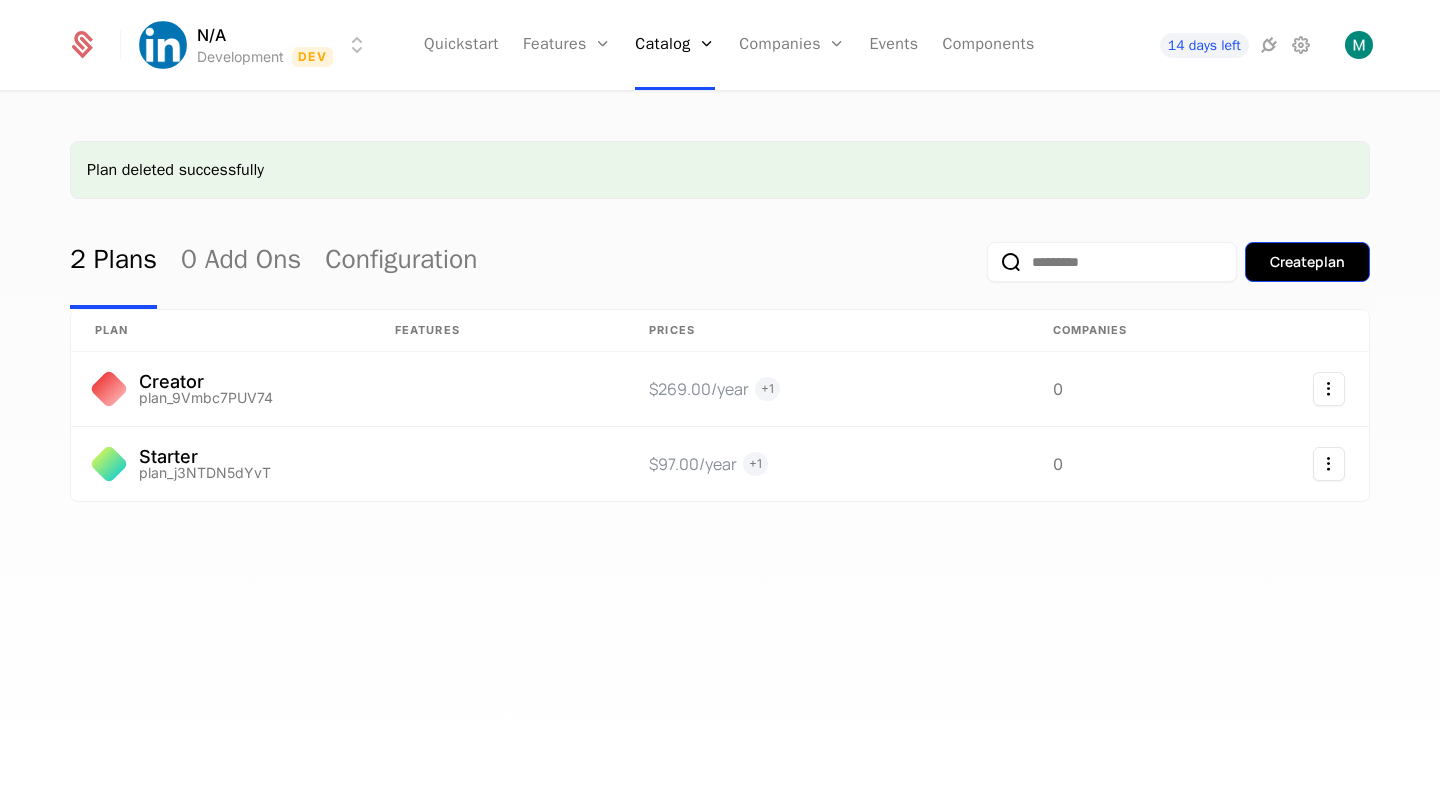 click on "Create  plan" at bounding box center [1307, 262] 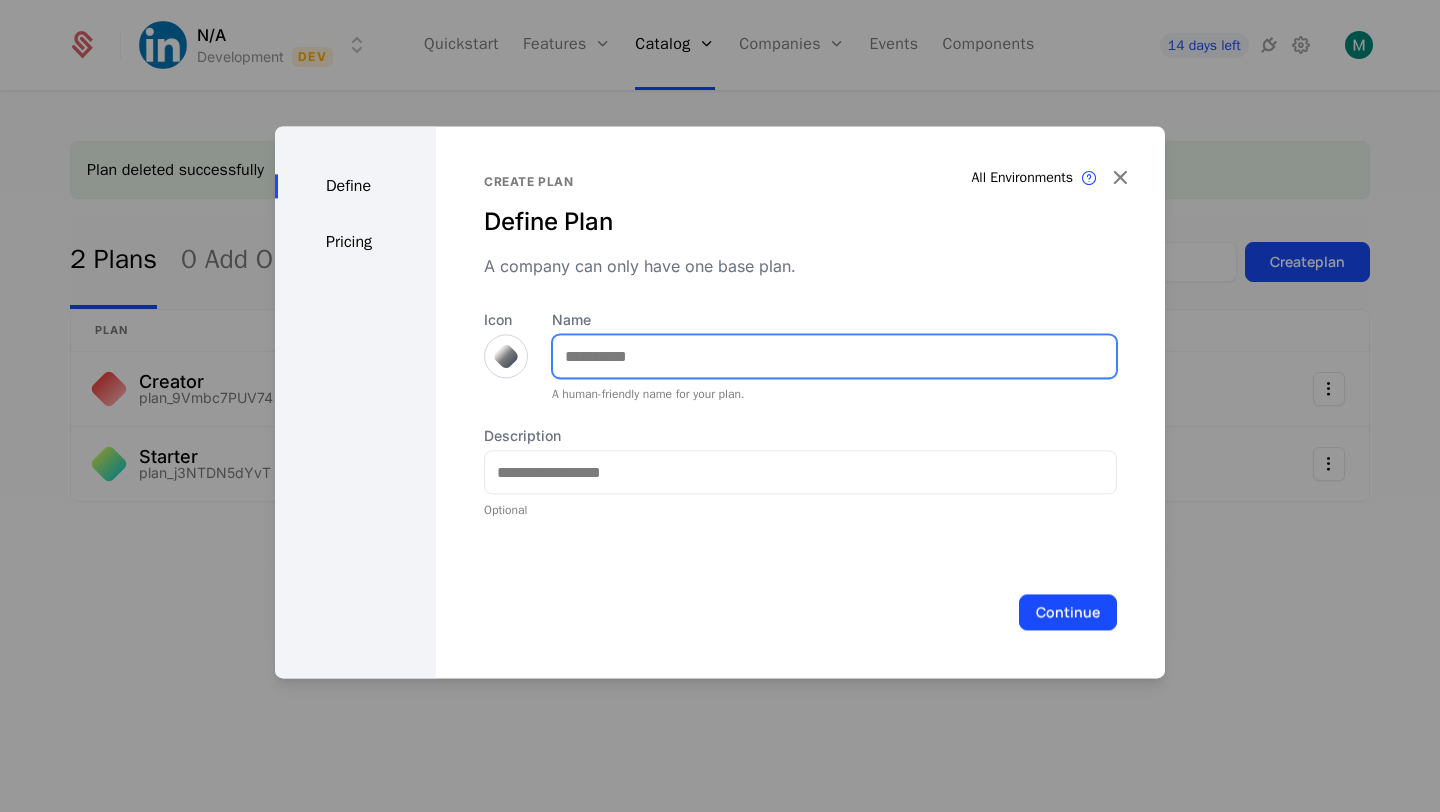 click on "Name" at bounding box center (834, 356) 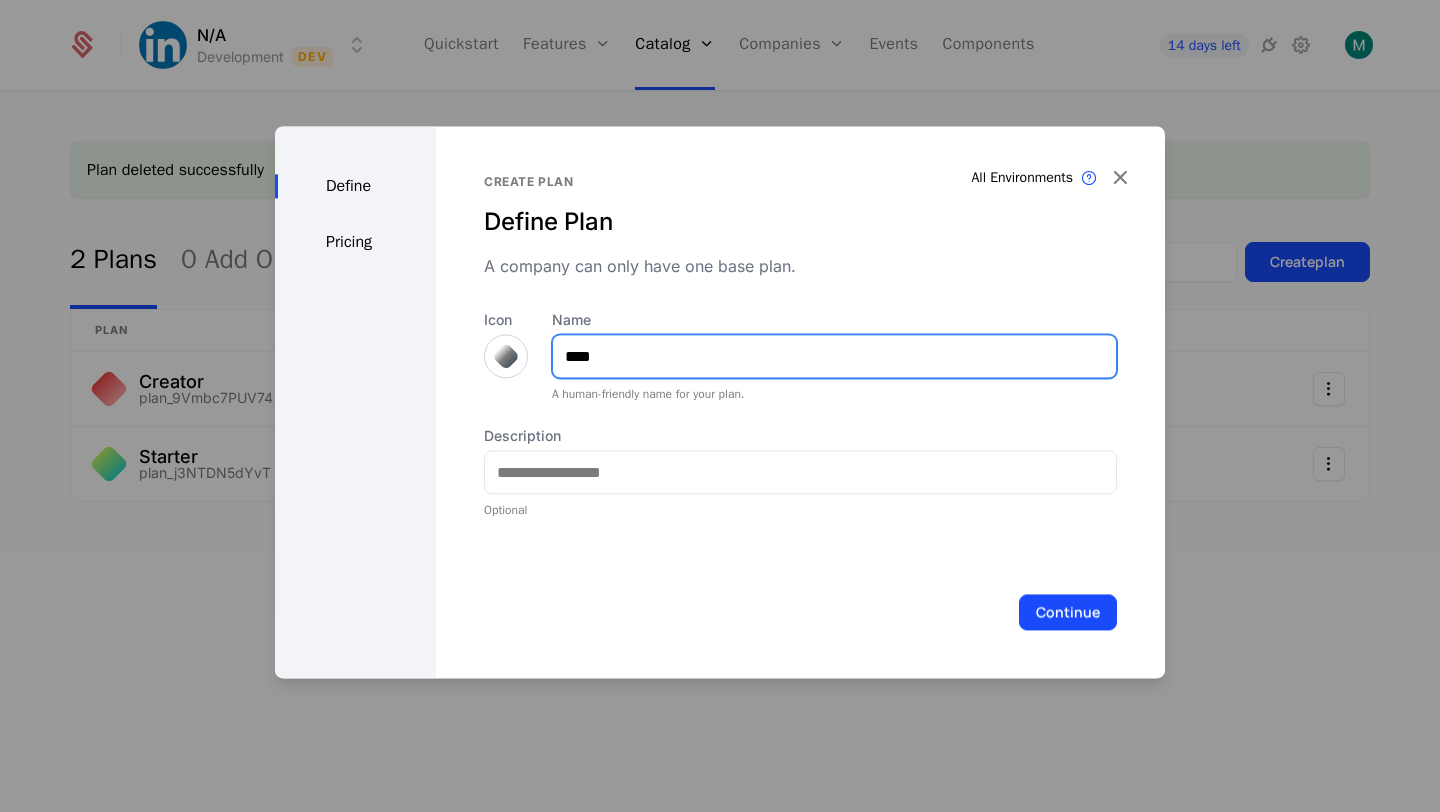 type on "****" 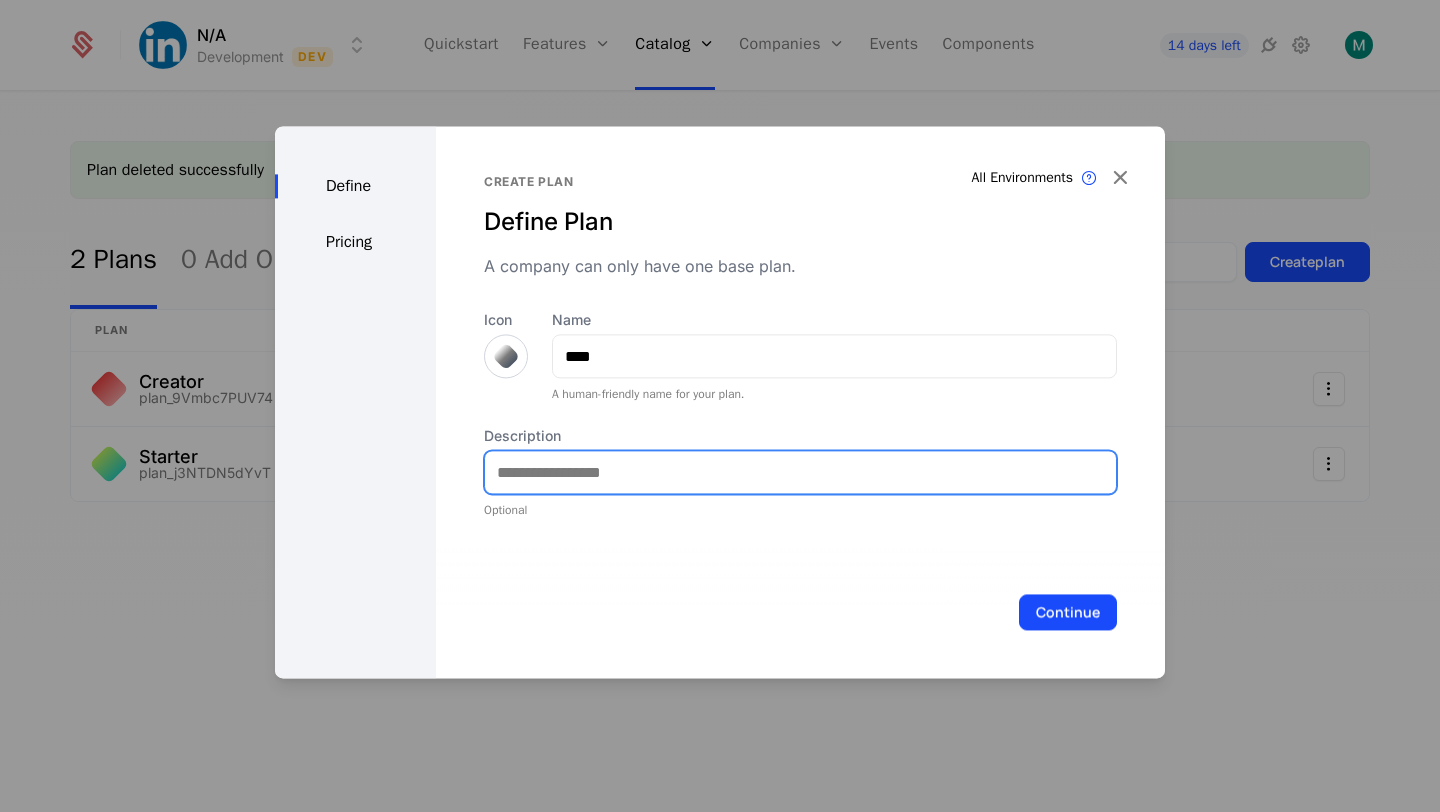click on "Description" at bounding box center [800, 472] 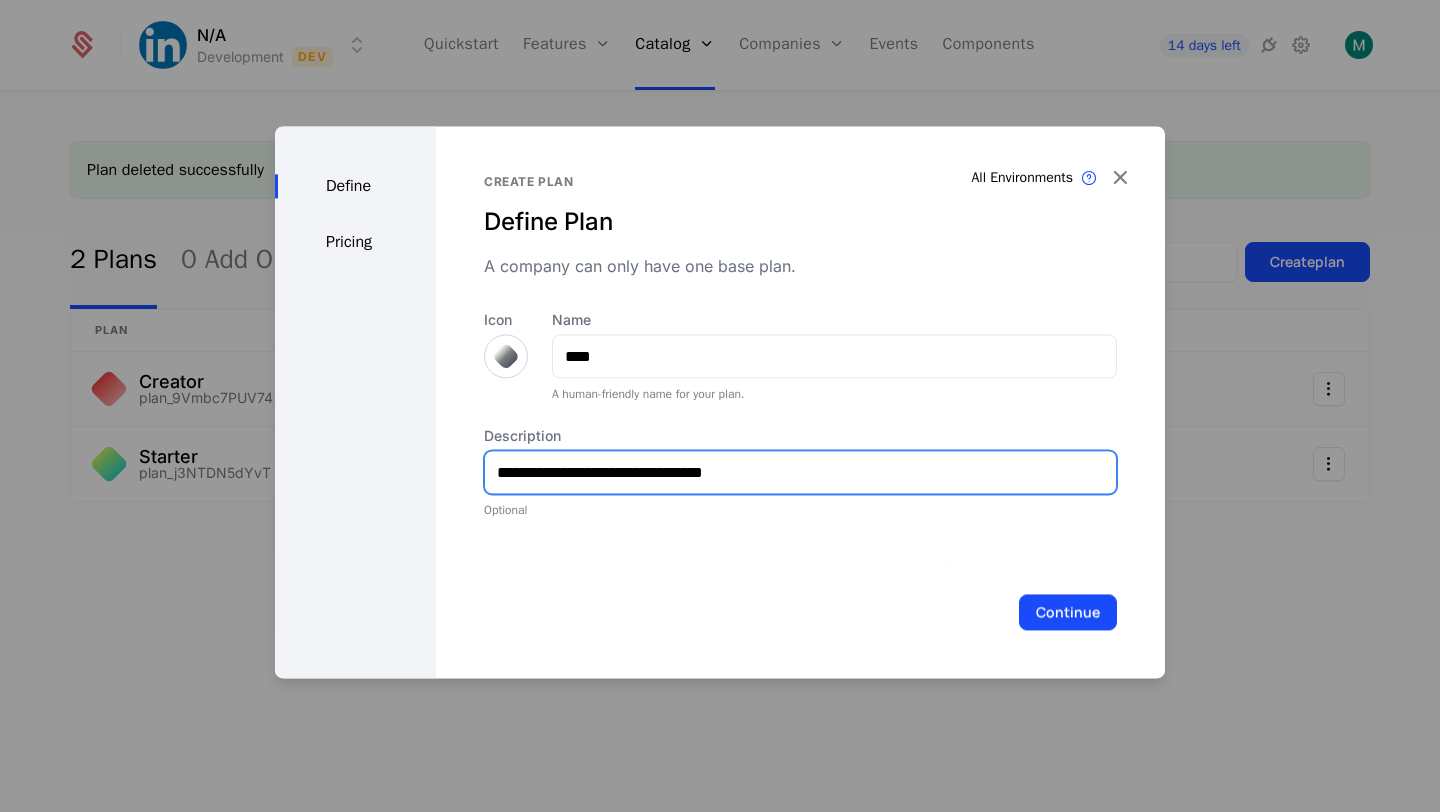 type on "**********" 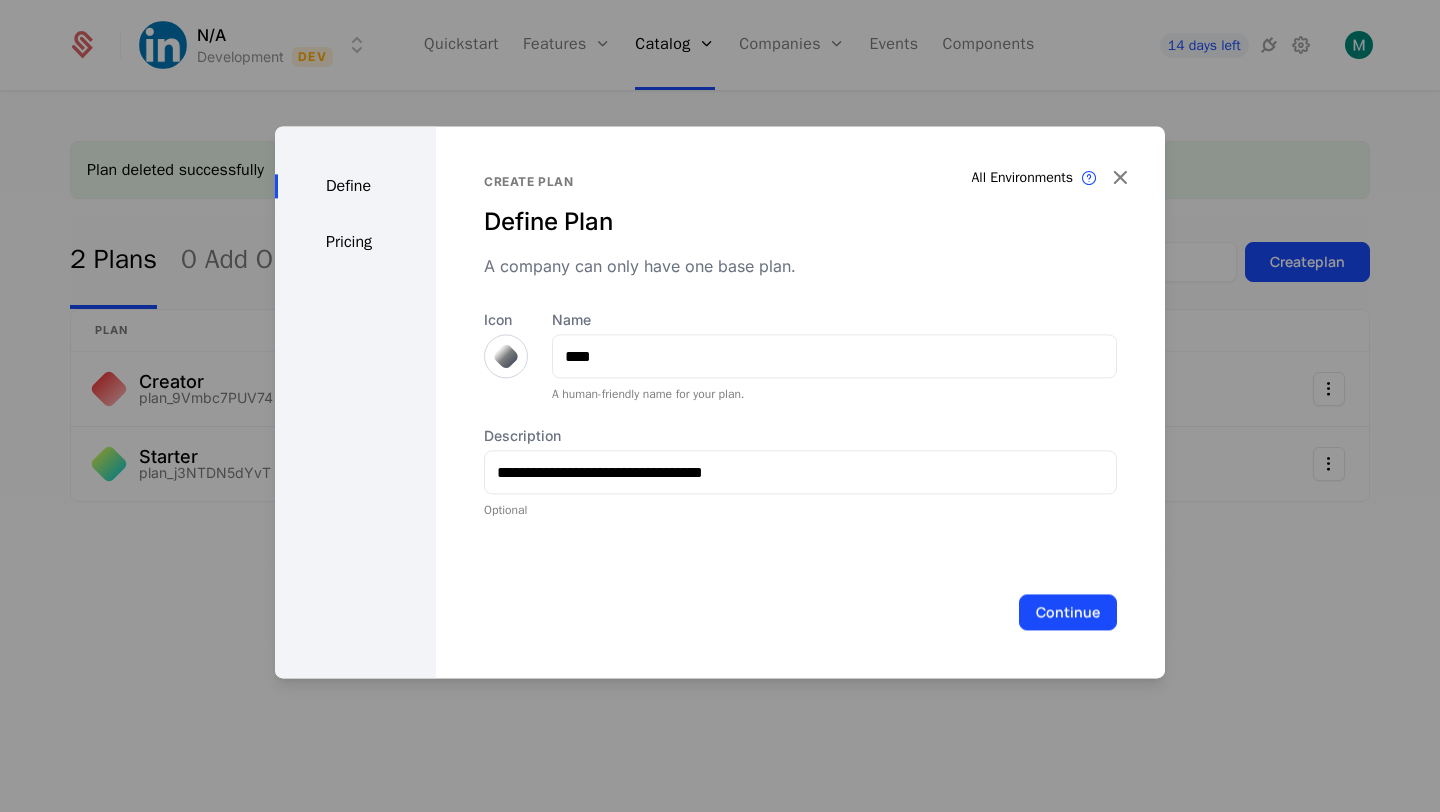click on "Pricing" at bounding box center [355, 242] 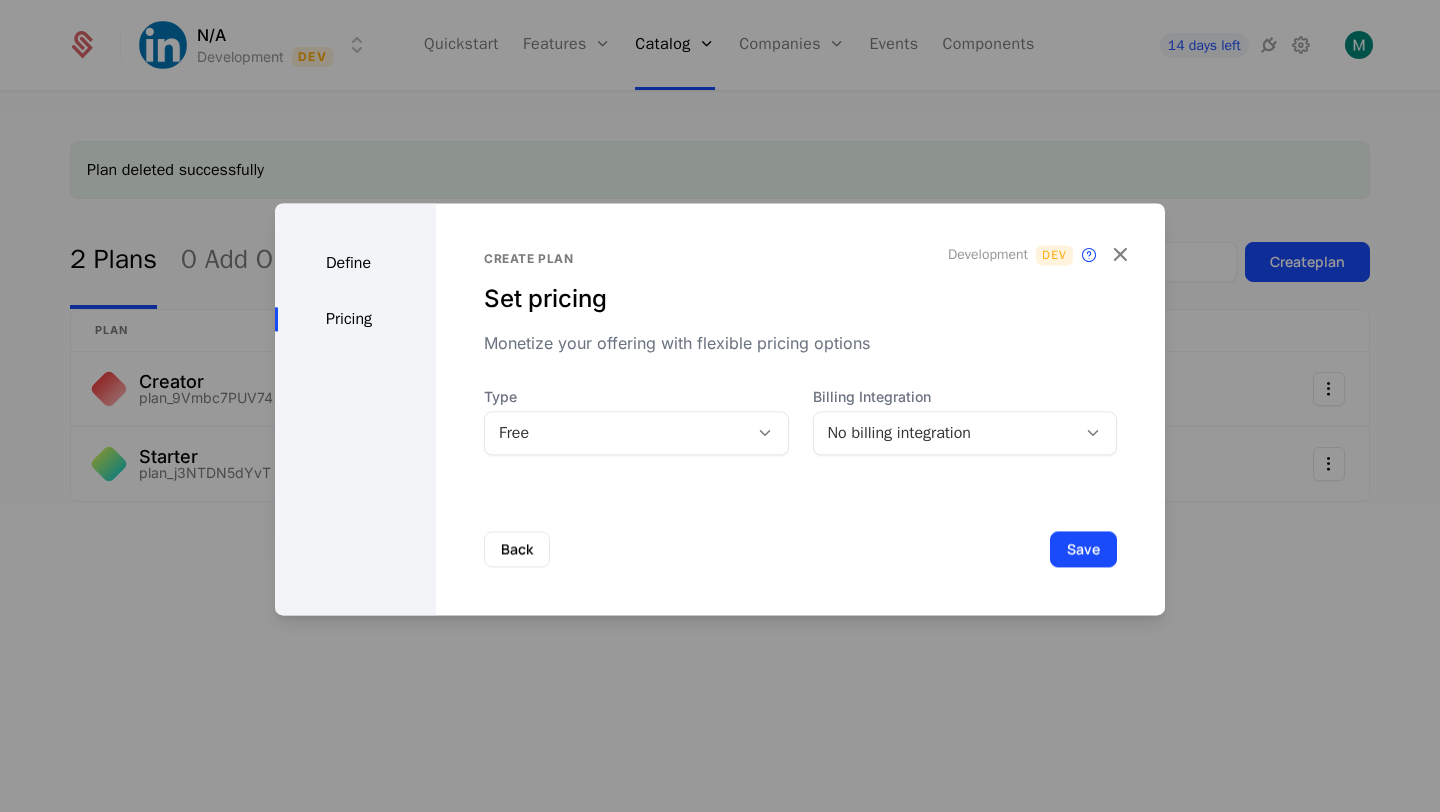 click on "No billing integration" at bounding box center [945, 433] 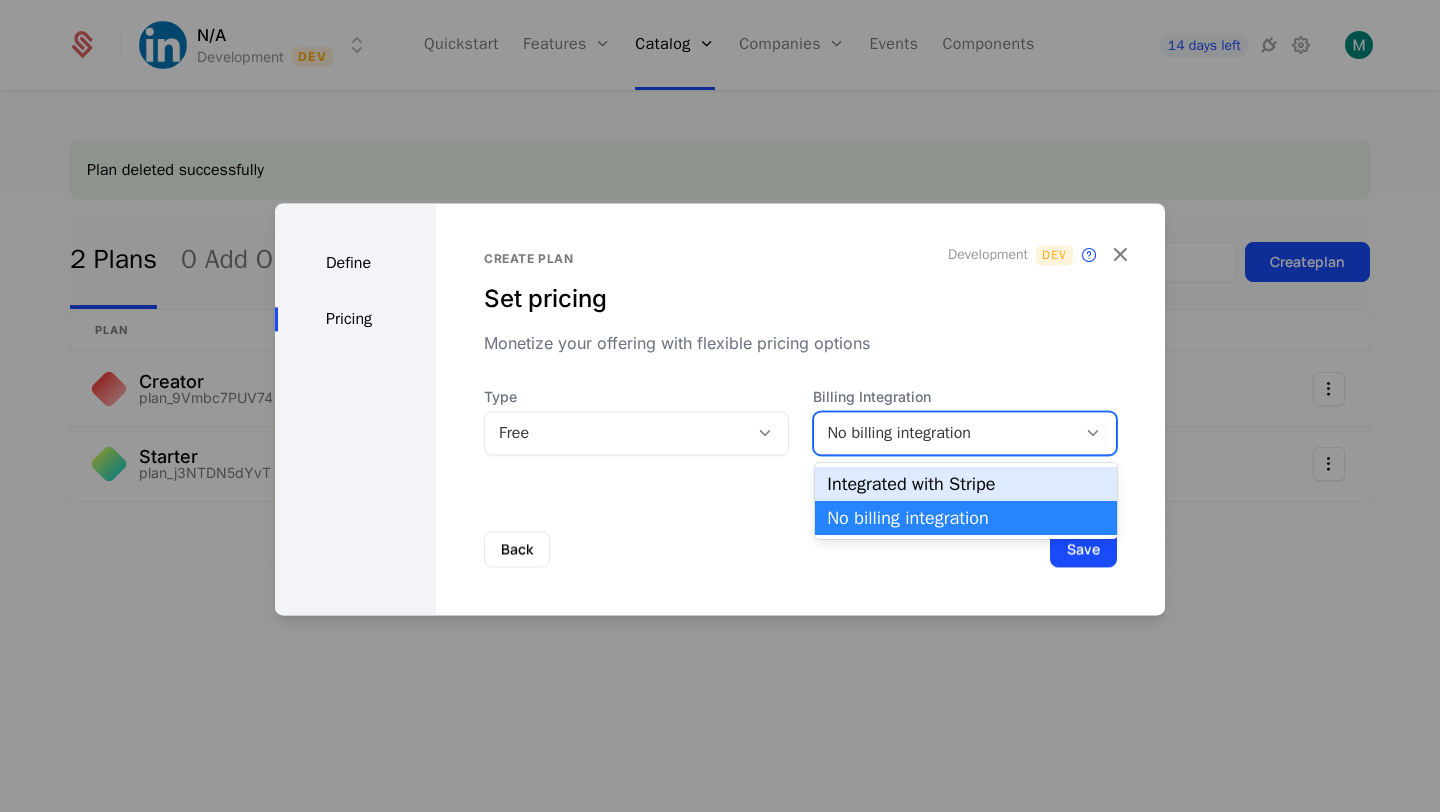 click on "Integrated with Stripe" at bounding box center [966, 484] 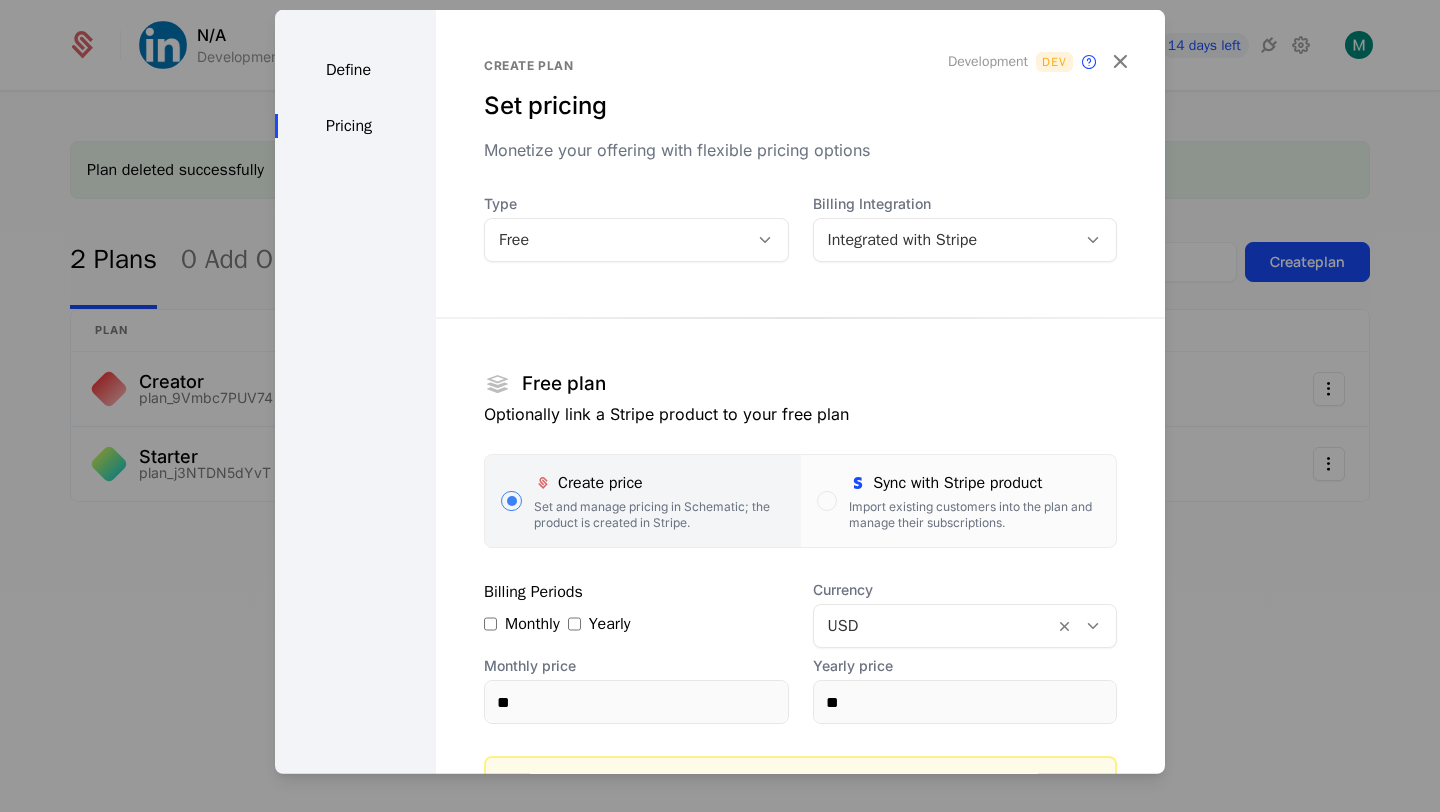 click on "Free plan Optionally link a Stripe product to your free plan Create price Set and manage pricing in Schematic; the product is created in Stripe. Sync with Stripe product Import existing customers into the plan and manage their subscriptions. Billing Periods Monthly Yearly Currency USD Monthly price ** Yearly price ** A Stripe product   called  Free   will be  created  with a default price." at bounding box center (800, 551) 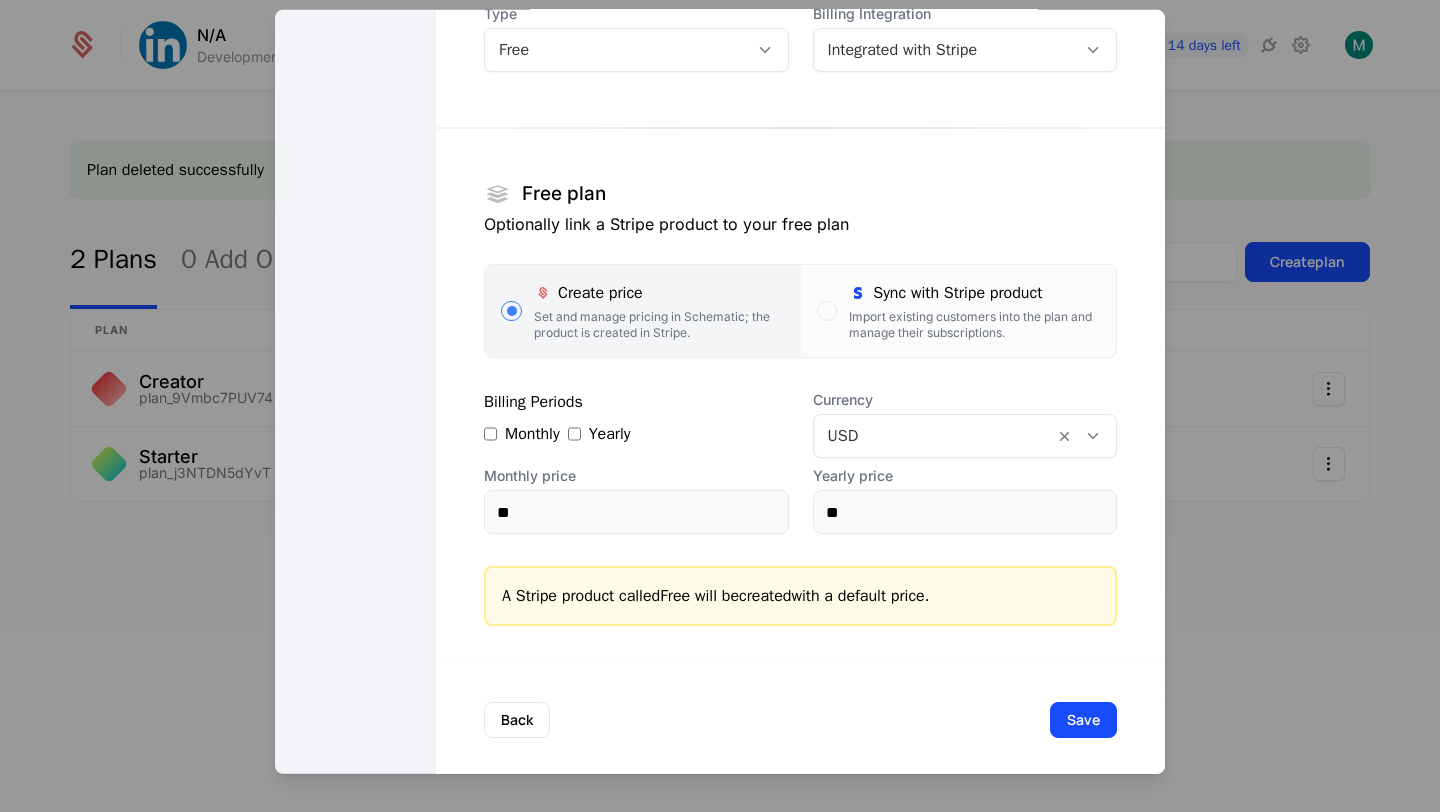 scroll, scrollTop: 203, scrollLeft: 0, axis: vertical 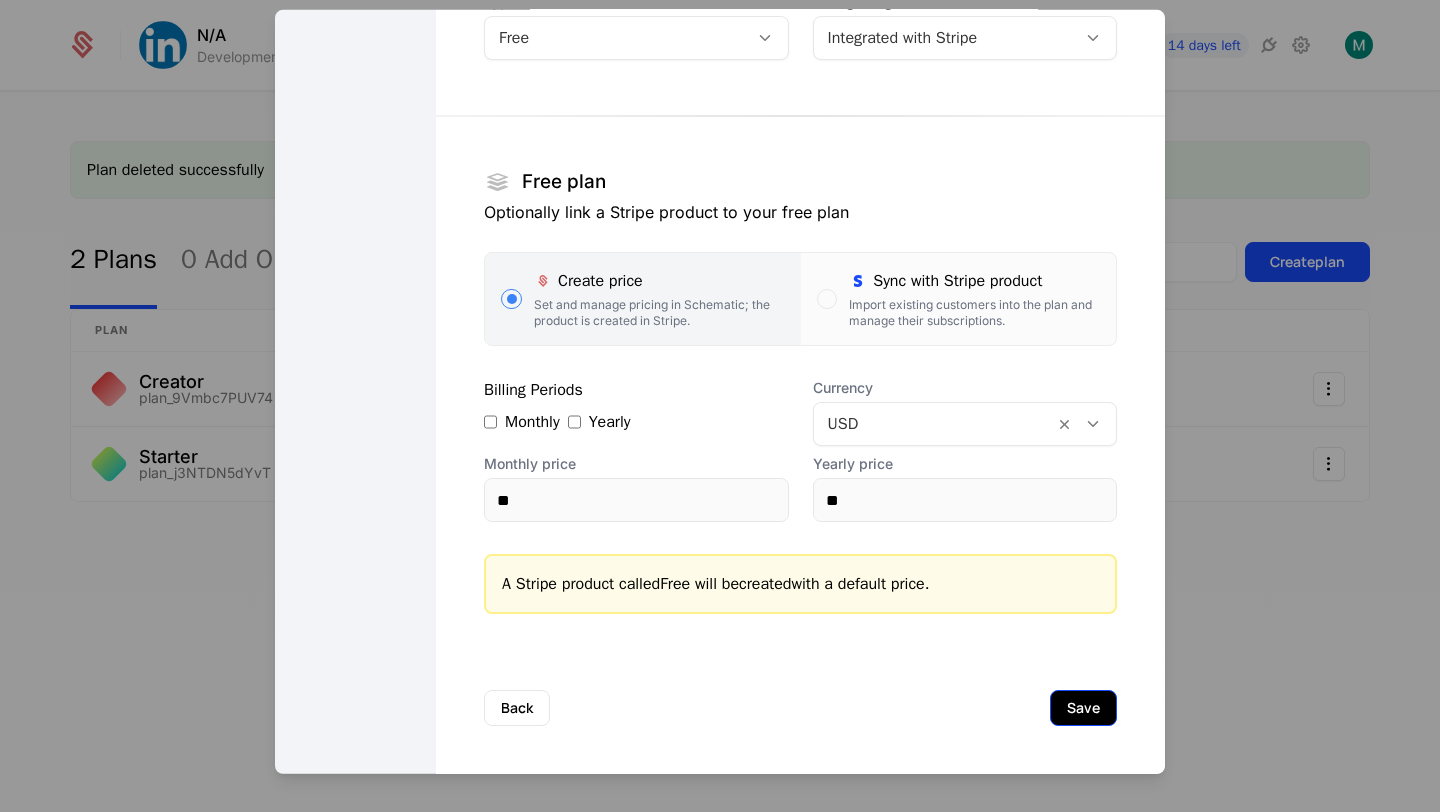 click on "Save" at bounding box center [1083, 708] 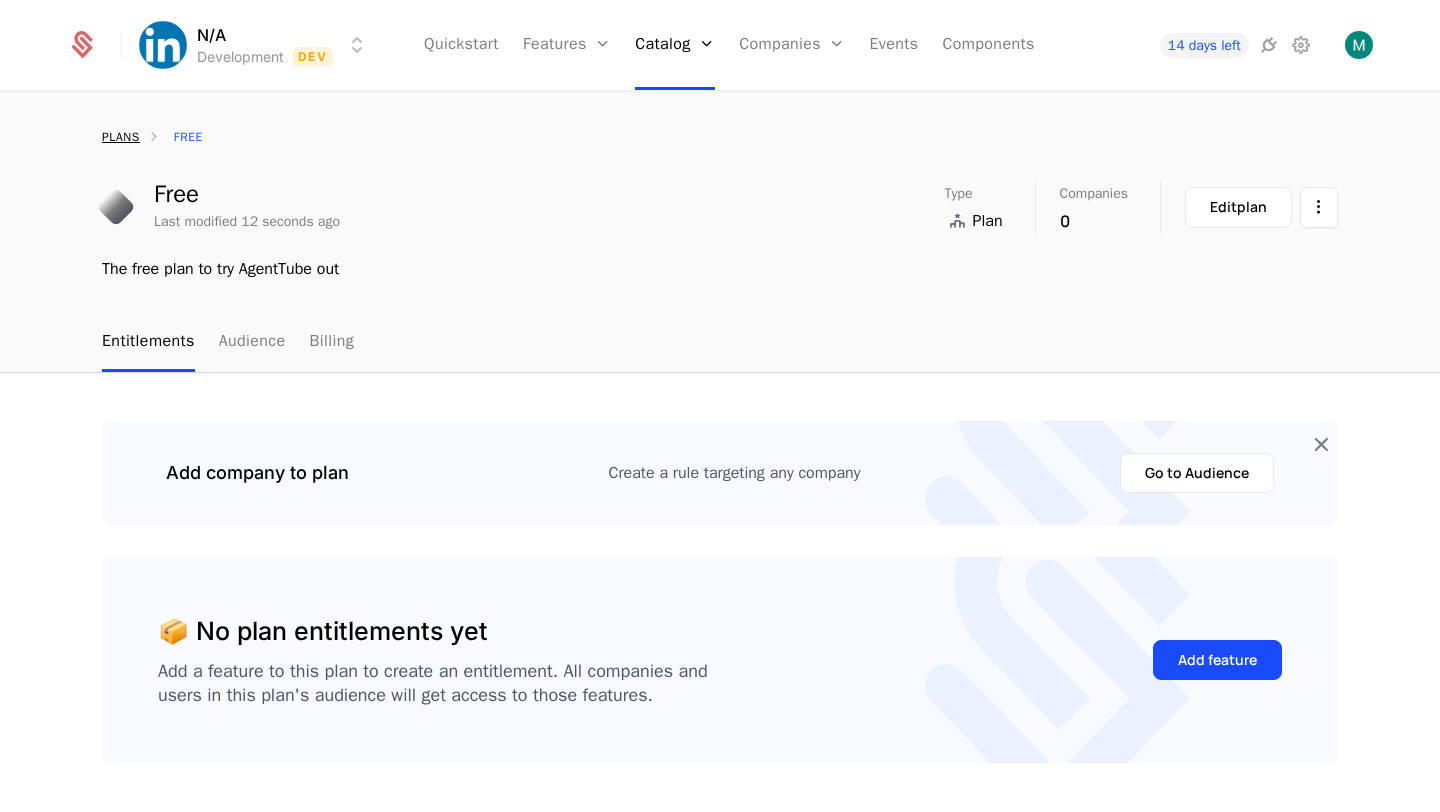 click on "plans" at bounding box center [121, 137] 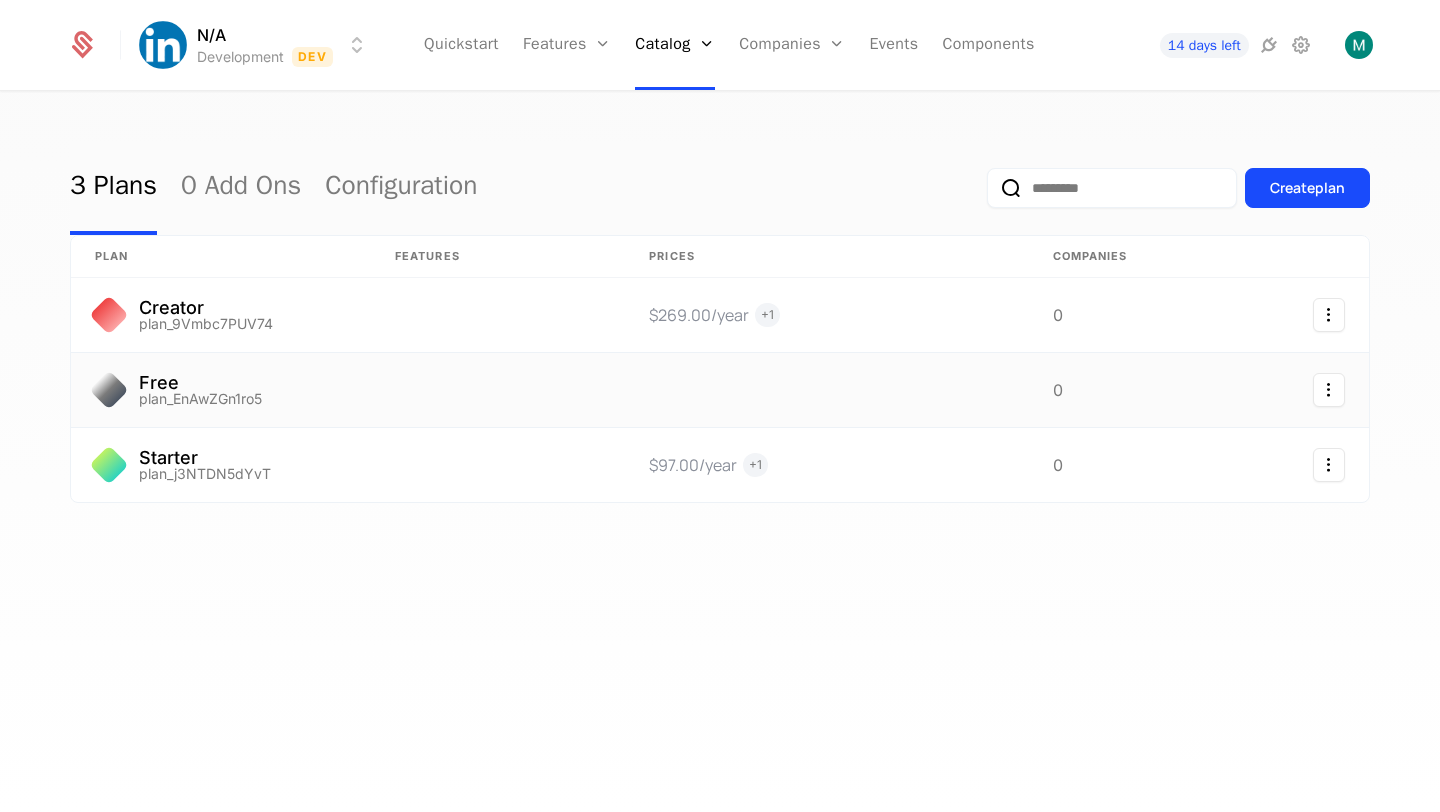 click on "Free plan_EnAwZGn1ro5" at bounding box center [221, 390] 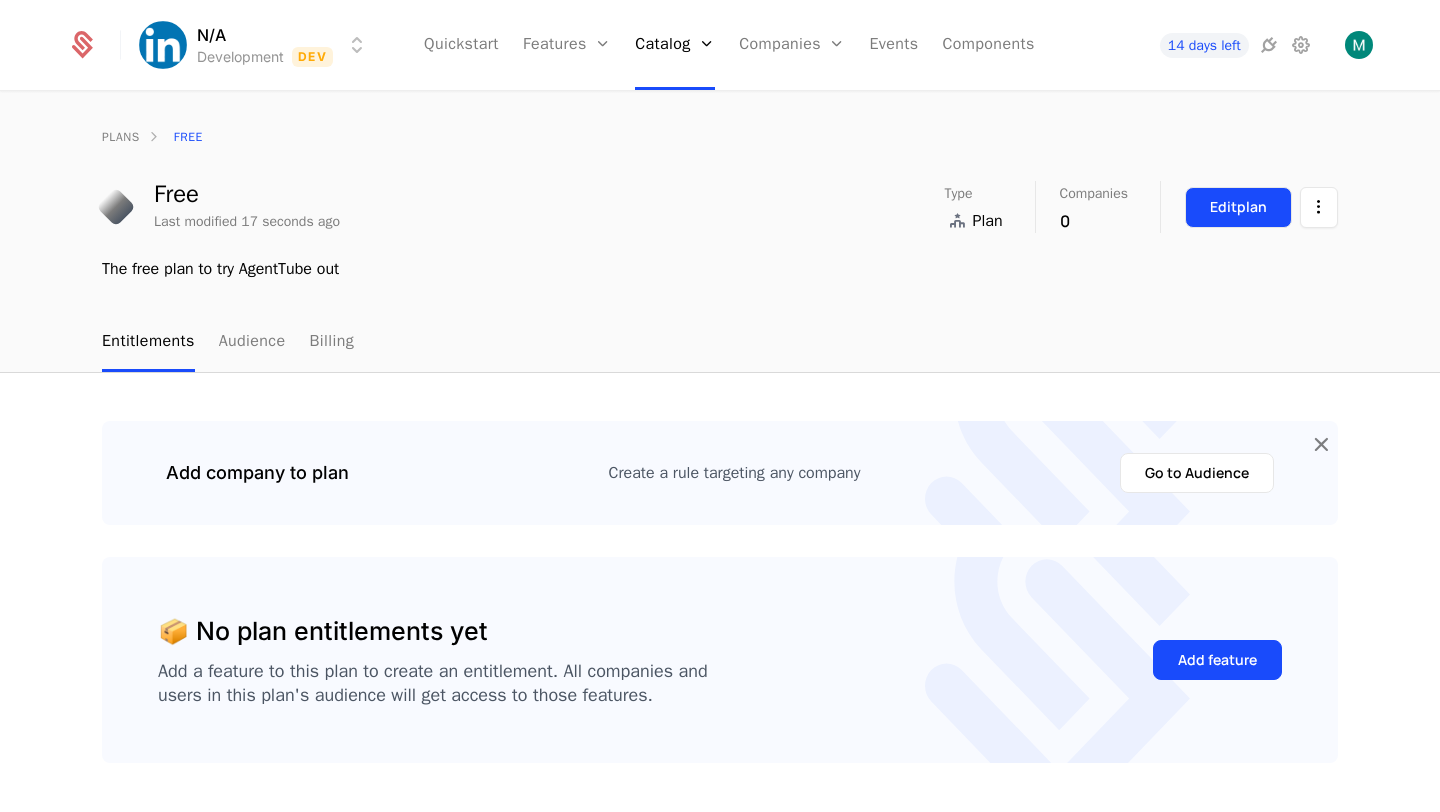click on "Edit  plan" at bounding box center [1238, 207] 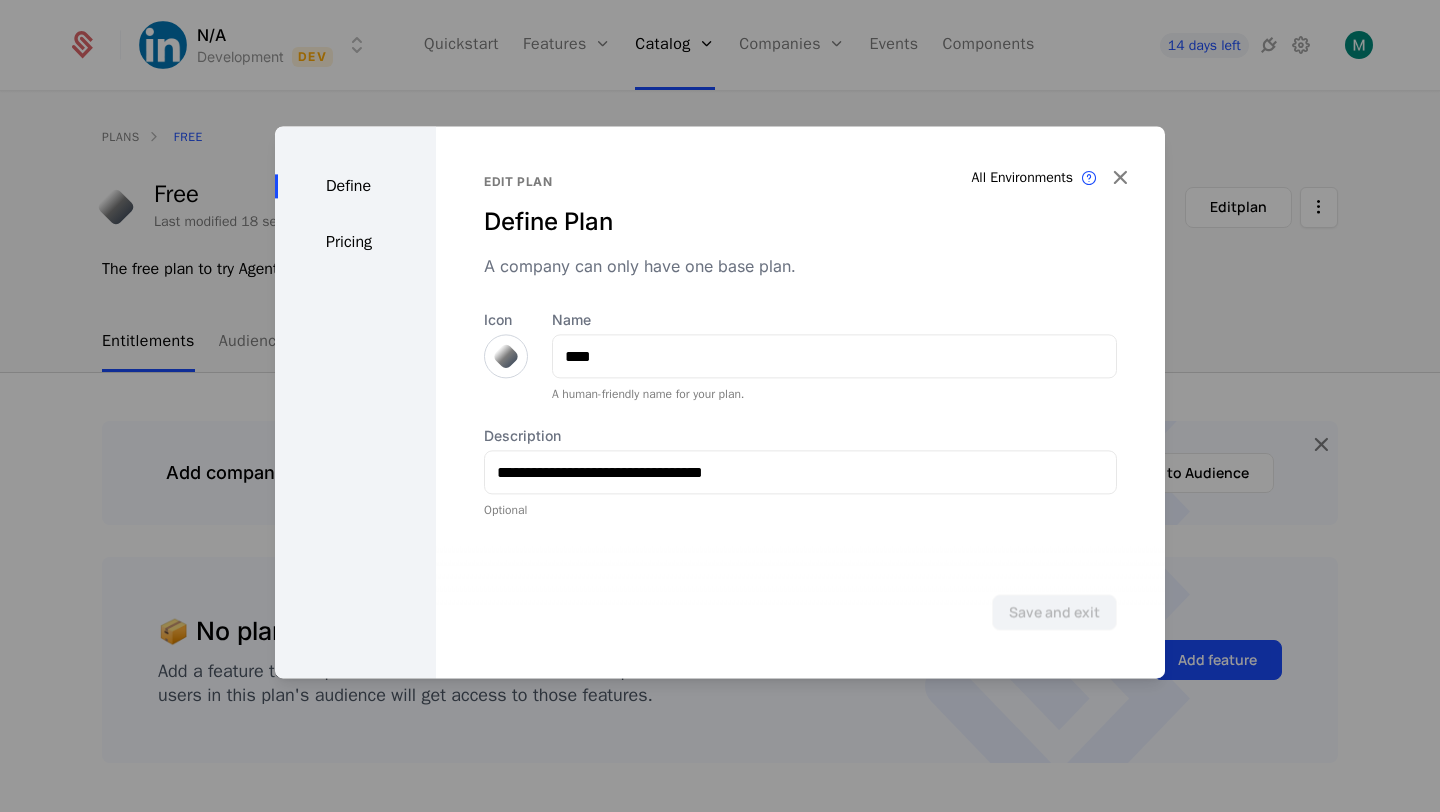 click on "Pricing" at bounding box center (355, 242) 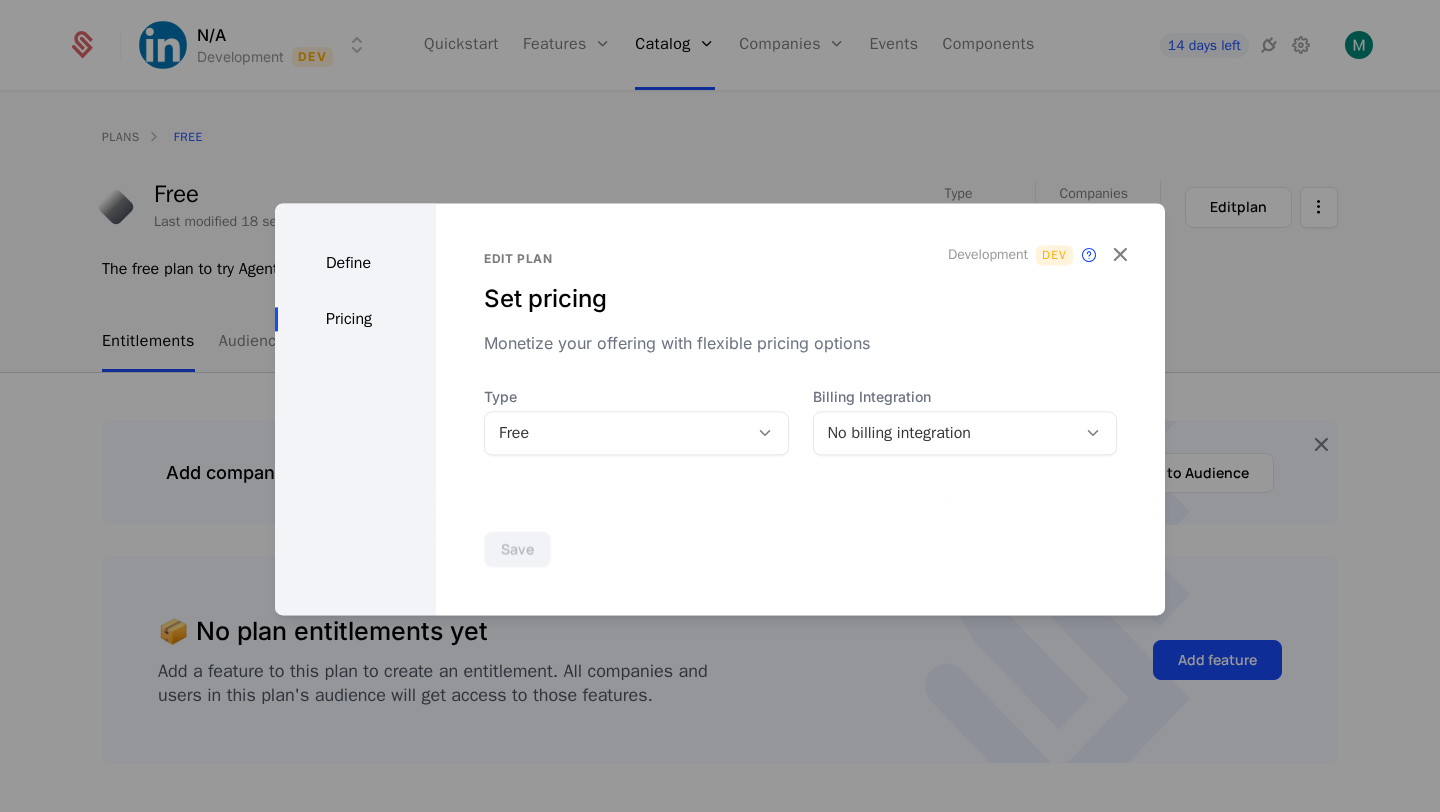 click on "No billing integration" at bounding box center (945, 433) 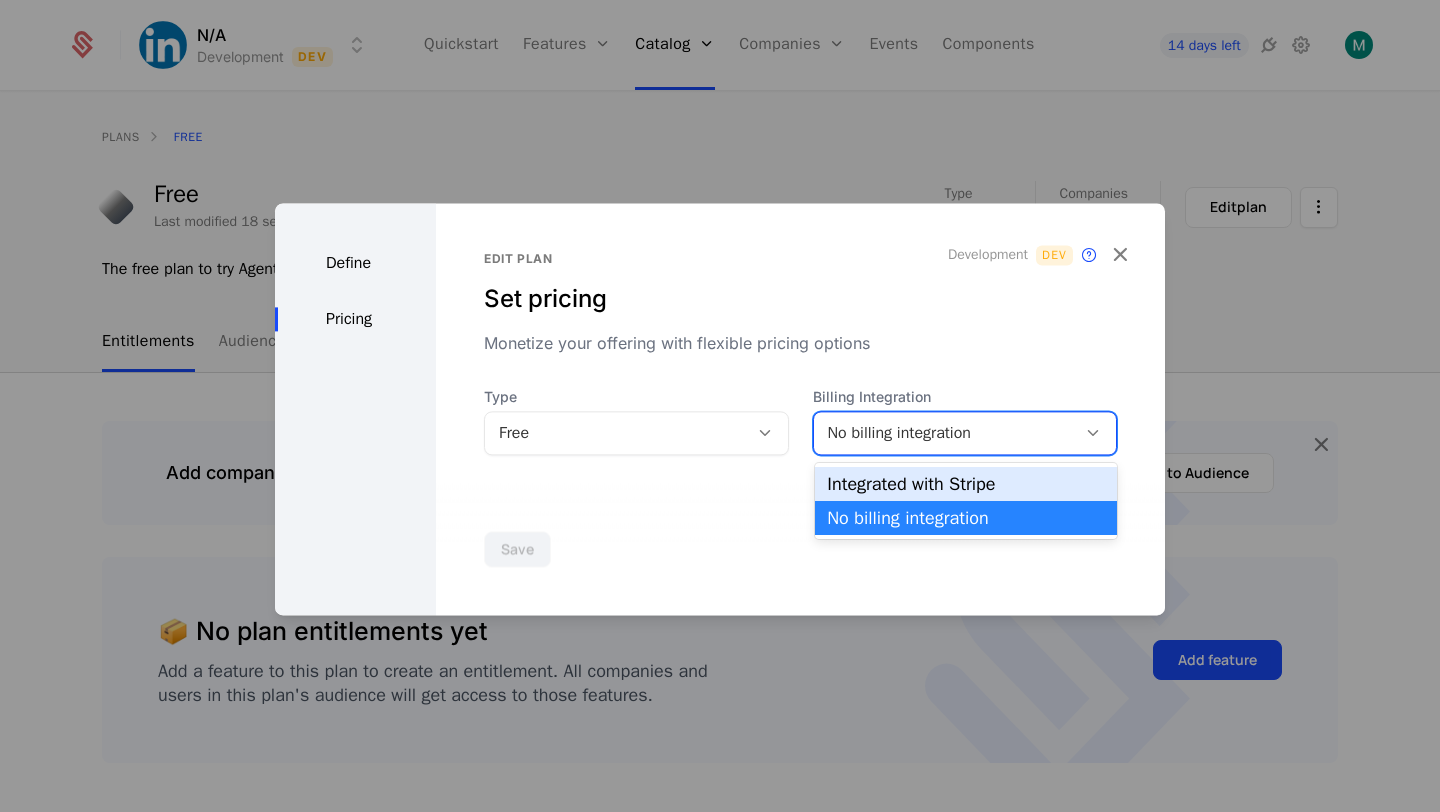 click on "Integrated with Stripe" at bounding box center [966, 484] 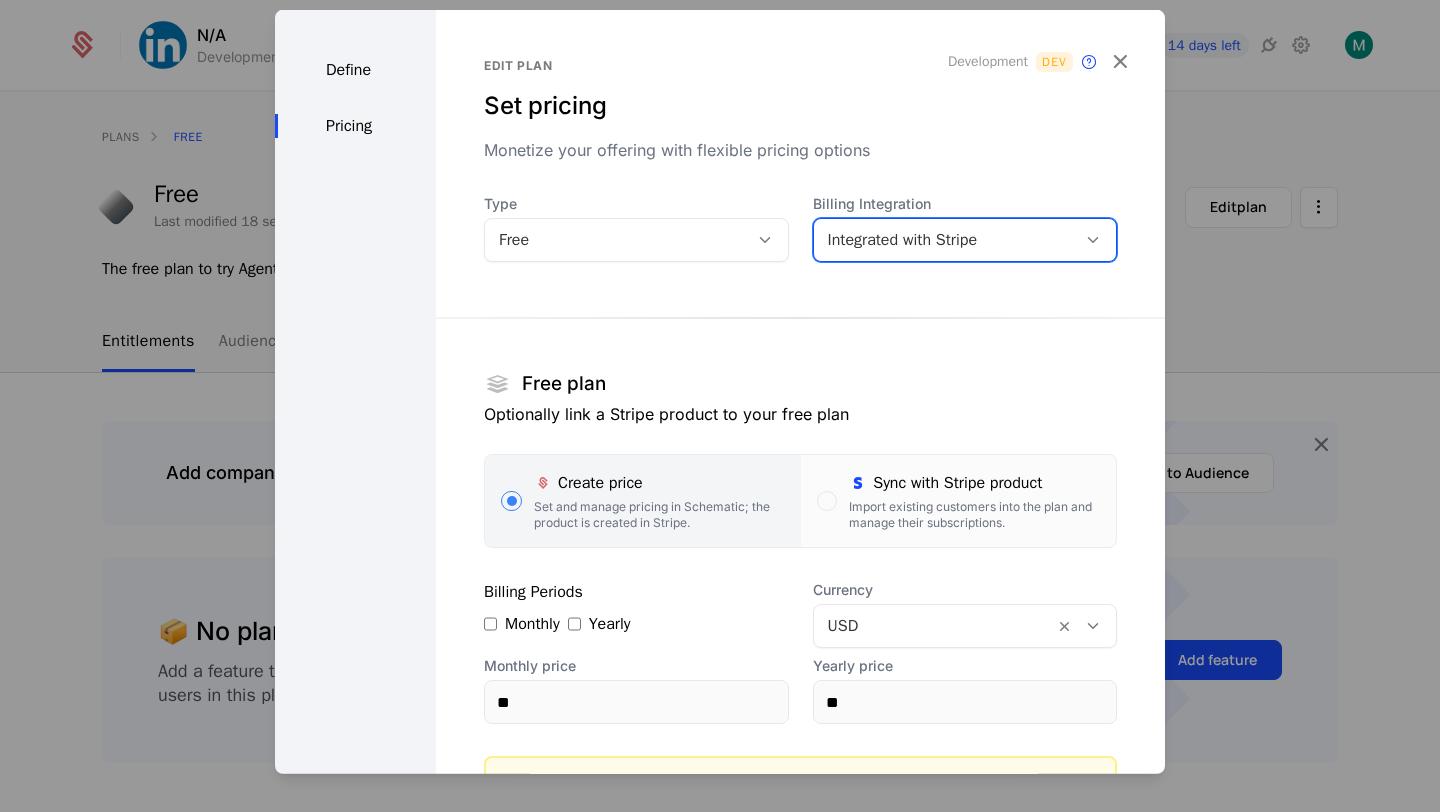 scroll, scrollTop: 203, scrollLeft: 0, axis: vertical 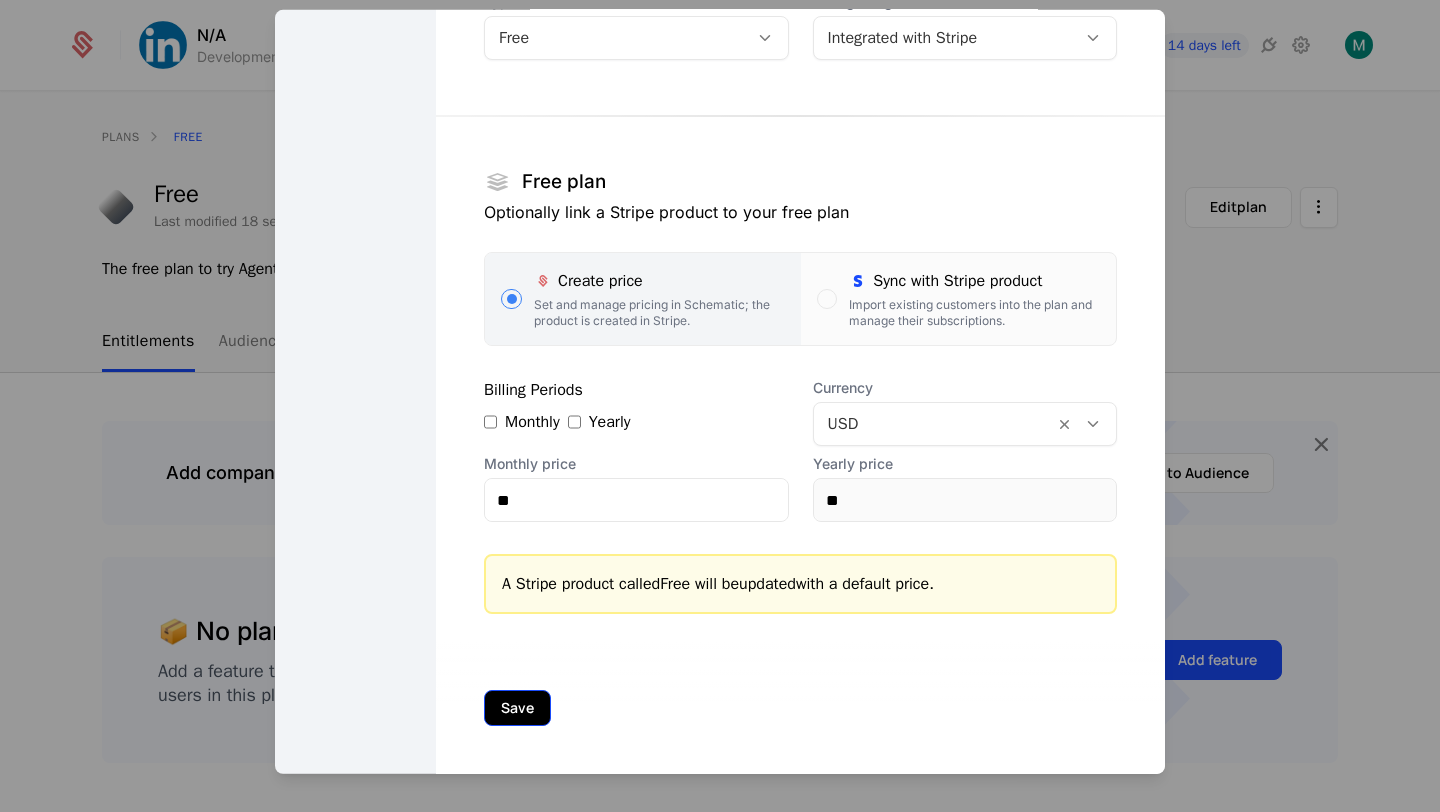click on "Save" at bounding box center [517, 708] 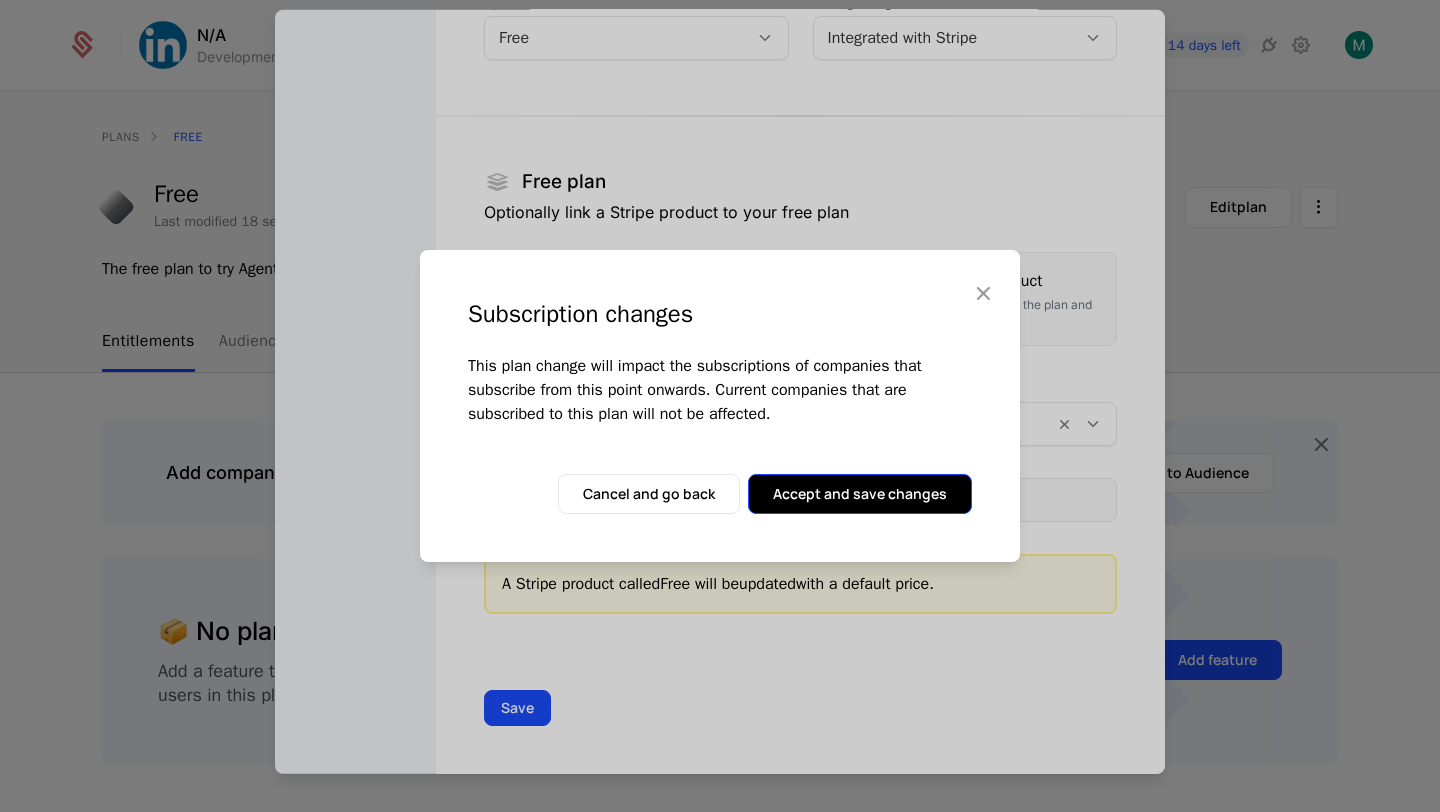 click on "Accept and save changes" at bounding box center [860, 494] 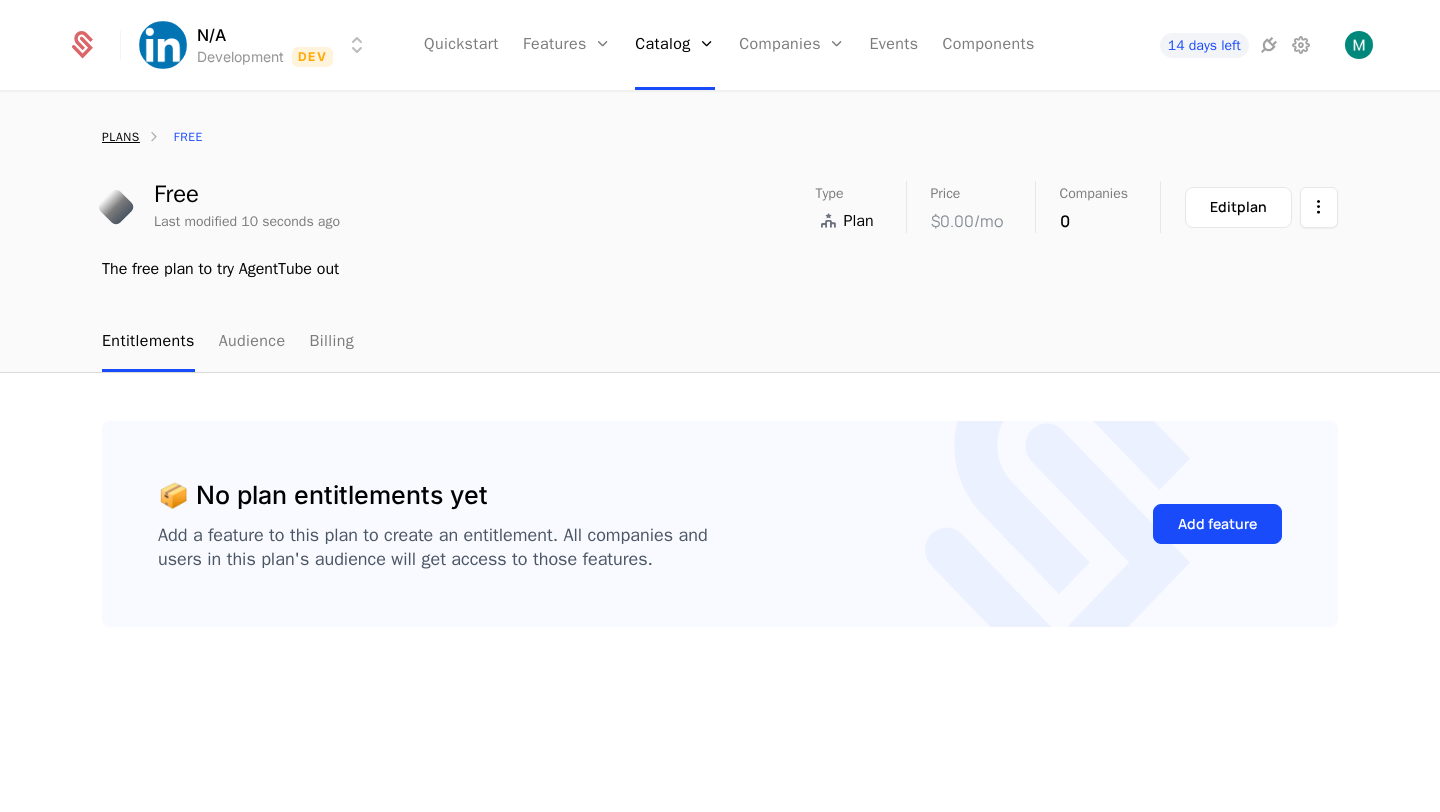click on "plans" at bounding box center (121, 137) 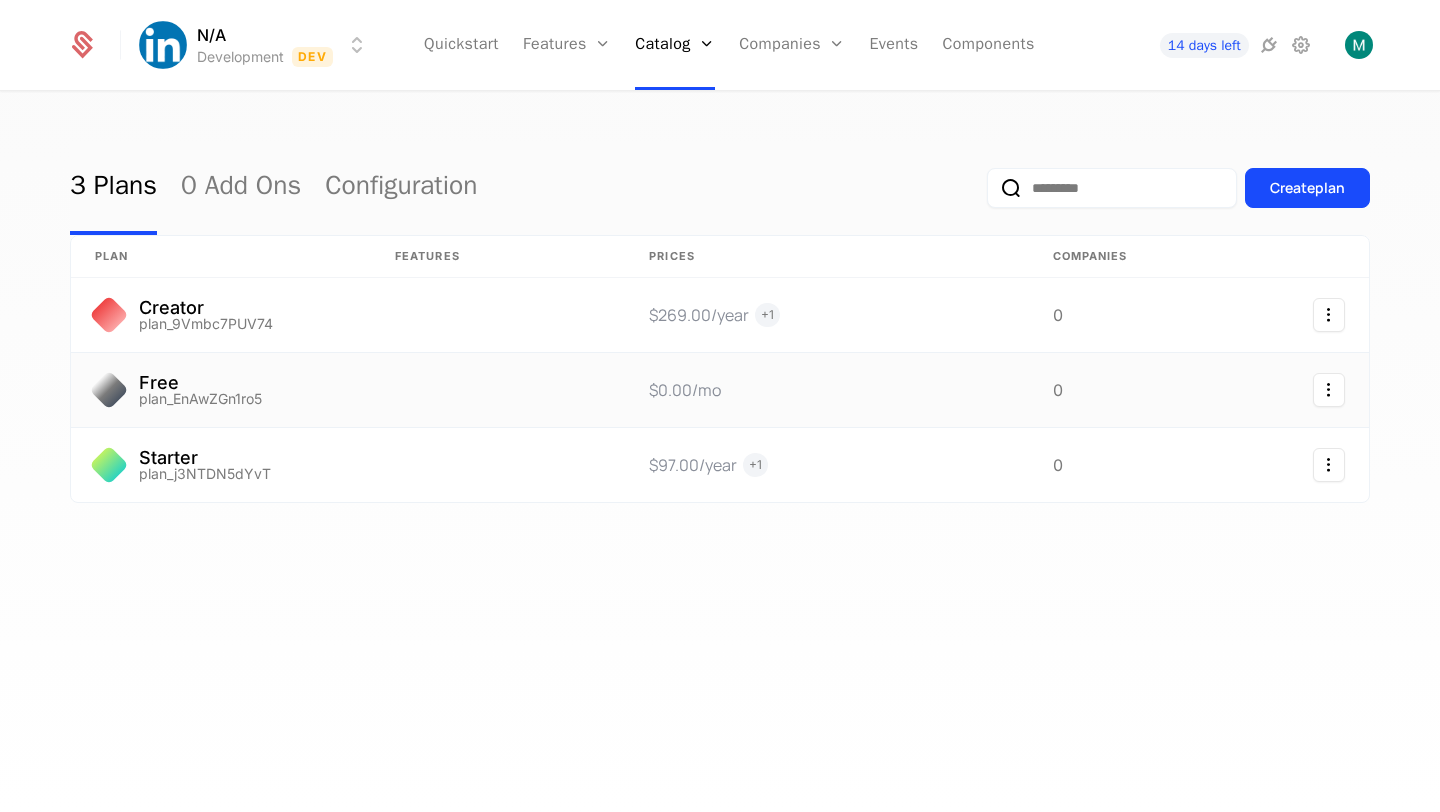 click on "Free" at bounding box center (200, 383) 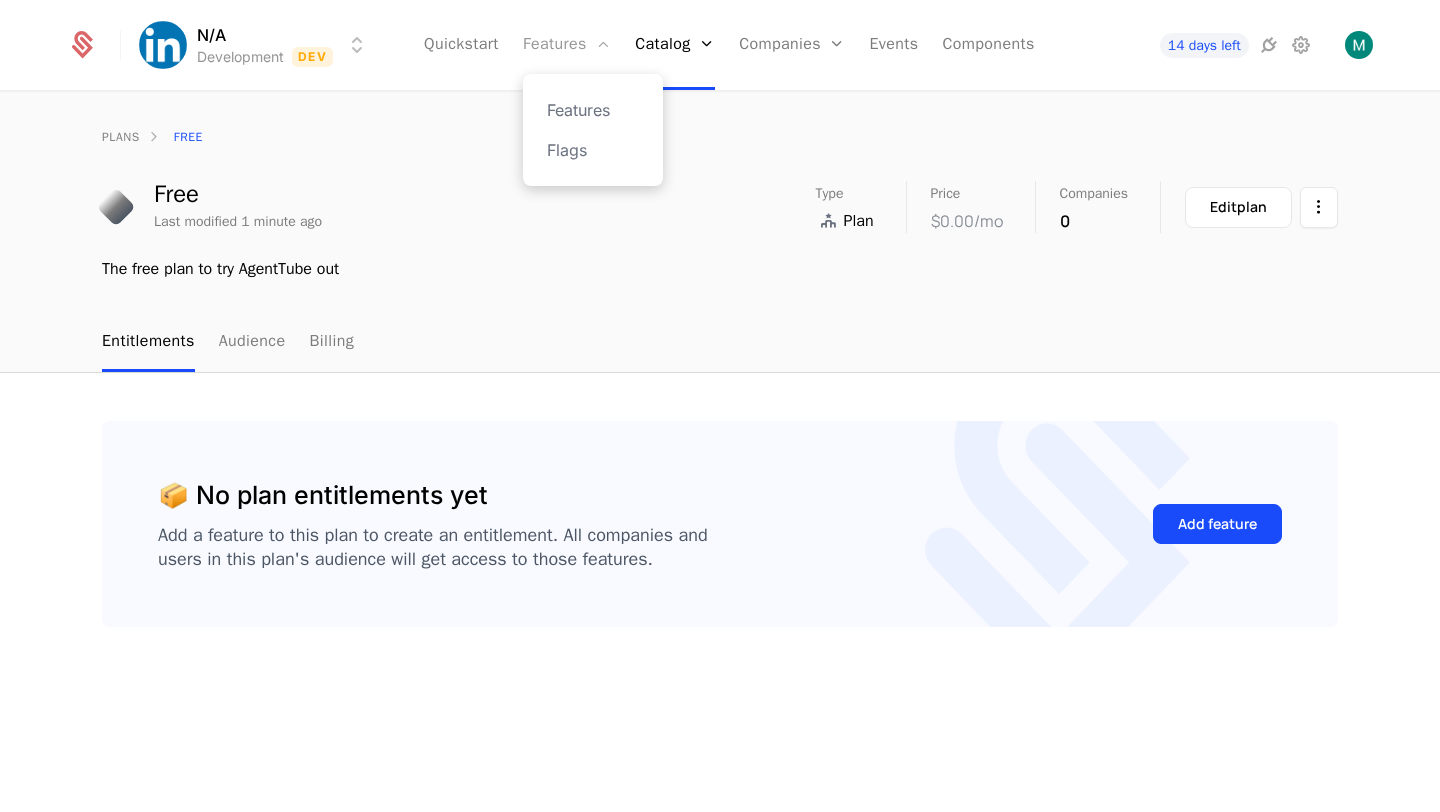 click on "Features" at bounding box center (567, 45) 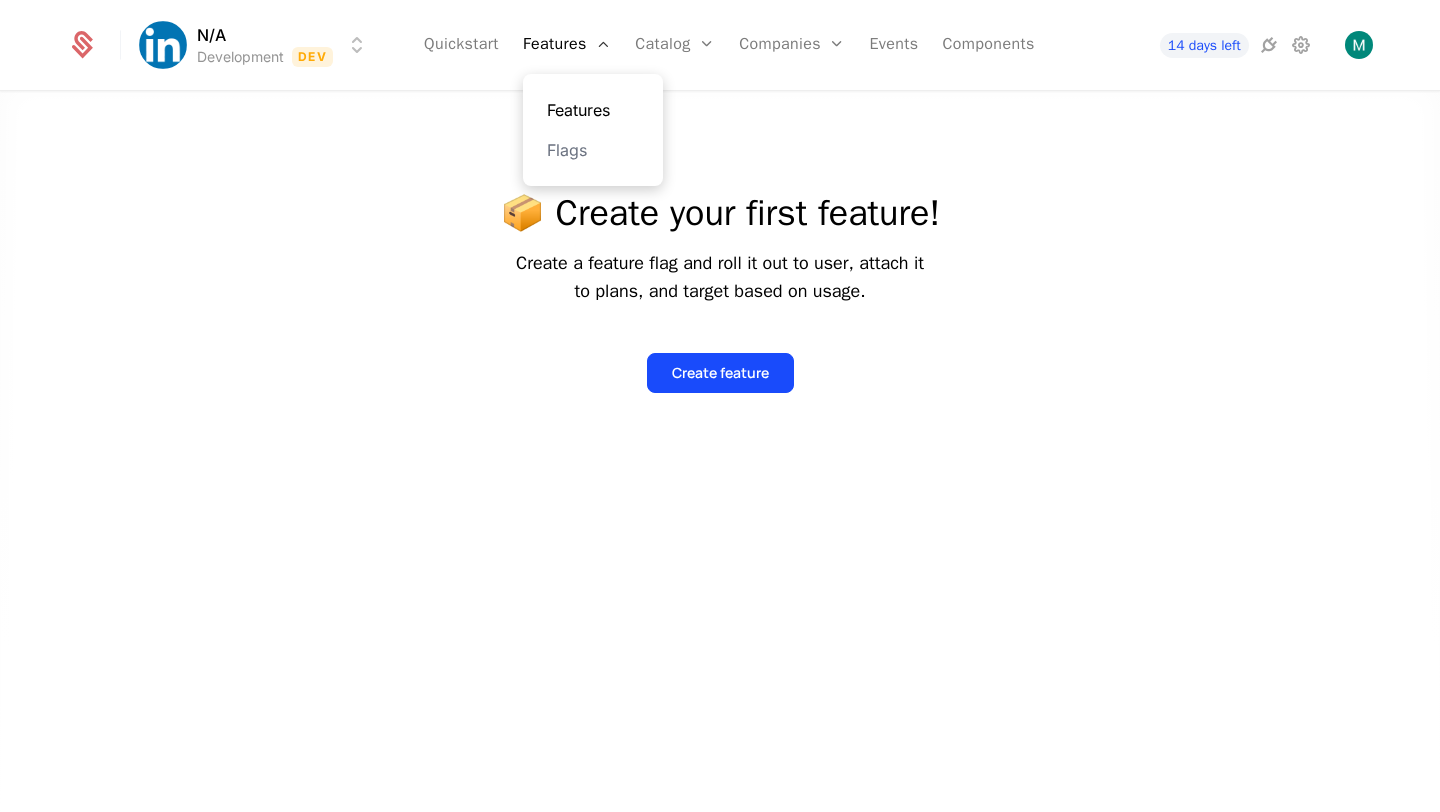 click on "Features" at bounding box center (593, 110) 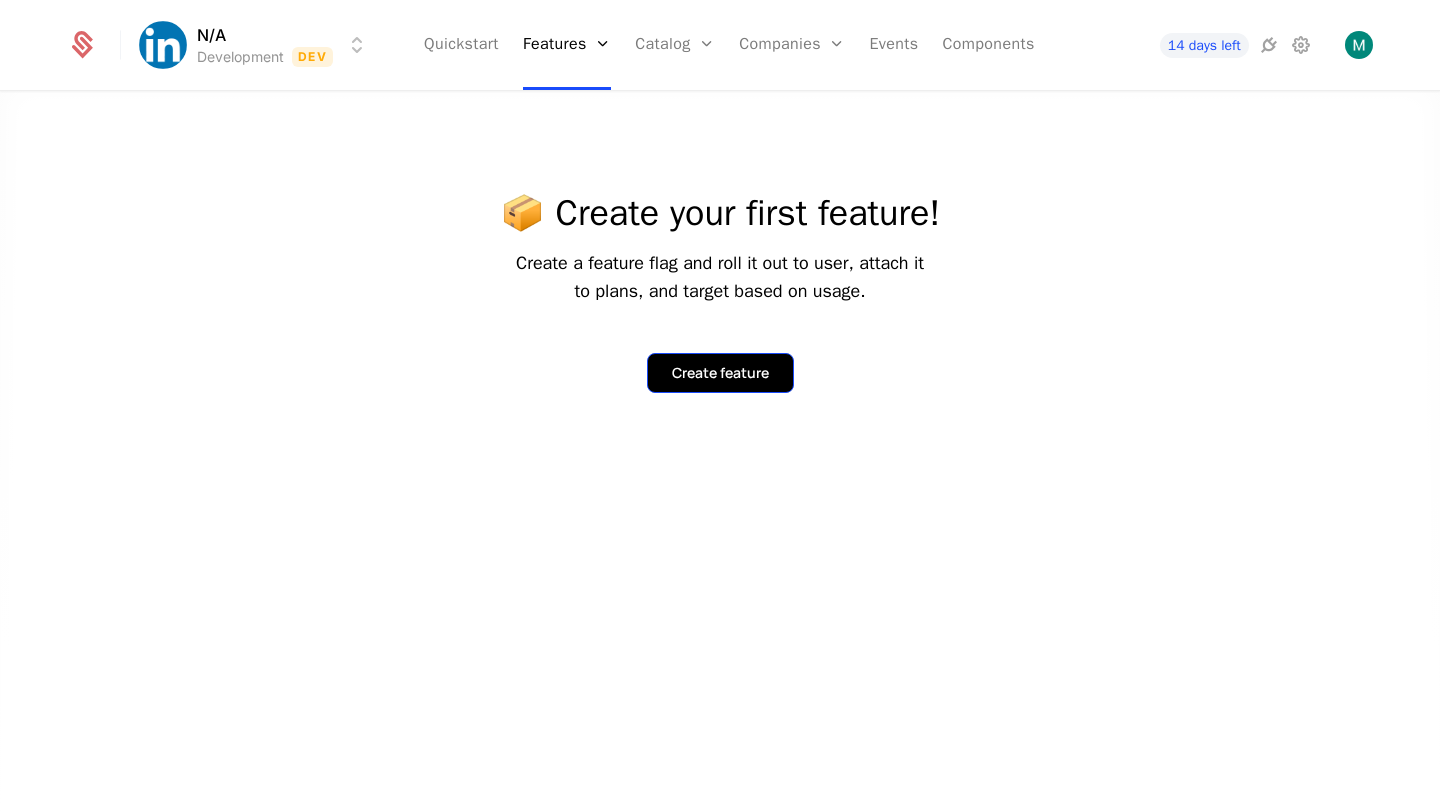click on "Create feature" at bounding box center [720, 373] 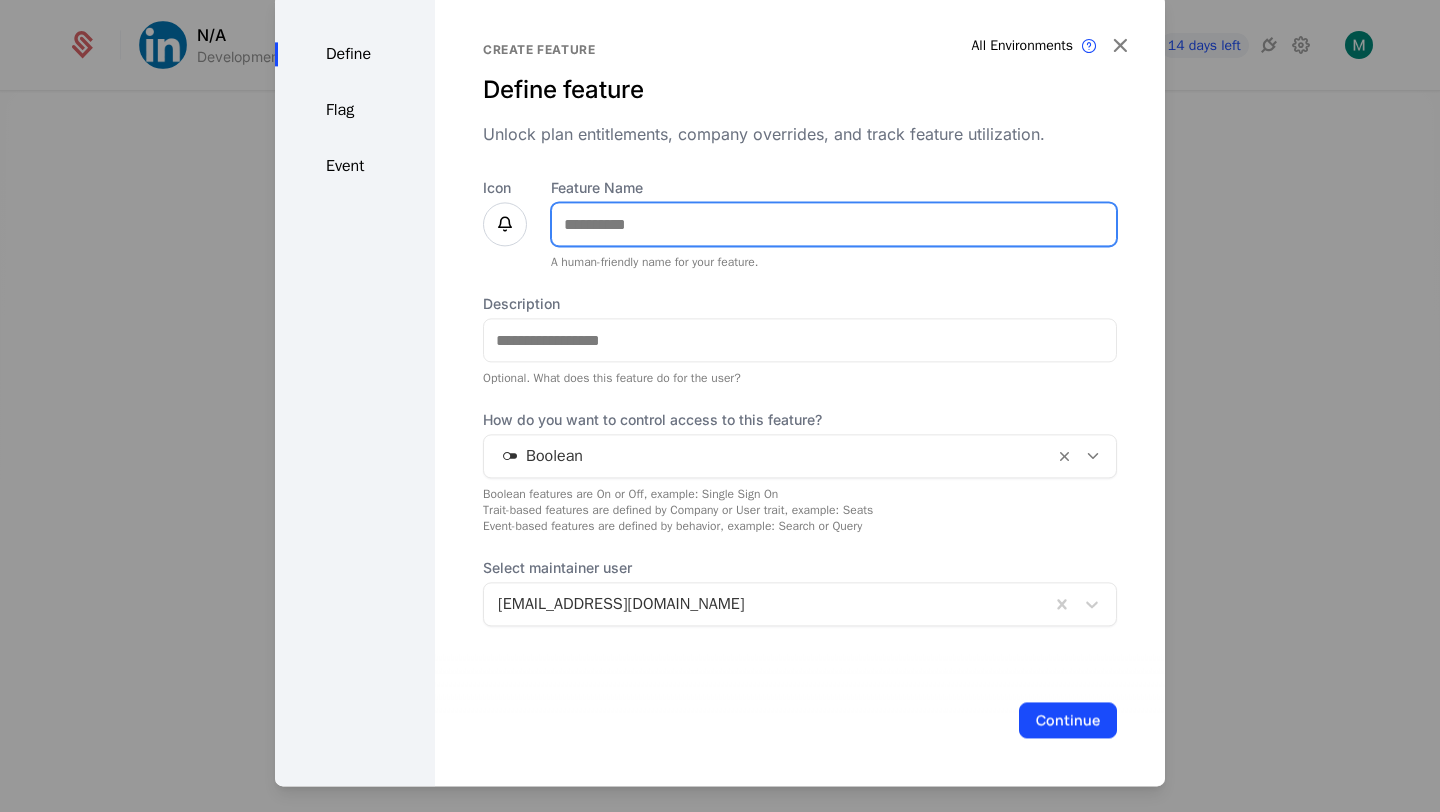 click on "Feature Name" at bounding box center (834, 224) 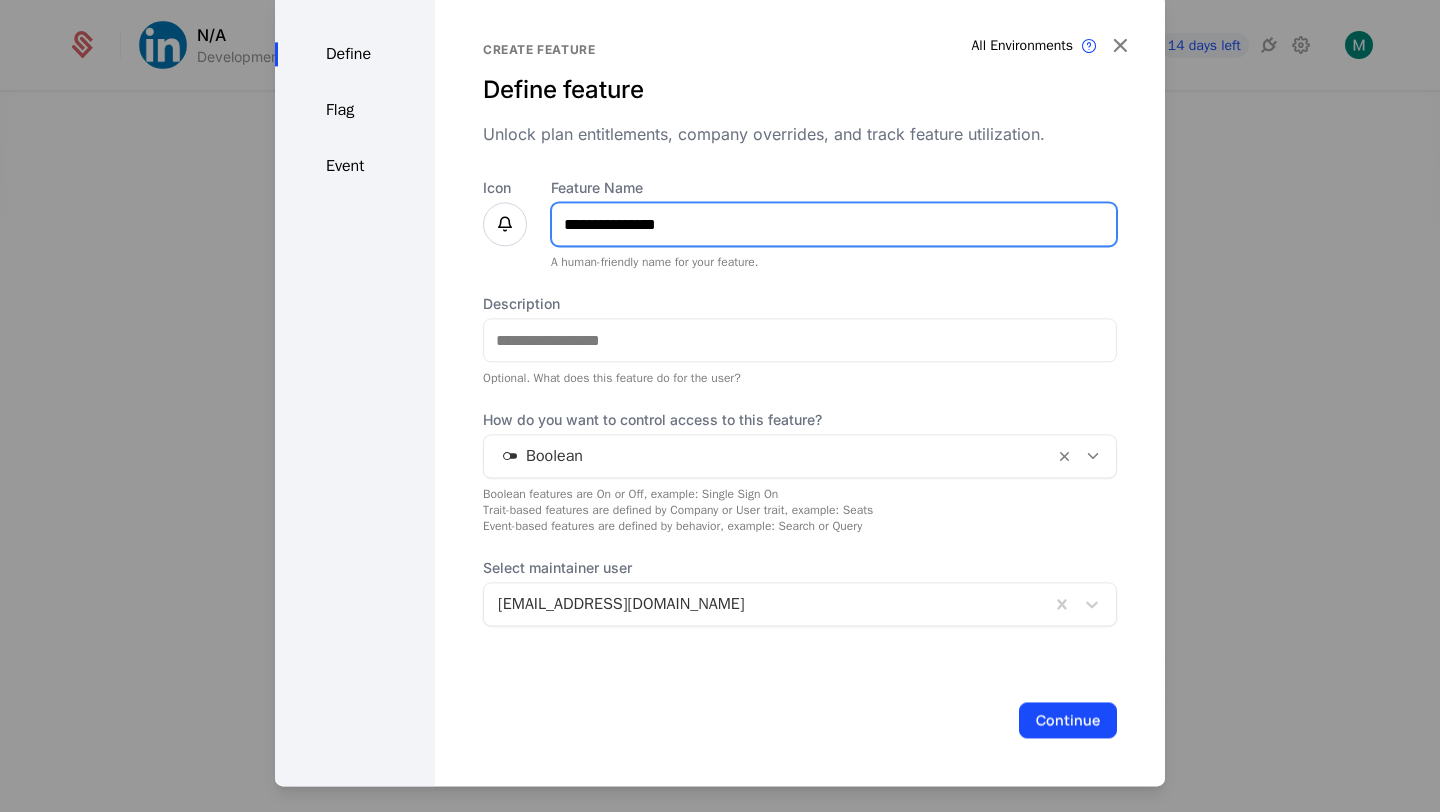 type on "**********" 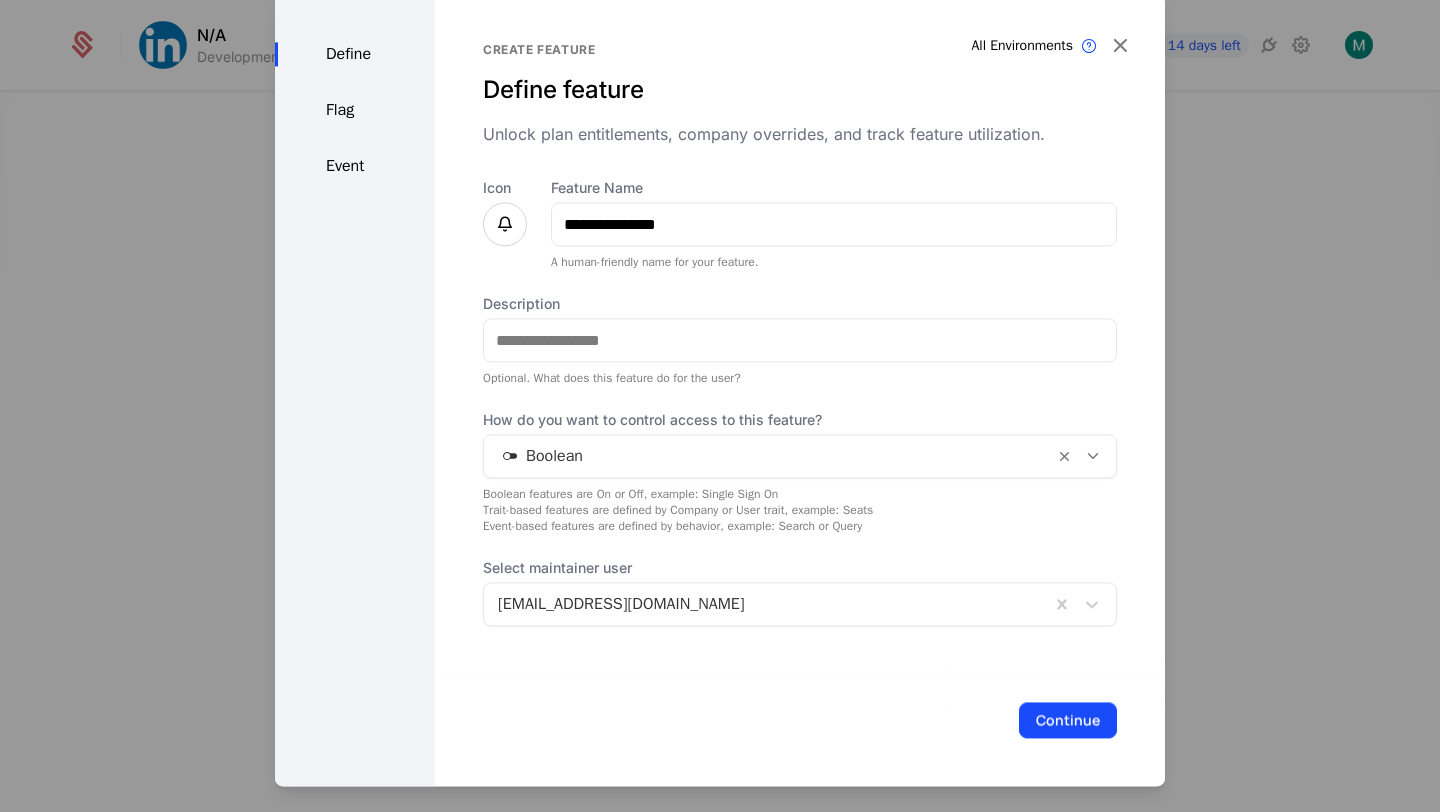 click at bounding box center [505, 224] 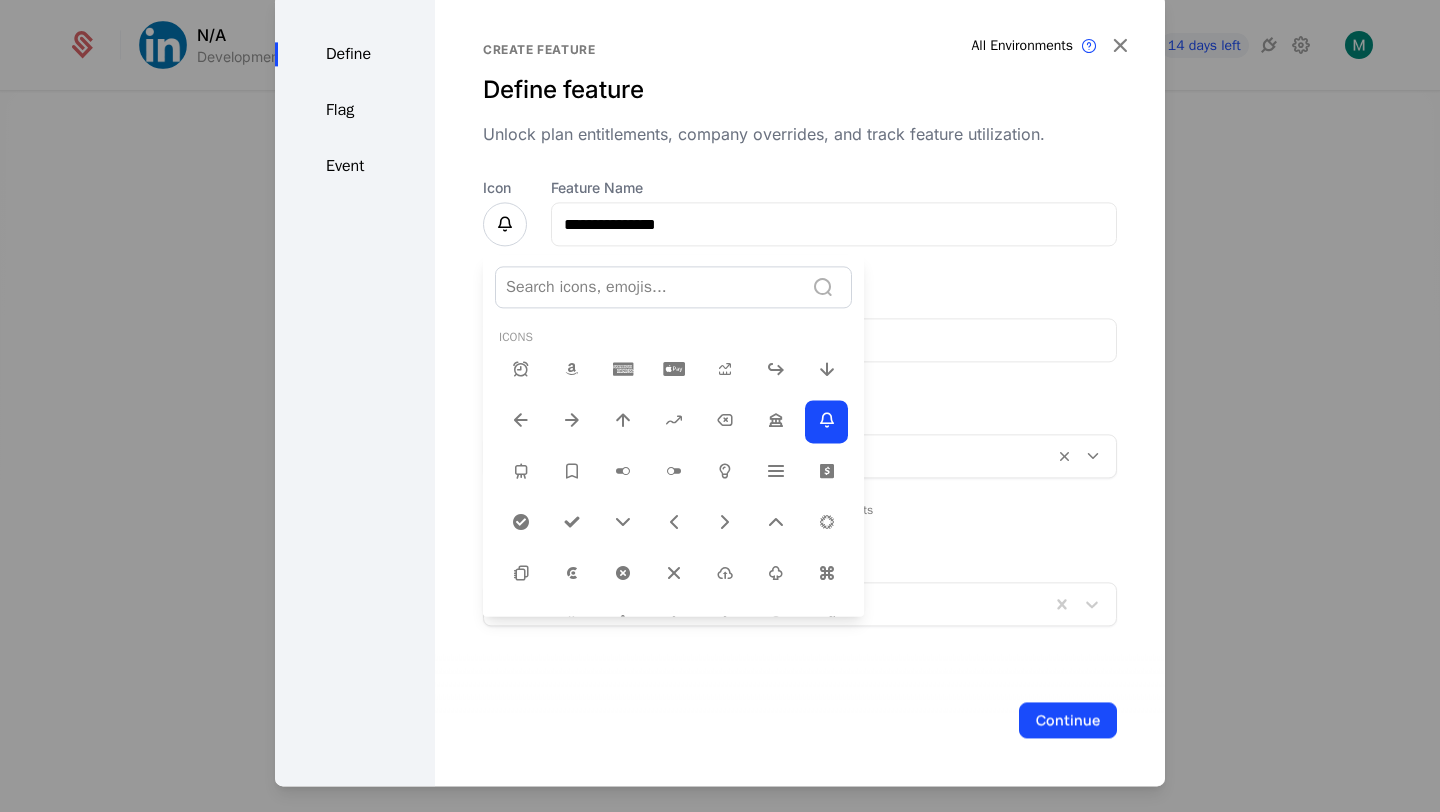 click at bounding box center (720, 390) 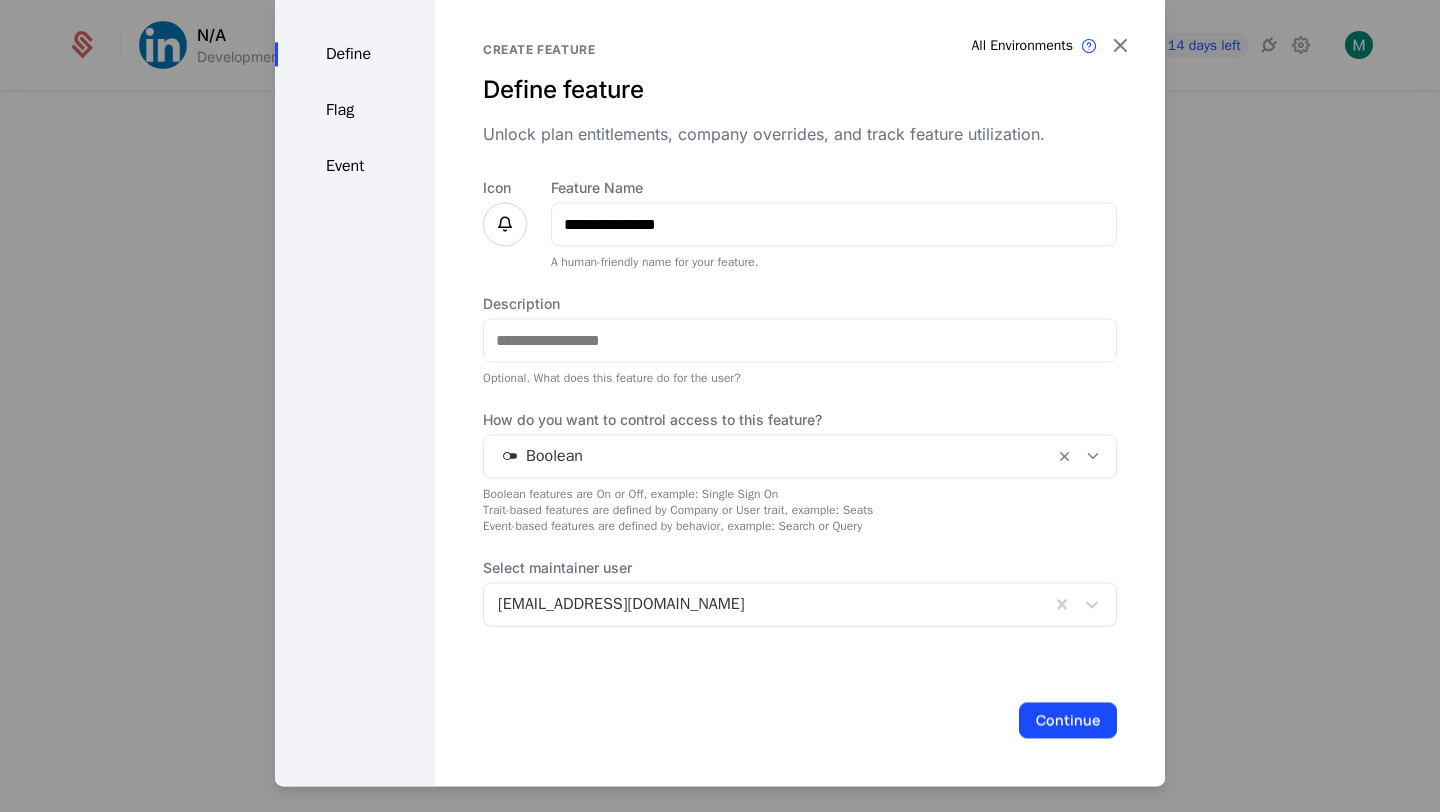 click at bounding box center (505, 224) 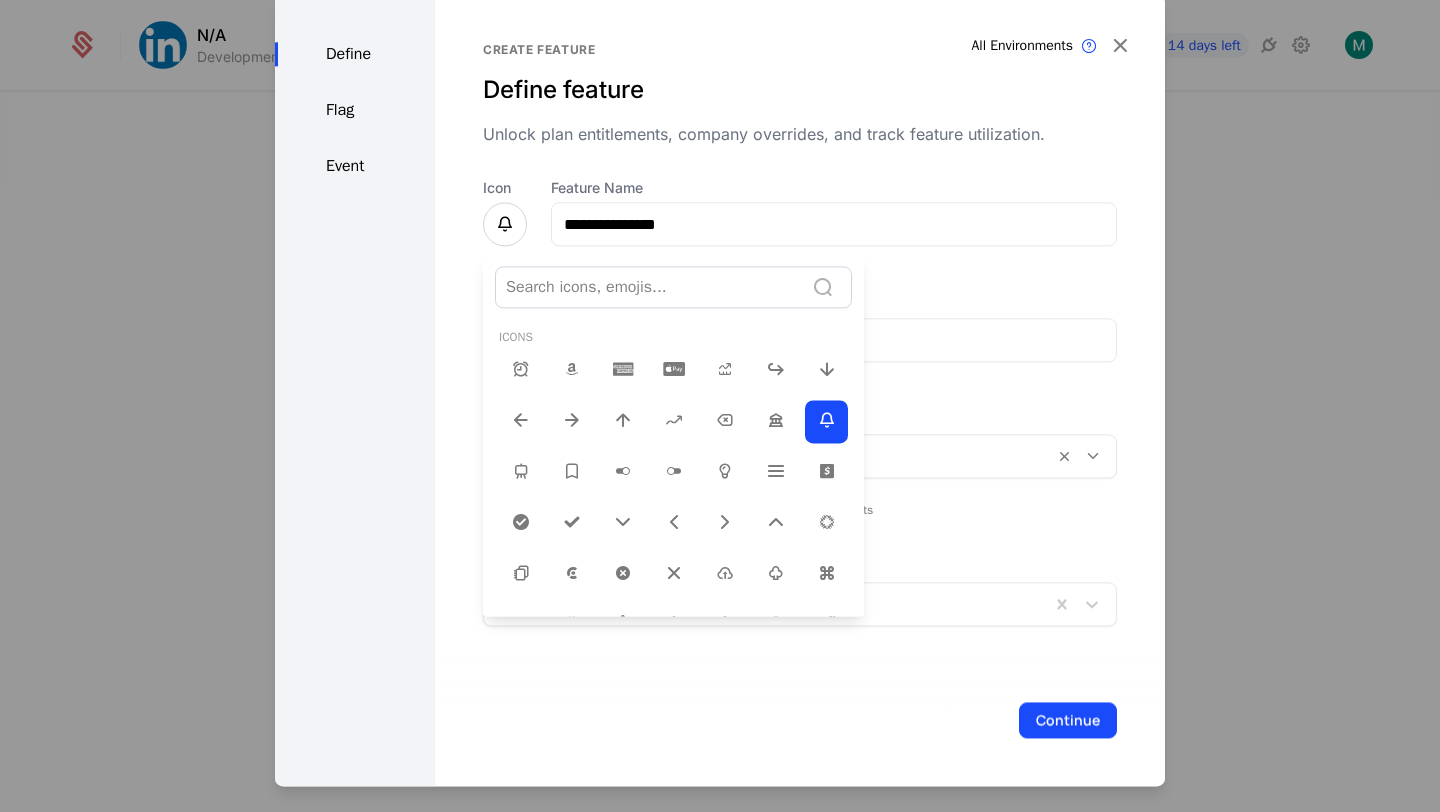 click at bounding box center (720, 390) 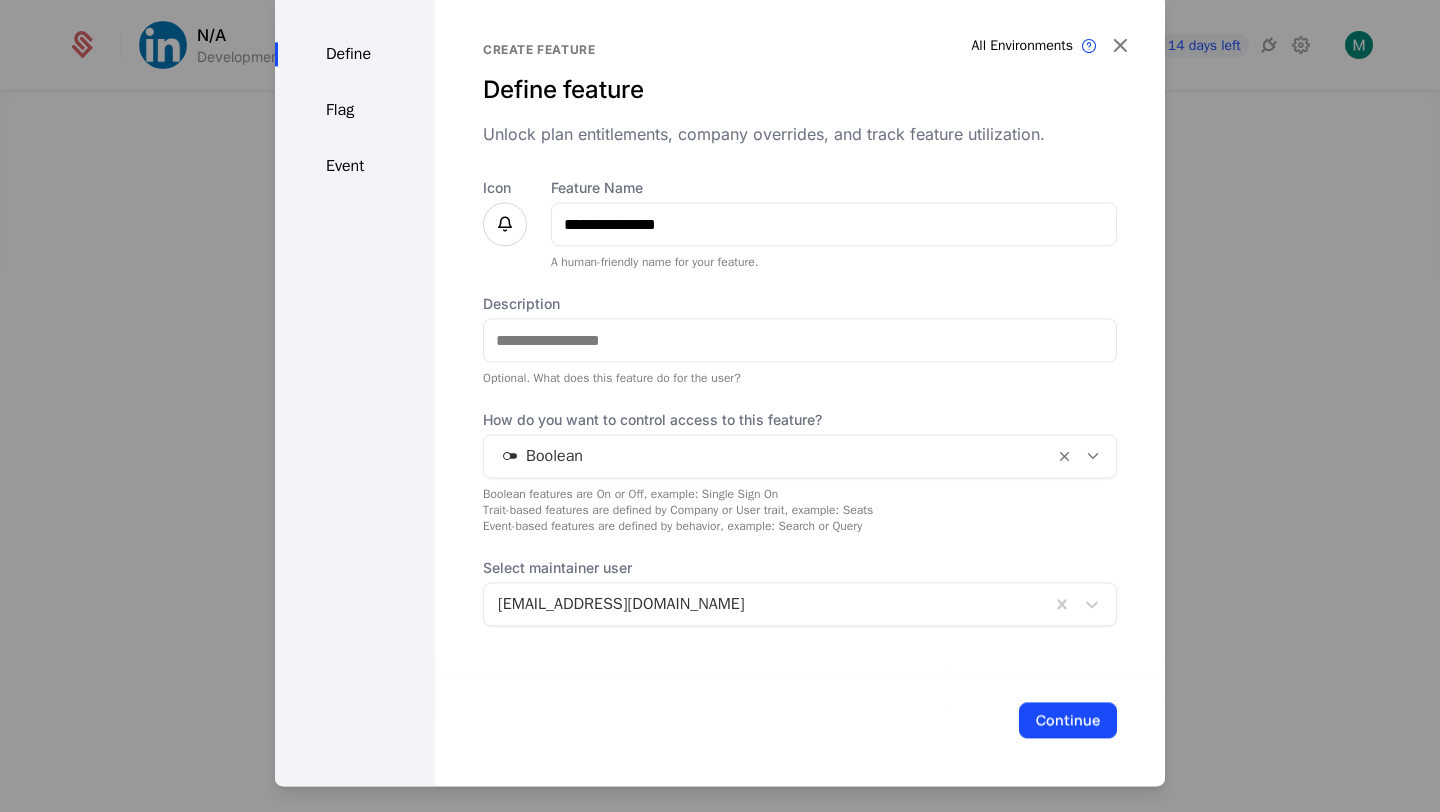 click at bounding box center (505, 224) 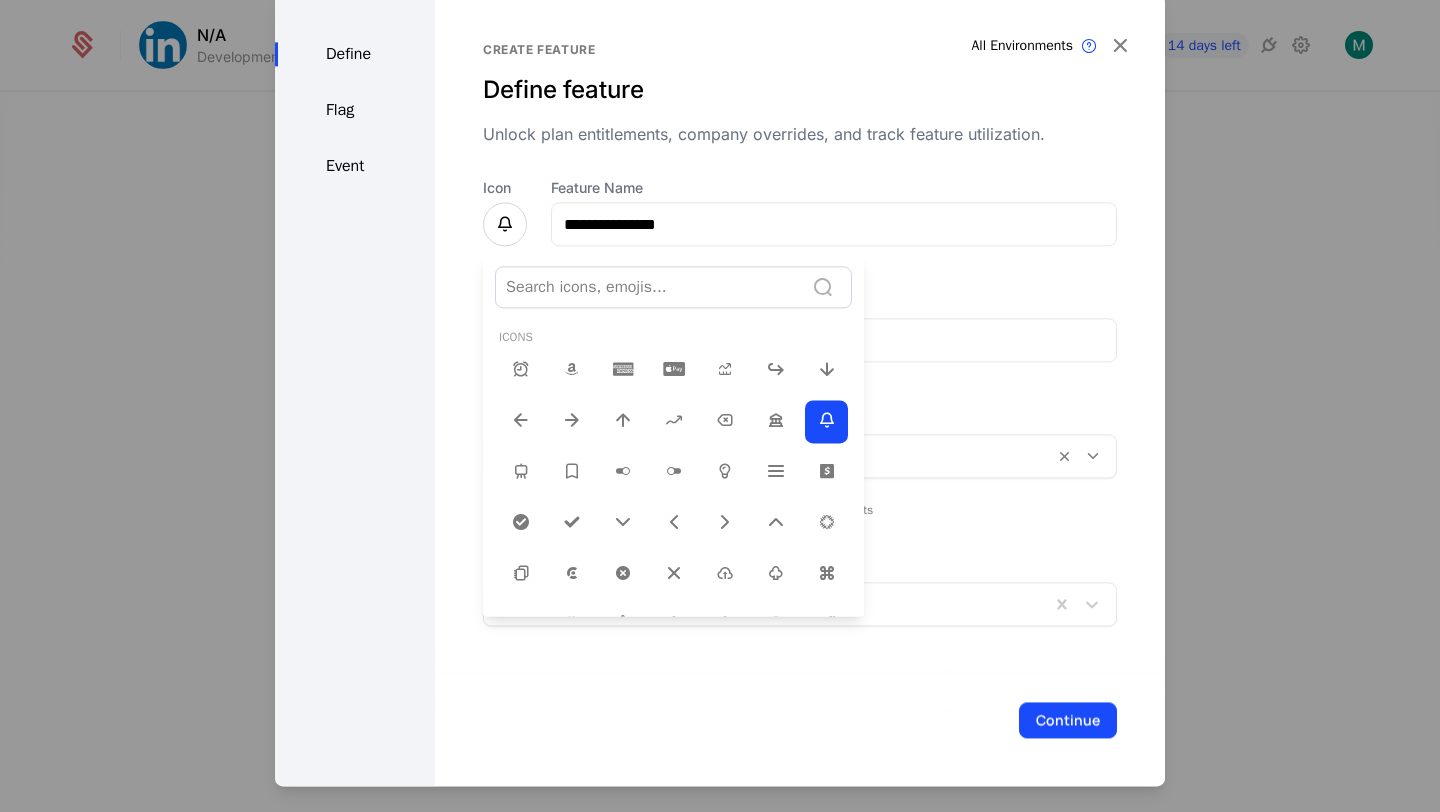 click at bounding box center (649, 287) 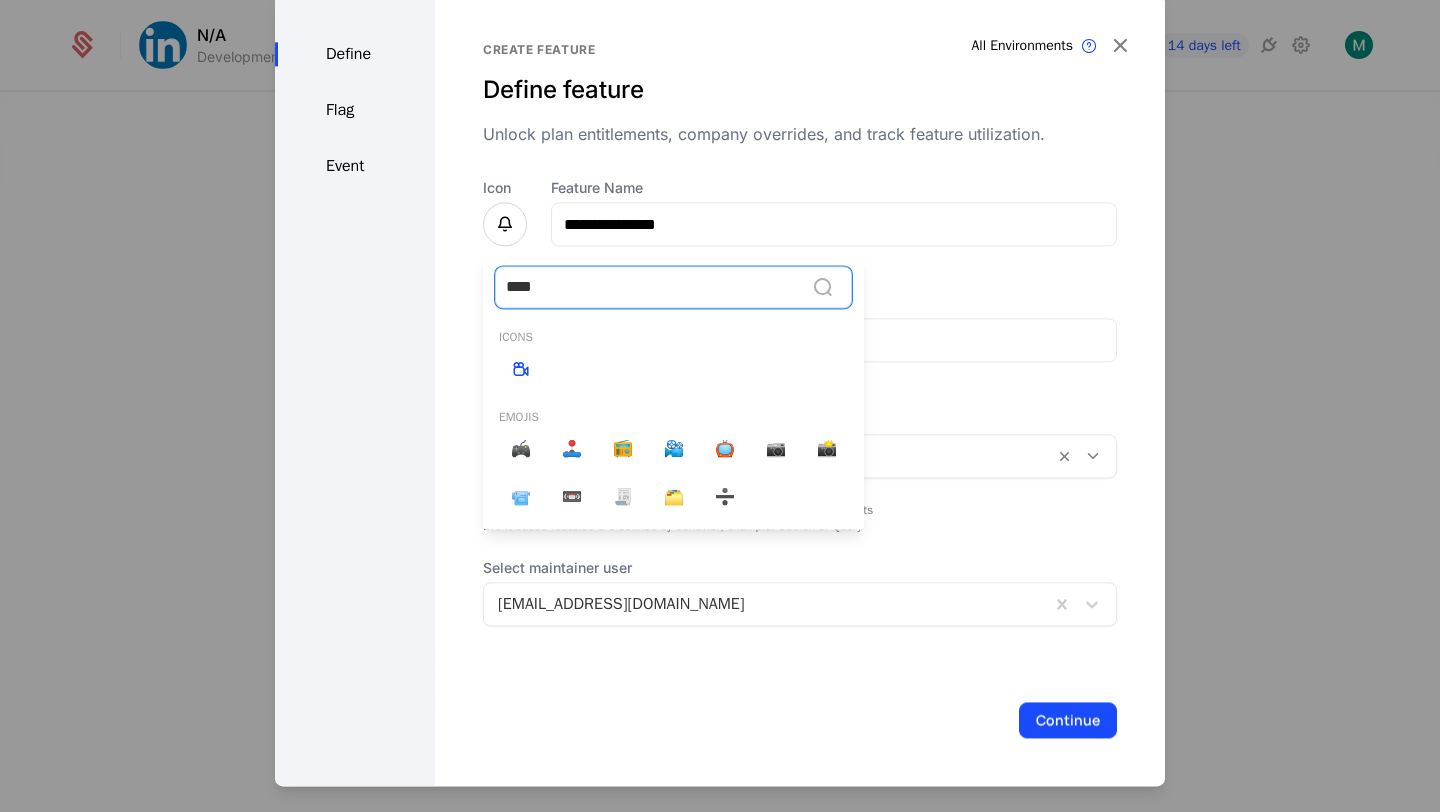 type on "*****" 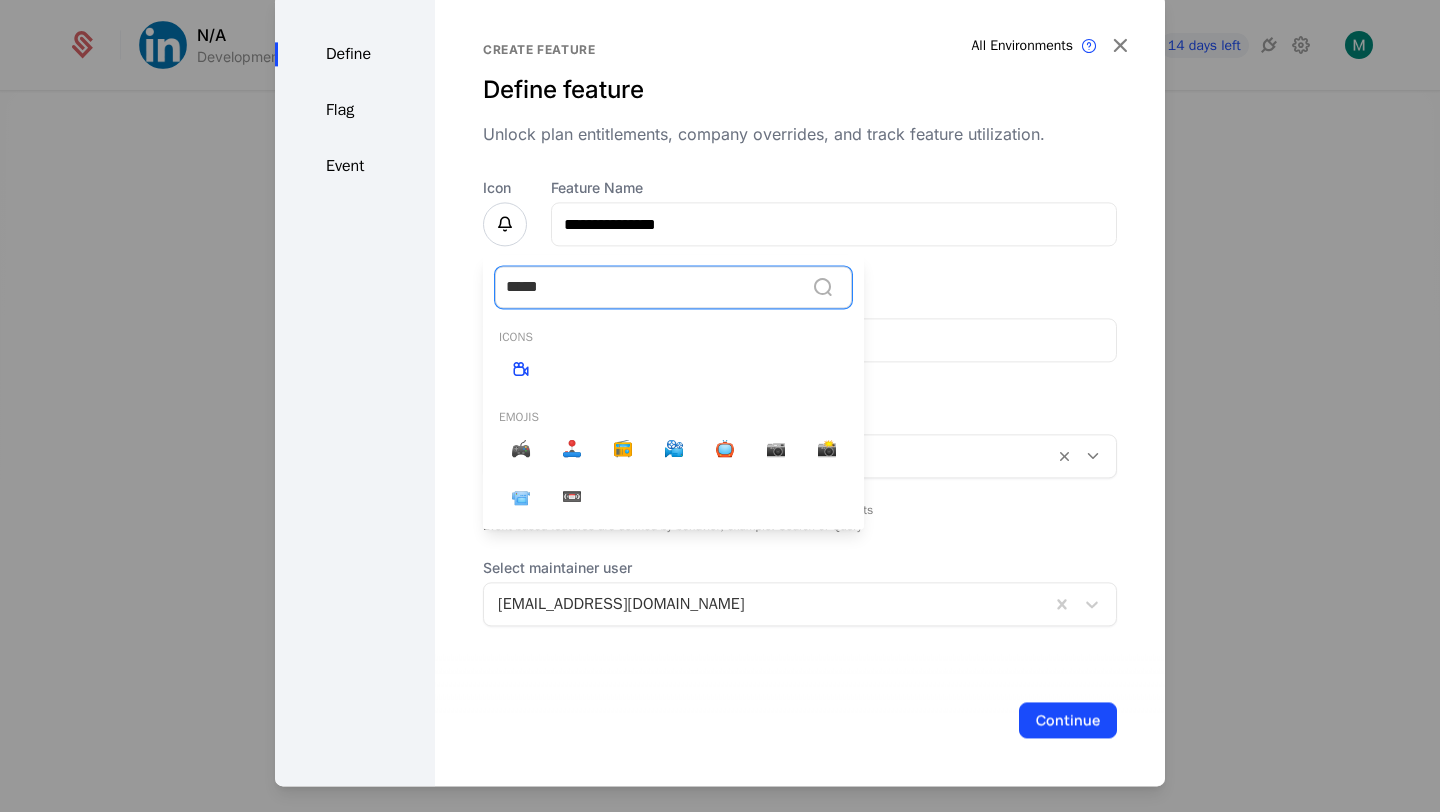 click at bounding box center (521, 369) 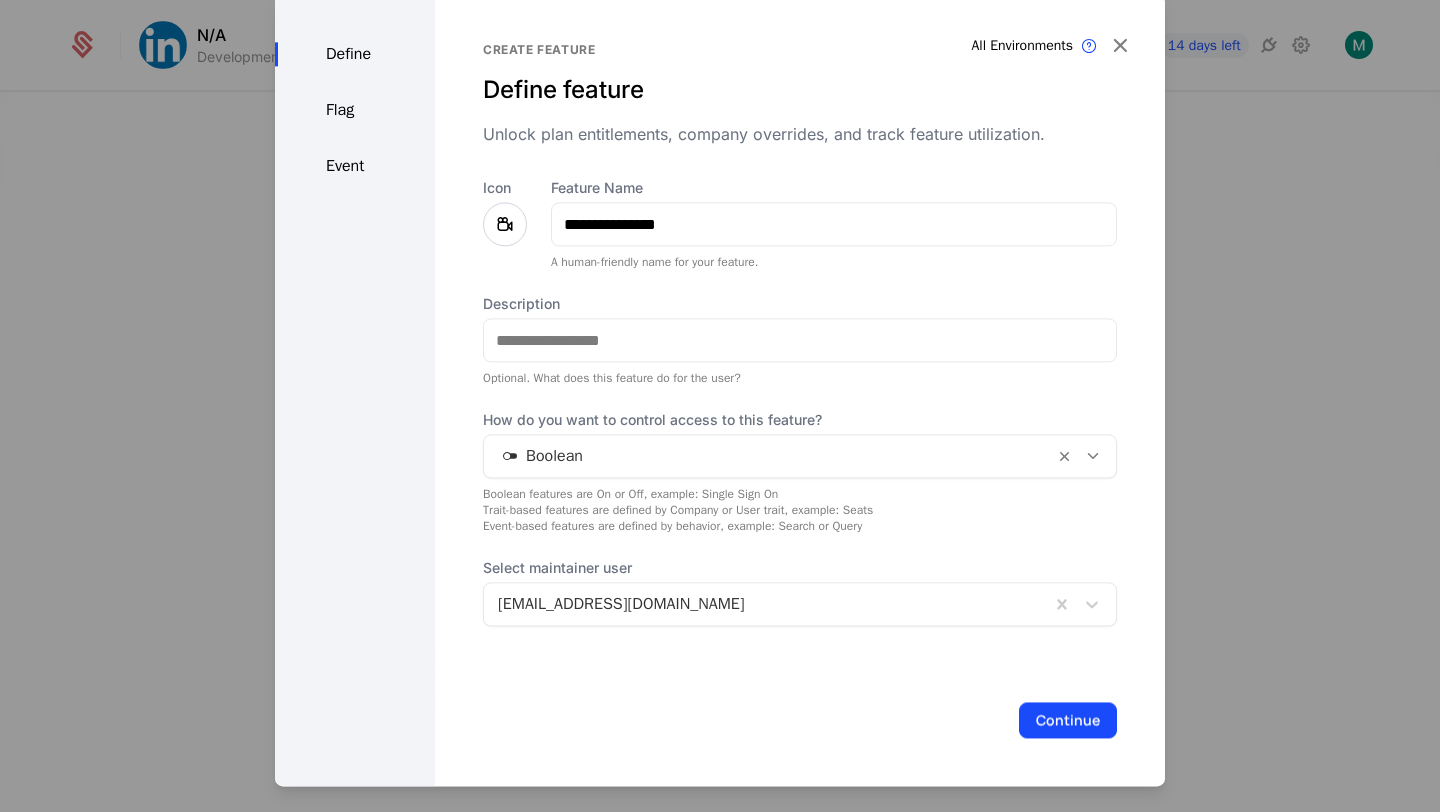 click at bounding box center [769, 456] 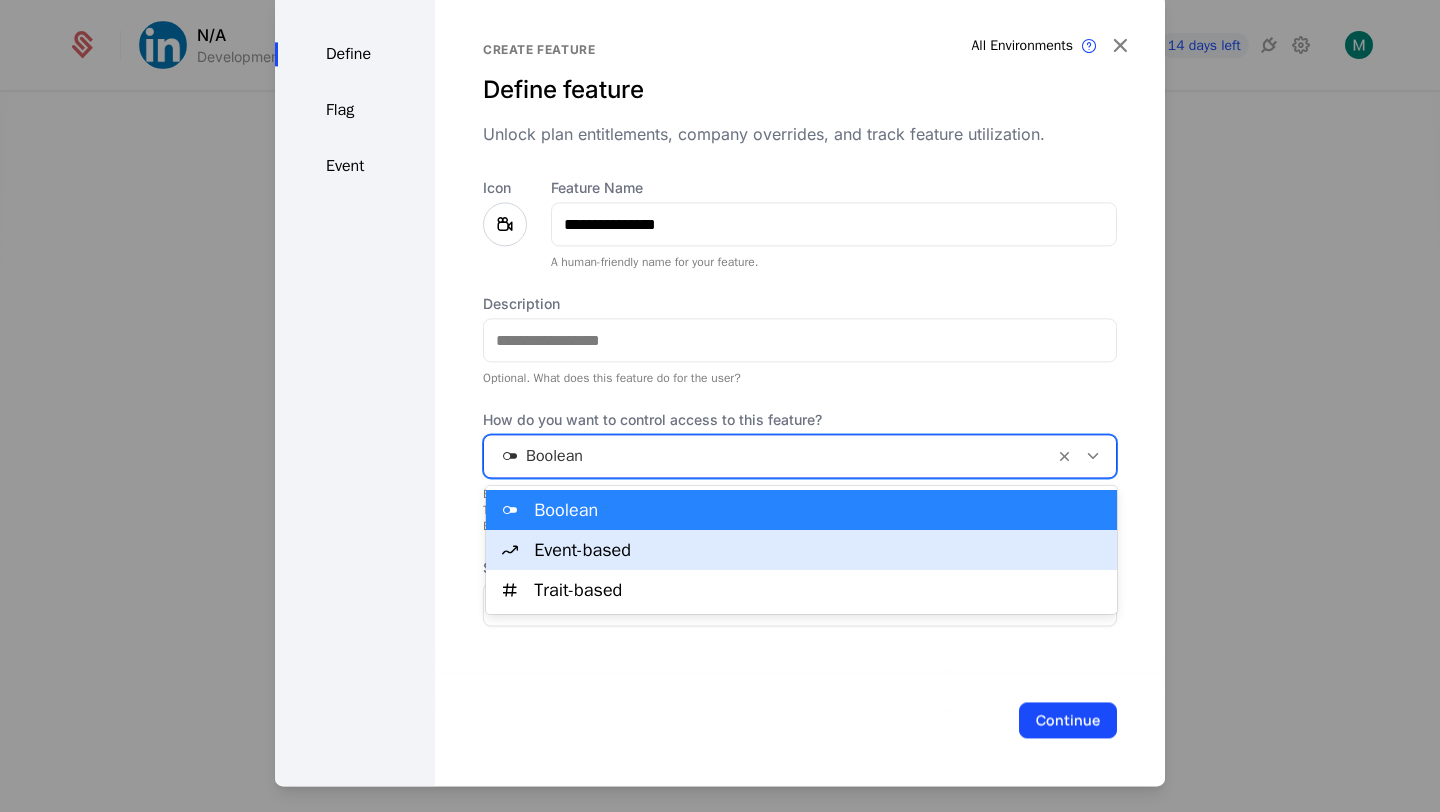 click on "Event-based" at bounding box center [819, 550] 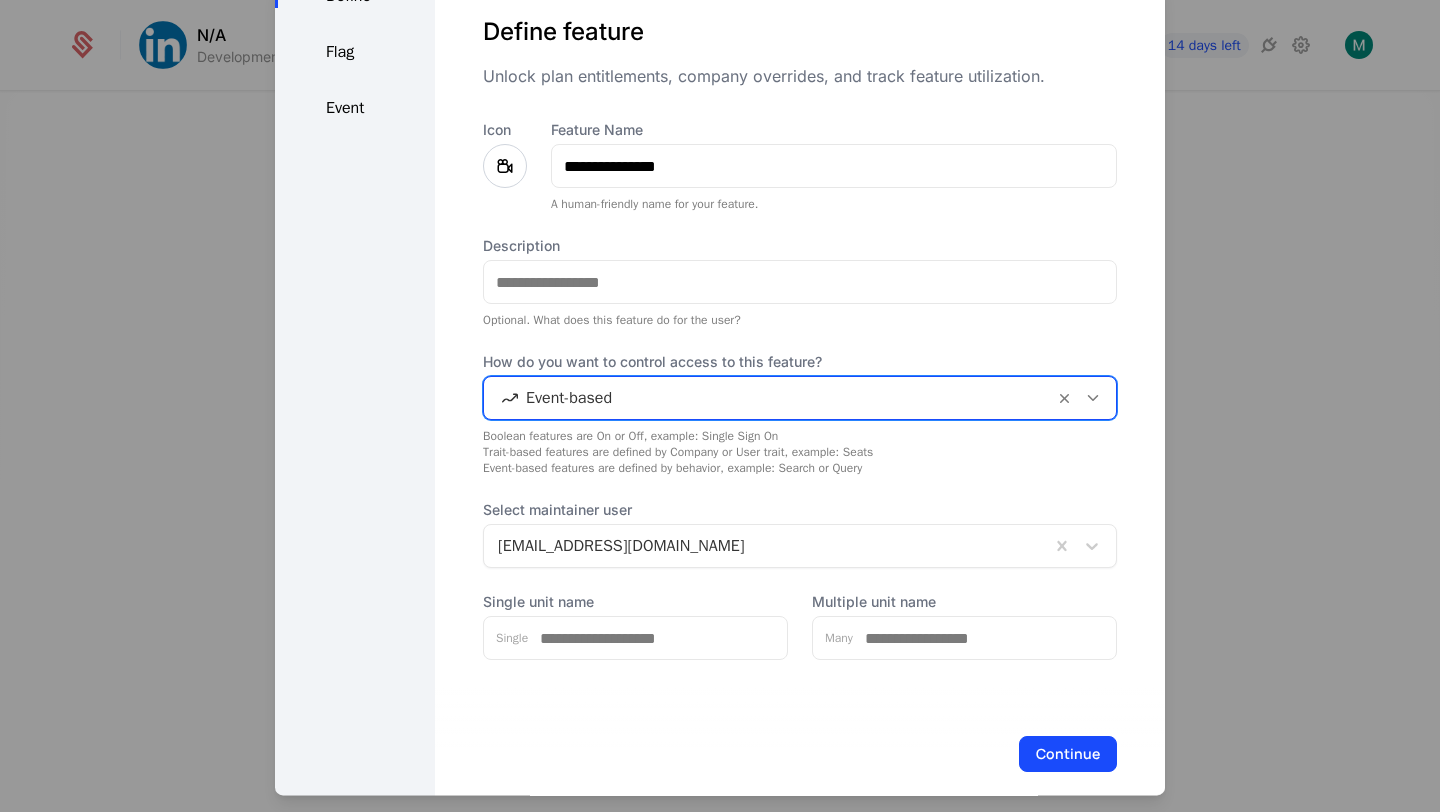 scroll, scrollTop: 52, scrollLeft: 0, axis: vertical 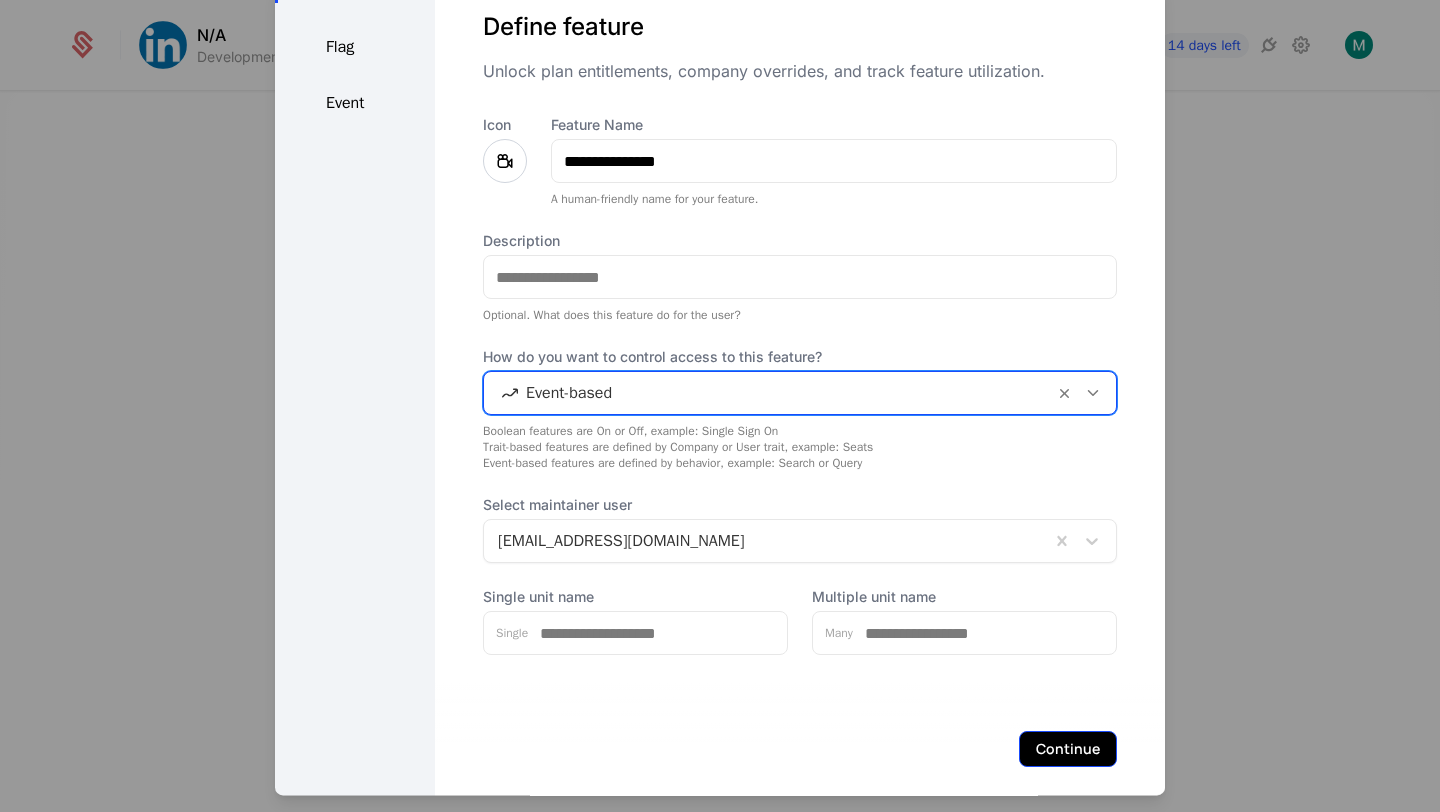 click on "Continue" at bounding box center [1068, 749] 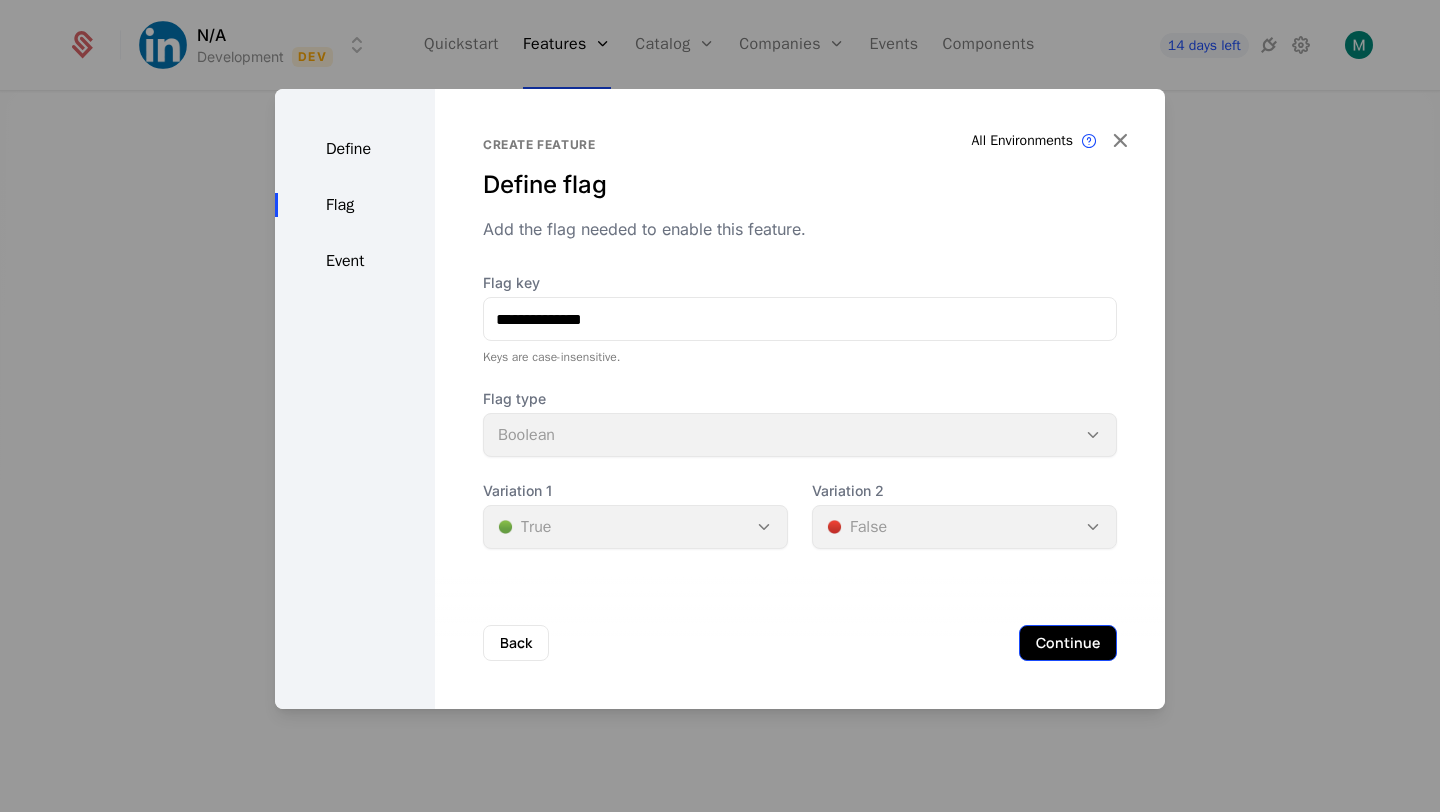 scroll, scrollTop: 0, scrollLeft: 0, axis: both 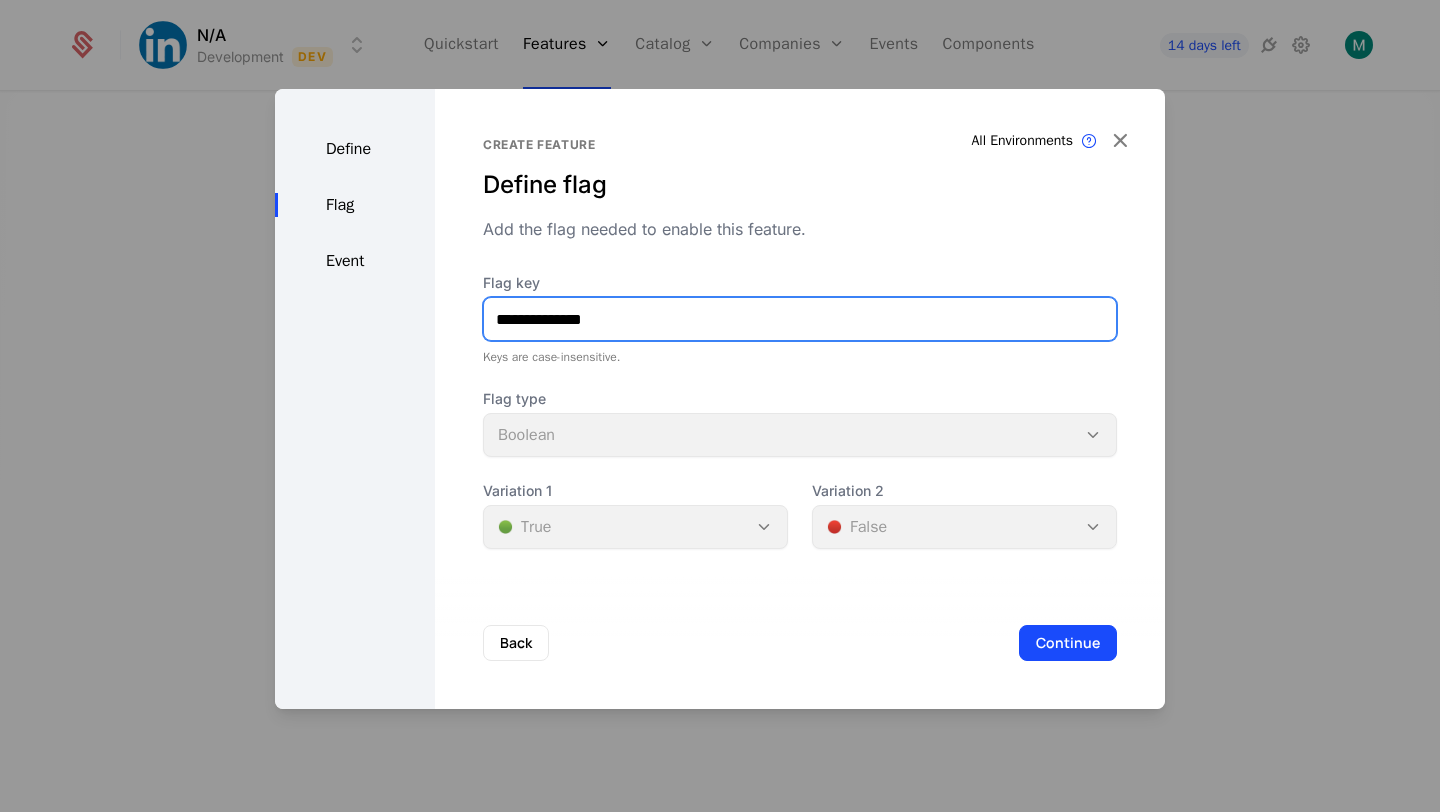 drag, startPoint x: 630, startPoint y: 315, endPoint x: 491, endPoint y: 318, distance: 139.03236 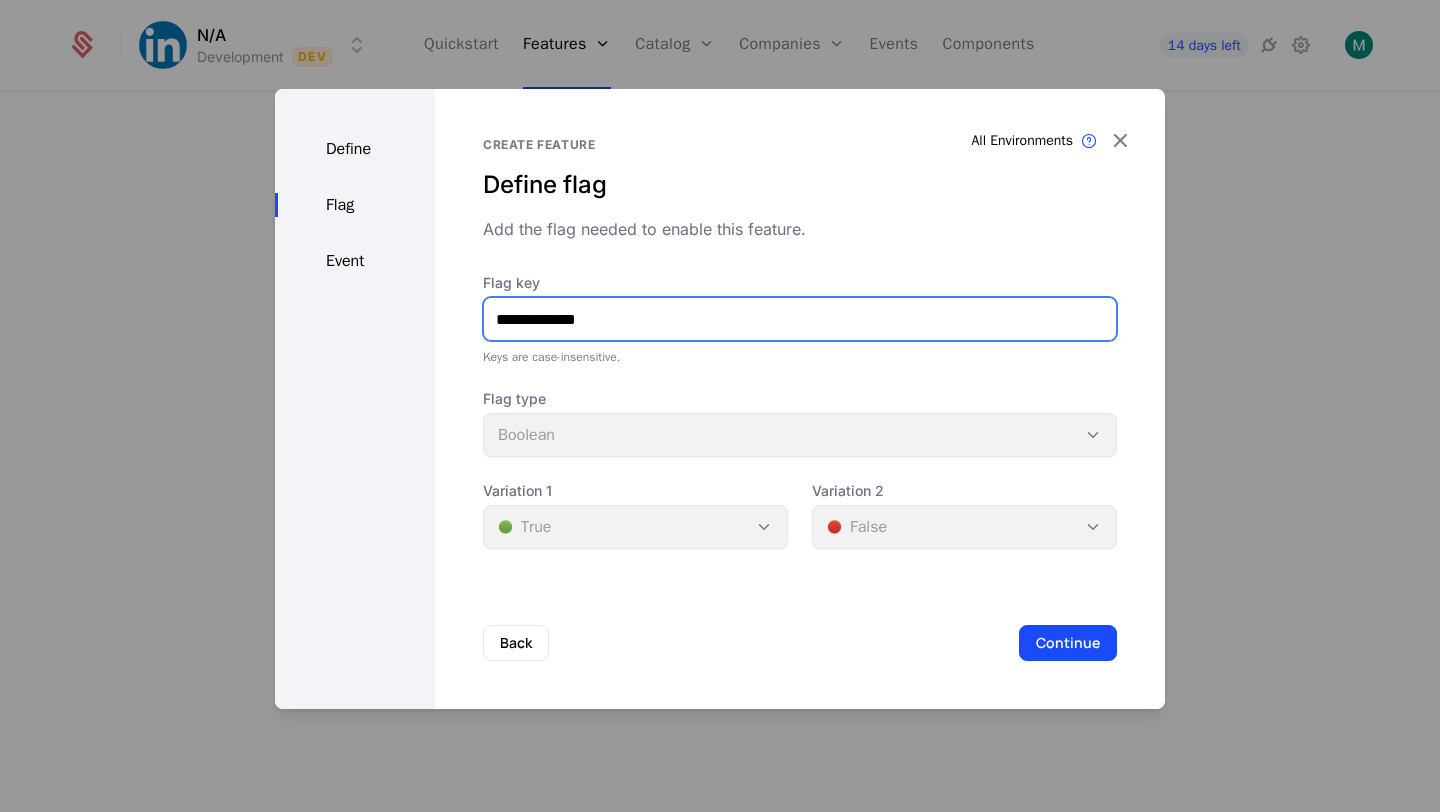 type on "**********" 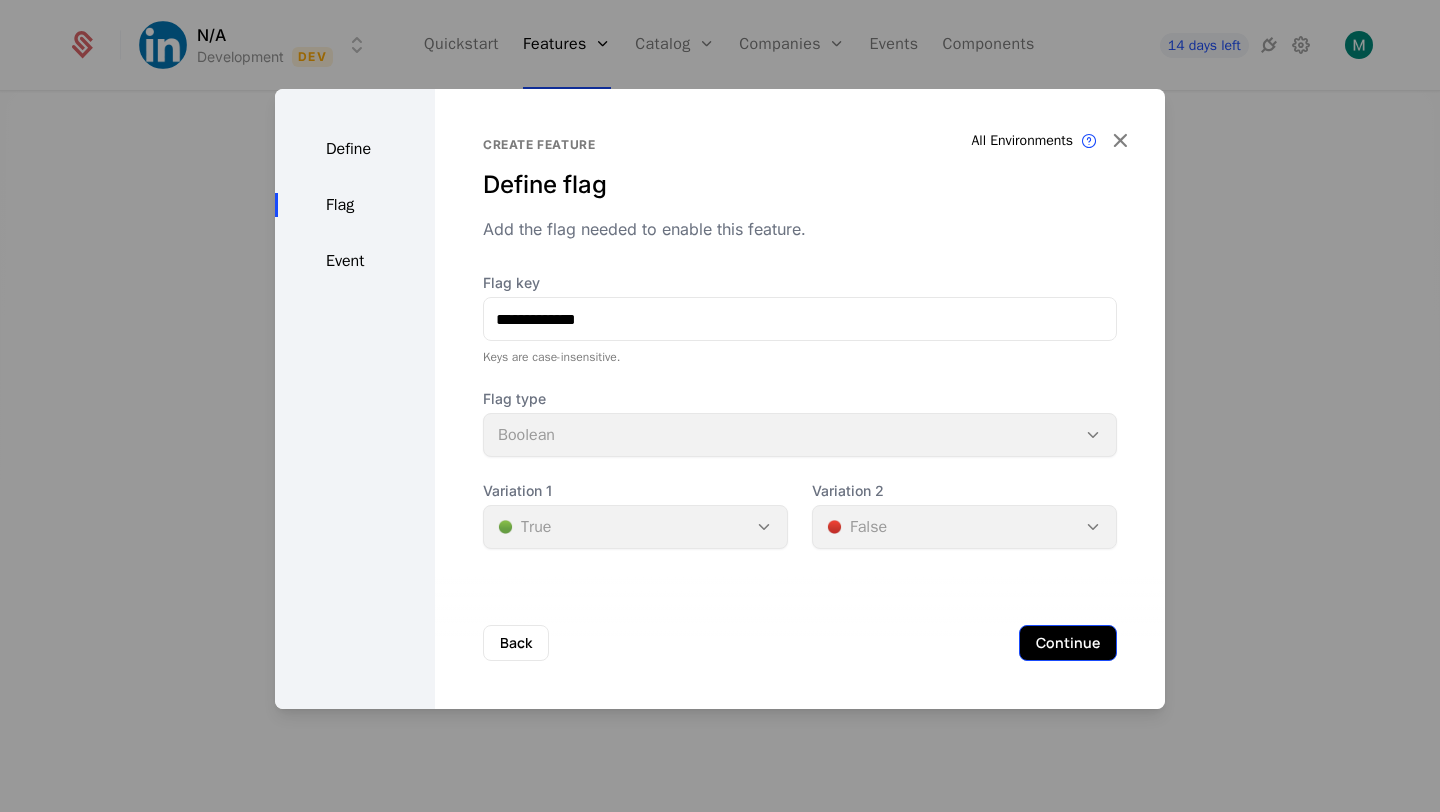 click on "Continue" at bounding box center [1068, 643] 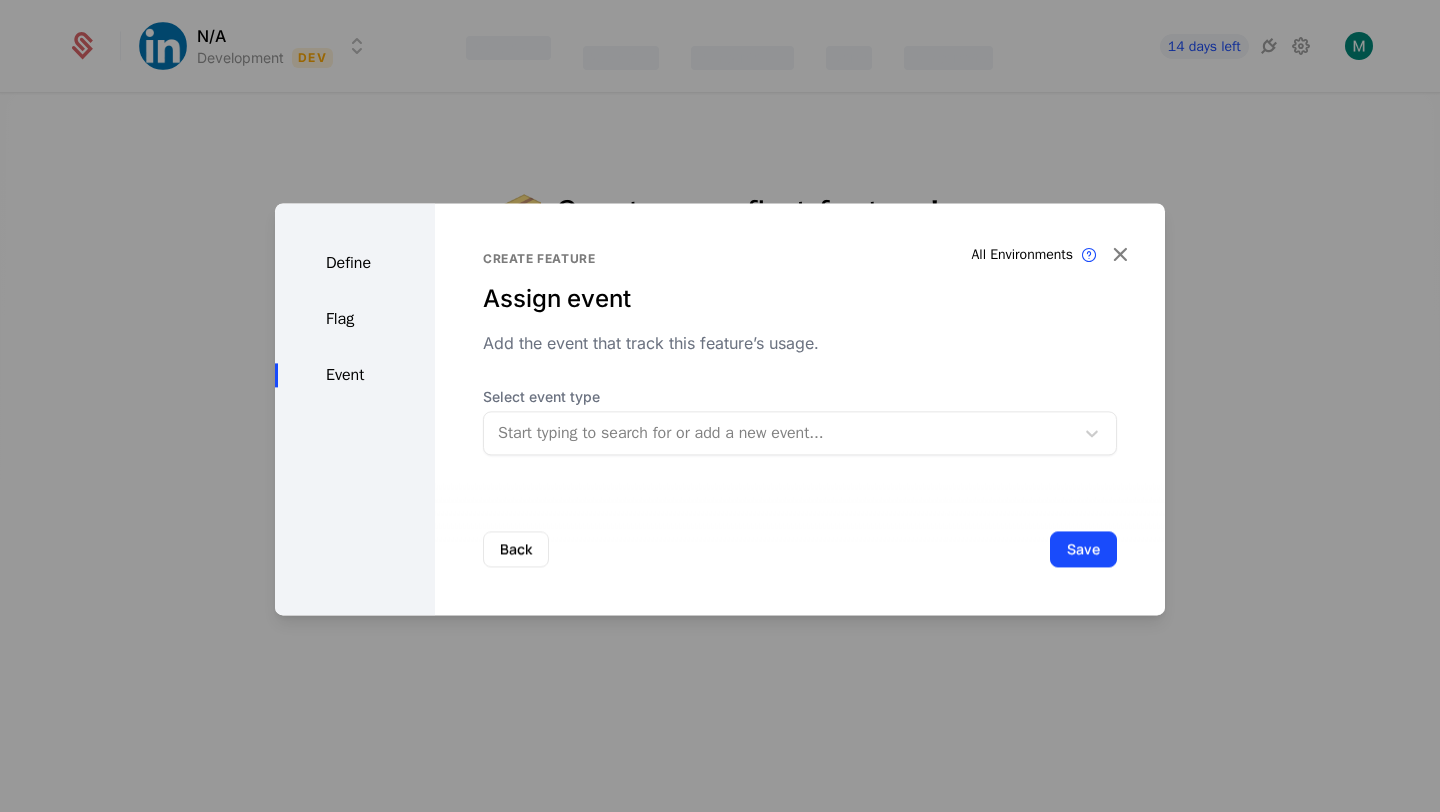 click on "Flag" at bounding box center [355, 319] 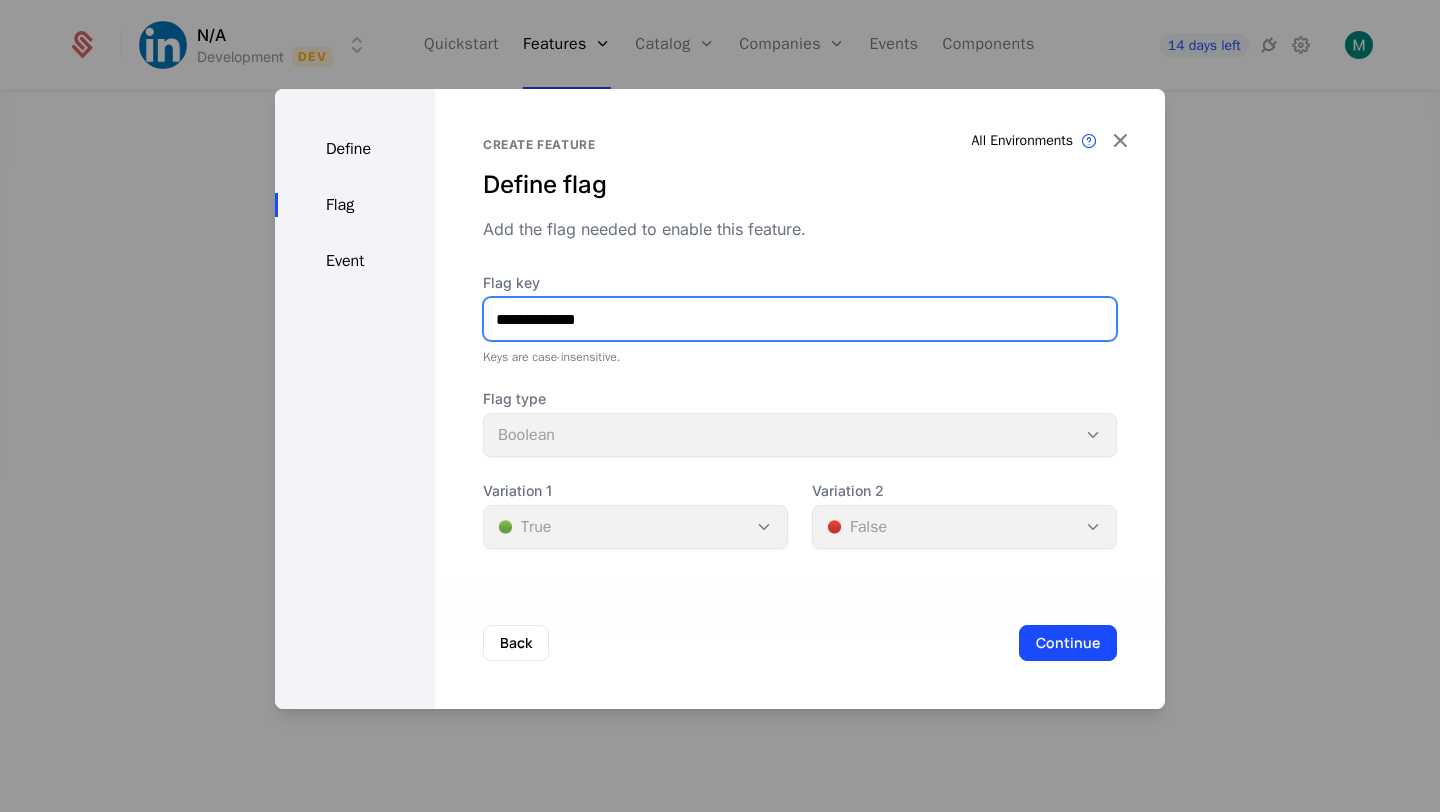 click on "**********" at bounding box center [800, 319] 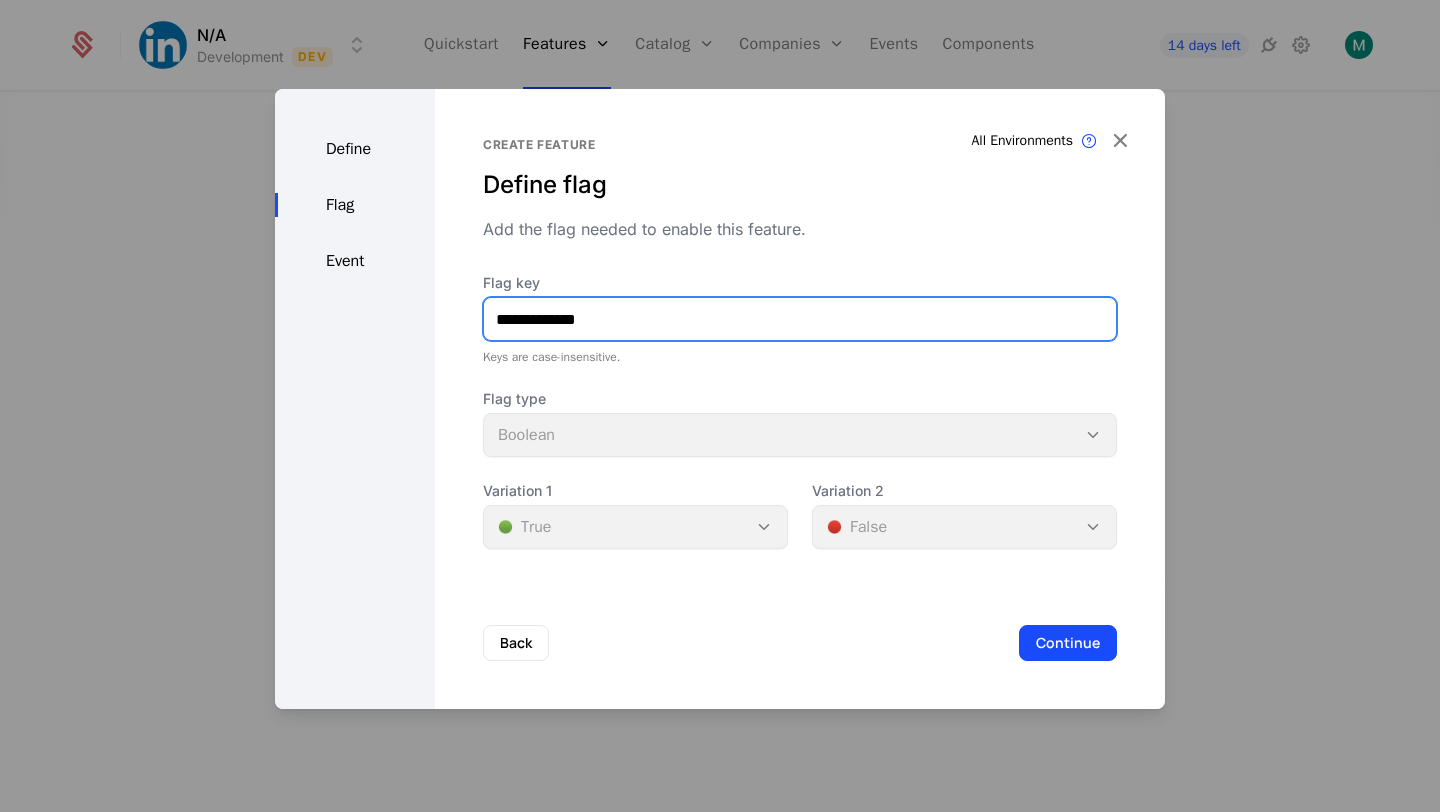 click on "**********" at bounding box center (800, 319) 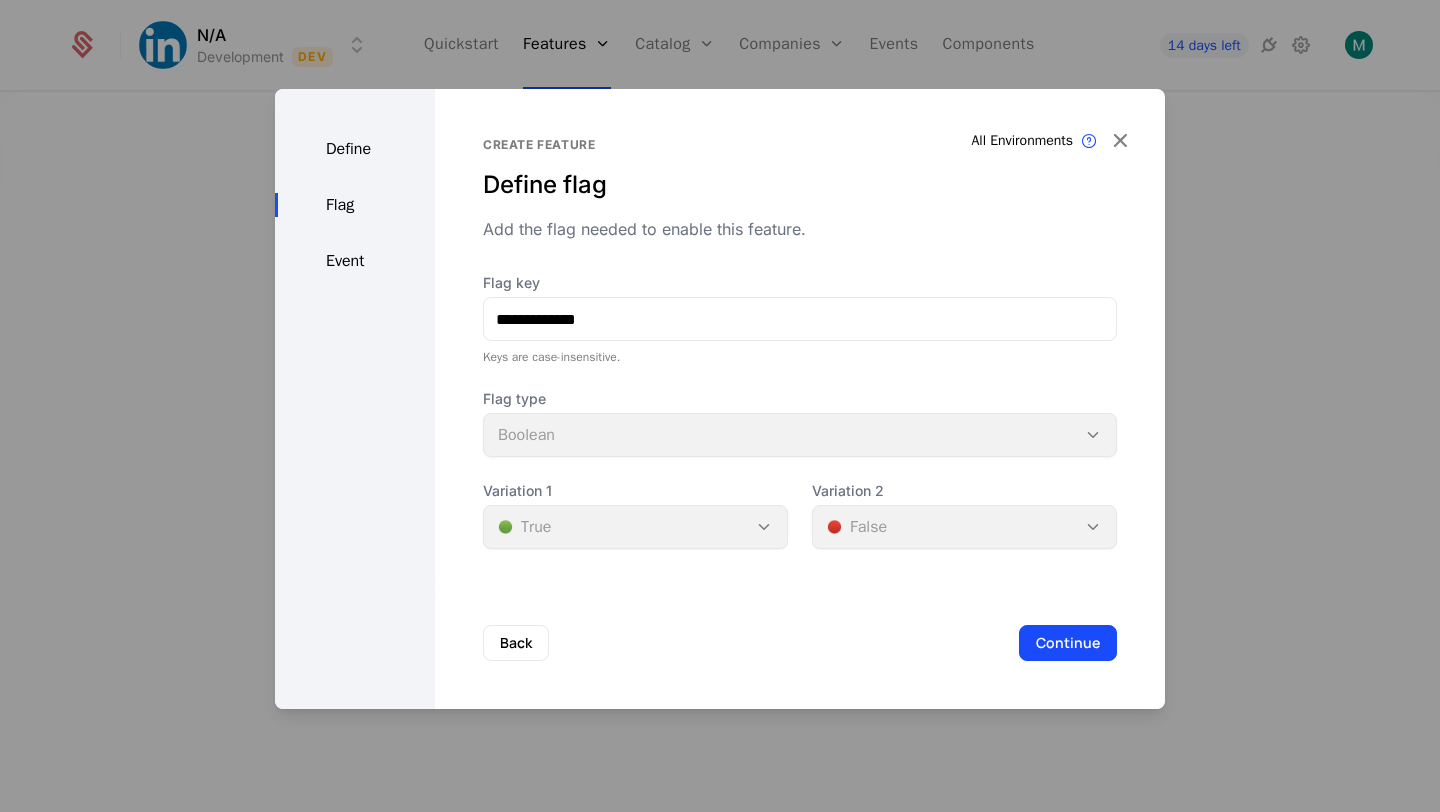 click on "Event" at bounding box center [355, 261] 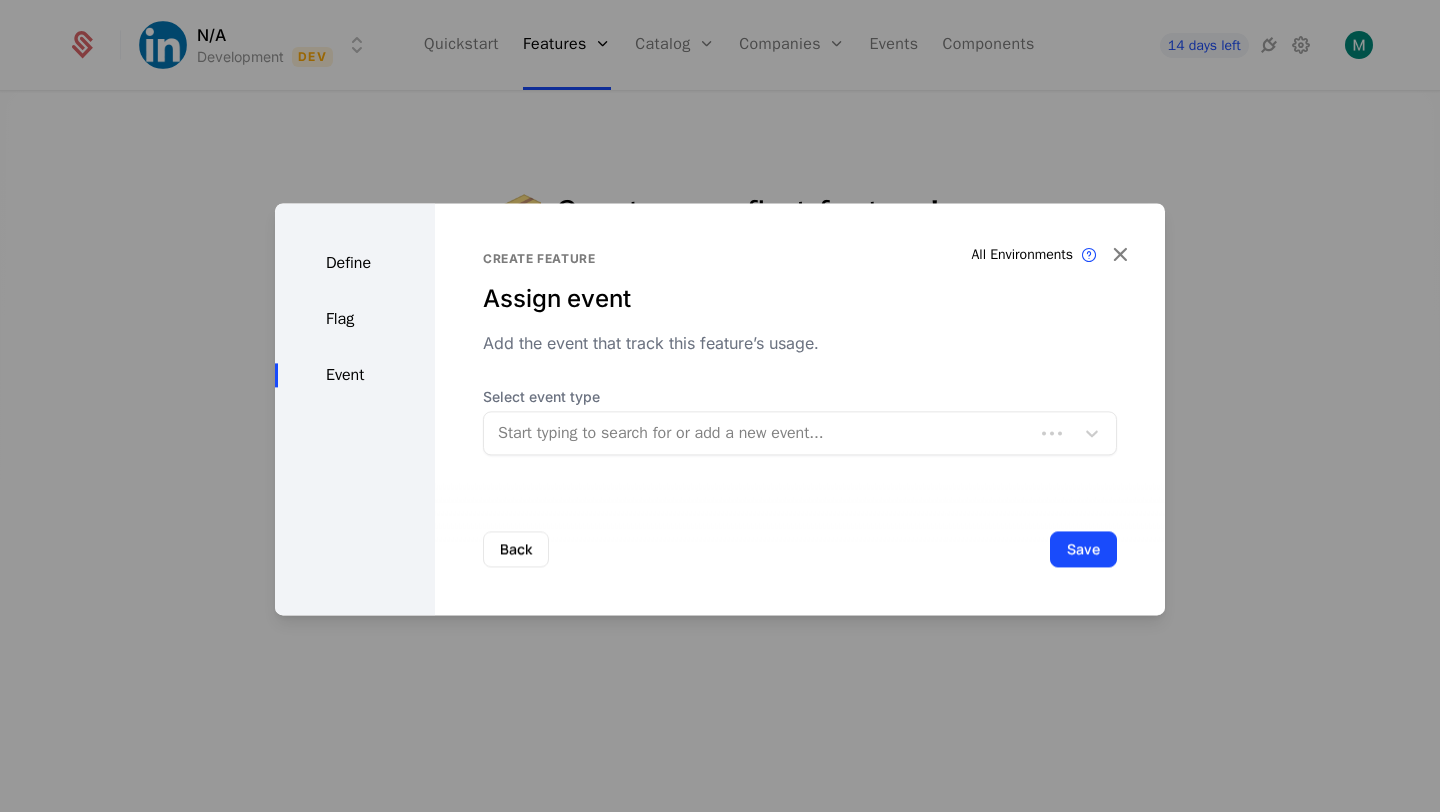 click at bounding box center (759, 433) 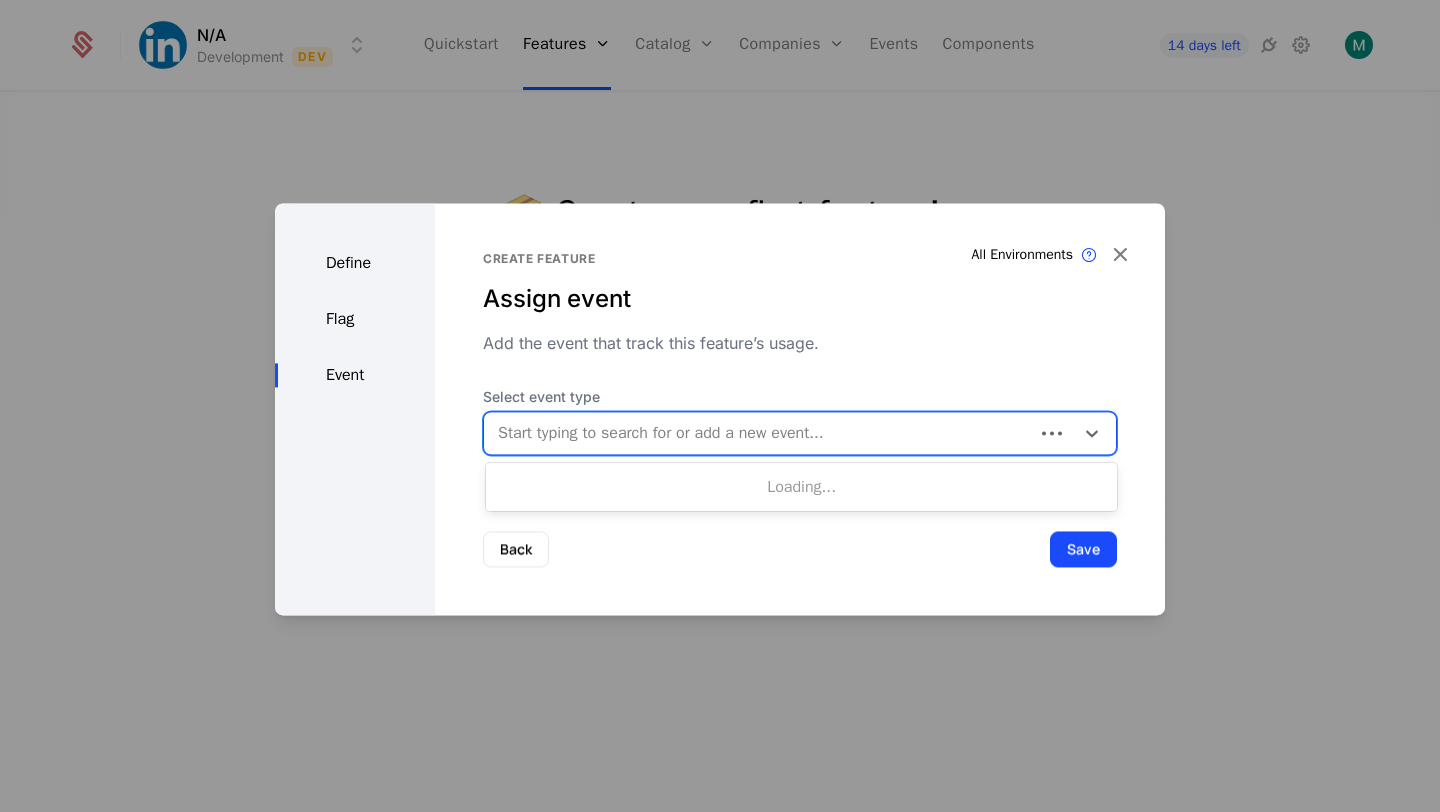 paste on "**********" 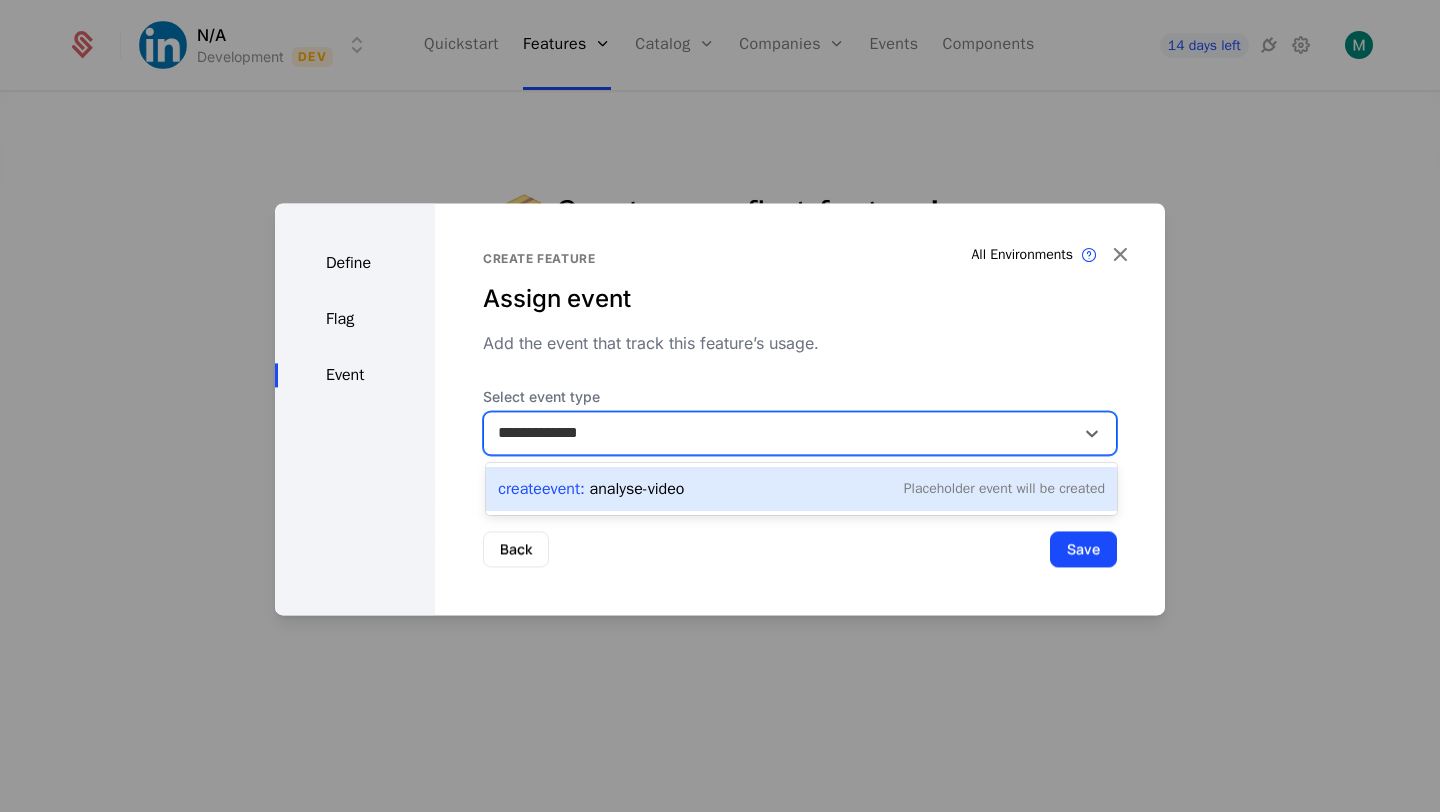 type on "**********" 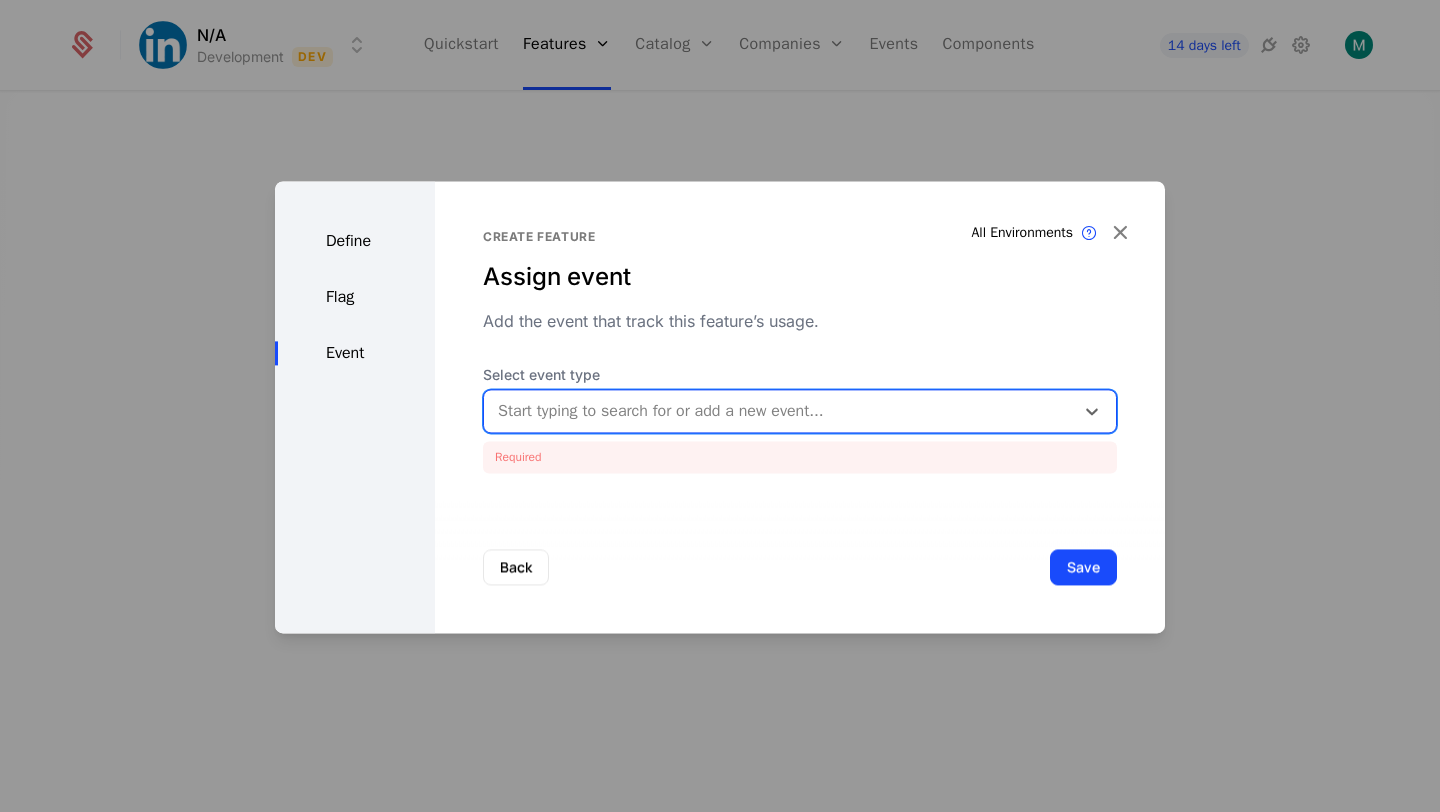 paste on "**********" 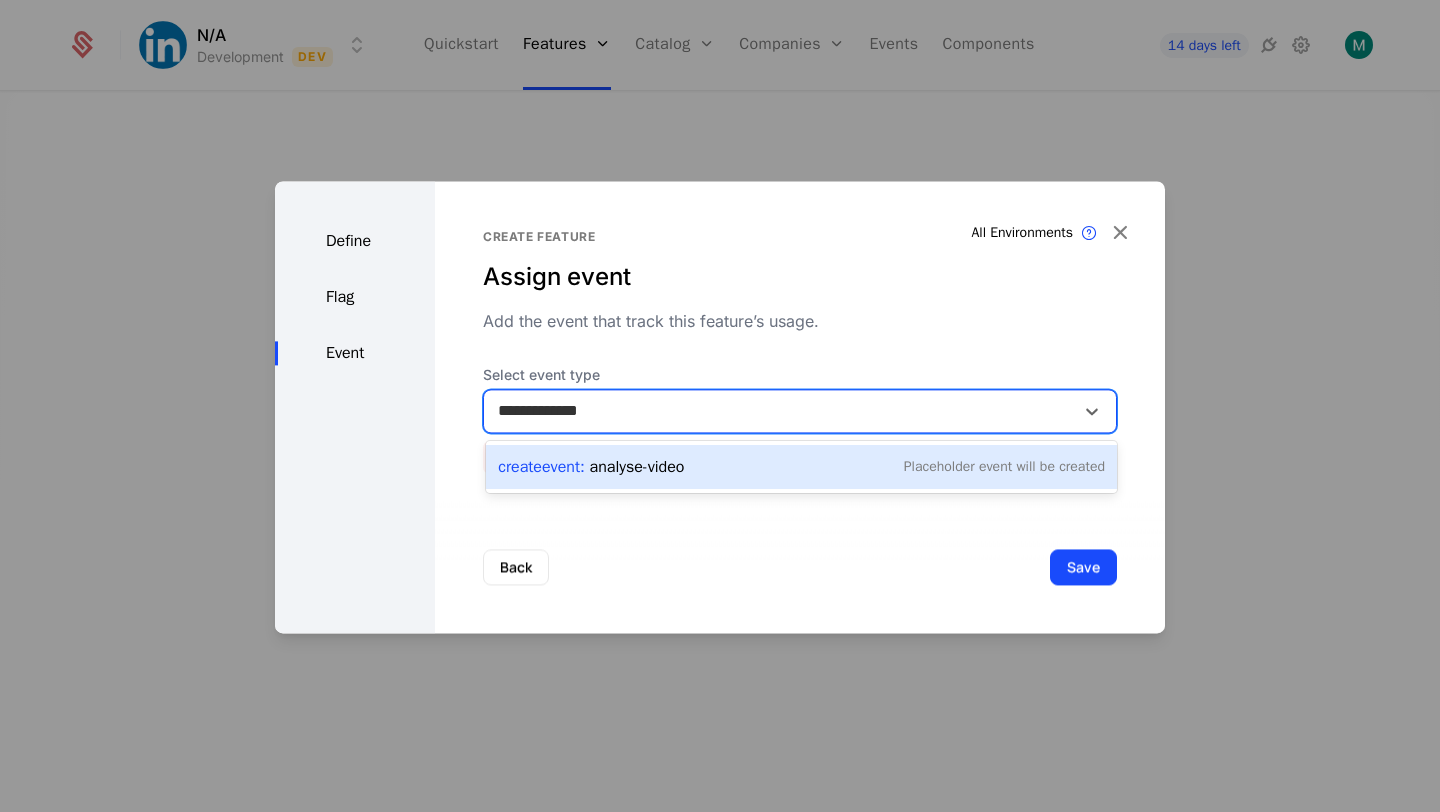 click on "Create  Event :   analyse-video" at bounding box center [591, 467] 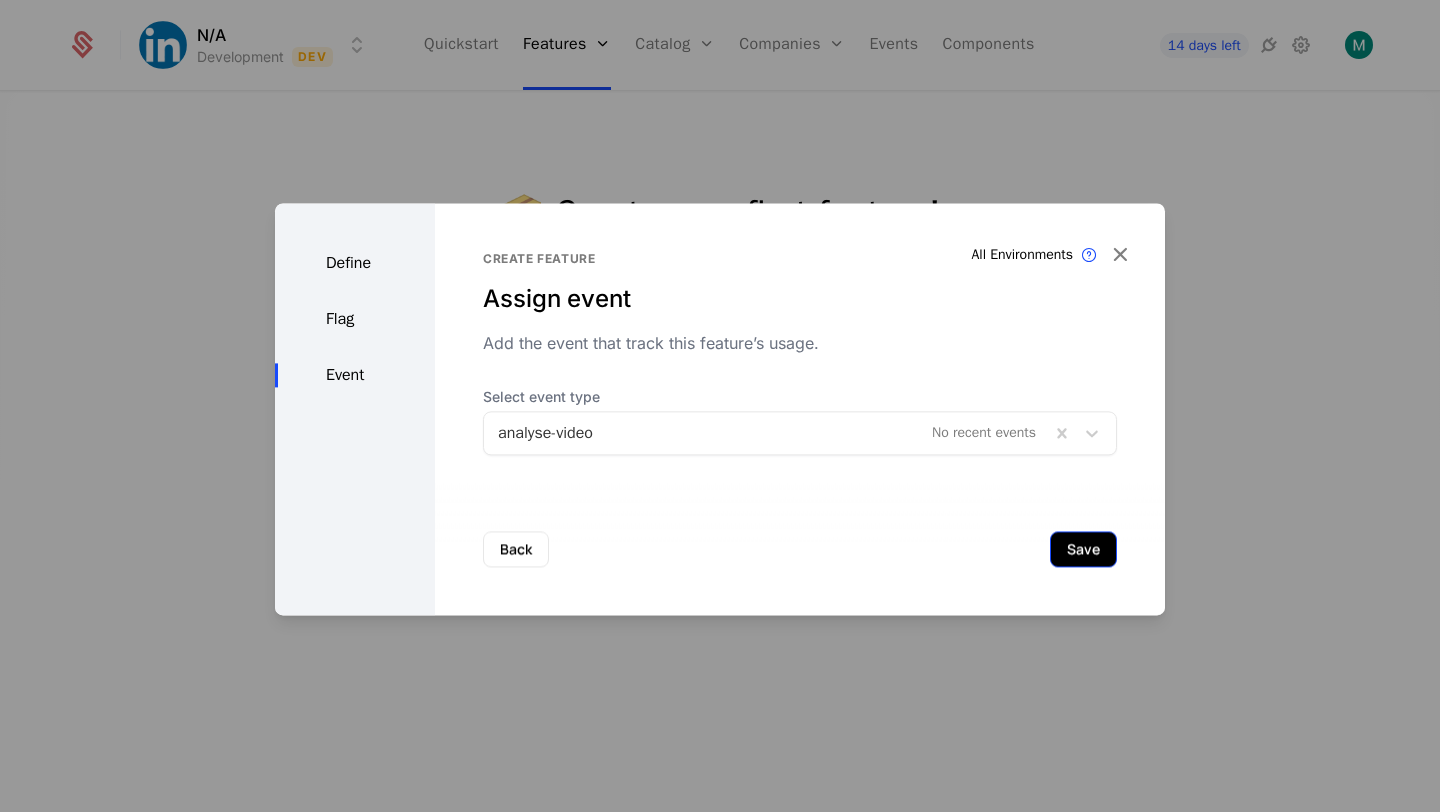 click on "Save" at bounding box center (1083, 549) 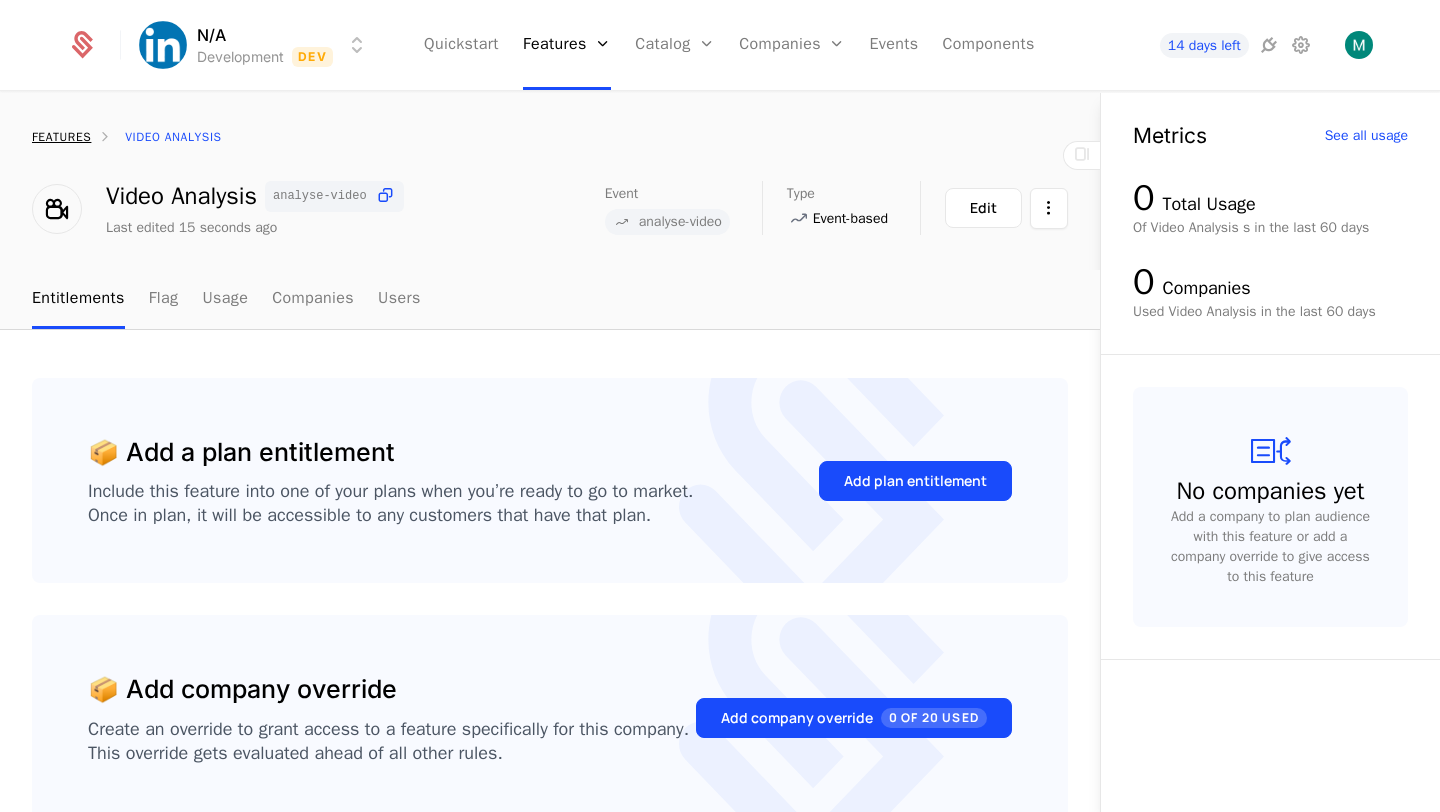 click on "features" at bounding box center [61, 137] 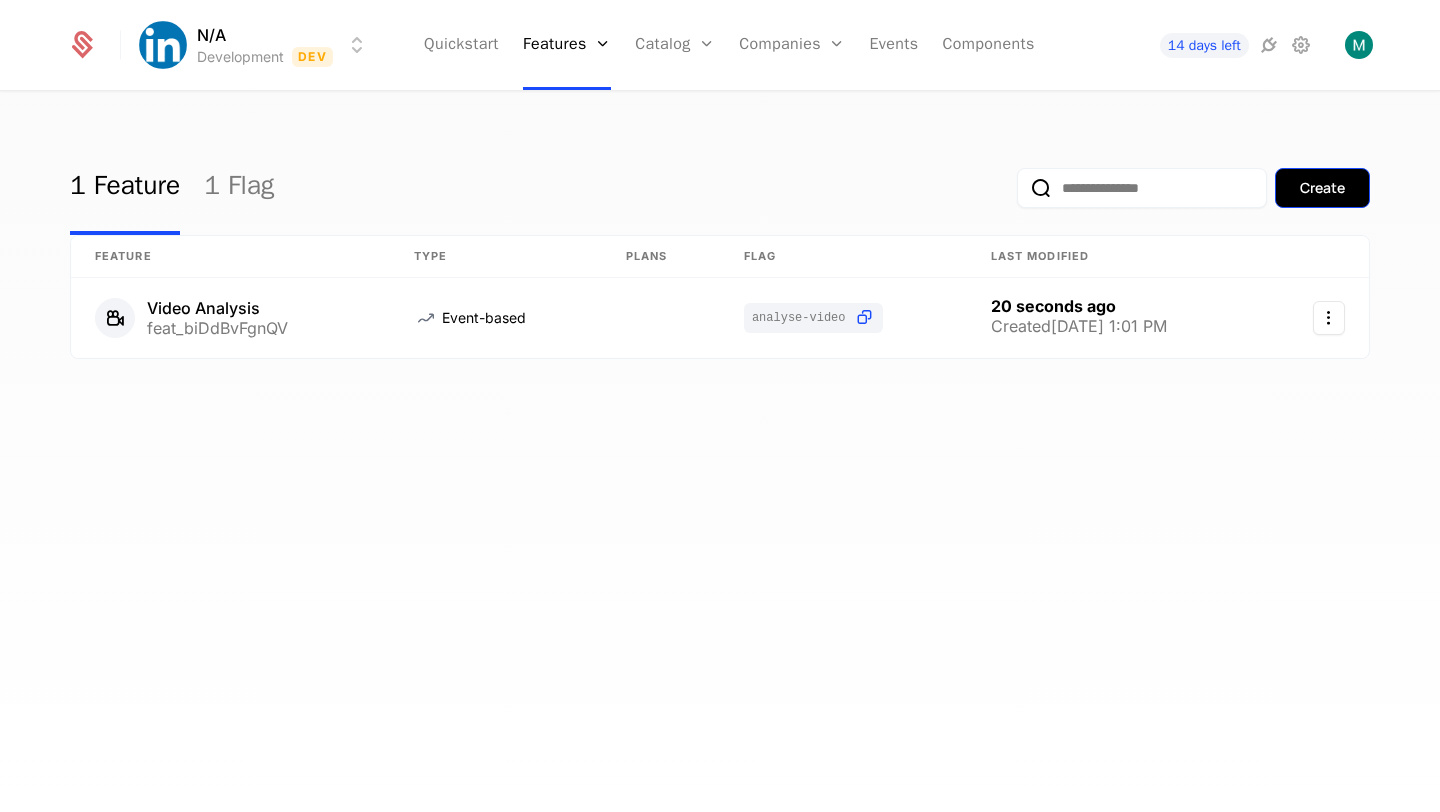 click on "Create" at bounding box center (1322, 188) 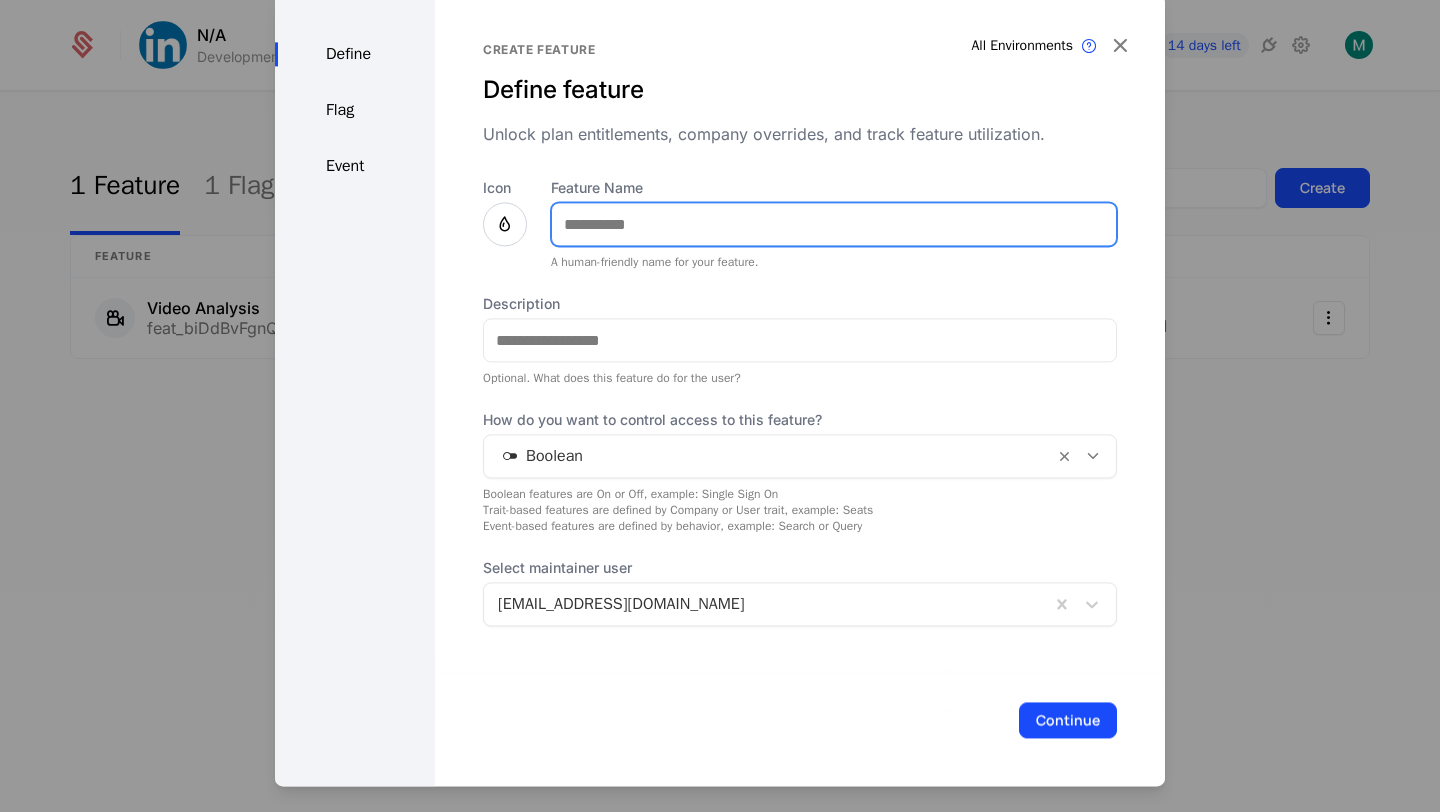 click on "Feature Name" at bounding box center [834, 224] 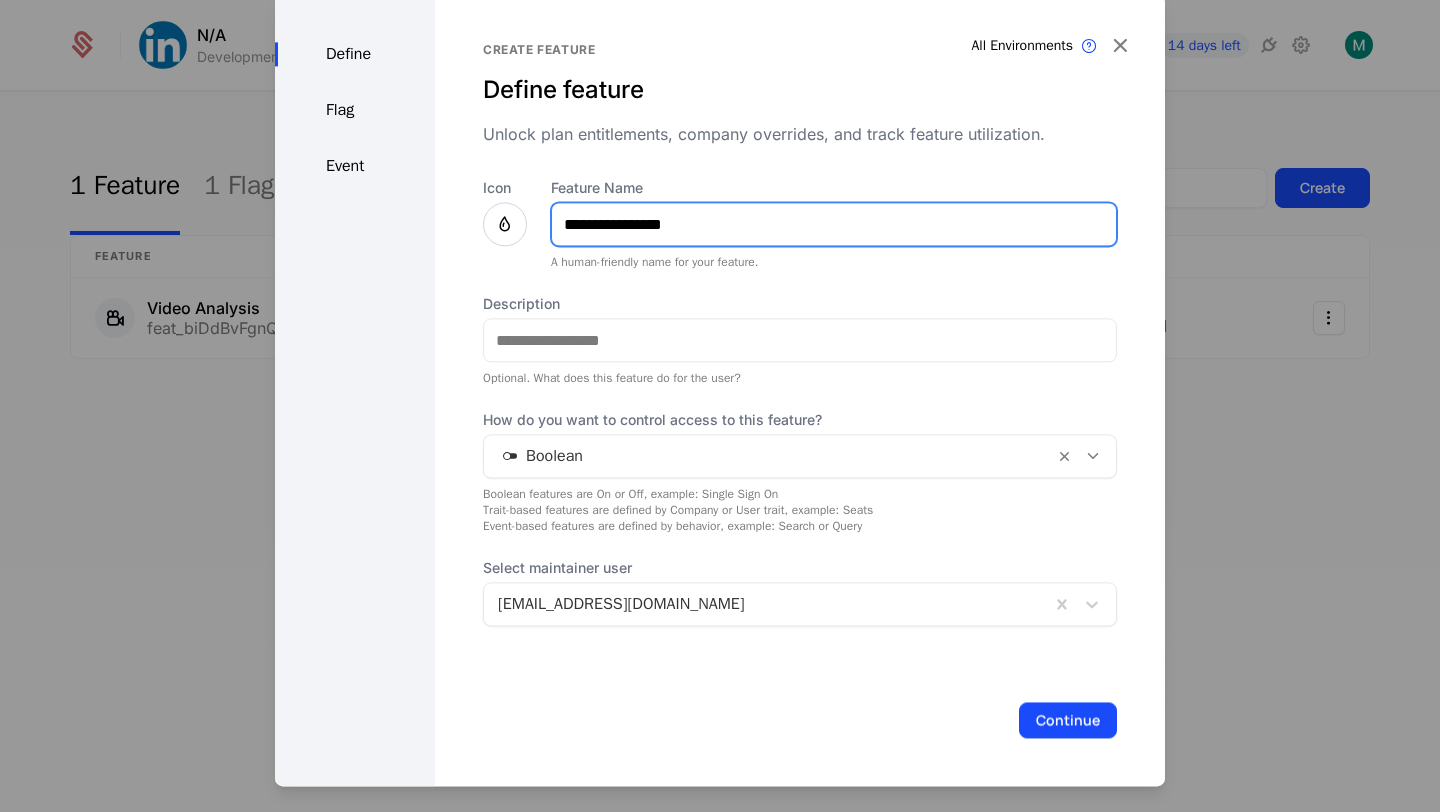 type on "**********" 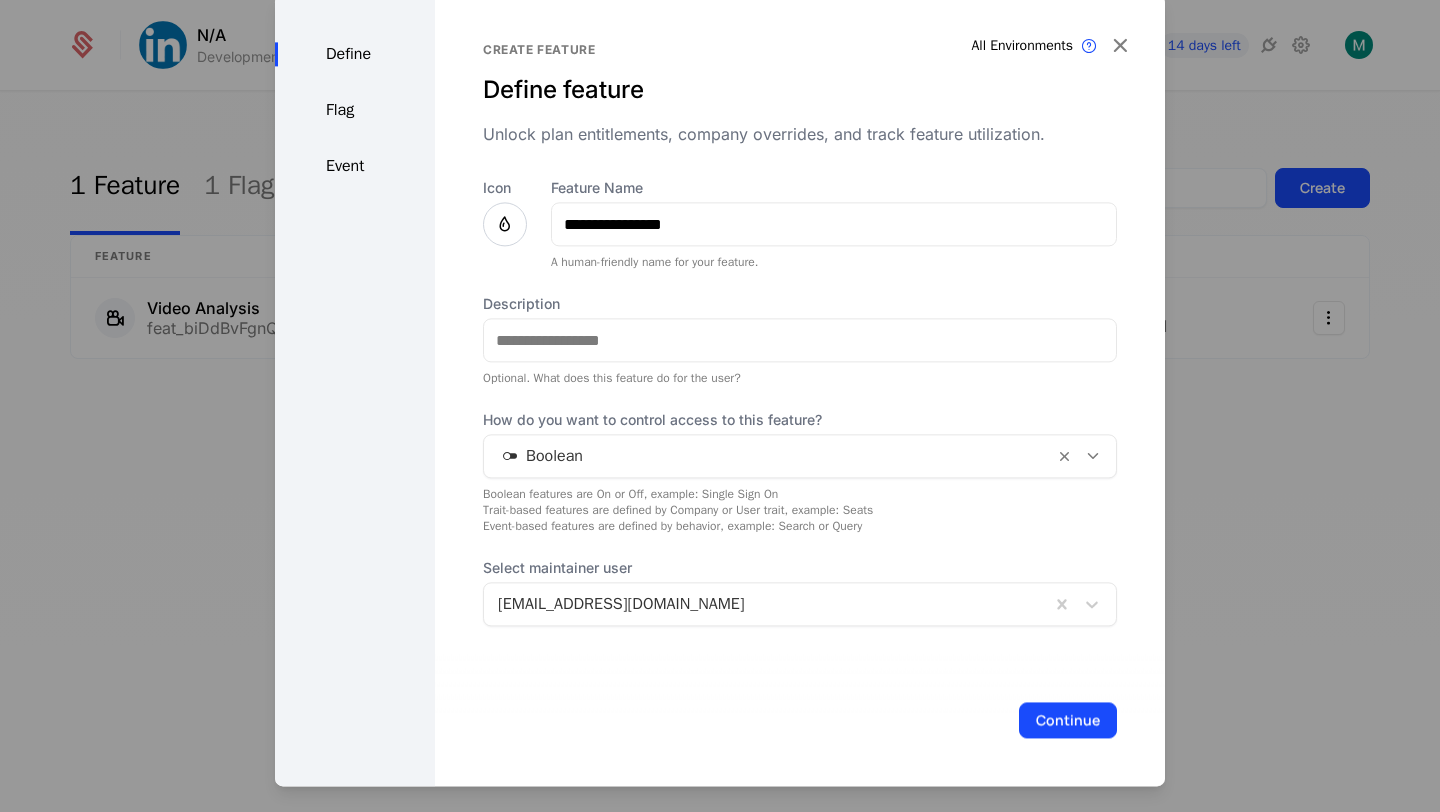 click at bounding box center [505, 224] 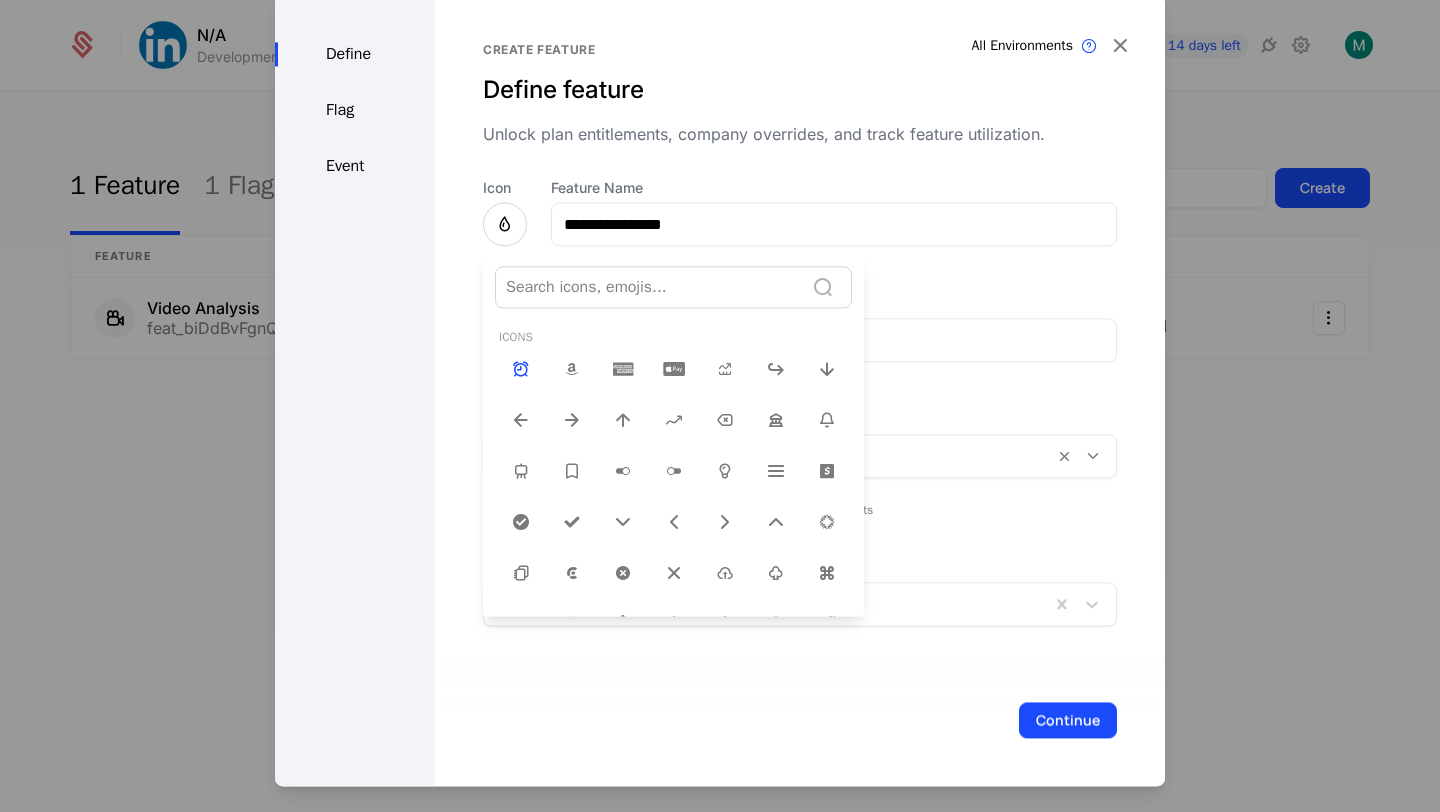 click at bounding box center [649, 287] 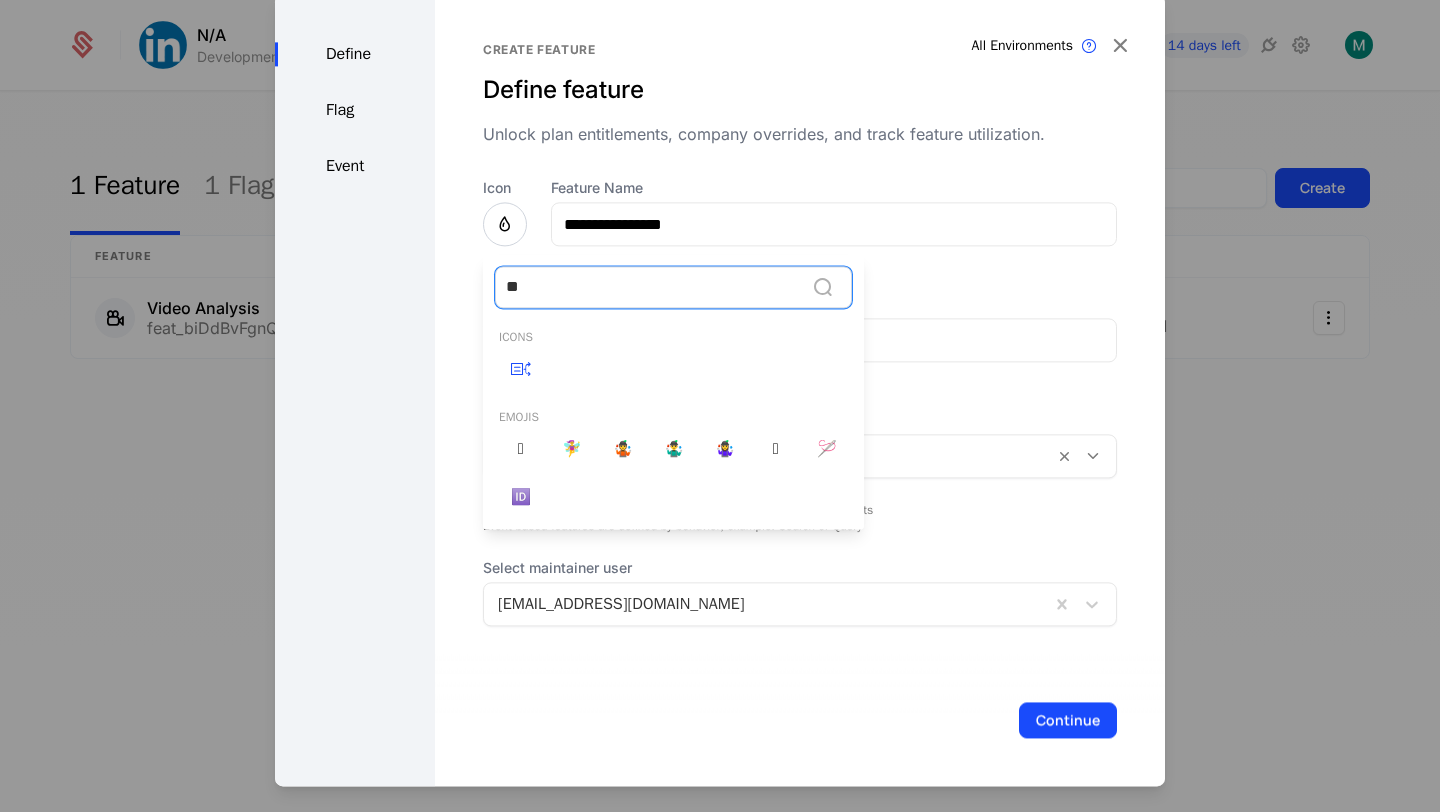 type on "*" 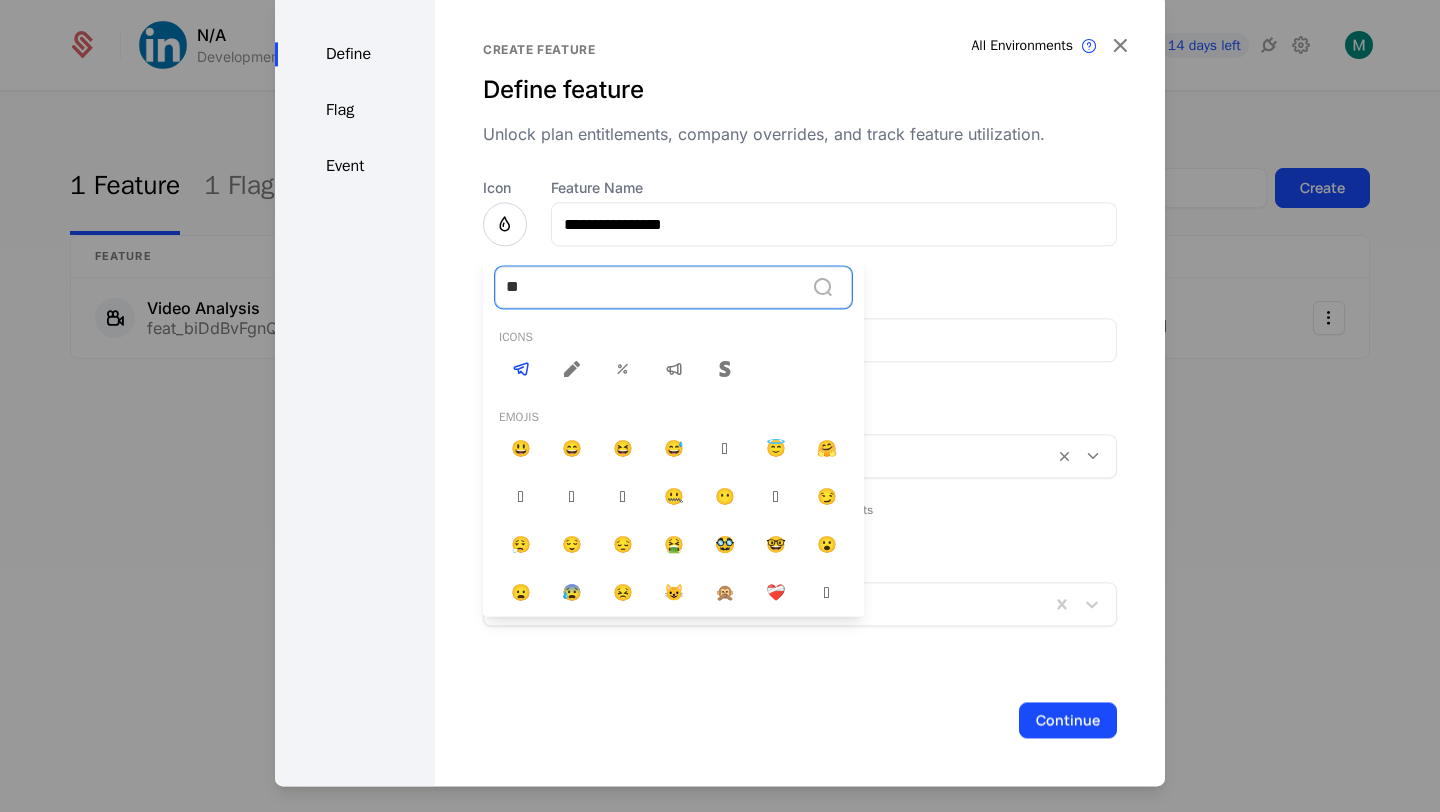 type on "***" 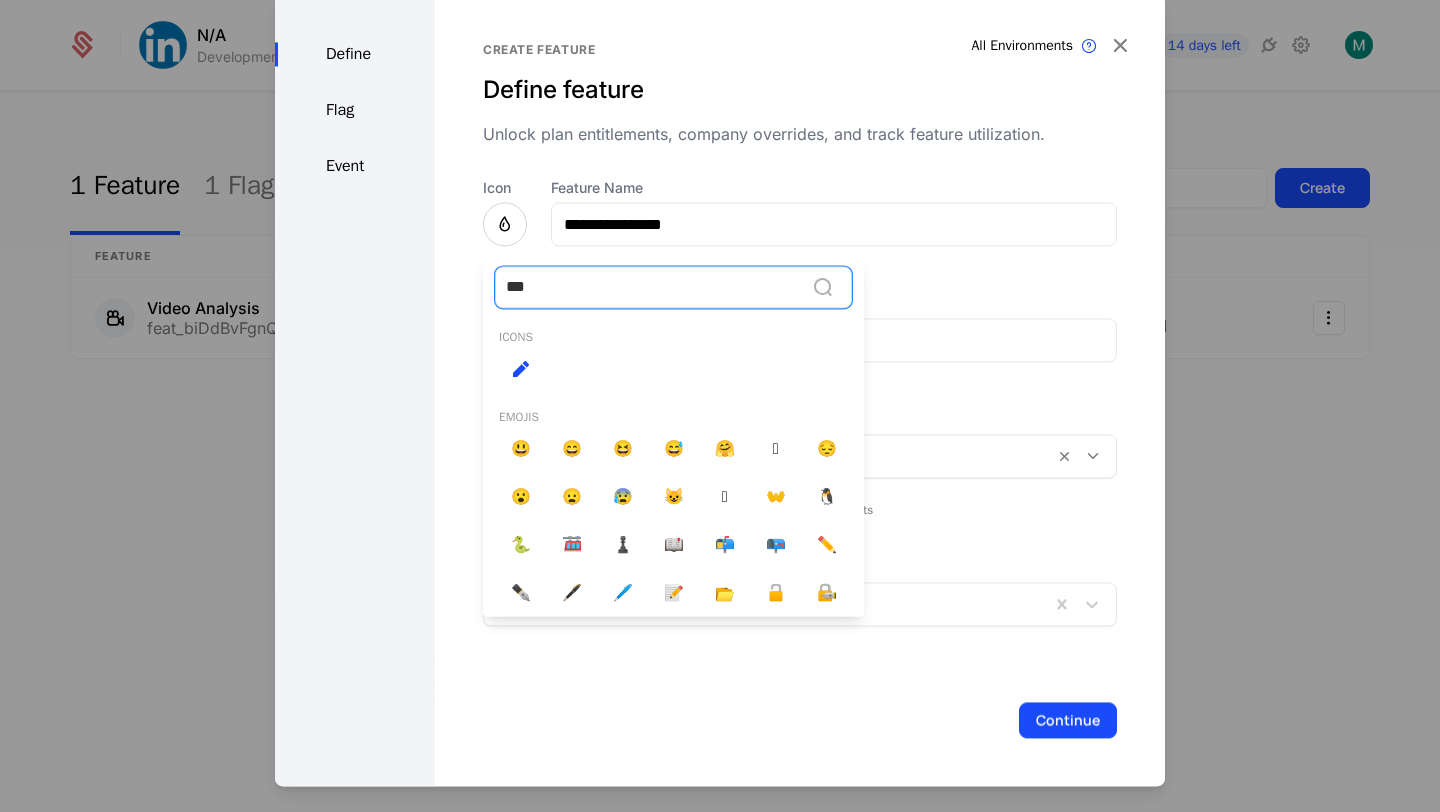click at bounding box center [521, 369] 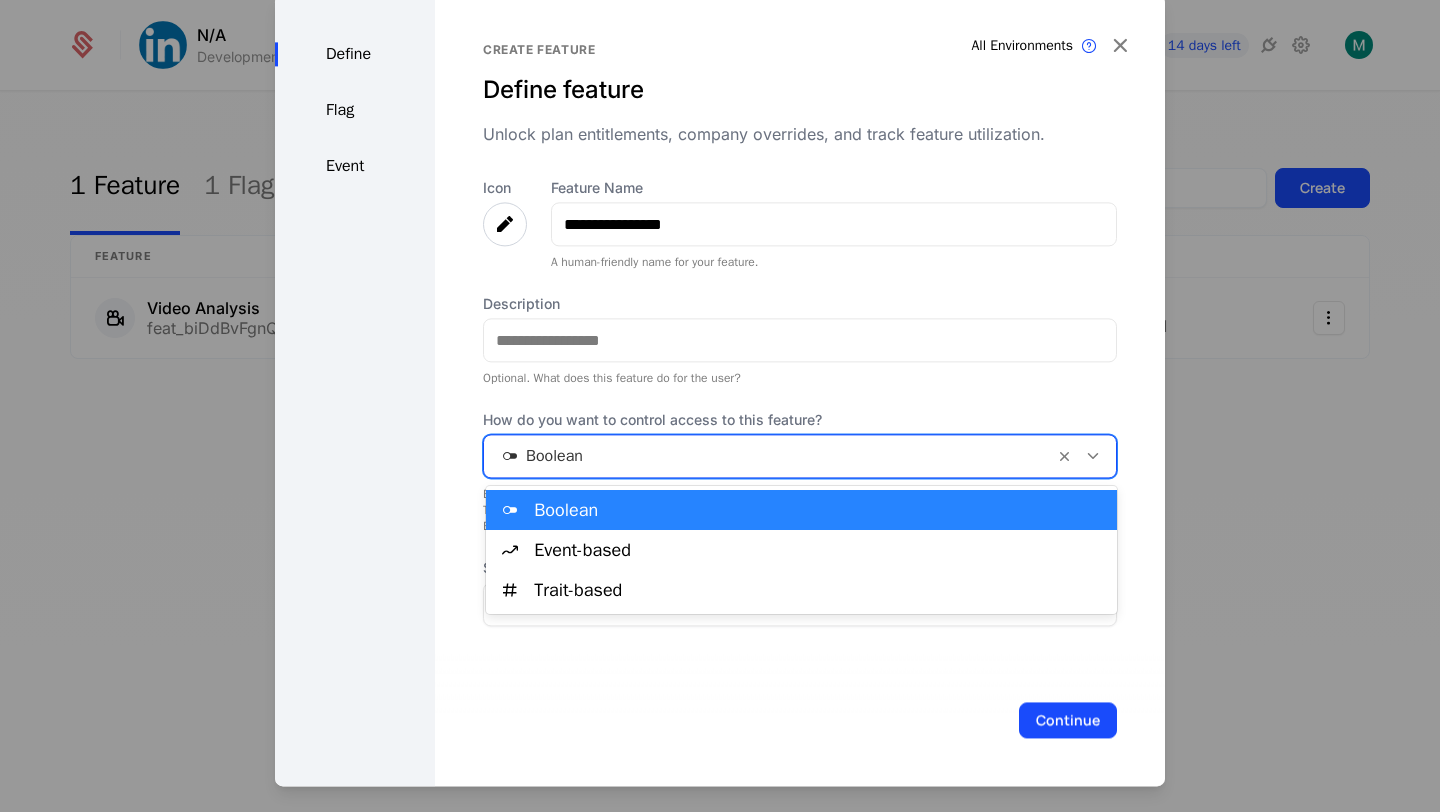 click at bounding box center (769, 456) 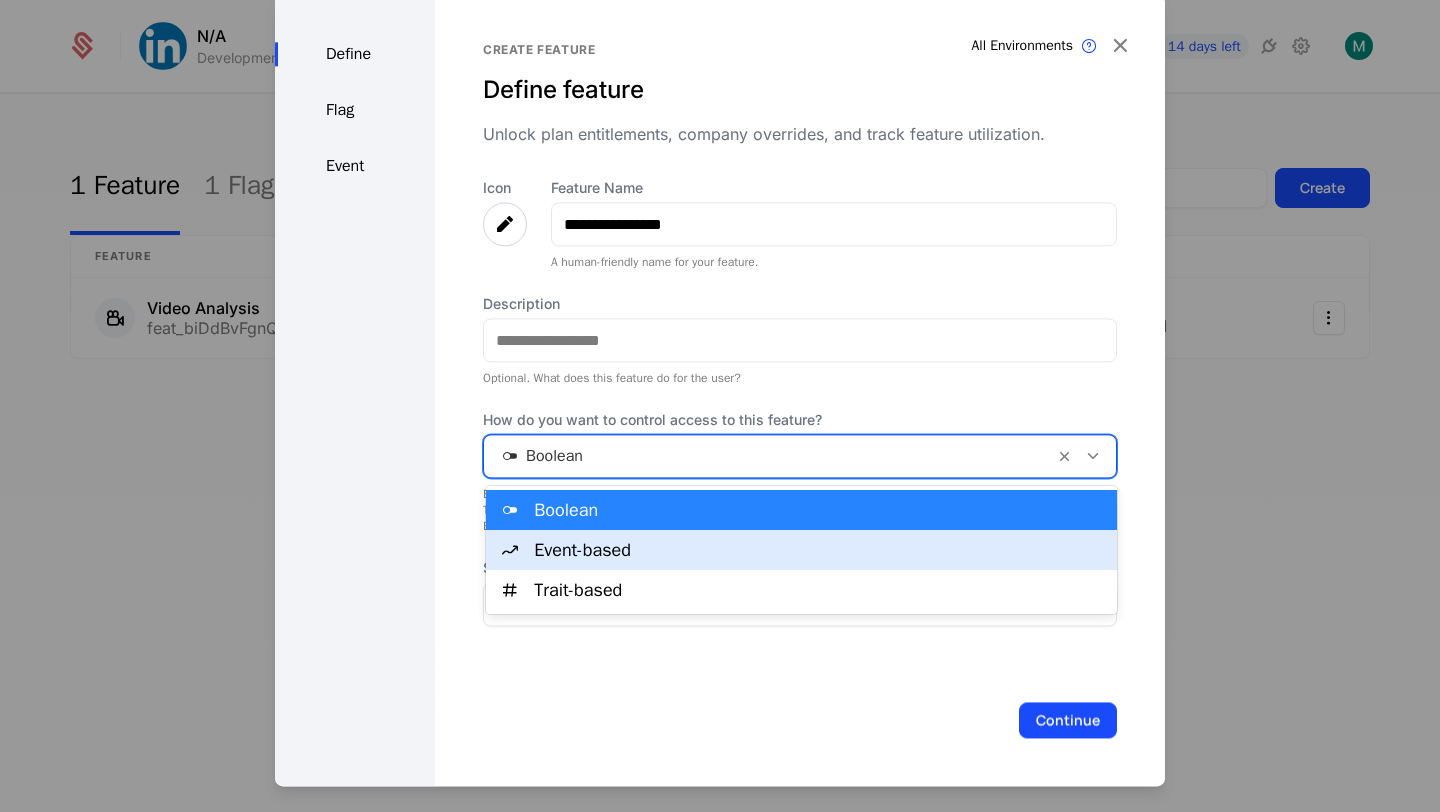 click on "Event-based" at bounding box center [819, 550] 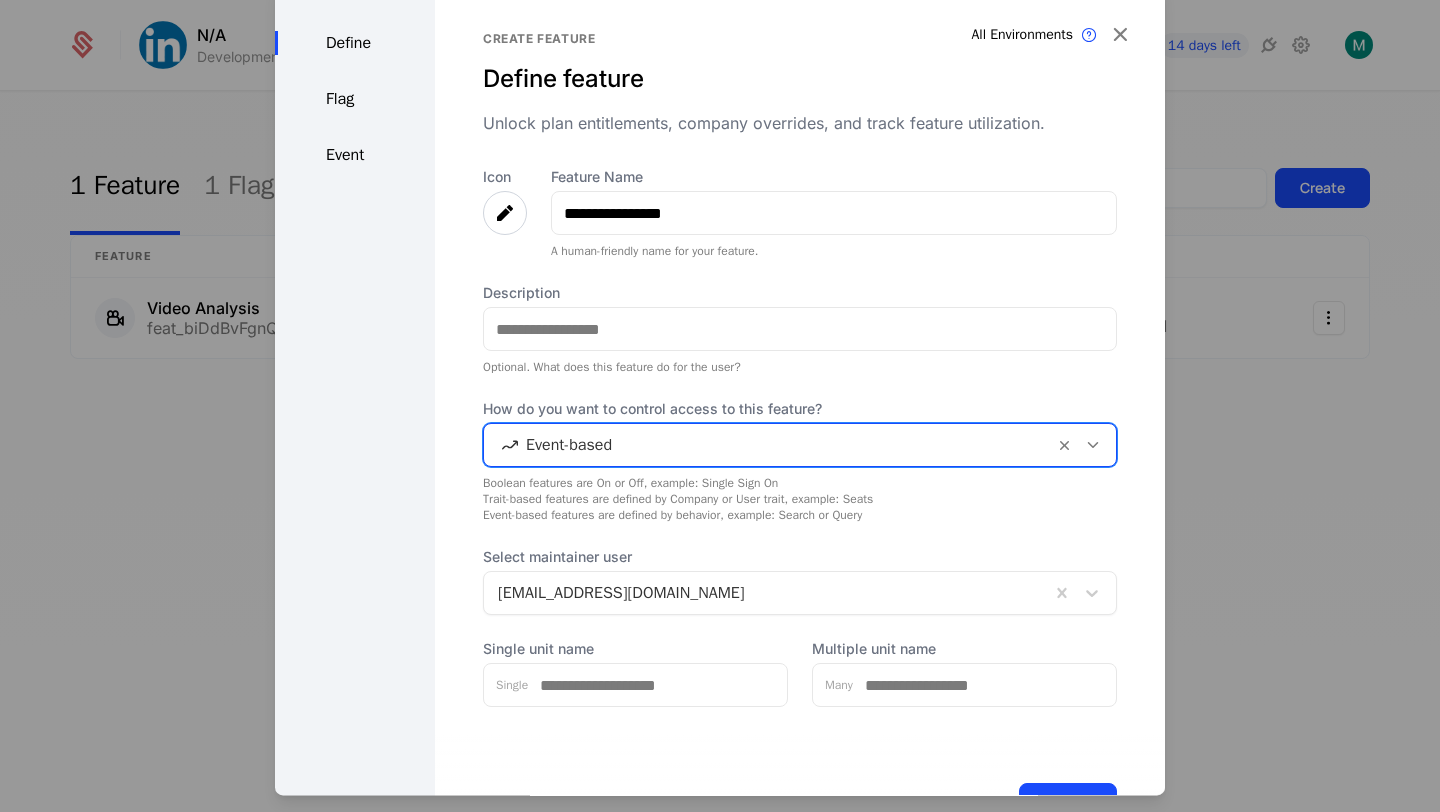 scroll, scrollTop: 48, scrollLeft: 0, axis: vertical 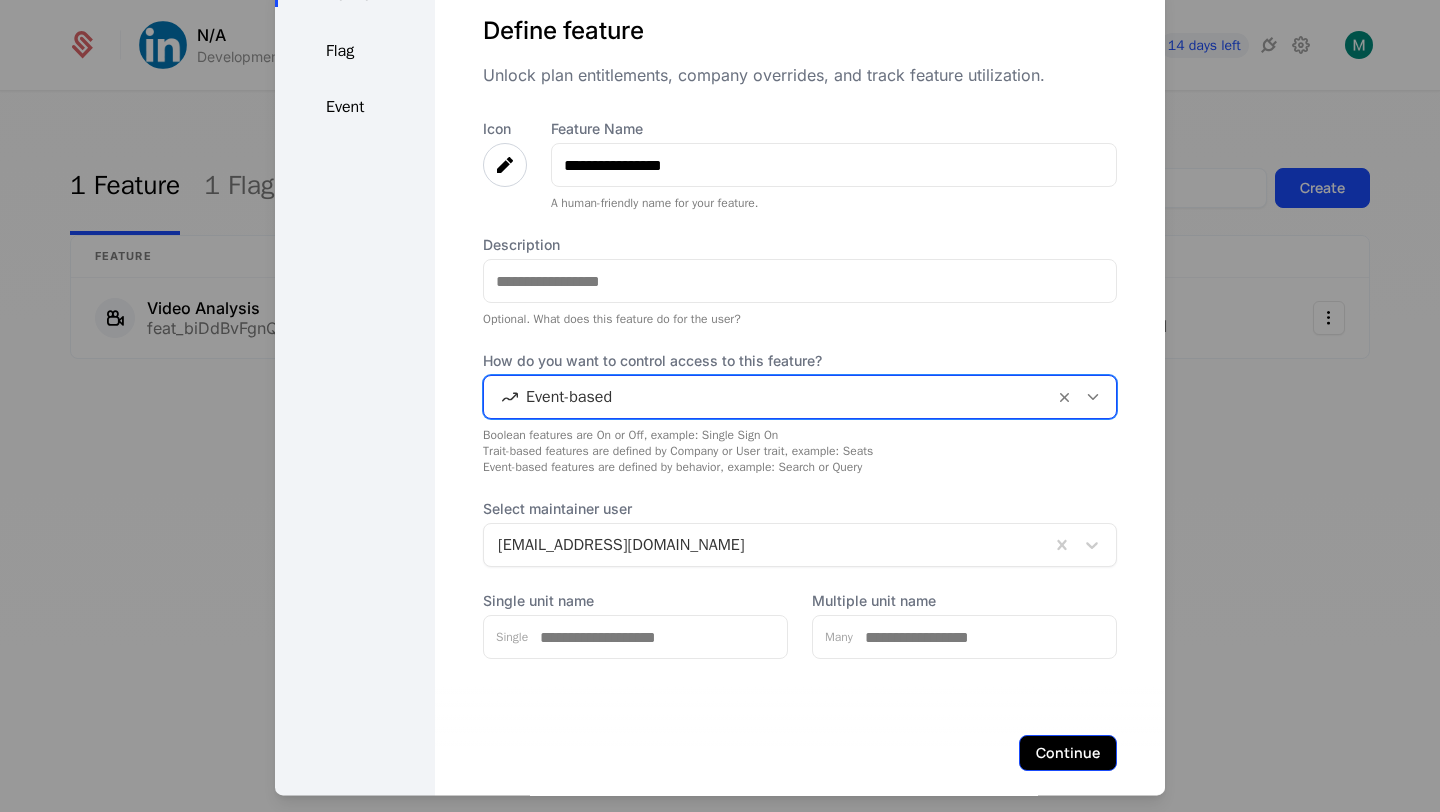 click on "Continue" at bounding box center (1068, 753) 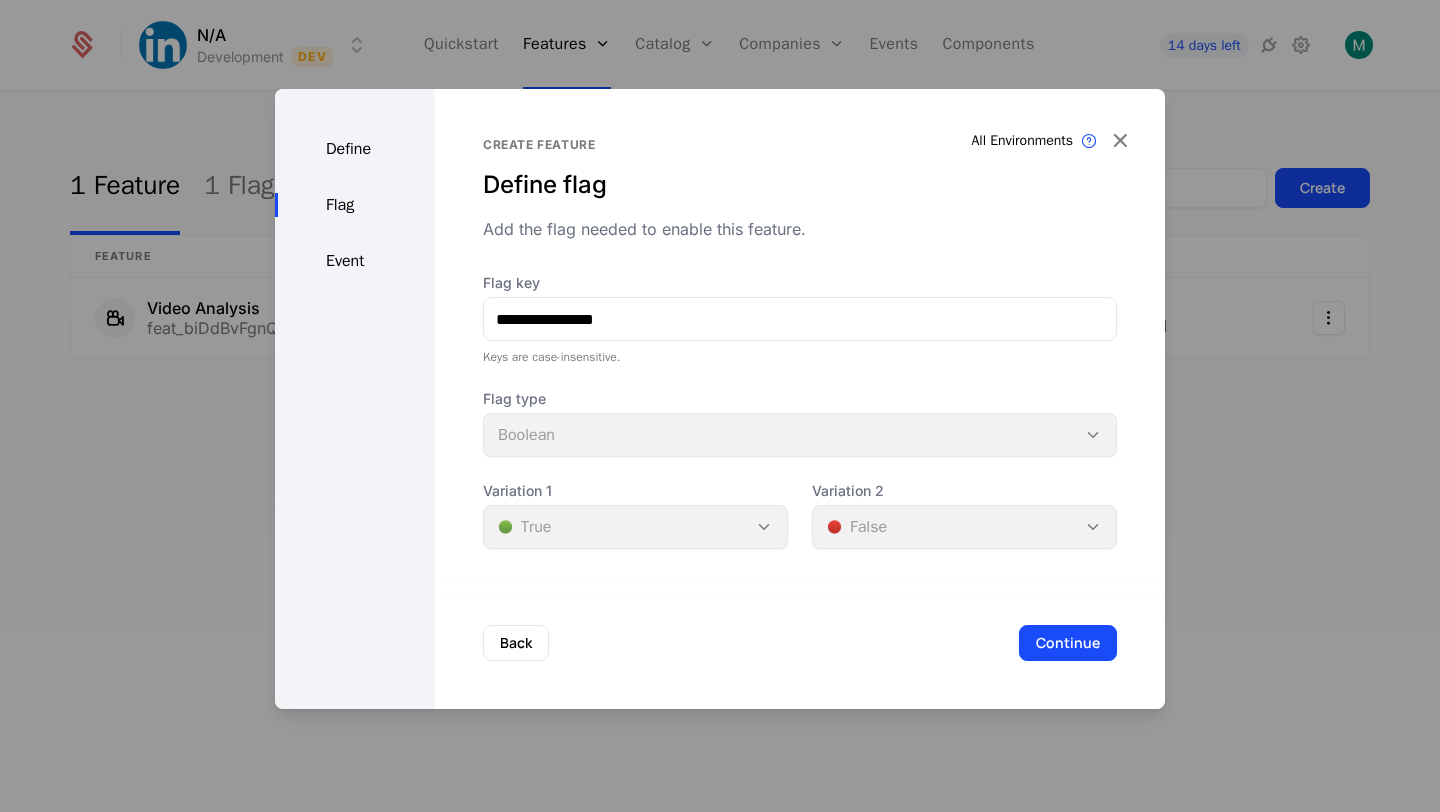 click on "Define" at bounding box center (355, 149) 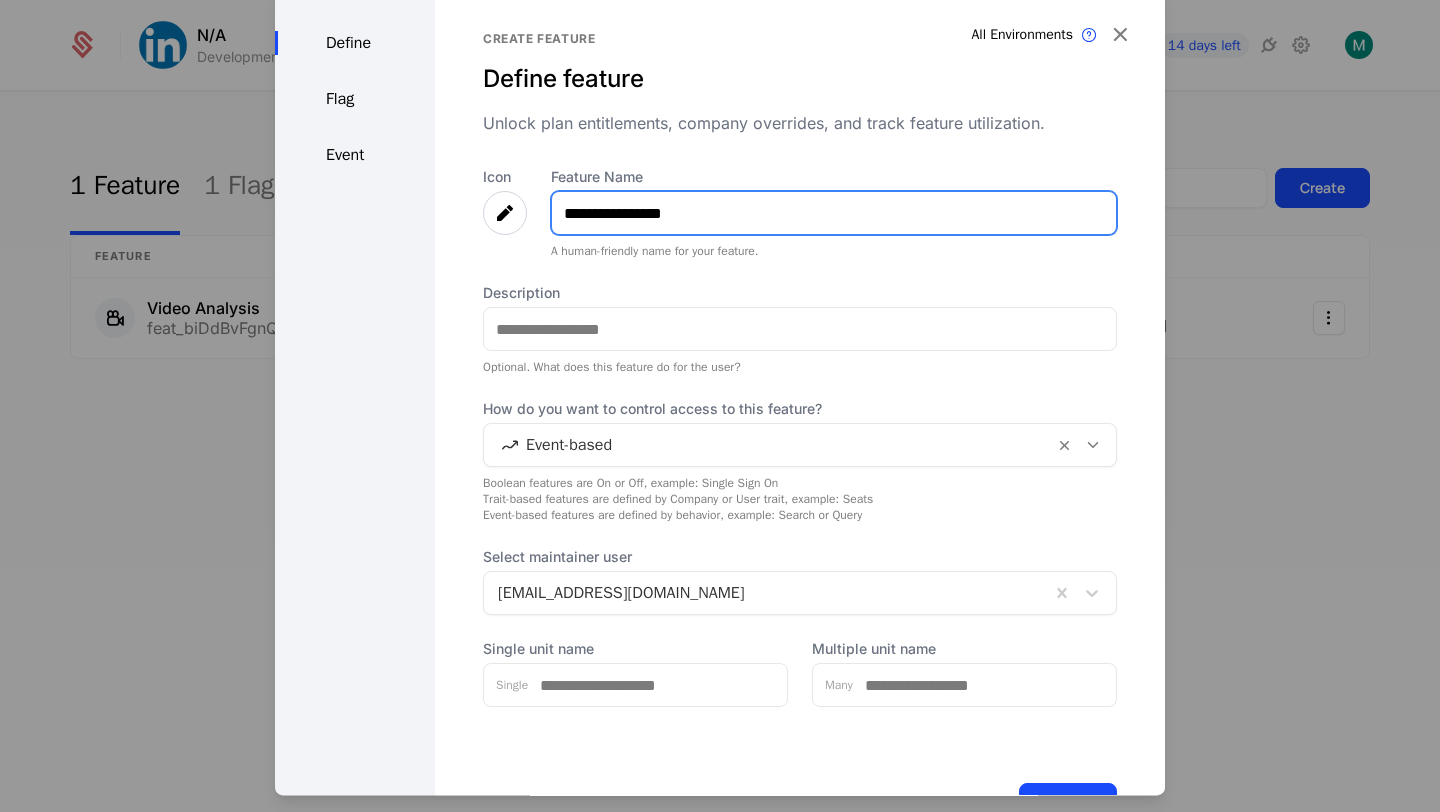click on "**********" at bounding box center [834, 213] 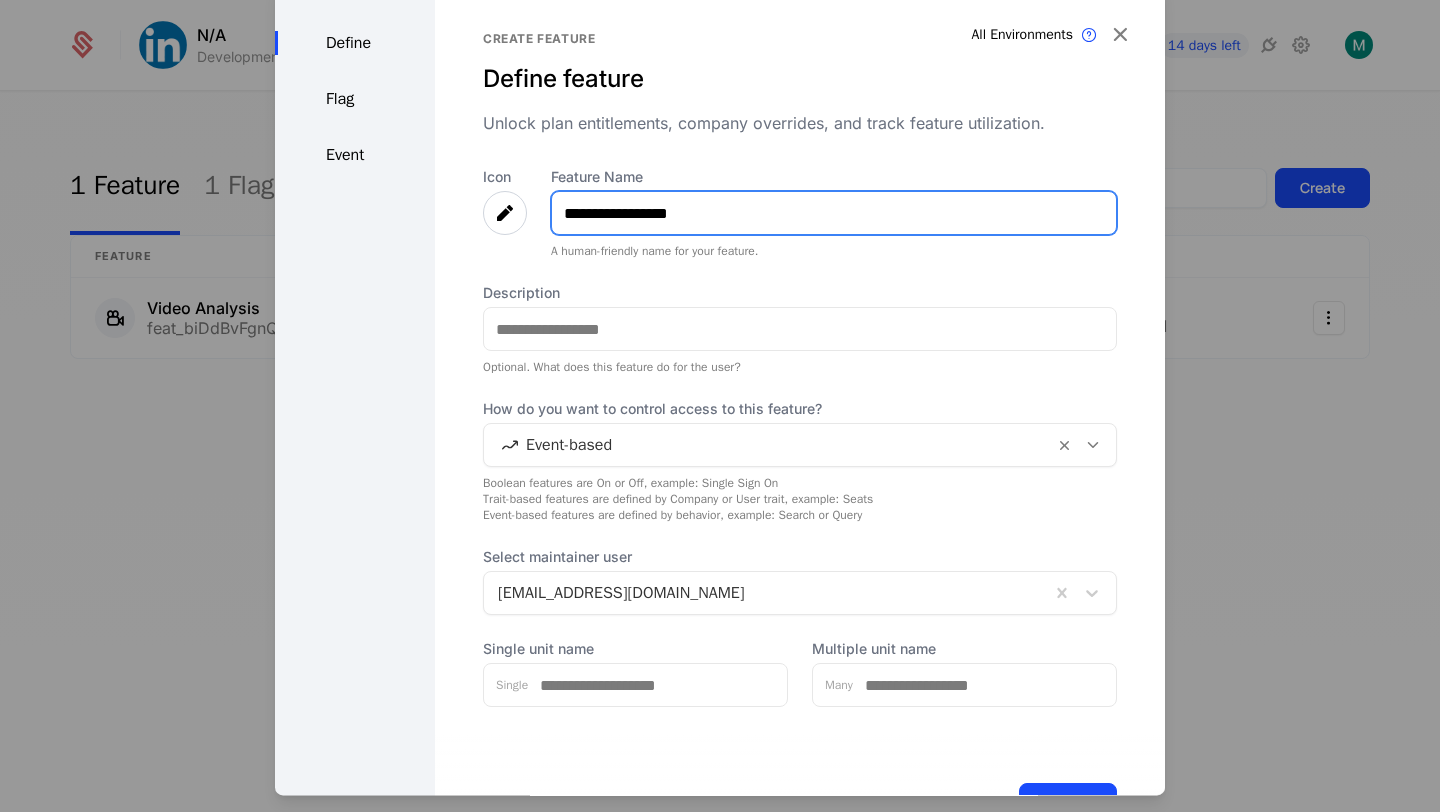scroll, scrollTop: 53, scrollLeft: 0, axis: vertical 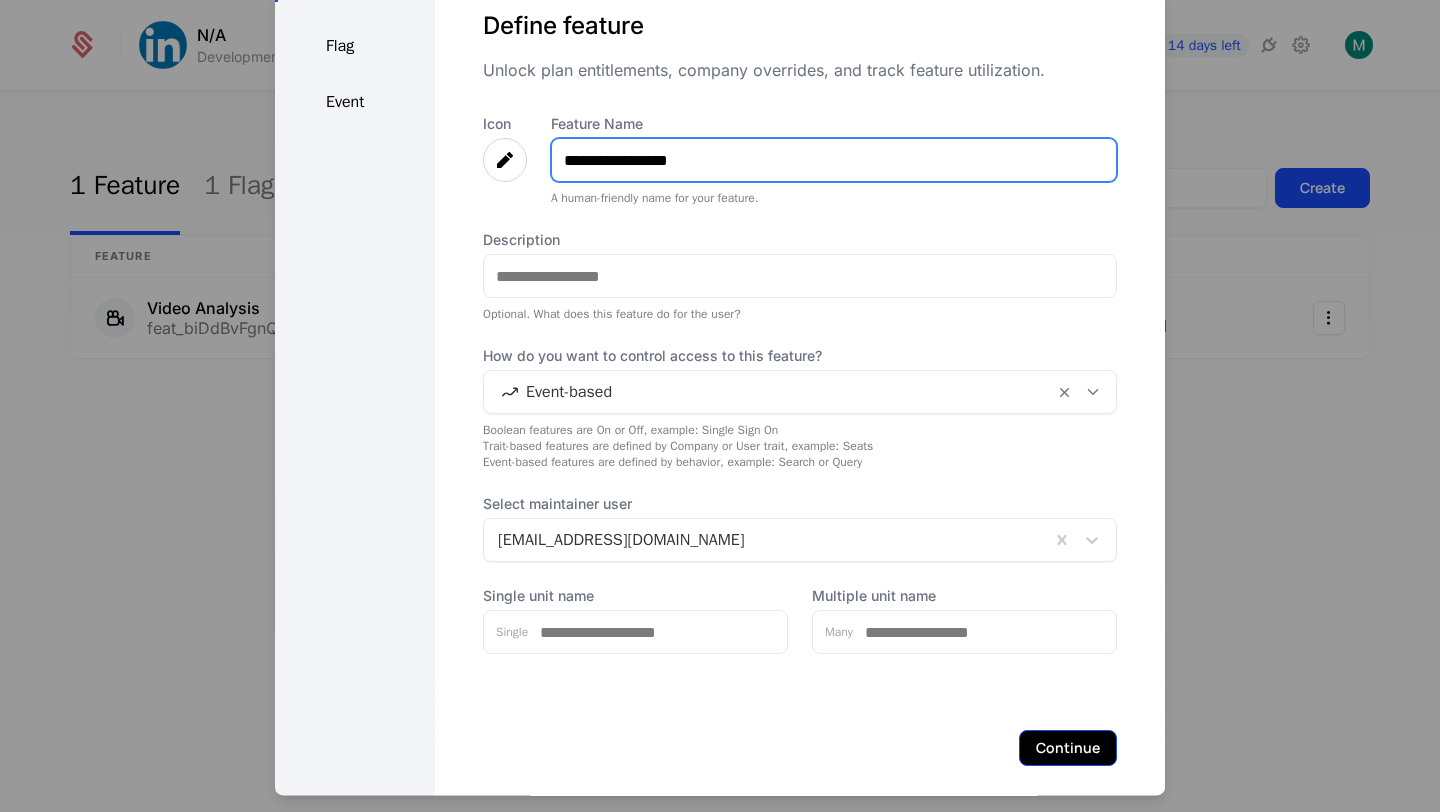 type on "**********" 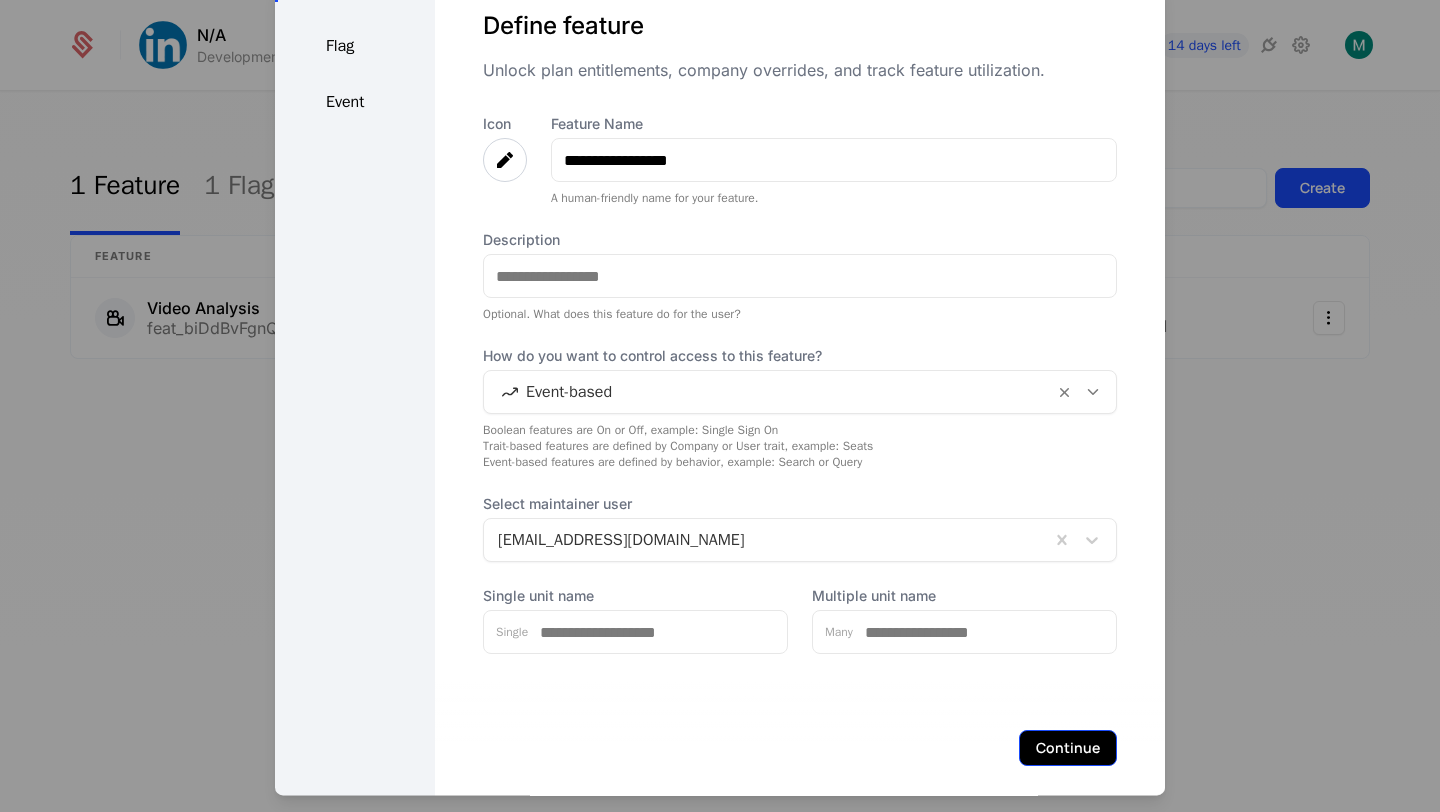 click on "Continue" at bounding box center (1068, 748) 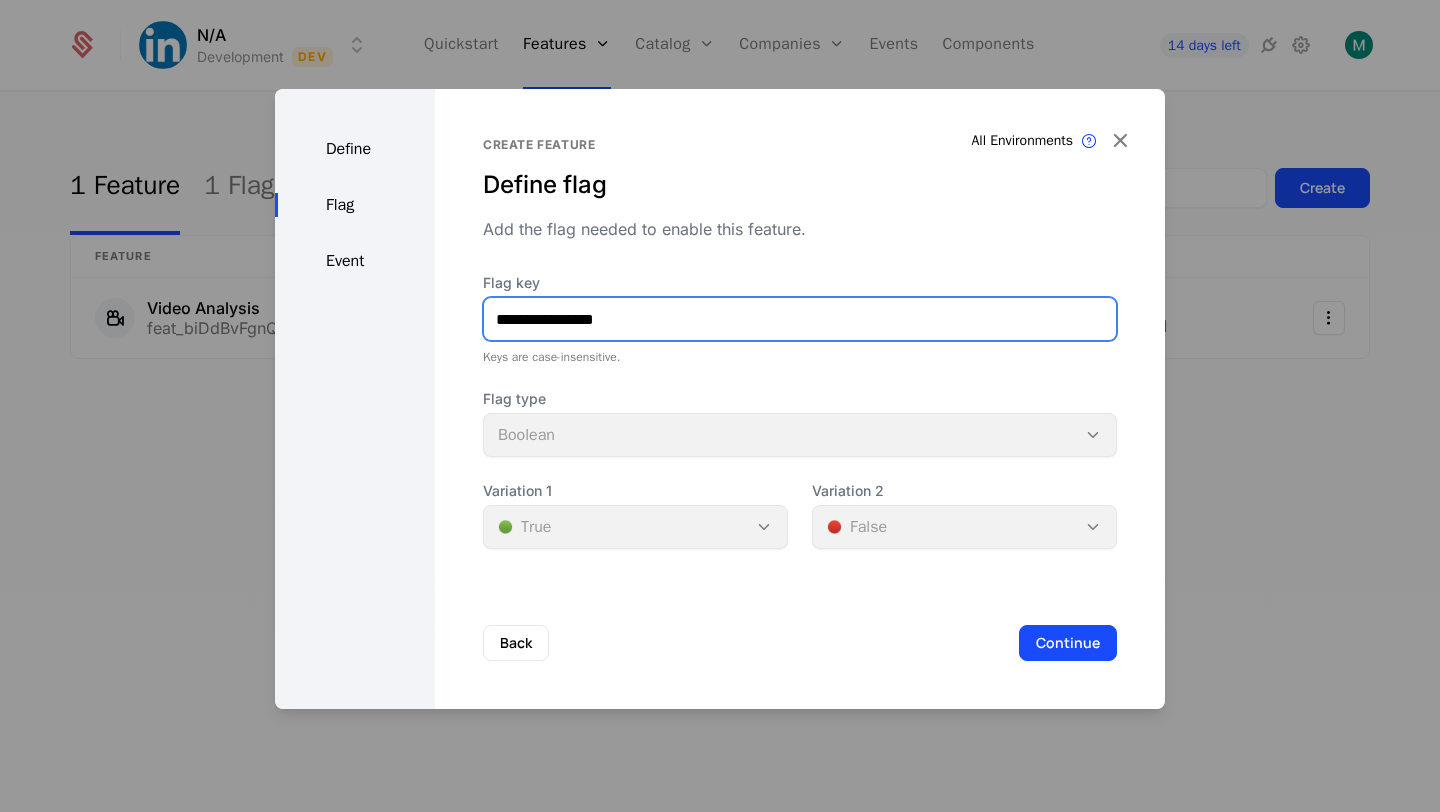 click on "**********" at bounding box center (800, 319) 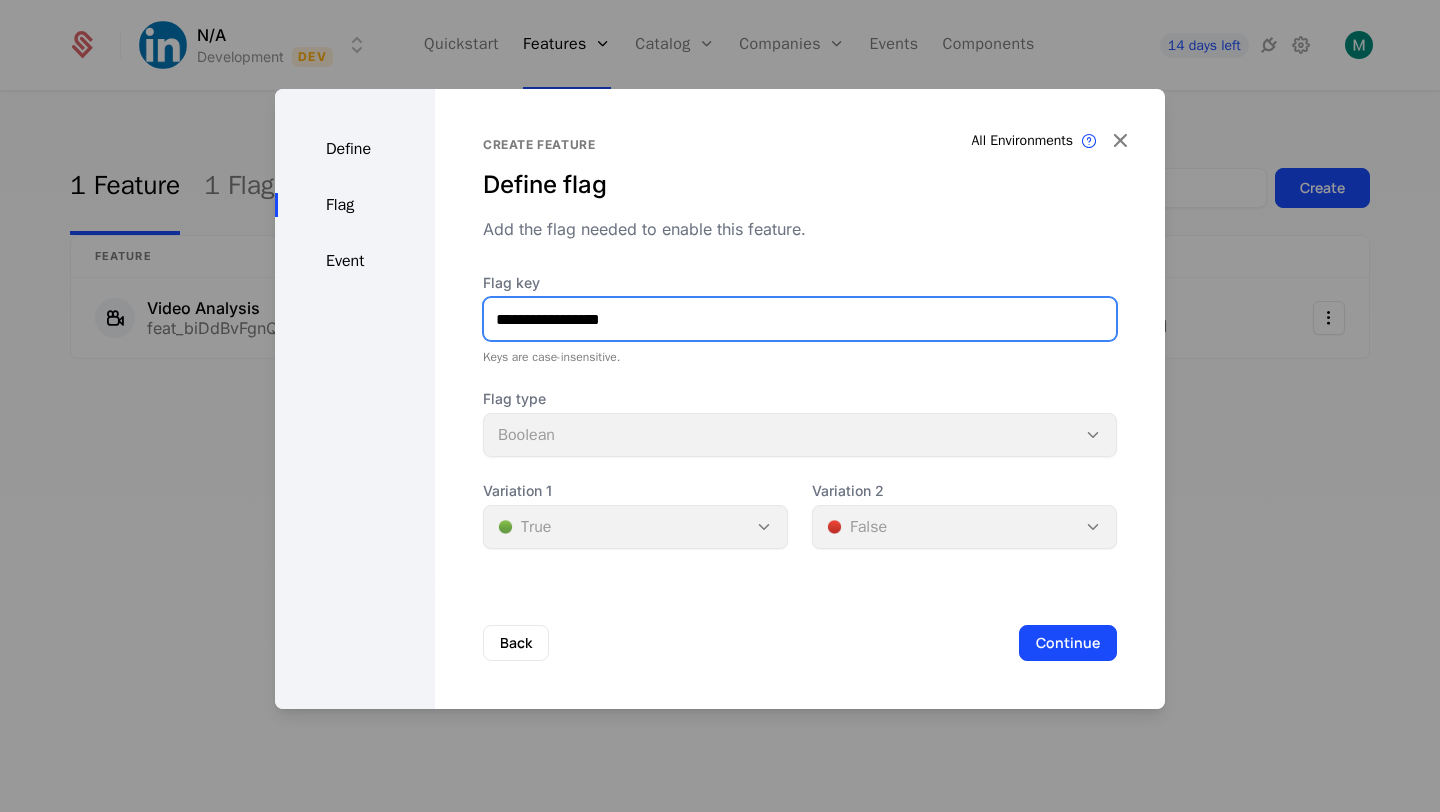 type on "**********" 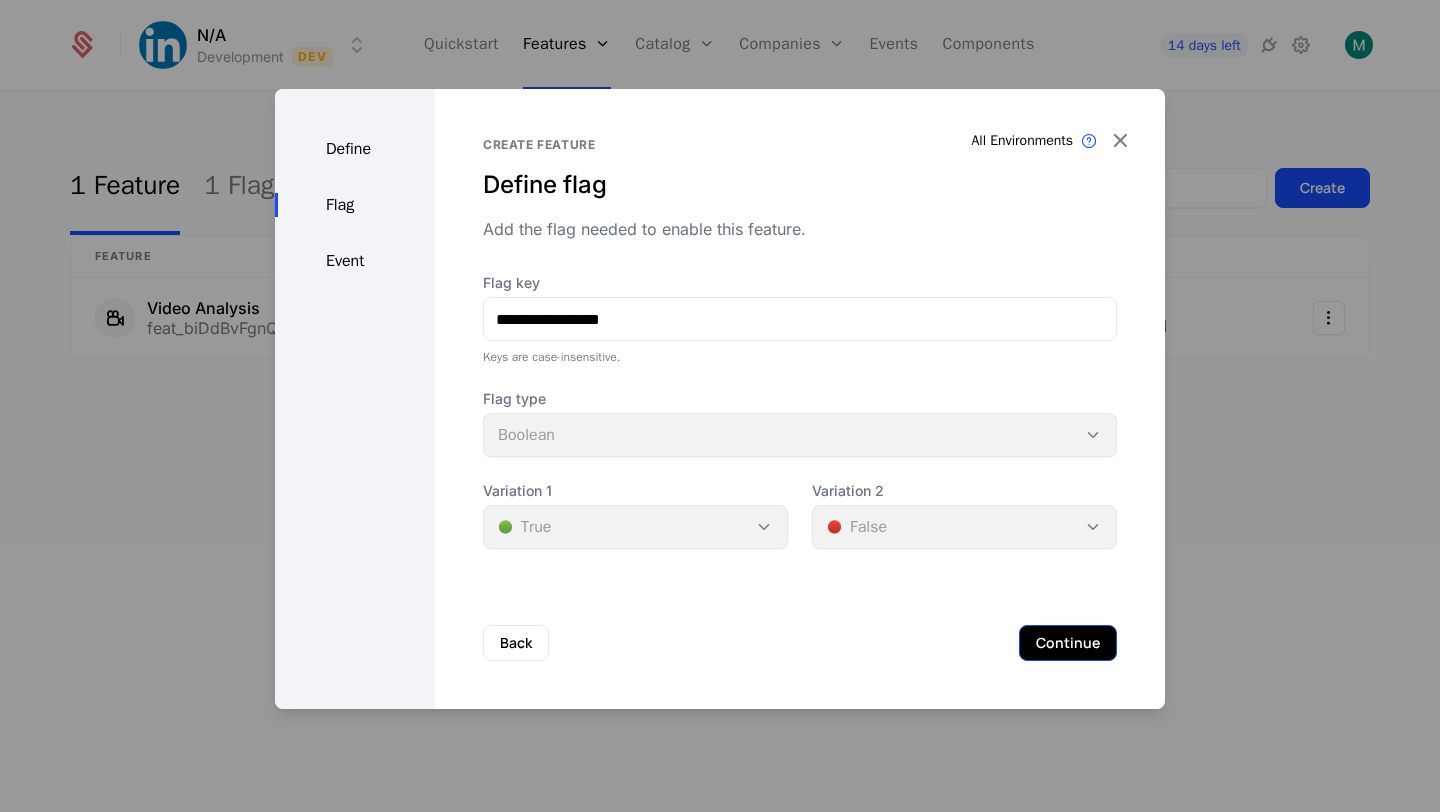 click on "Continue" at bounding box center (1068, 643) 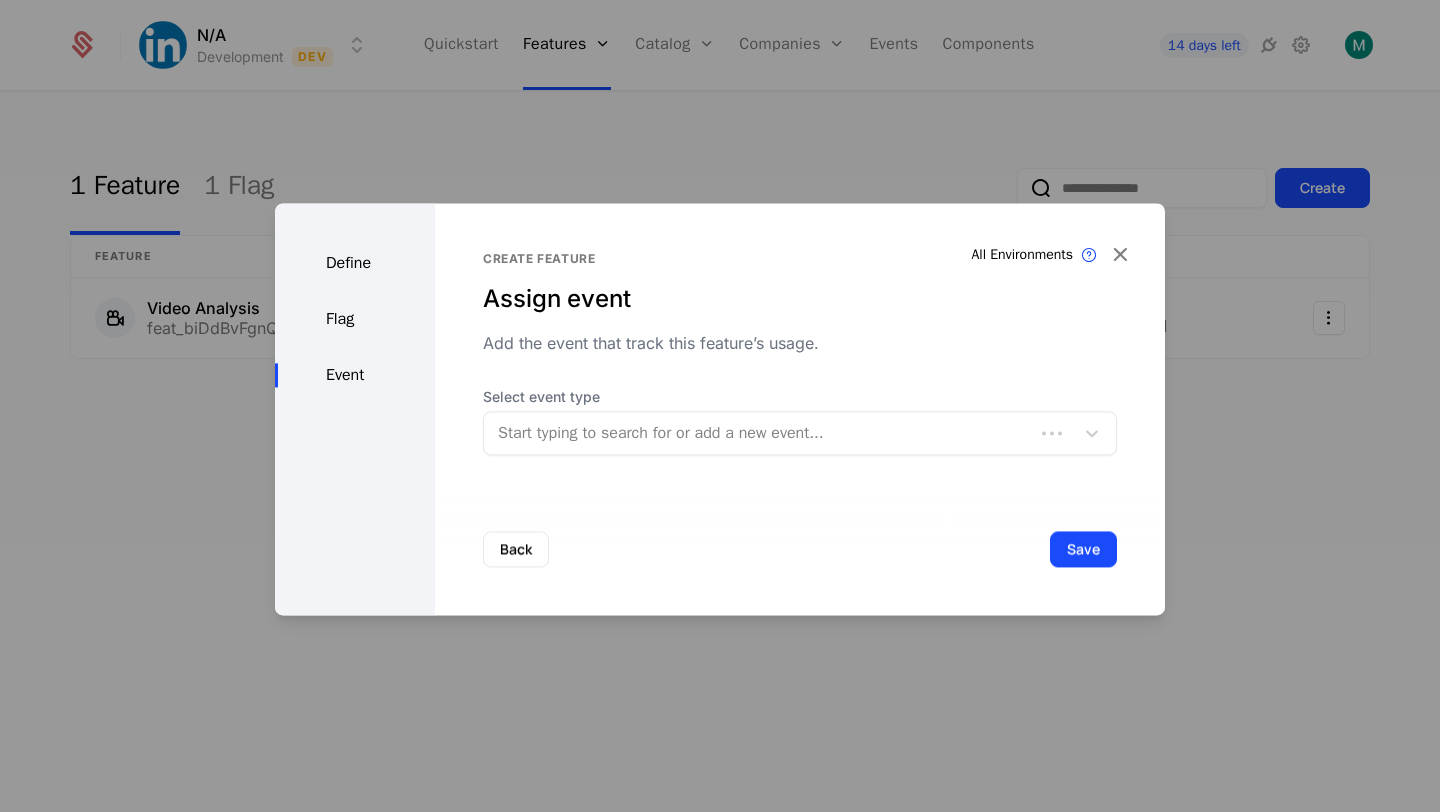 click at bounding box center (759, 433) 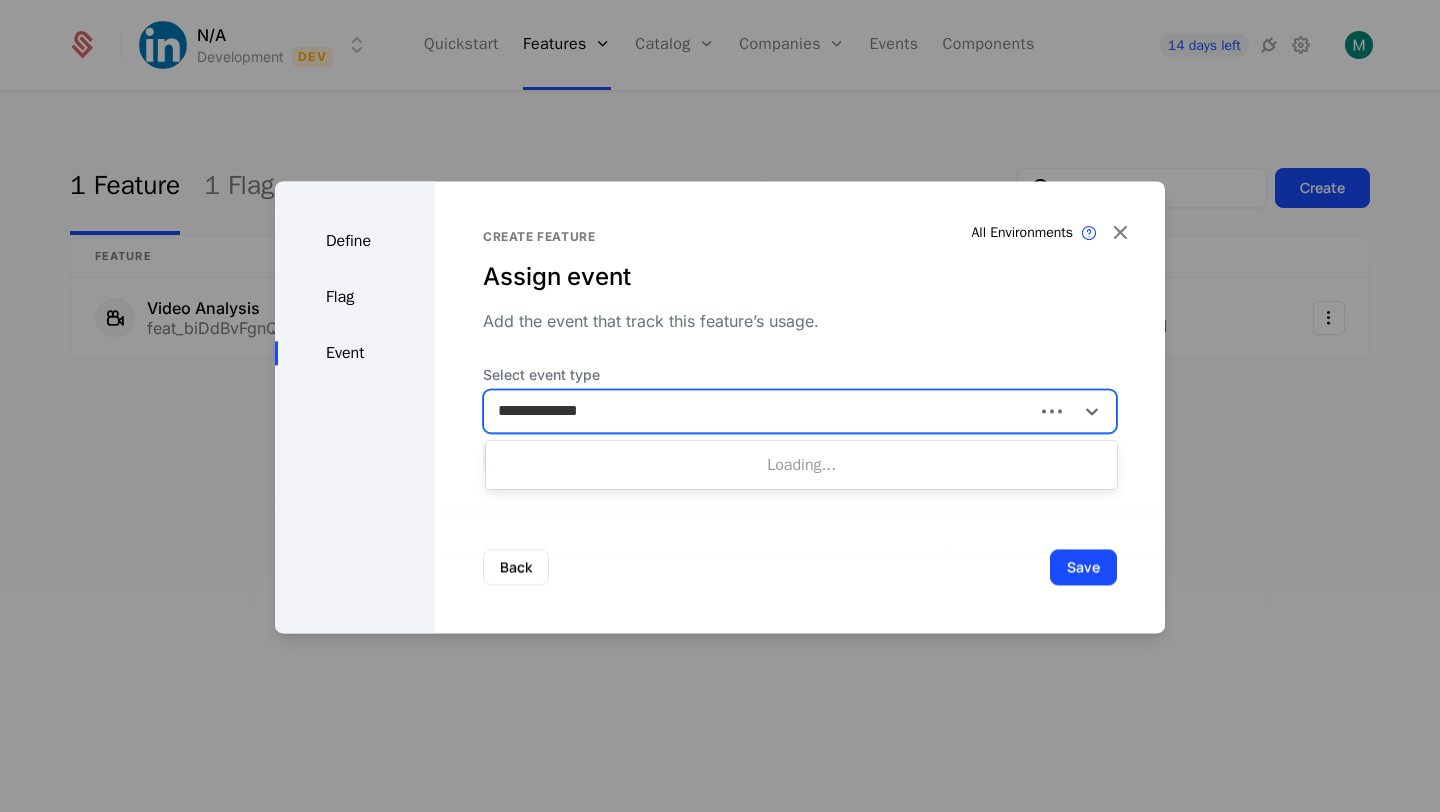 type on "**********" 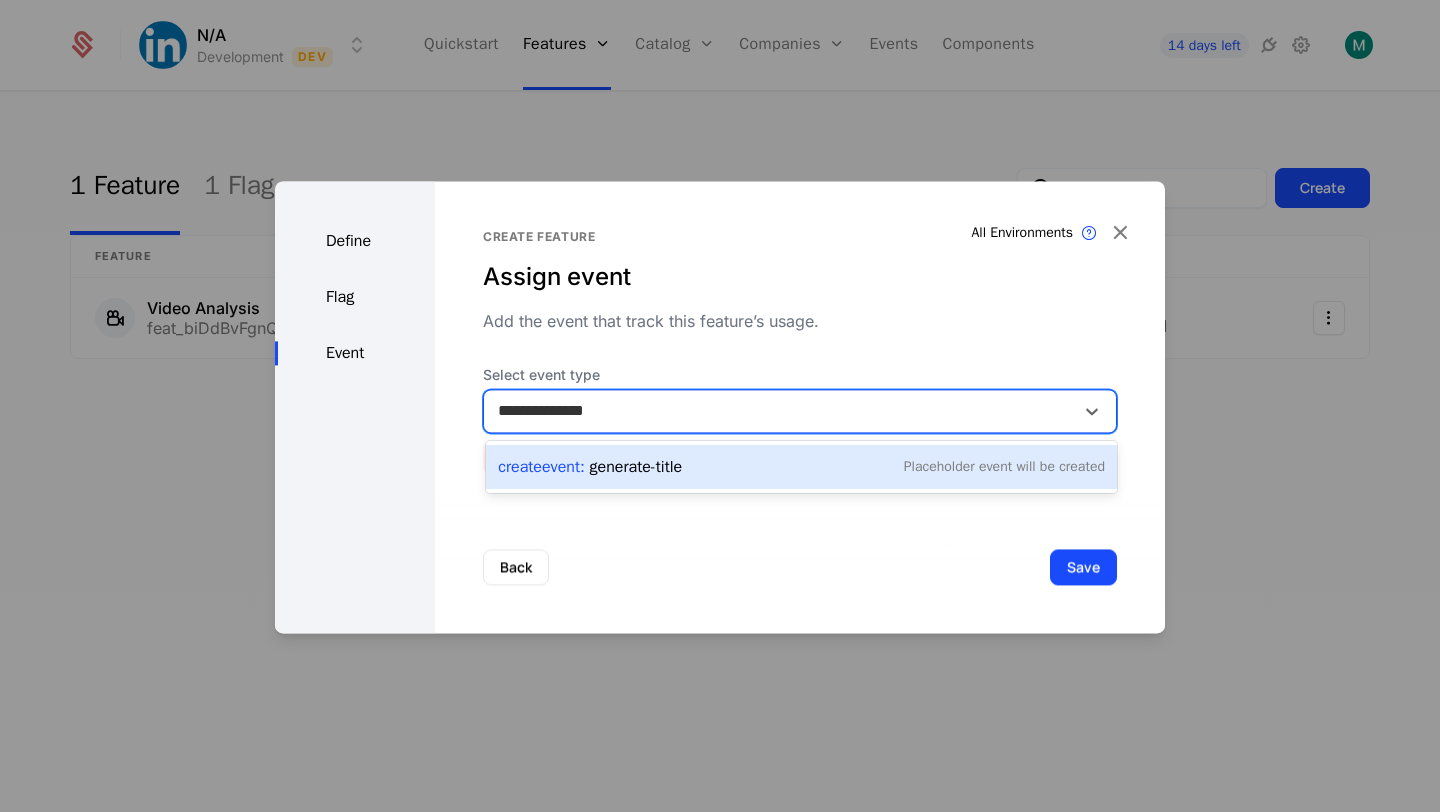 type 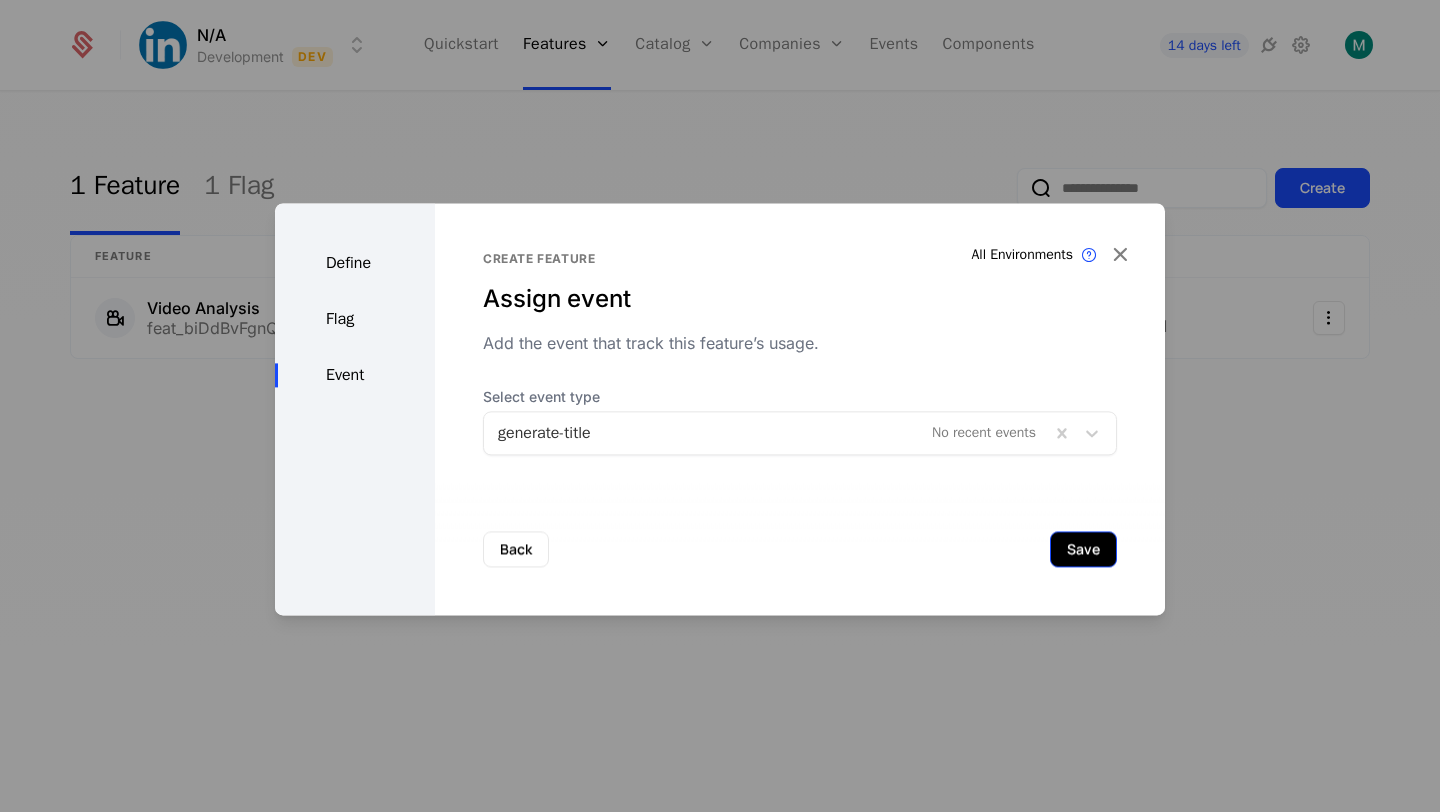 click on "Save" at bounding box center [1083, 549] 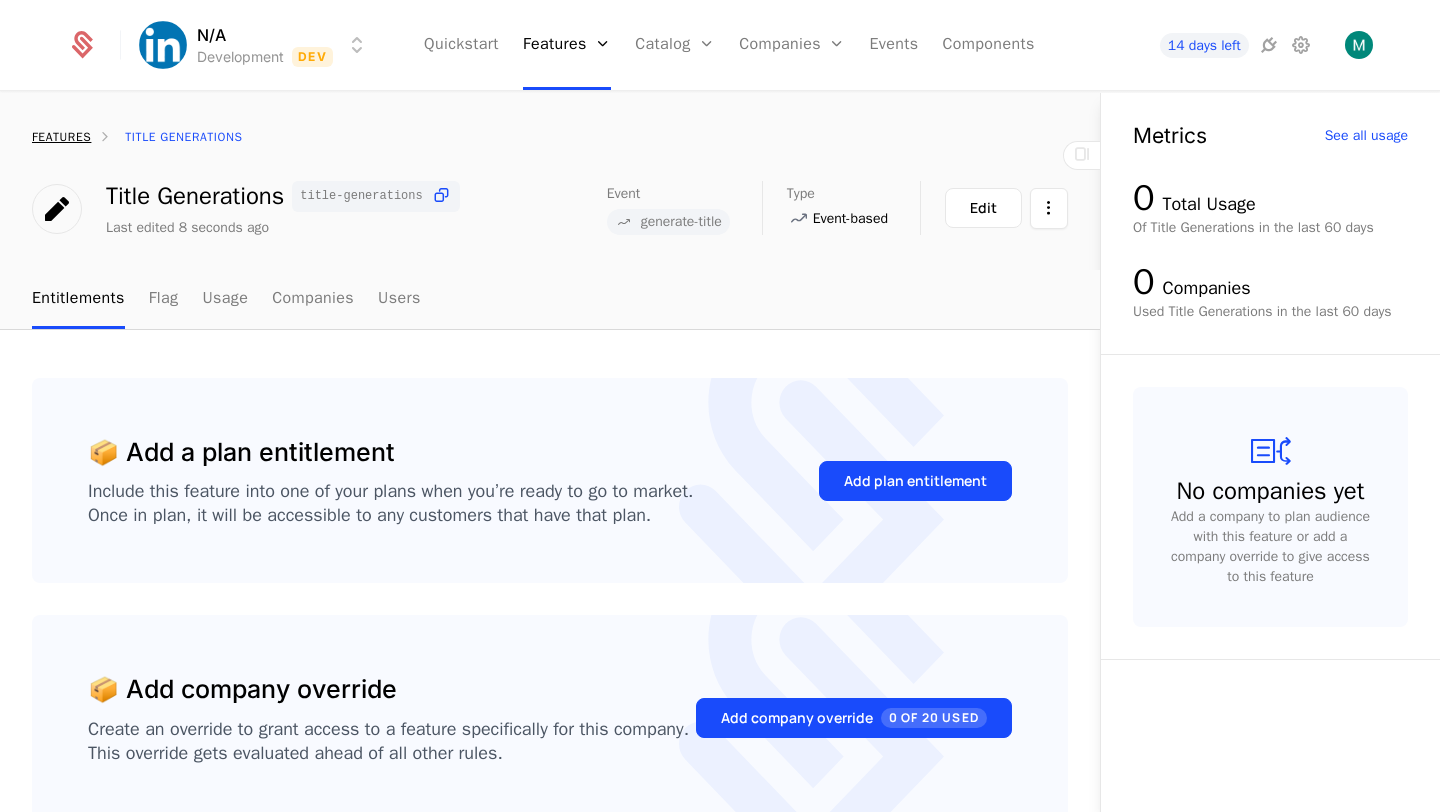 click on "features" at bounding box center (61, 137) 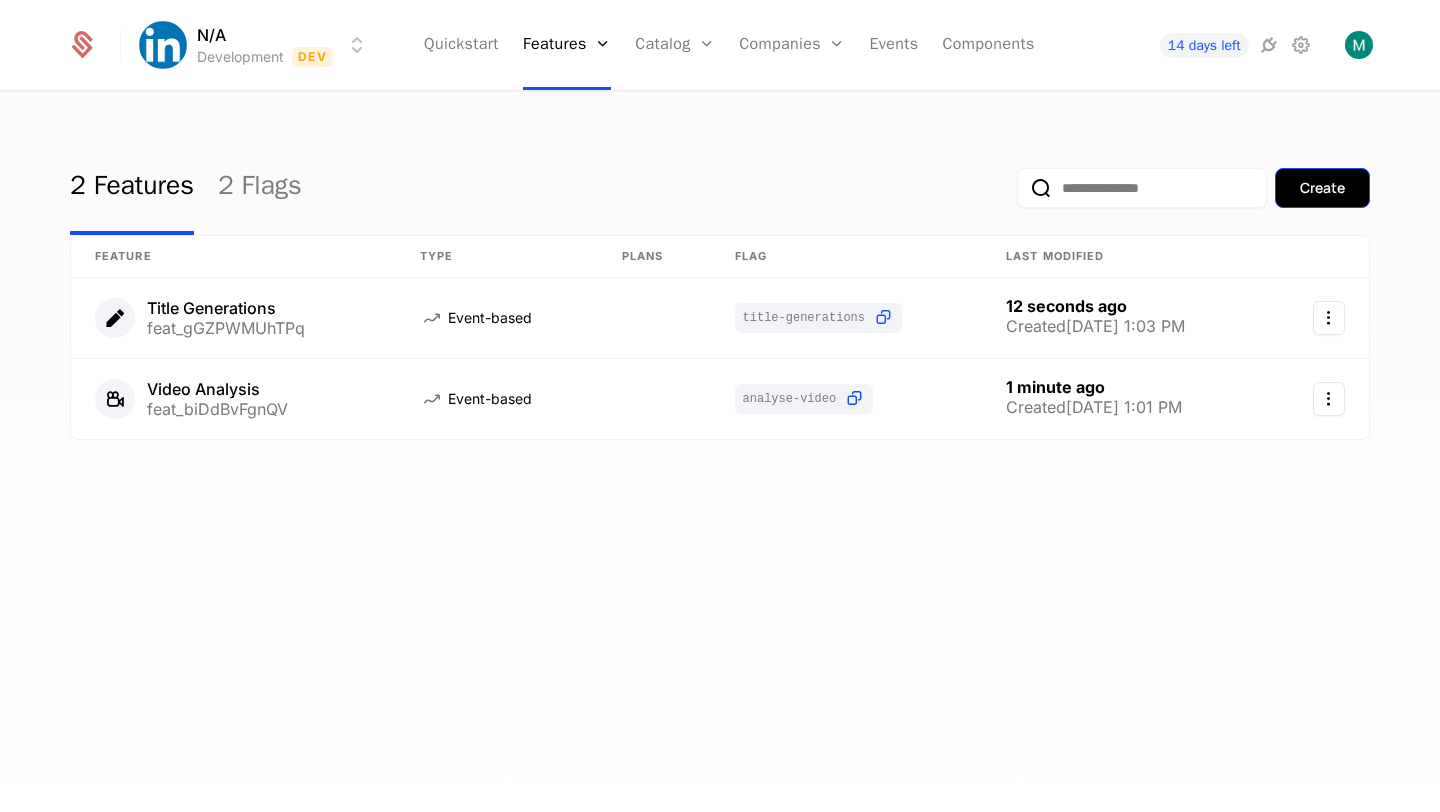 click on "Create" at bounding box center [1322, 188] 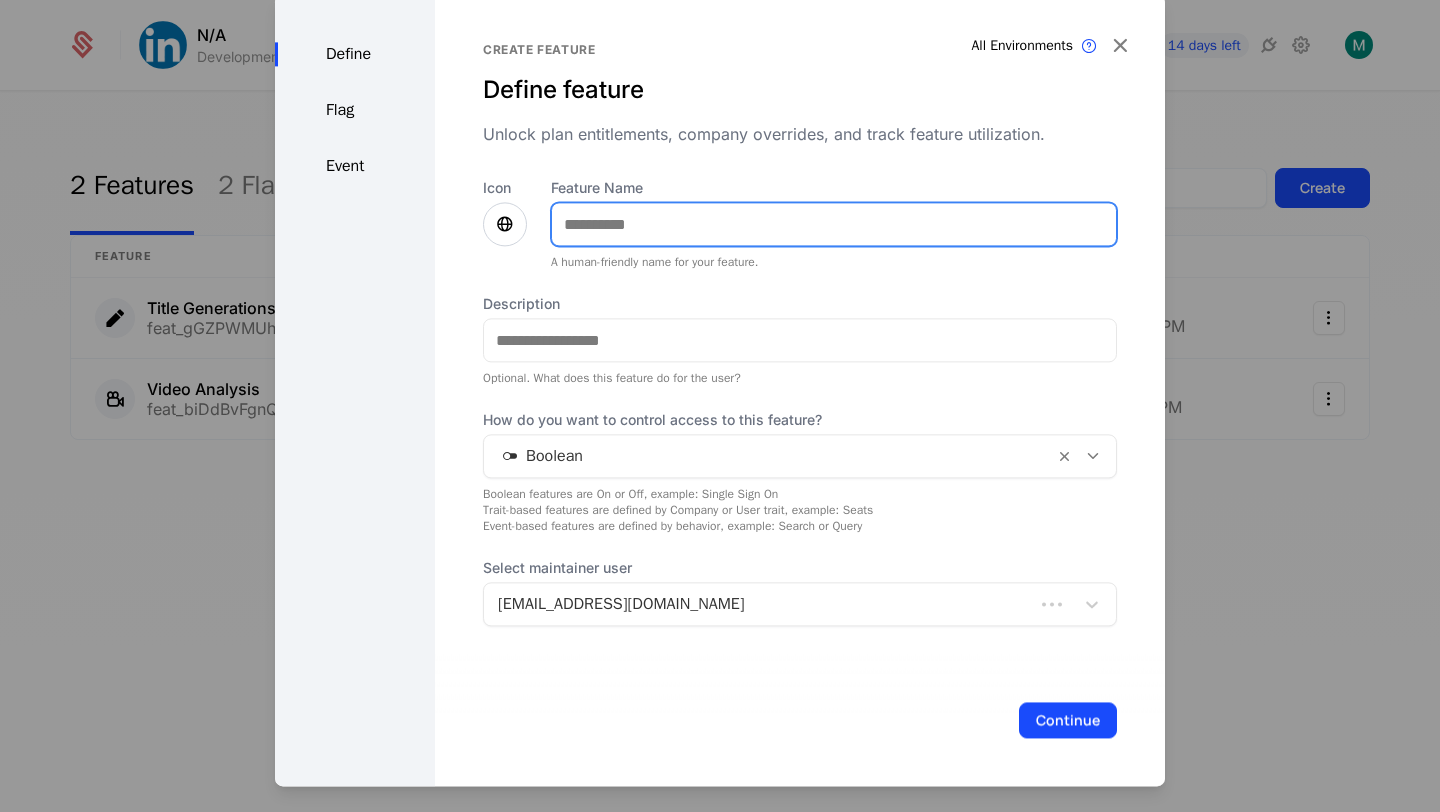 click on "Feature Name" at bounding box center [834, 224] 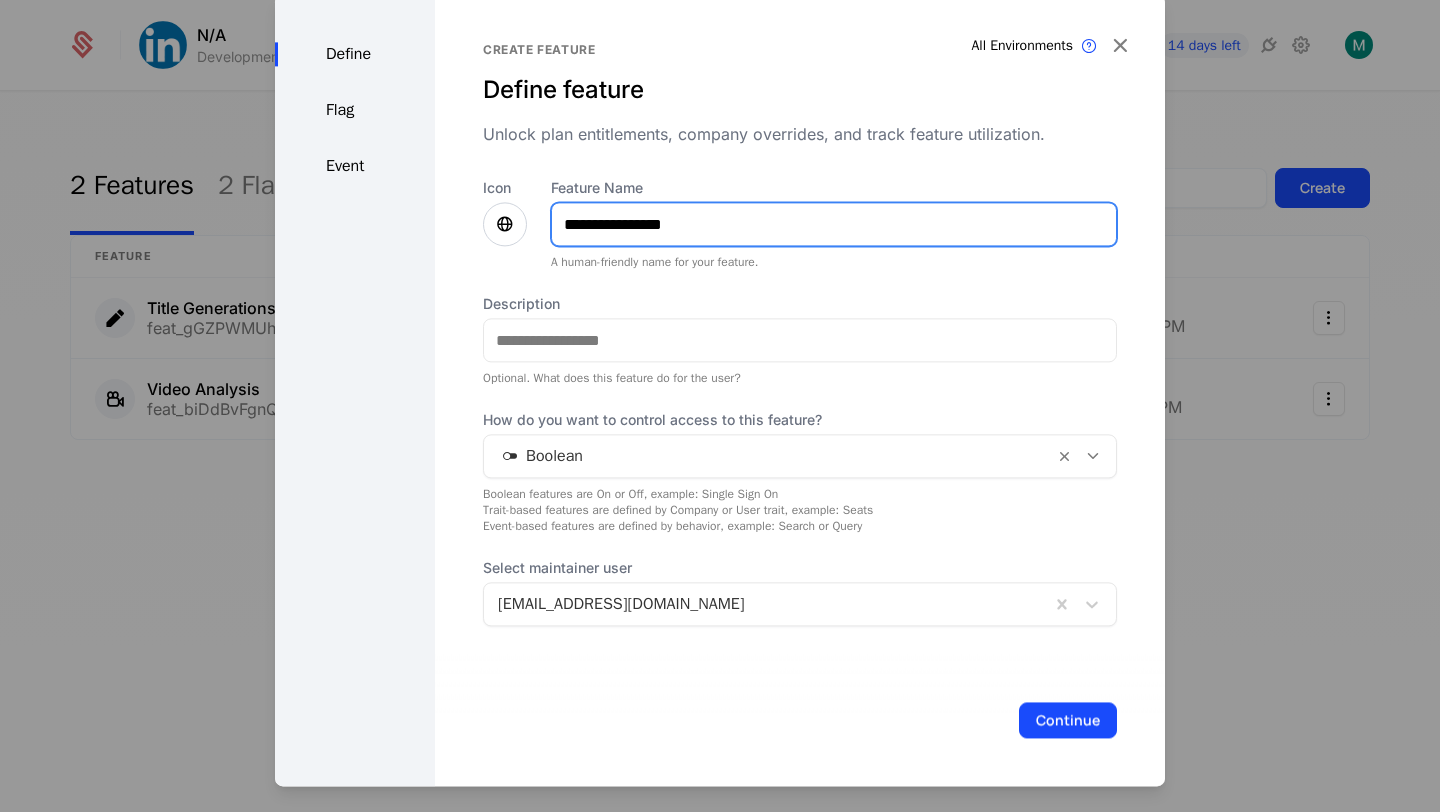 type on "**********" 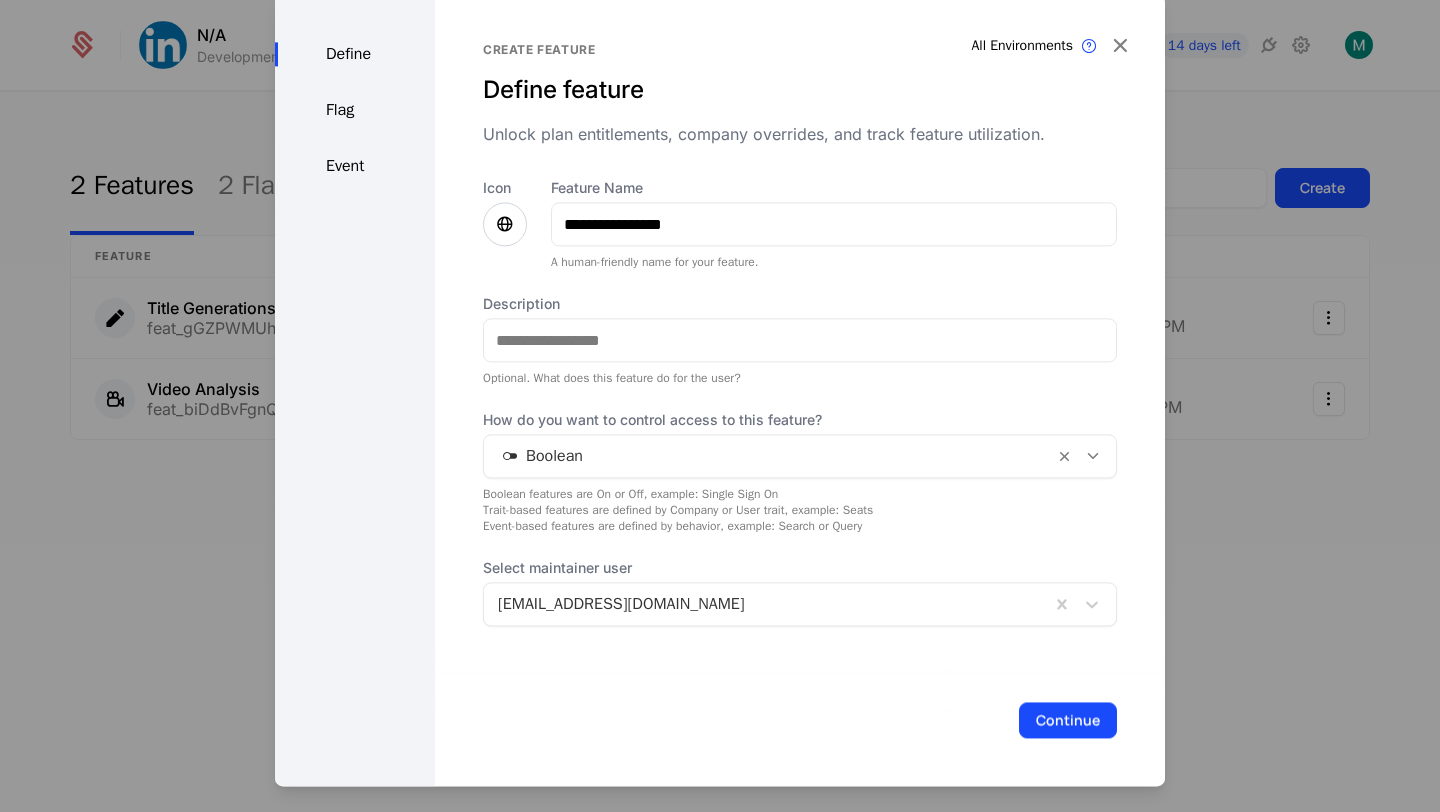 click at bounding box center (505, 224) 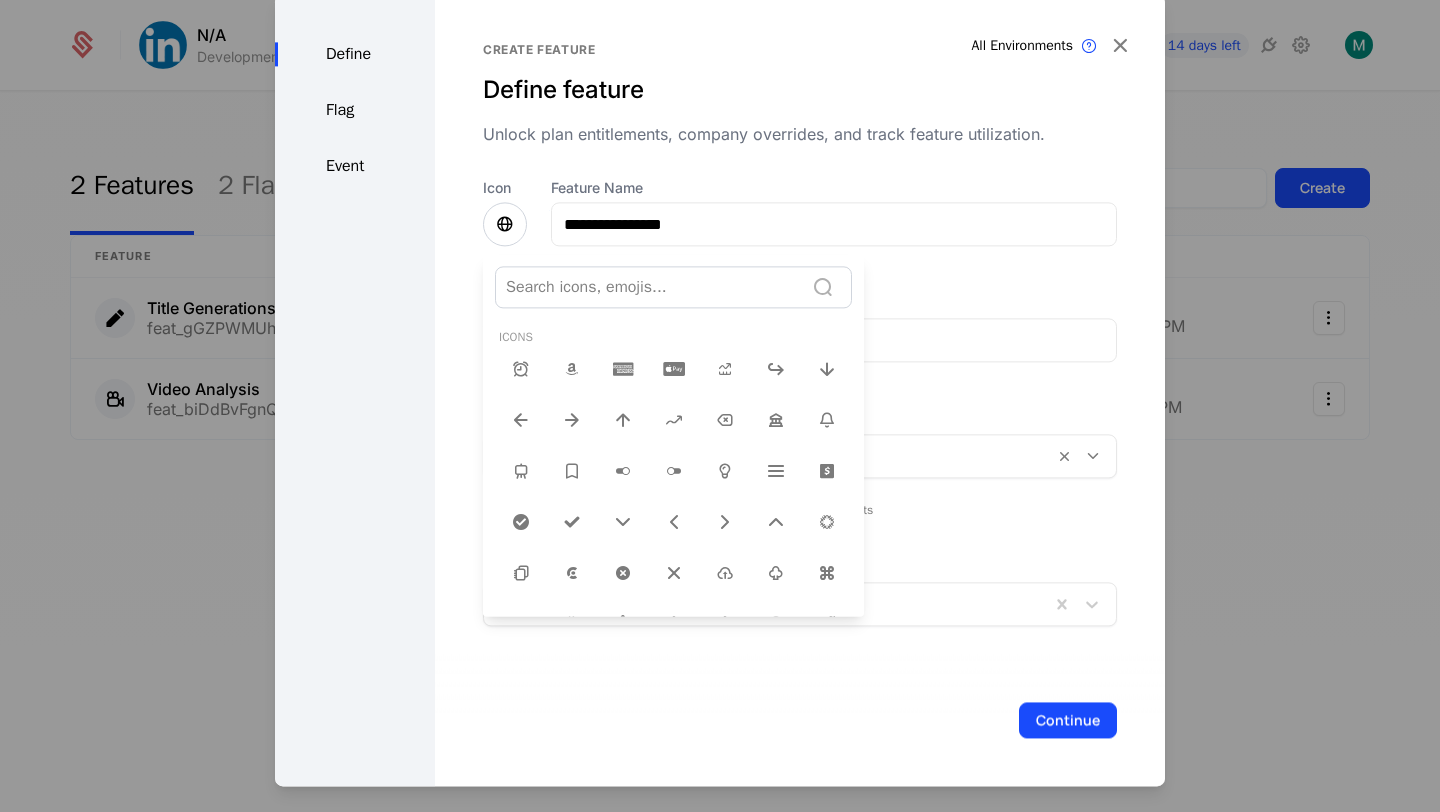 click at bounding box center [649, 287] 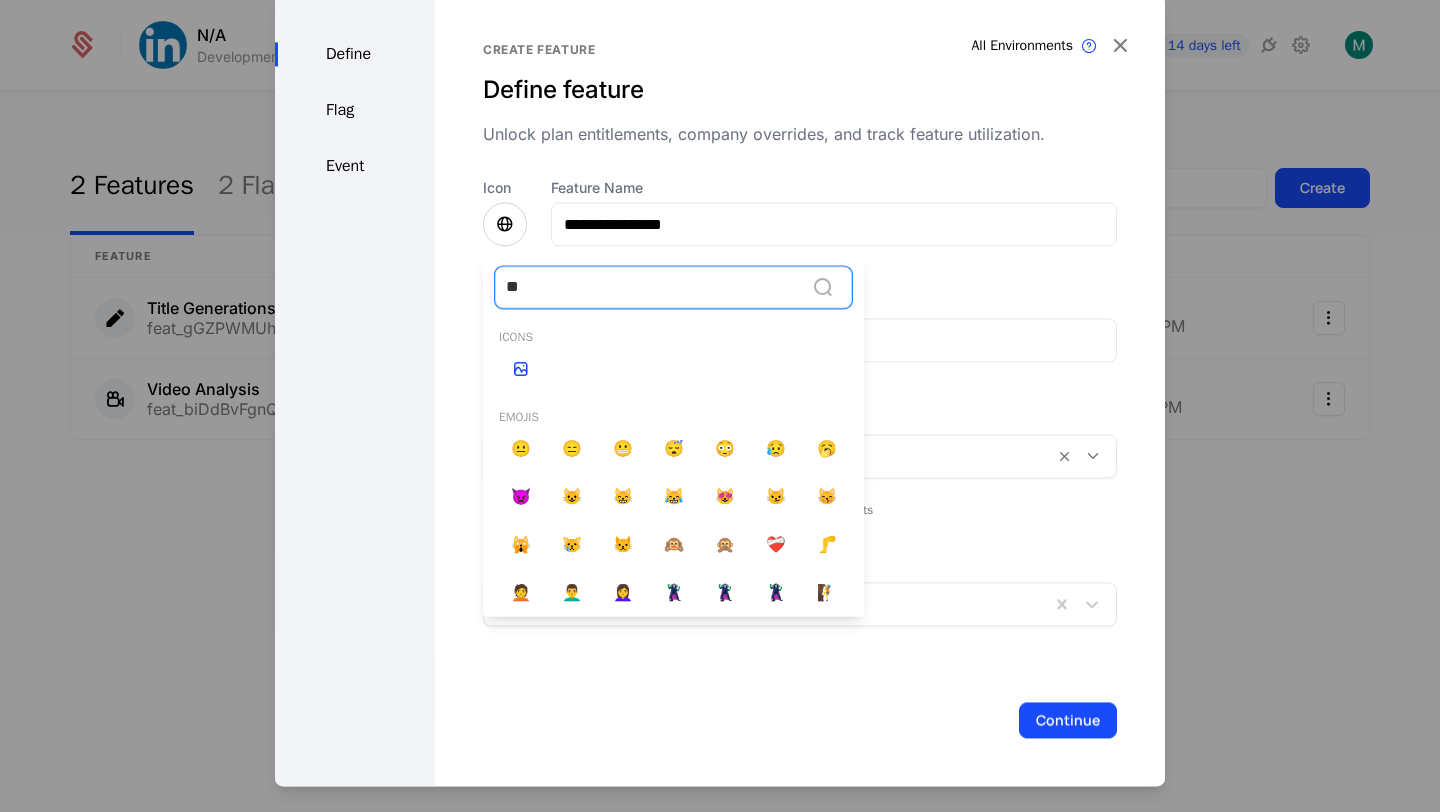 type on "***" 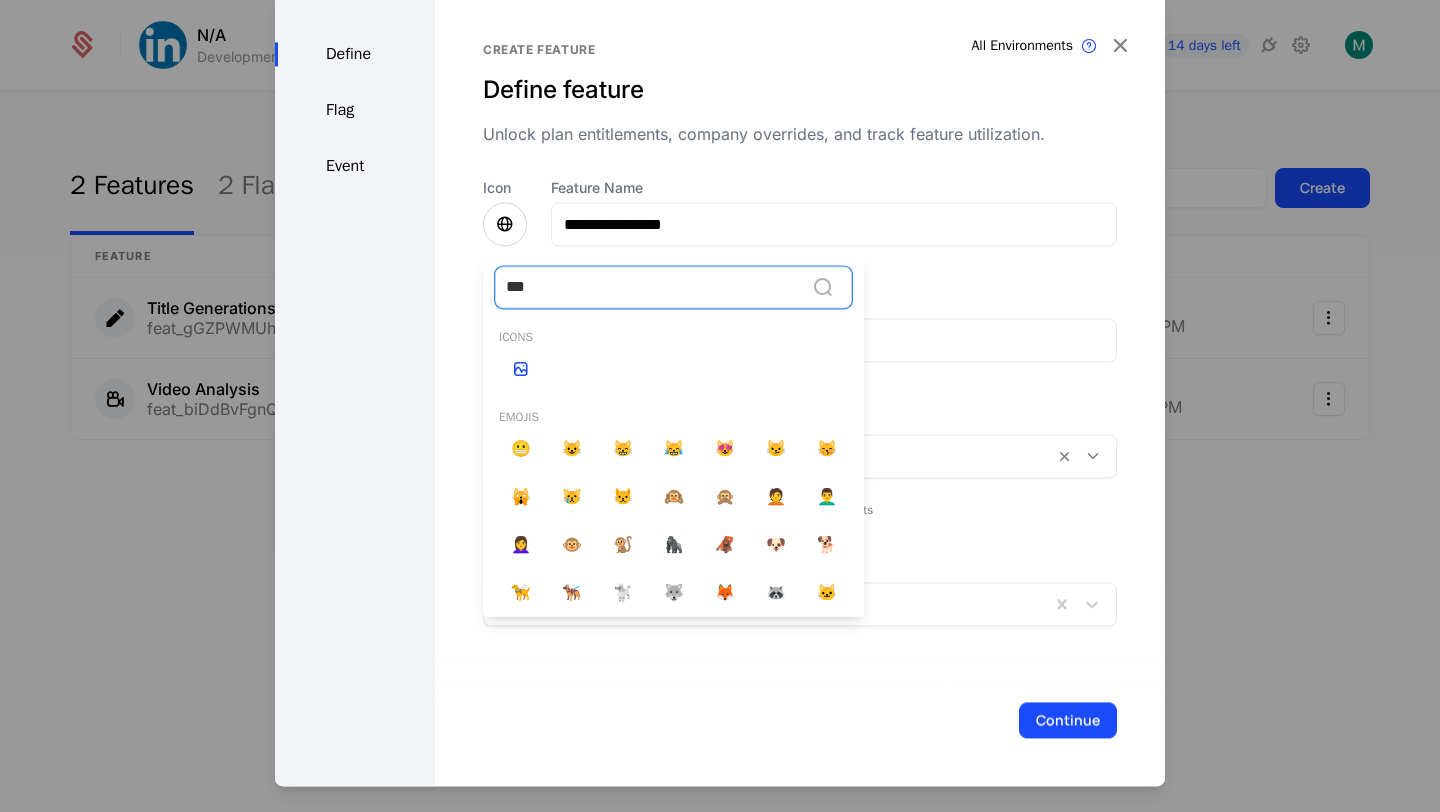 click at bounding box center [521, 369] 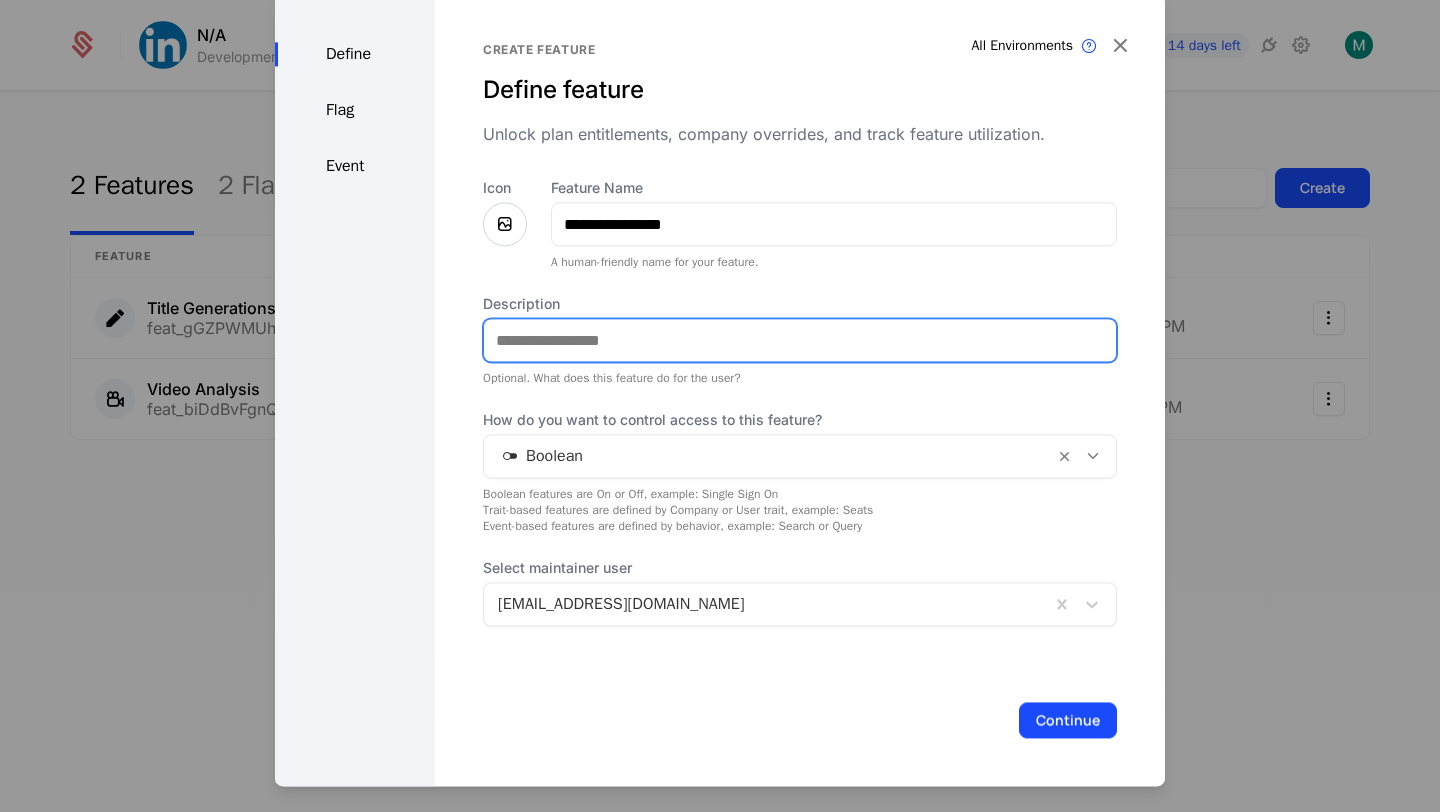 click on "Description" at bounding box center [800, 340] 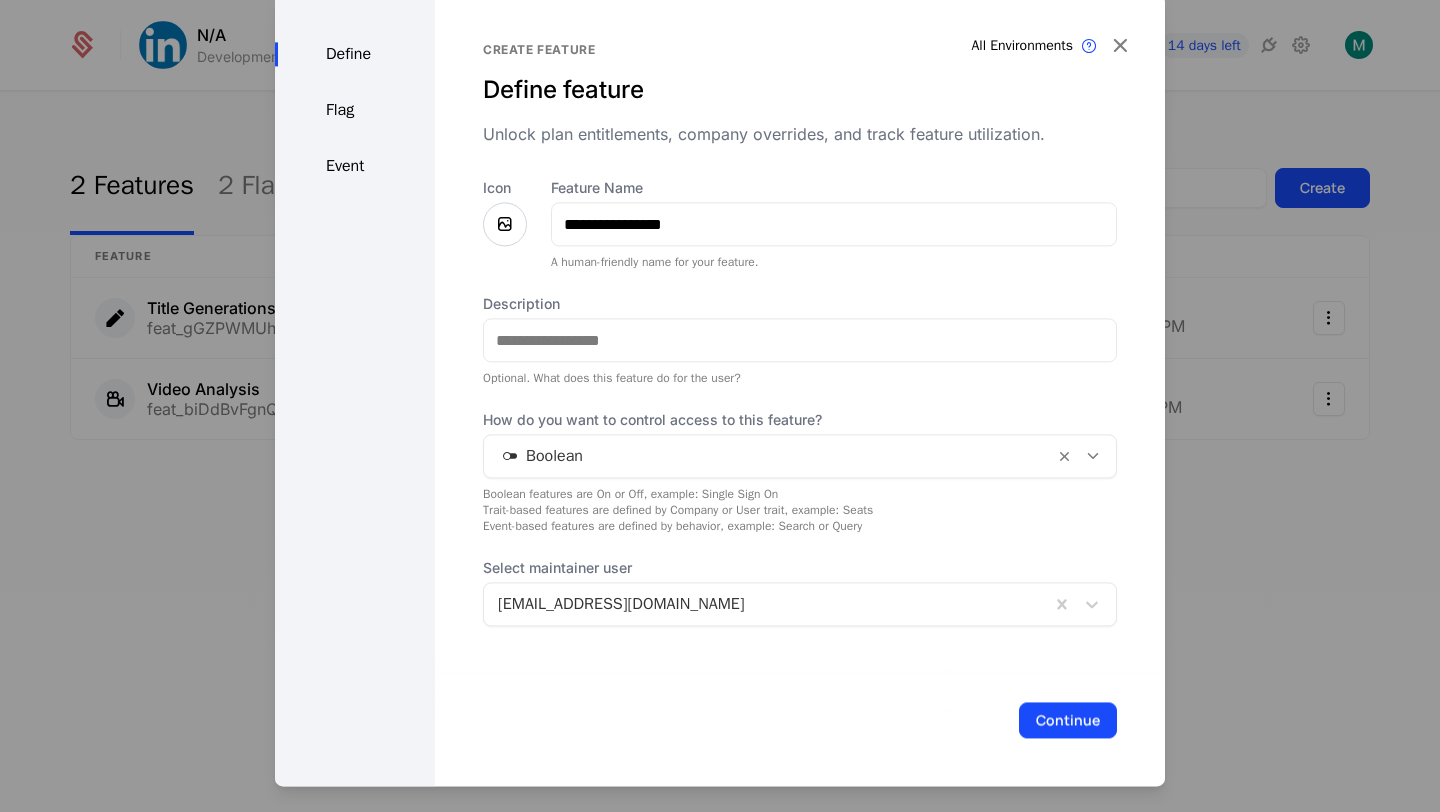 click on "**********" at bounding box center [800, 402] 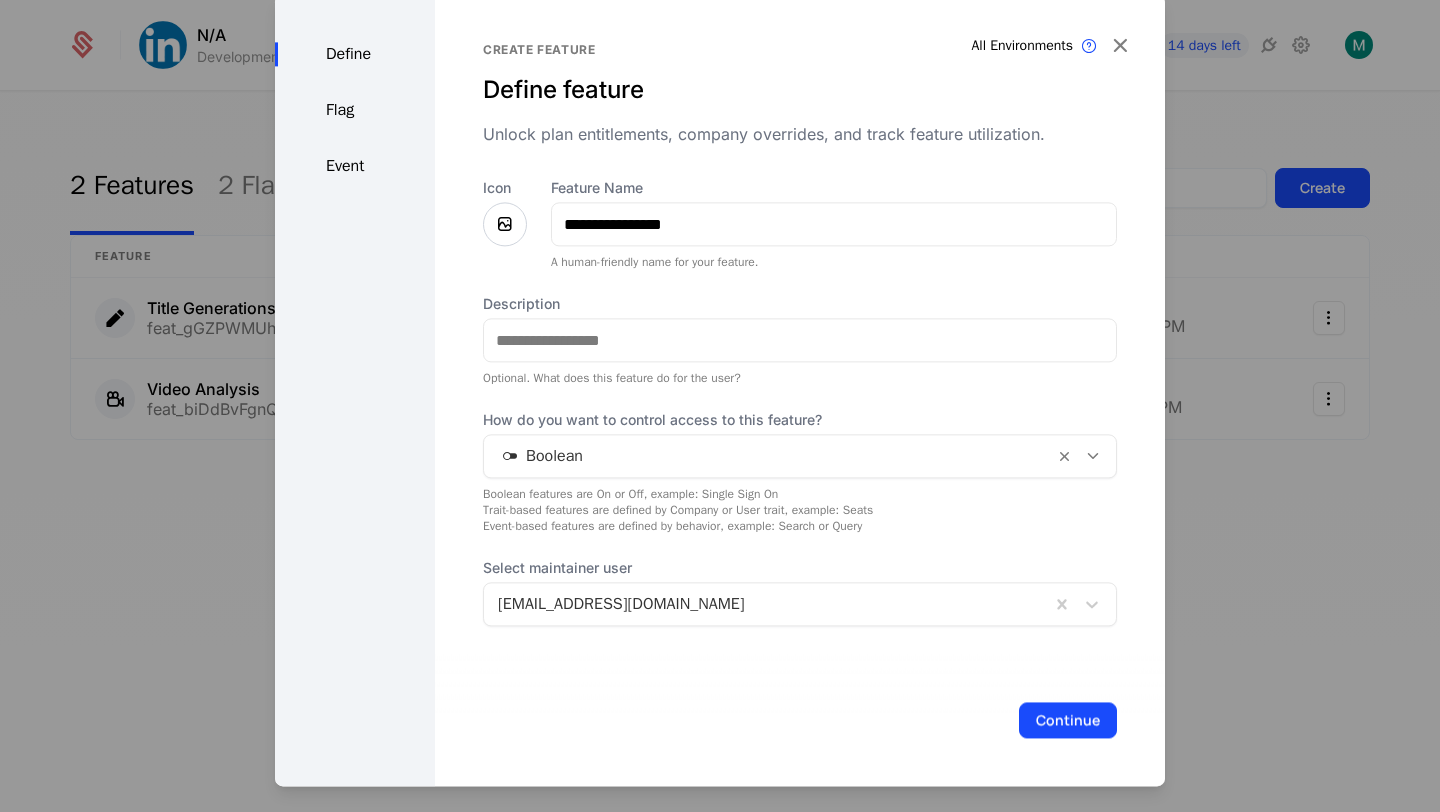 click at bounding box center (769, 456) 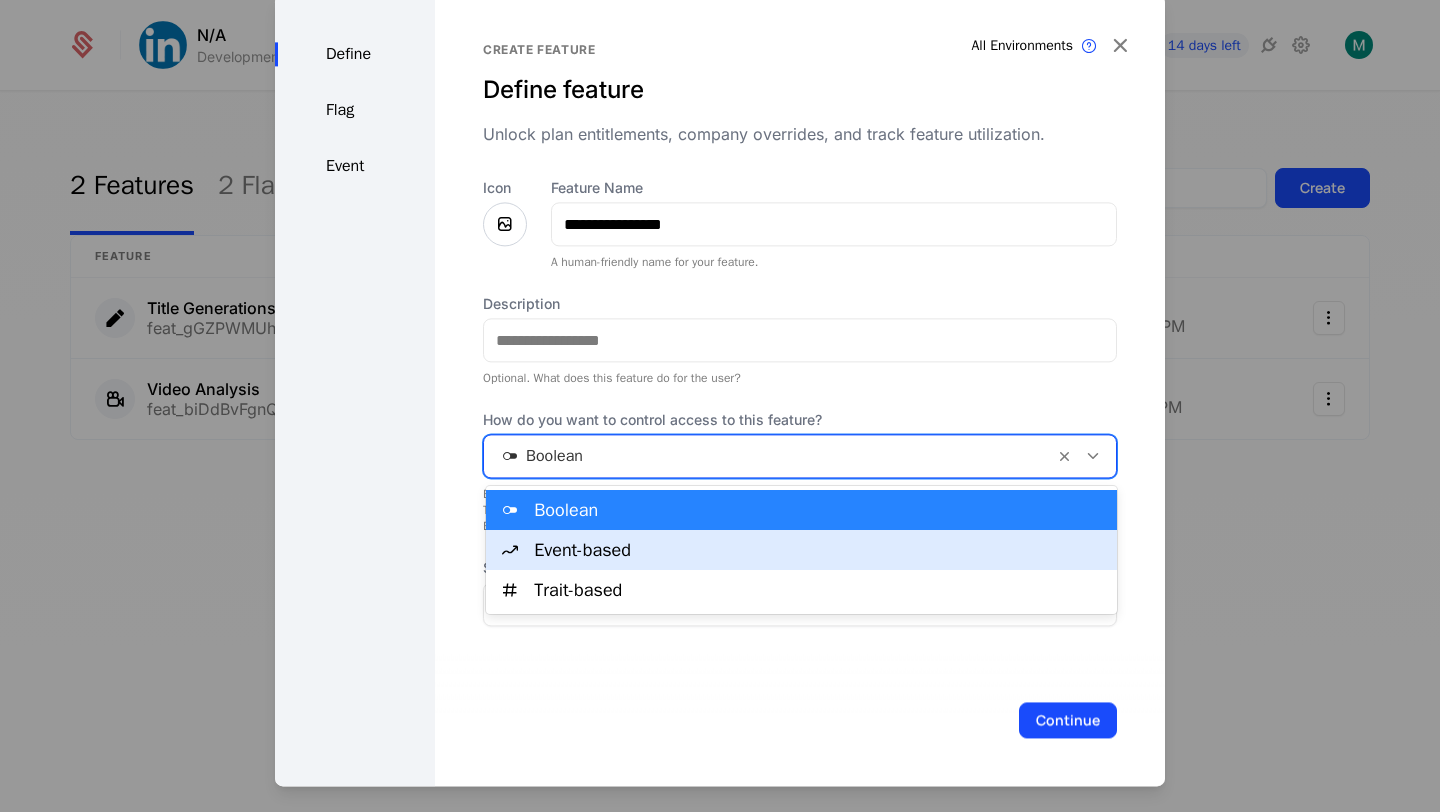 click on "Event-based" at bounding box center (819, 550) 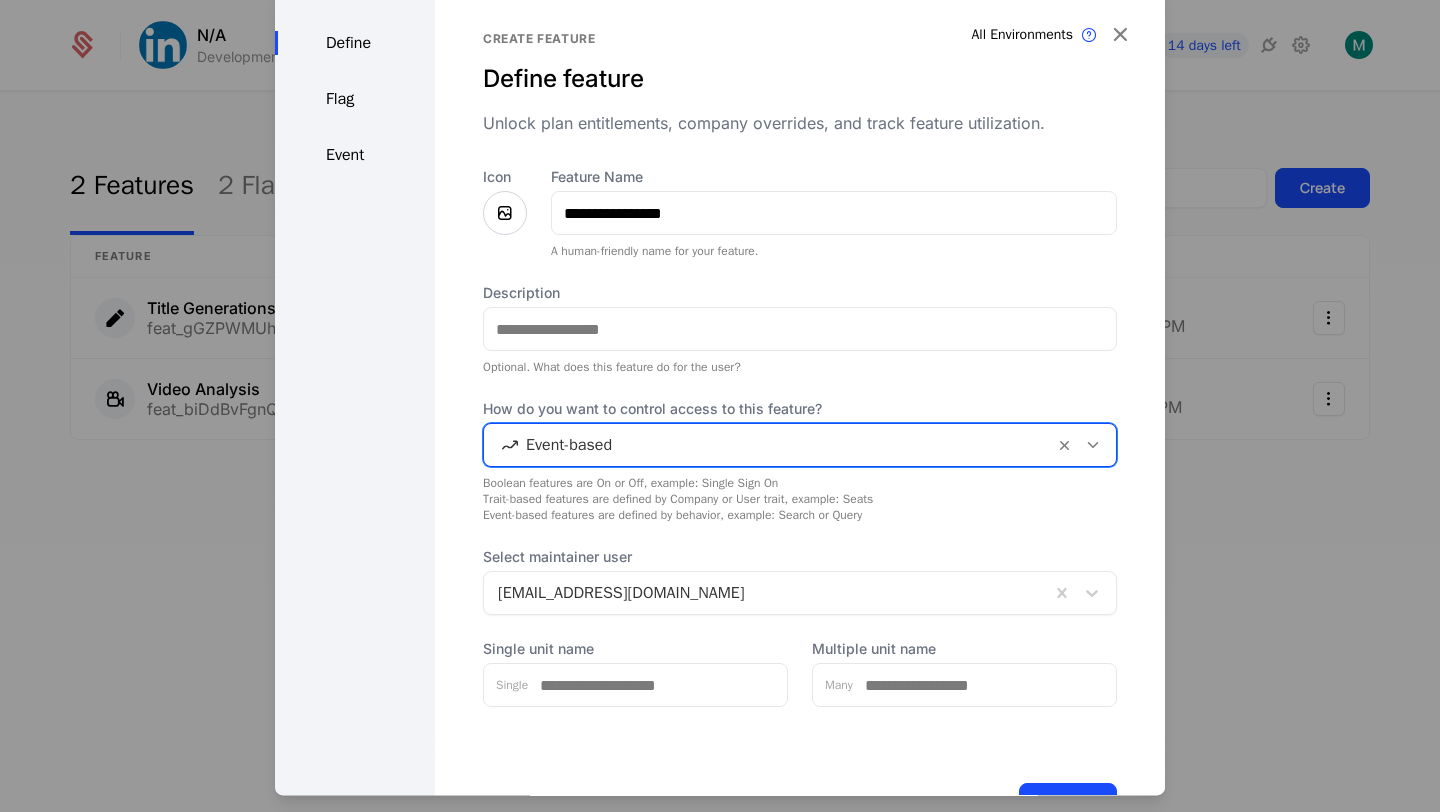 scroll, scrollTop: 72, scrollLeft: 0, axis: vertical 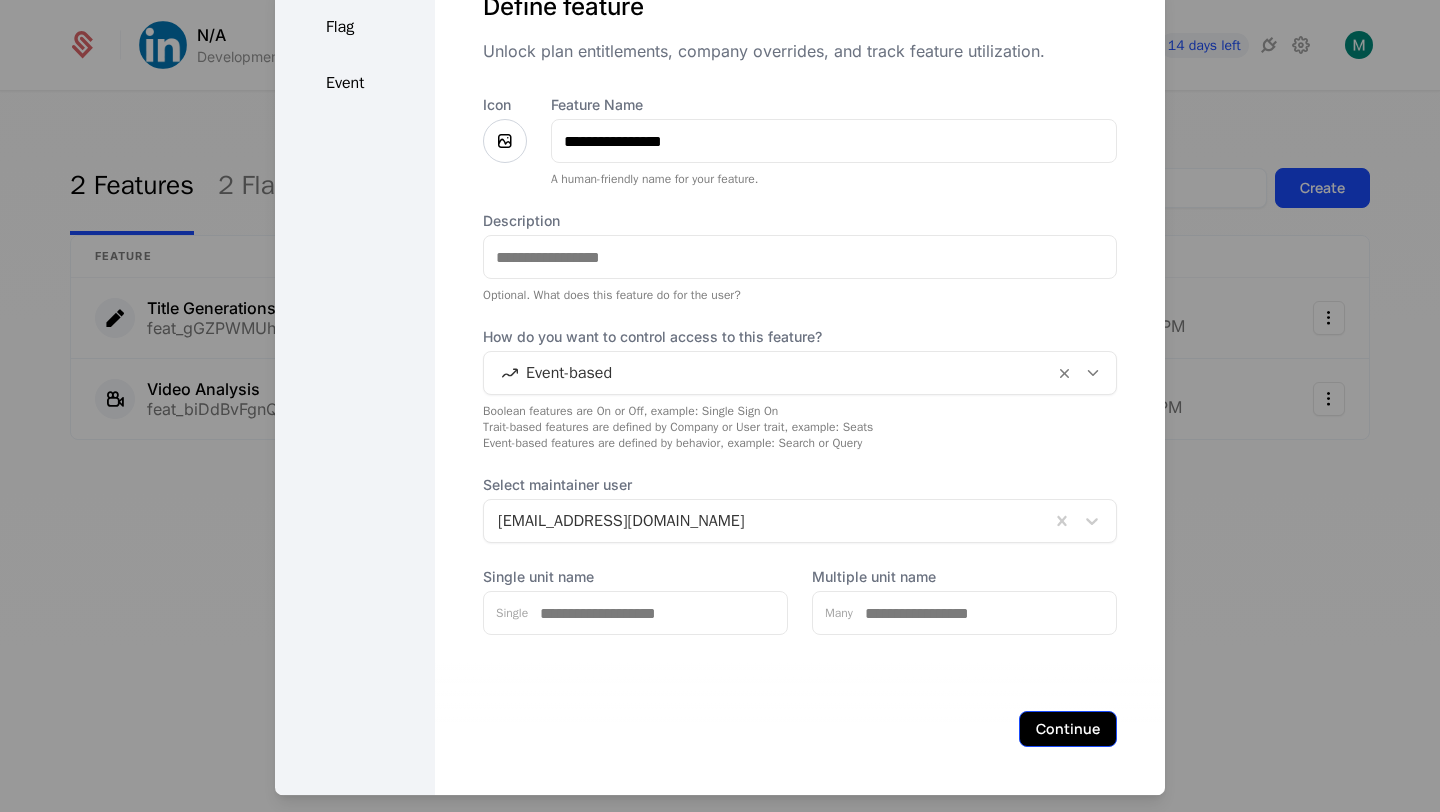 click on "Continue" at bounding box center (1068, 729) 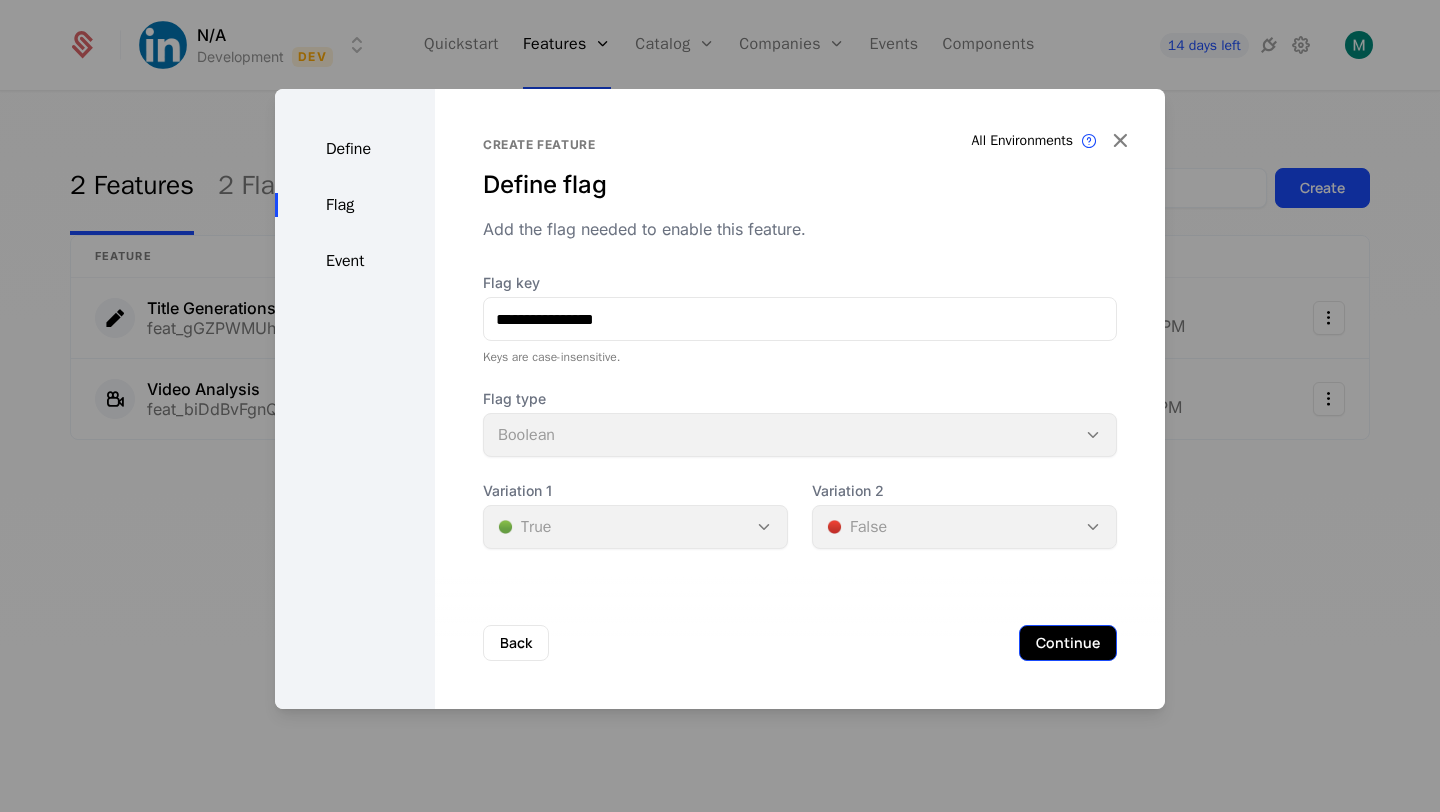 click on "Continue" at bounding box center [1068, 643] 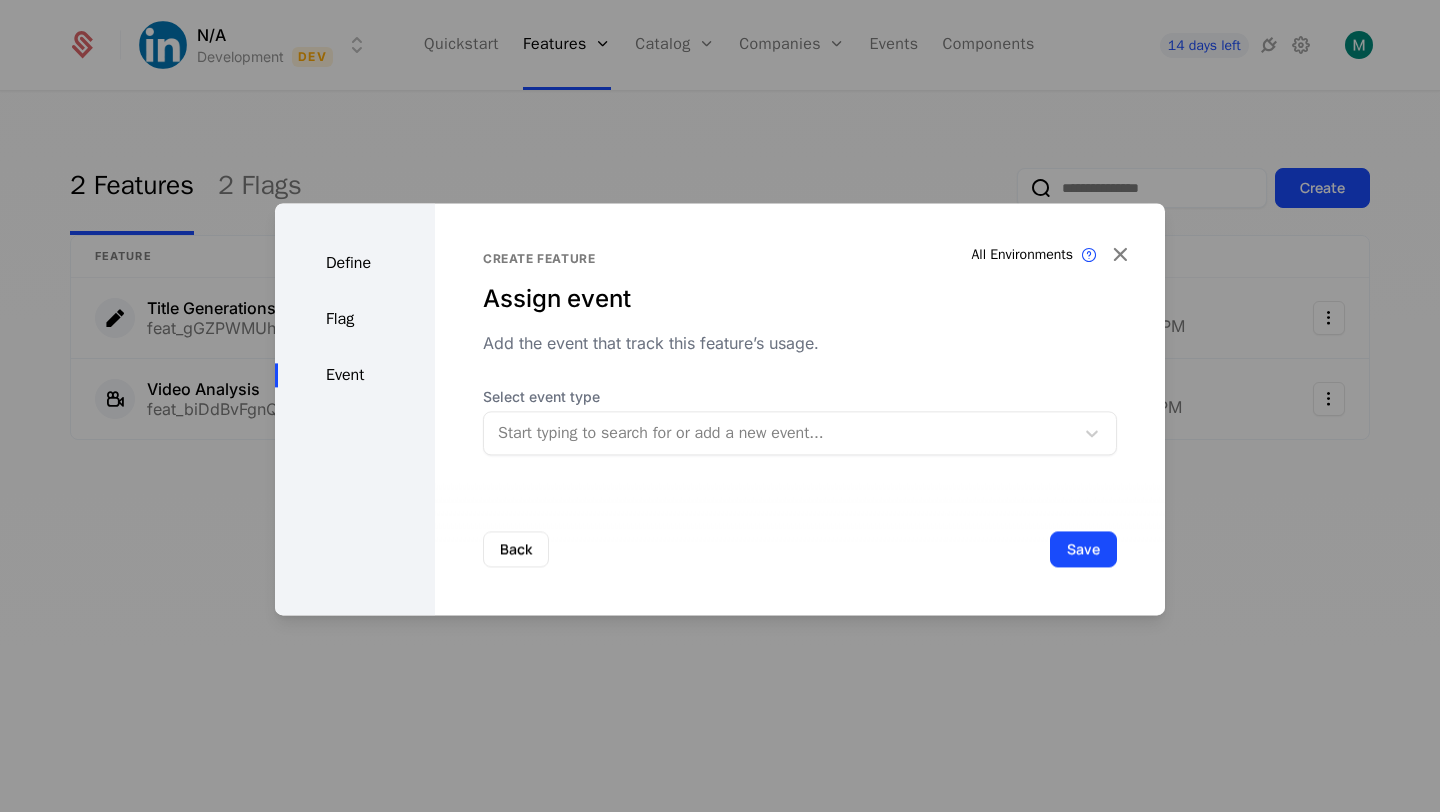 click at bounding box center [779, 433] 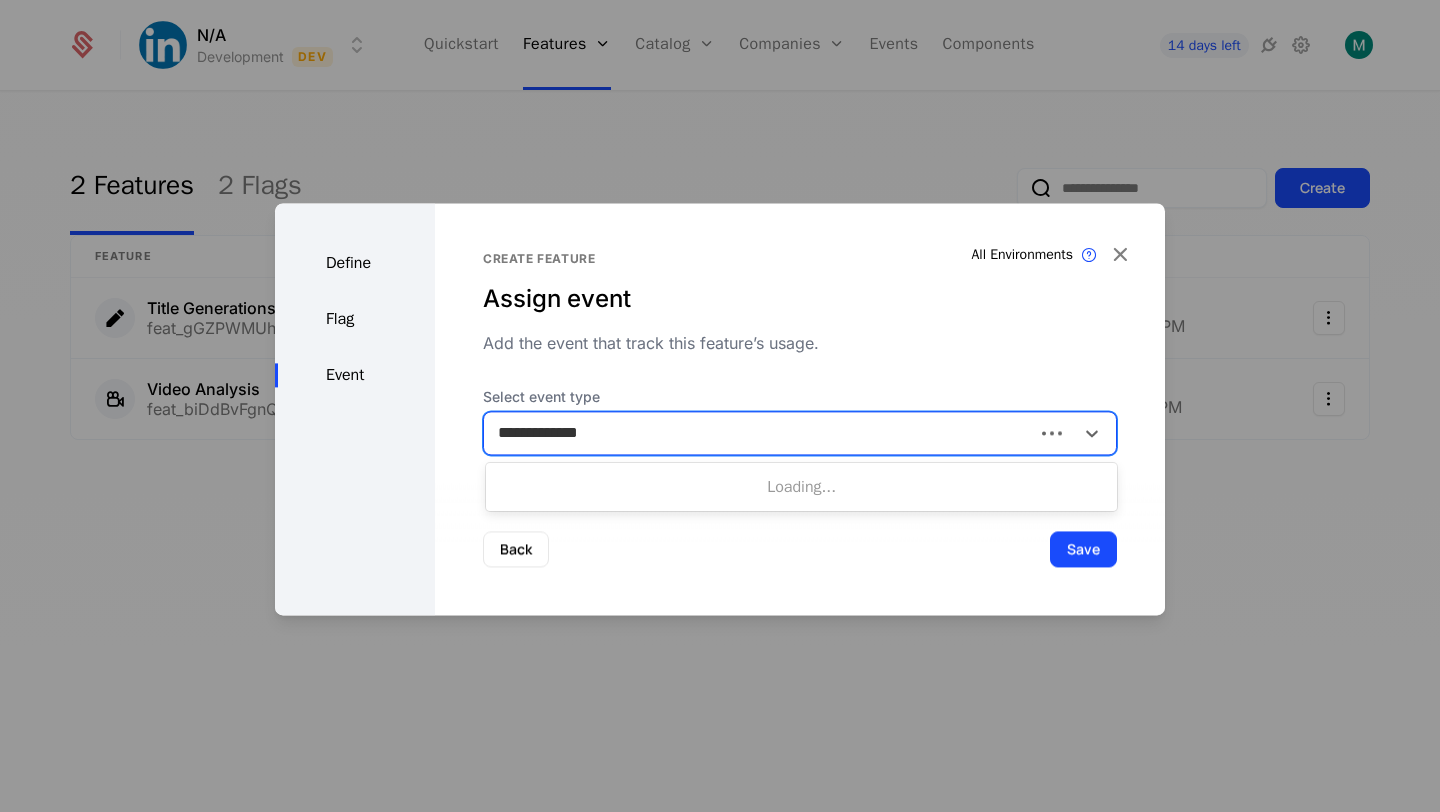 type on "**********" 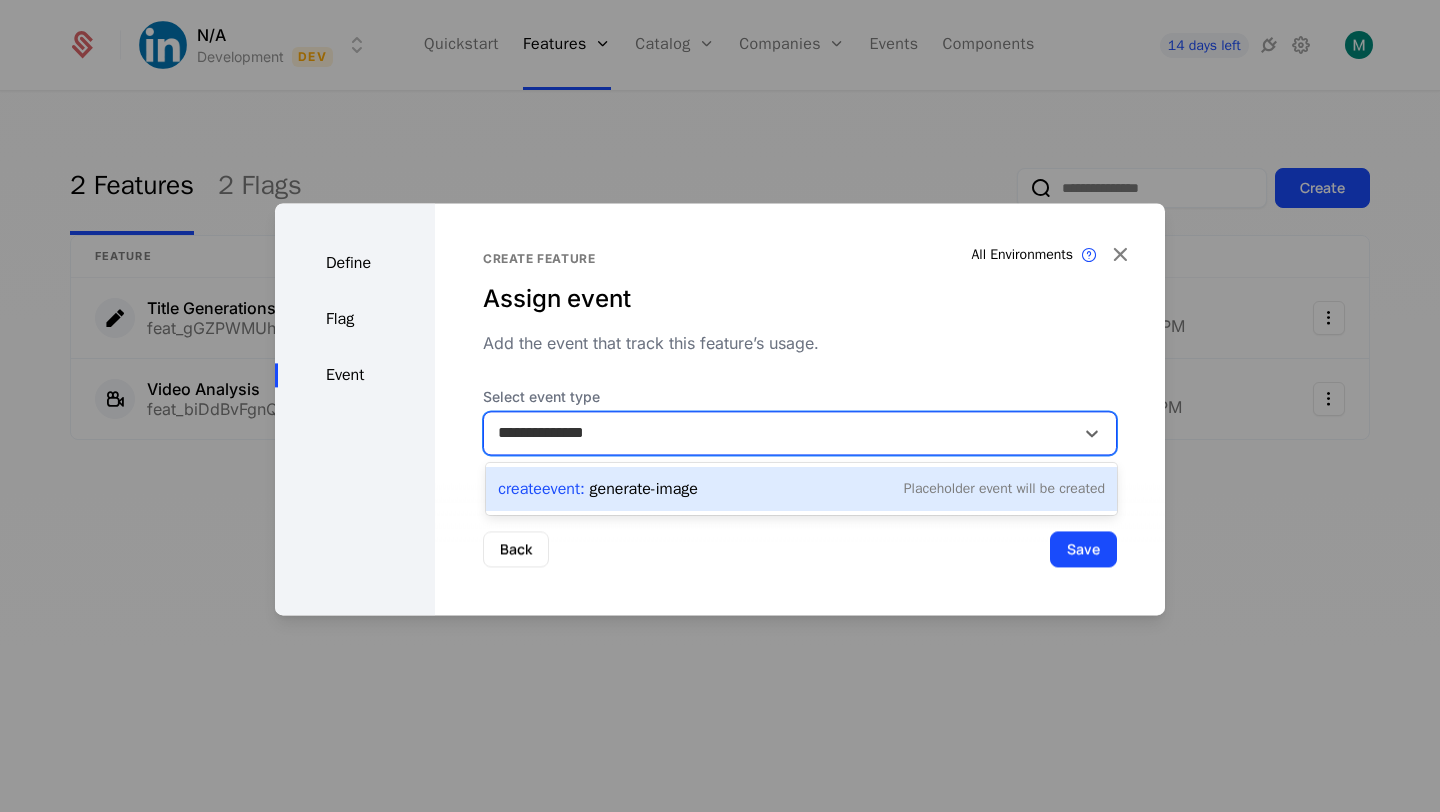 type 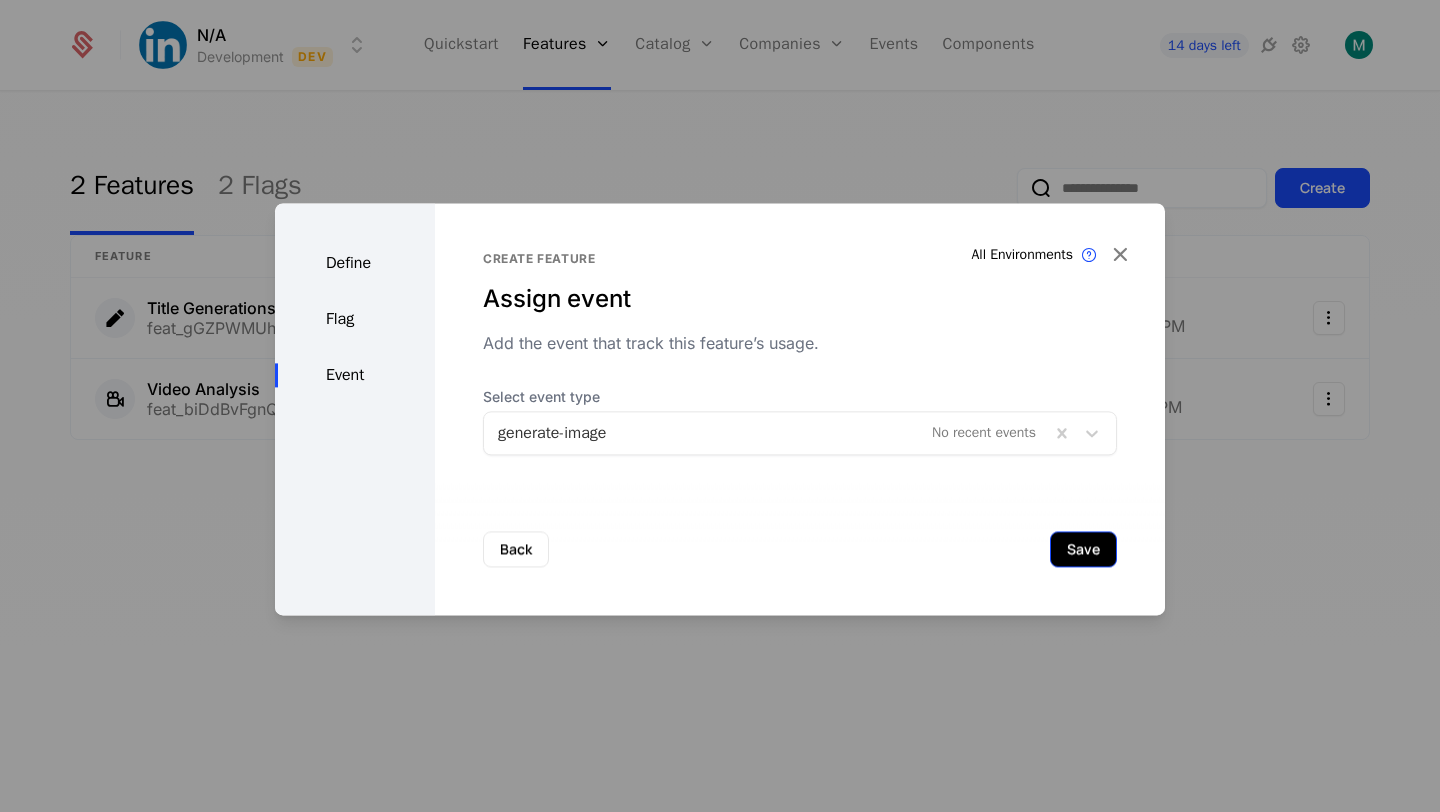 click on "Save" at bounding box center [1083, 549] 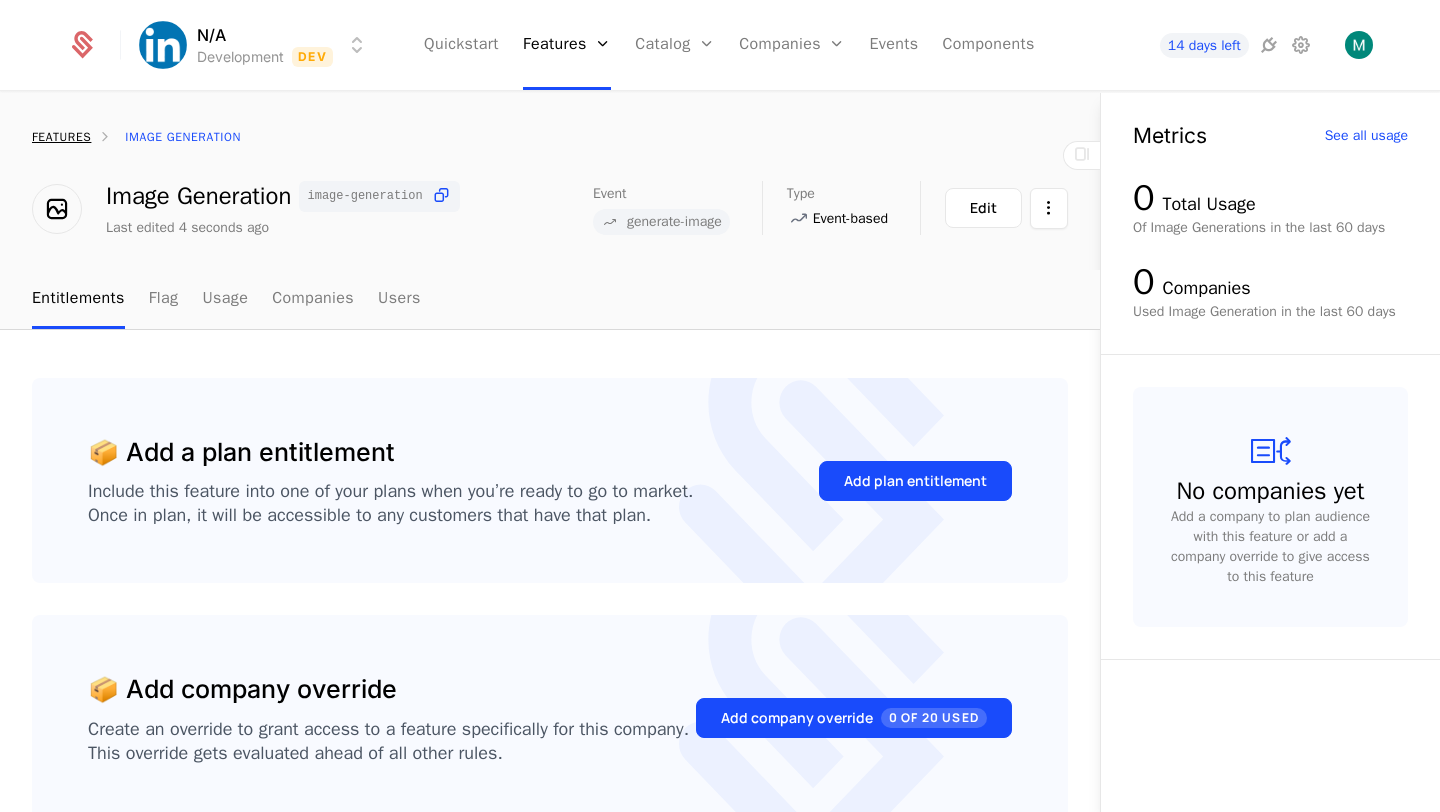 click on "features" at bounding box center [61, 137] 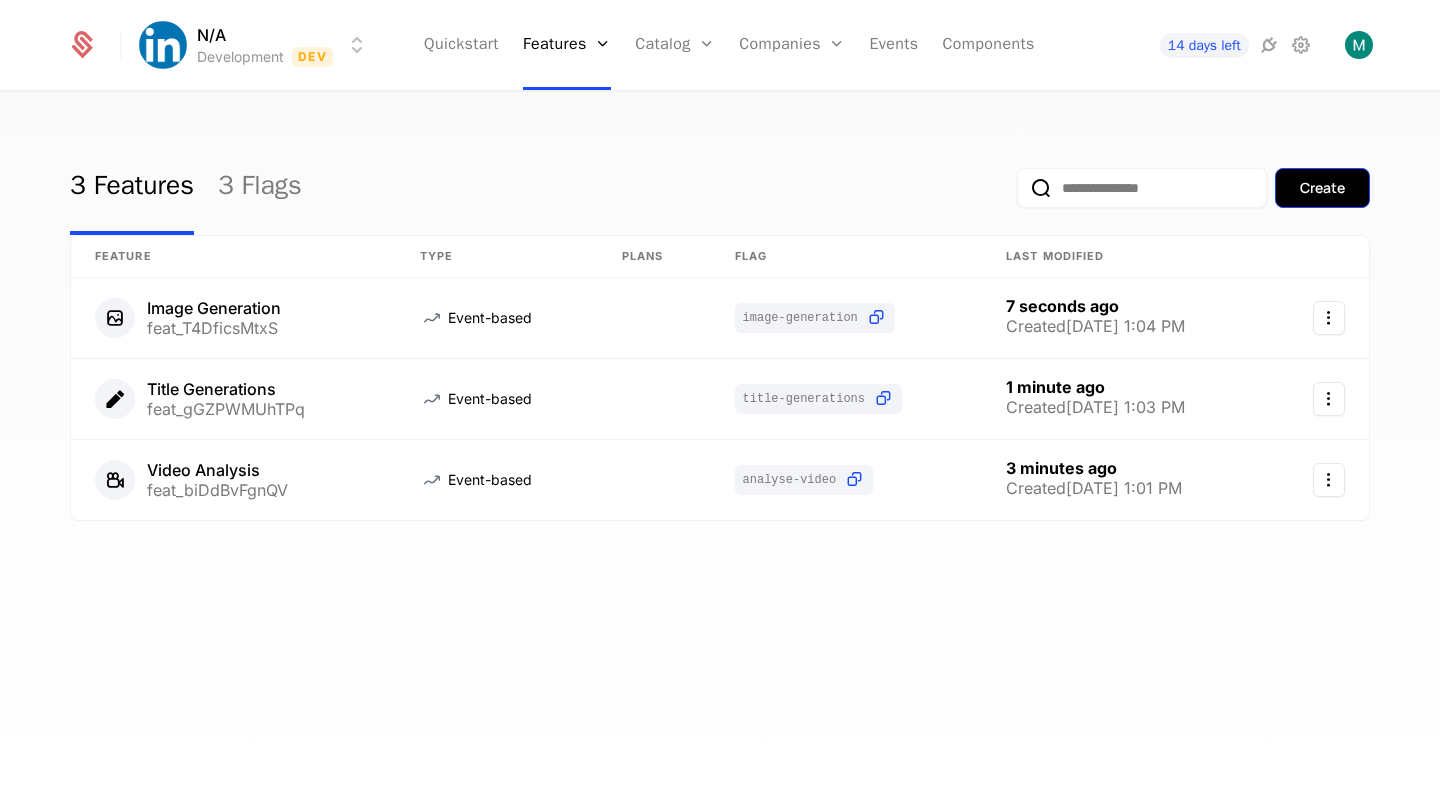 click on "Create" at bounding box center (1322, 188) 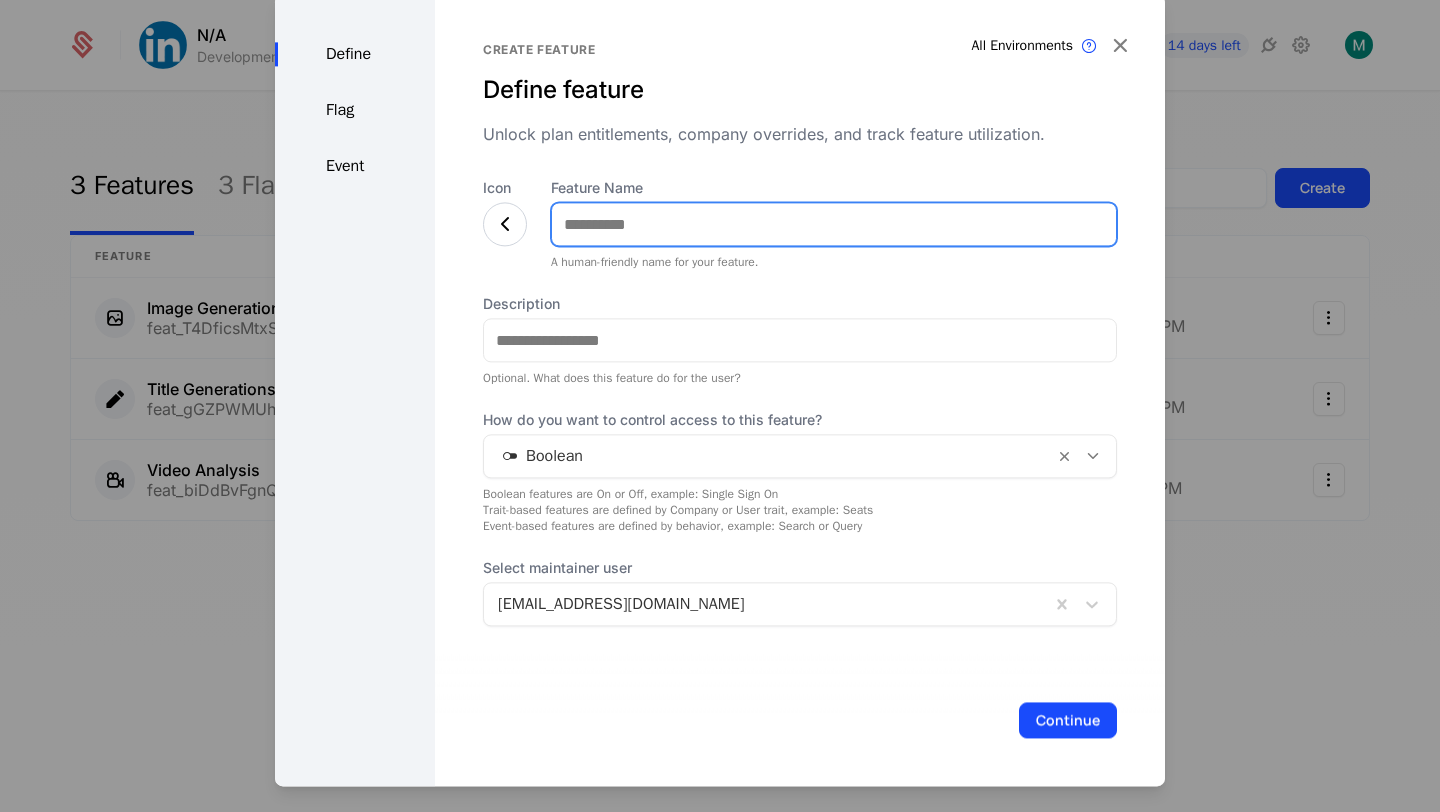 click on "Feature Name" at bounding box center [834, 224] 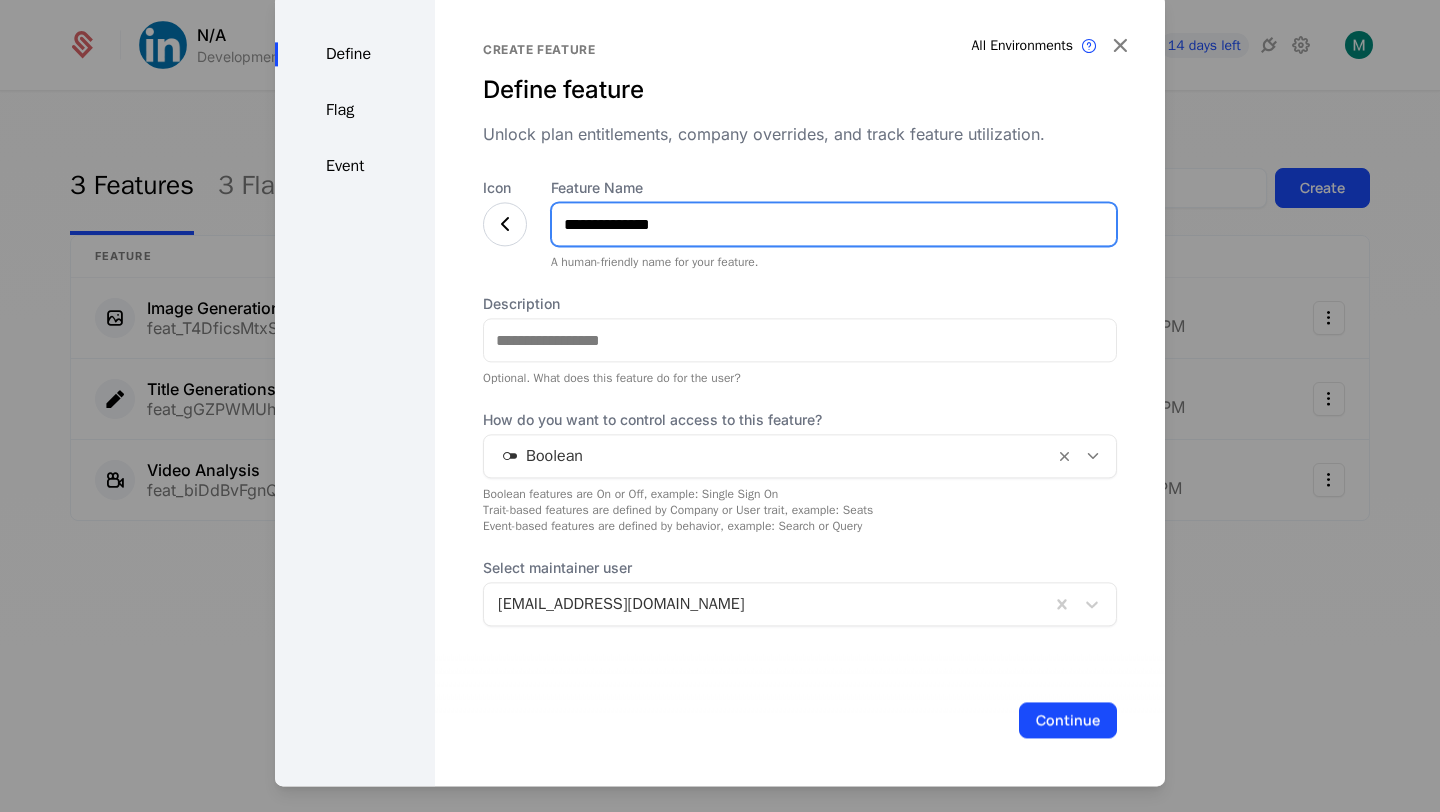 type on "**********" 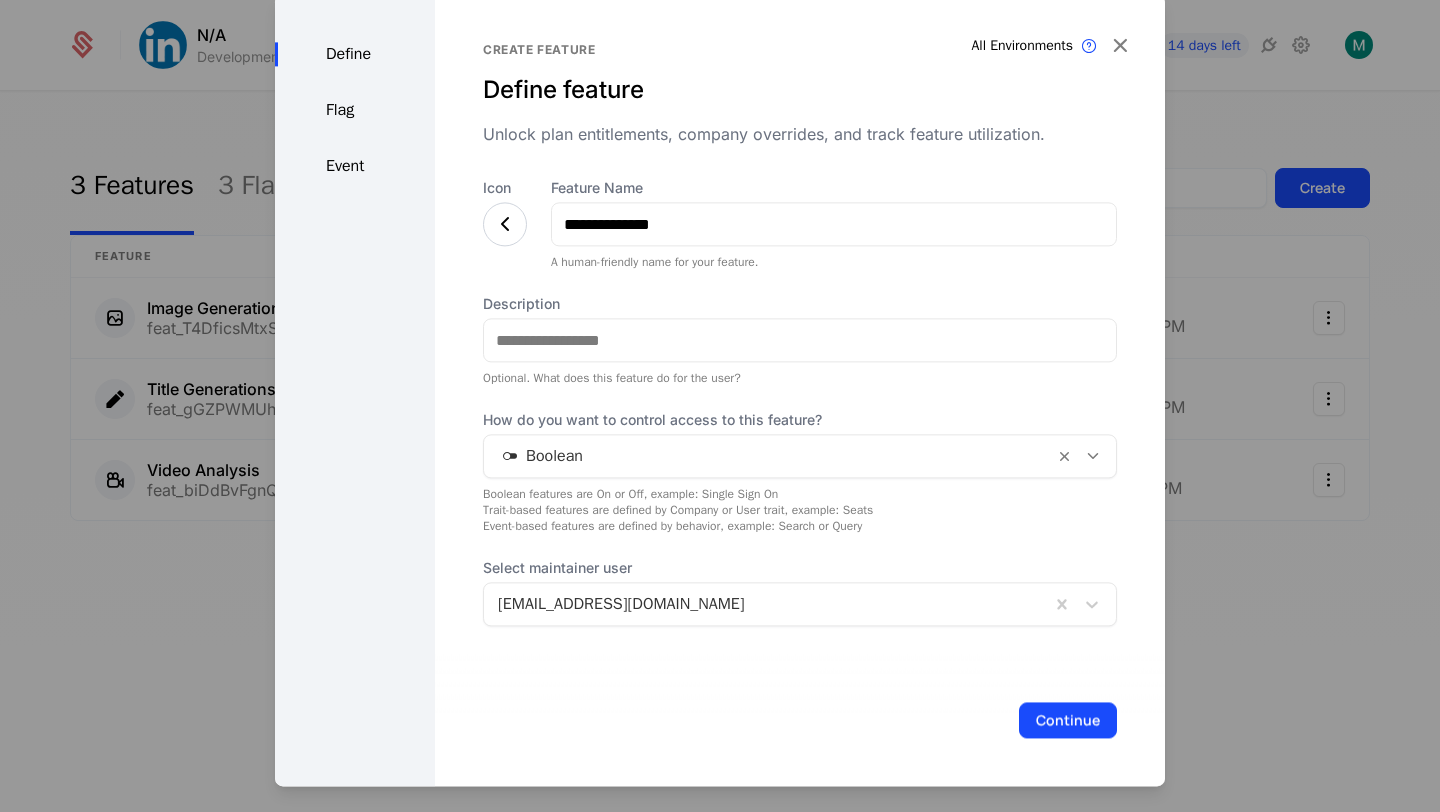 click at bounding box center [769, 456] 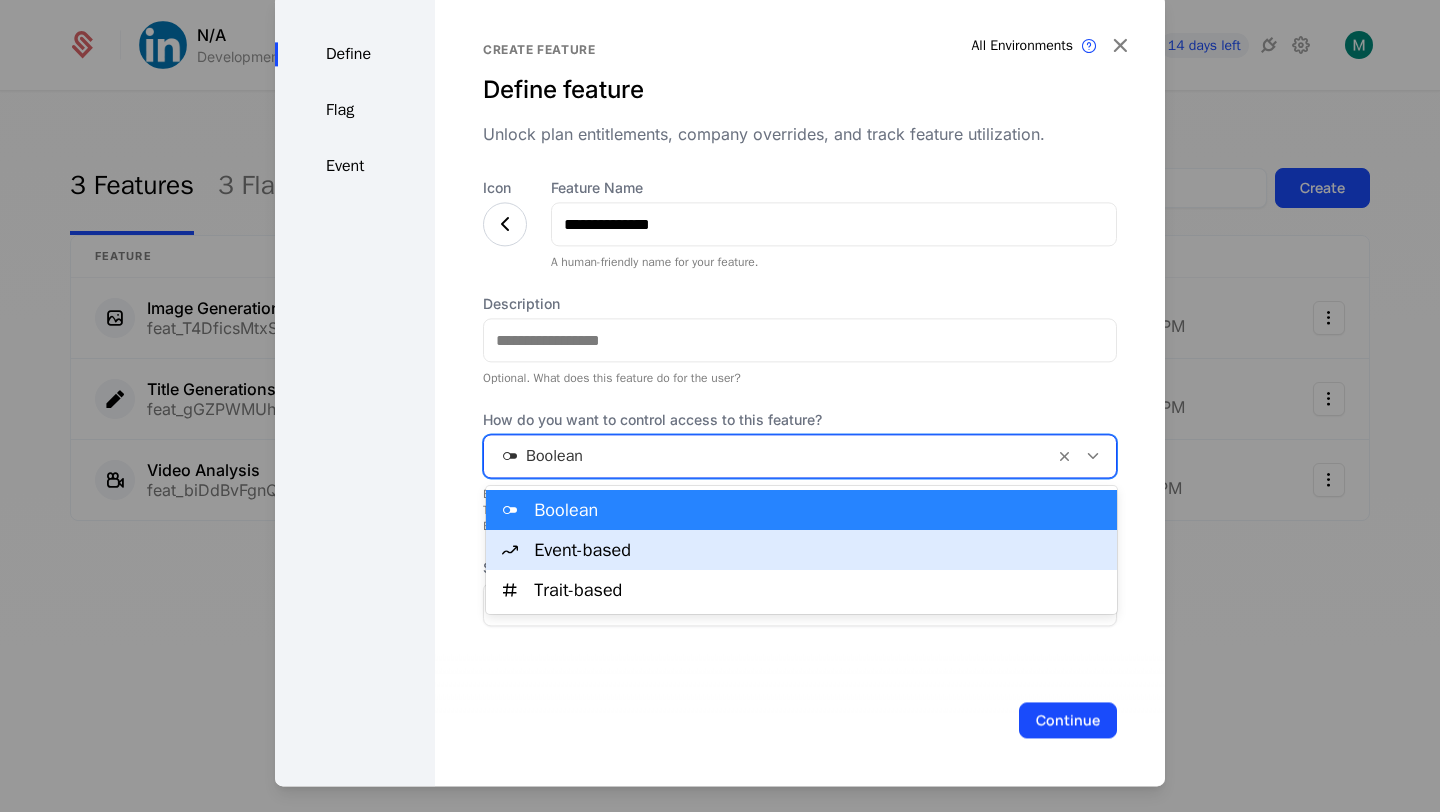 click on "Event-based" at bounding box center [801, 550] 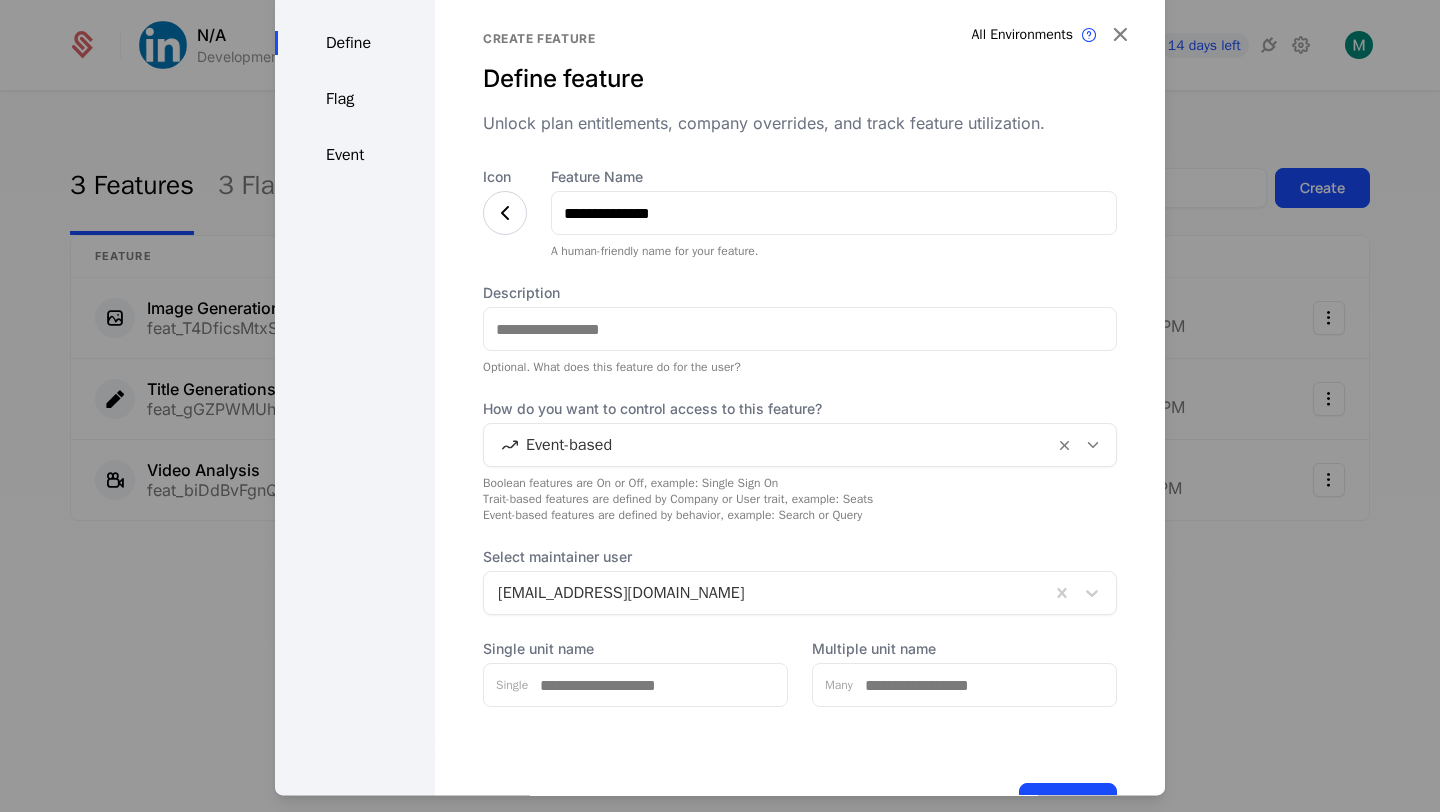 click at bounding box center [505, 213] 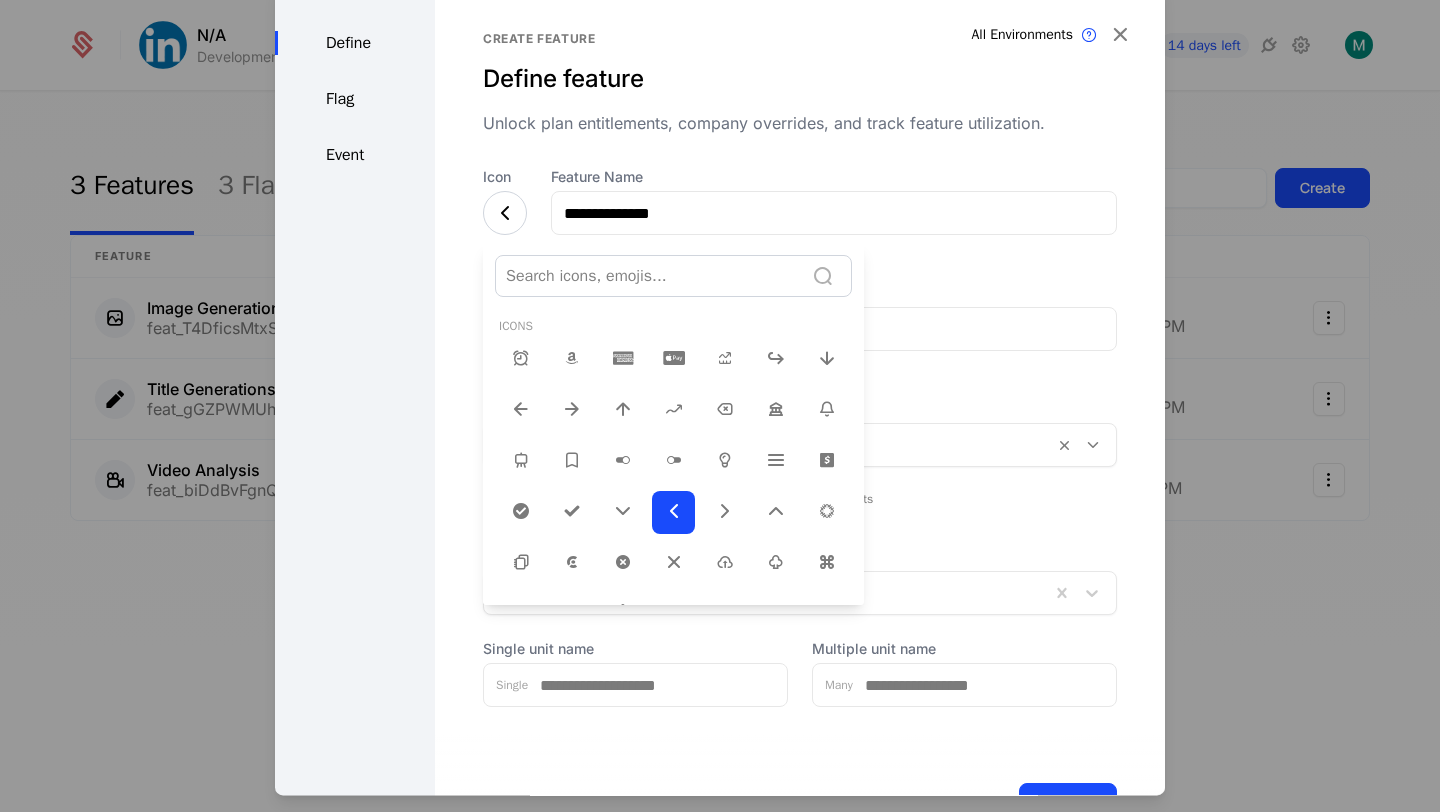 click at bounding box center (649, 276) 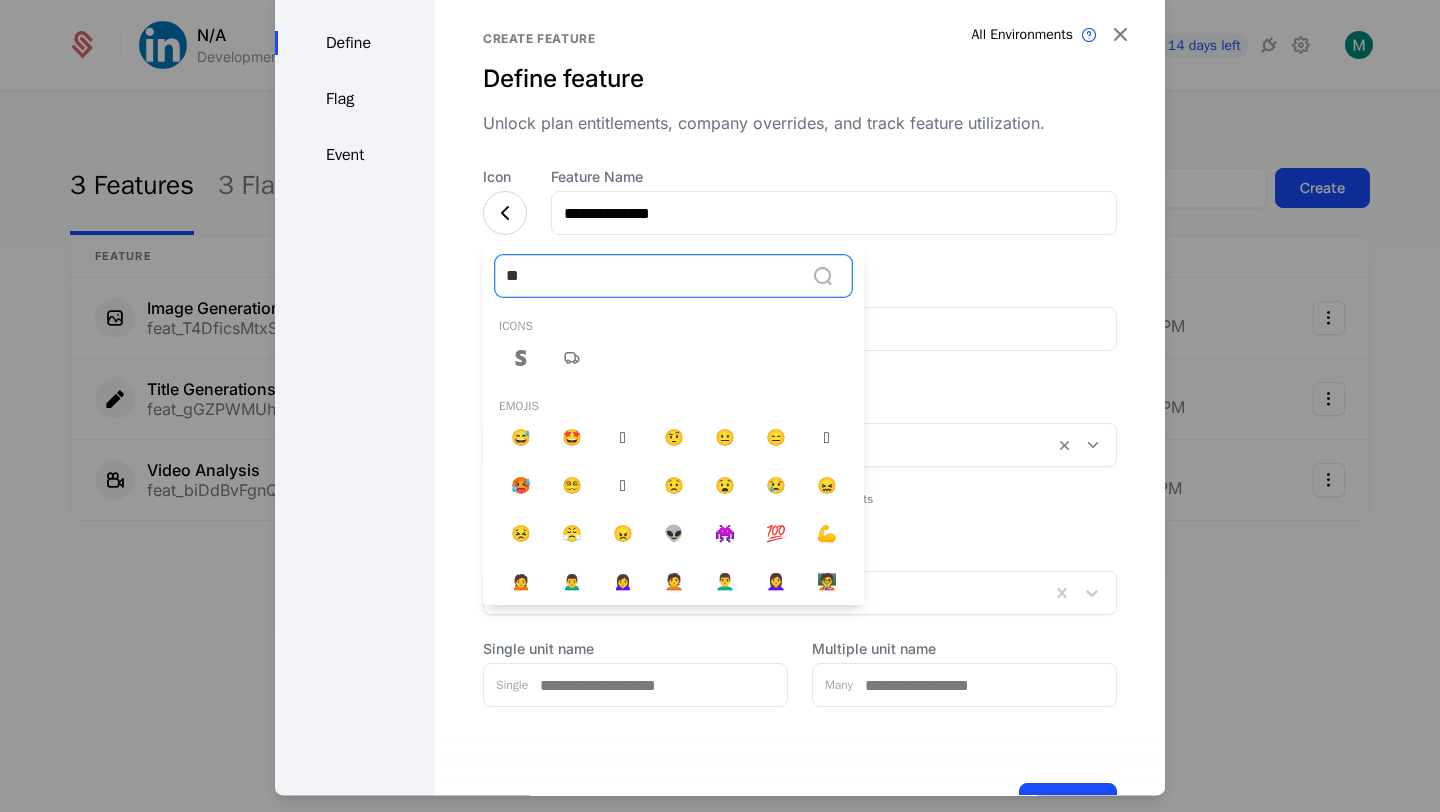 type on "*" 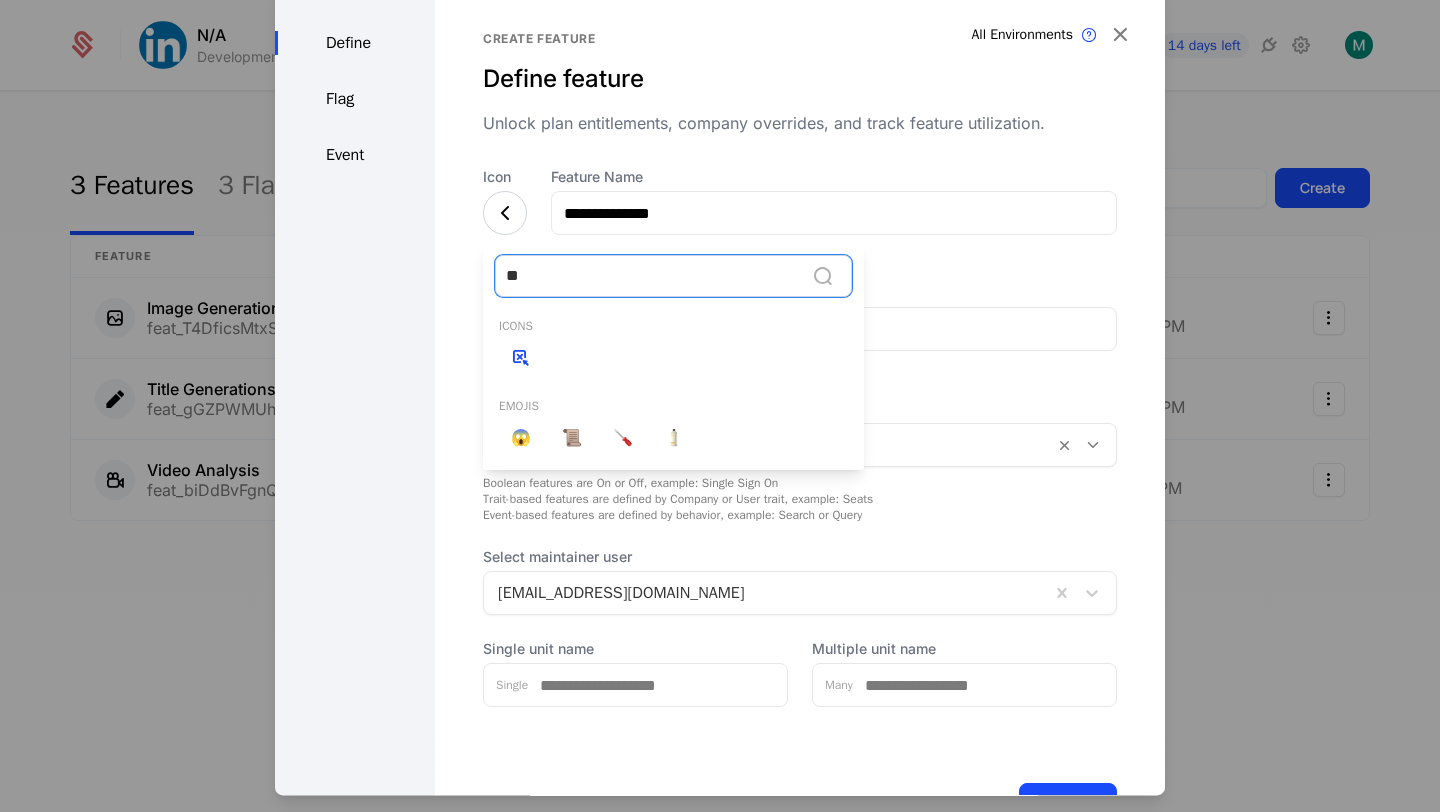 type on "*" 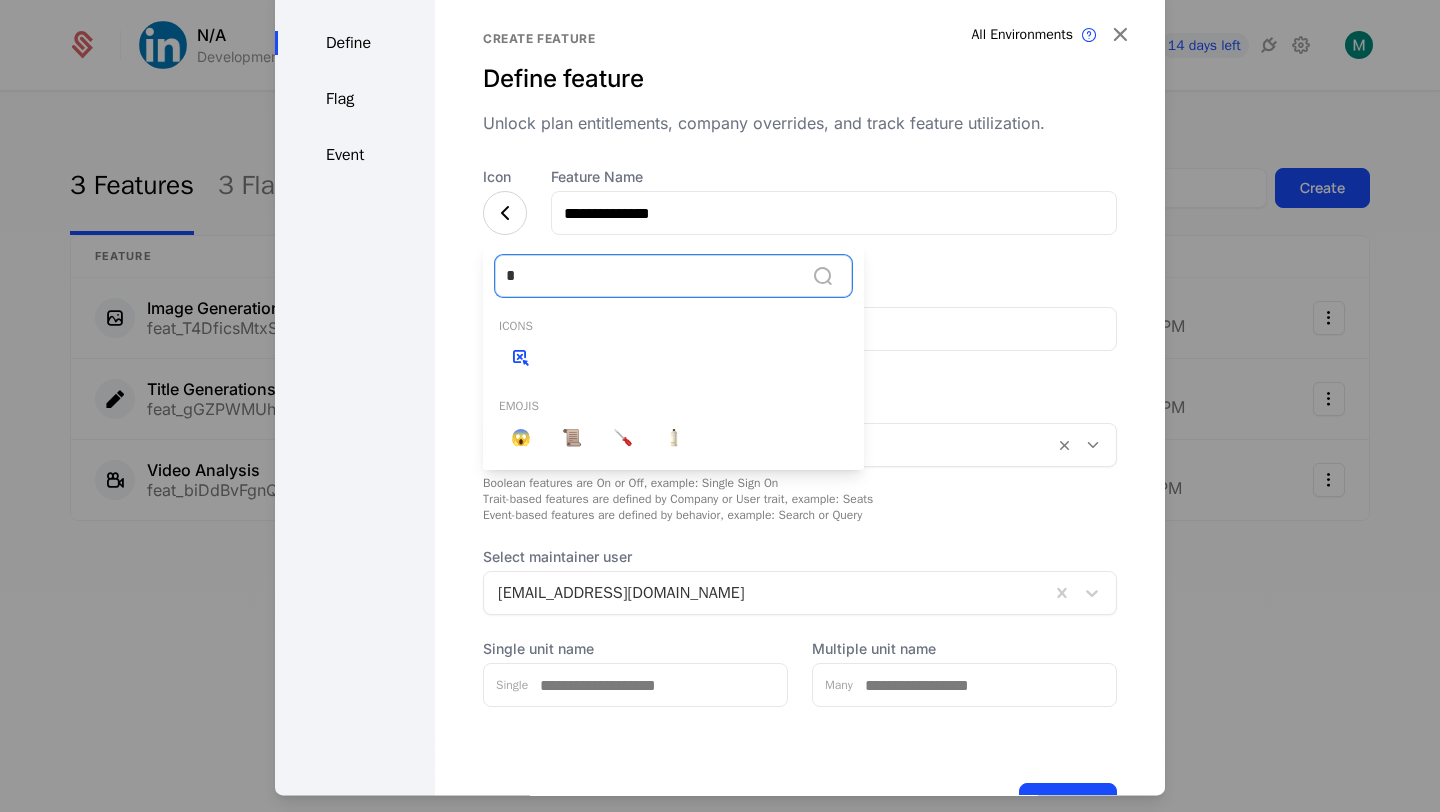 type 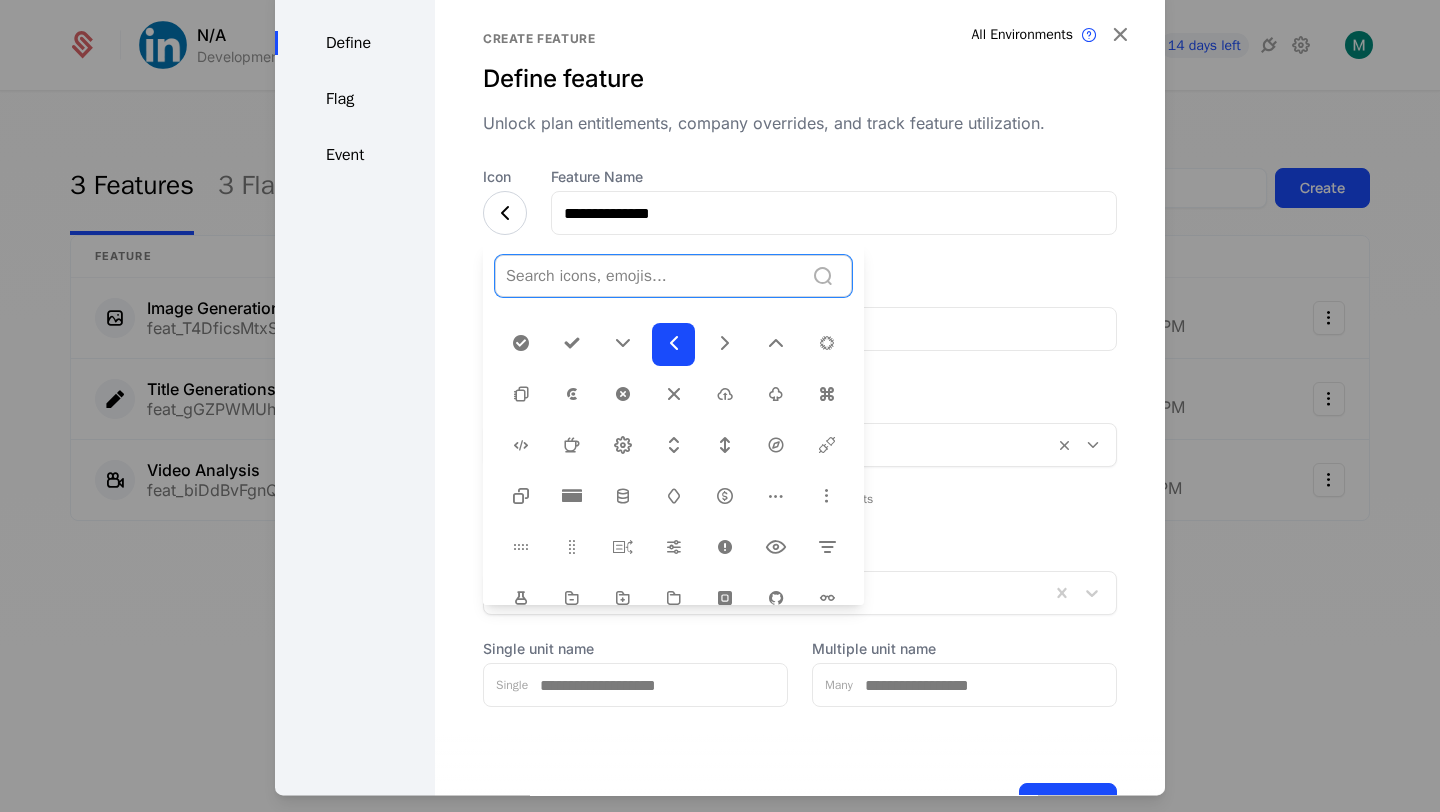 scroll, scrollTop: 170, scrollLeft: 0, axis: vertical 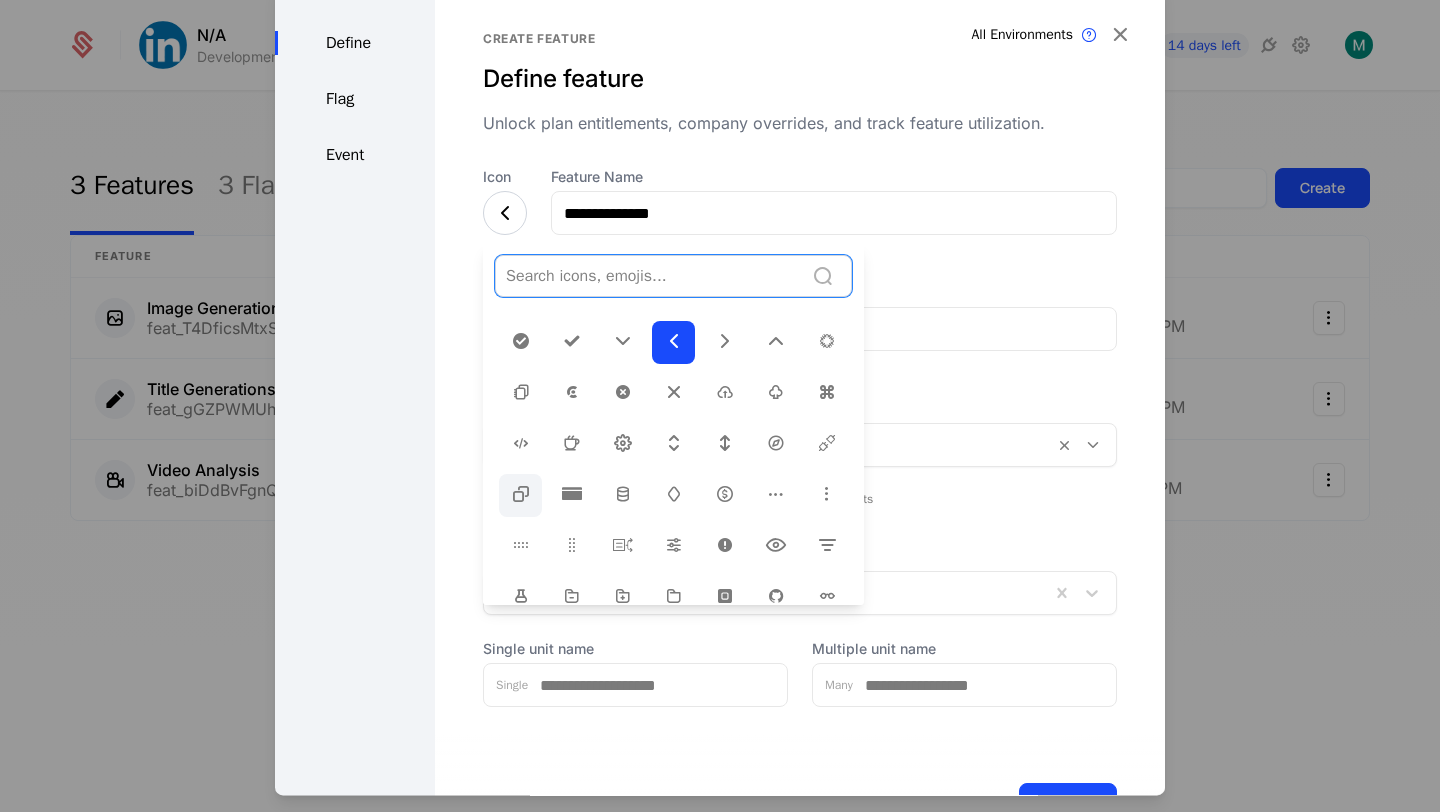 click at bounding box center (521, 494) 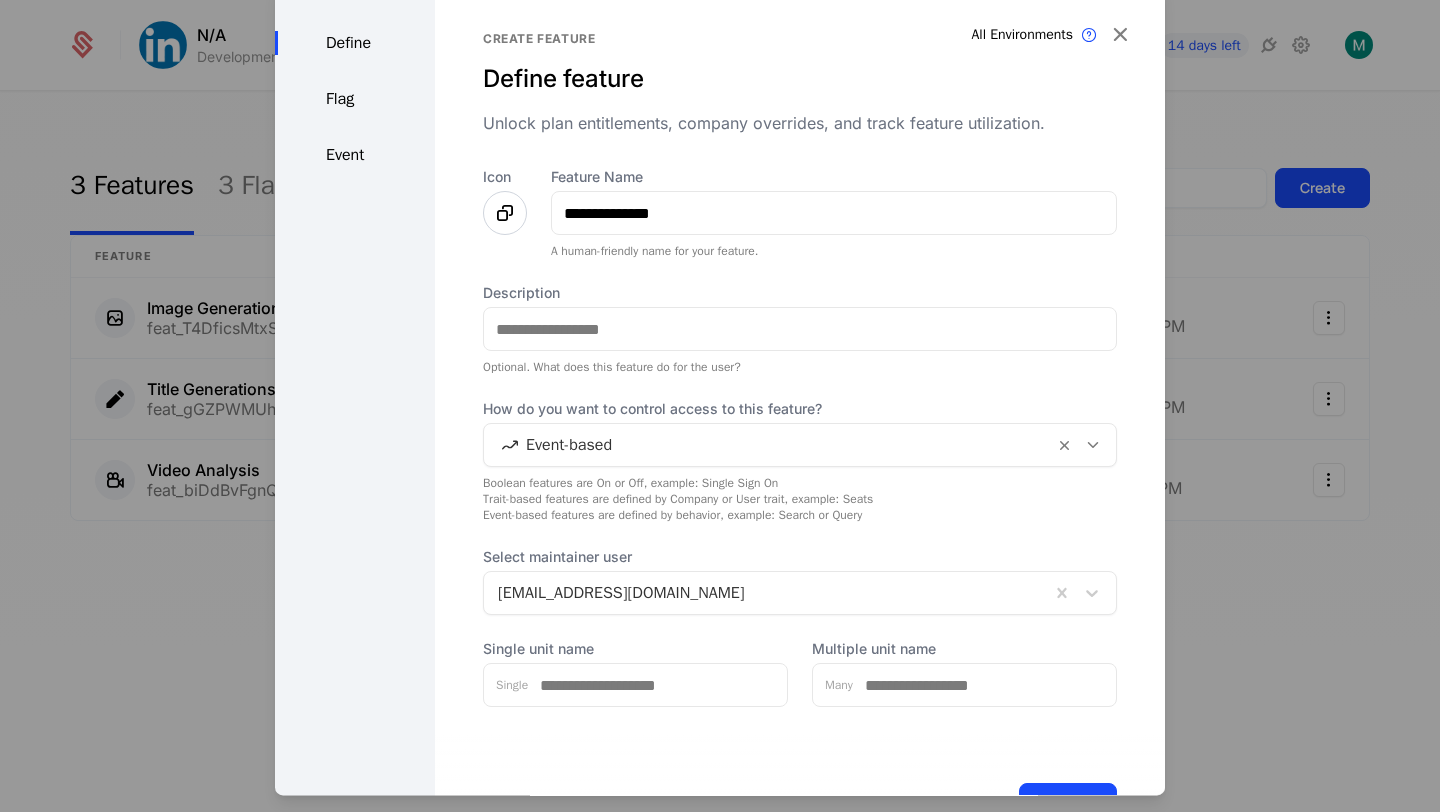 click at bounding box center [505, 213] 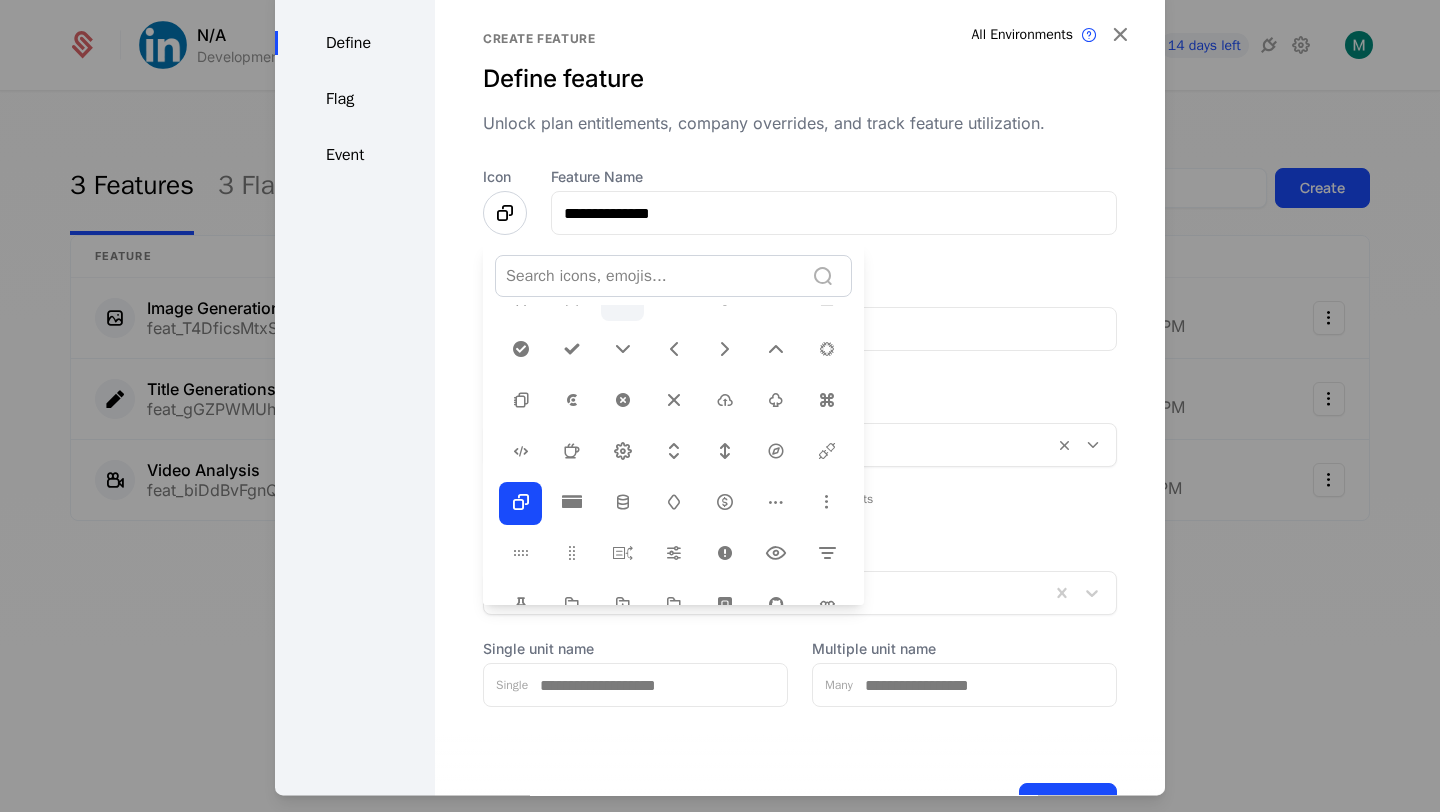 scroll, scrollTop: 165, scrollLeft: 0, axis: vertical 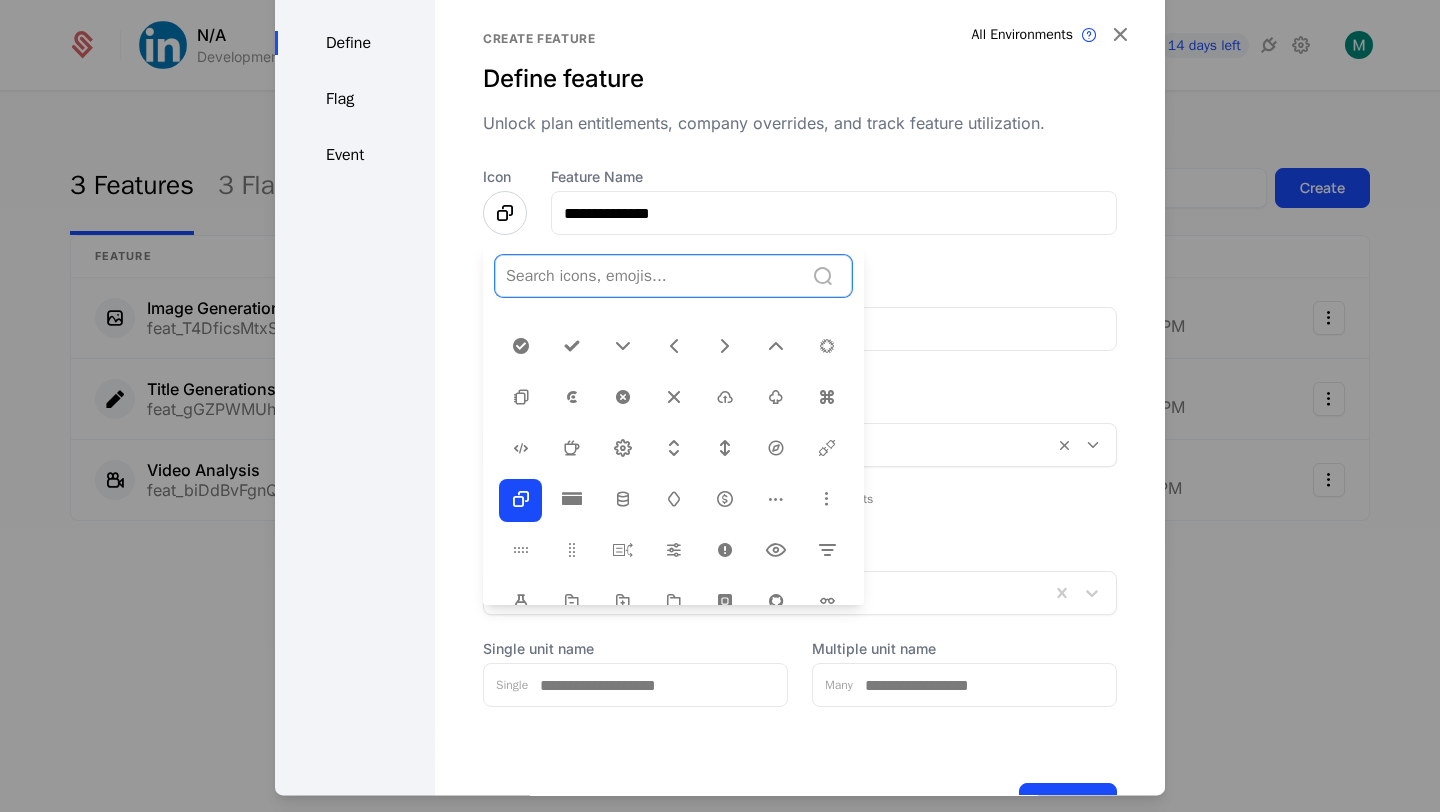 click at bounding box center (649, 276) 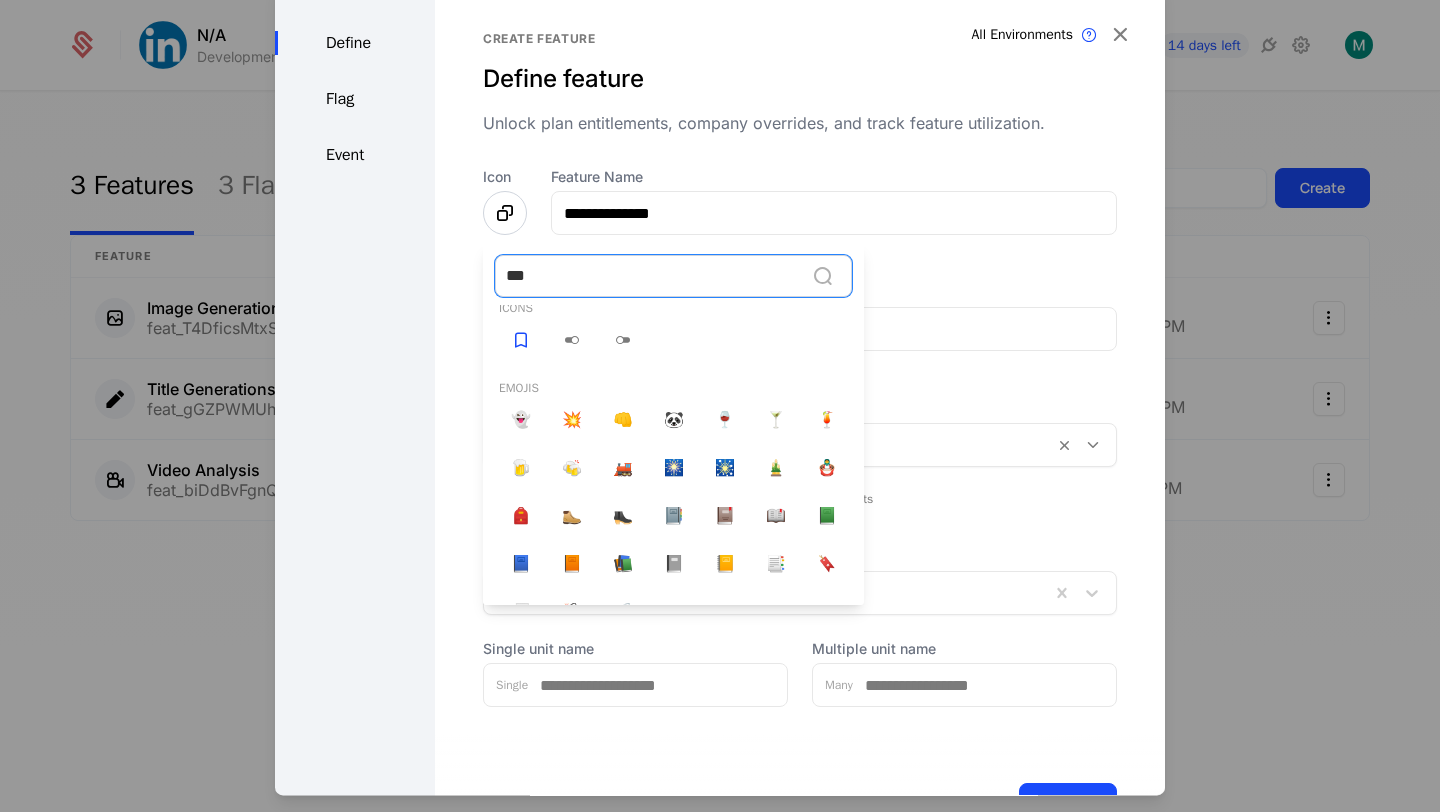 type on "****" 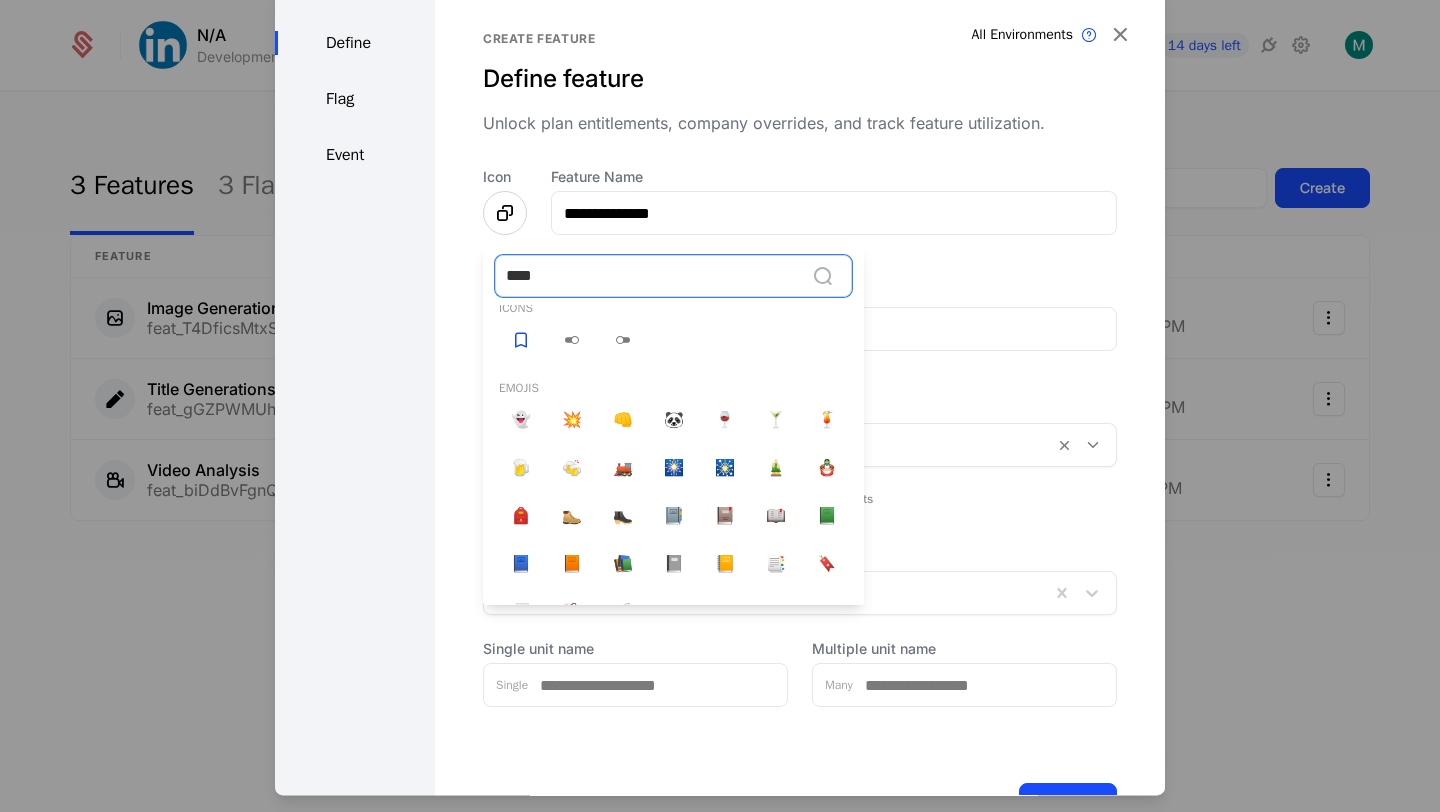 scroll, scrollTop: 0, scrollLeft: 0, axis: both 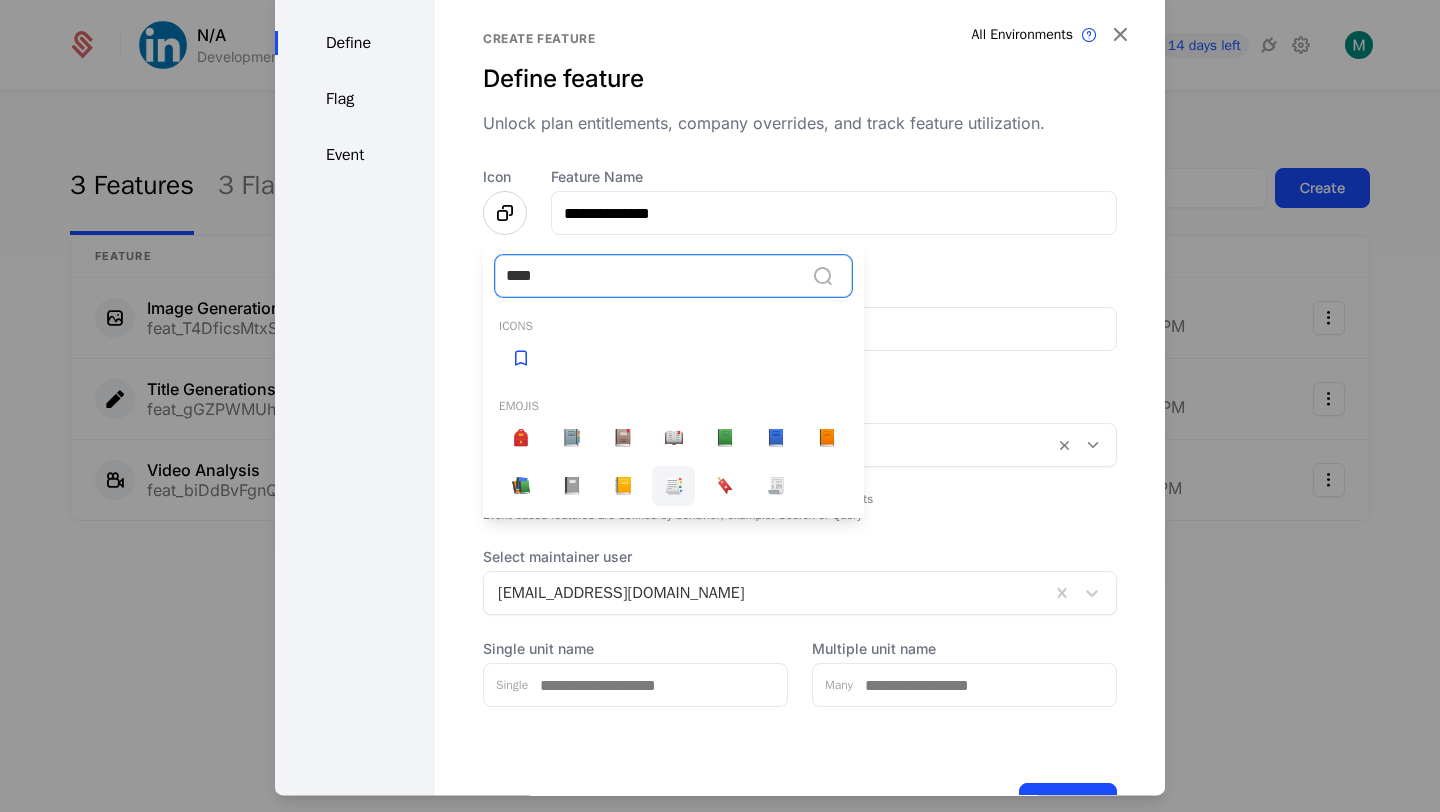 click on "📑" at bounding box center [673, 486] 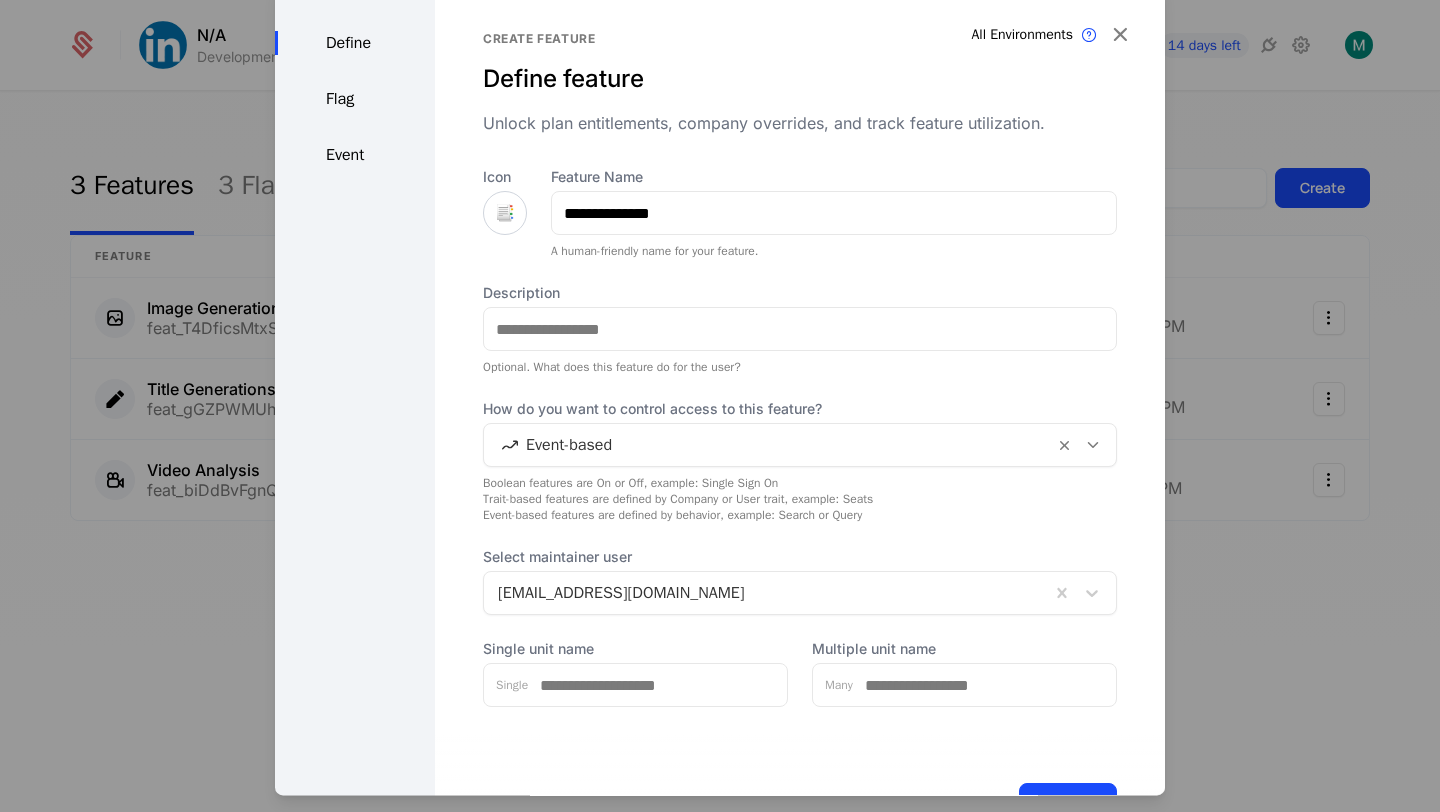 click on "📑" at bounding box center (505, 213) 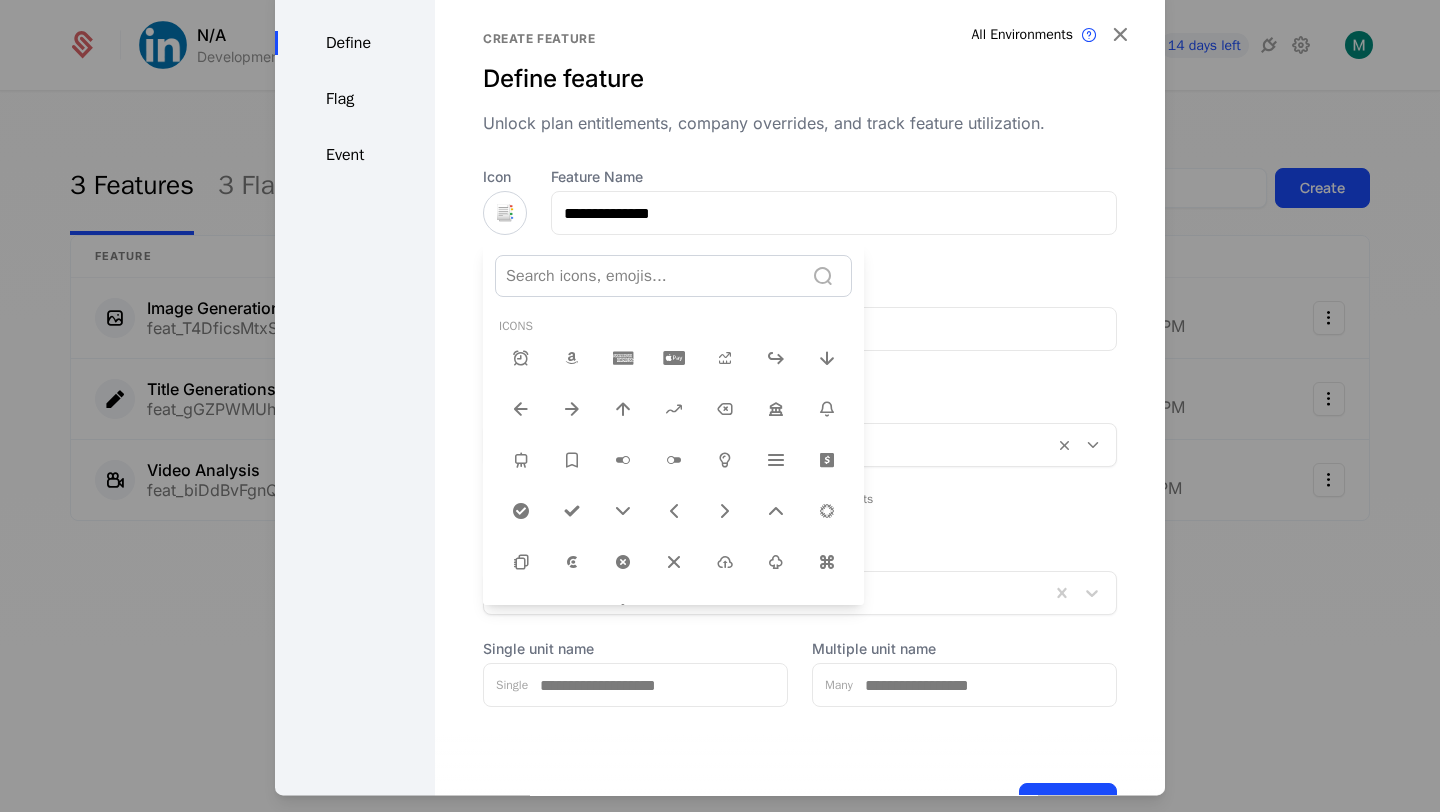 click at bounding box center [720, 389] 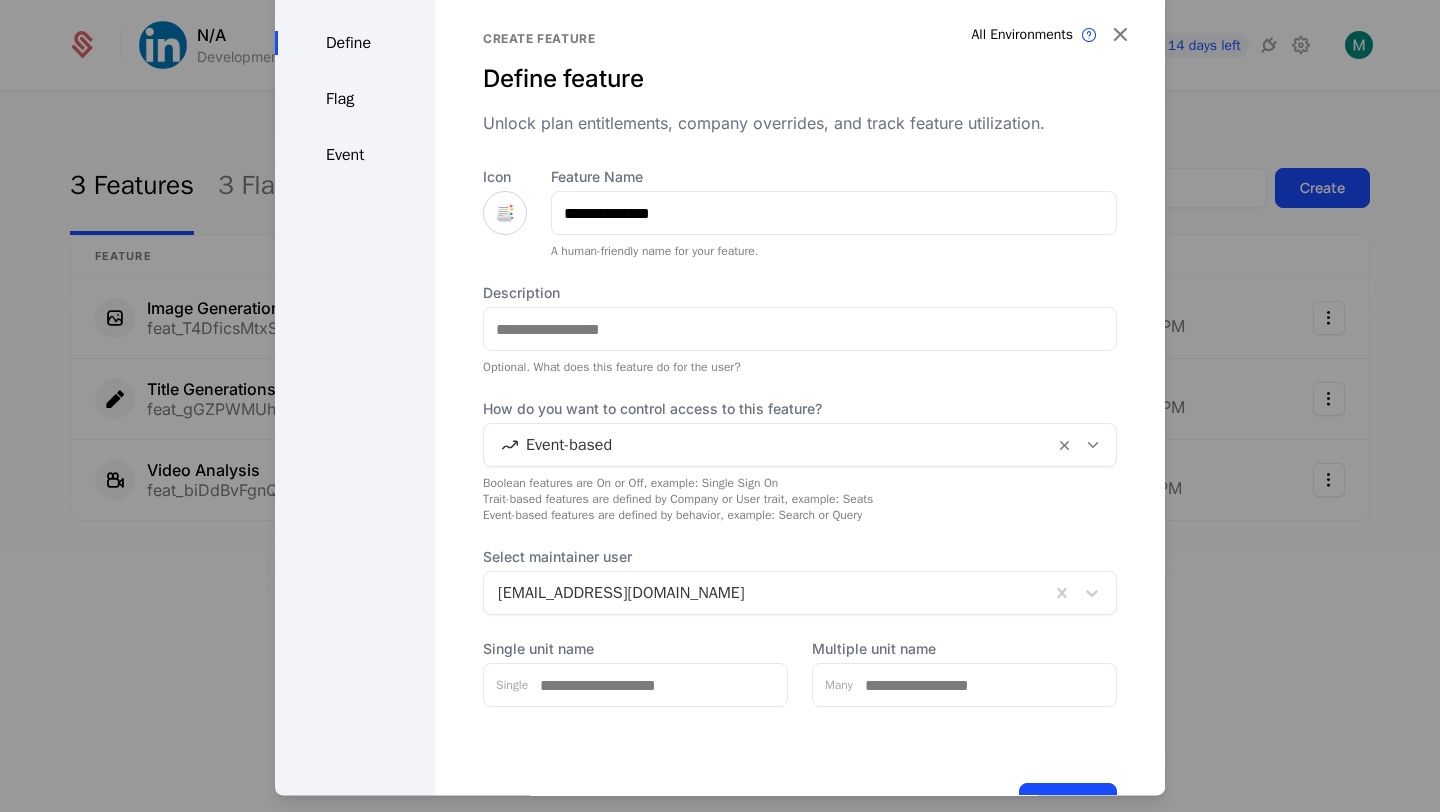 click on "📑" at bounding box center (505, 213) 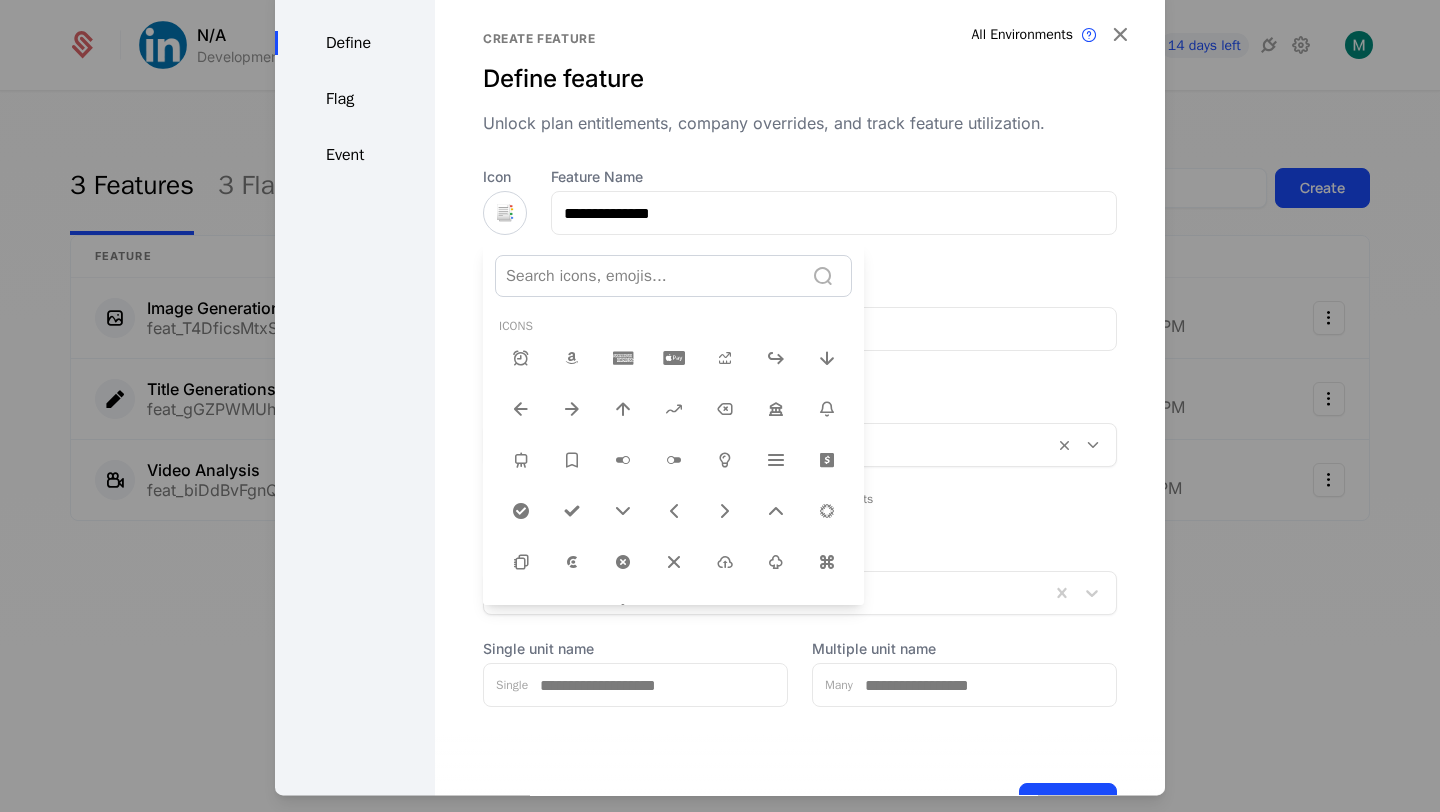 click at bounding box center [649, 276] 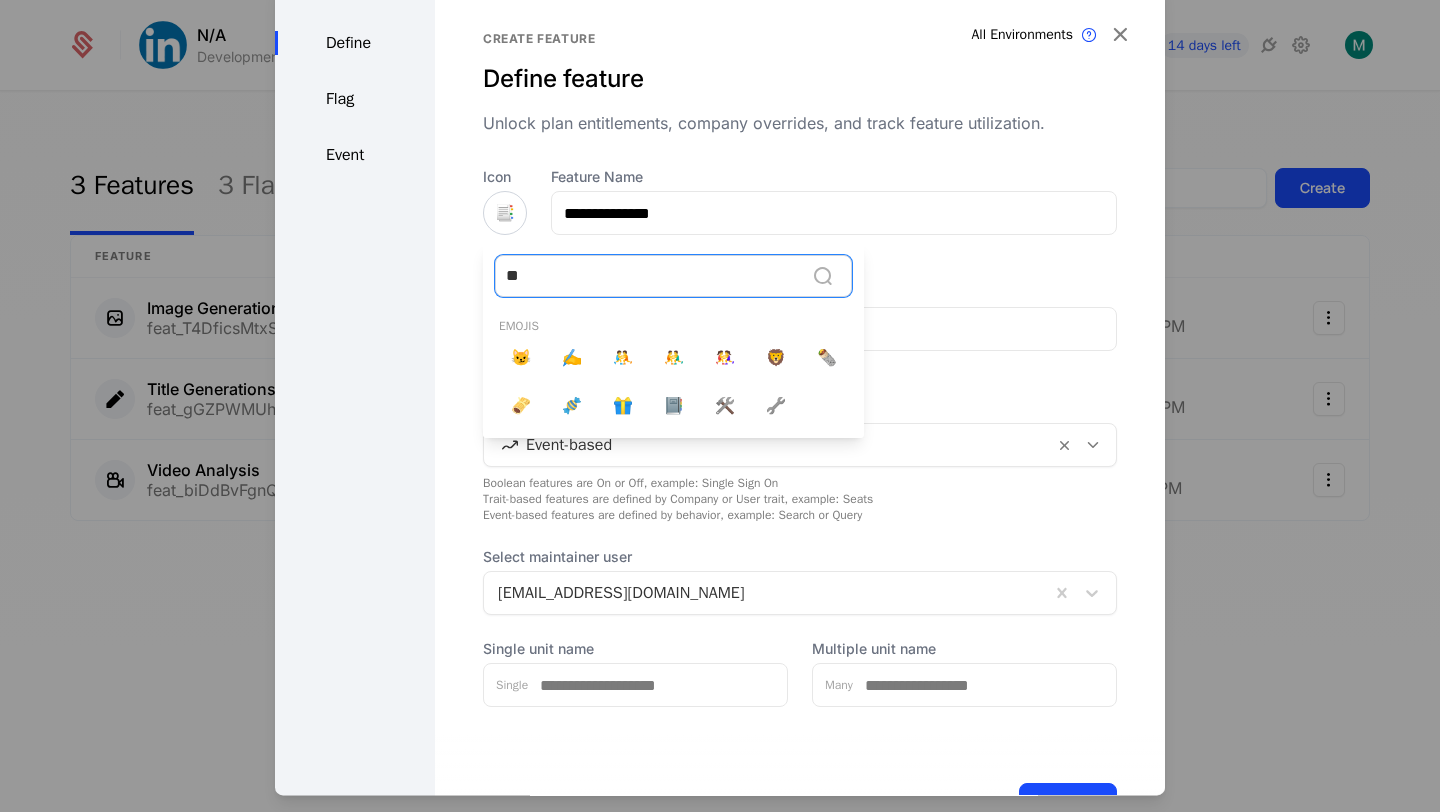 type on "*" 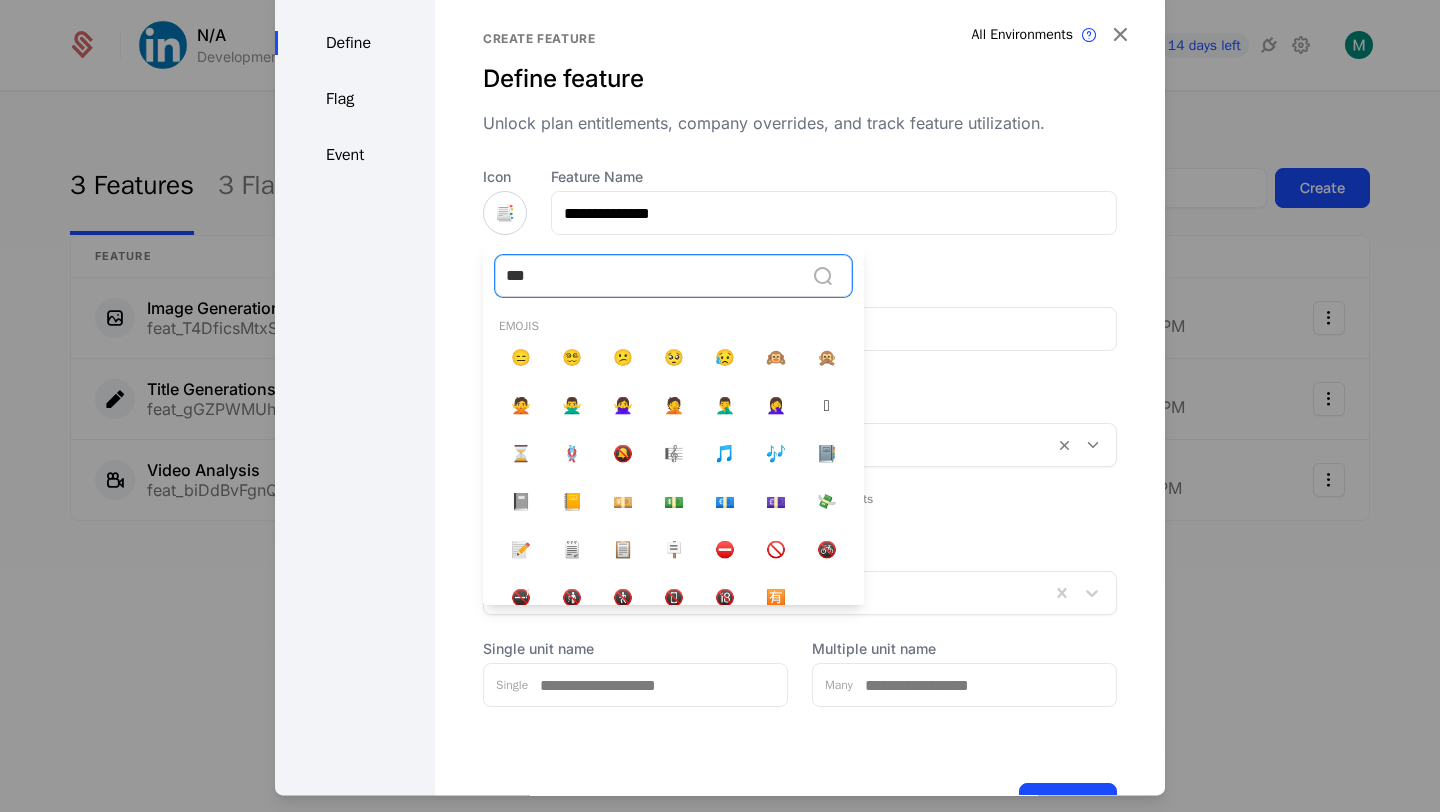 type on "****" 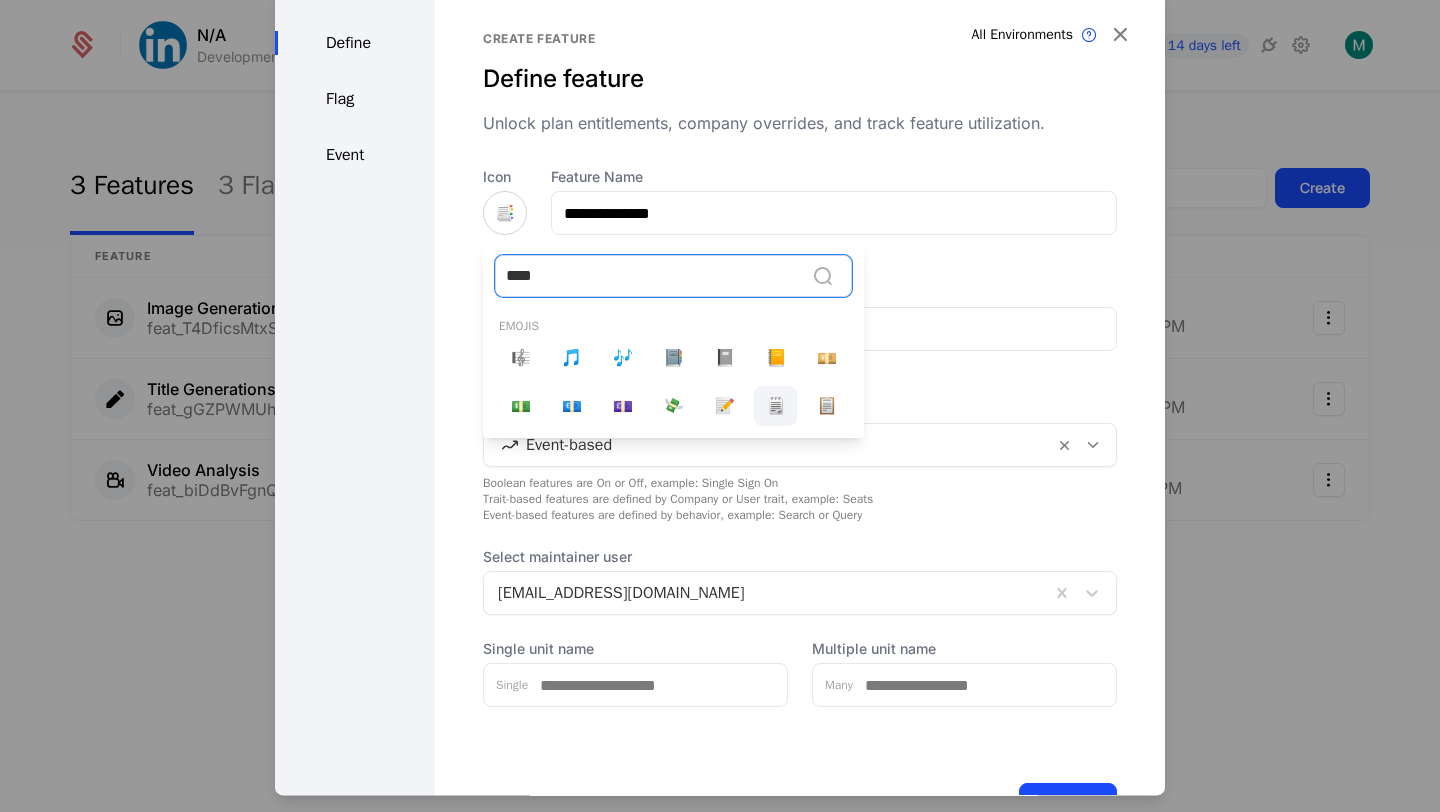 click on "🗒️" at bounding box center (776, 406) 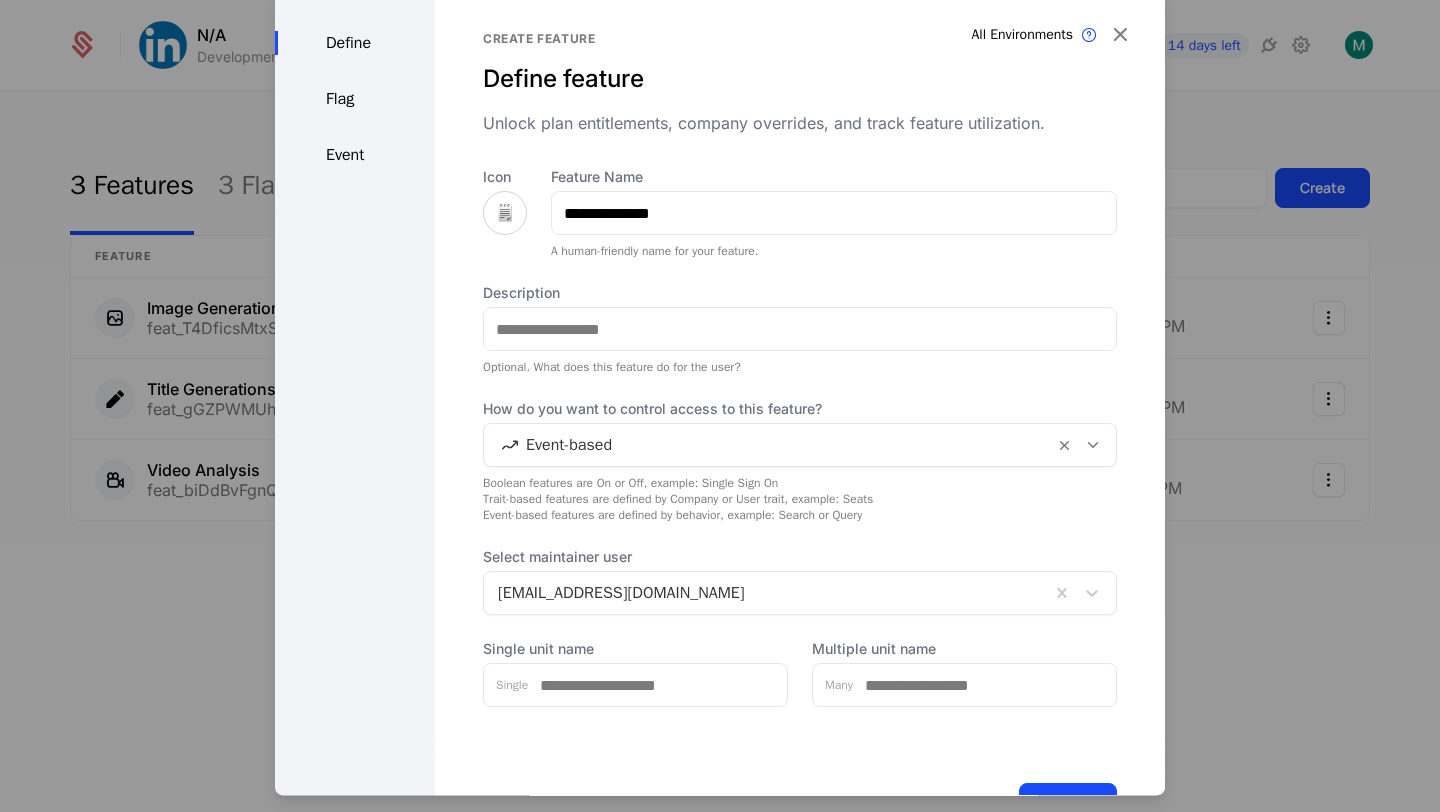 click on "🗒️" at bounding box center [505, 213] 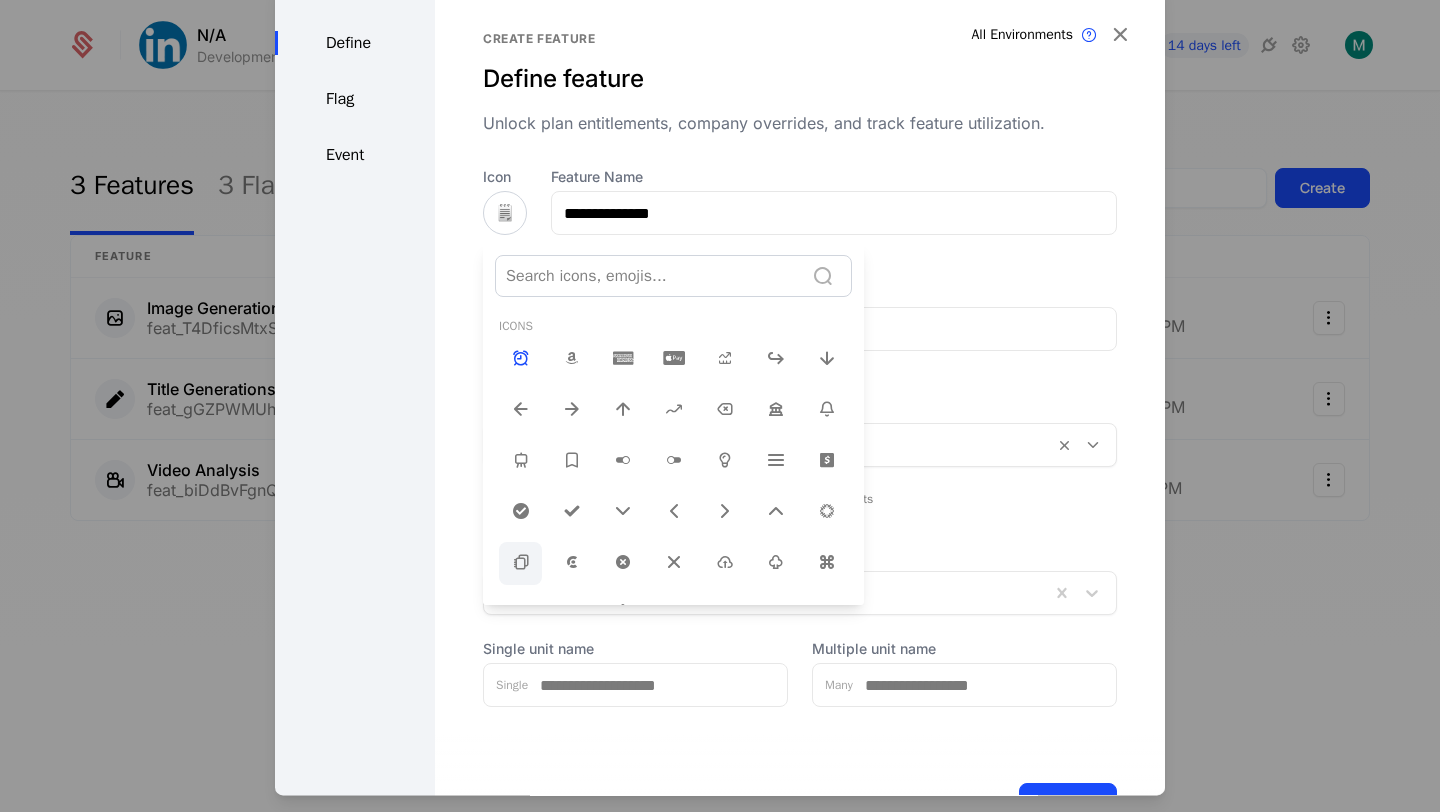 click at bounding box center [521, 562] 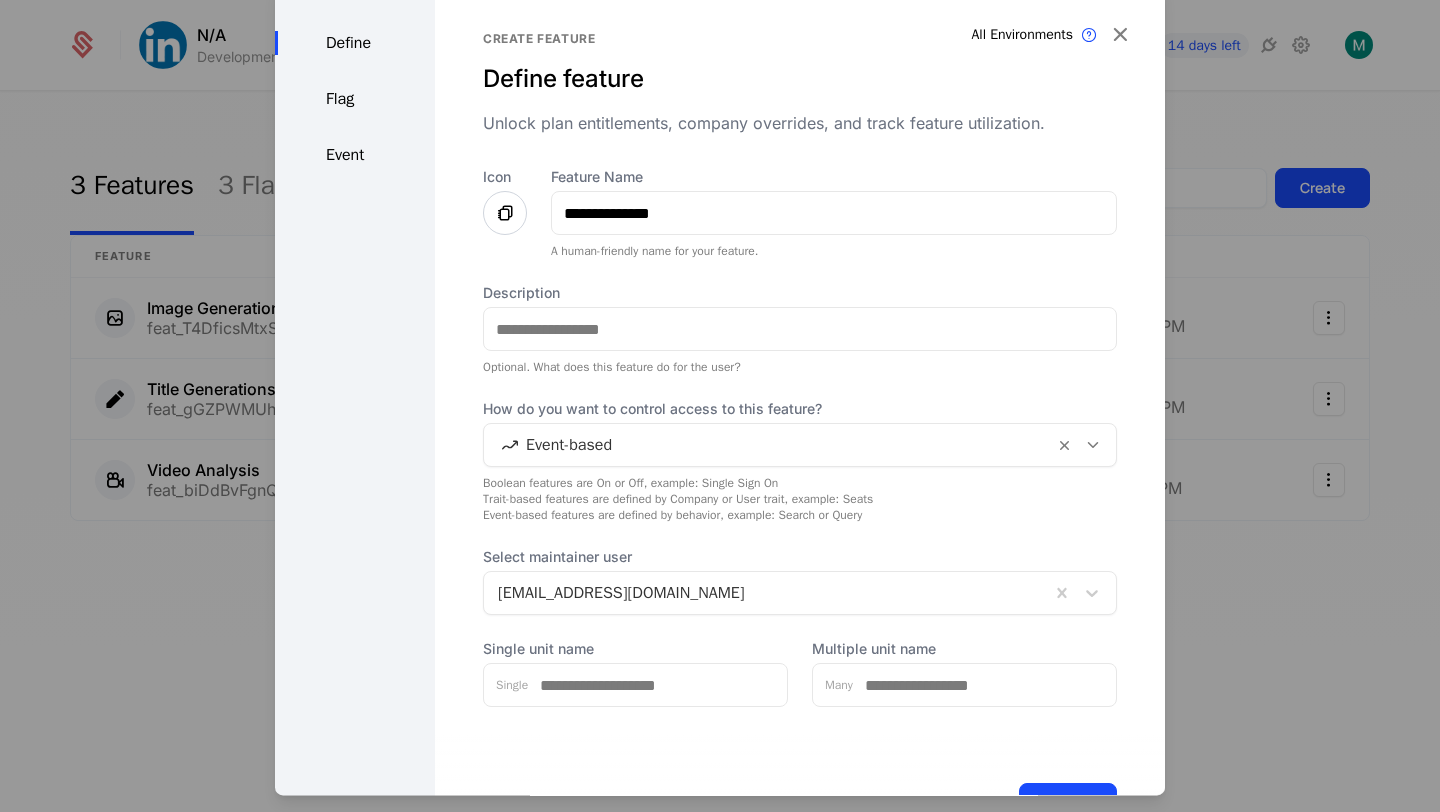 click at bounding box center [505, 213] 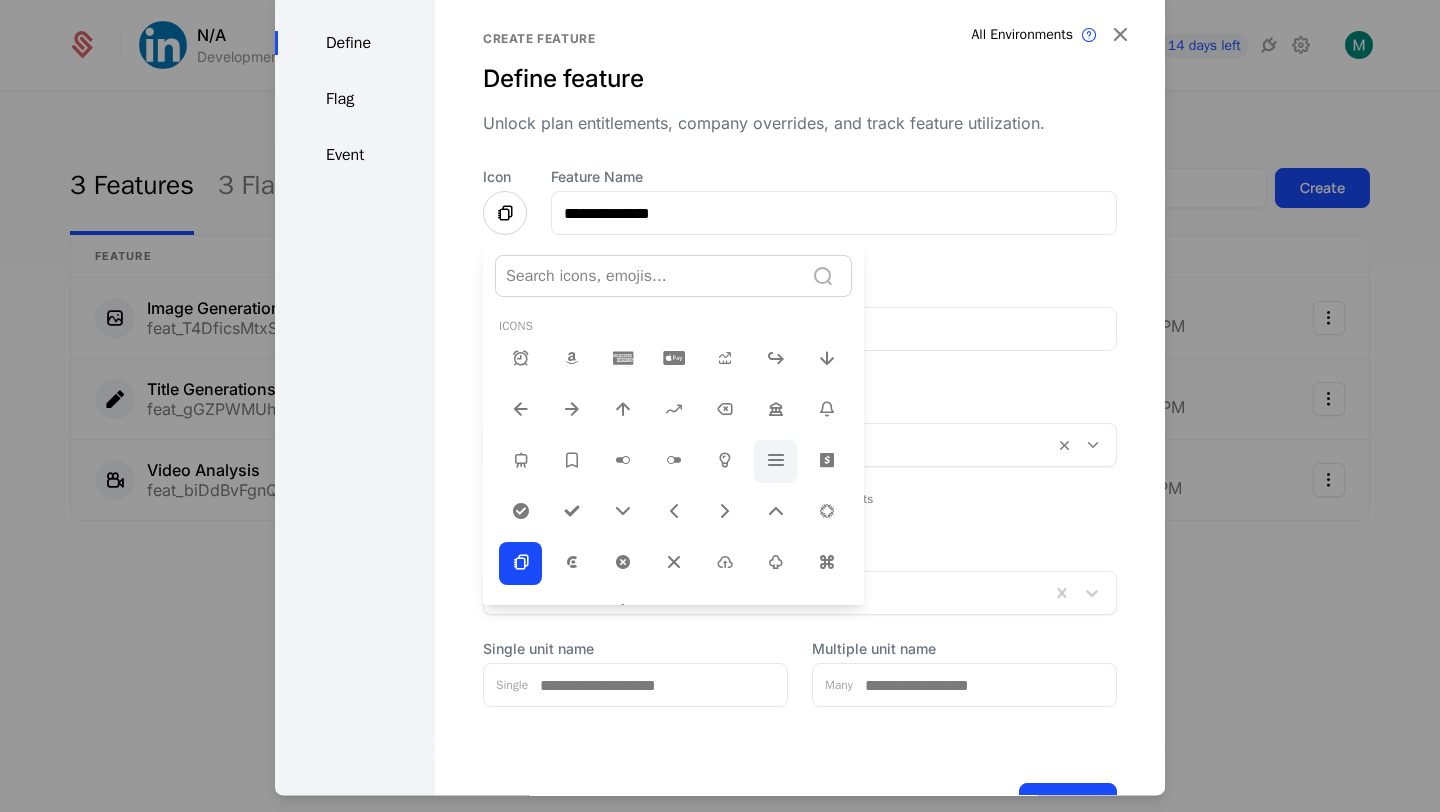 click at bounding box center [776, 460] 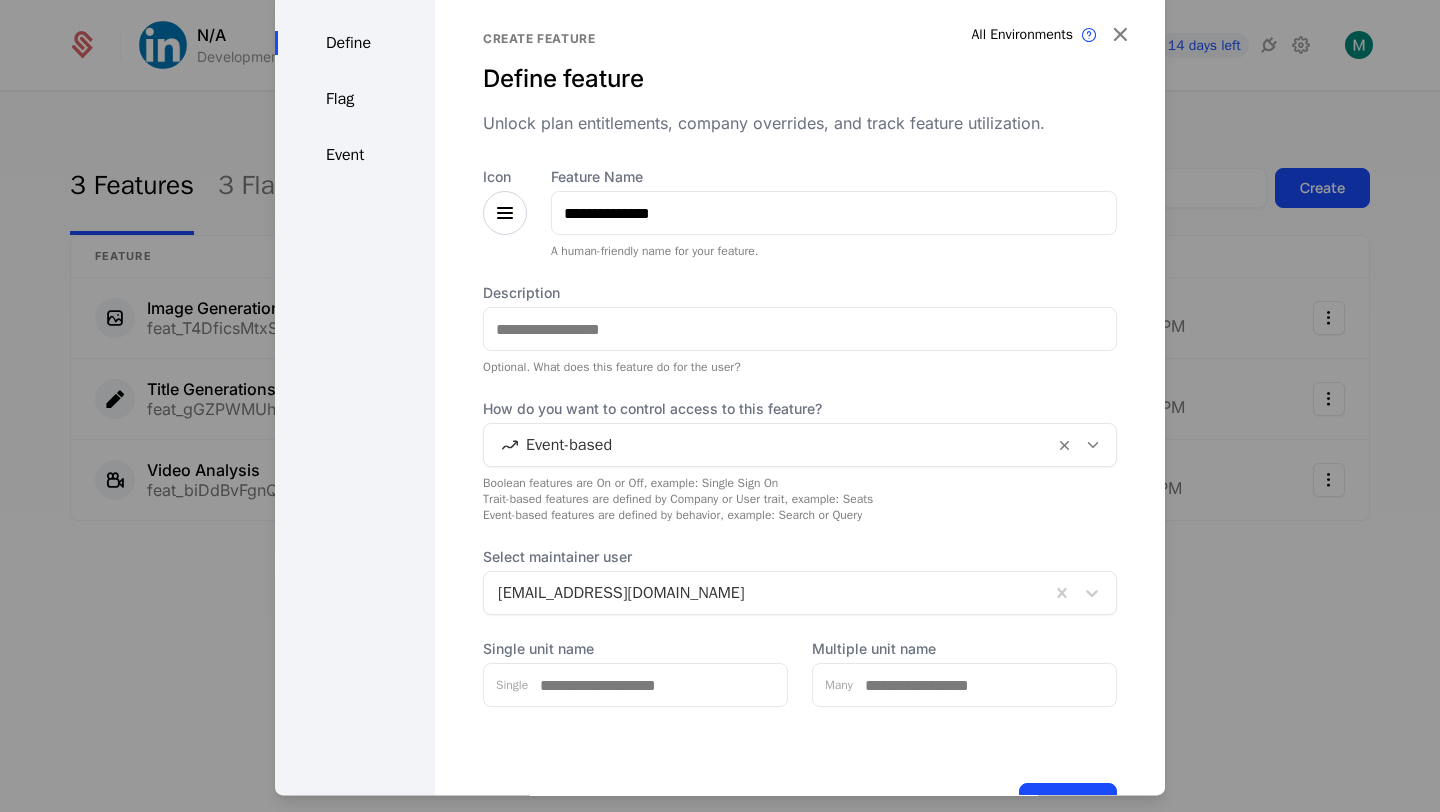 click at bounding box center (505, 213) 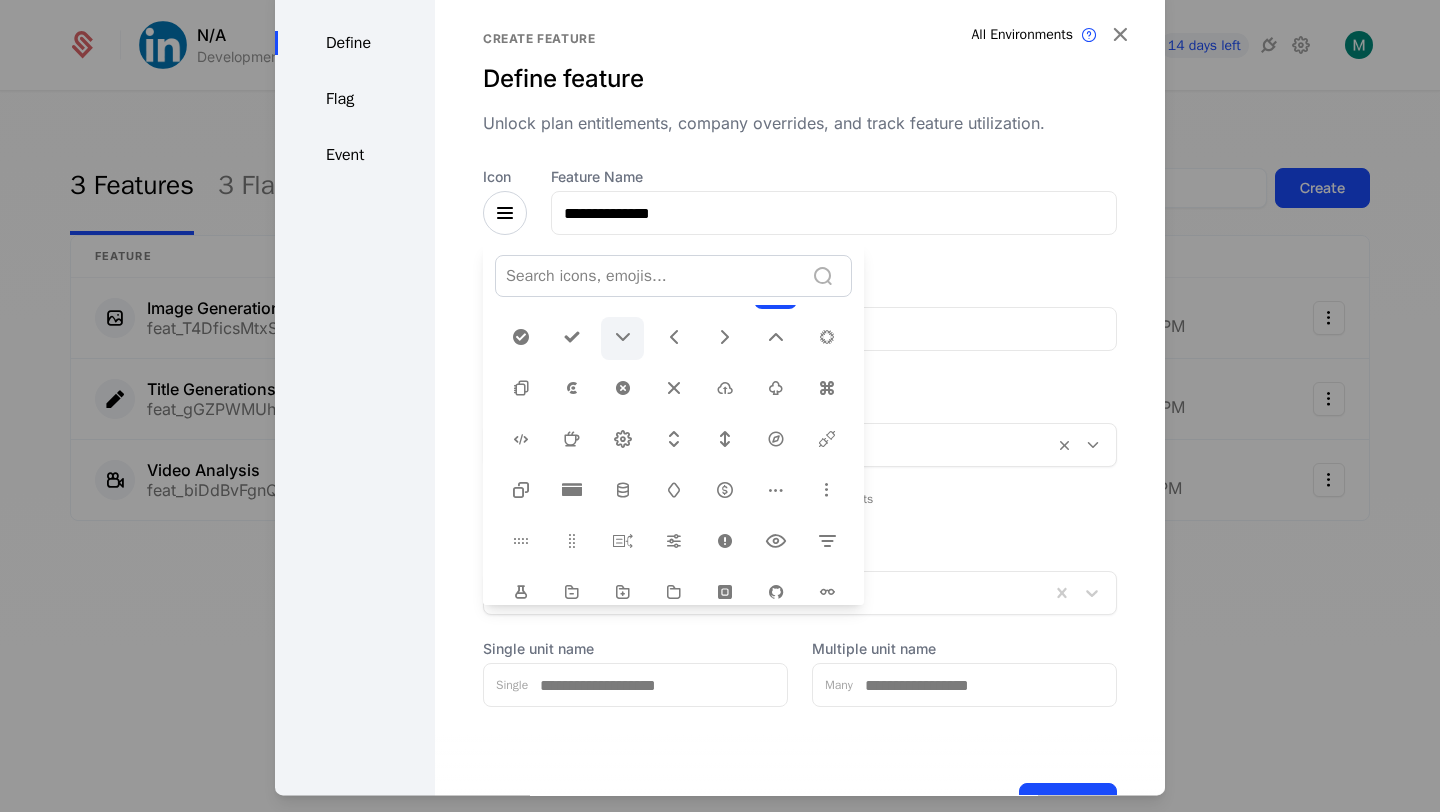 scroll, scrollTop: 192, scrollLeft: 0, axis: vertical 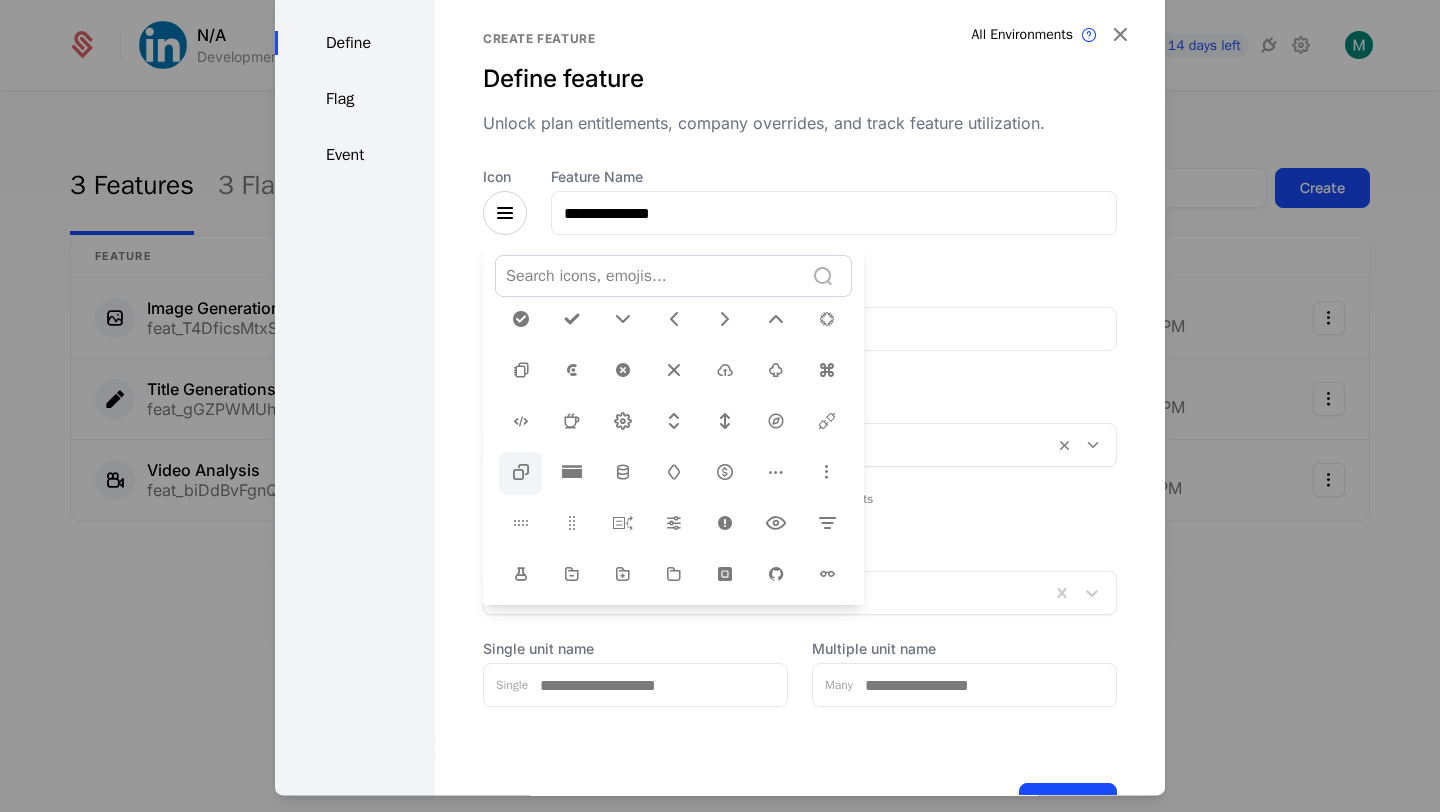 click at bounding box center (521, 472) 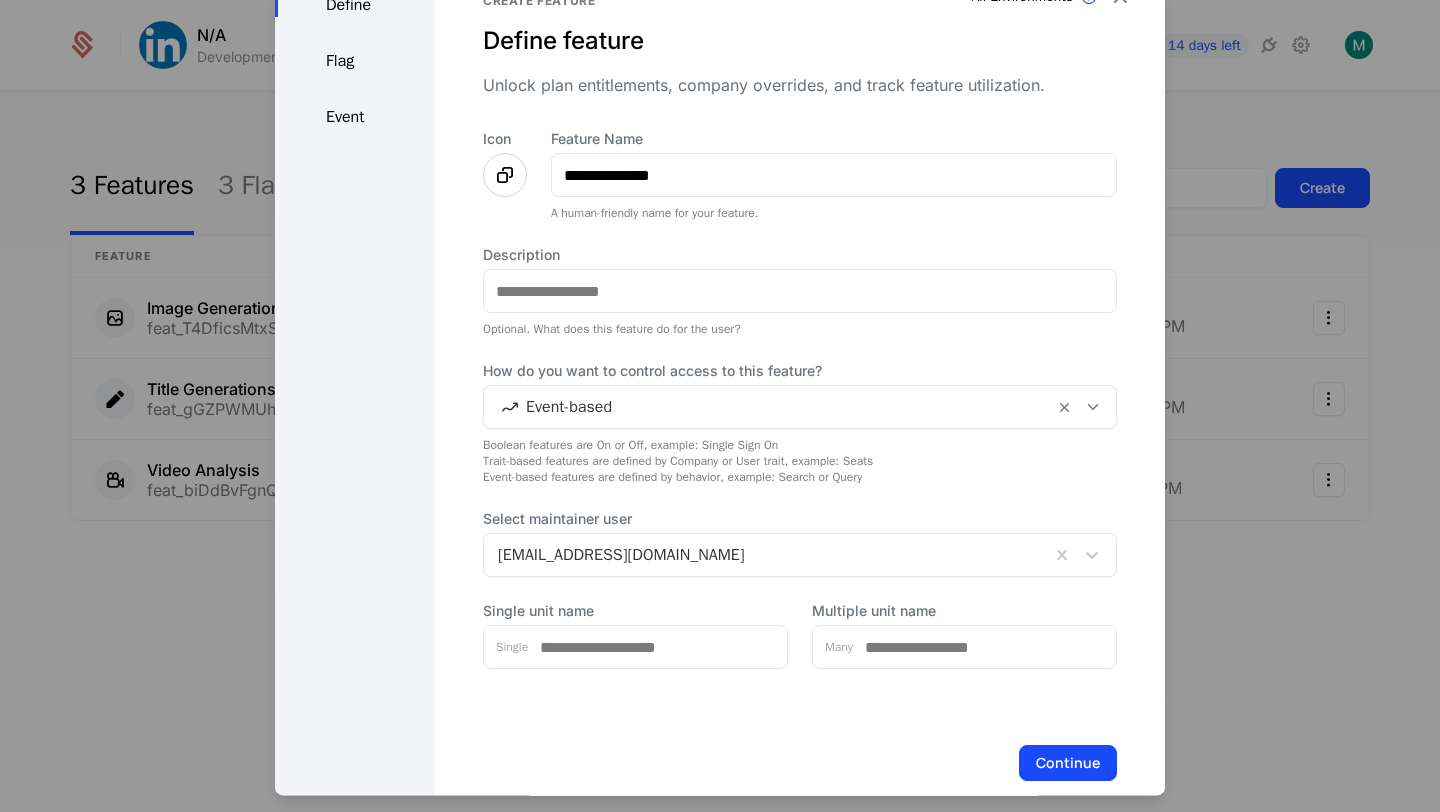 scroll, scrollTop: 40, scrollLeft: 0, axis: vertical 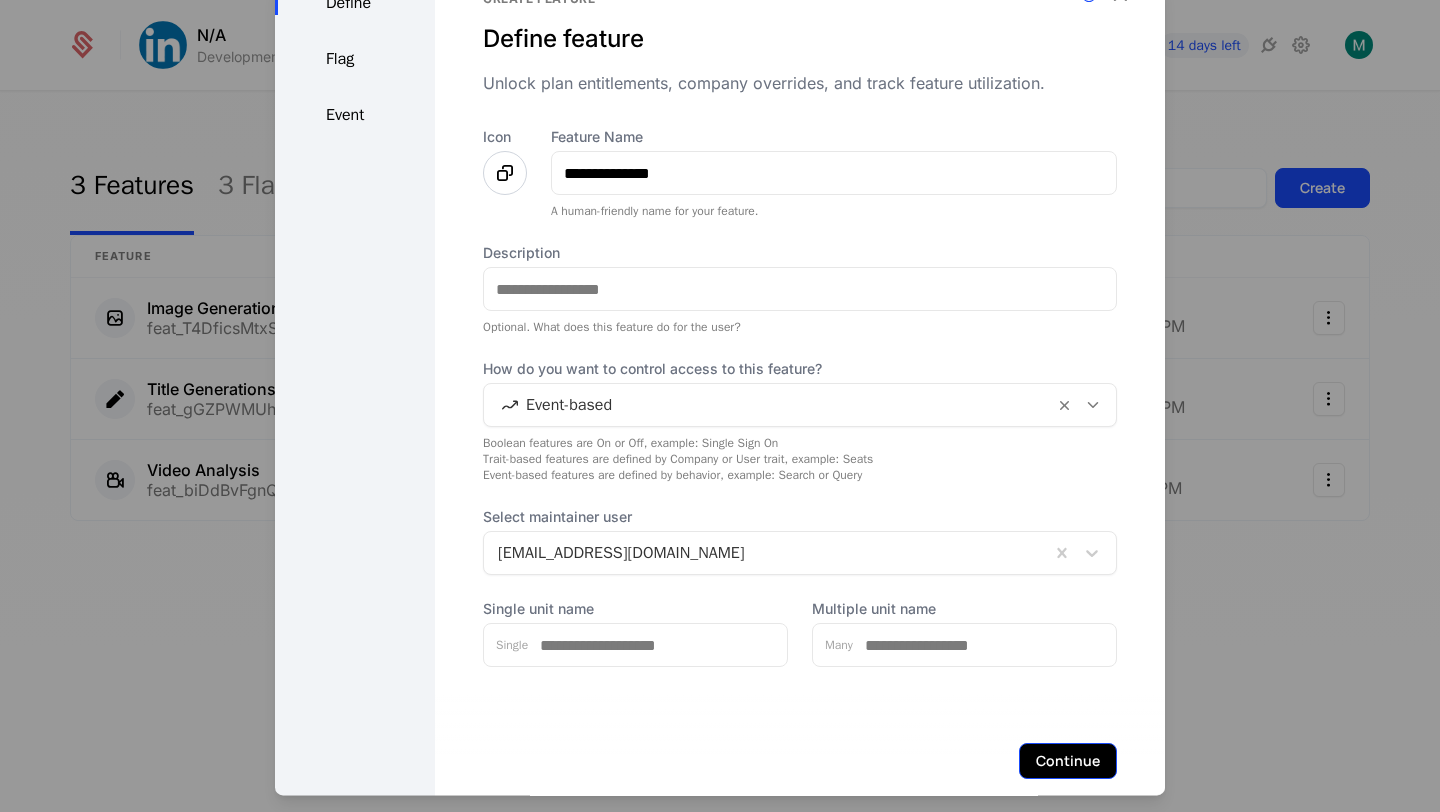 click on "Continue" at bounding box center (1068, 761) 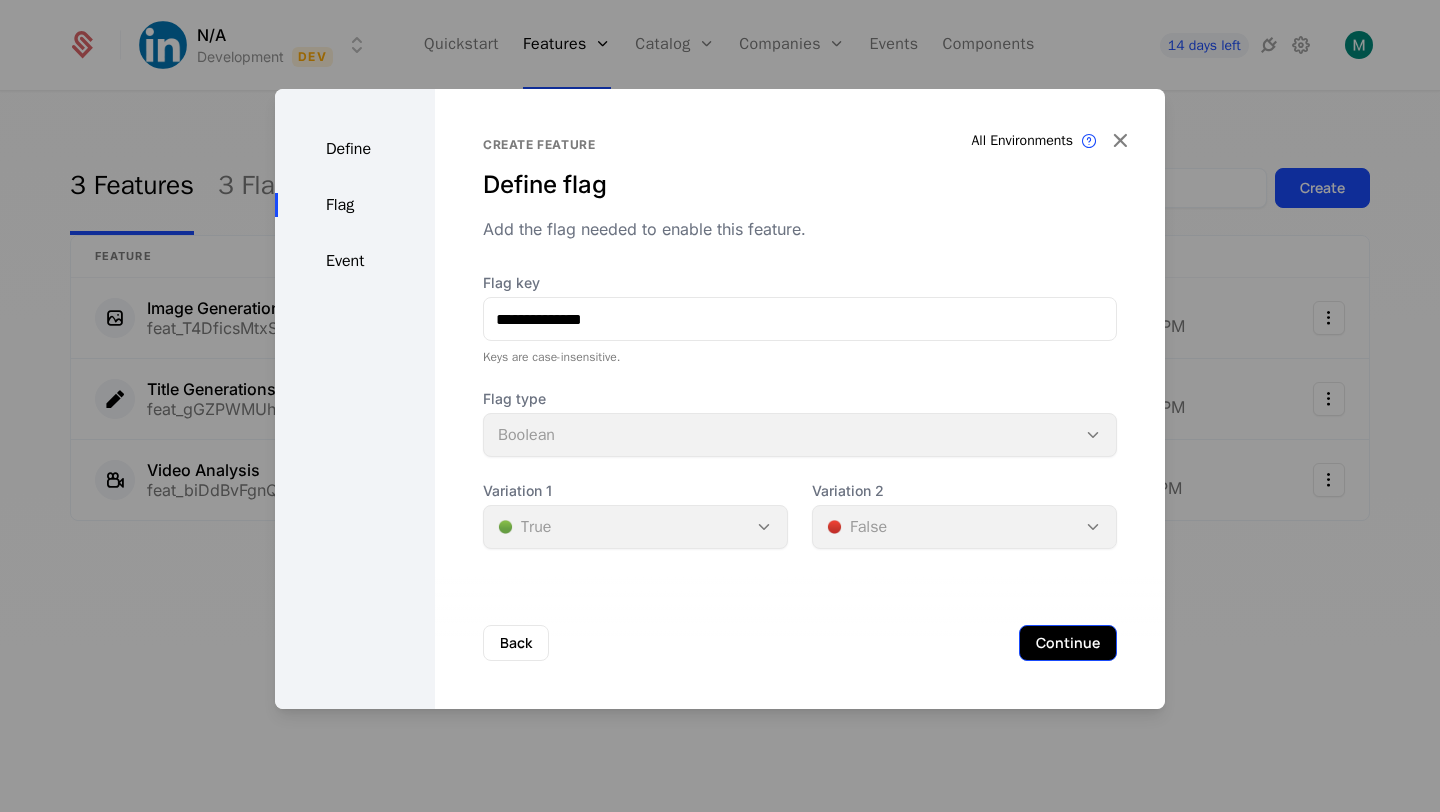 scroll, scrollTop: 0, scrollLeft: 0, axis: both 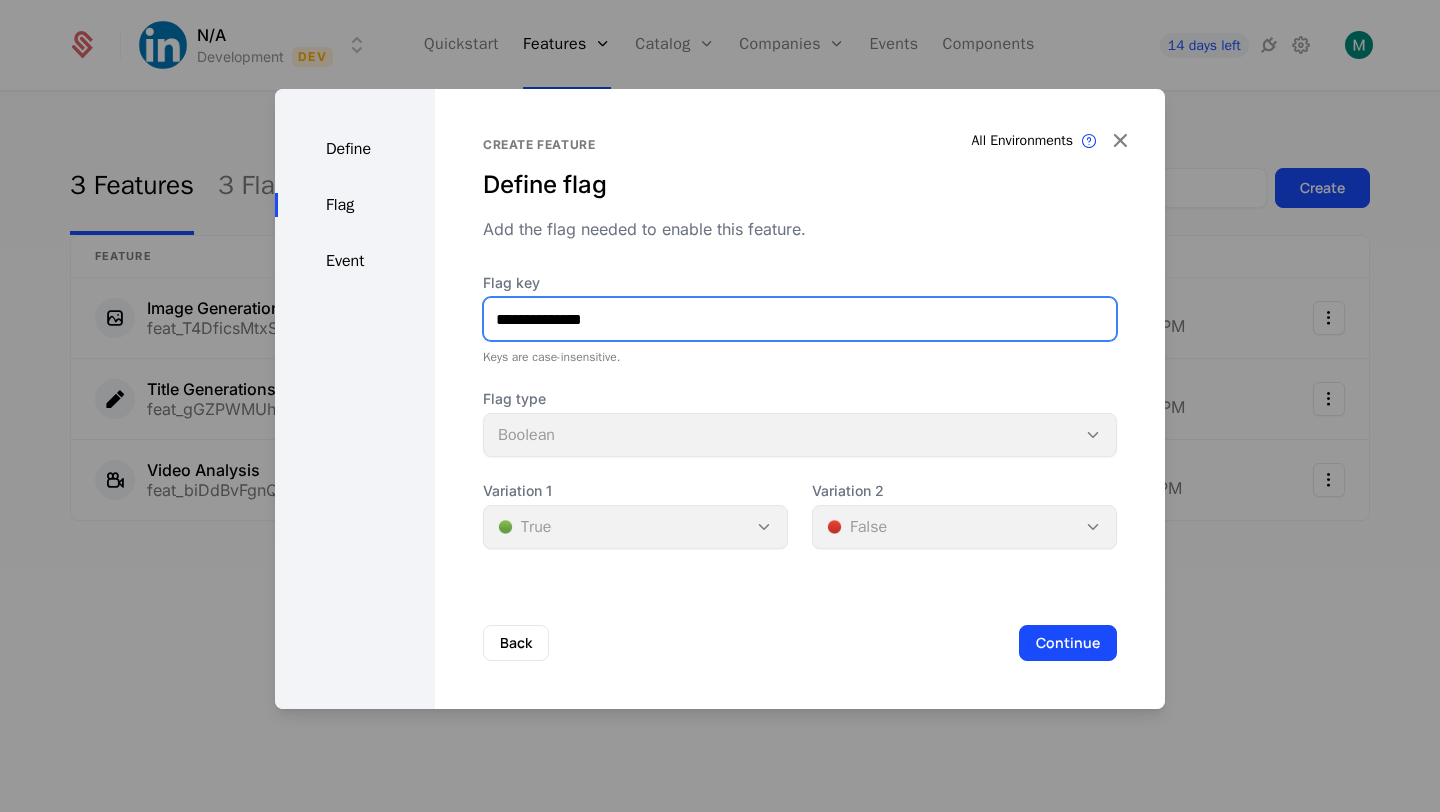 click on "**********" at bounding box center (800, 319) 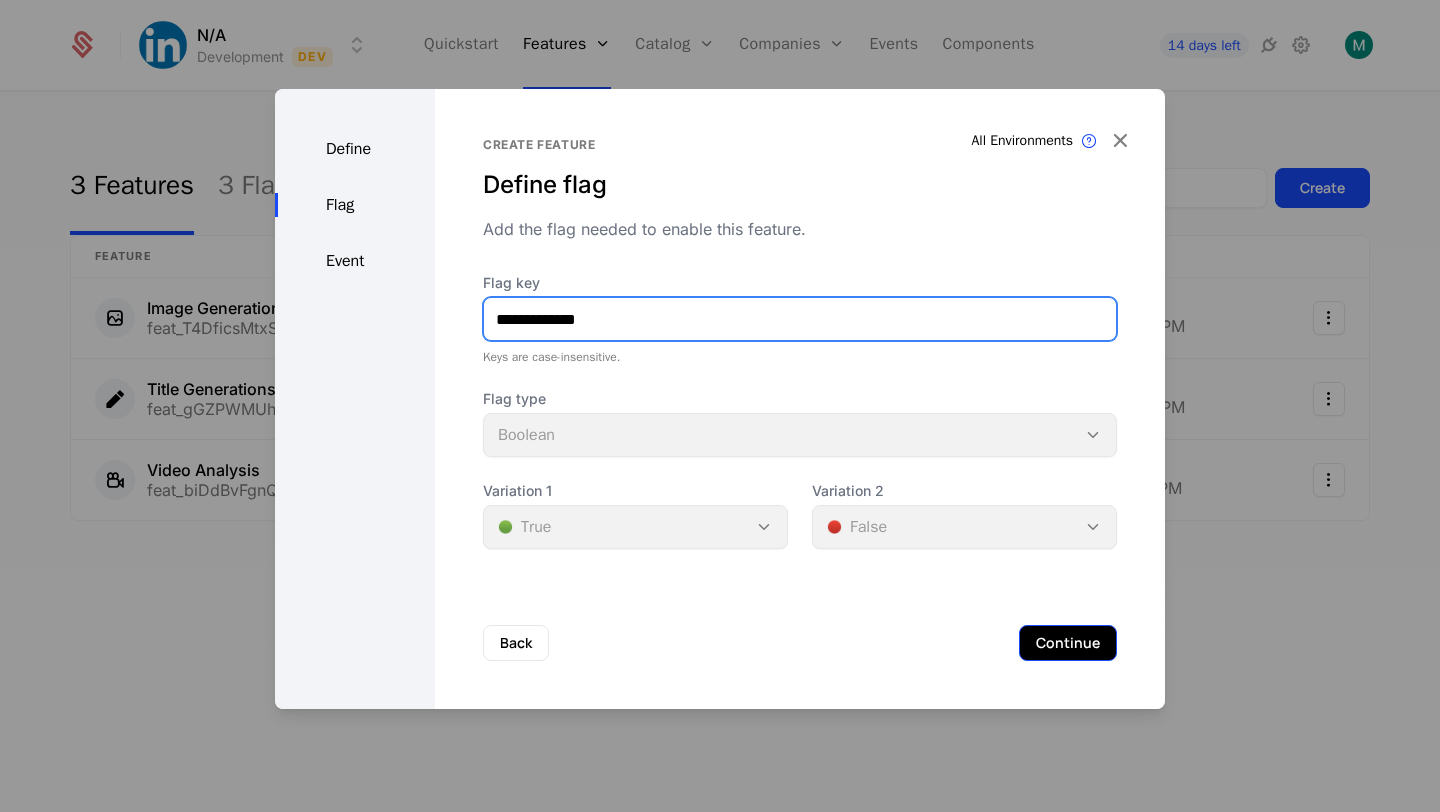 type on "**********" 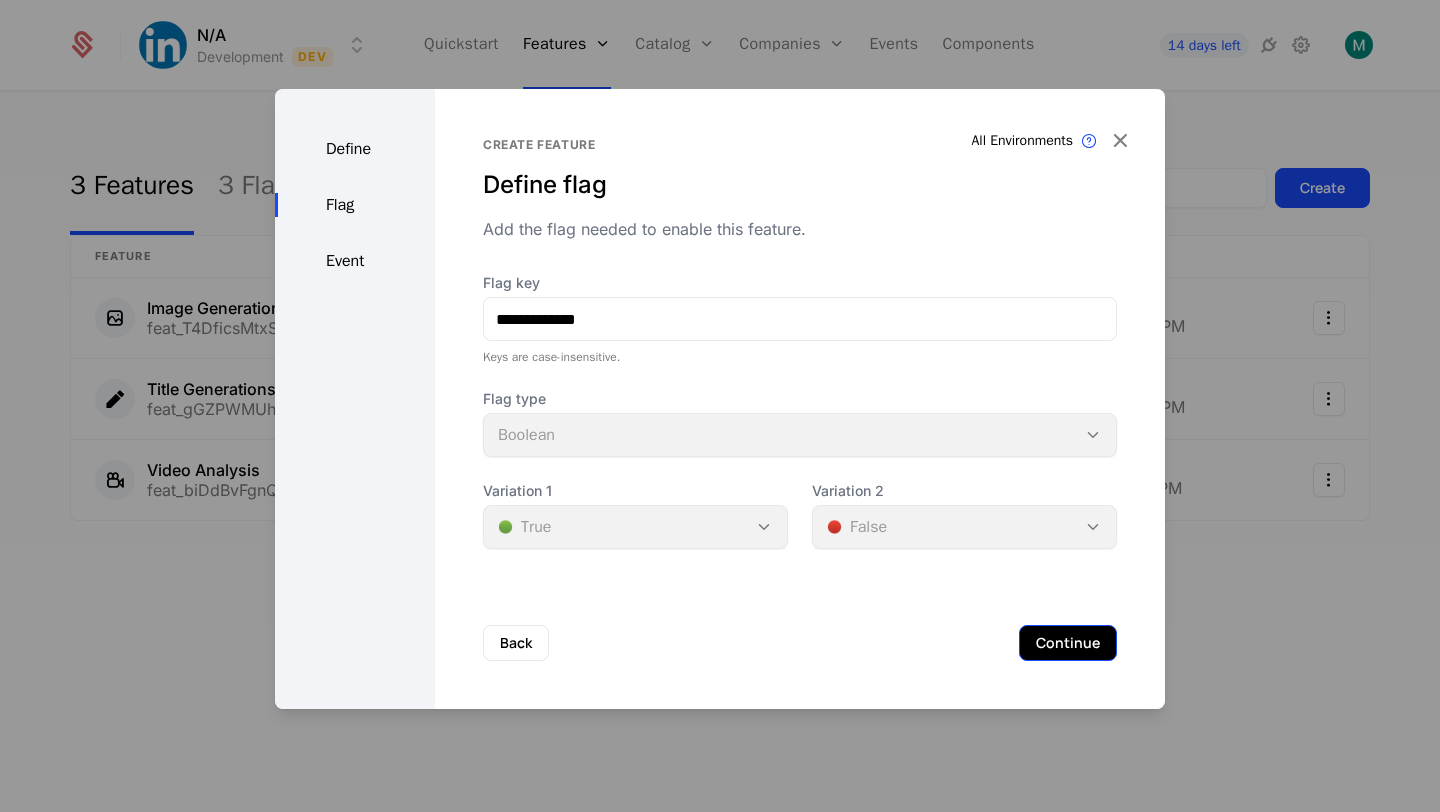 click on "Continue" at bounding box center (1068, 643) 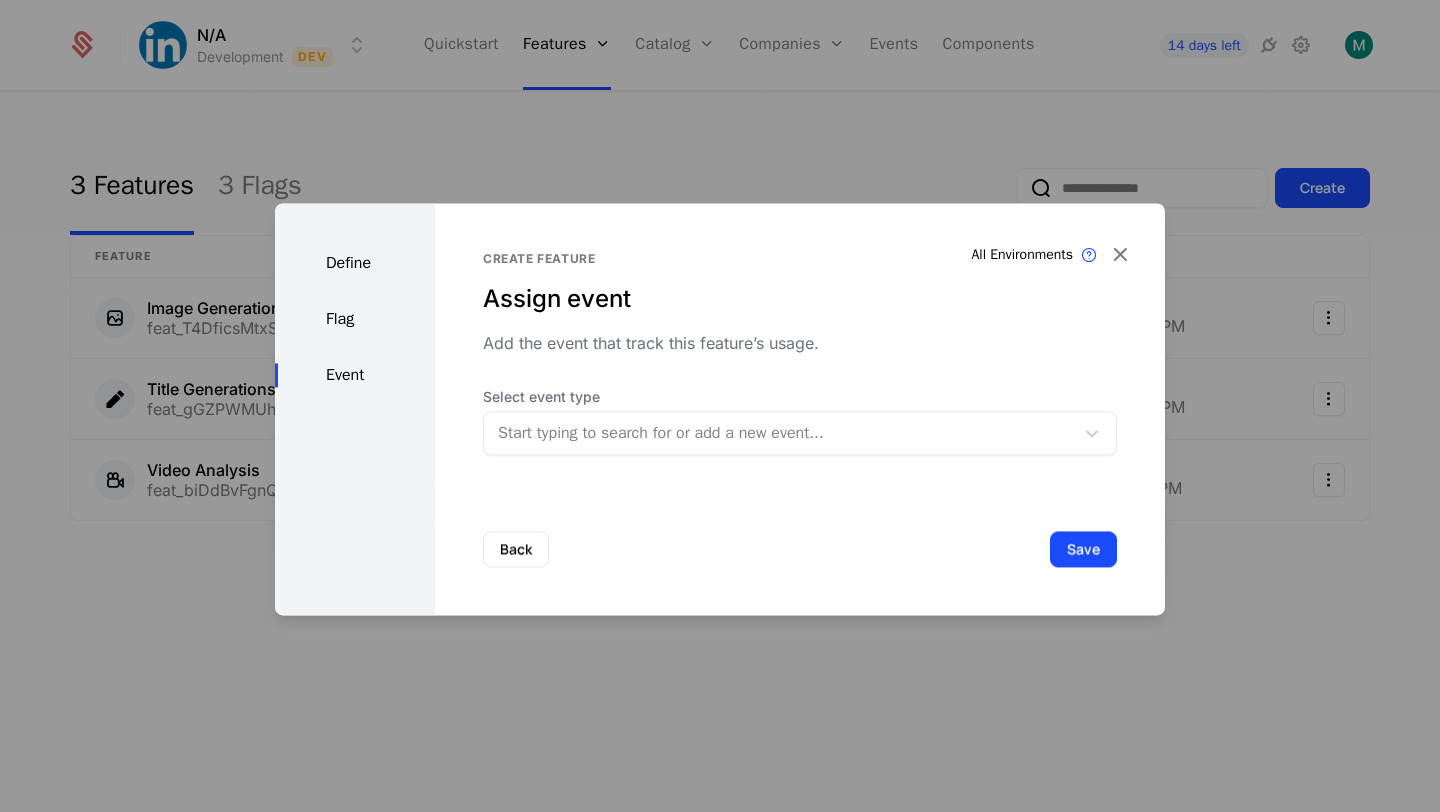 click at bounding box center [779, 433] 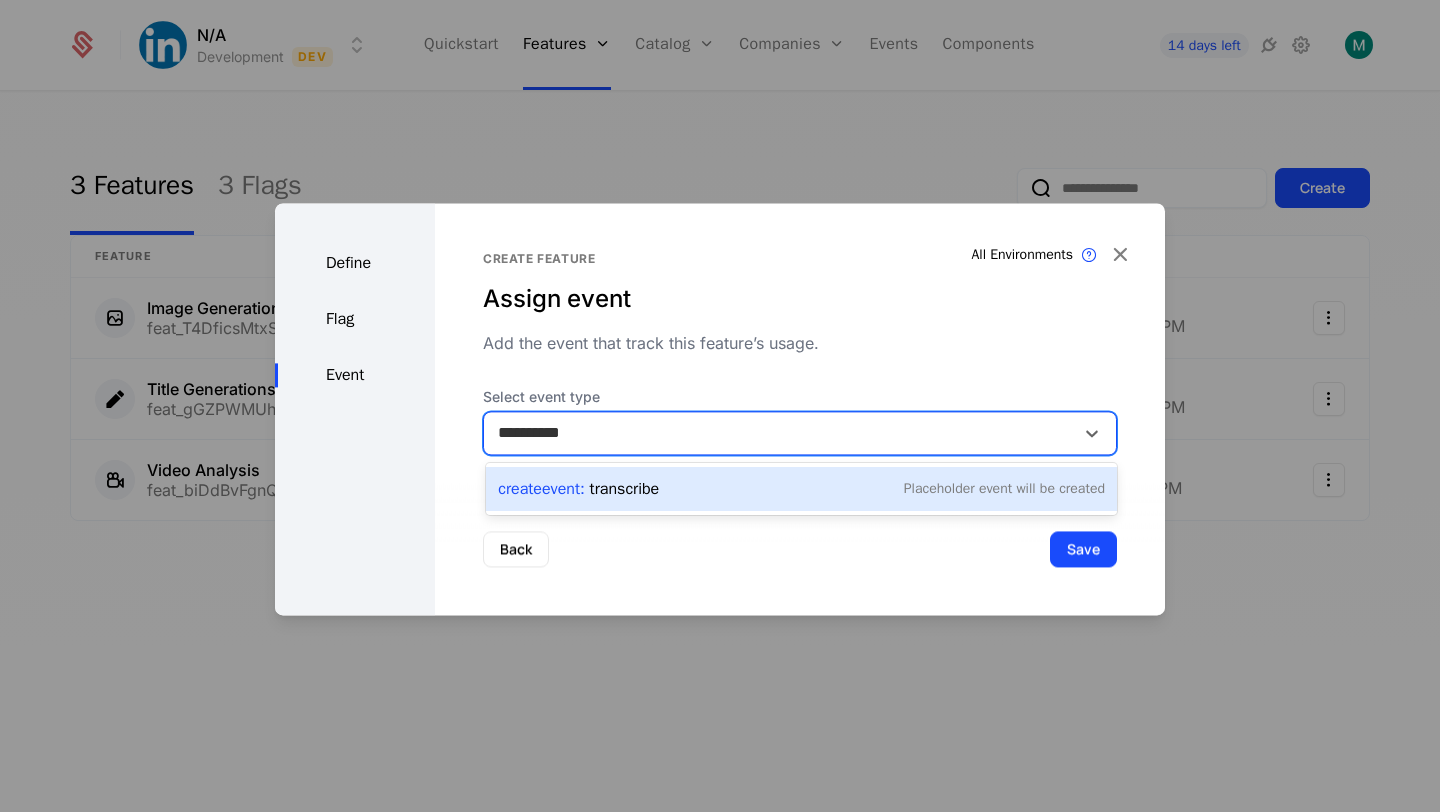 type on "**********" 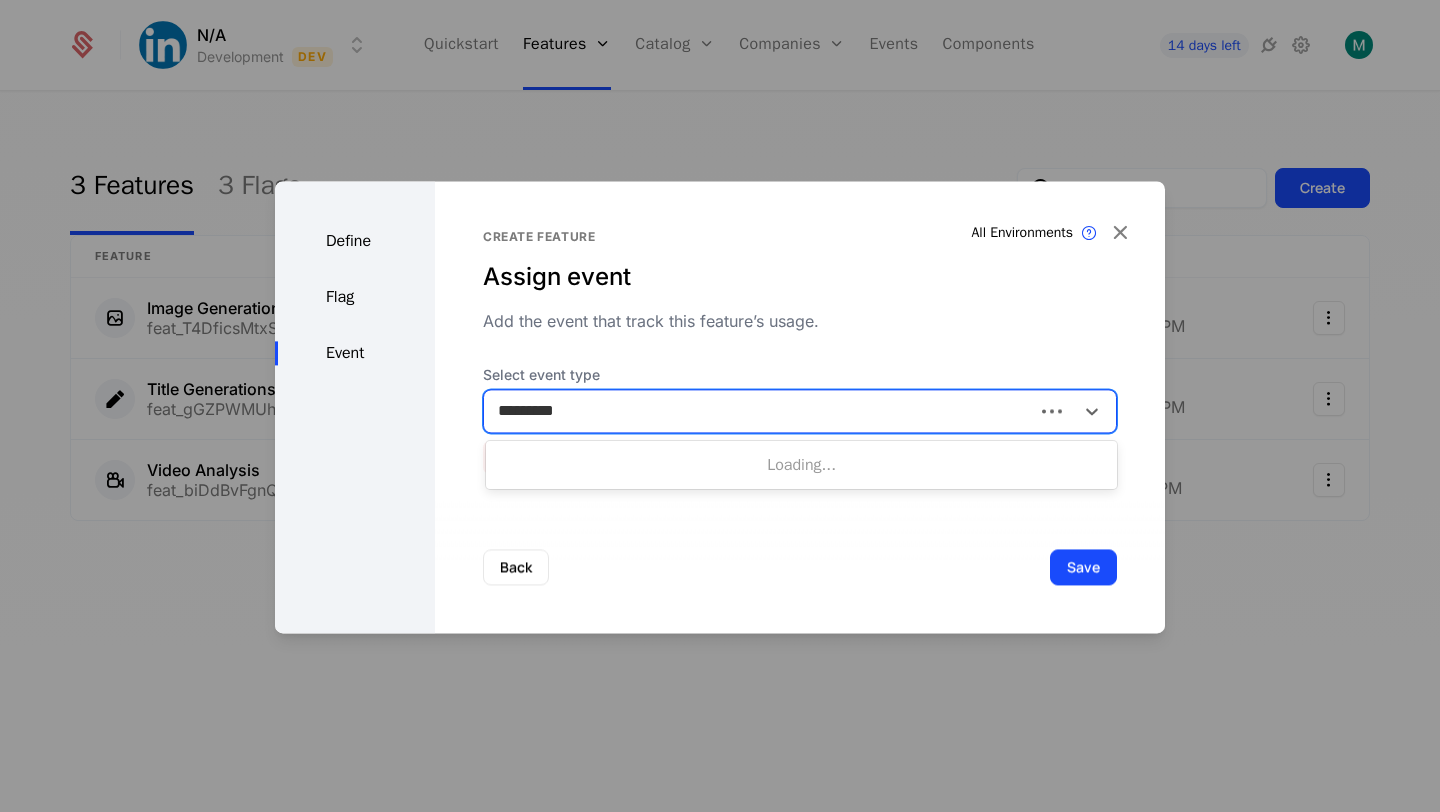 type on "**********" 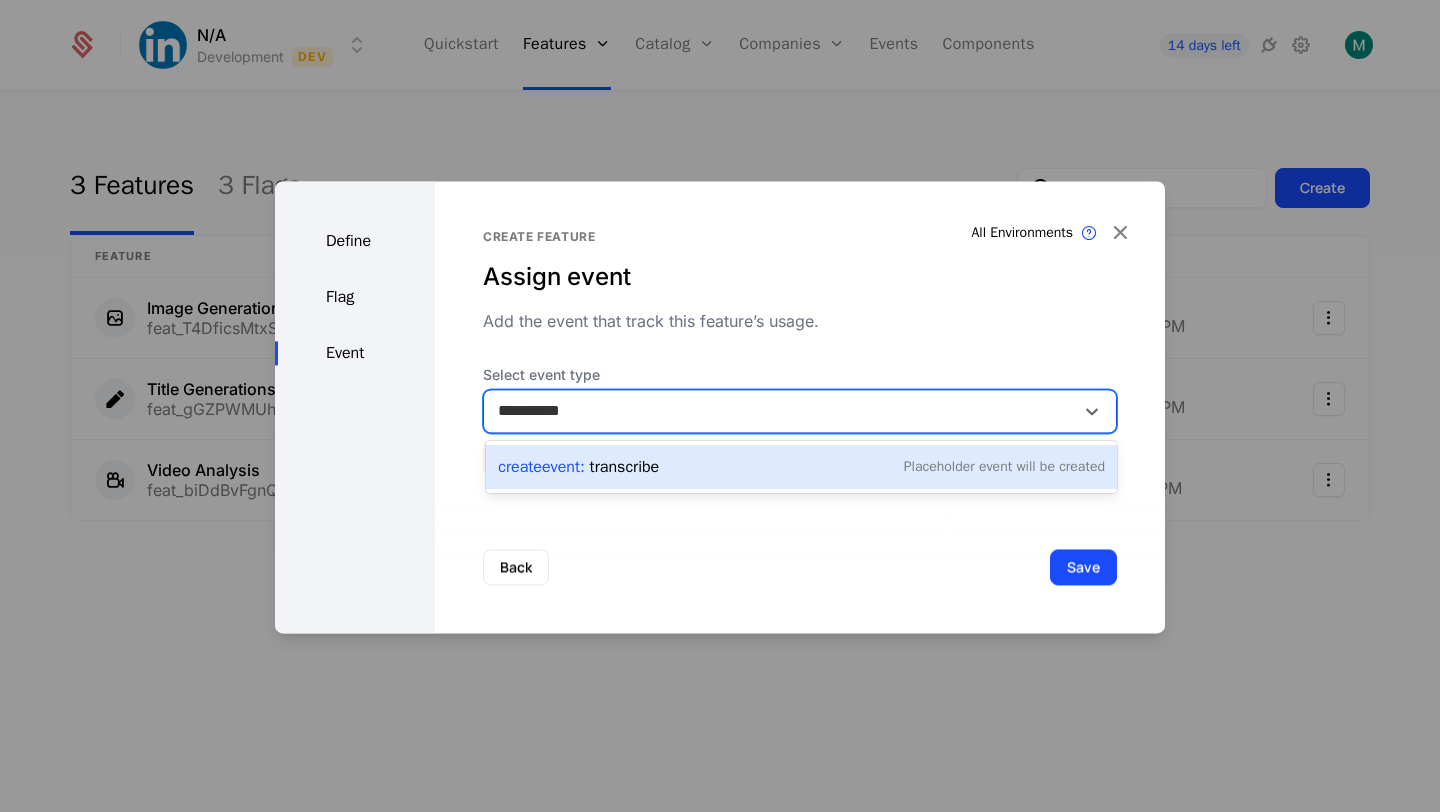 type 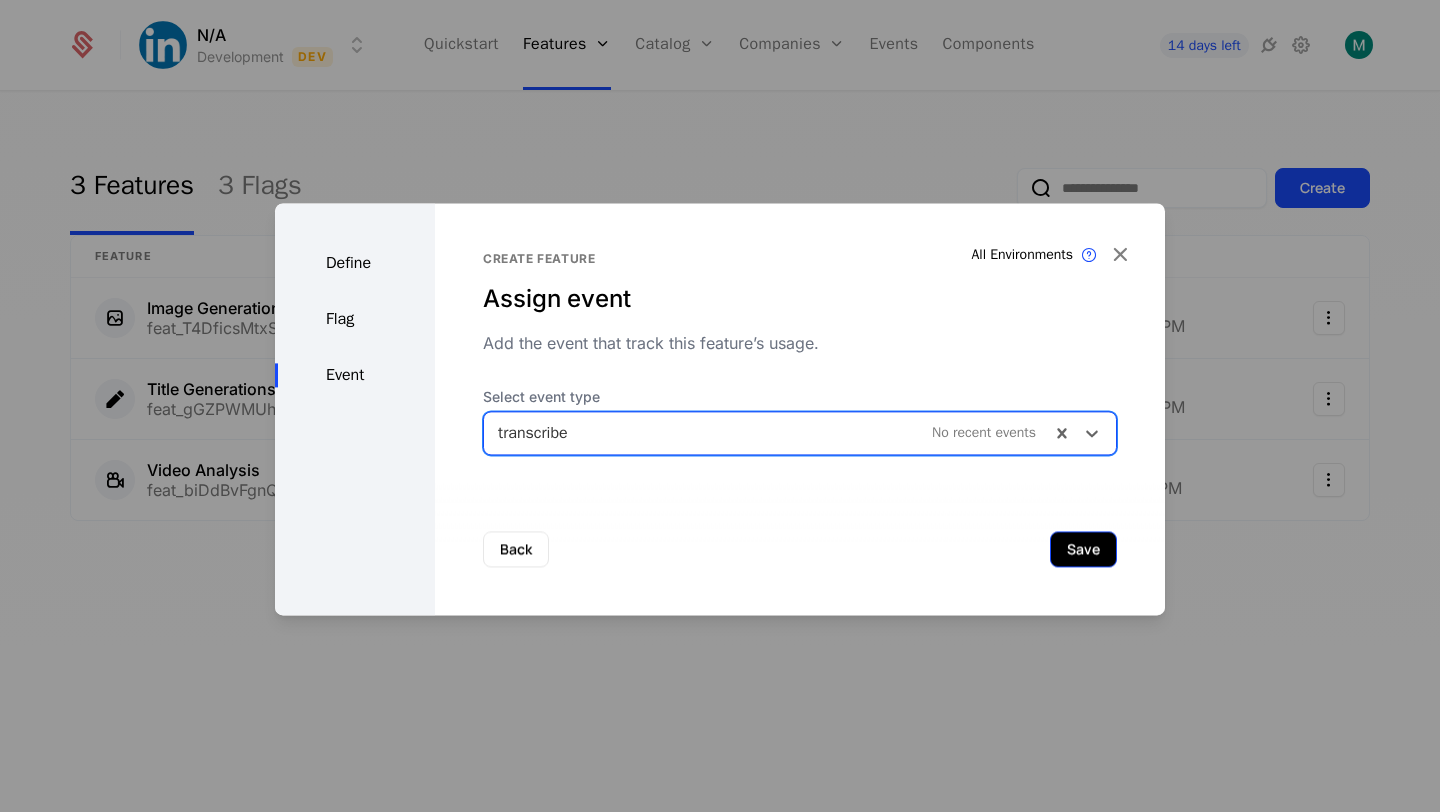 click on "Save" at bounding box center [1083, 549] 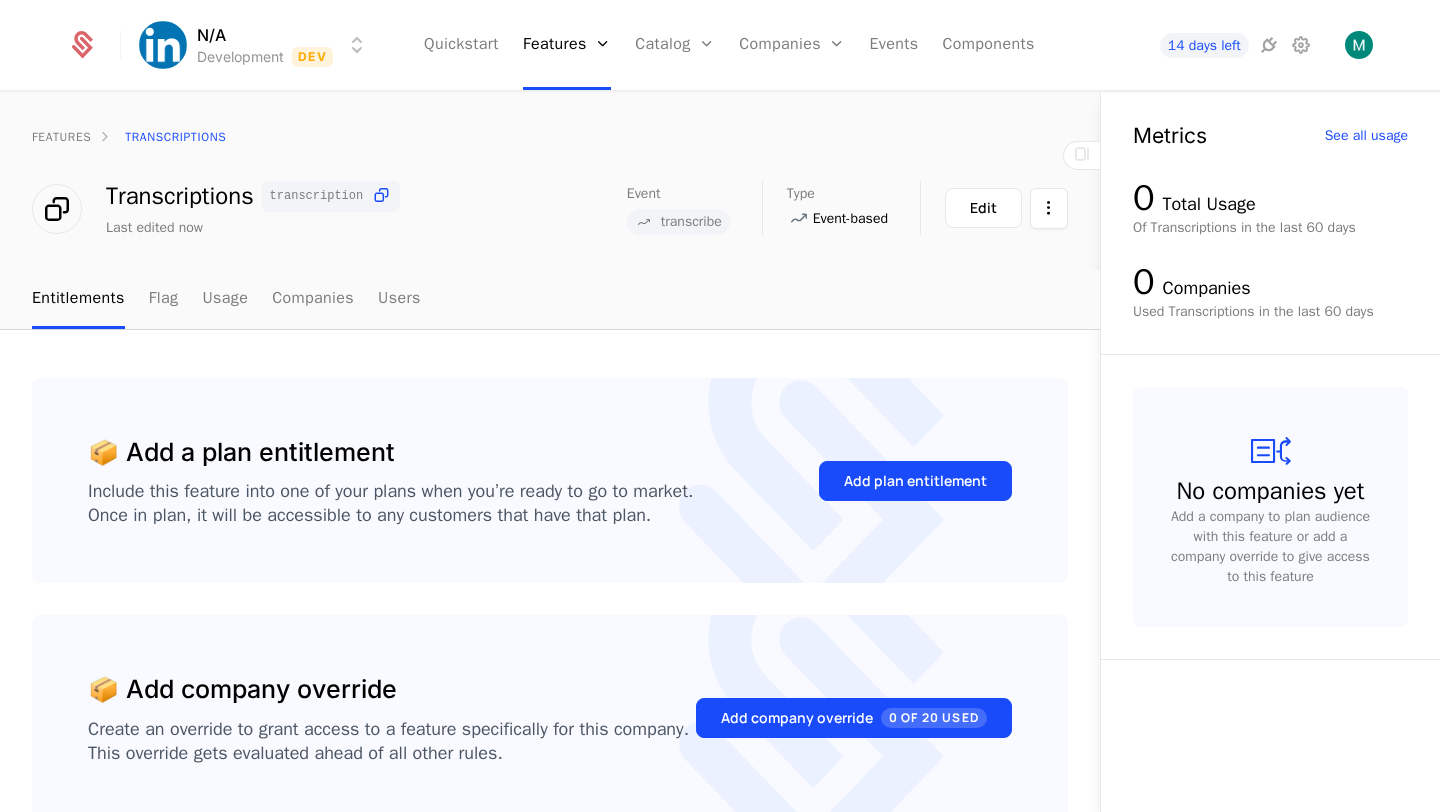 click on "N/A Development Dev Quickstart Features Features Flags Catalog Plans Add Ons Configuration Companies Companies Users Events Components 14 days left features Transcriptions Transcriptions transcription Last edited now Event transcribe Type Event-based Maintainer Mahima Anklekar Edit Entitlements Flag Usage Companies Users 📦 Add a plan entitlement Include this feature into one of your plans when you’re ready to go to market. Once in plan, it will be accessible to any customers that have that plan. Add plan entitlement 📦 Add company override Create an override to grant access to a feature specifically for this company.  This override gets evaluated ahead of all other rules. Add company override 0 of 20 Used Metrics See all usage 0 Total Usage Of Transcriptions in the last 60 days 0 Companies Used Transcriptions in the last 60 days No companies yet Add a company to plan audience with this feature or add a company override to give access to this feature
Best Viewed on Desktop mobile device" at bounding box center (720, 406) 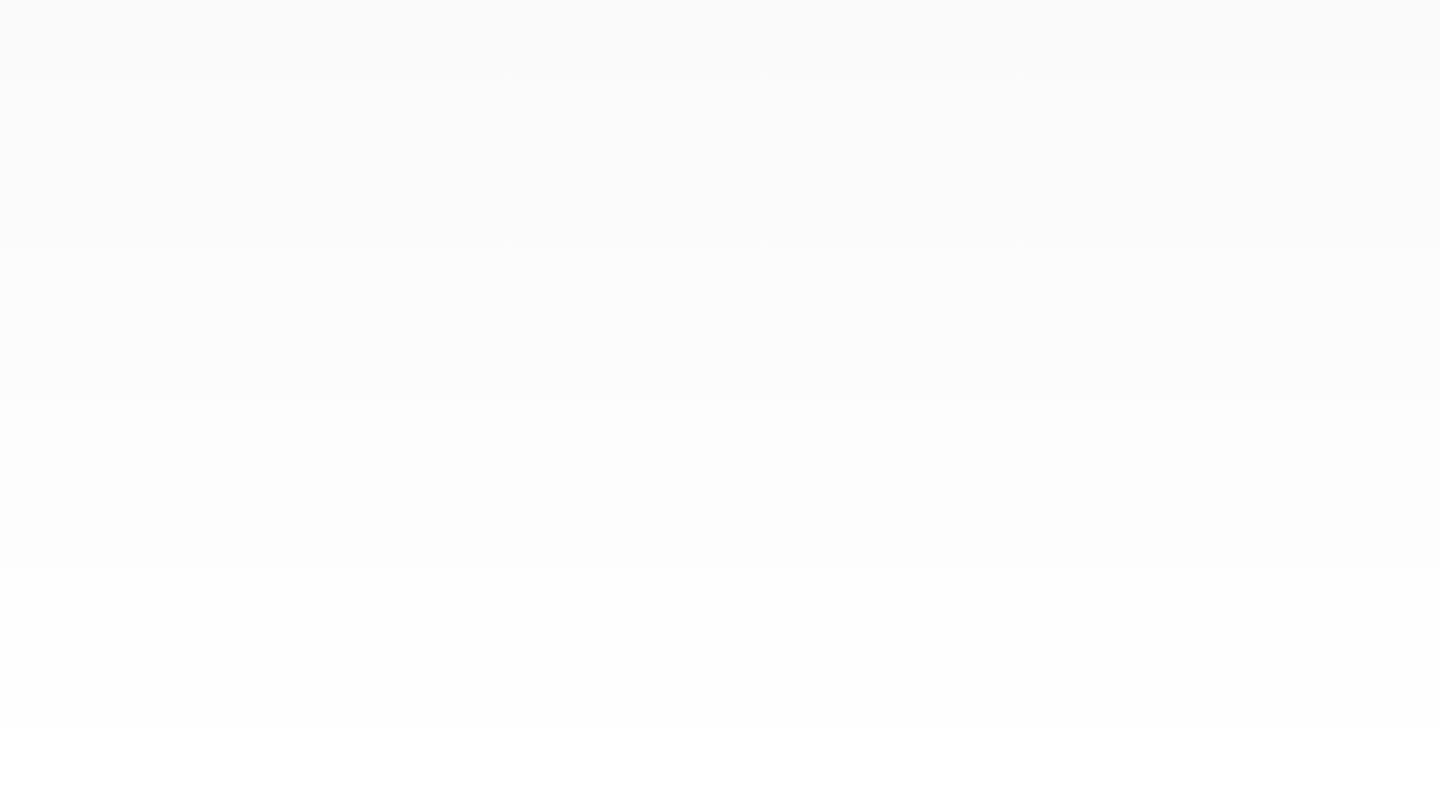 scroll, scrollTop: 0, scrollLeft: 0, axis: both 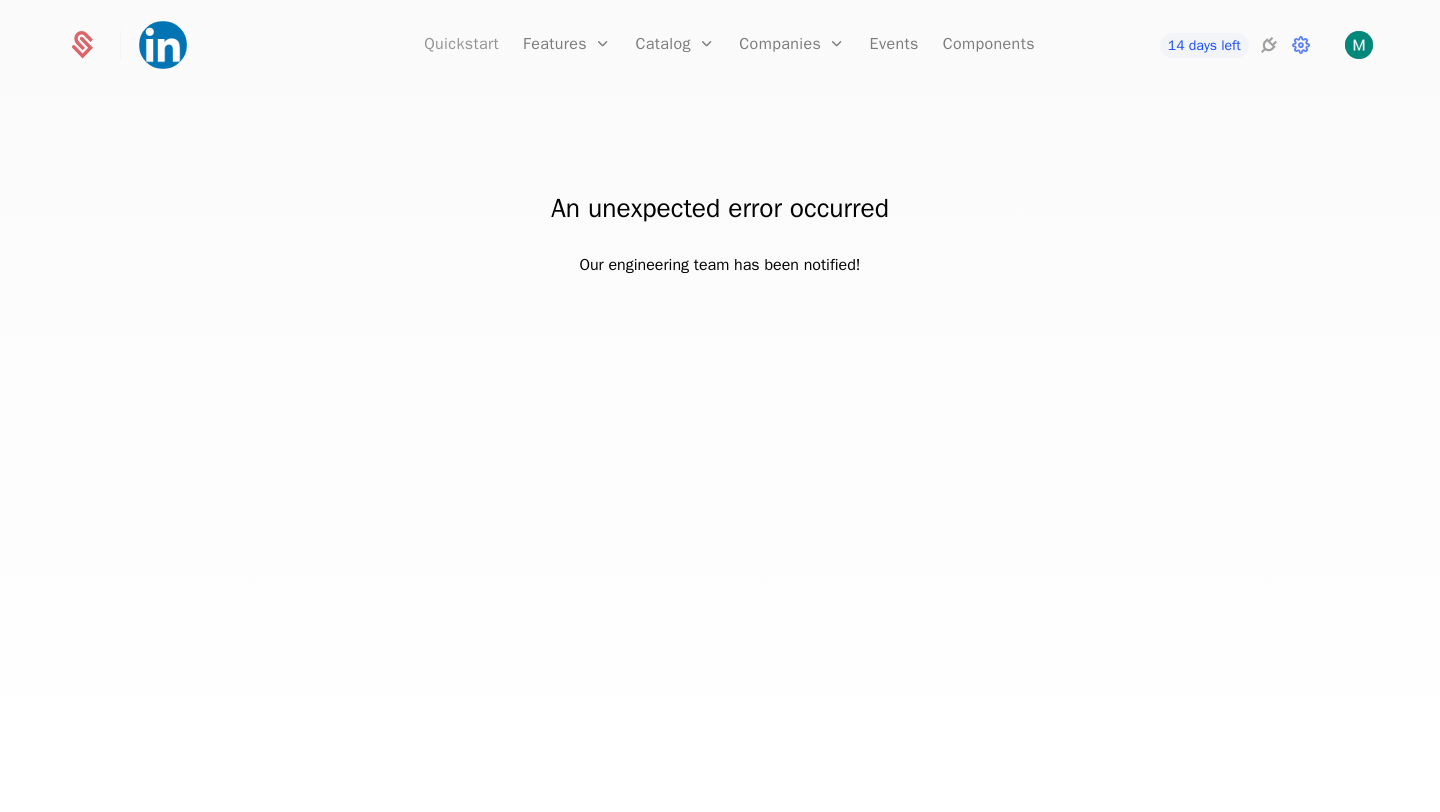 click on "Quickstart" at bounding box center (461, 45) 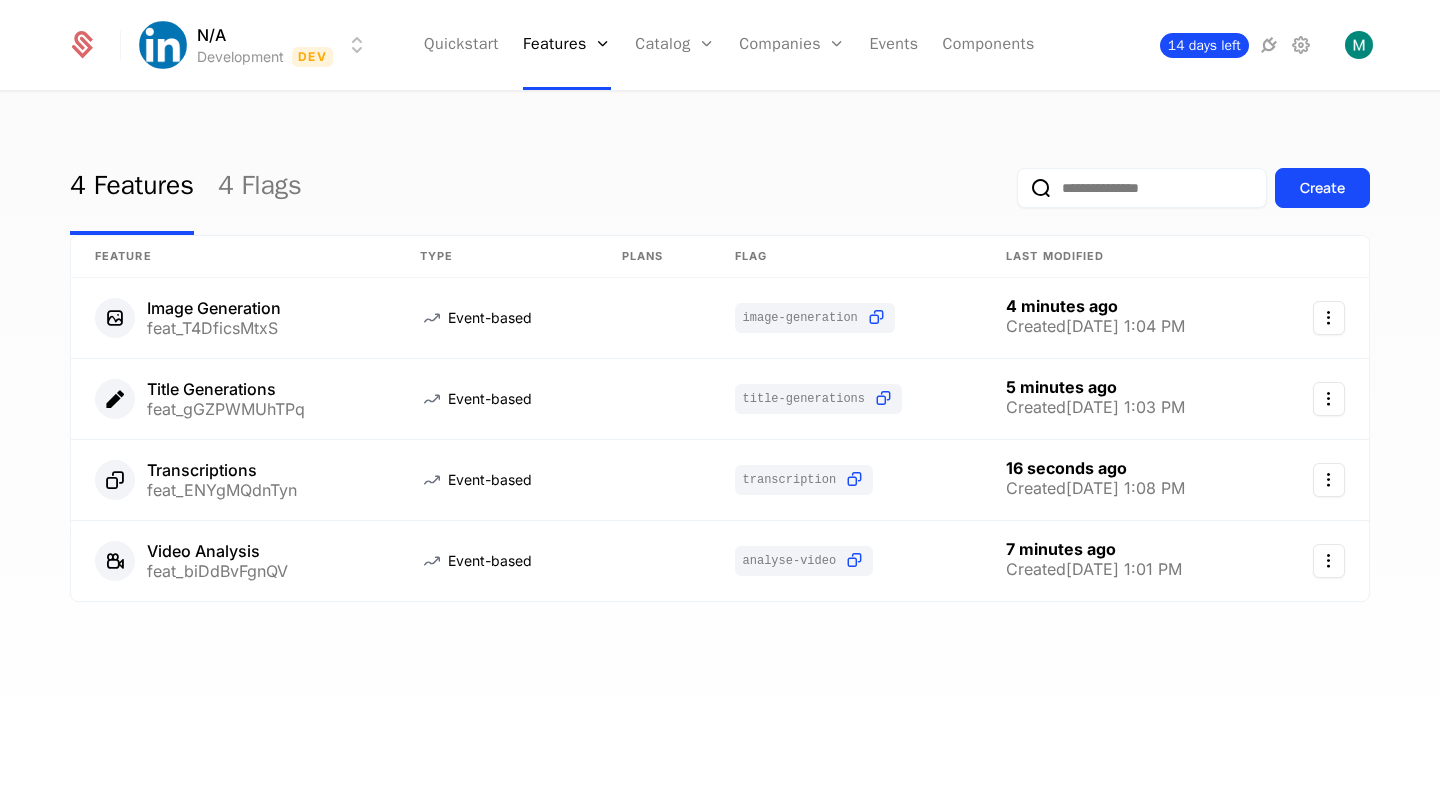 click on "14 days left" at bounding box center [1204, 45] 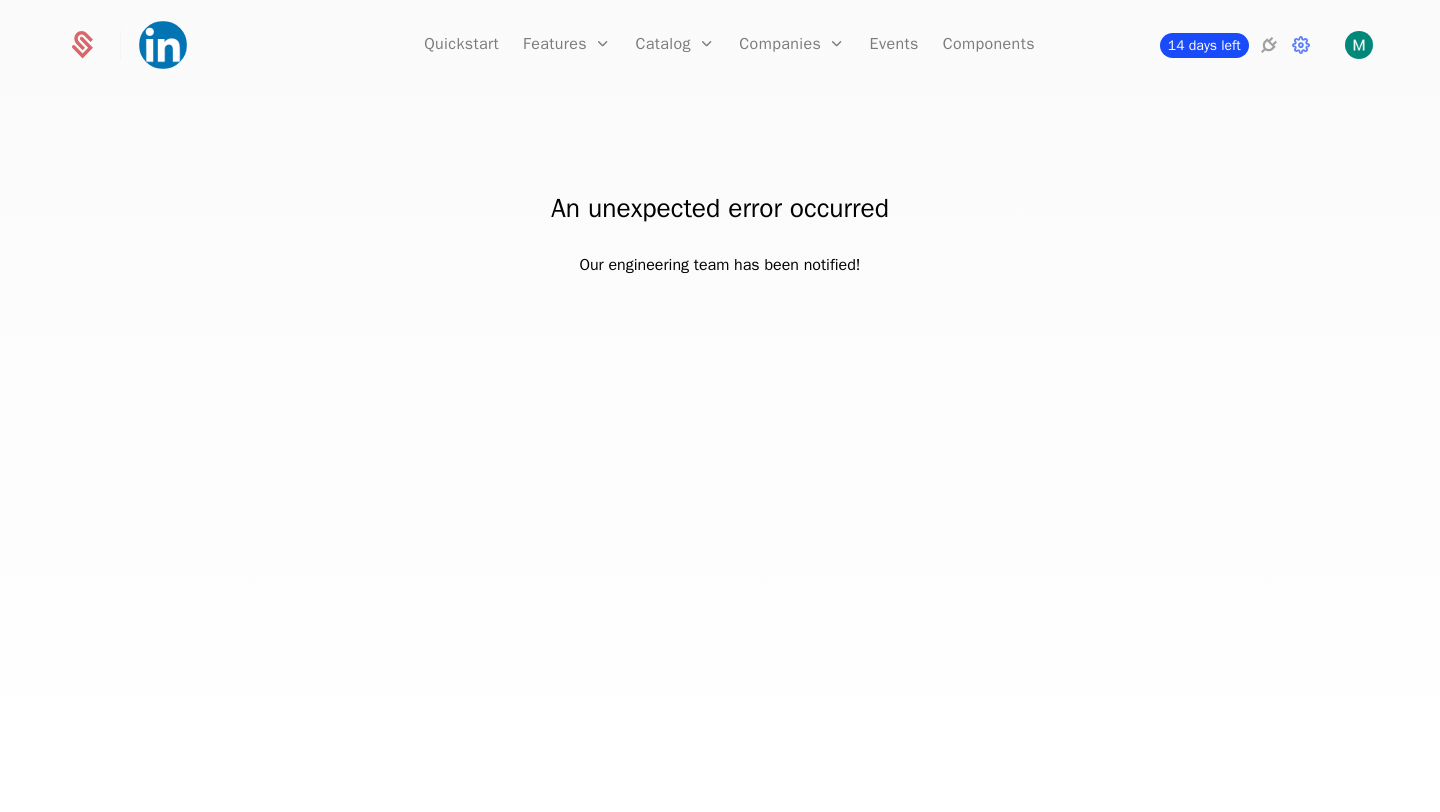 click on "14 days left" at bounding box center (1204, 45) 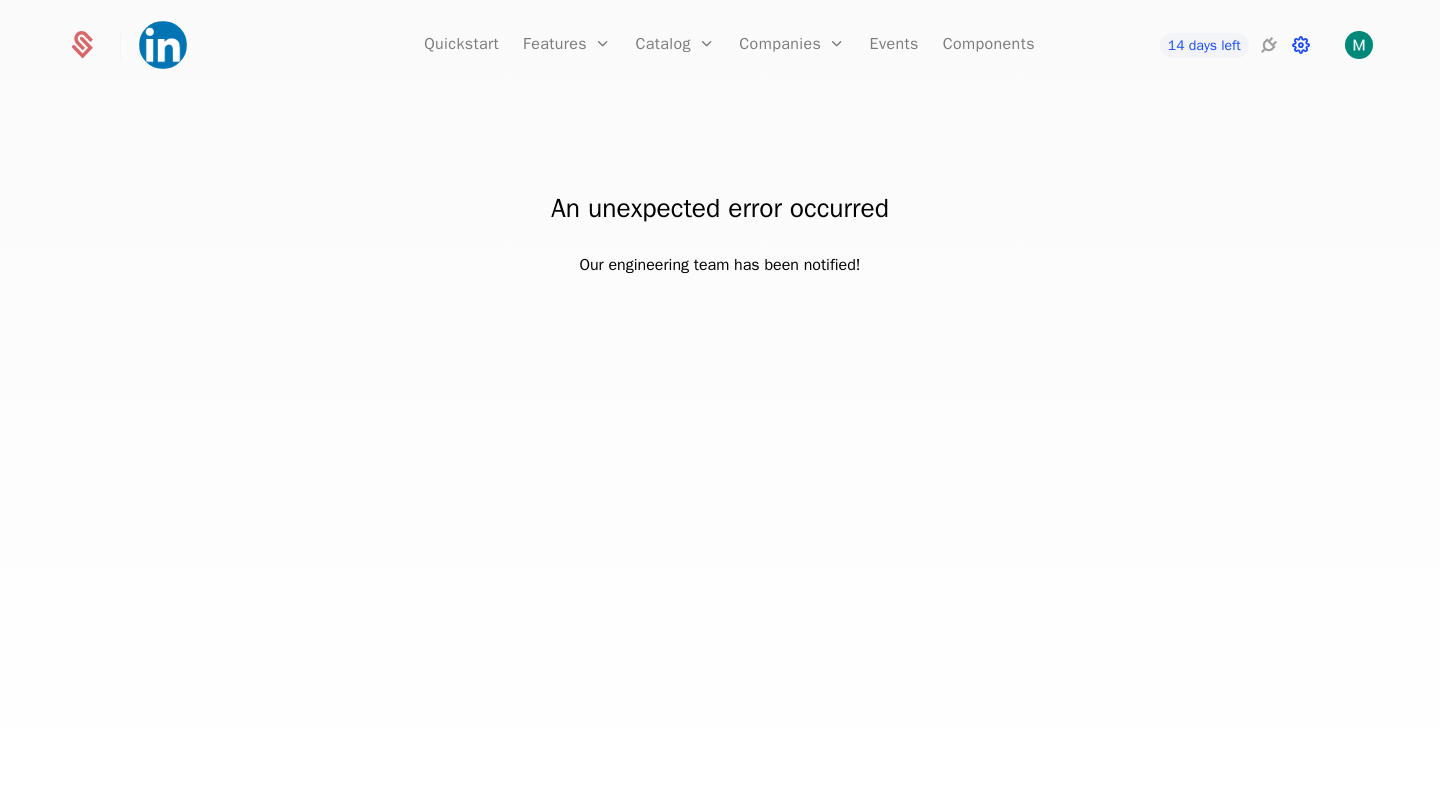 click at bounding box center (1301, 45) 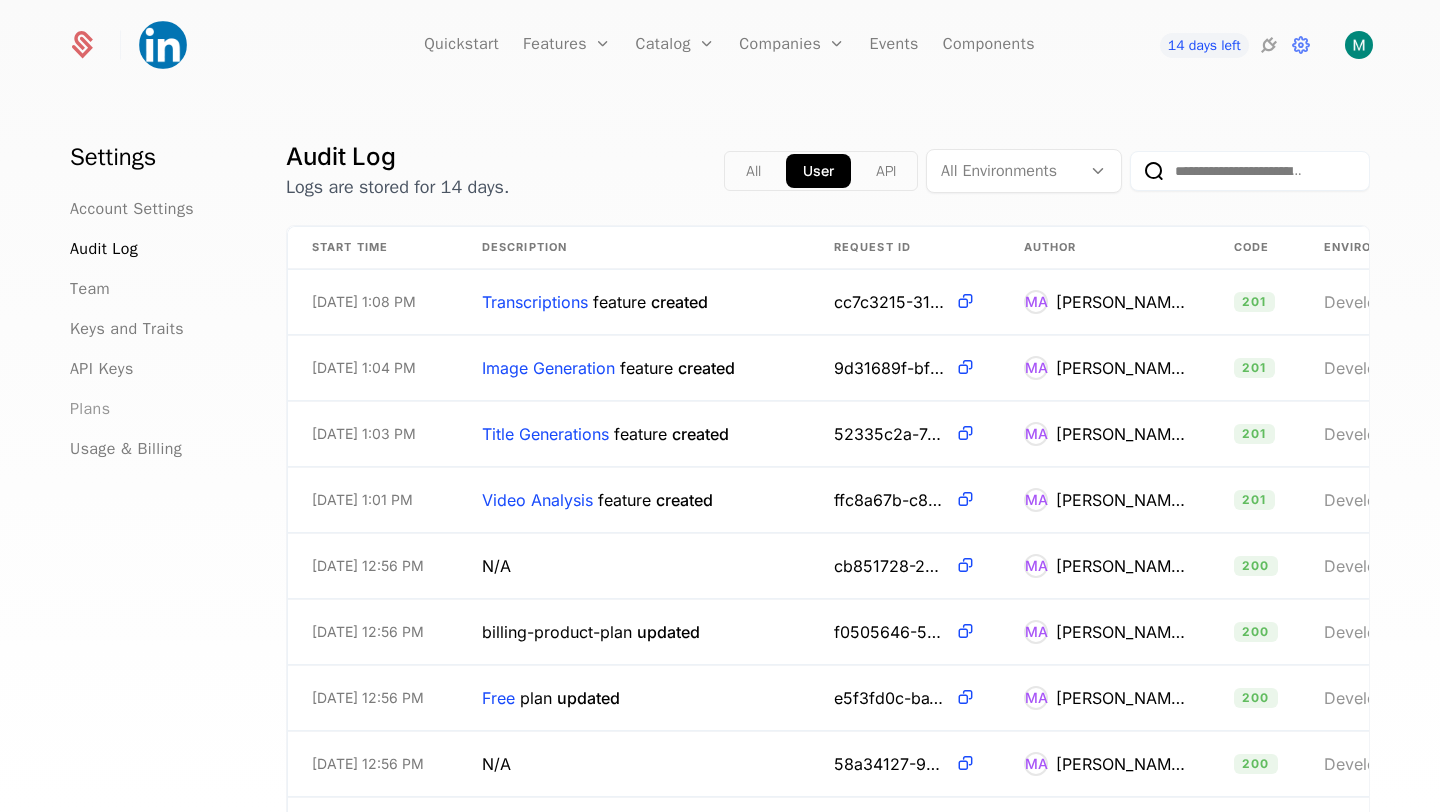 click on "Plans" at bounding box center (90, 409) 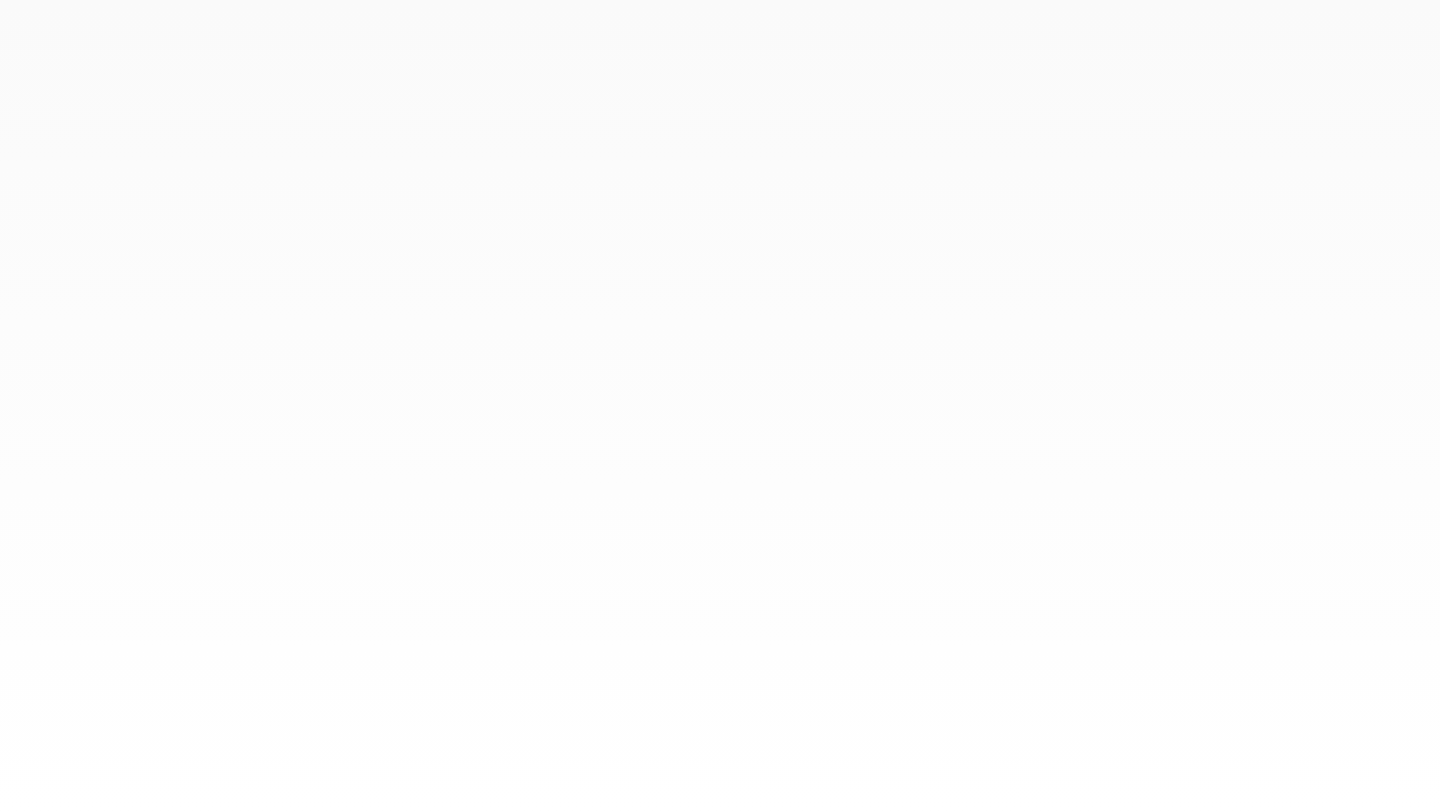 scroll, scrollTop: 0, scrollLeft: 0, axis: both 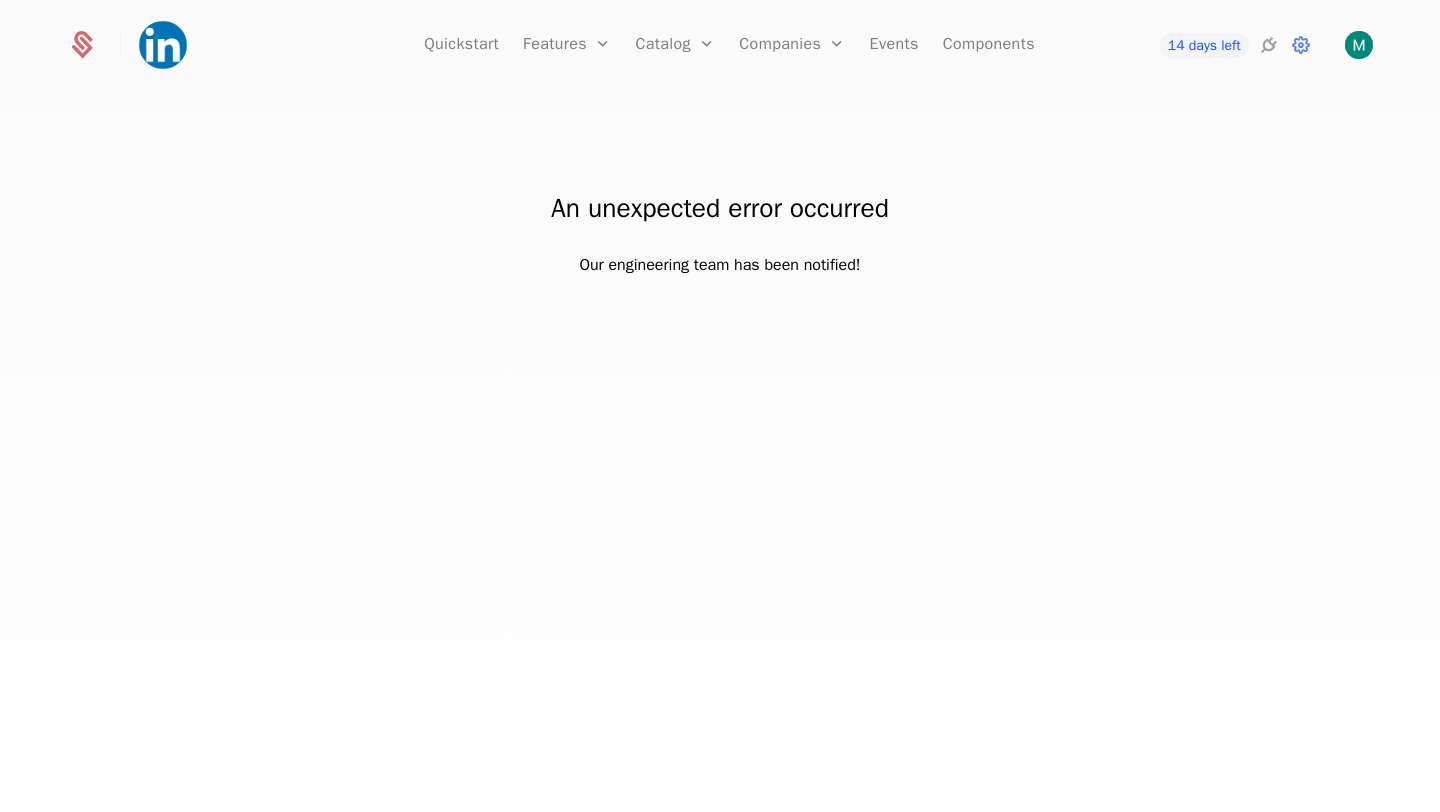 click on "An unexpected error occurred Our engineering team has been notified!" at bounding box center [720, 185] 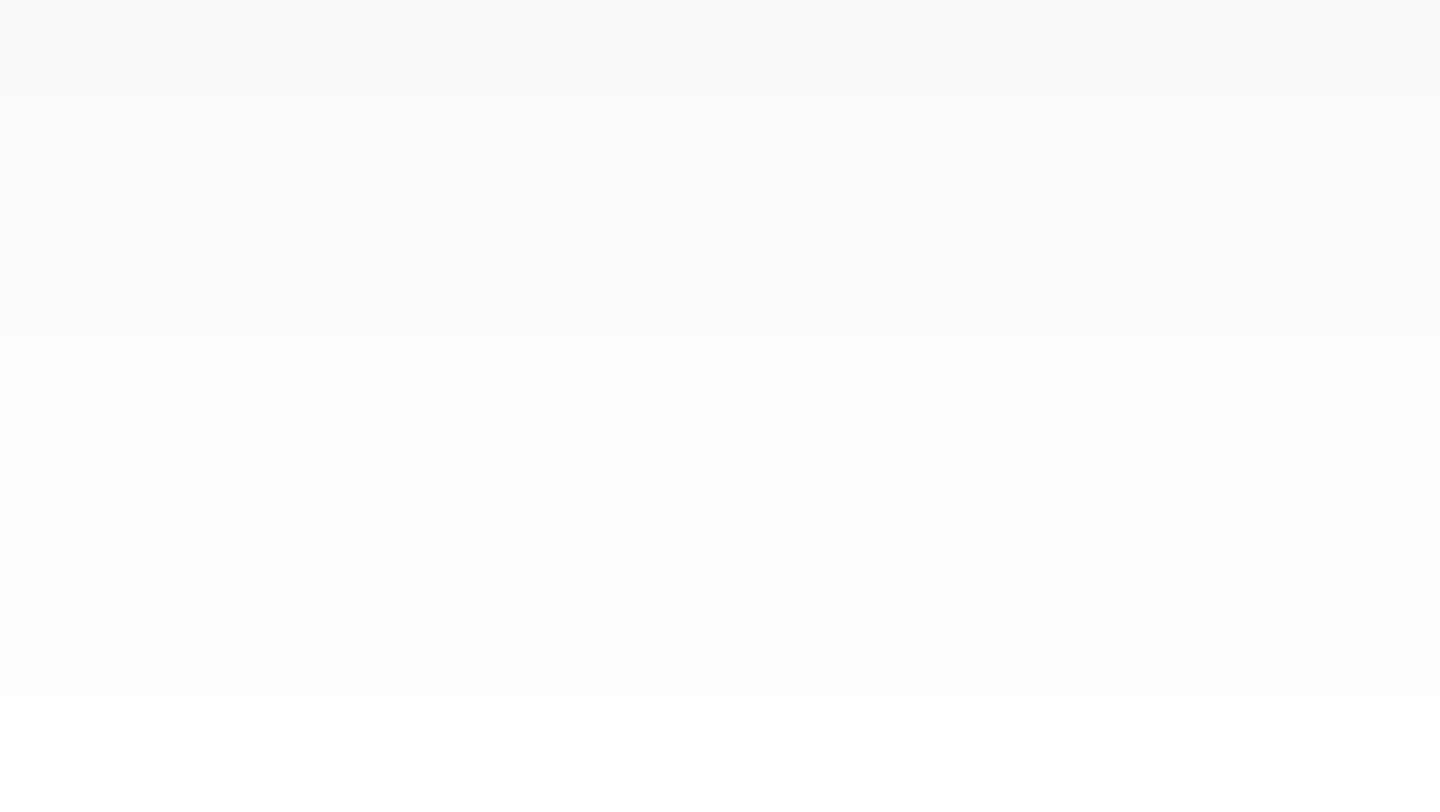 scroll, scrollTop: 0, scrollLeft: 0, axis: both 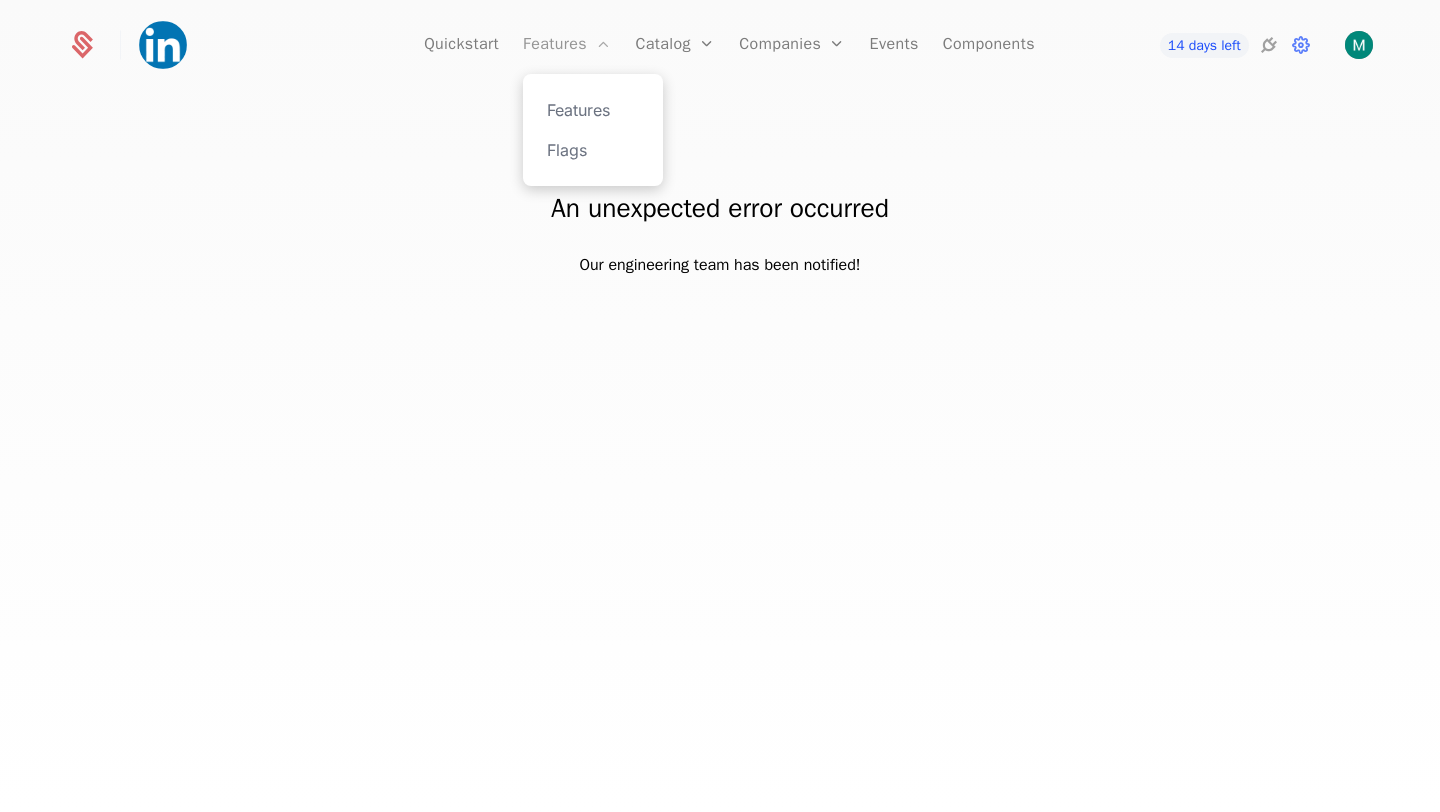 click on "Features" at bounding box center [567, 45] 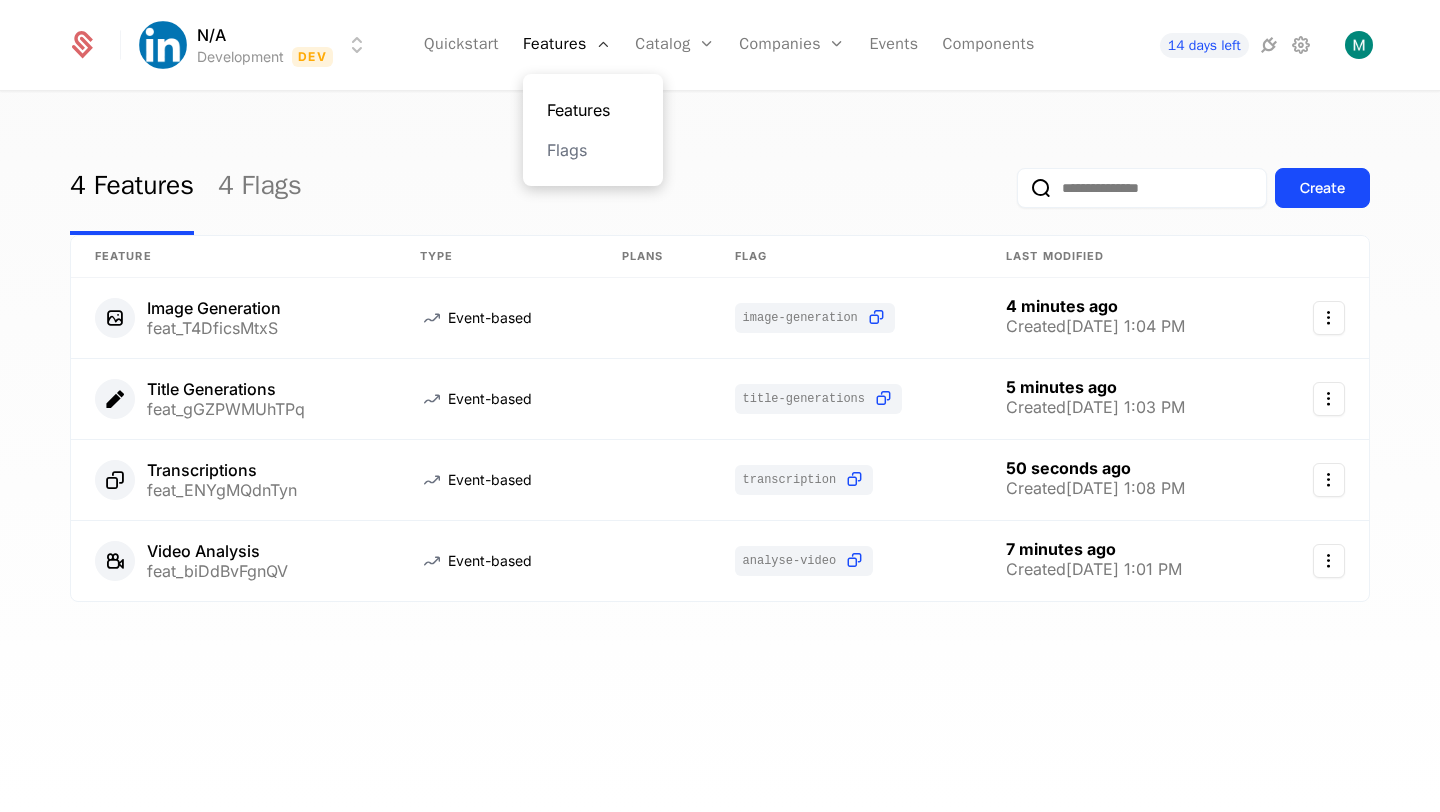 click on "Features" at bounding box center (593, 110) 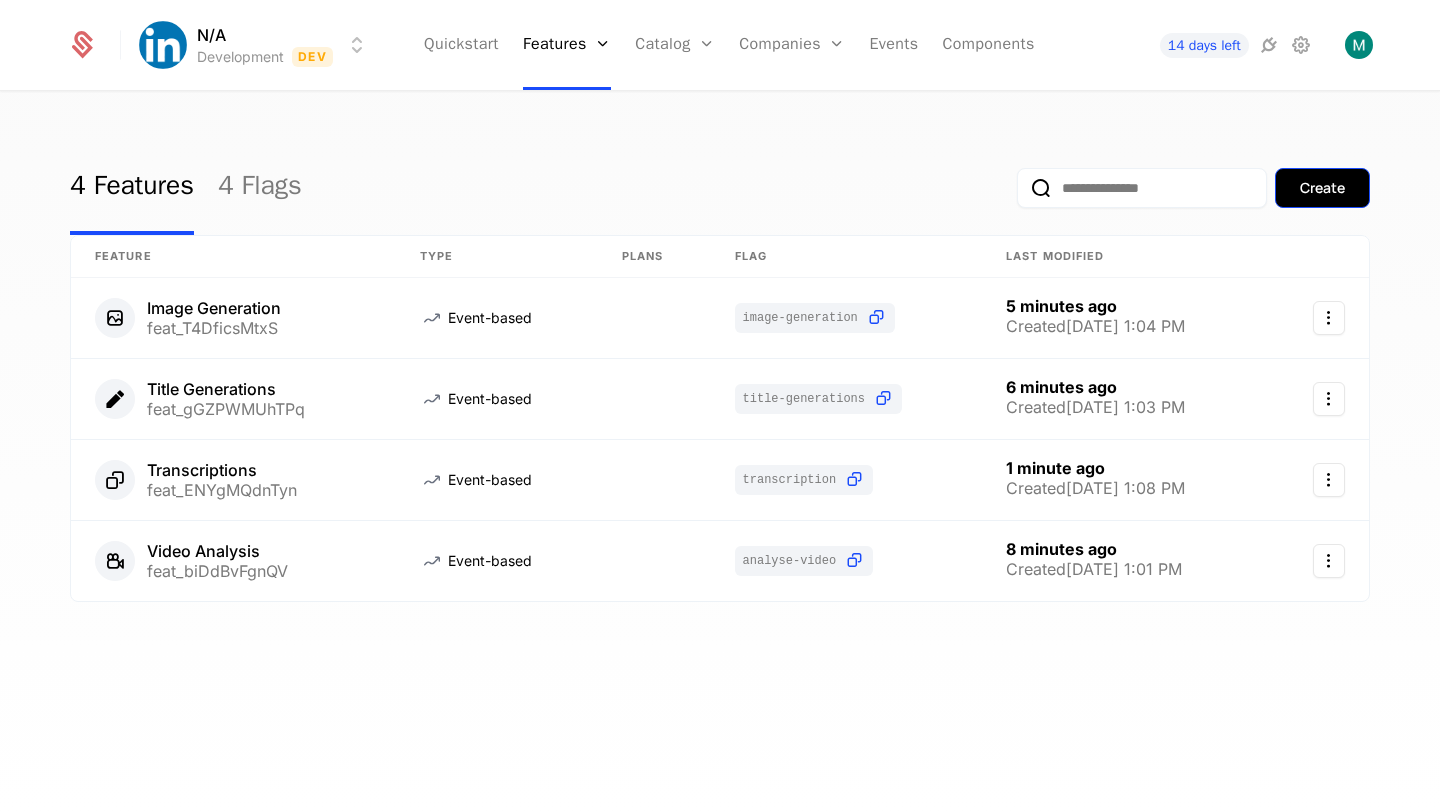 click on "Create" at bounding box center [1322, 188] 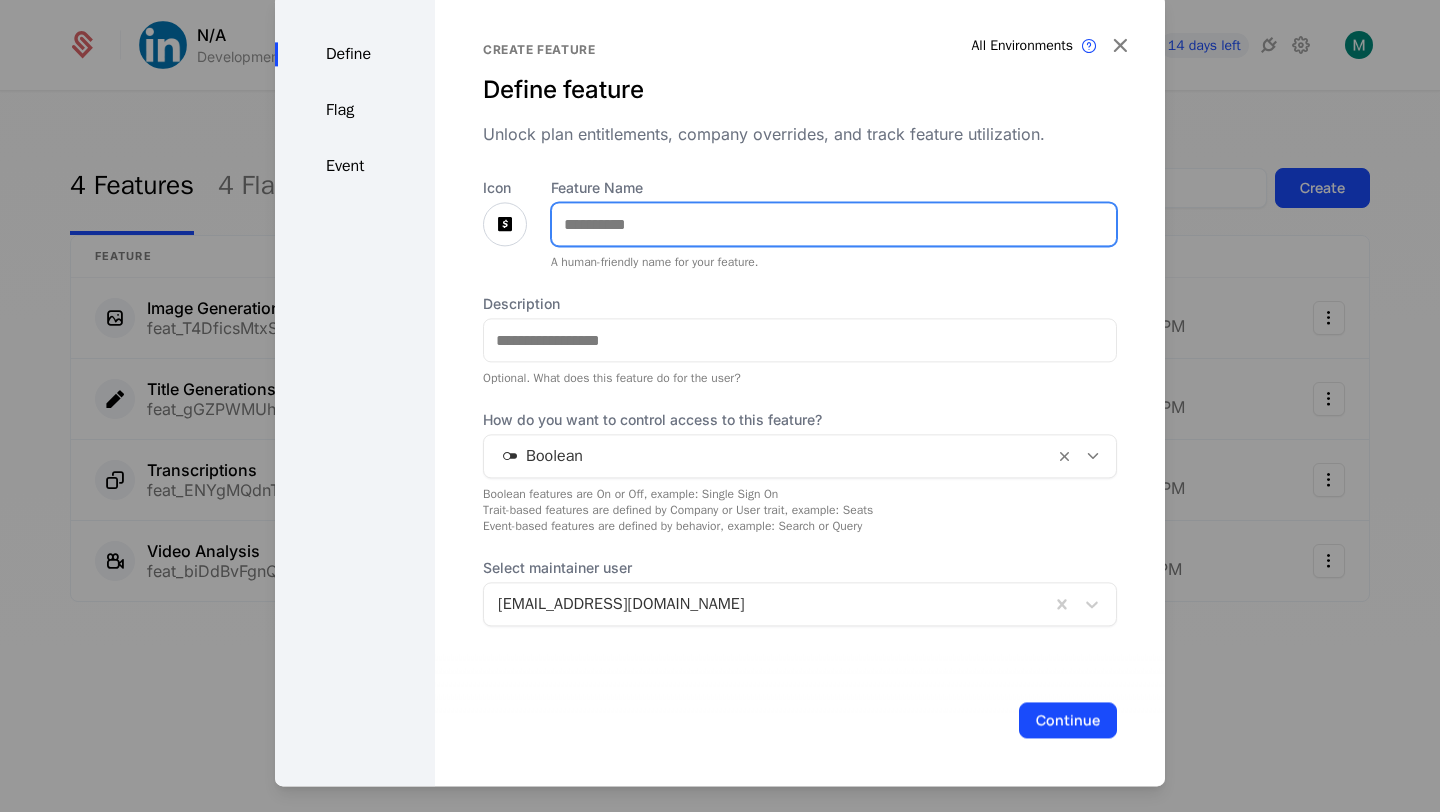click on "Feature Name" at bounding box center [834, 224] 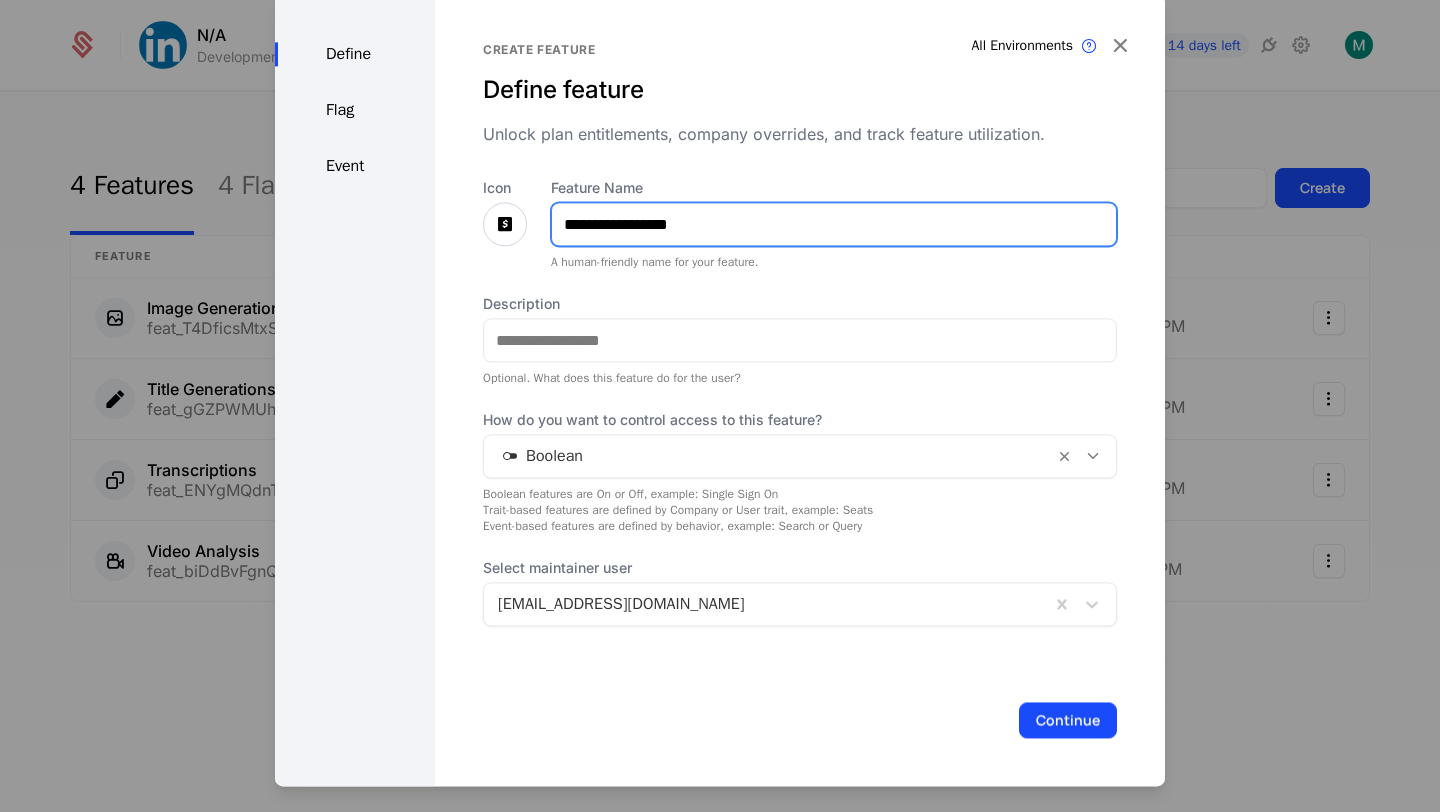 type on "**********" 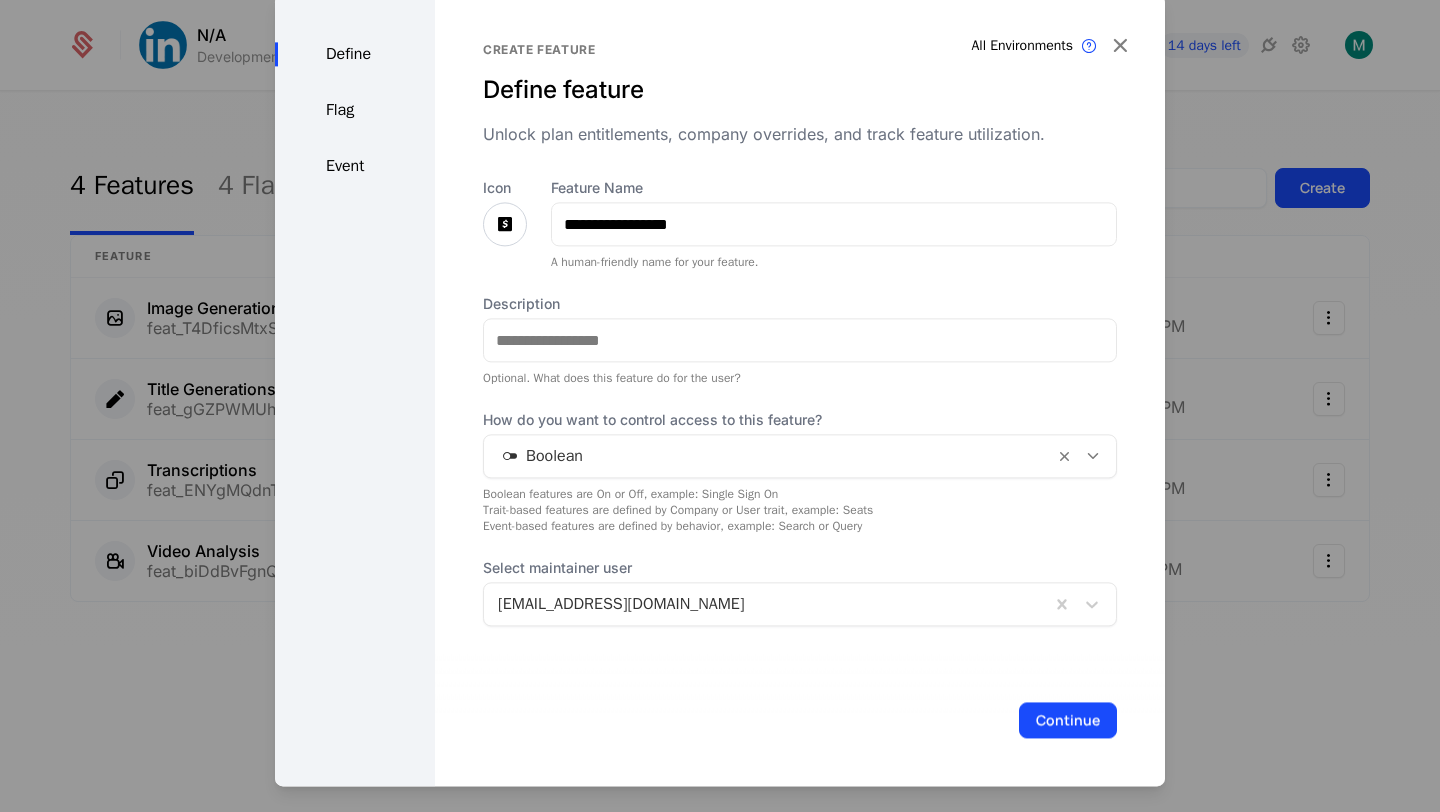 click at bounding box center [505, 224] 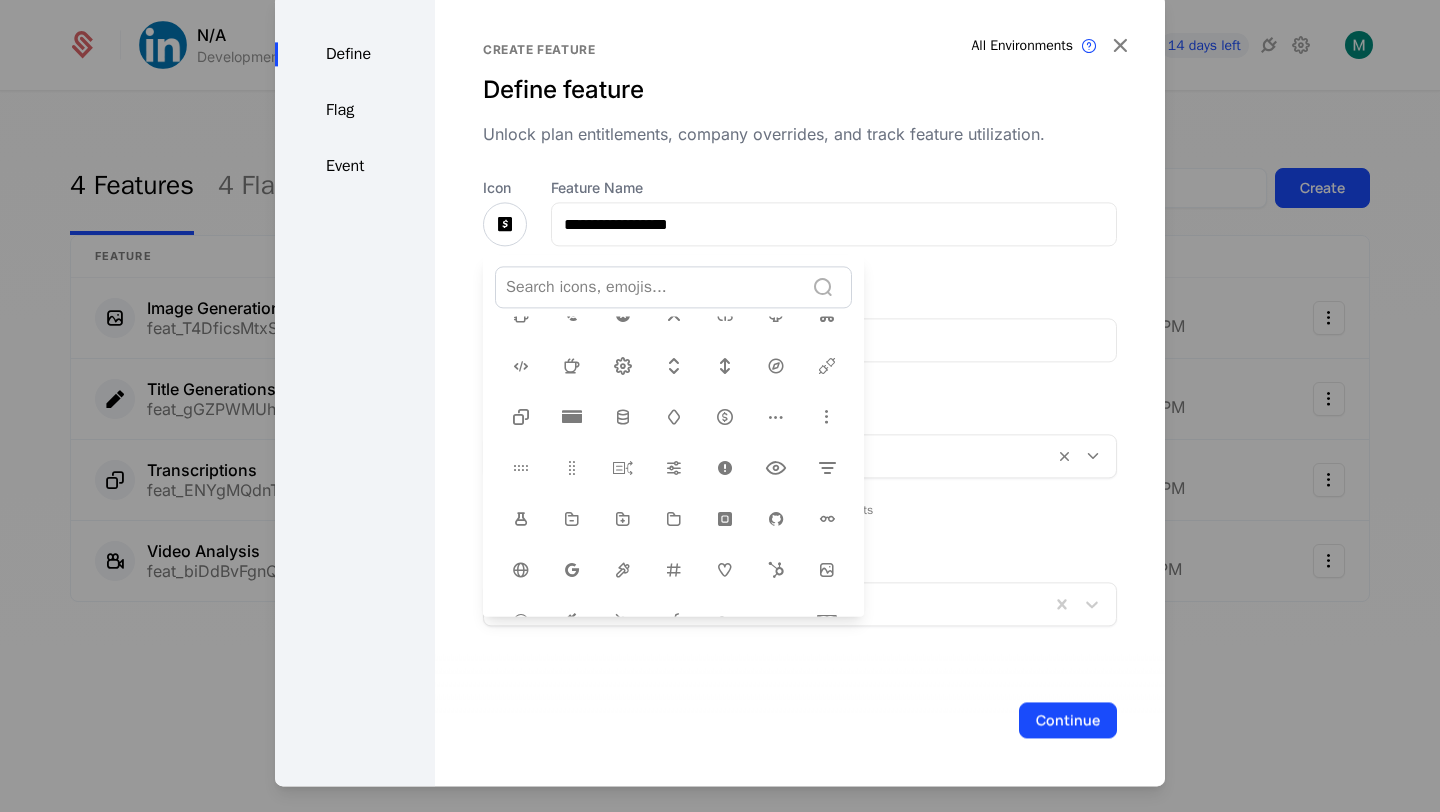 scroll, scrollTop: 259, scrollLeft: 0, axis: vertical 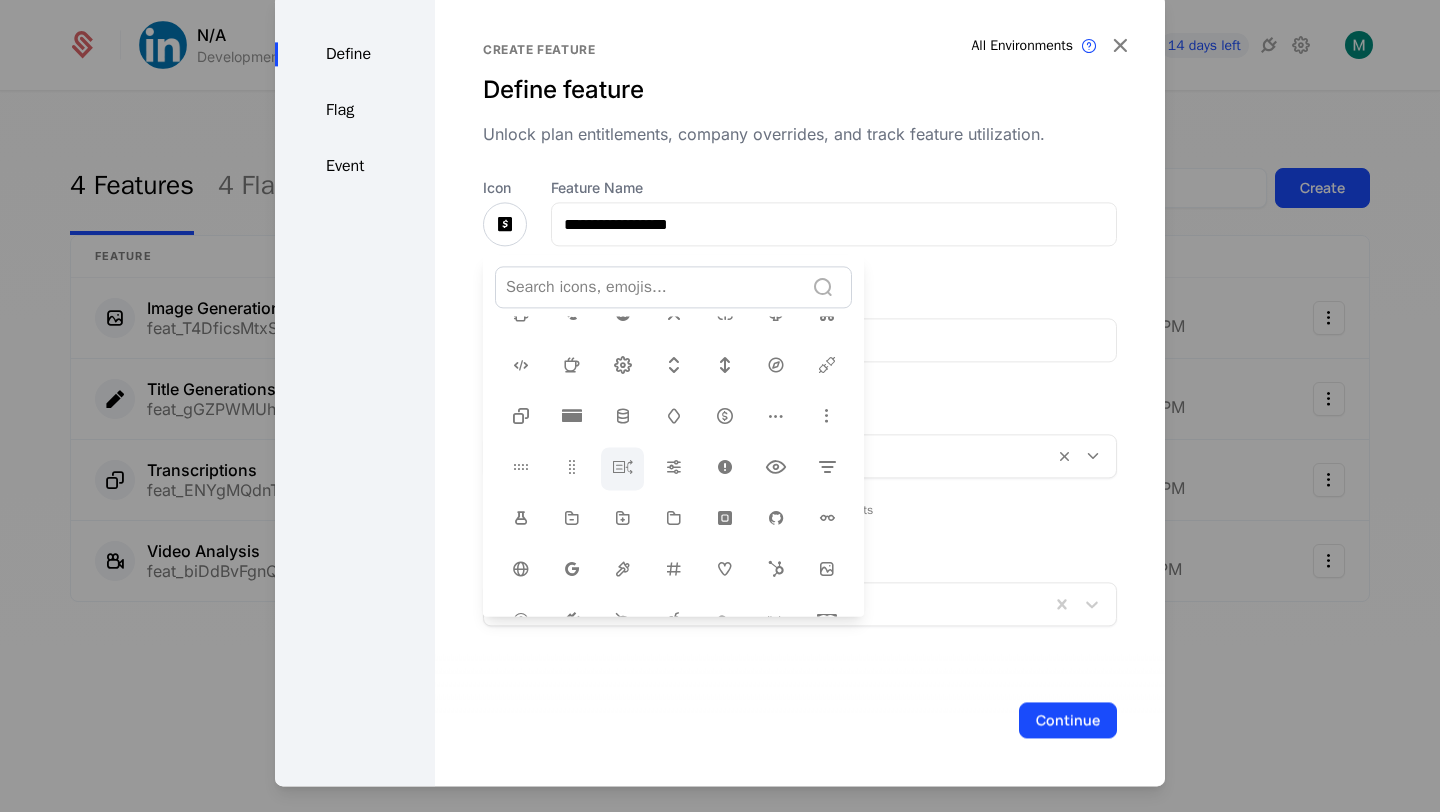click at bounding box center [623, 467] 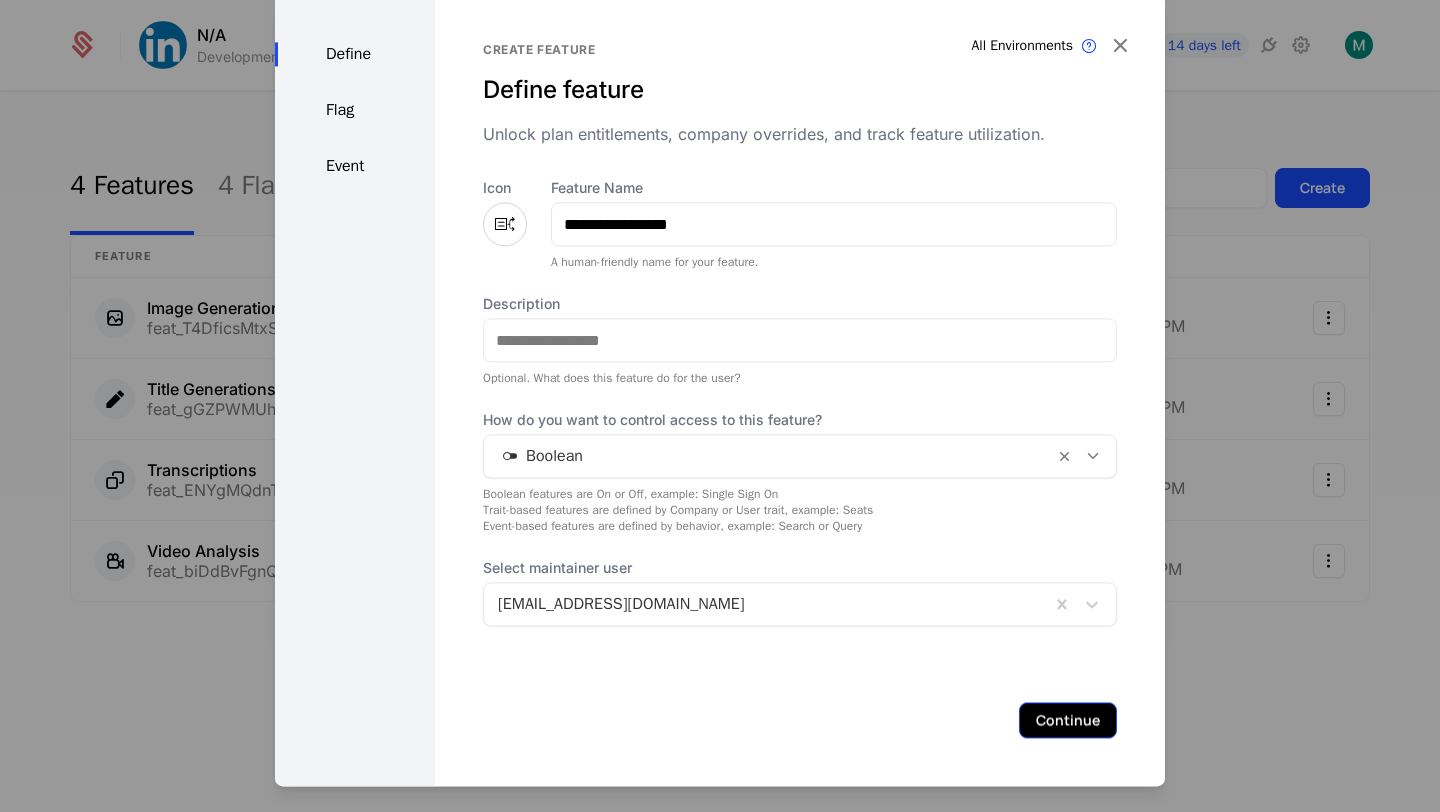 click on "Continue" at bounding box center [1068, 720] 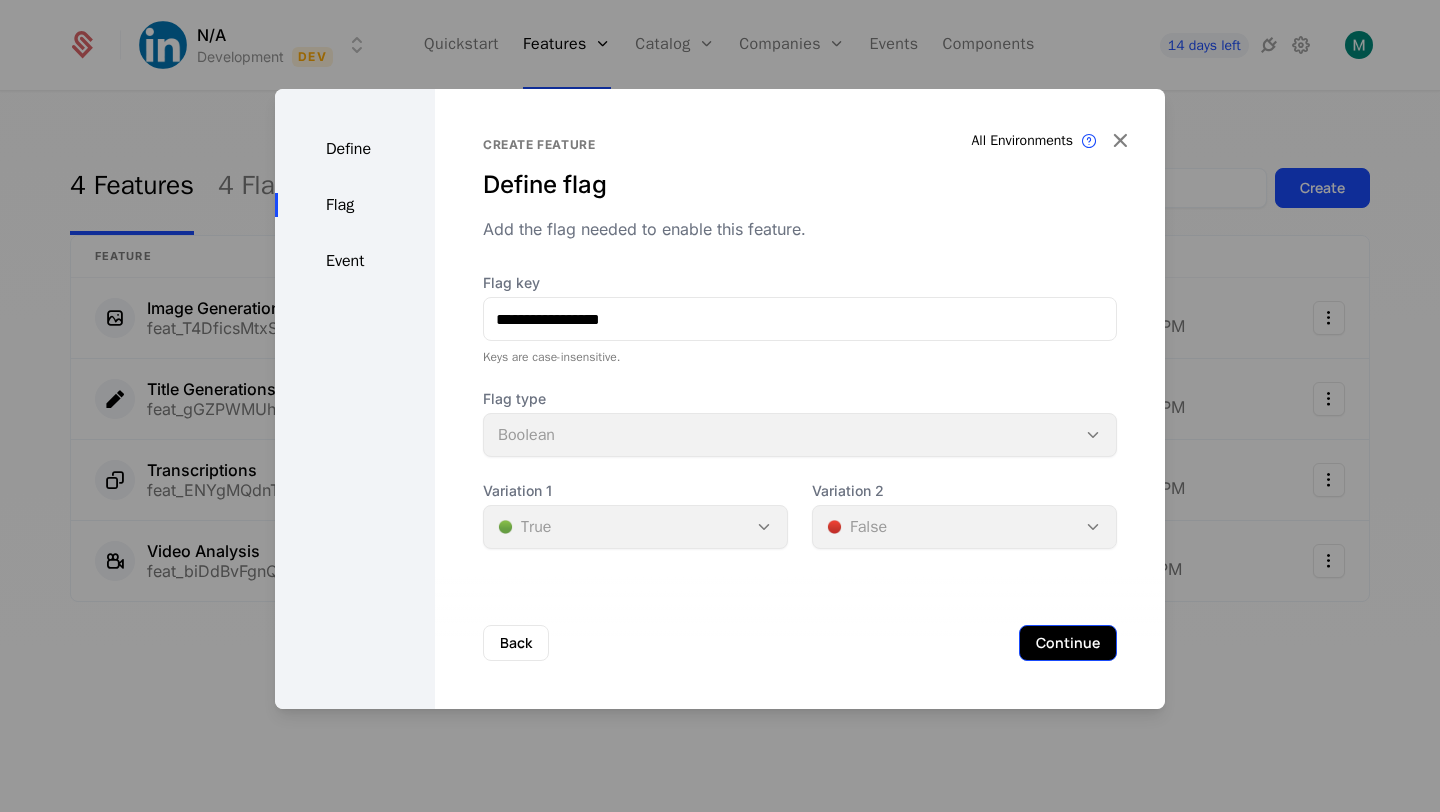 click on "Continue" at bounding box center (1068, 643) 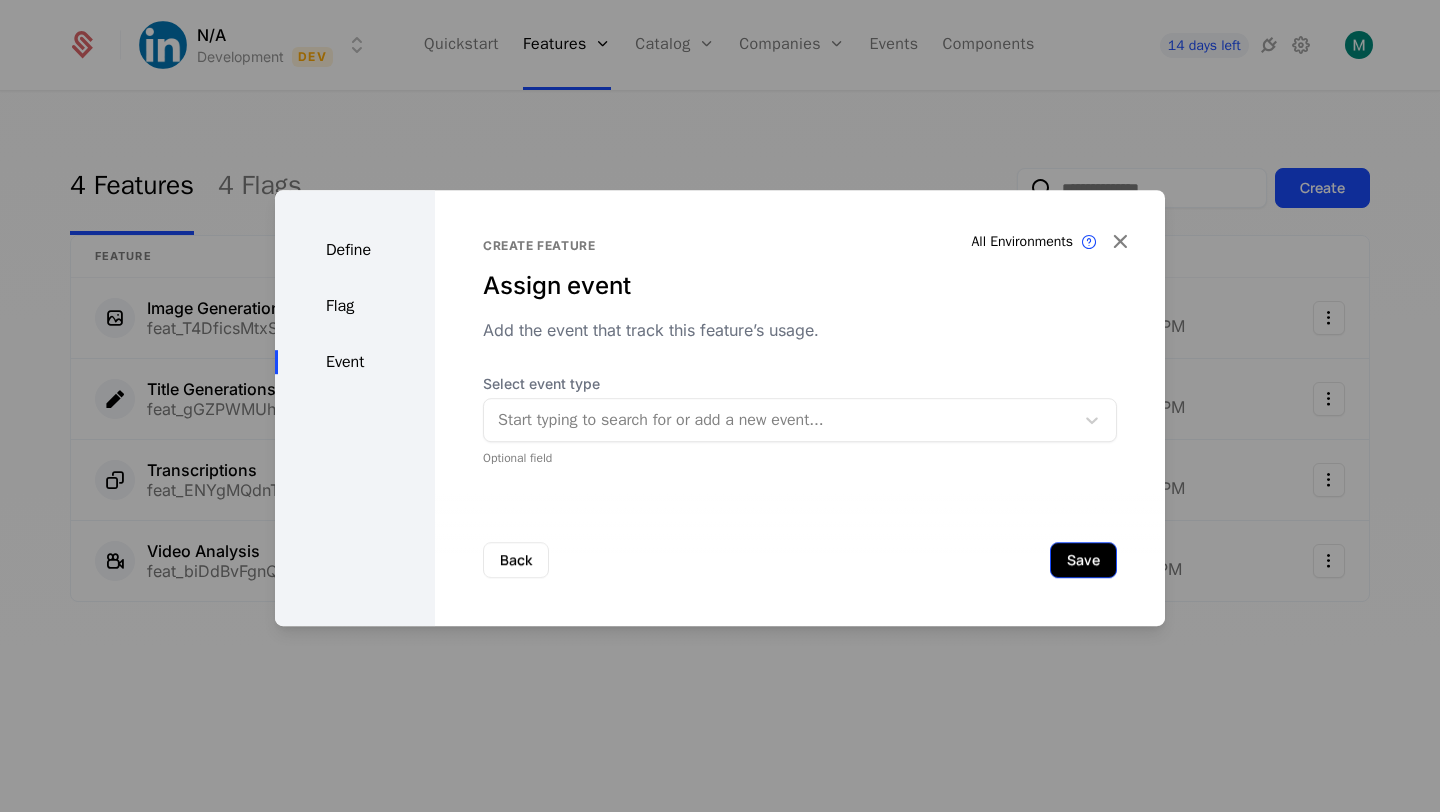click on "Save" at bounding box center [1083, 560] 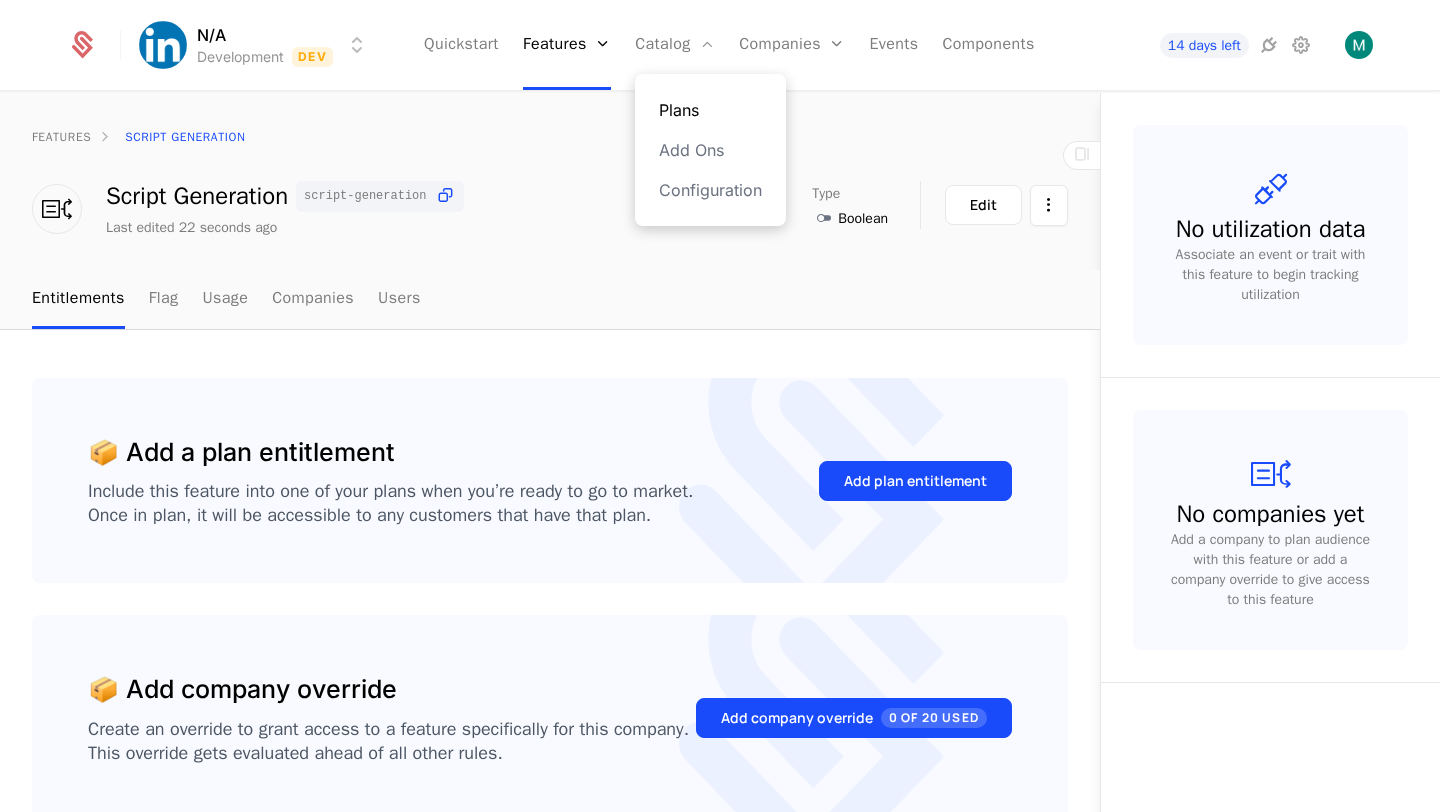 click on "Plans" at bounding box center [710, 110] 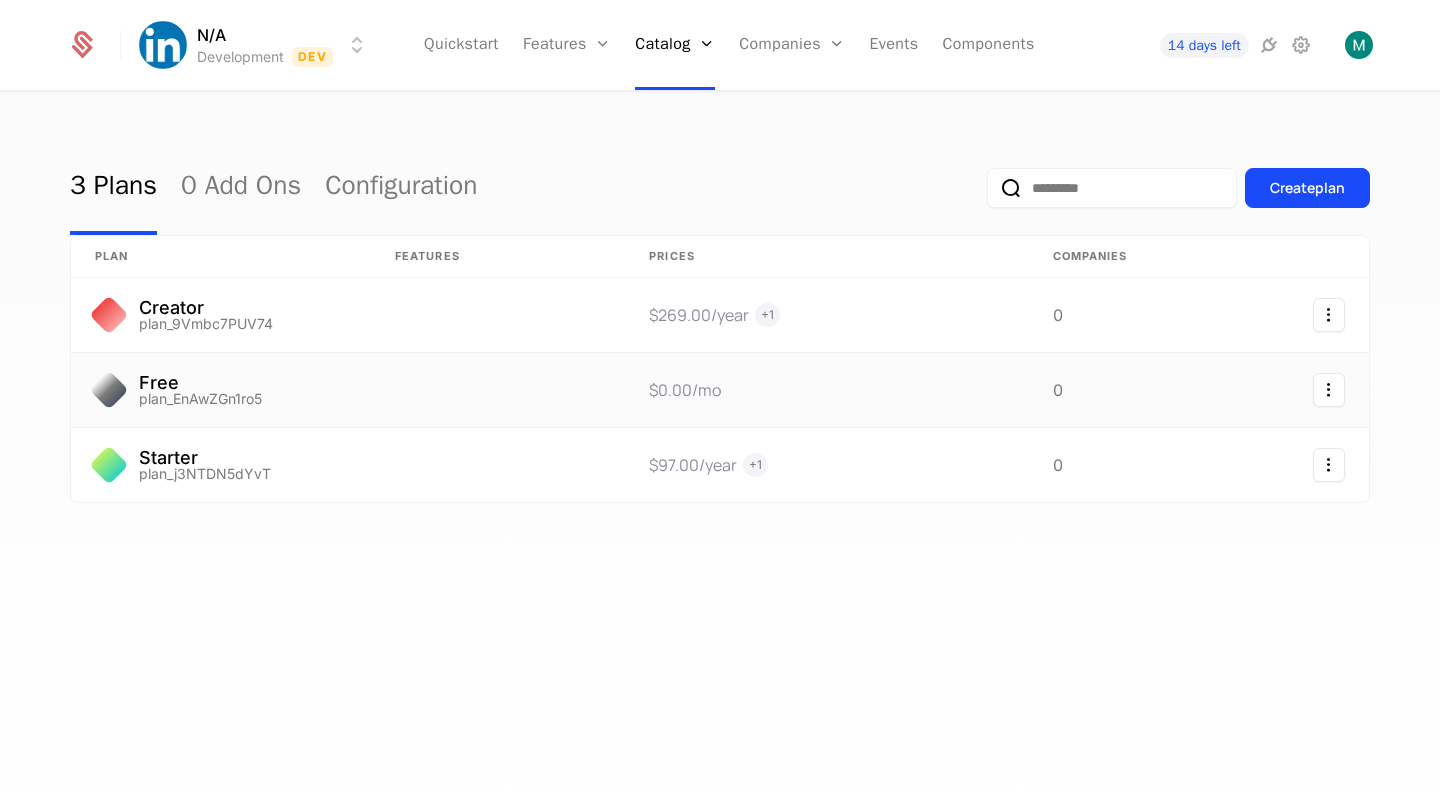 click on "Free" at bounding box center (200, 383) 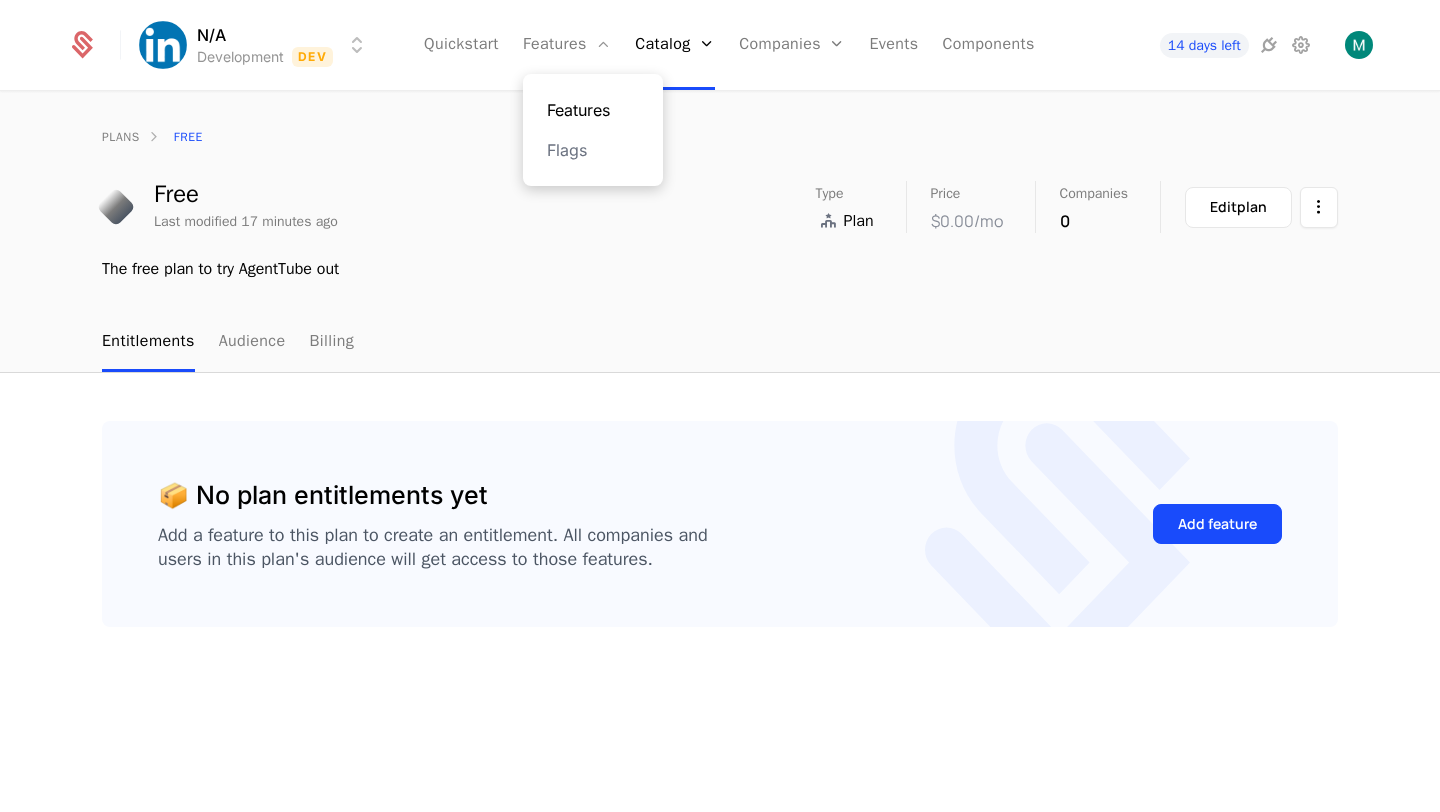 click on "Features" at bounding box center (593, 110) 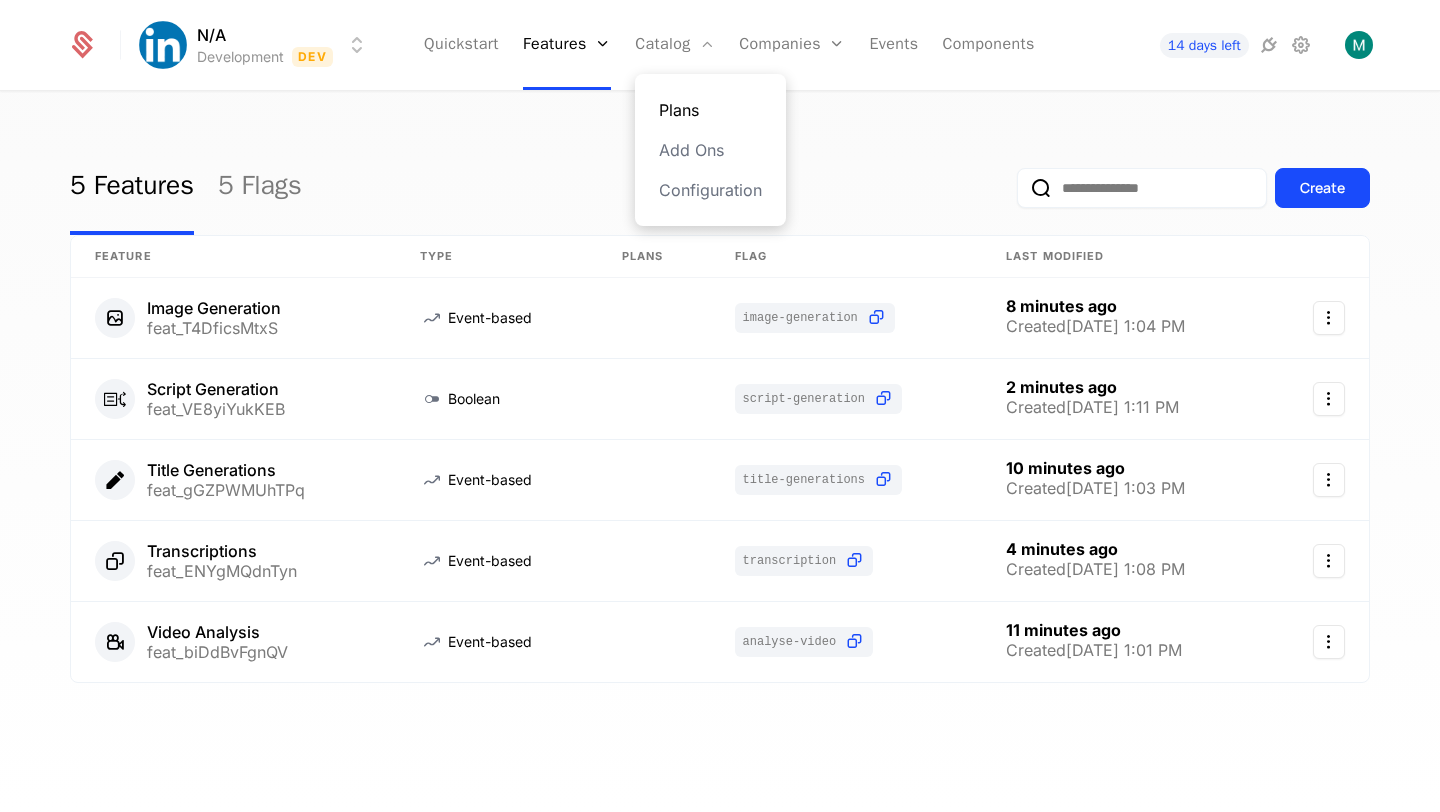 click on "Plans" at bounding box center (710, 110) 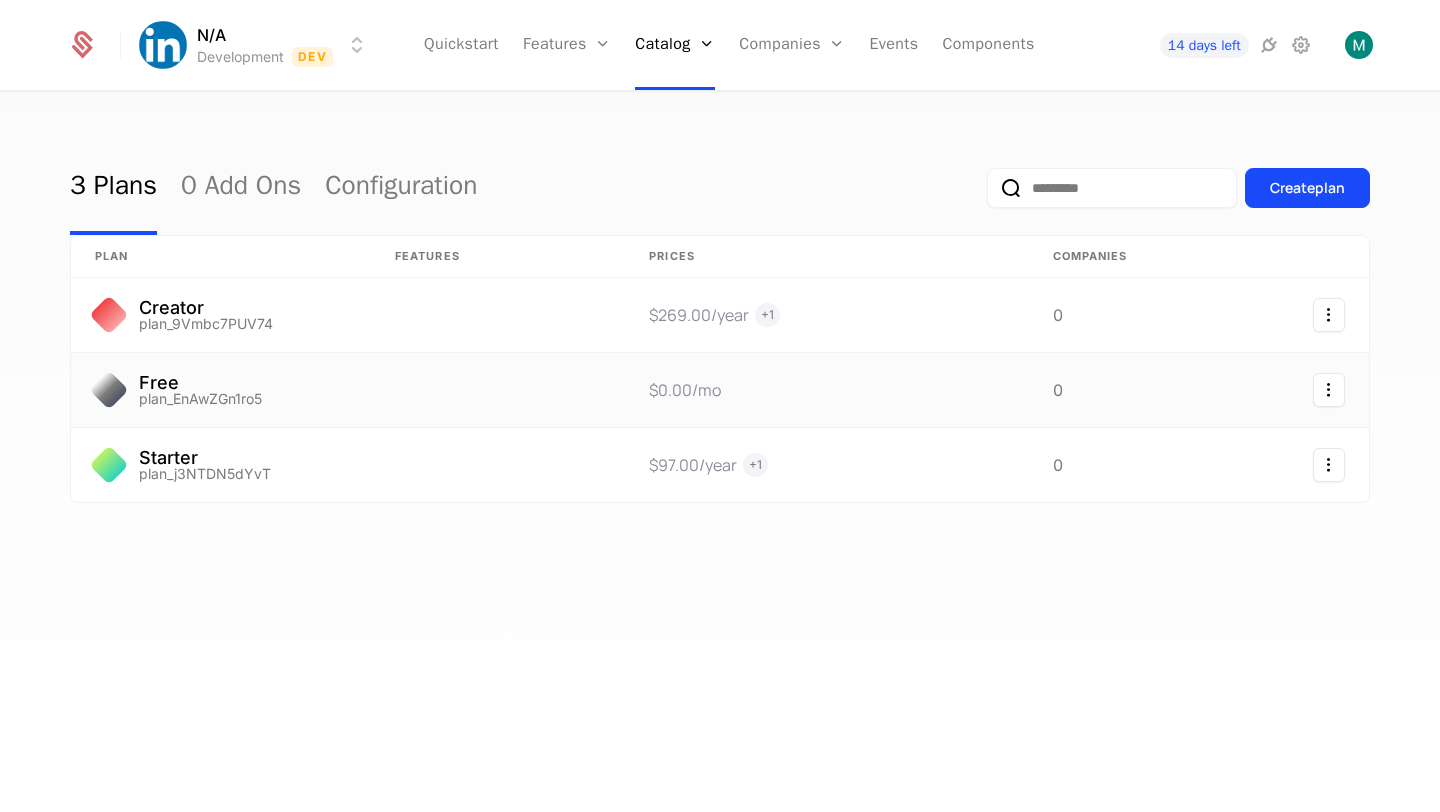 click on "Free" at bounding box center (200, 383) 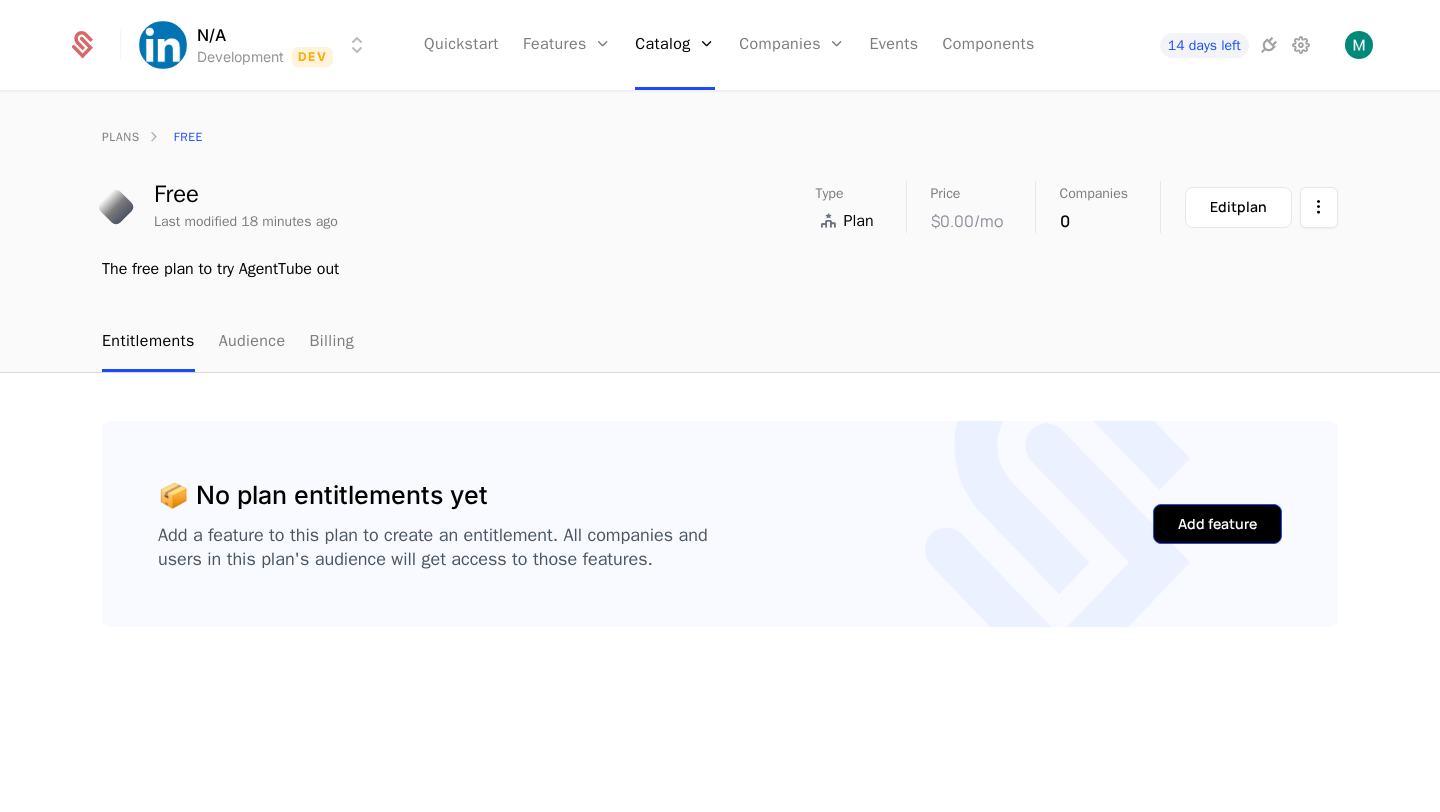 click on "Add feature" at bounding box center [1217, 524] 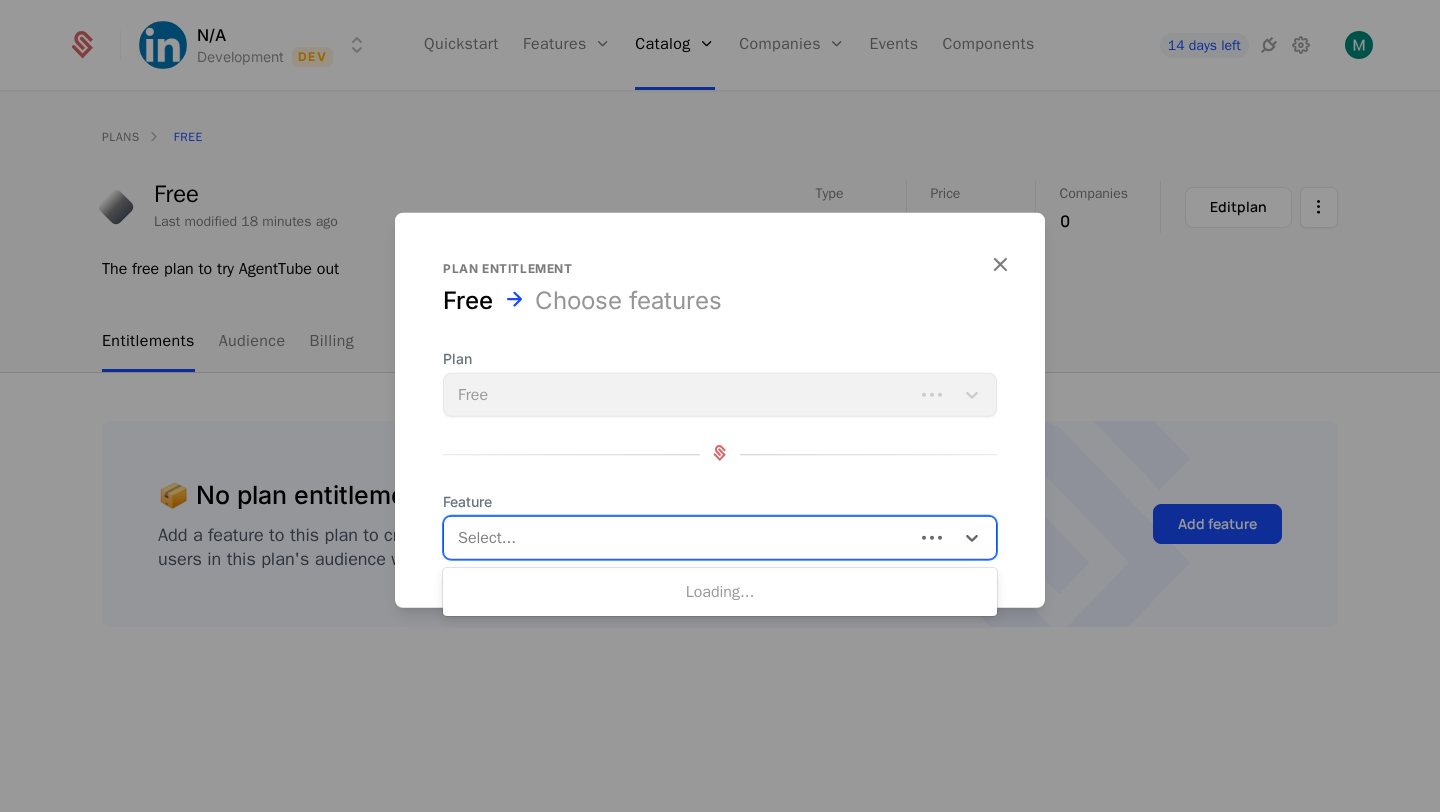 click at bounding box center [681, 538] 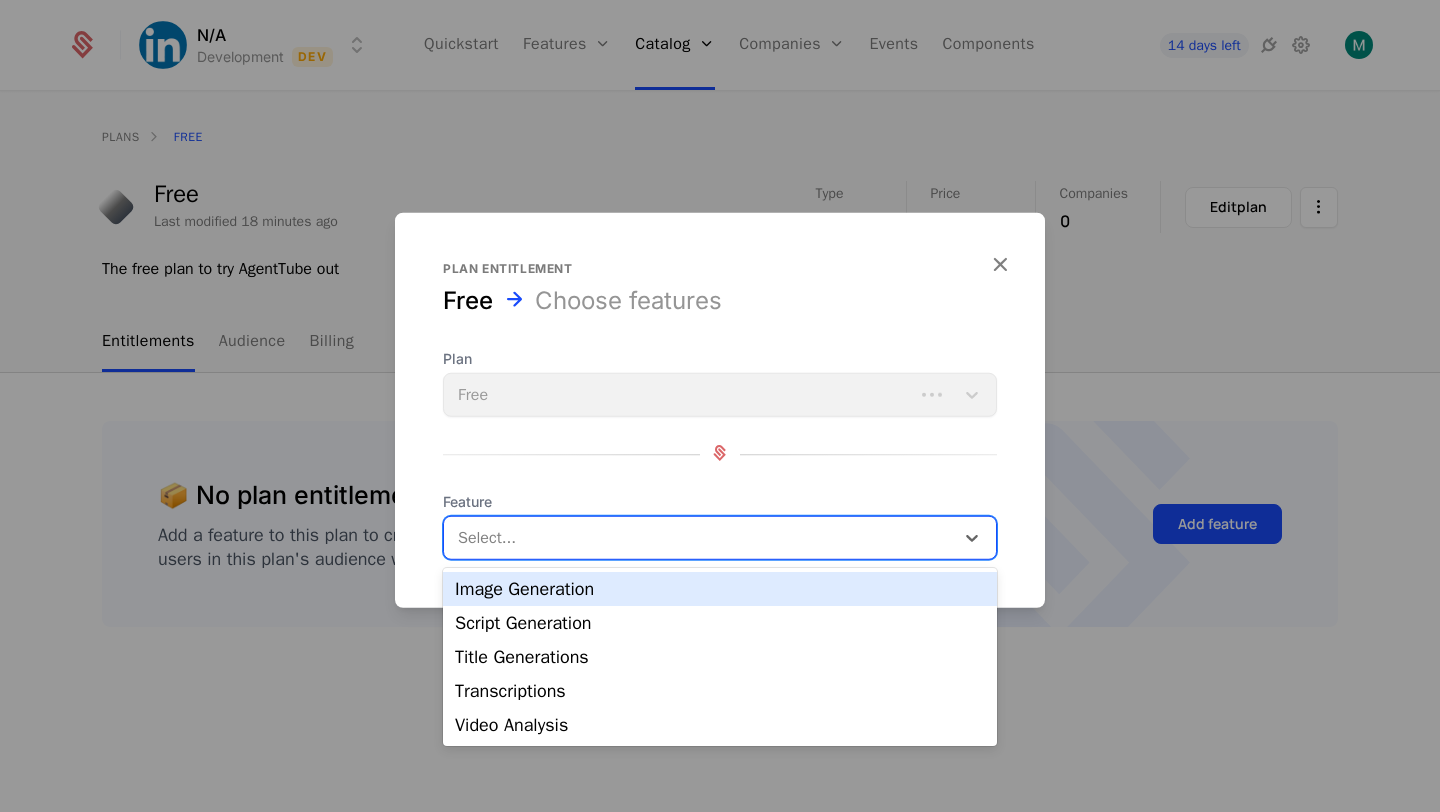 click at bounding box center (701, 538) 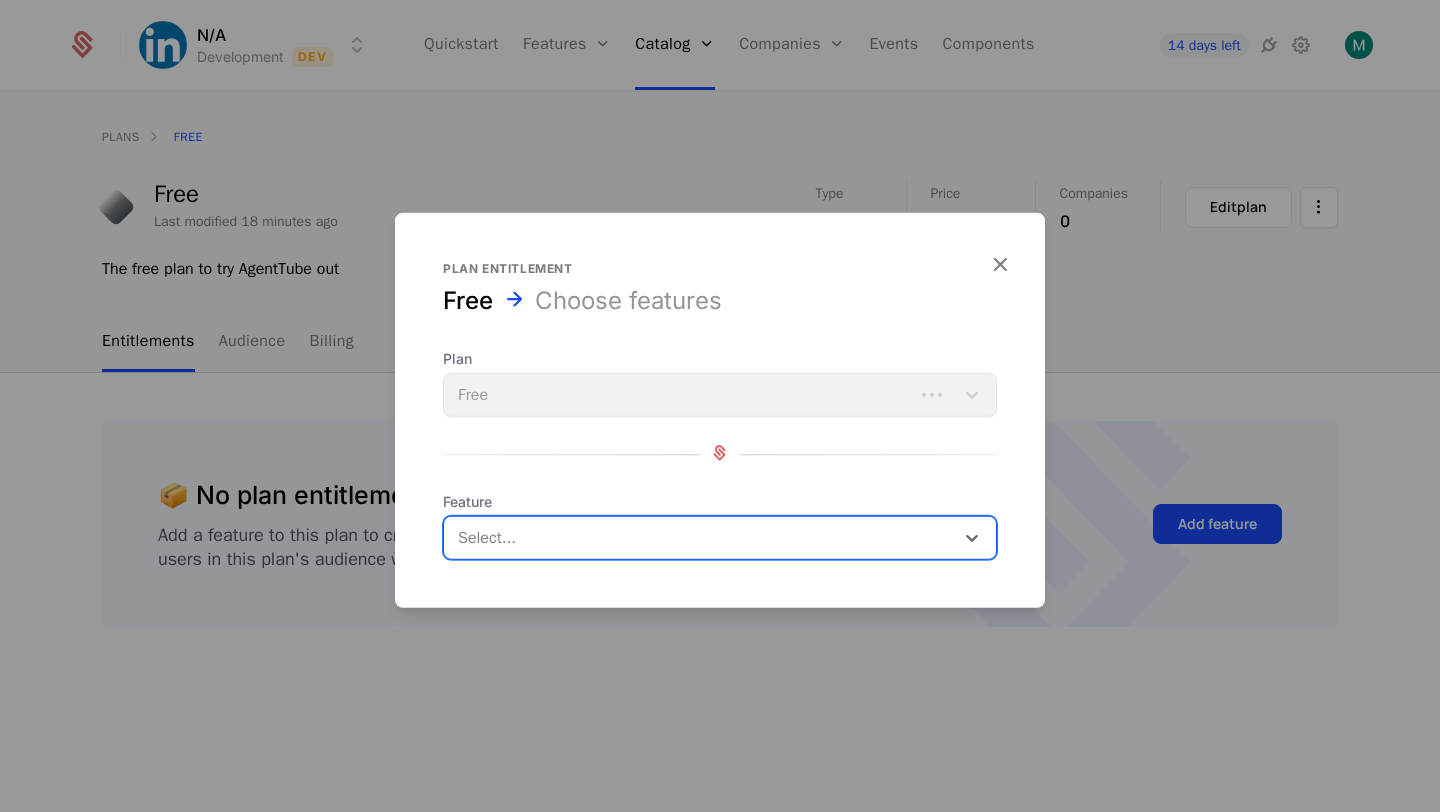 click at bounding box center [701, 538] 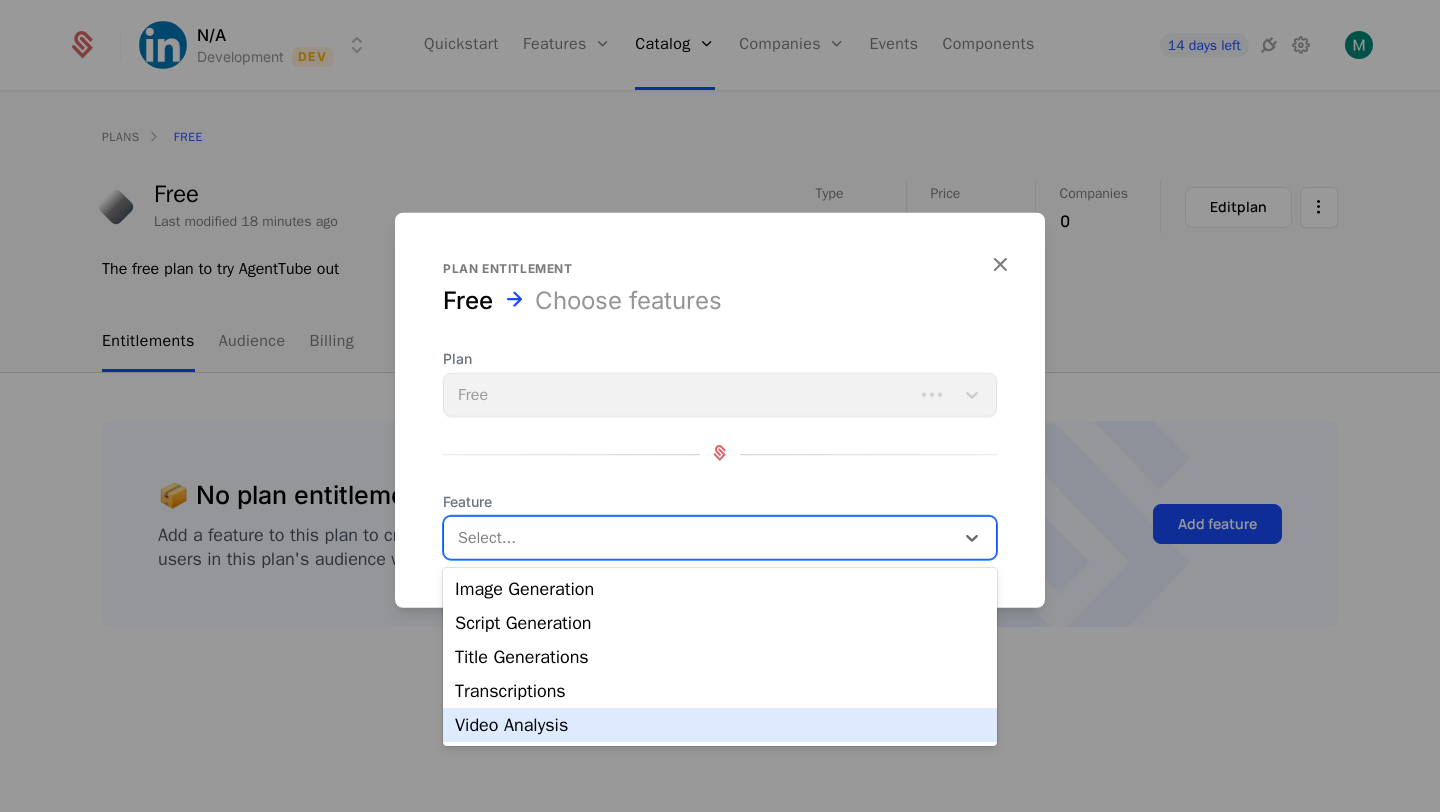 click on "Video Analysis" at bounding box center (720, 725) 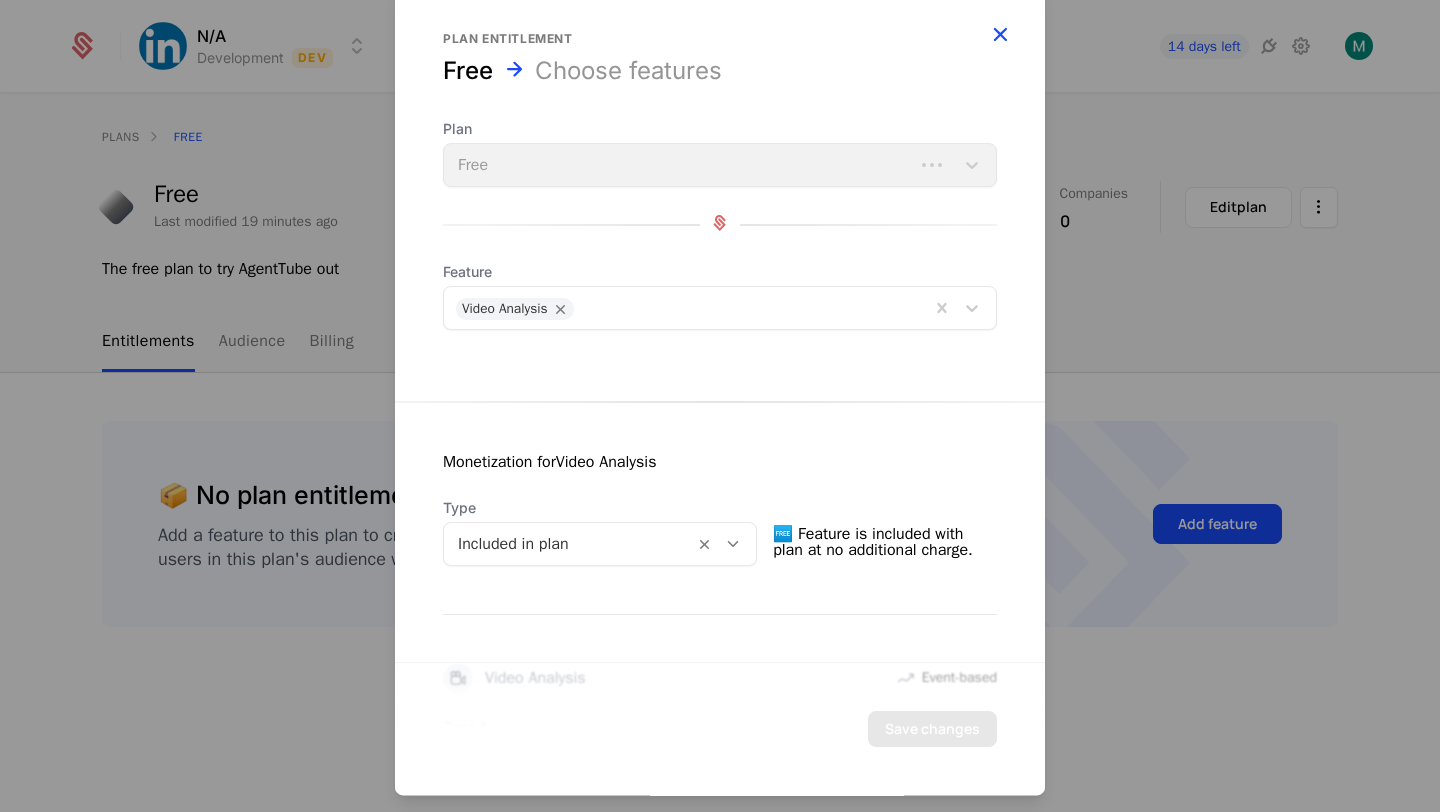 click at bounding box center (1000, 35) 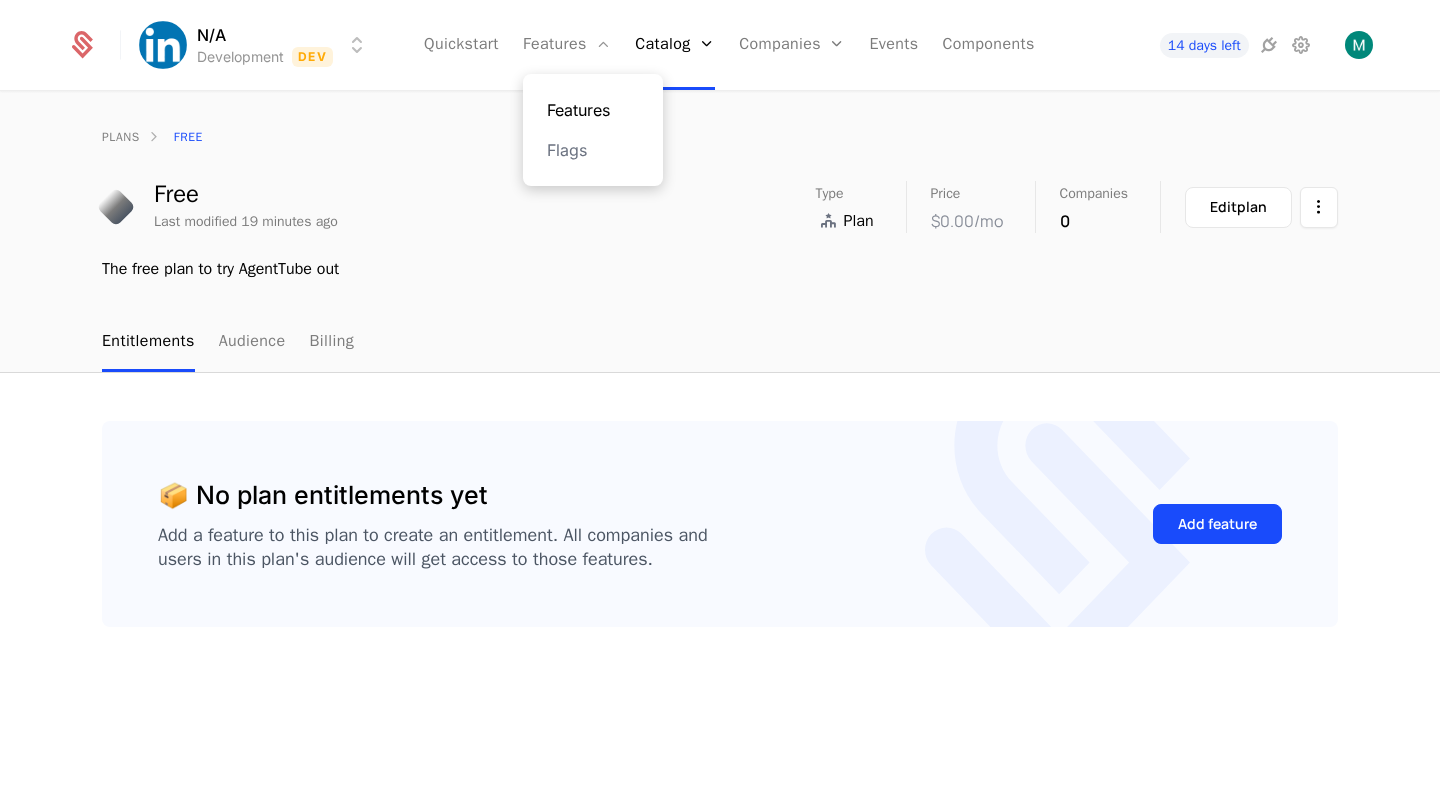 click on "Features" at bounding box center [593, 110] 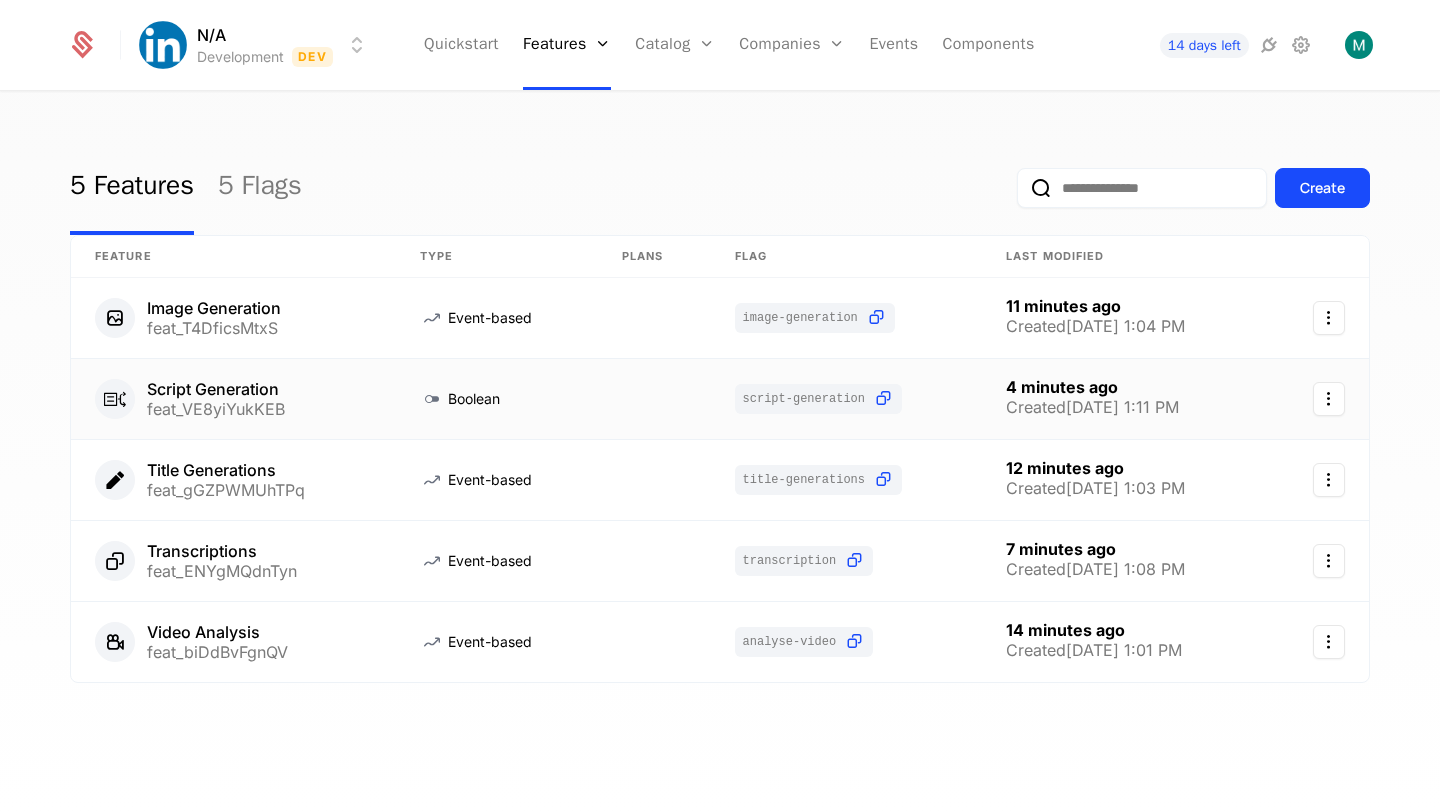 click on "4 minutes ago Created  7/1/25, 1:11 PM" at bounding box center [1125, 399] 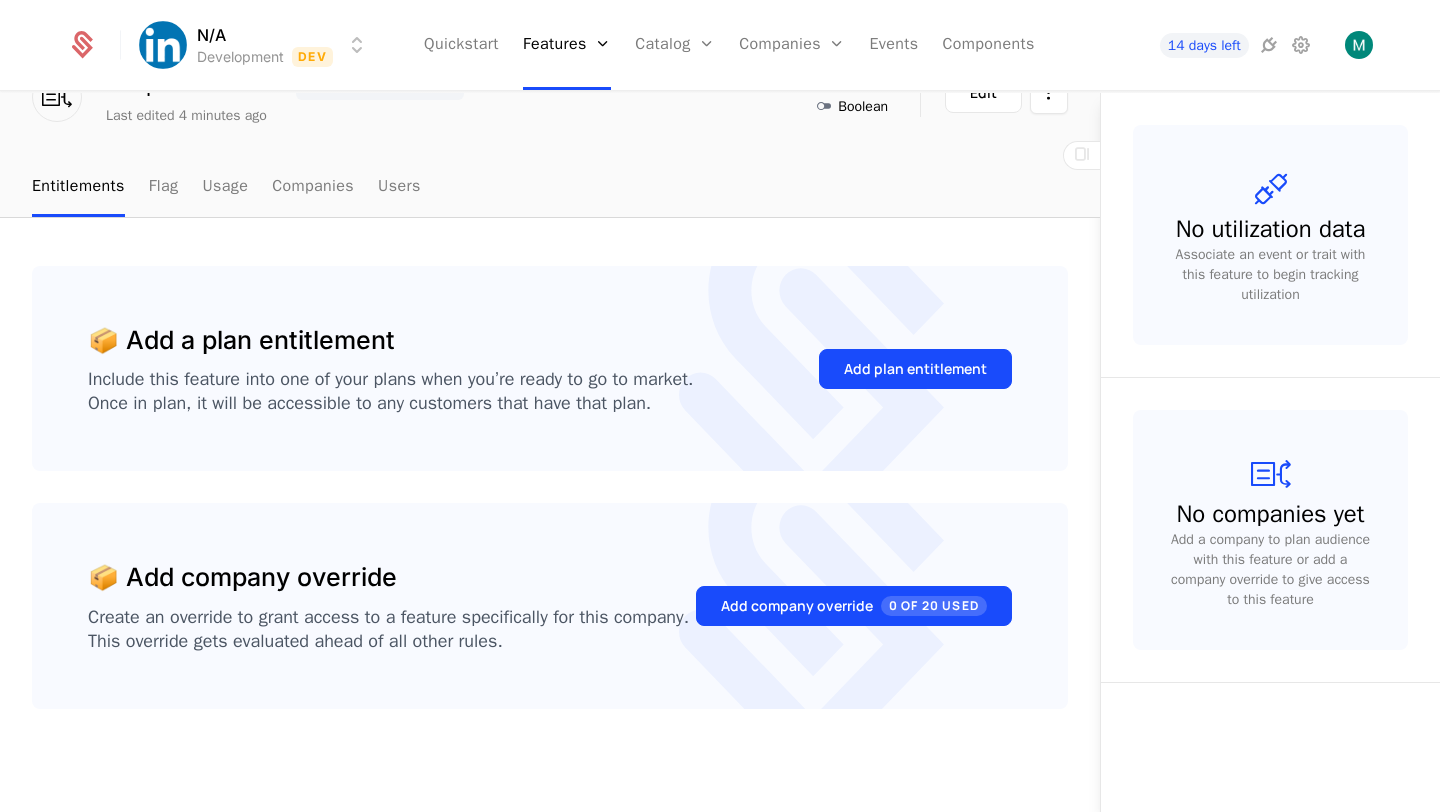 scroll, scrollTop: 114, scrollLeft: 0, axis: vertical 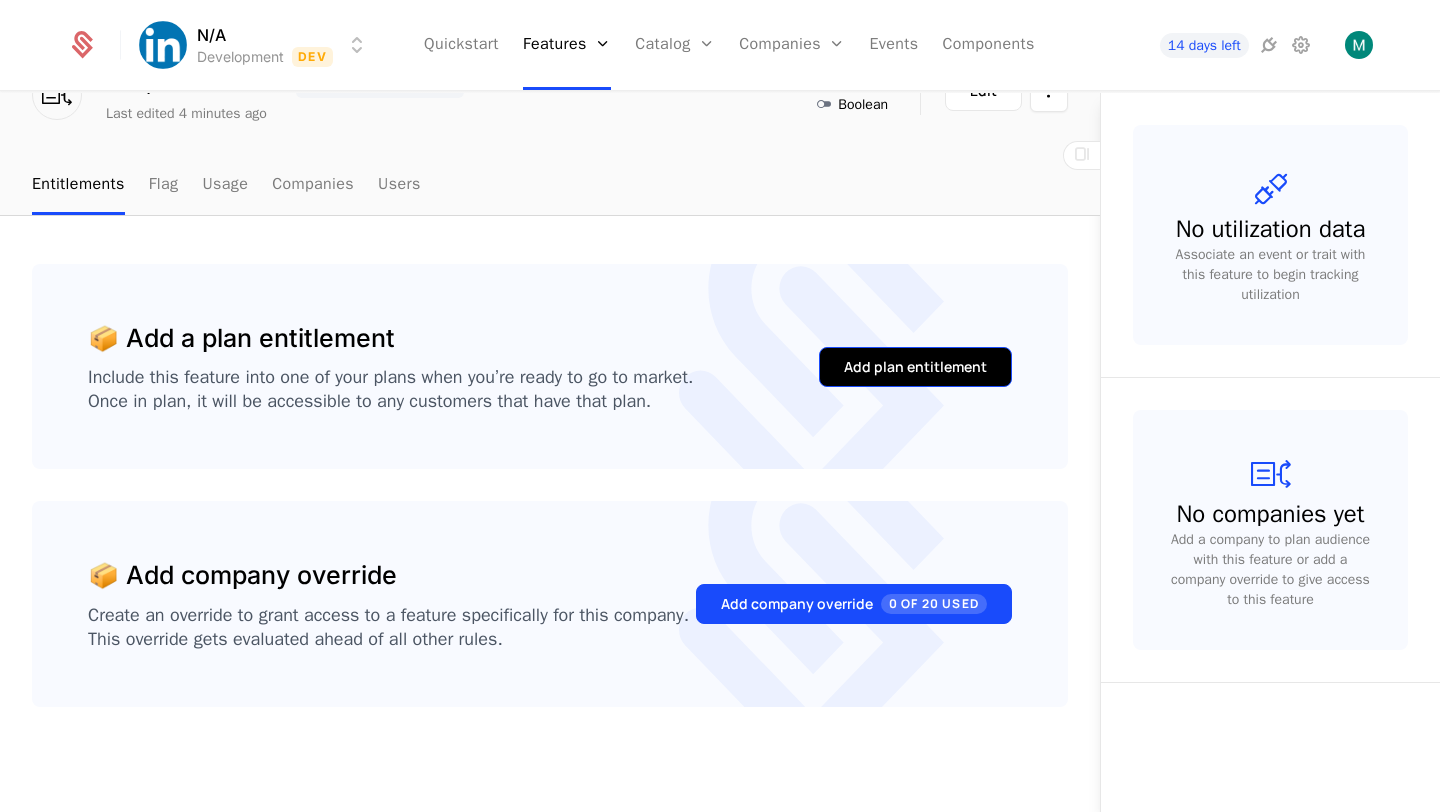 click on "Add plan entitlement" at bounding box center [915, 367] 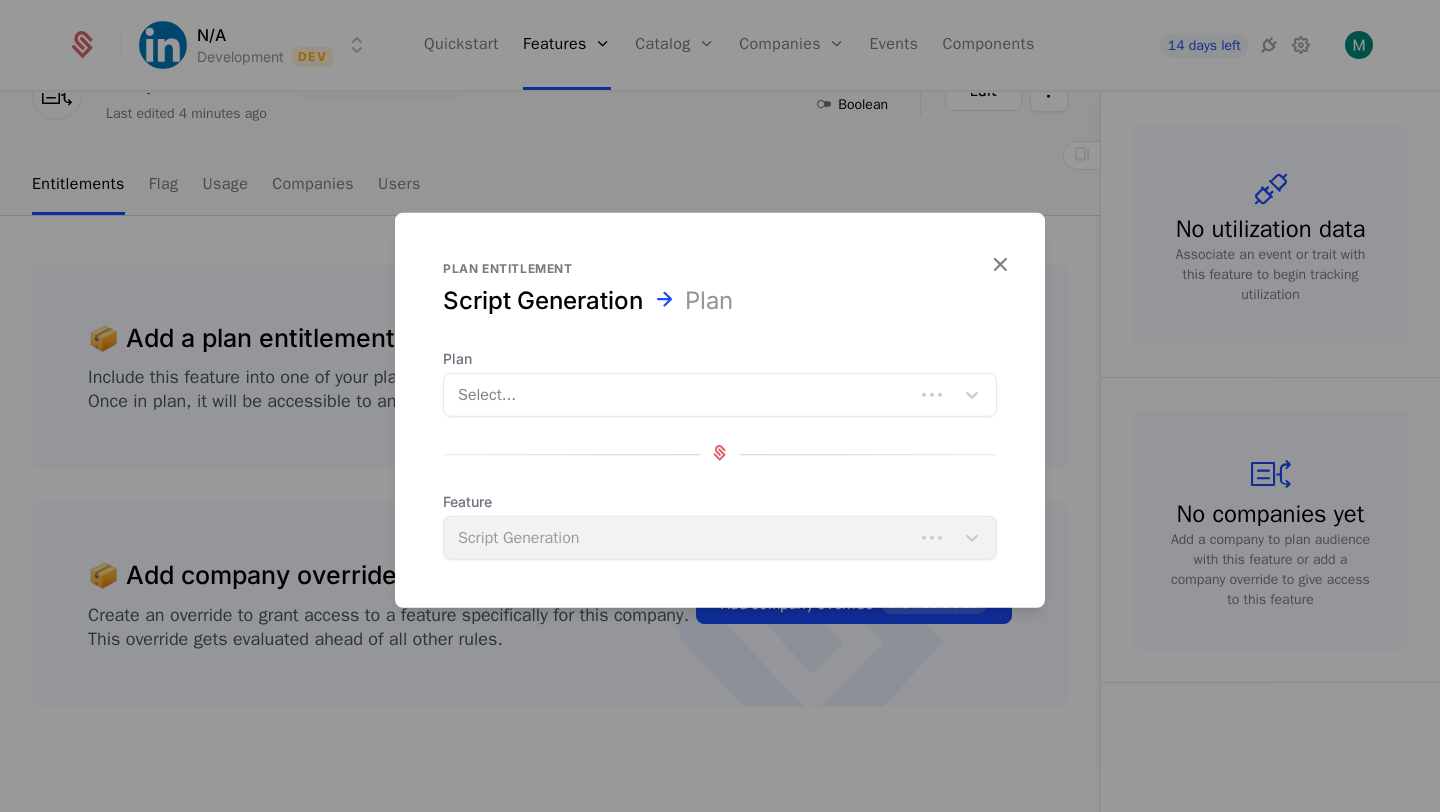 click at bounding box center (679, 395) 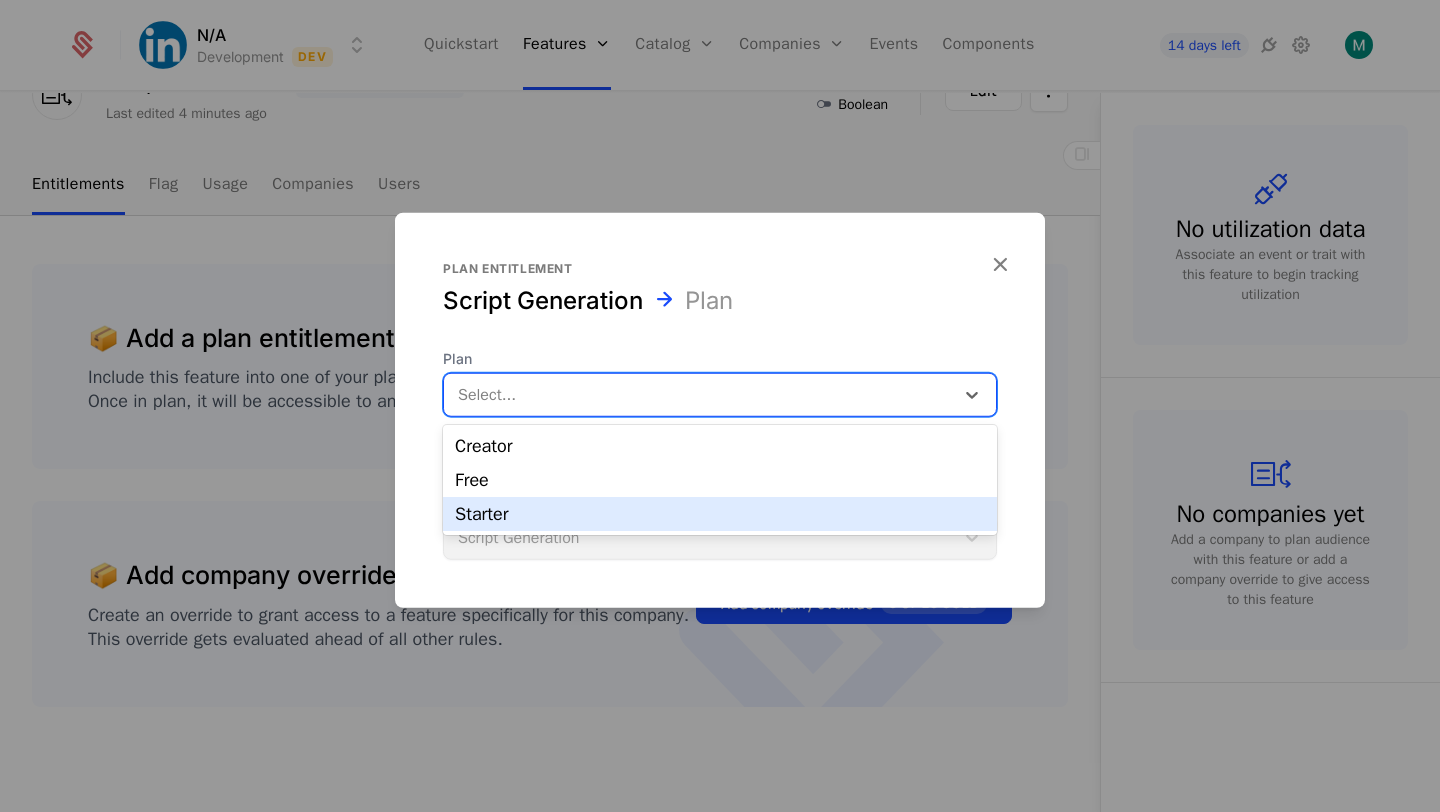 click on "Starter" at bounding box center (720, 514) 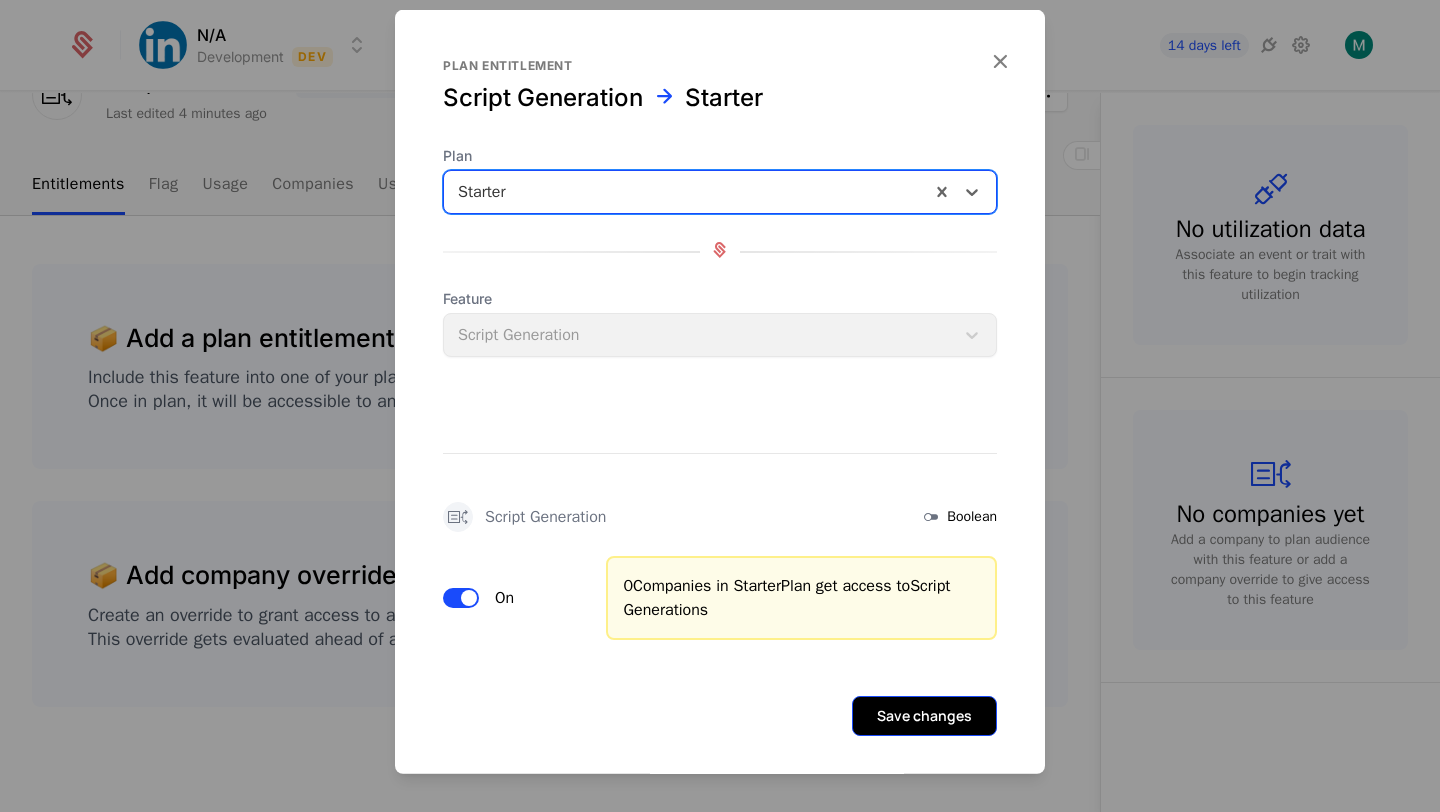 click on "Save changes" at bounding box center (924, 716) 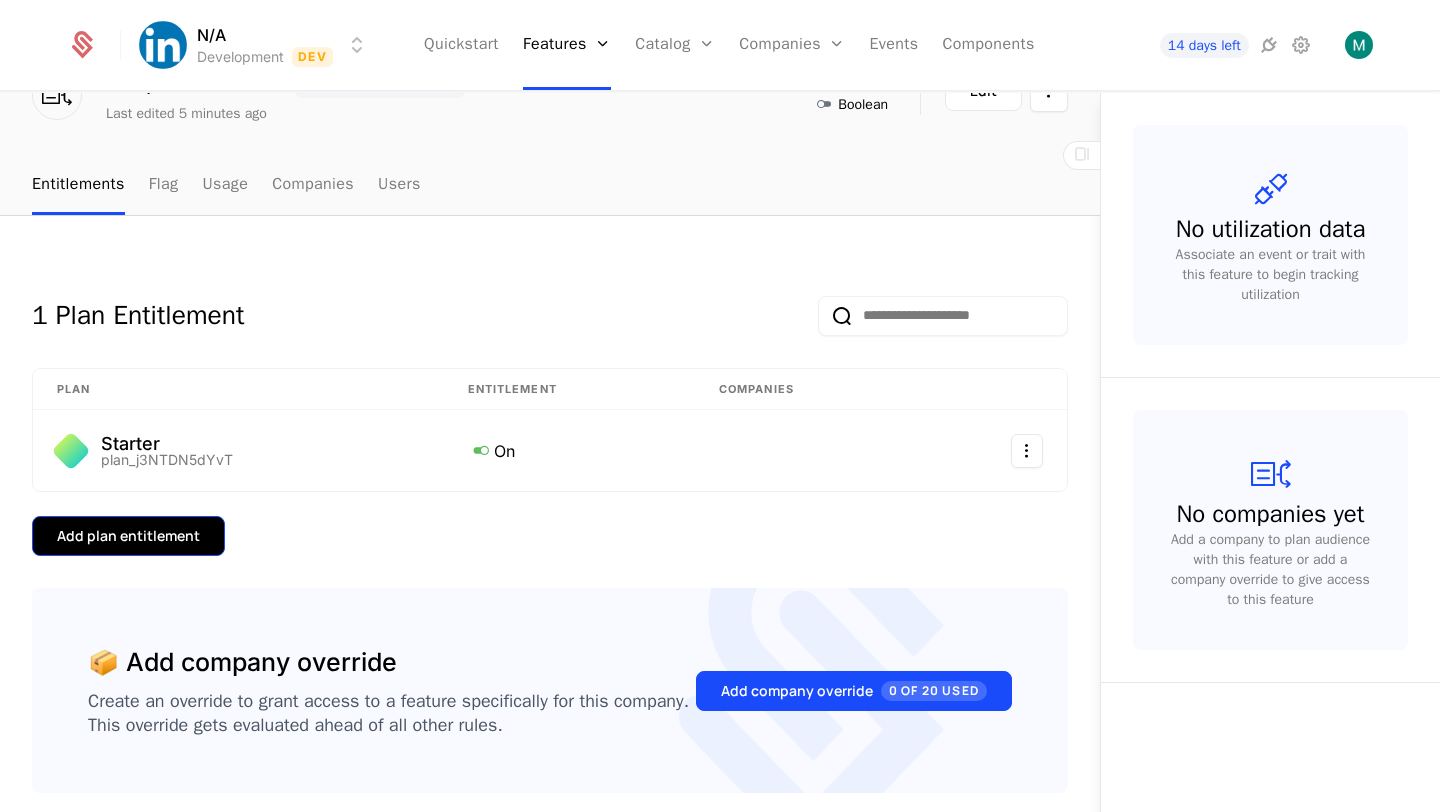 click on "Add plan entitlement" at bounding box center [128, 536] 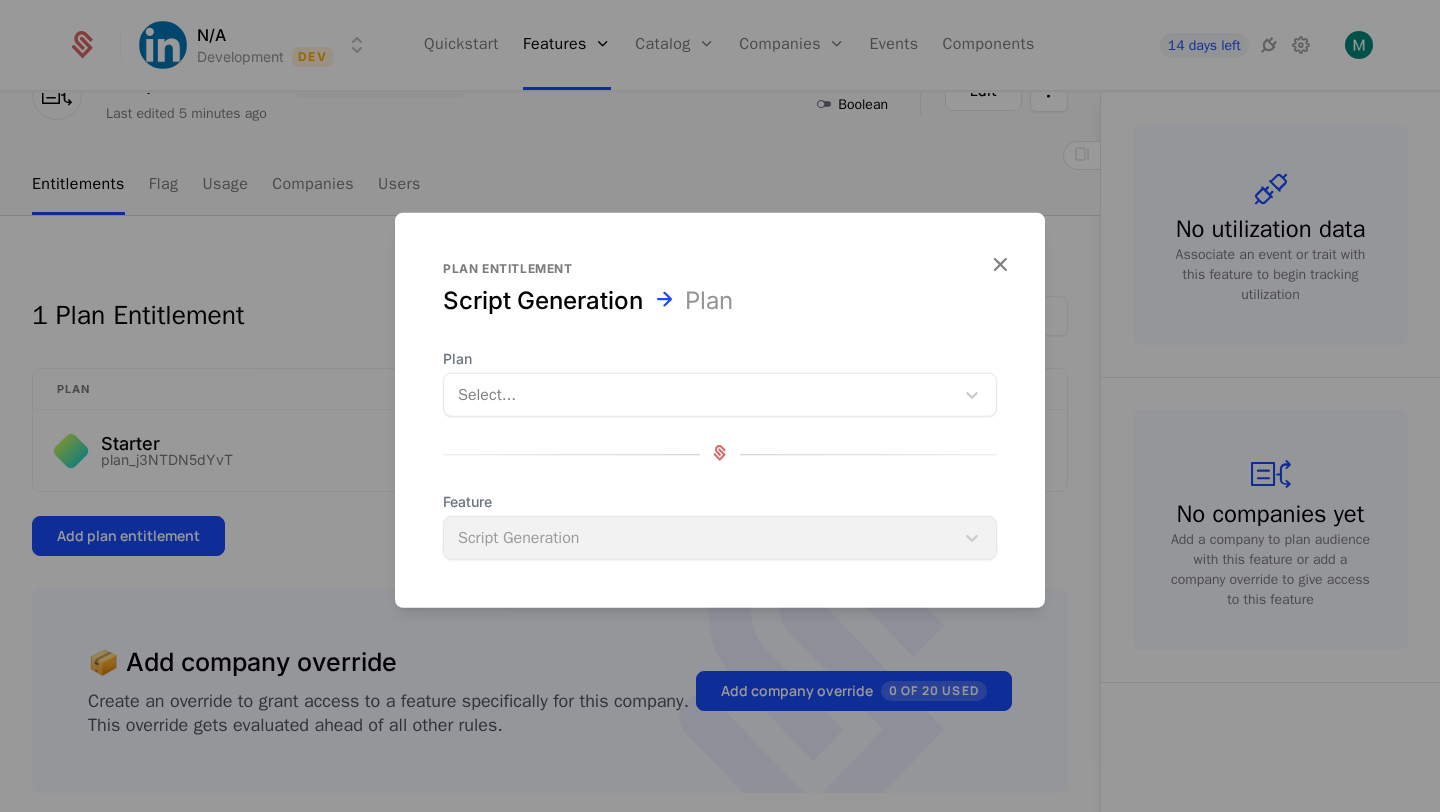 click at bounding box center (699, 395) 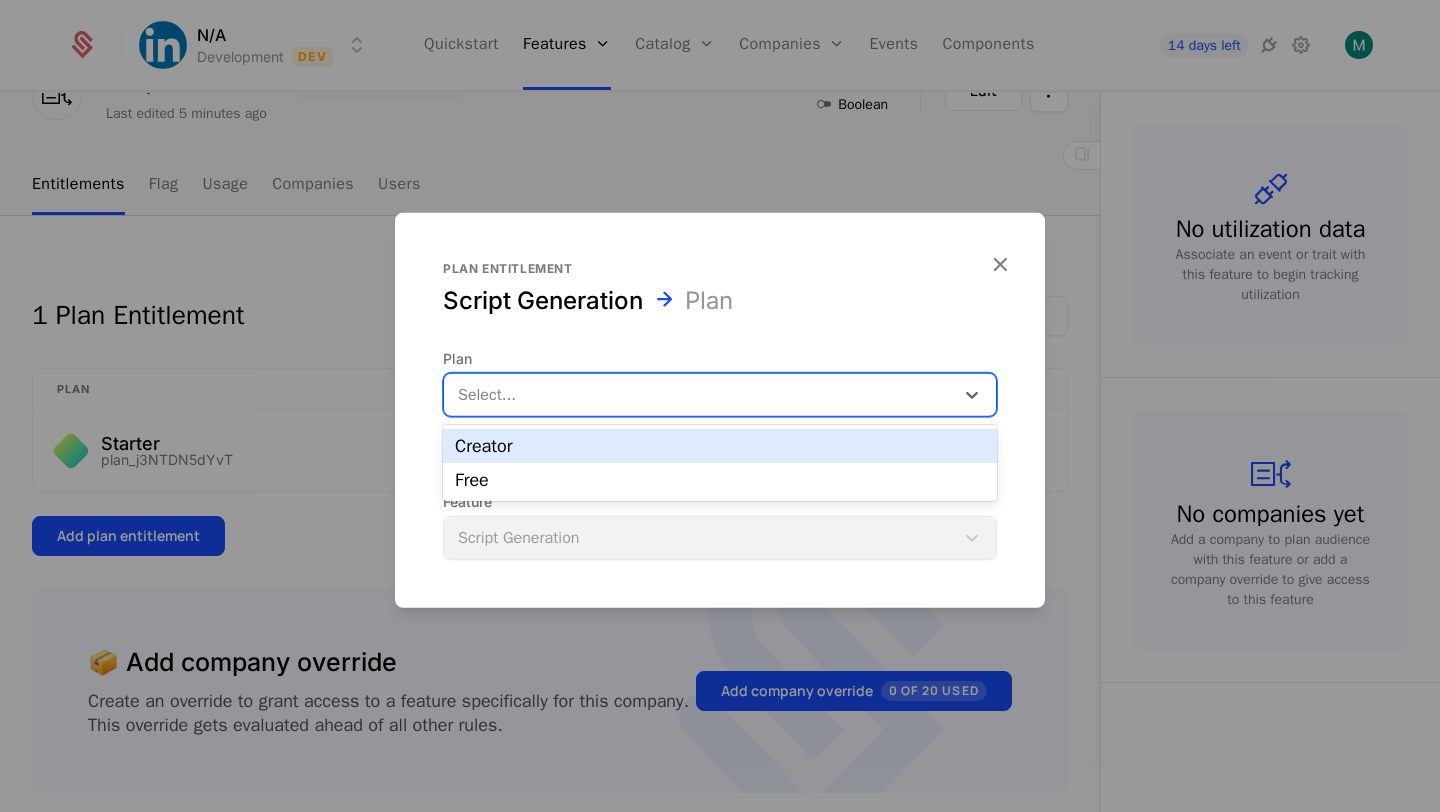 click on "Creator" at bounding box center [720, 446] 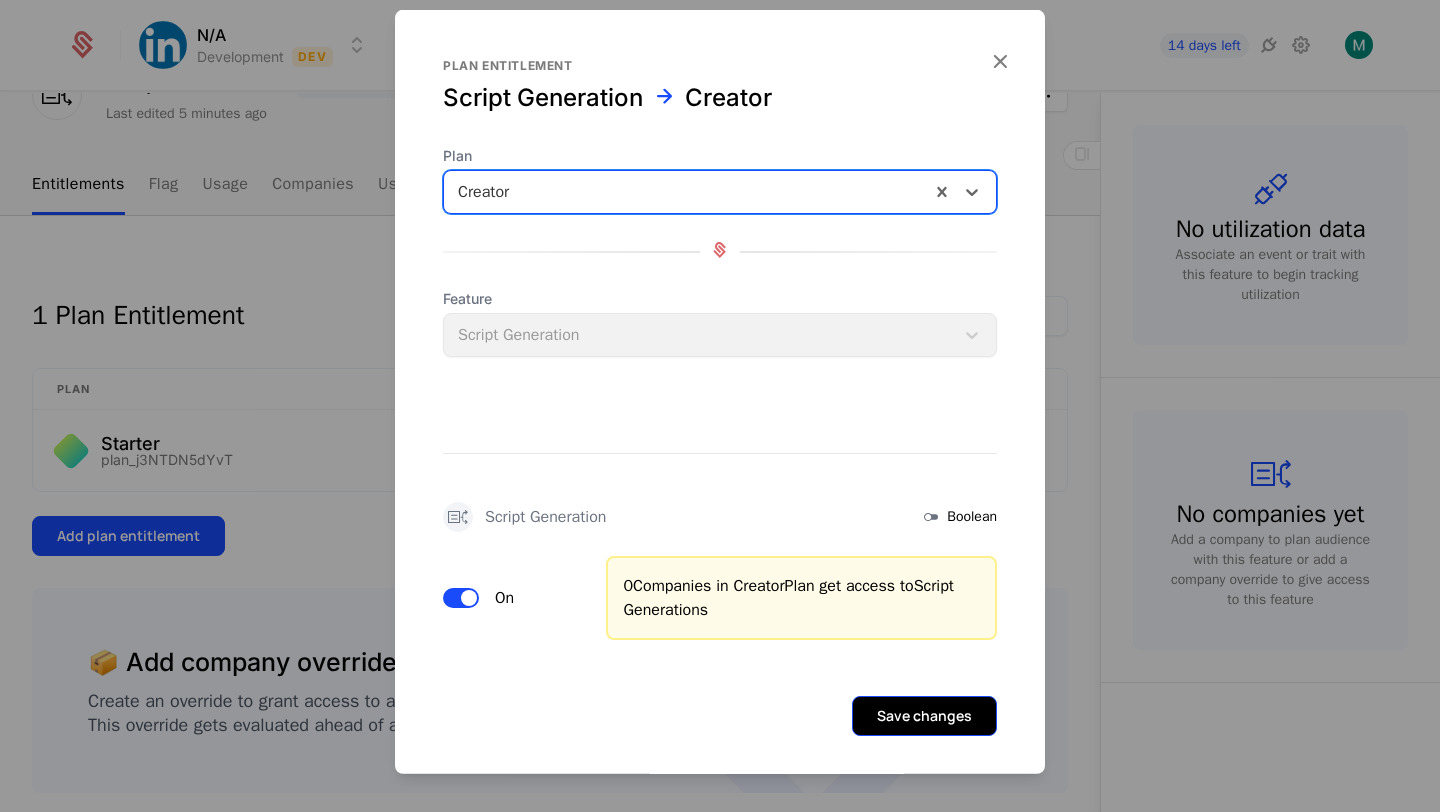 click on "Save changes" at bounding box center [924, 716] 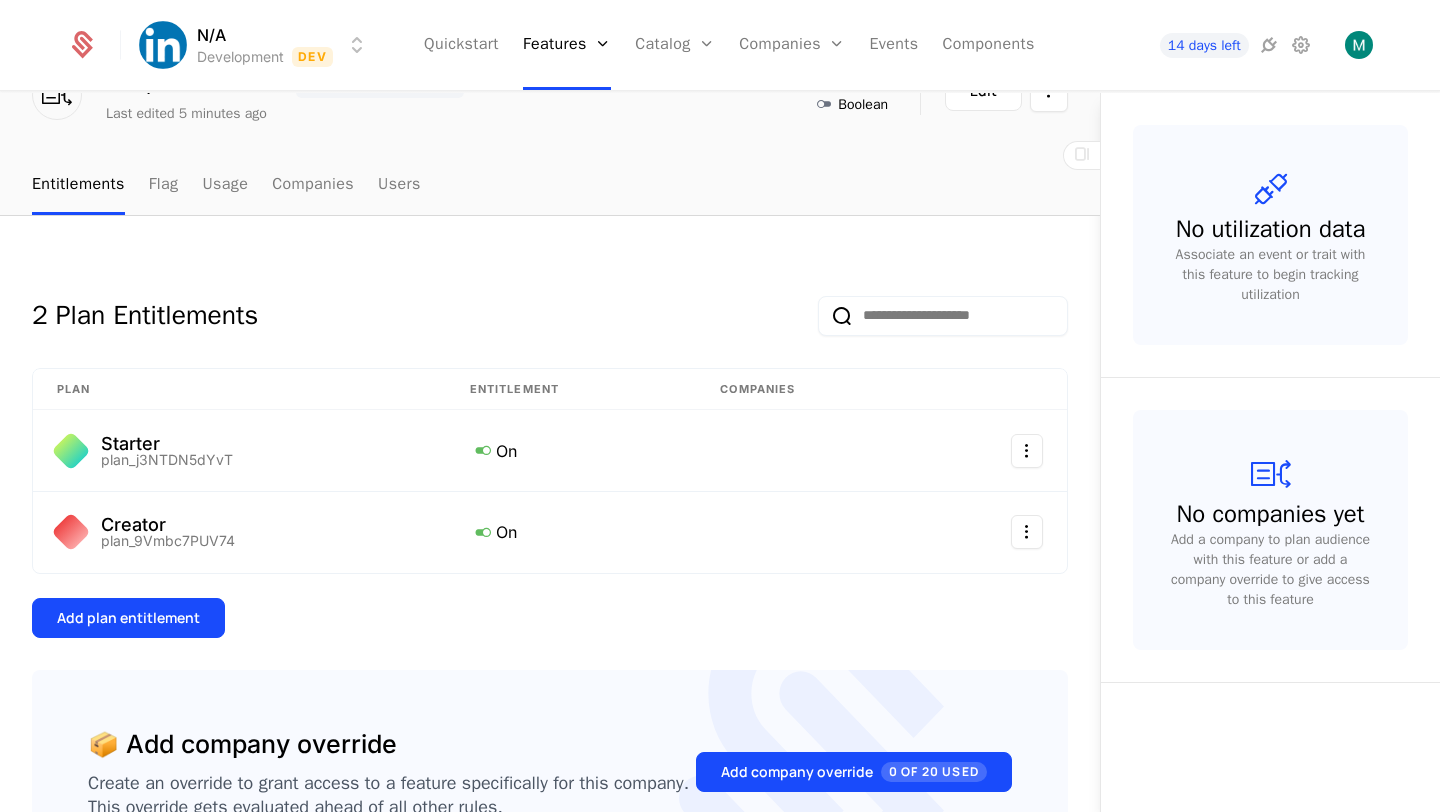 scroll, scrollTop: 0, scrollLeft: 0, axis: both 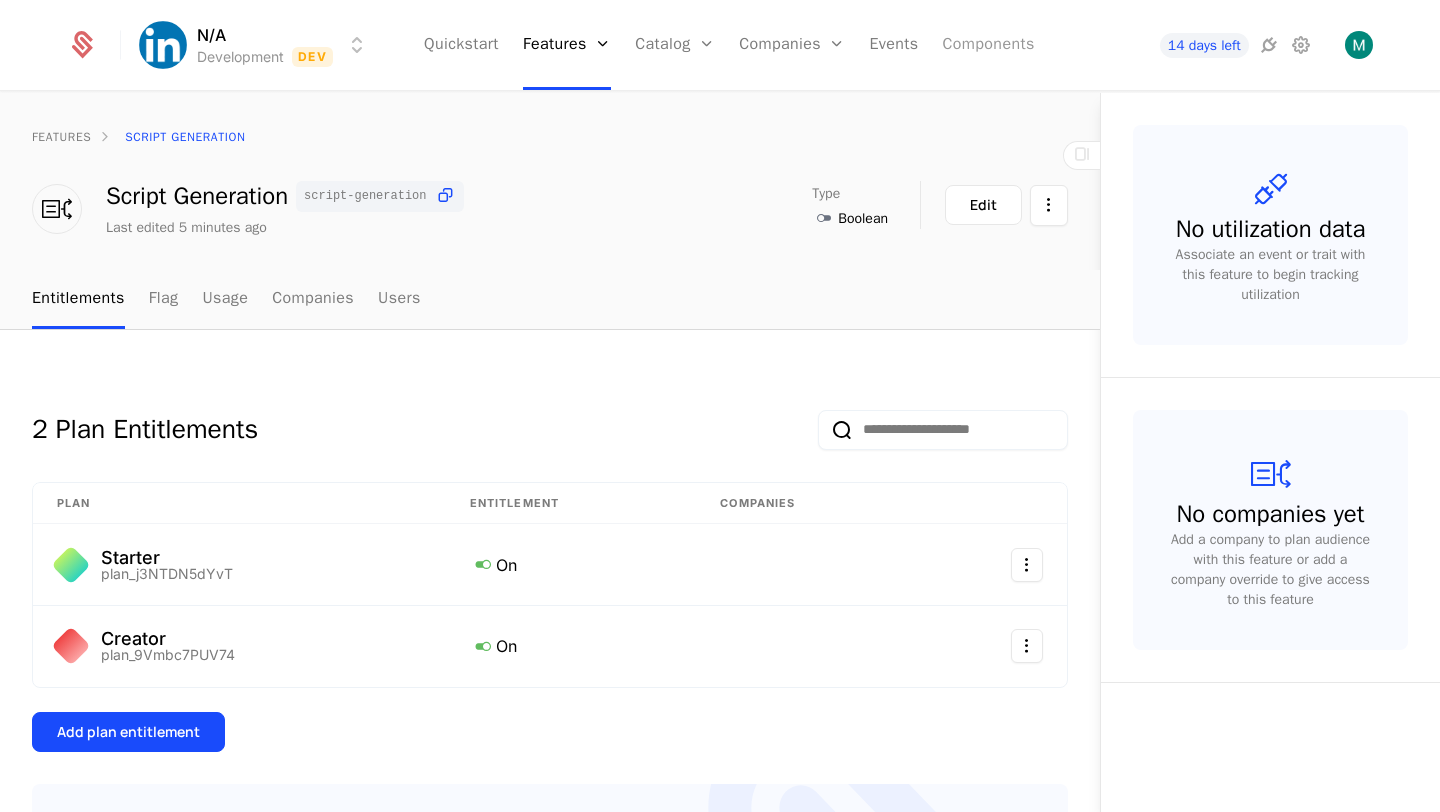 click on "Components" at bounding box center [988, 45] 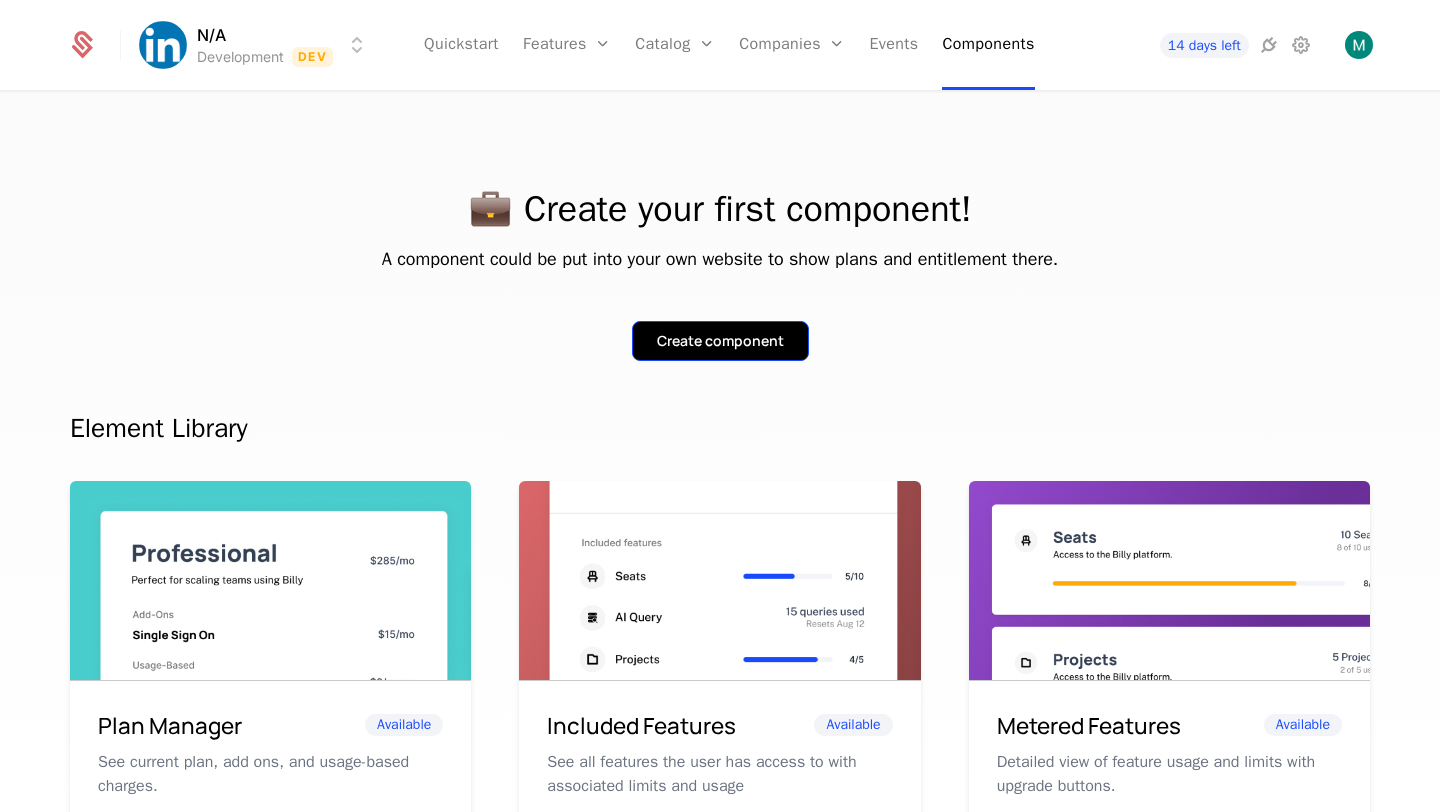 click on "Create component" at bounding box center [720, 341] 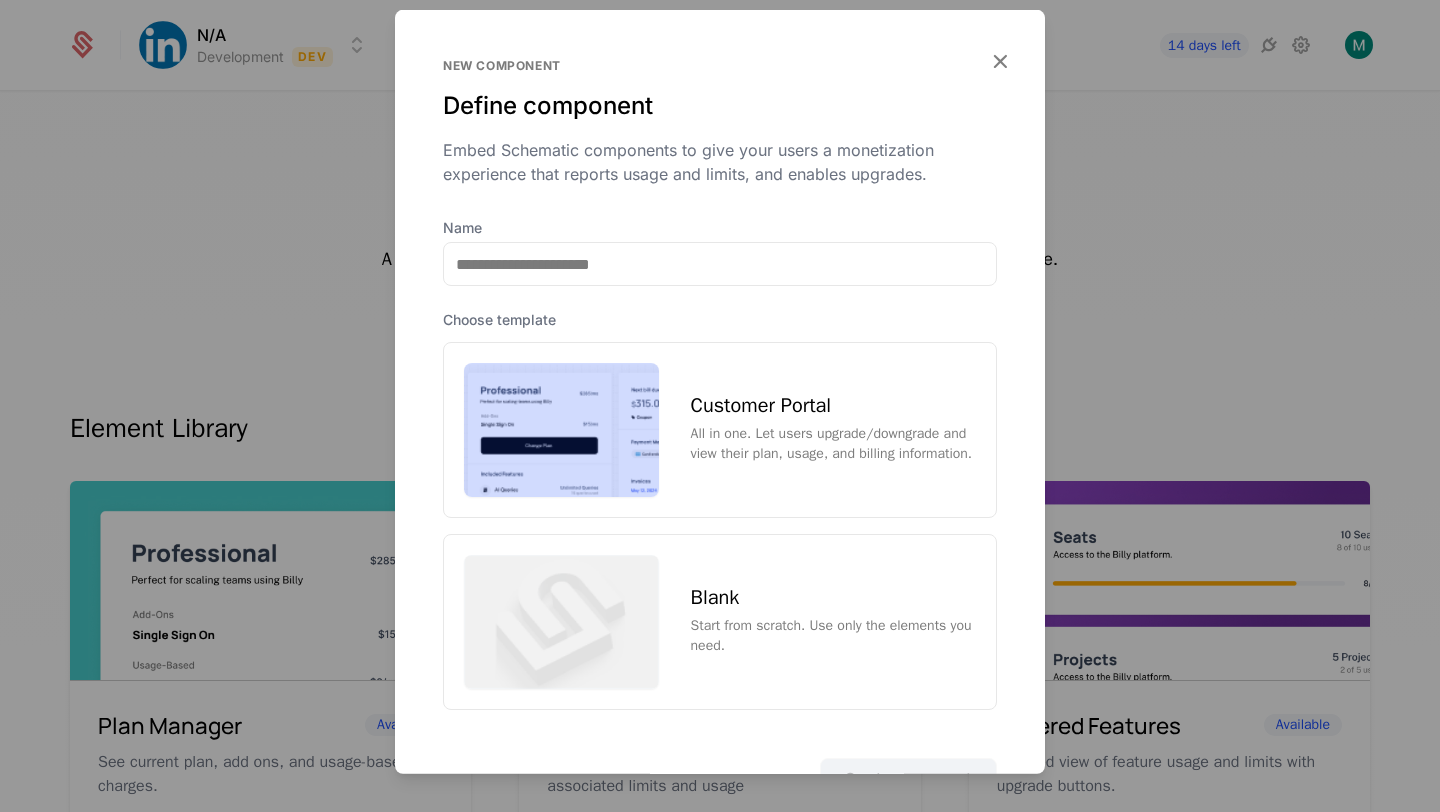 click on "All in one. Let users upgrade/downgrade and view their plan, usage, and billing information." at bounding box center [833, 444] 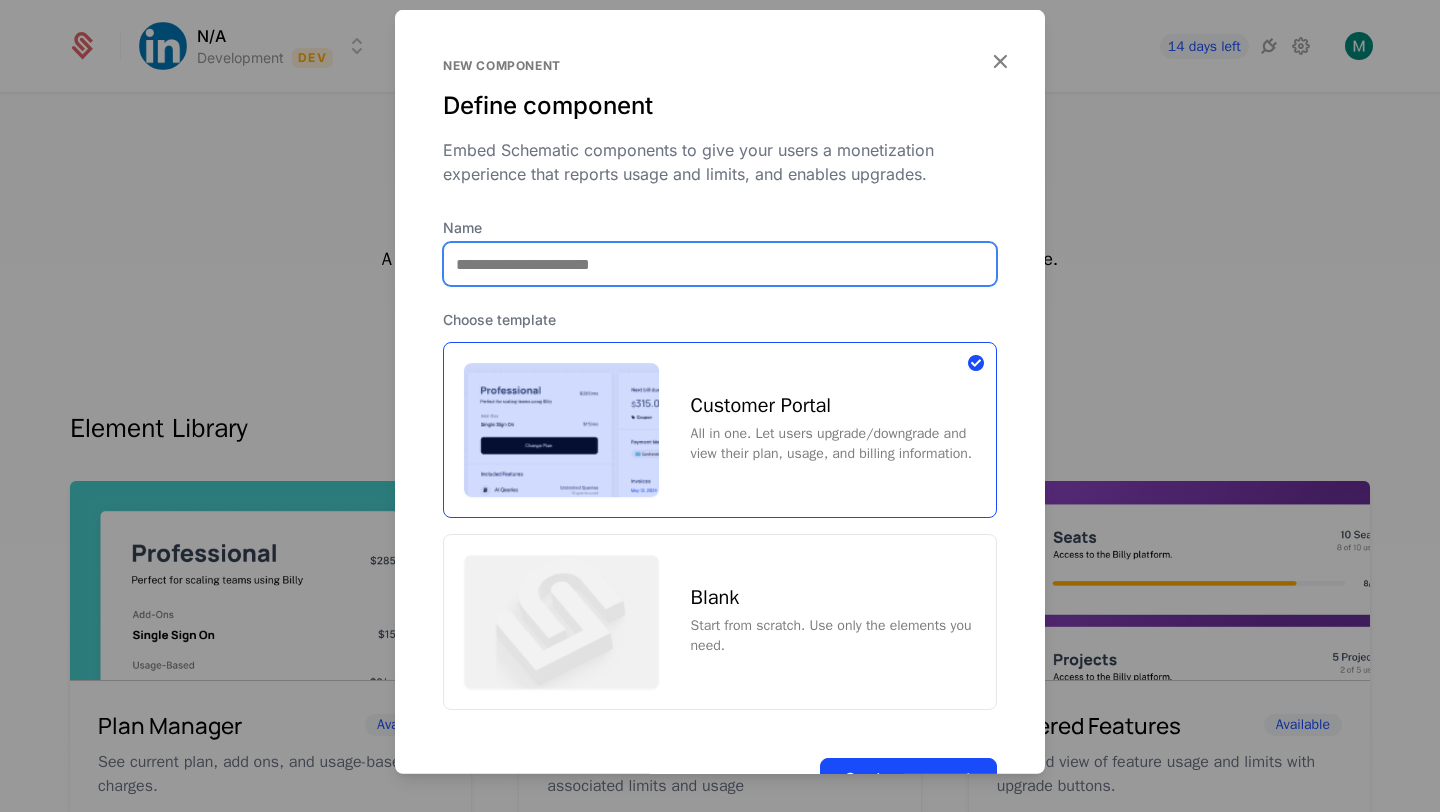 click on "Name" at bounding box center [720, 264] 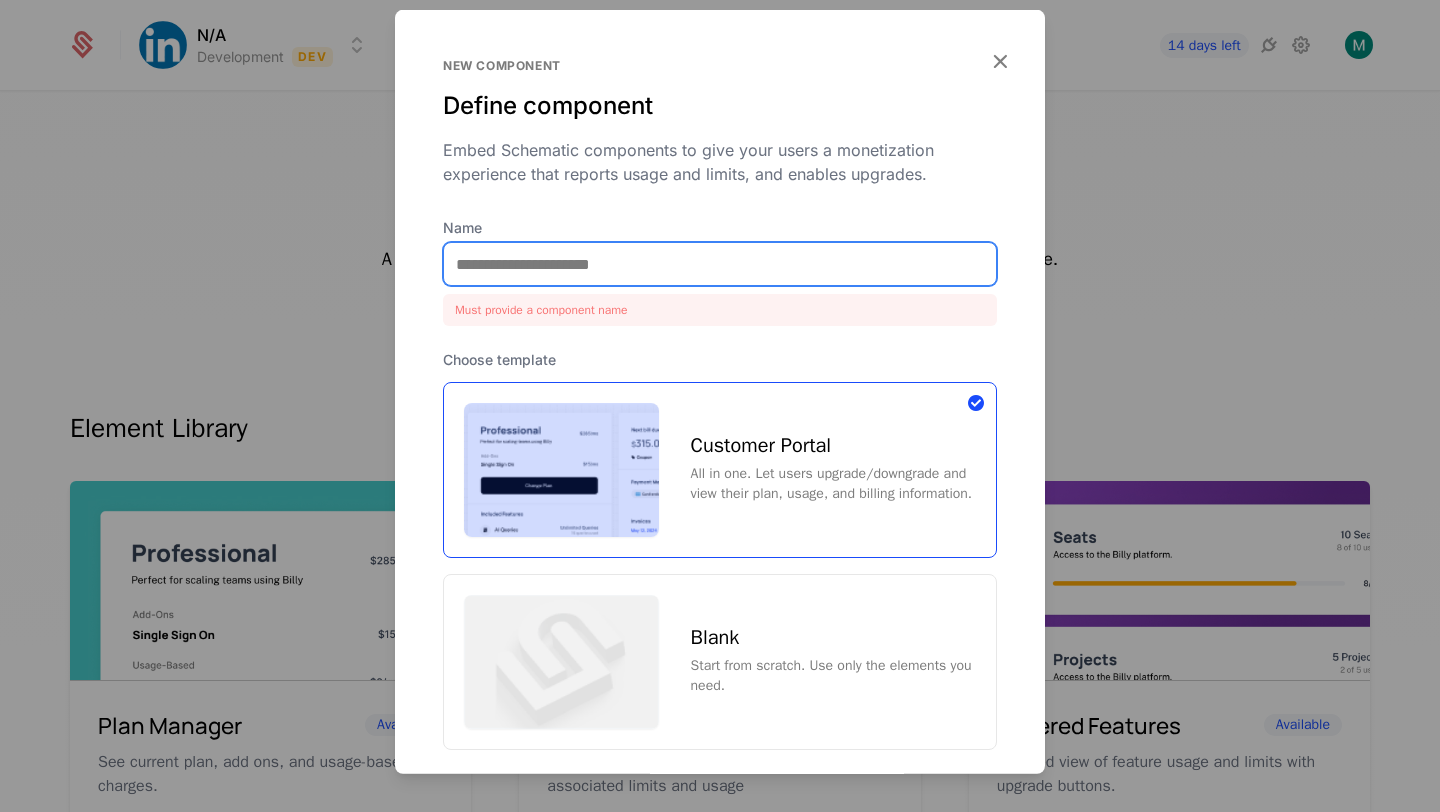 click on "Name" at bounding box center [720, 264] 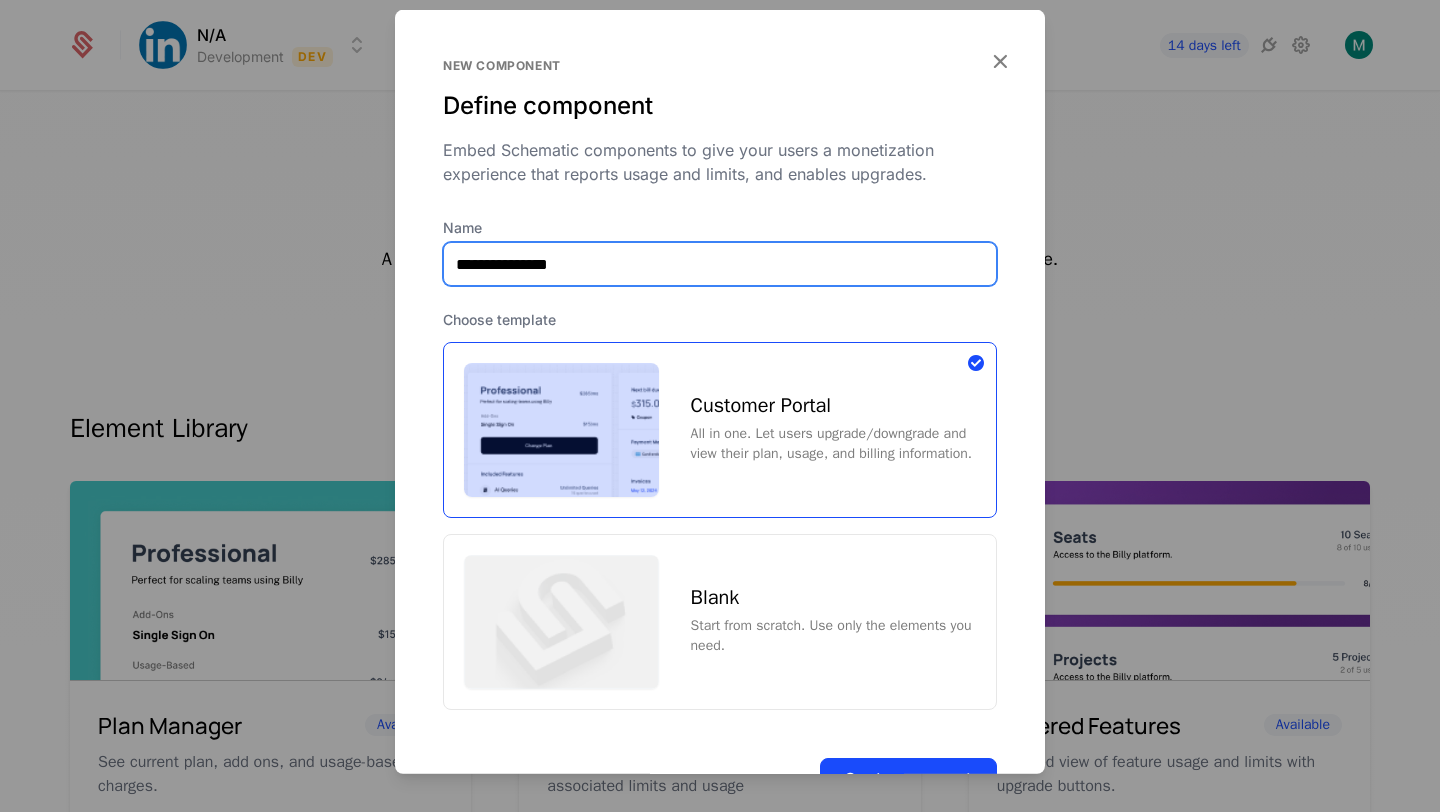 scroll, scrollTop: 71, scrollLeft: 0, axis: vertical 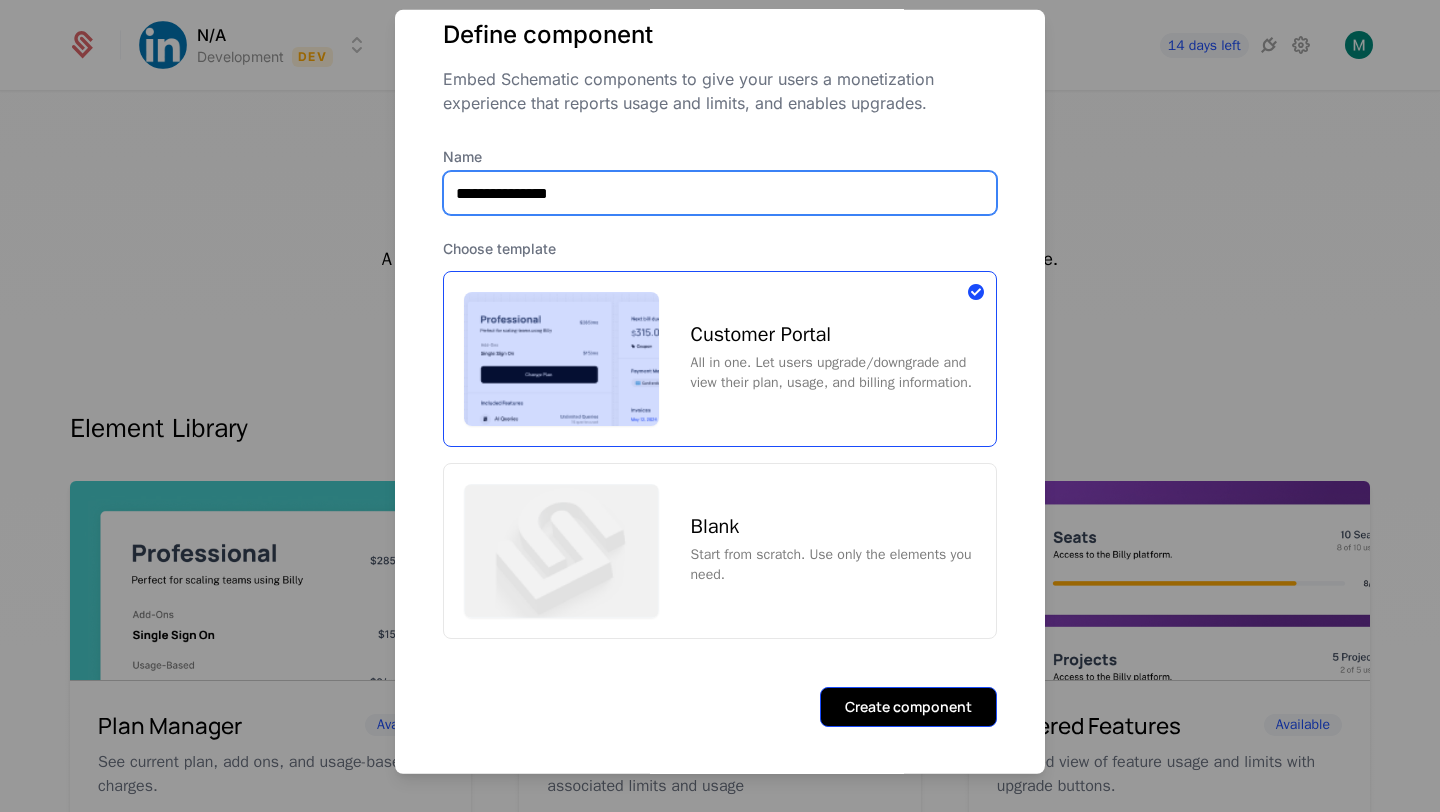 type on "**********" 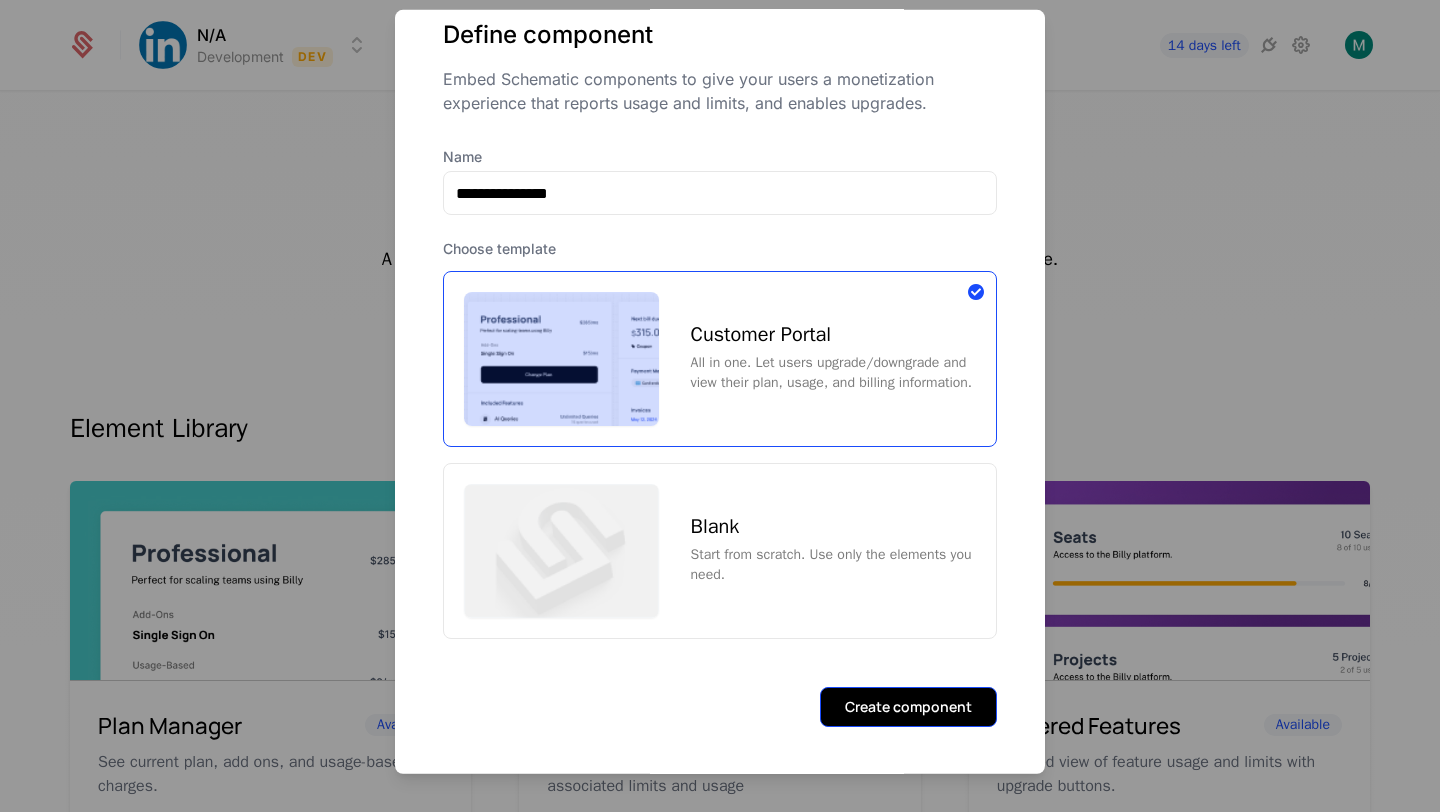 click on "Create component" at bounding box center (908, 706) 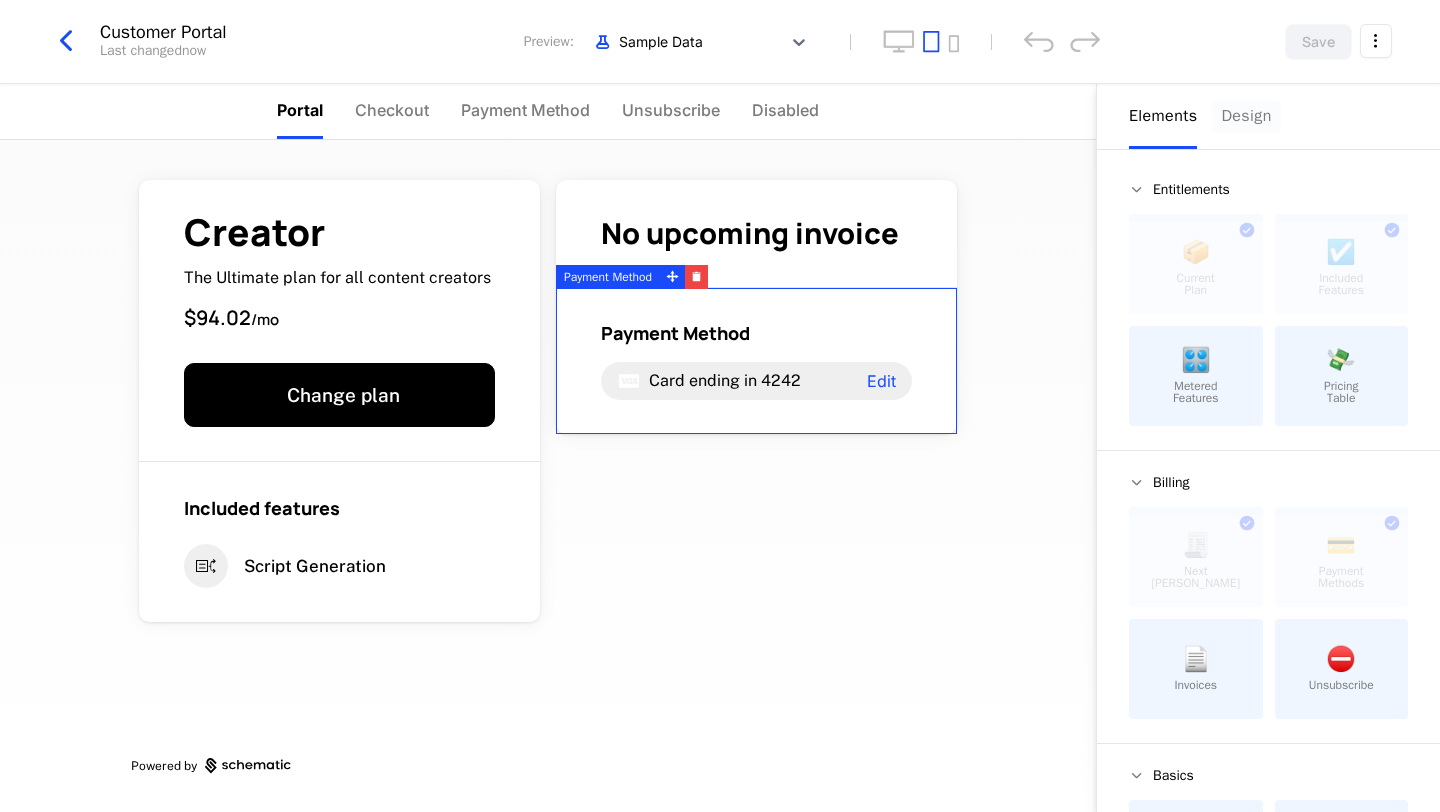 click on "Design" at bounding box center [1246, 116] 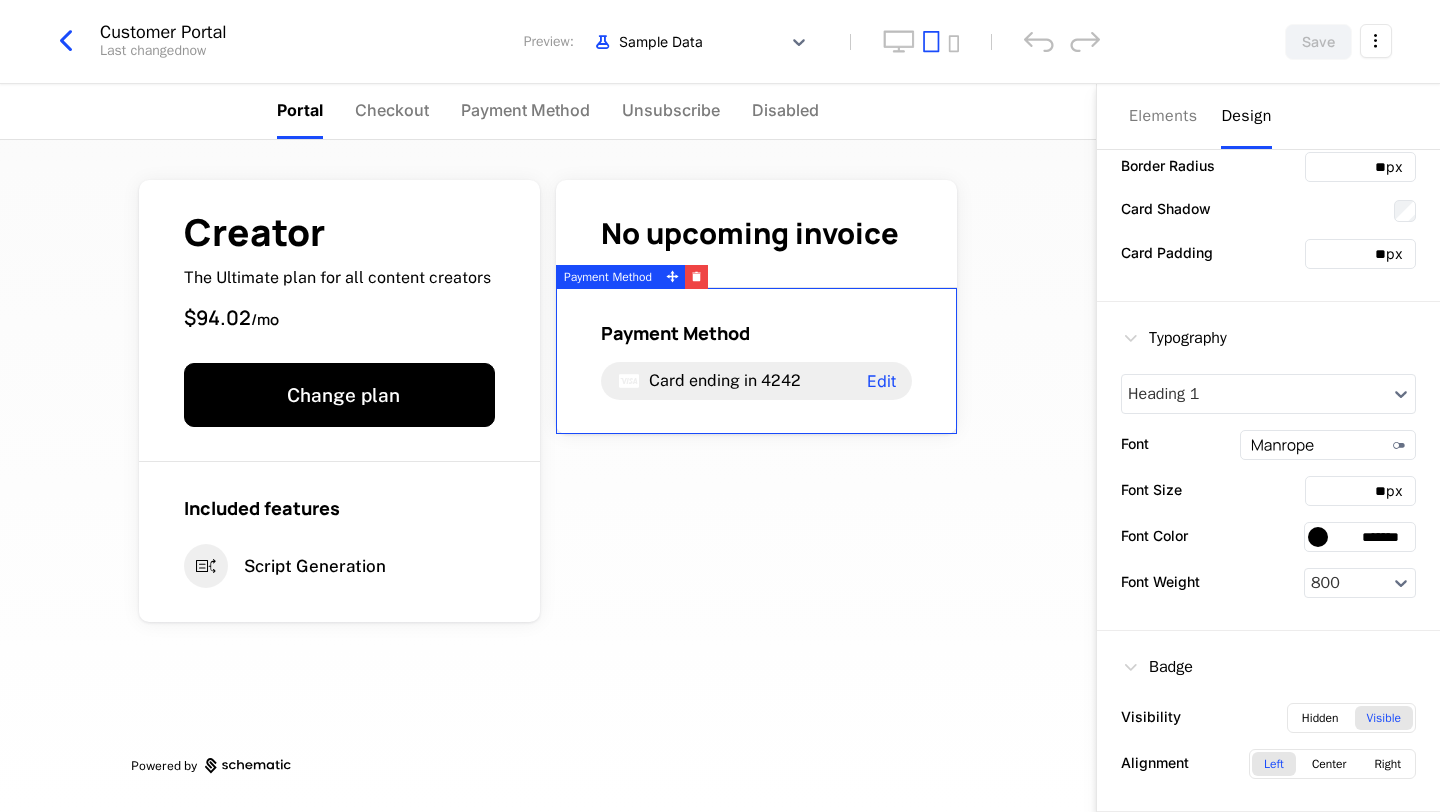 scroll, scrollTop: 0, scrollLeft: 0, axis: both 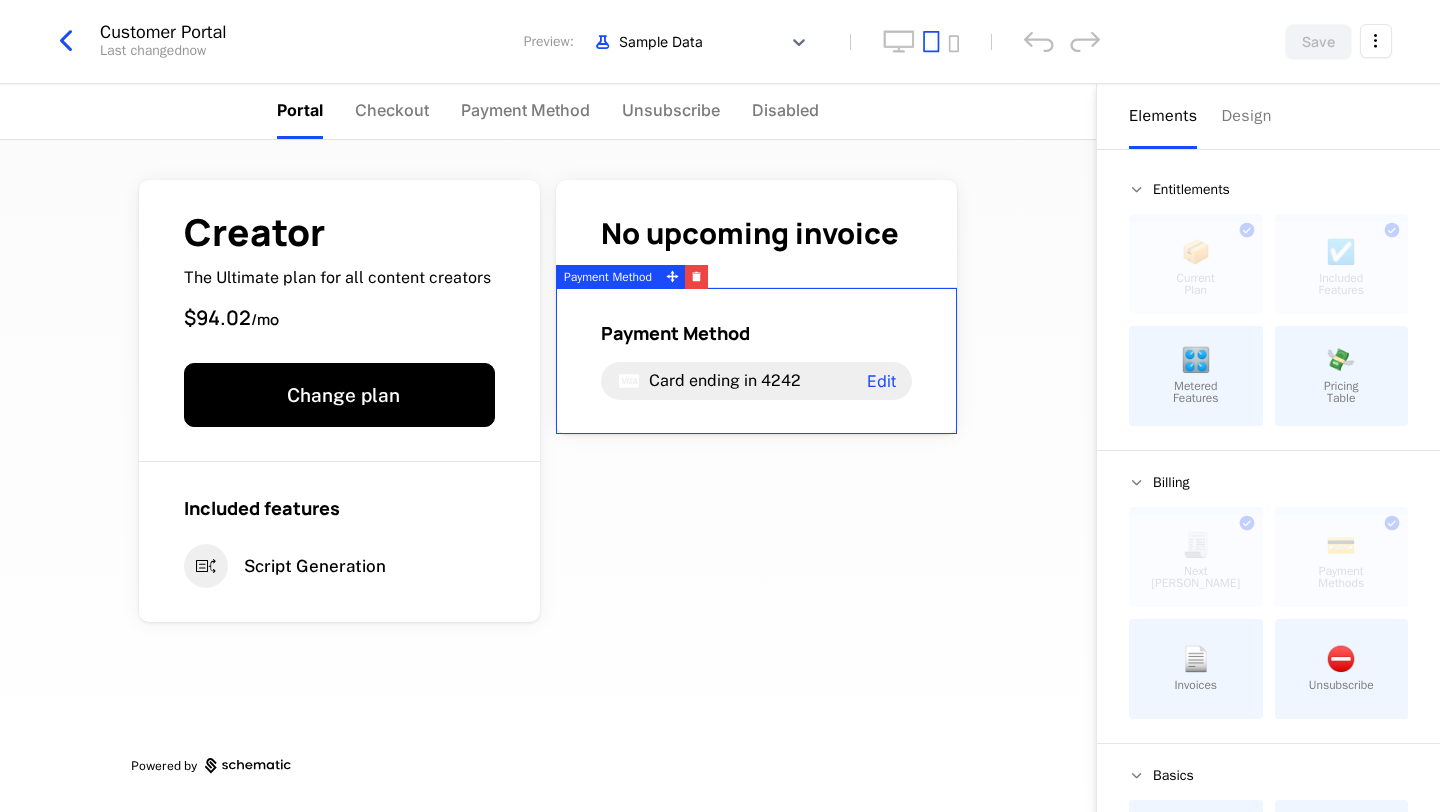 click on "Elements" at bounding box center (1163, 116) 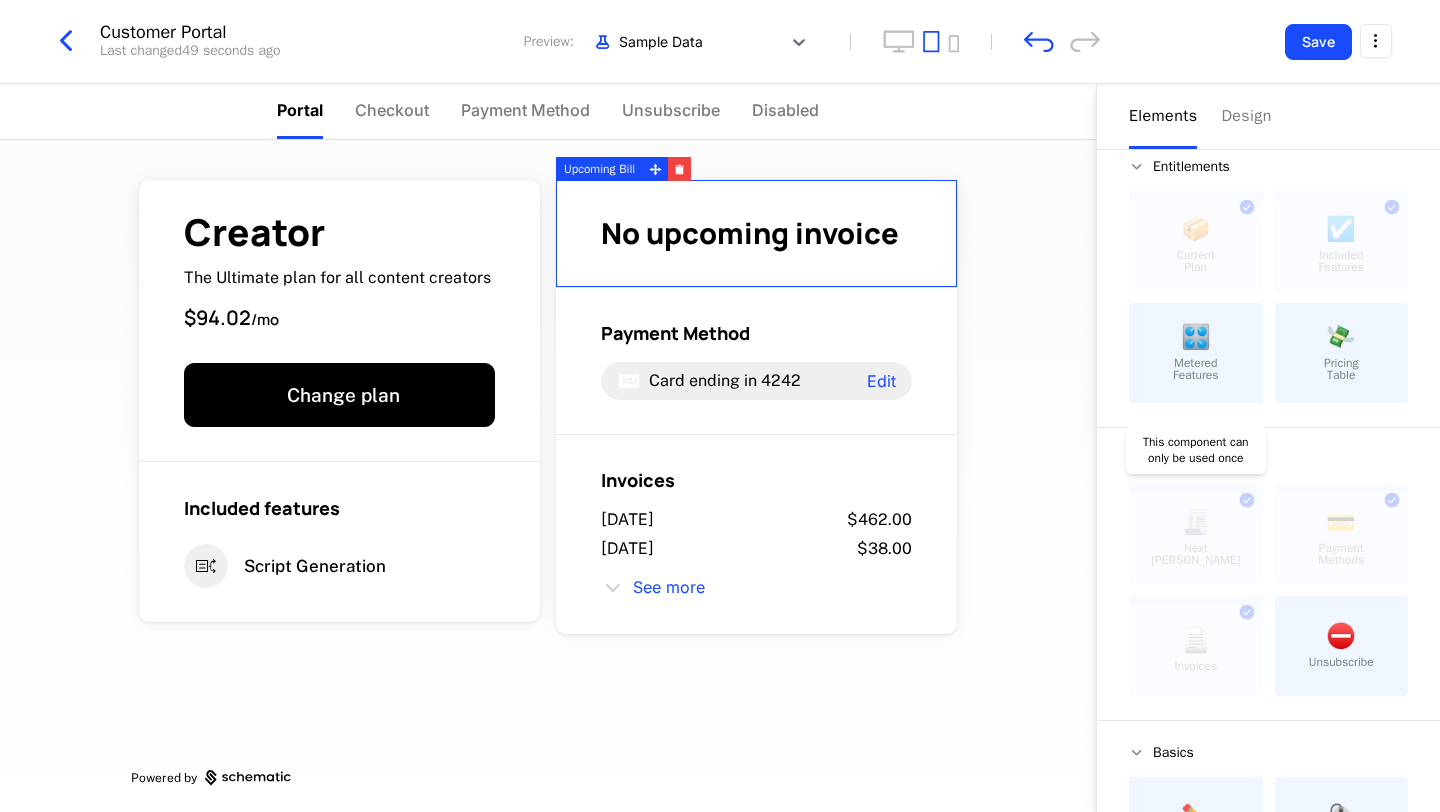scroll, scrollTop: 0, scrollLeft: 0, axis: both 